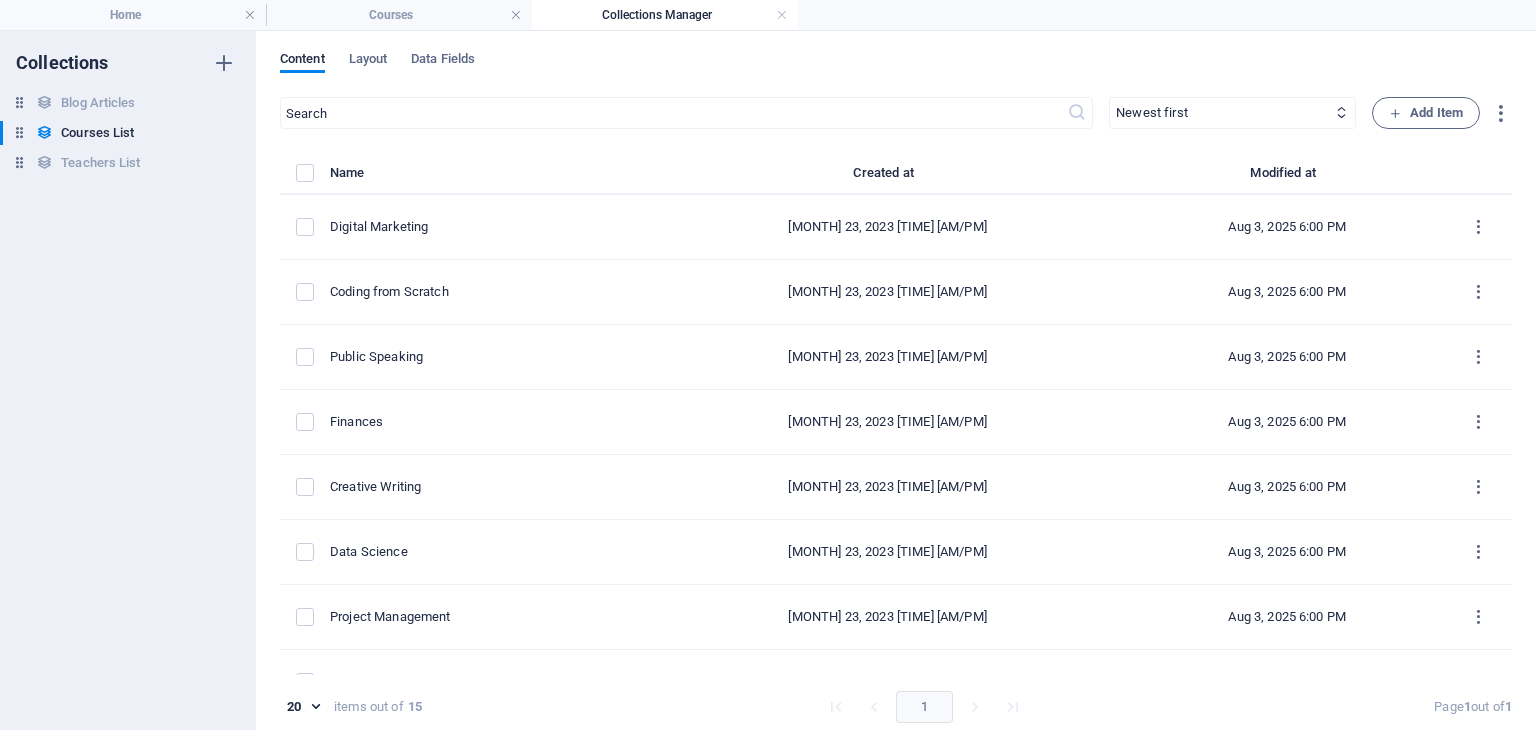 select on "name" 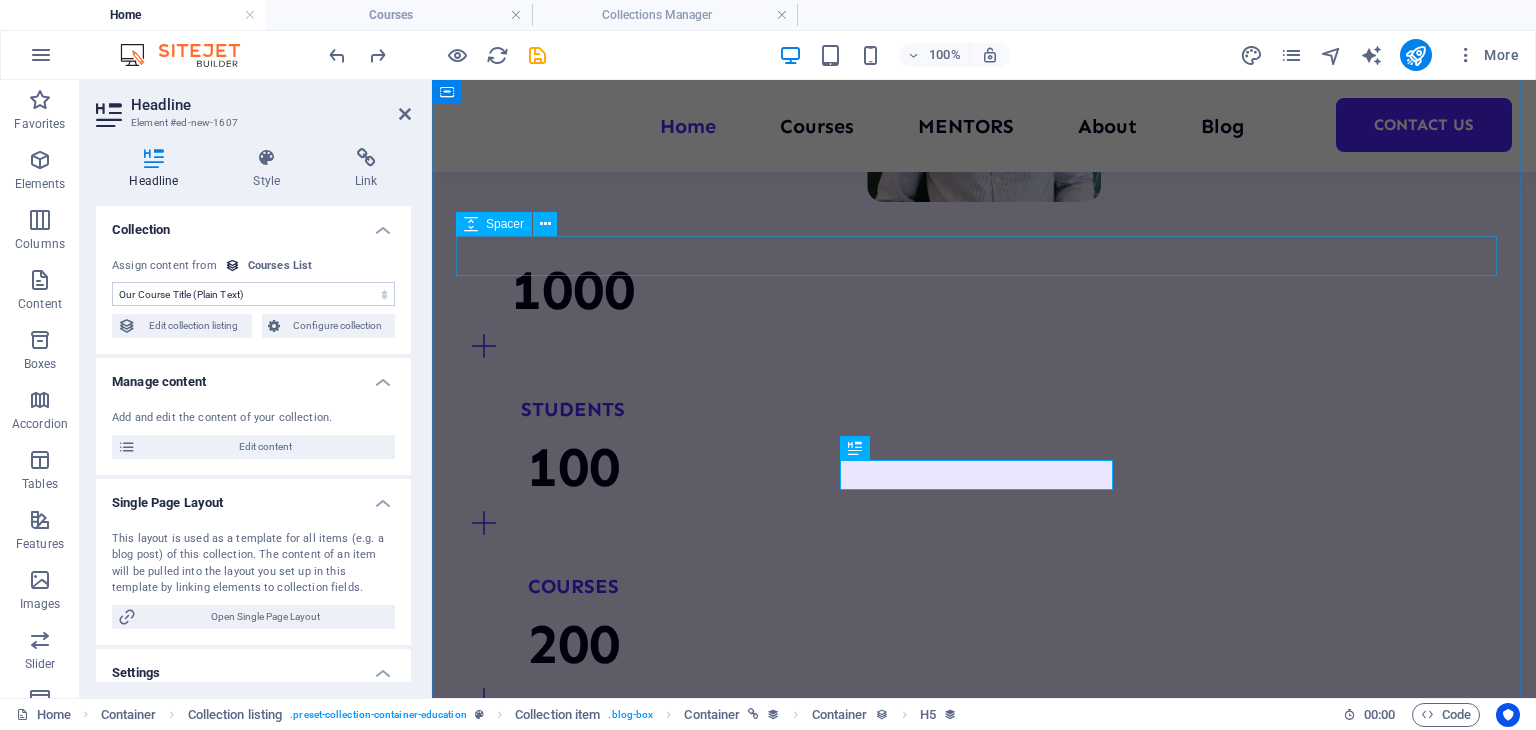 scroll, scrollTop: 0, scrollLeft: 0, axis: both 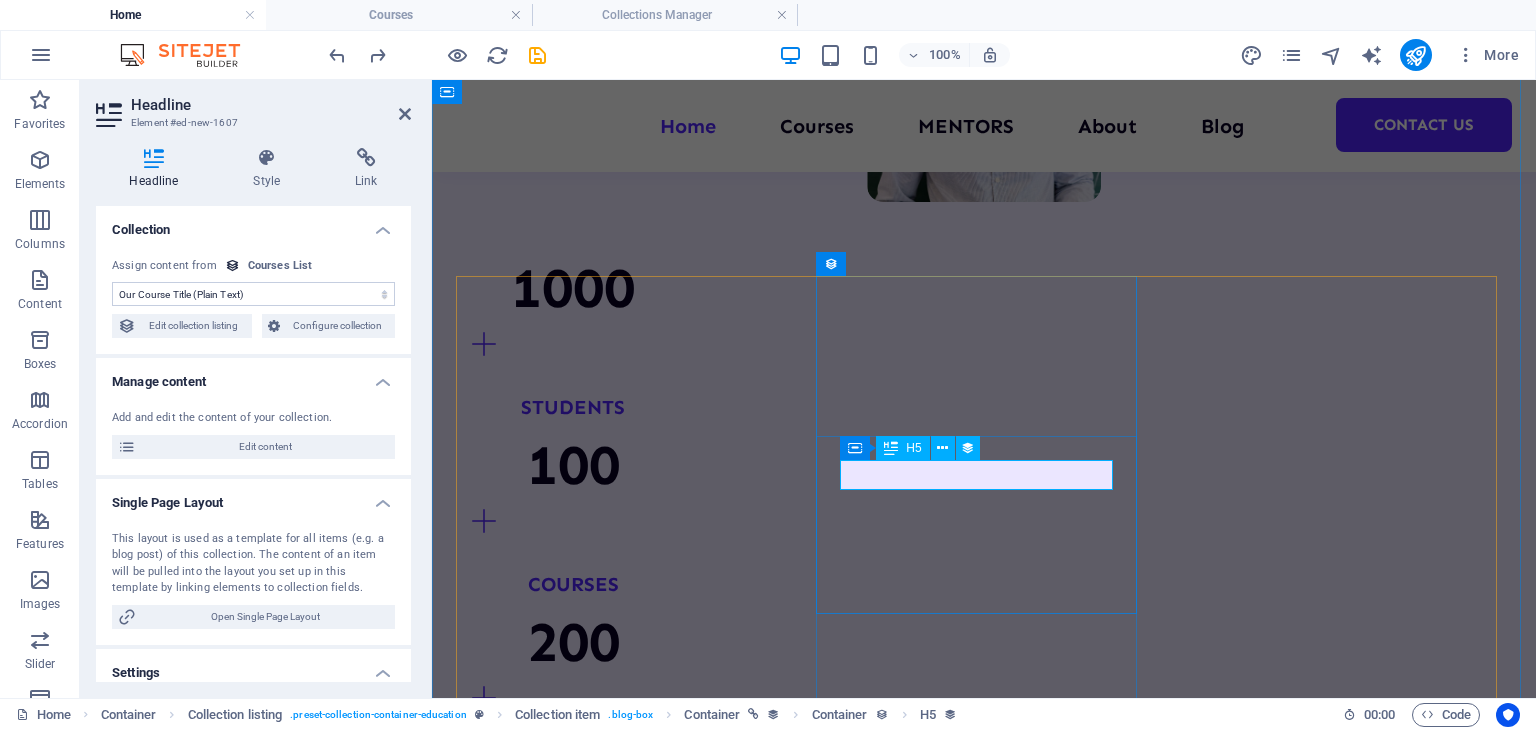 click on "Programming 101" at bounding box center (984, 4291) 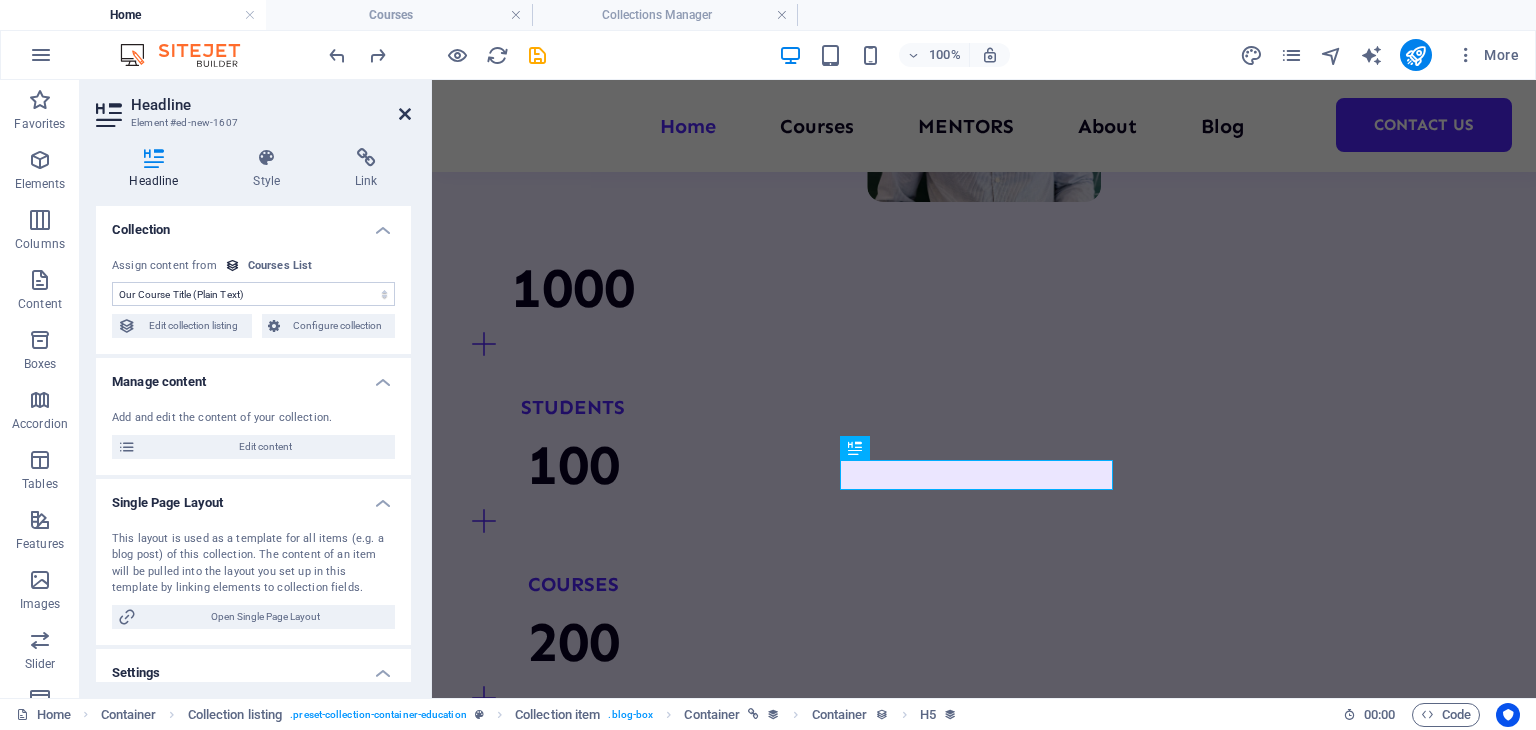 click at bounding box center [405, 114] 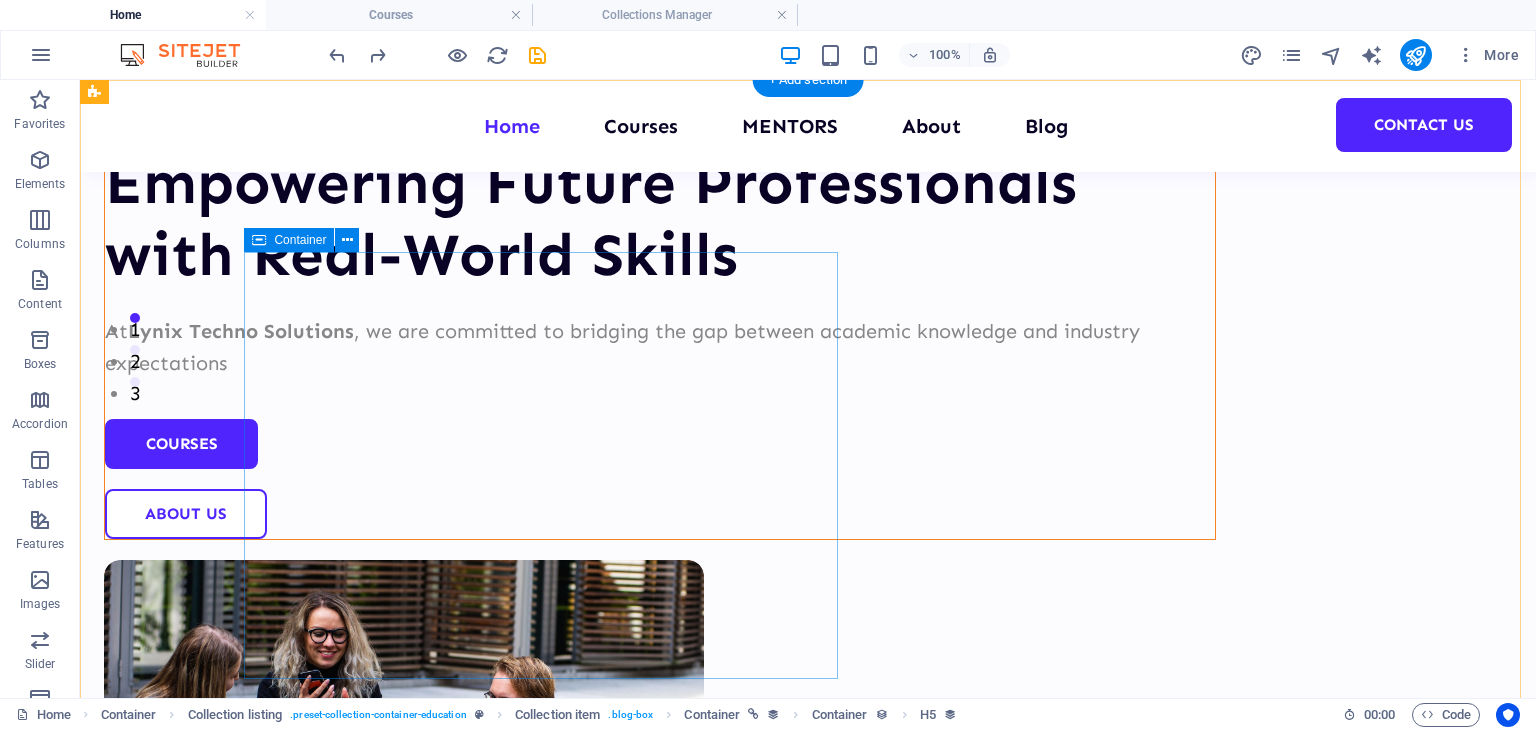 scroll, scrollTop: 0, scrollLeft: 0, axis: both 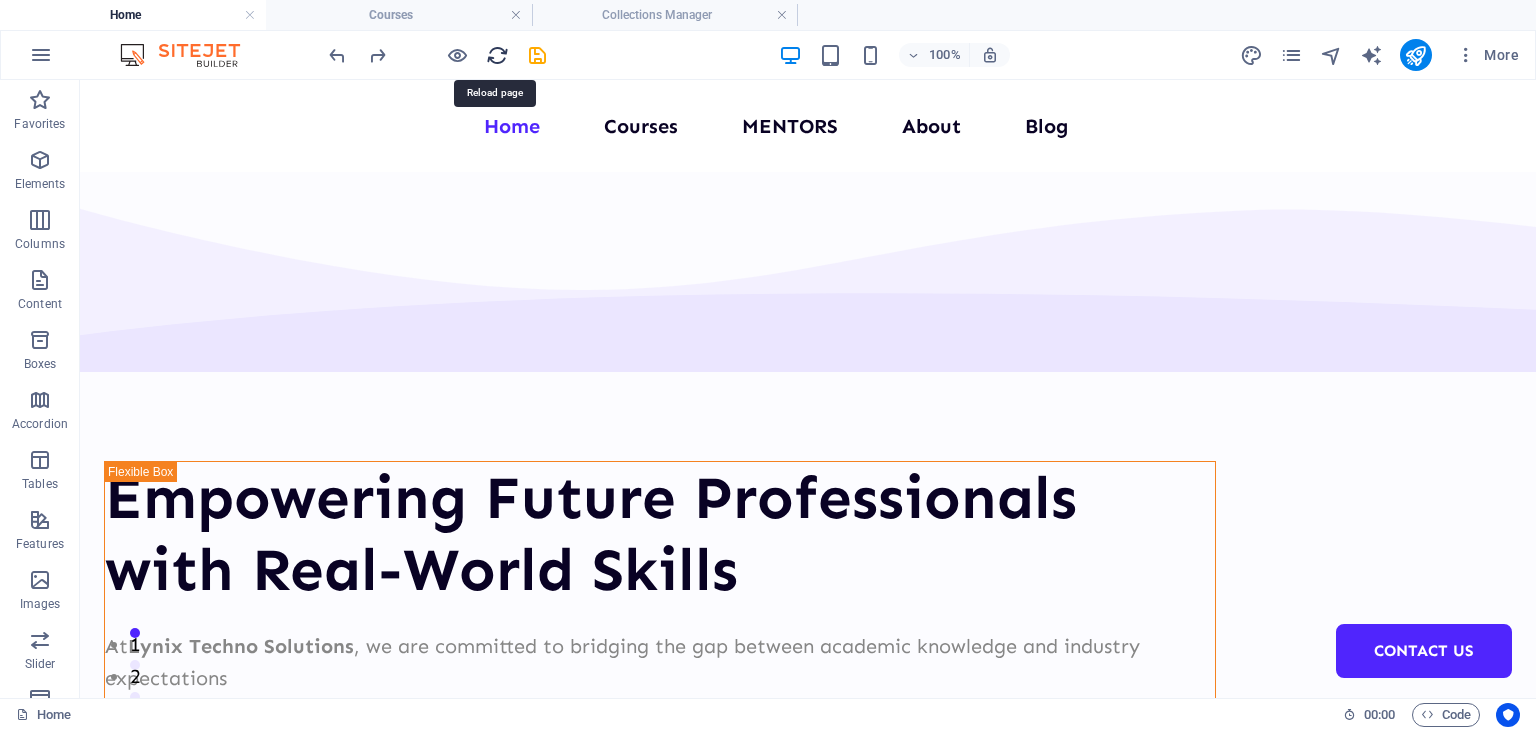 click at bounding box center [497, 55] 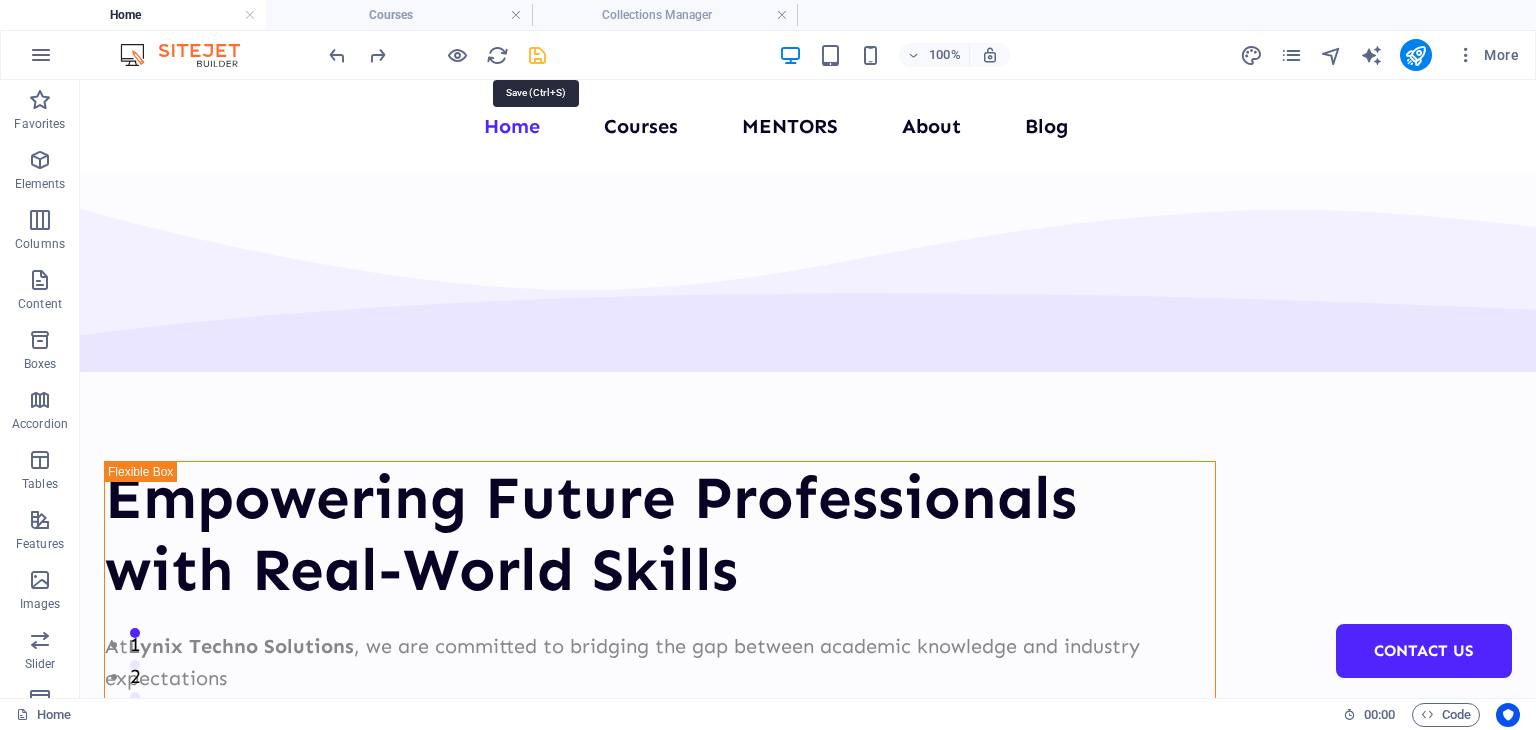 click at bounding box center (537, 55) 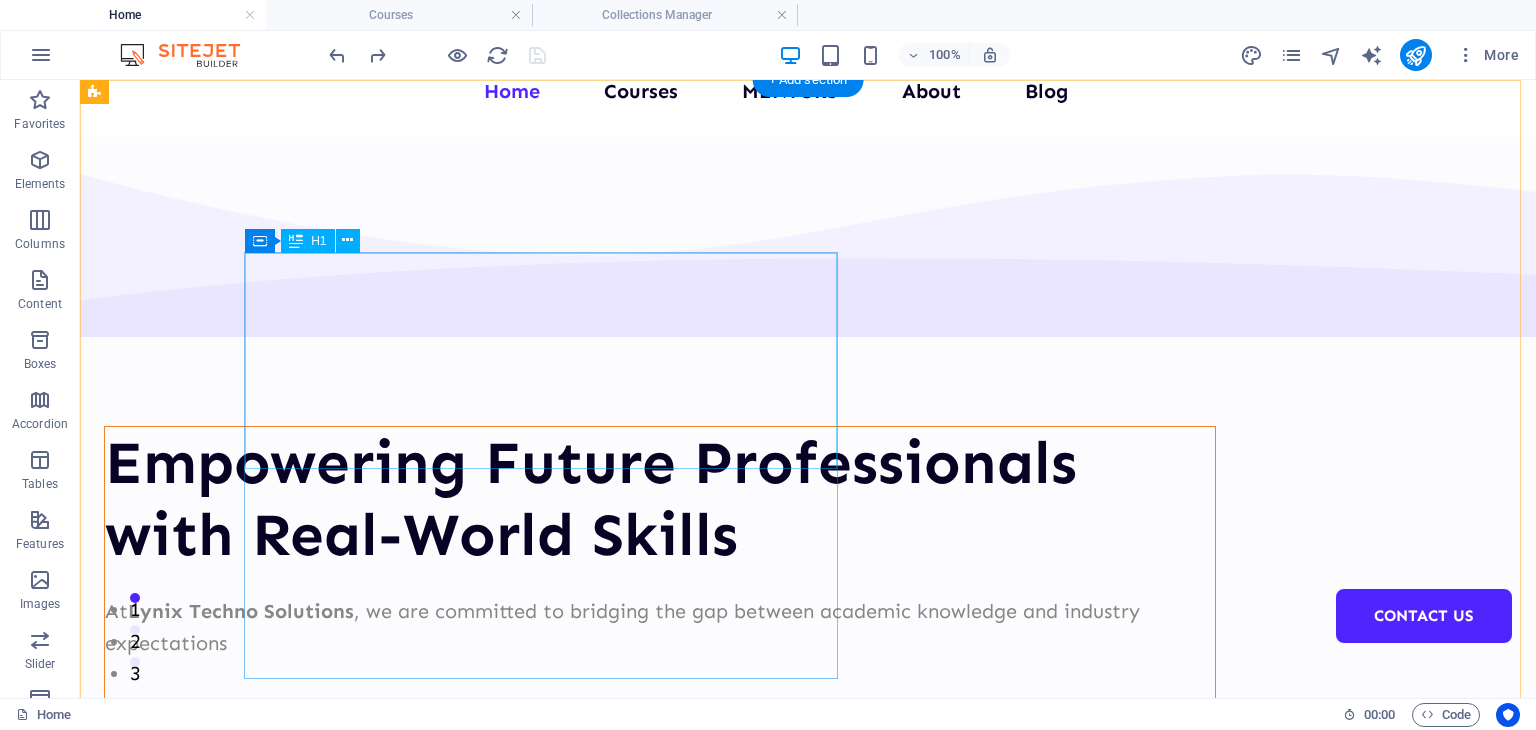 scroll, scrollTop: 0, scrollLeft: 0, axis: both 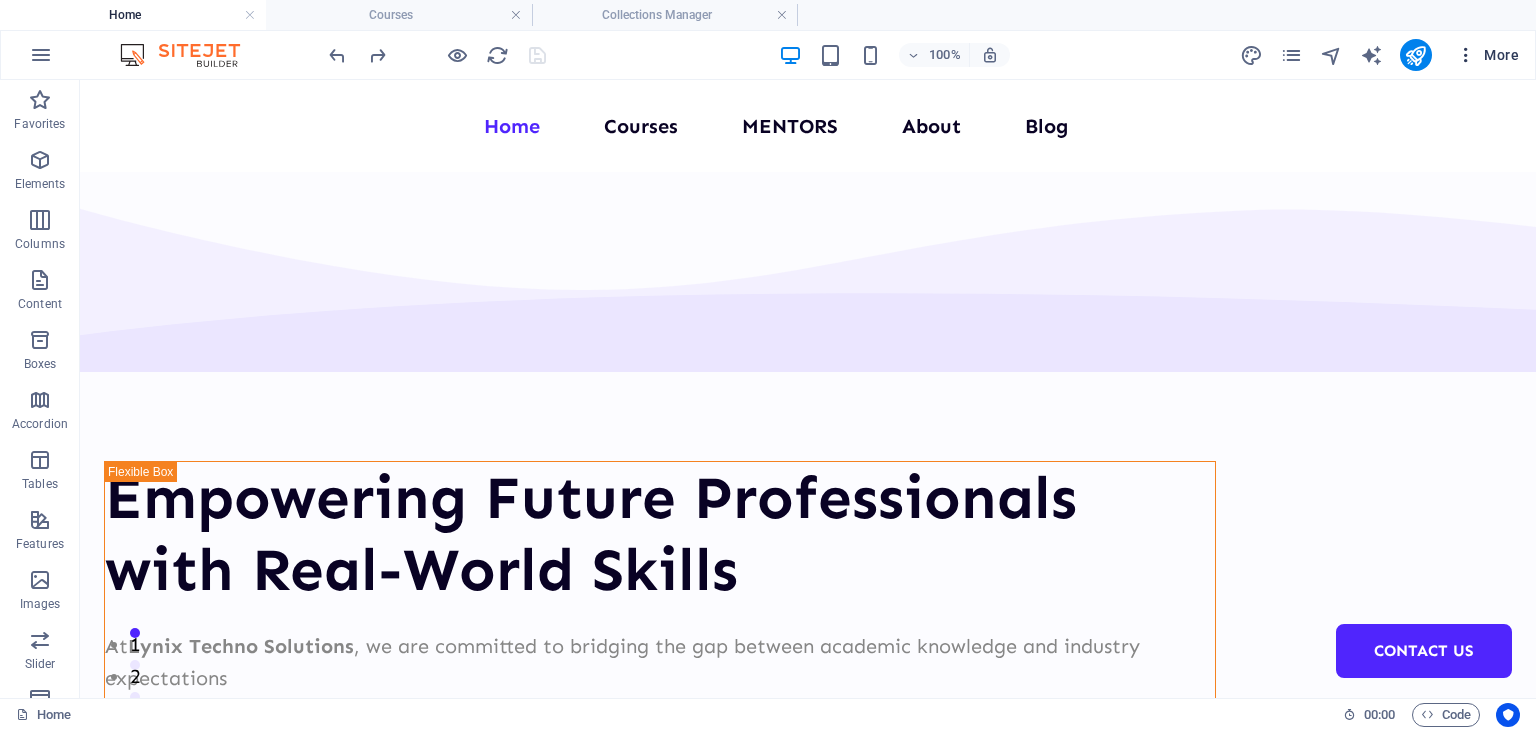 click at bounding box center (1466, 55) 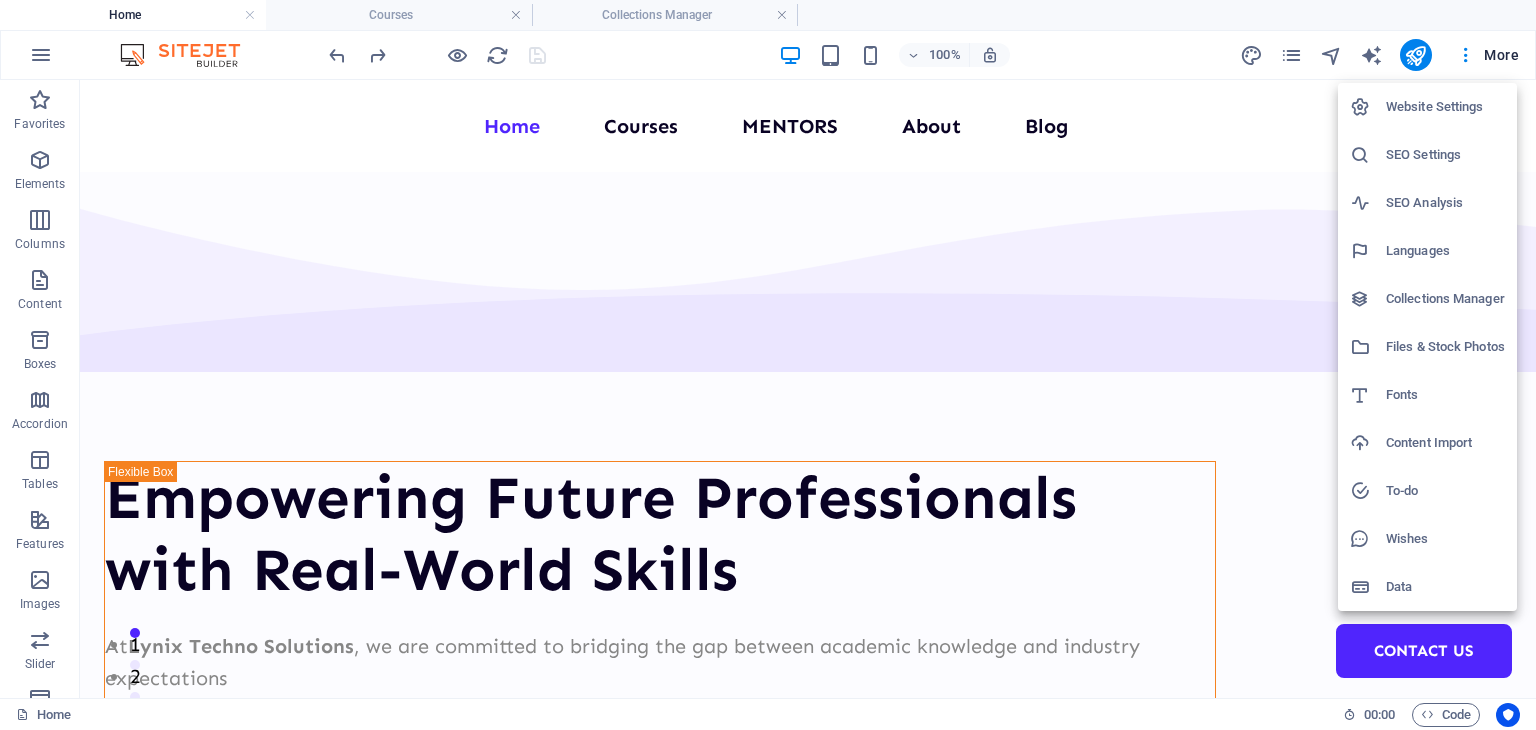 click at bounding box center [768, 365] 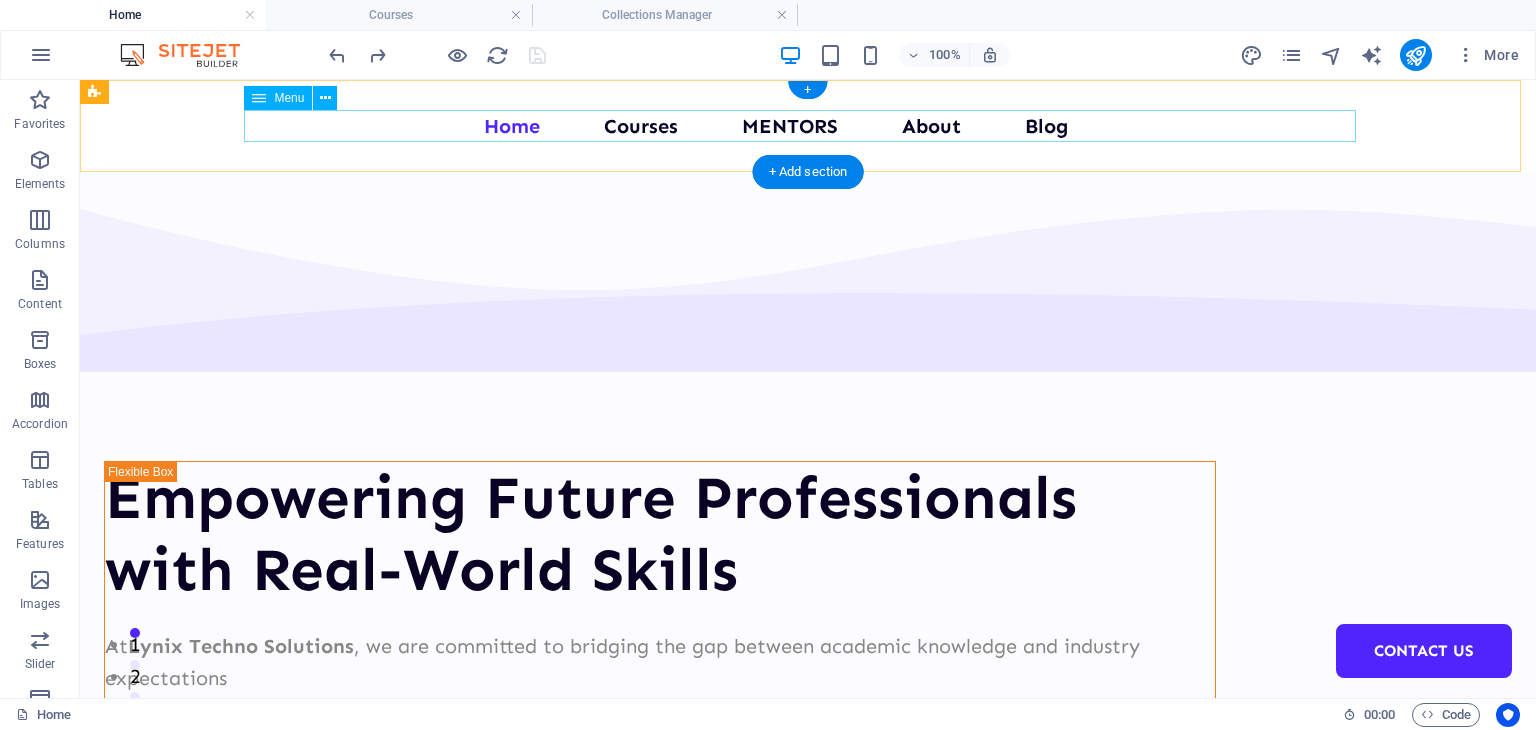 click on "Home Courses MENTORS  About Blog Contact Us" at bounding box center (808, 126) 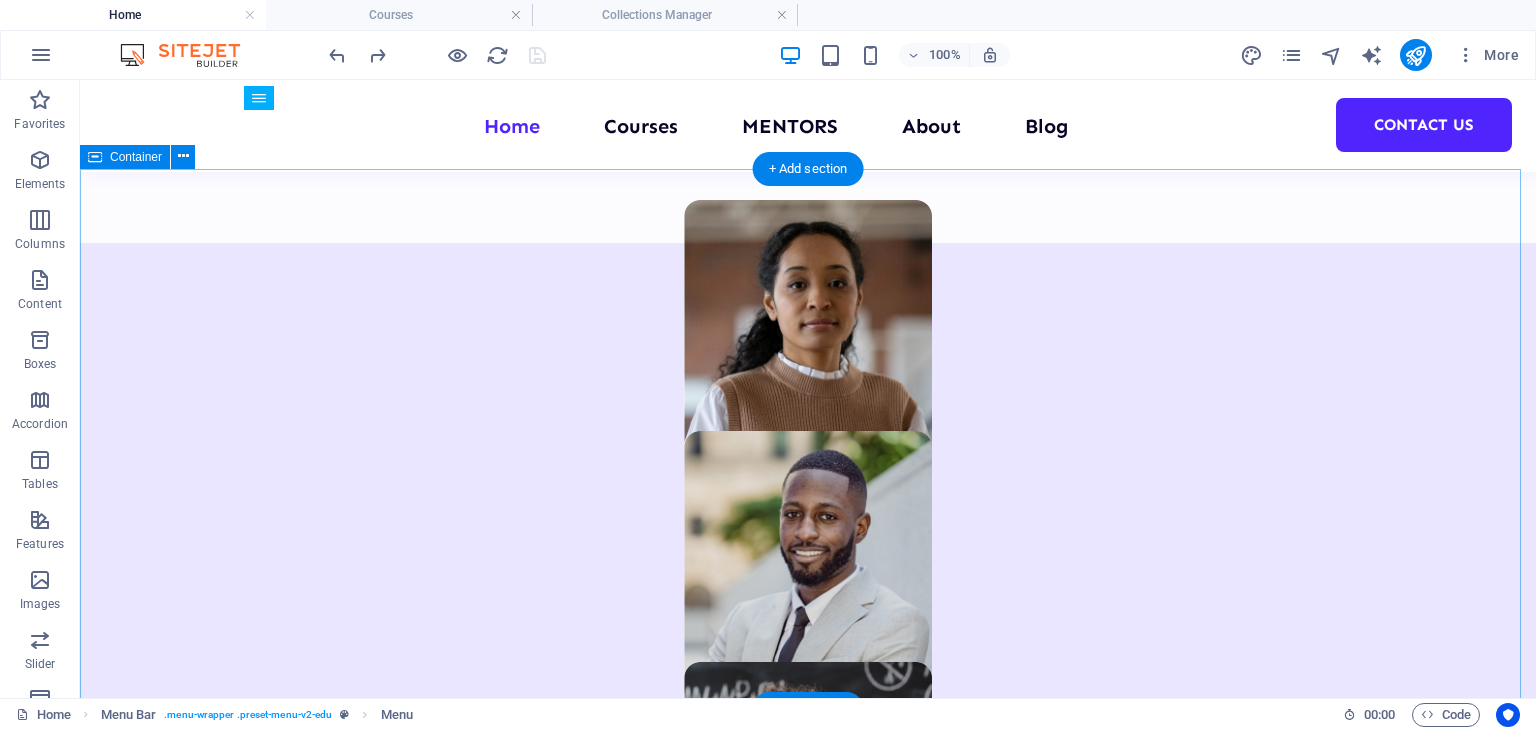 scroll, scrollTop: 1274, scrollLeft: 0, axis: vertical 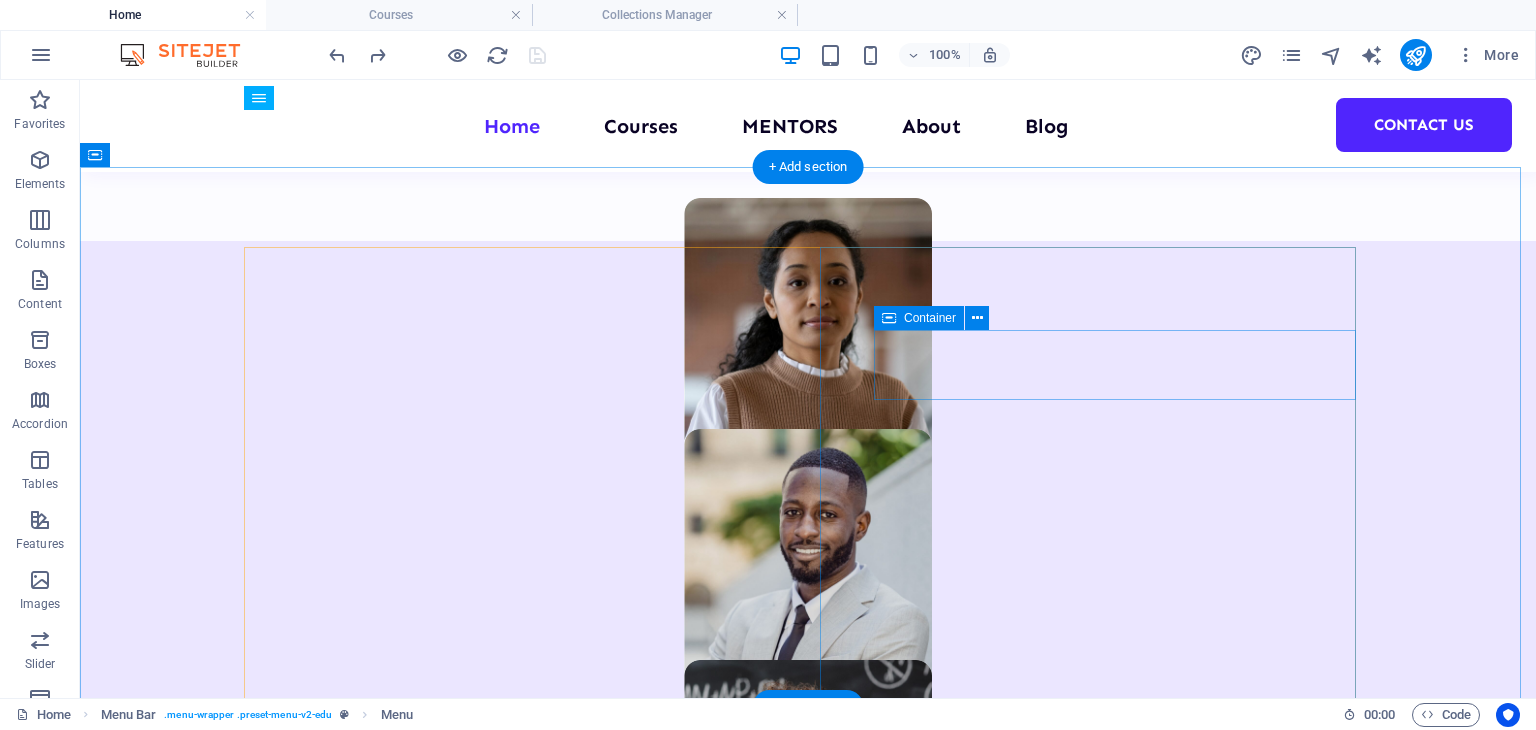 click on "Highly skilled teachers Lorem ipsum dolor sit amet consectetur." at bounding box center (520, 2716) 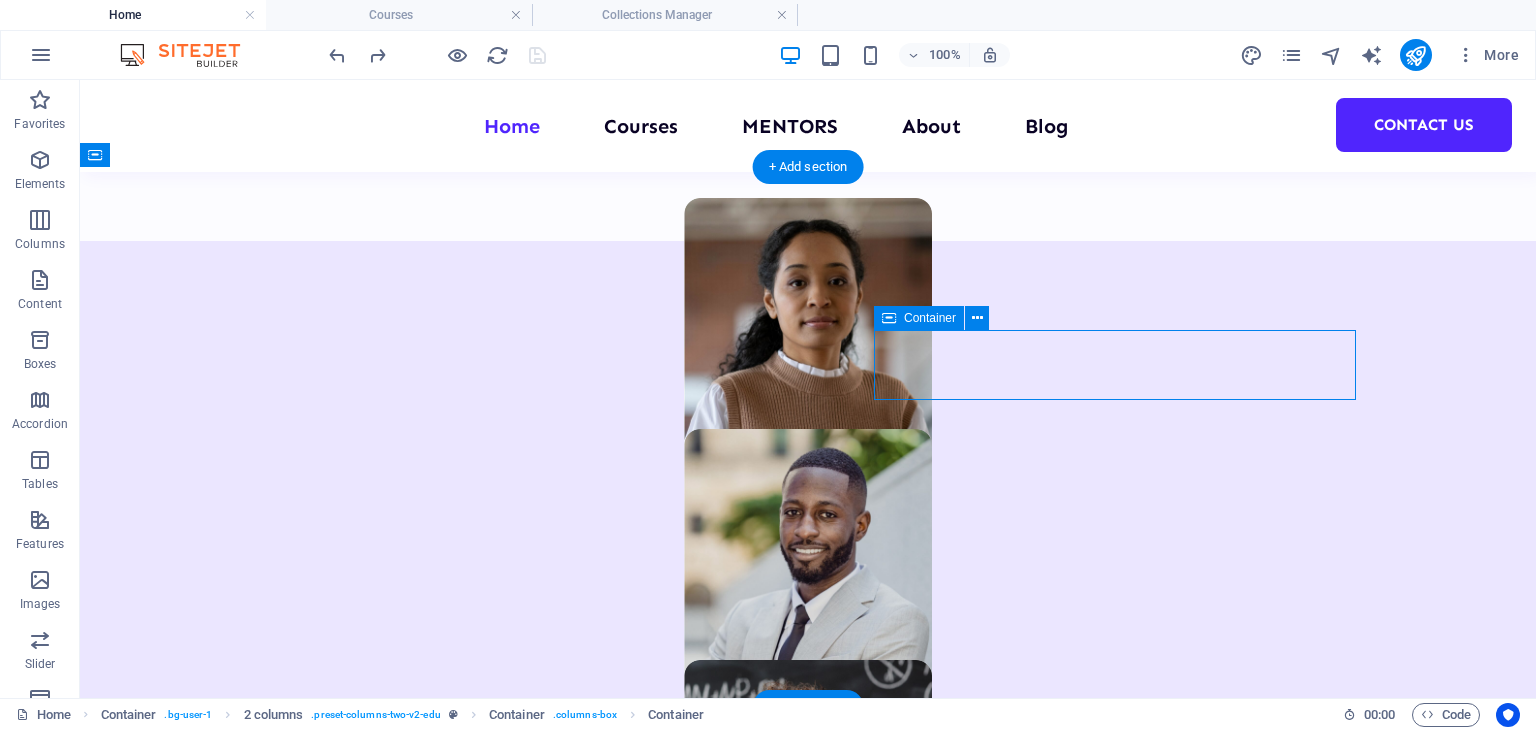 click on "Highly skilled teachers Lorem ipsum dolor sit amet consectetur." at bounding box center [520, 2716] 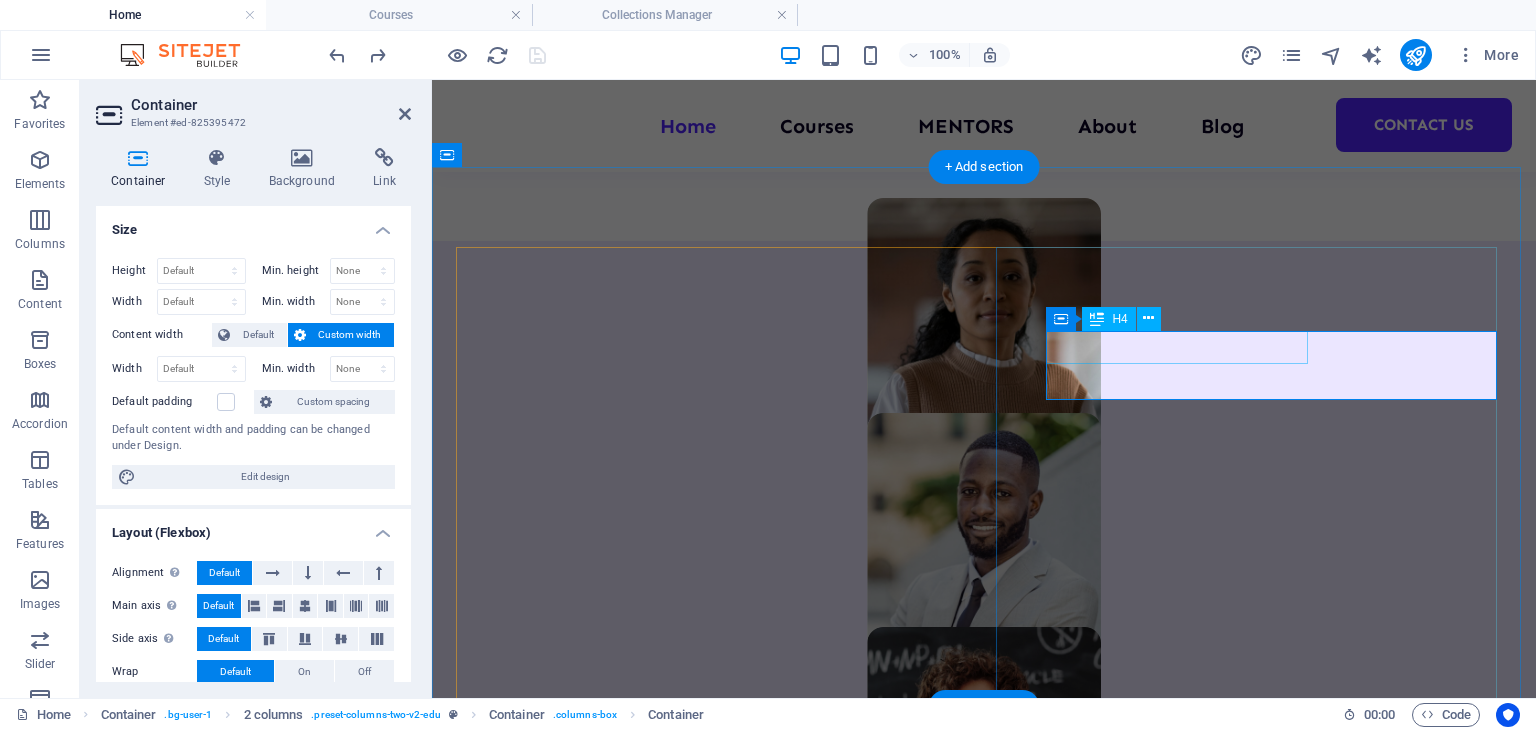 scroll, scrollTop: 1325, scrollLeft: 0, axis: vertical 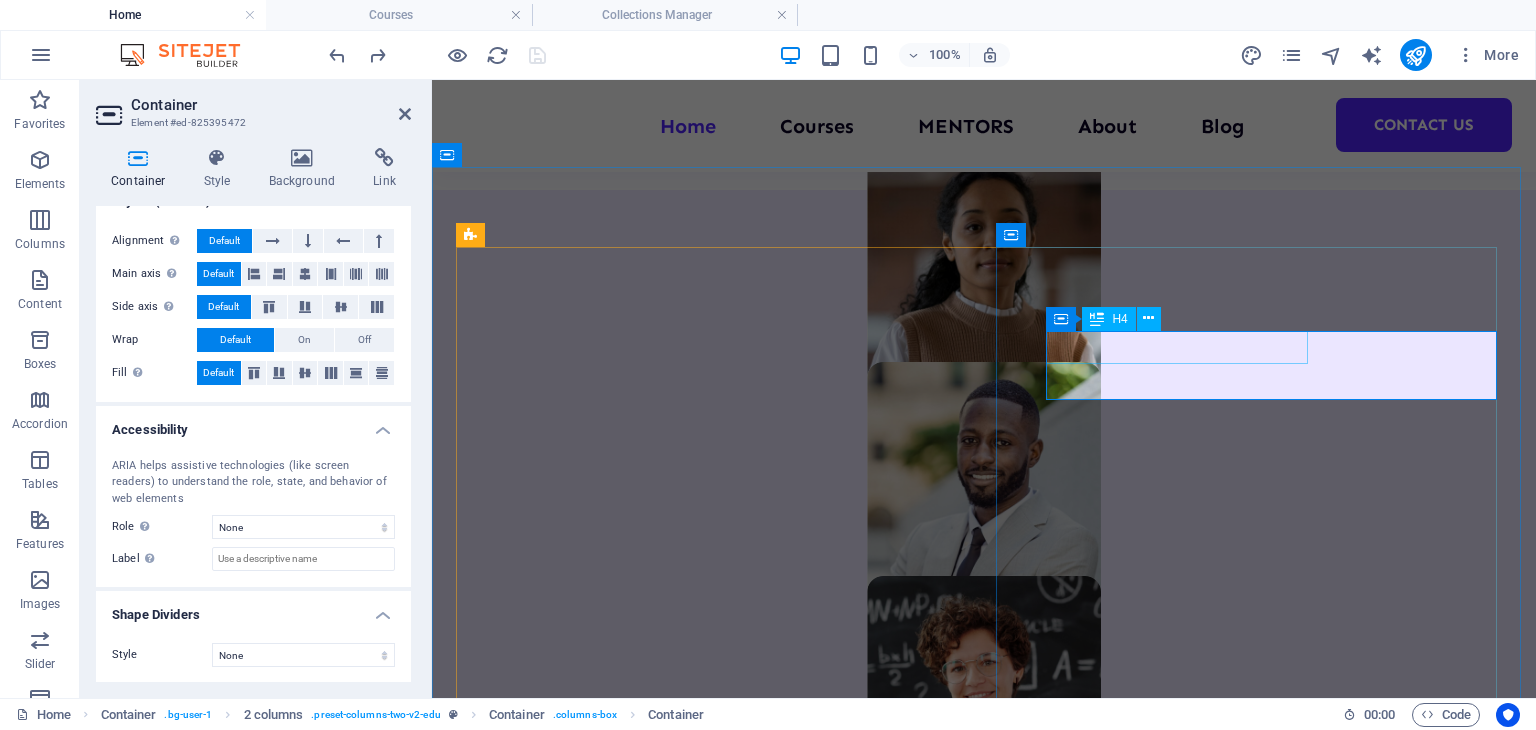 click on "Highly skilled teachers" at bounding box center (710, 2583) 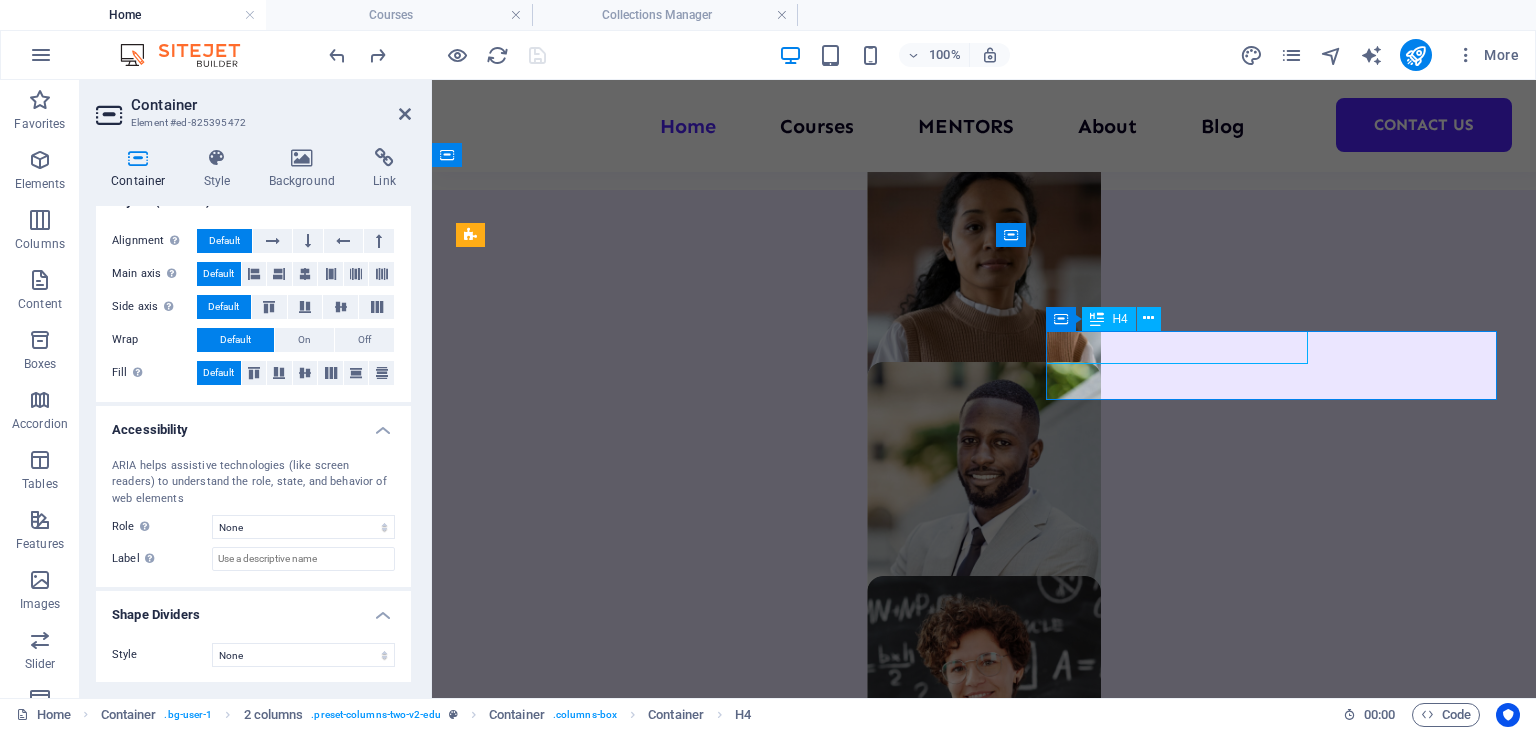 click on "Highly skilled teachers" at bounding box center [710, 2583] 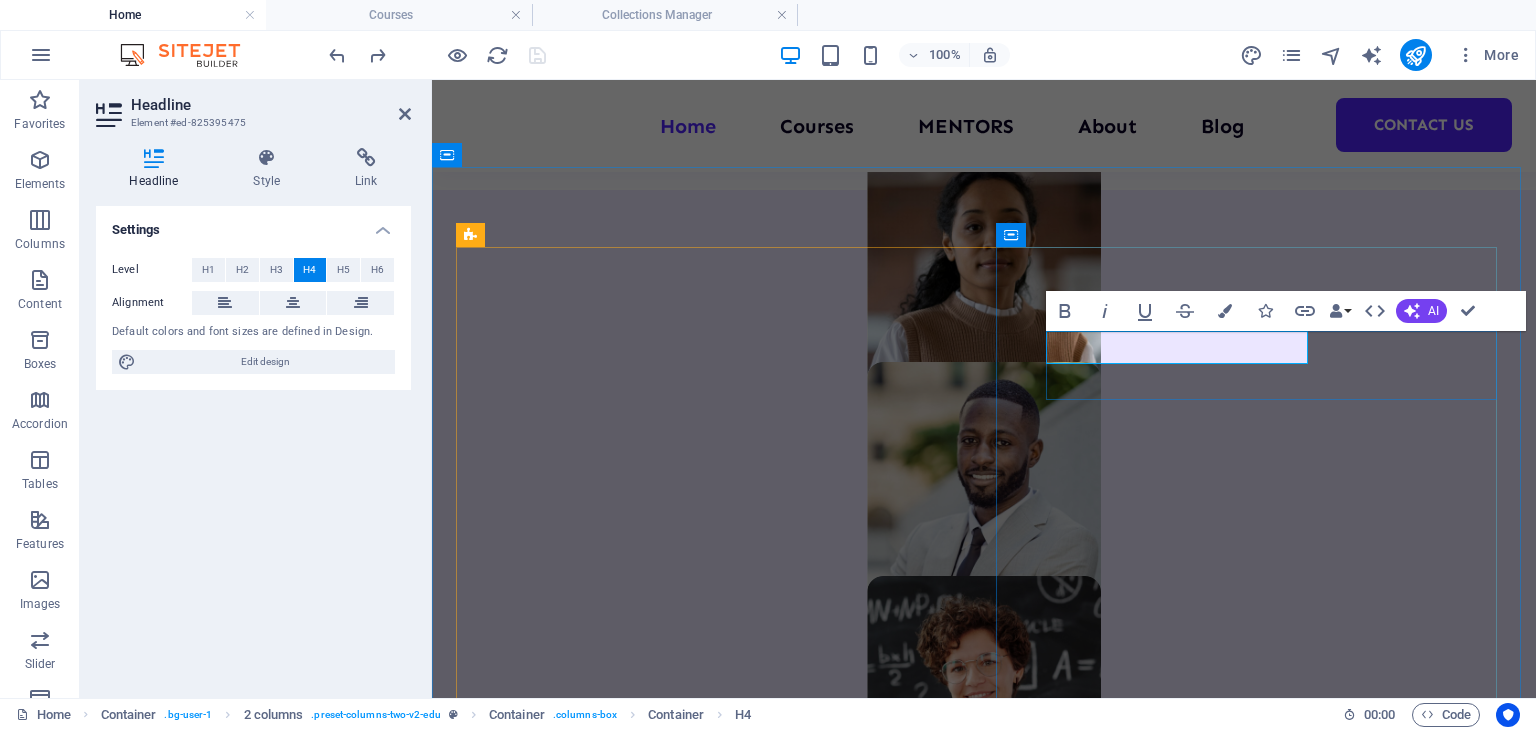 click on "Highly skilled teachers" at bounding box center (710, 2583) 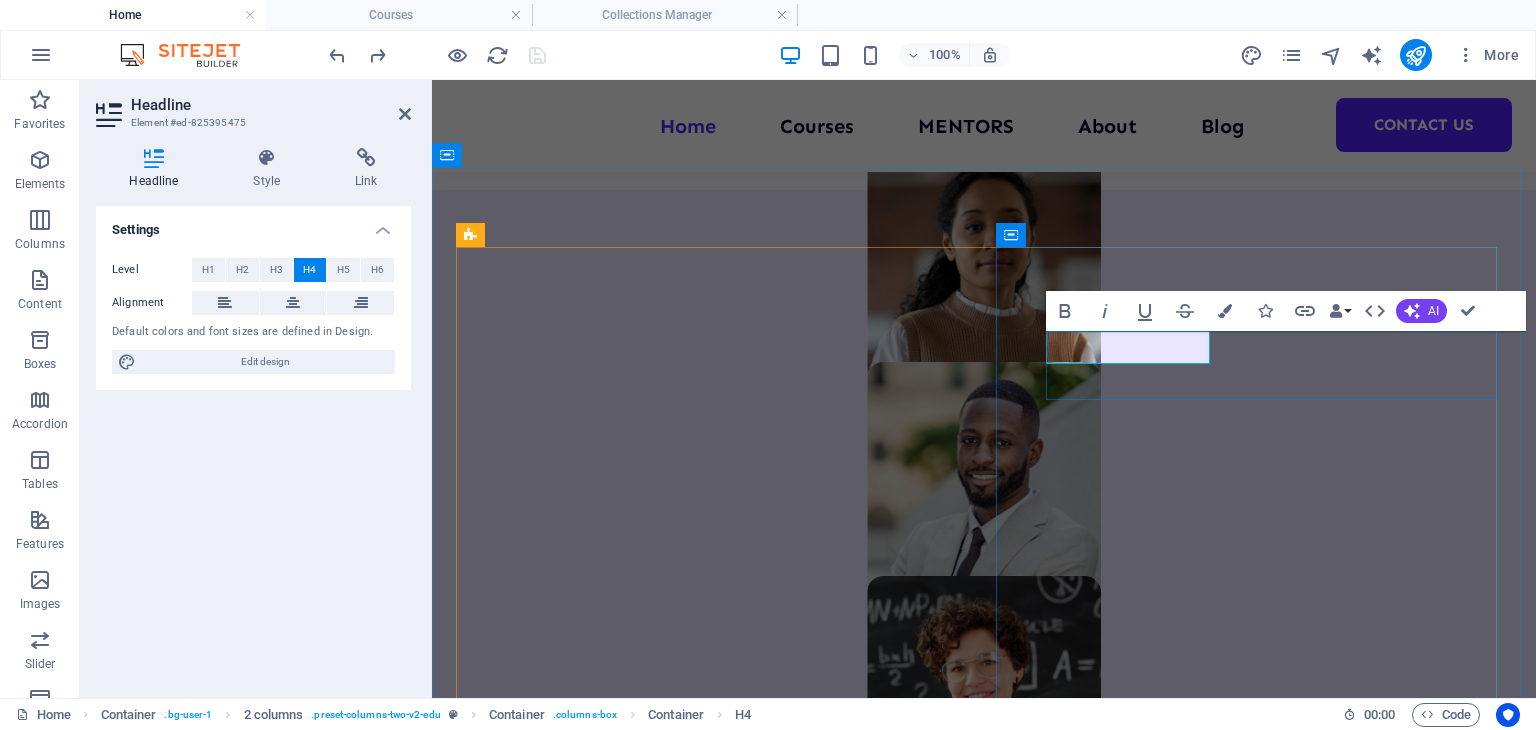 type 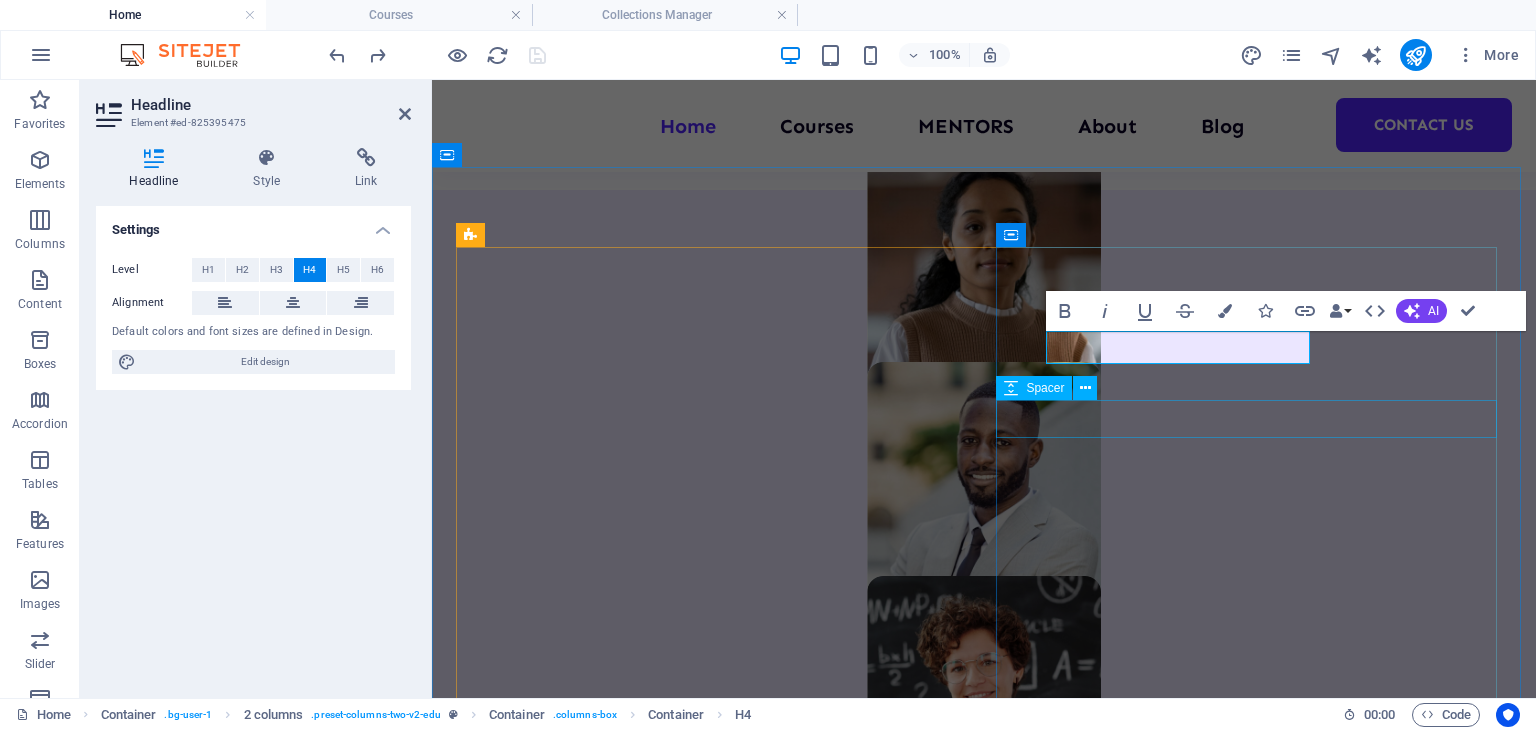 click at bounding box center (710, 2654) 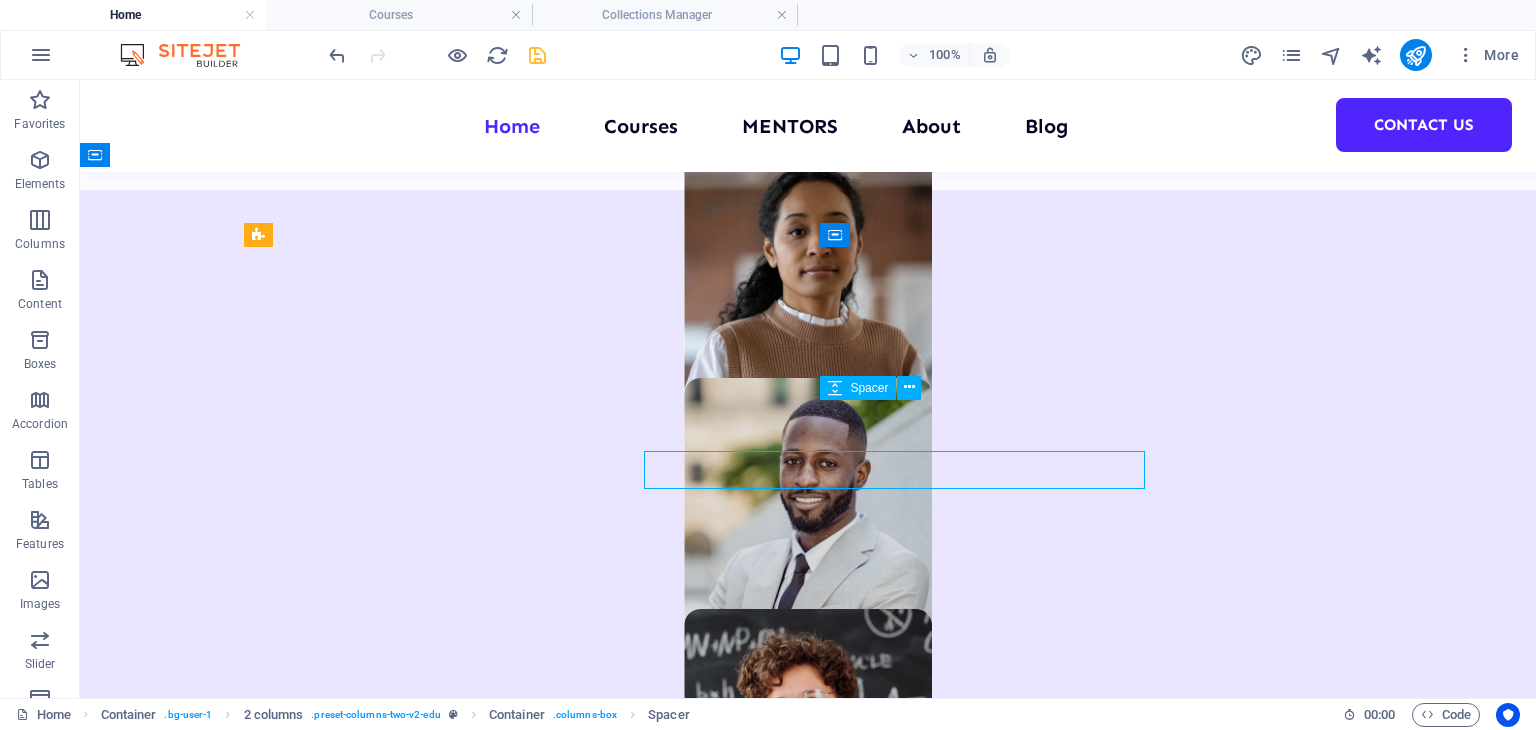 scroll, scrollTop: 1274, scrollLeft: 0, axis: vertical 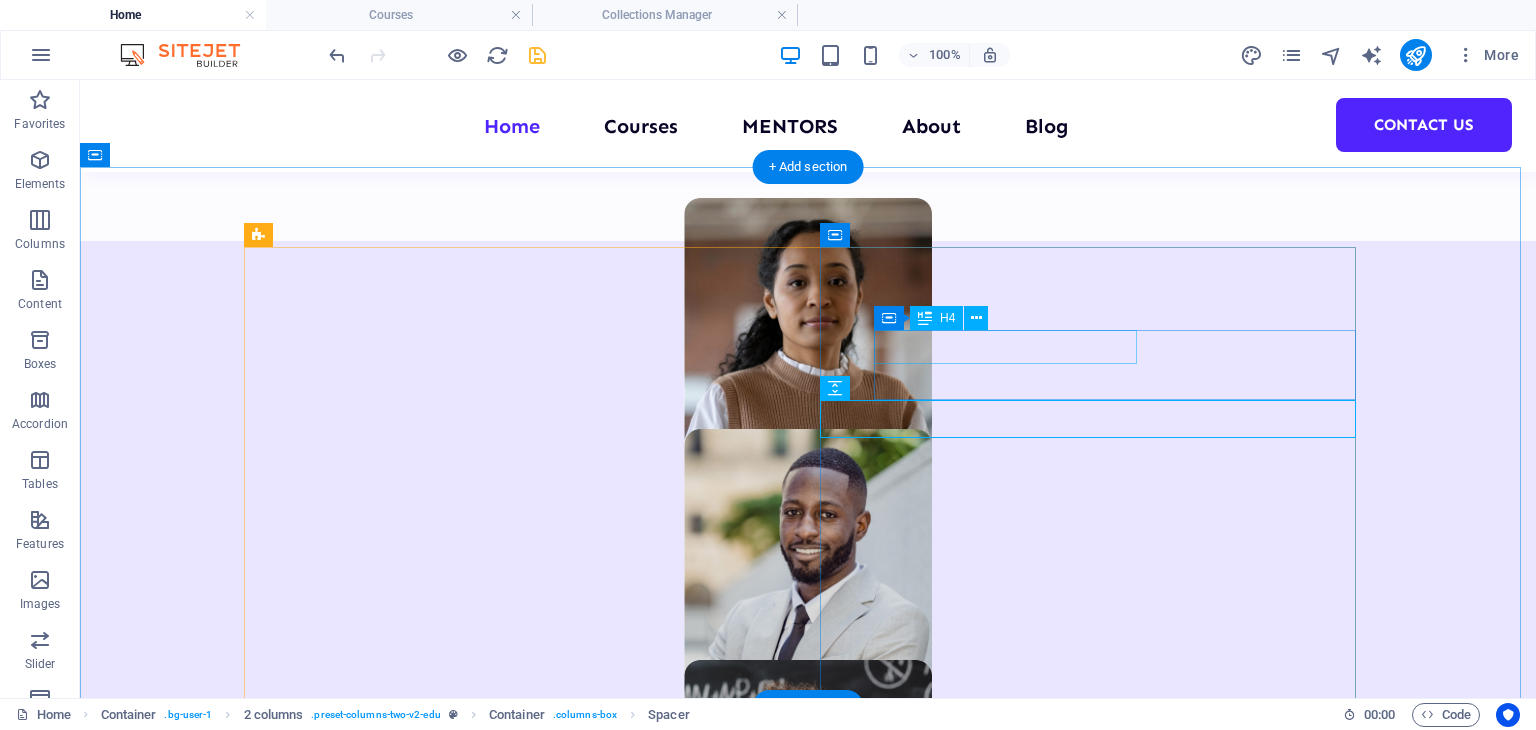 click on "Highly skilled Mentors" at bounding box center (520, 2698) 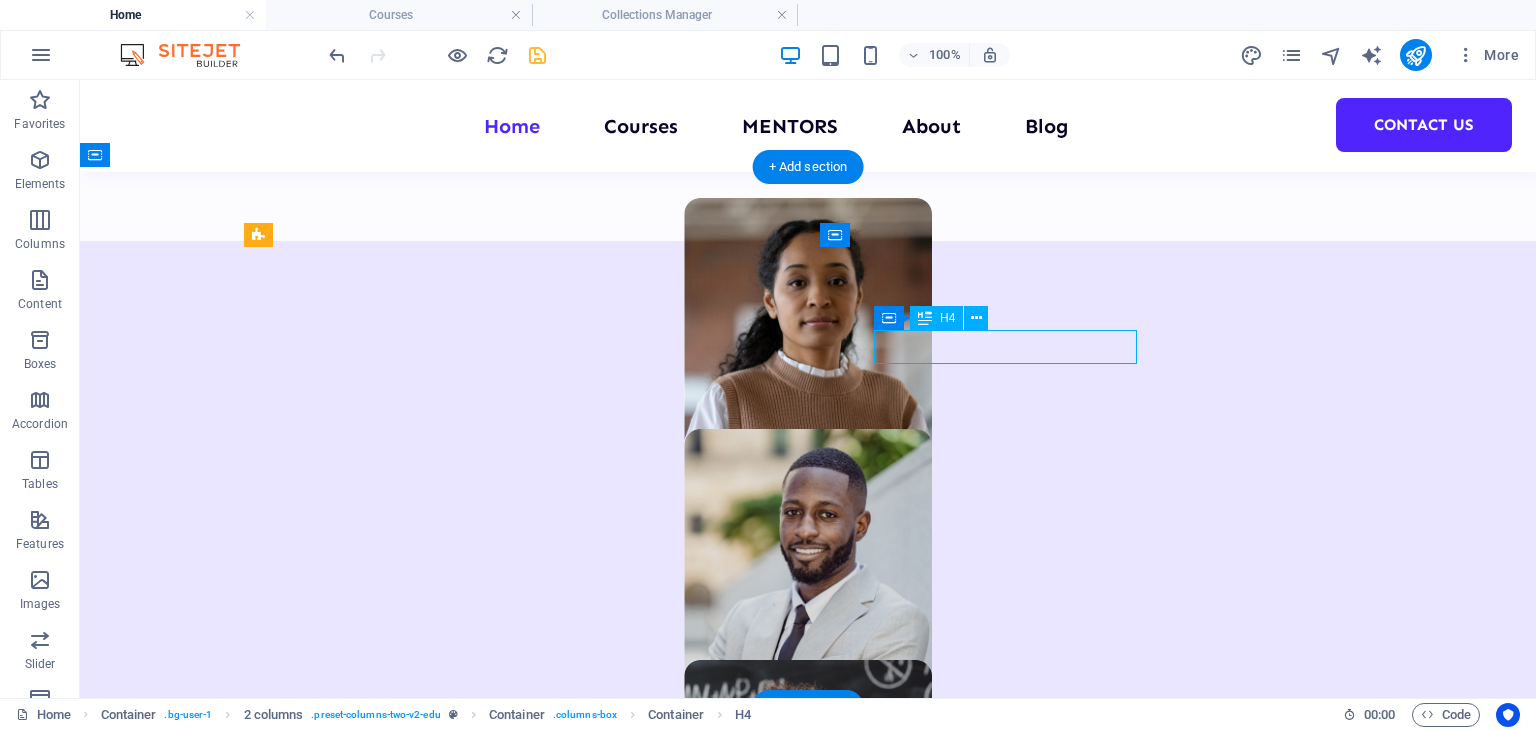 click on "Highly skilled Mentors" at bounding box center [520, 2698] 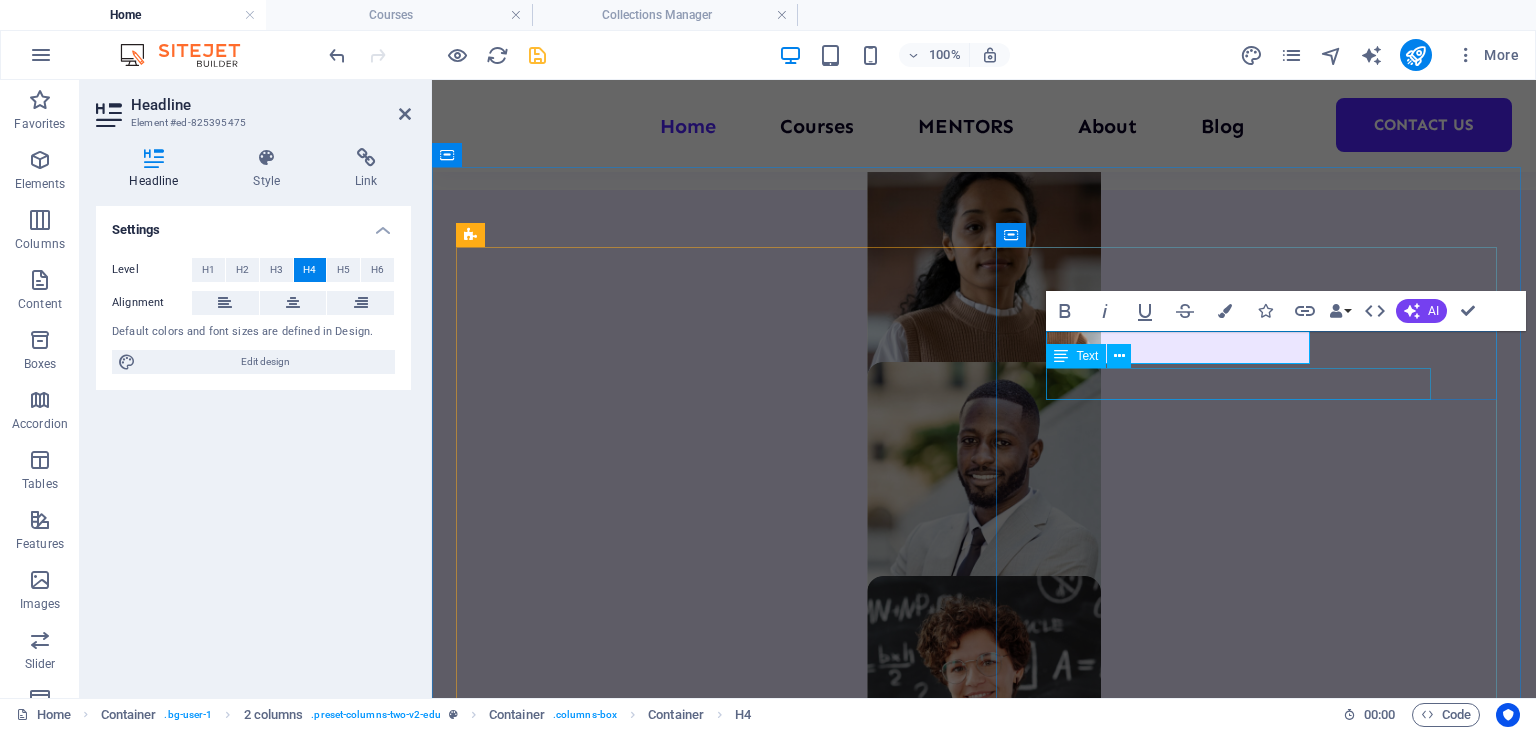 click on "Lorem ipsum dolor sit amet consectetur." at bounding box center [710, 2619] 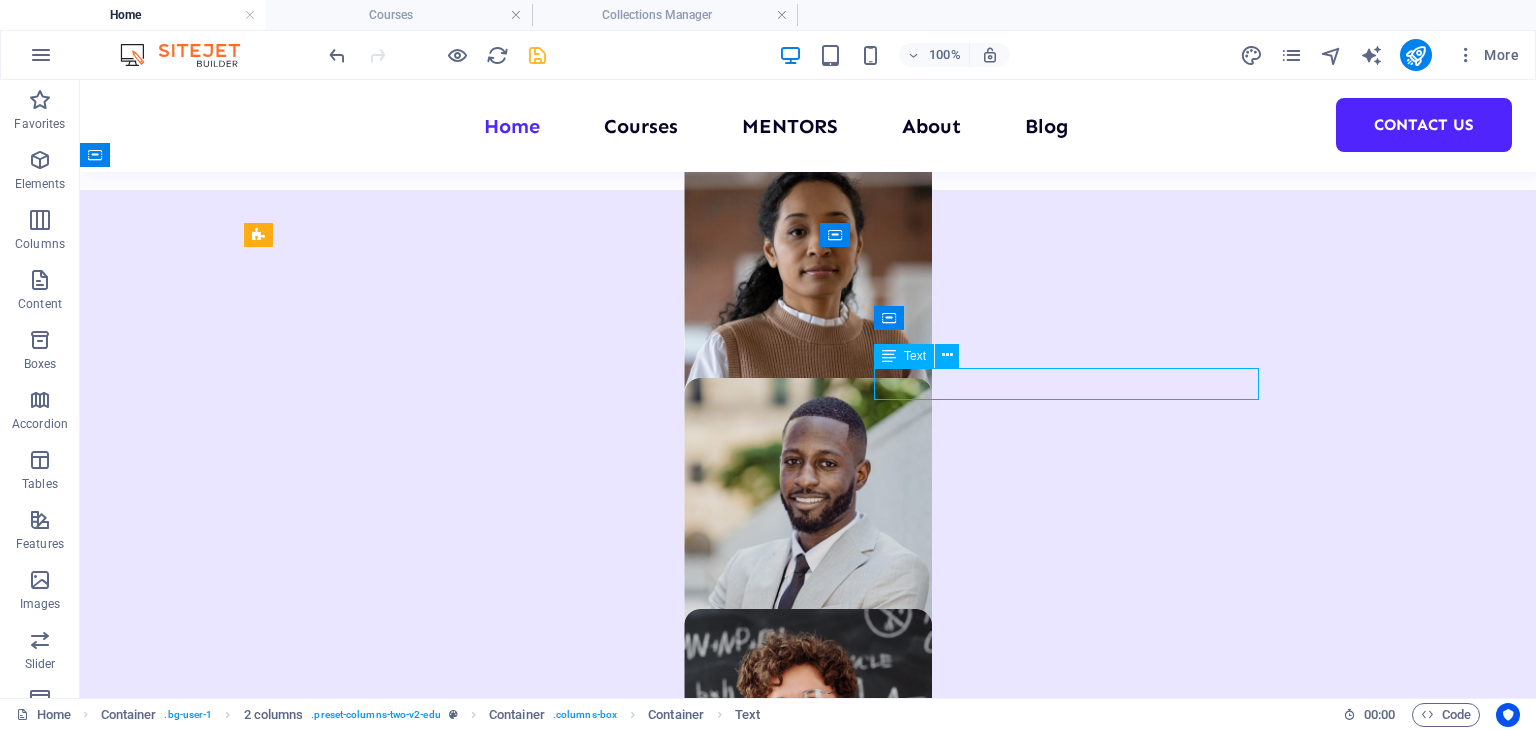scroll, scrollTop: 1274, scrollLeft: 0, axis: vertical 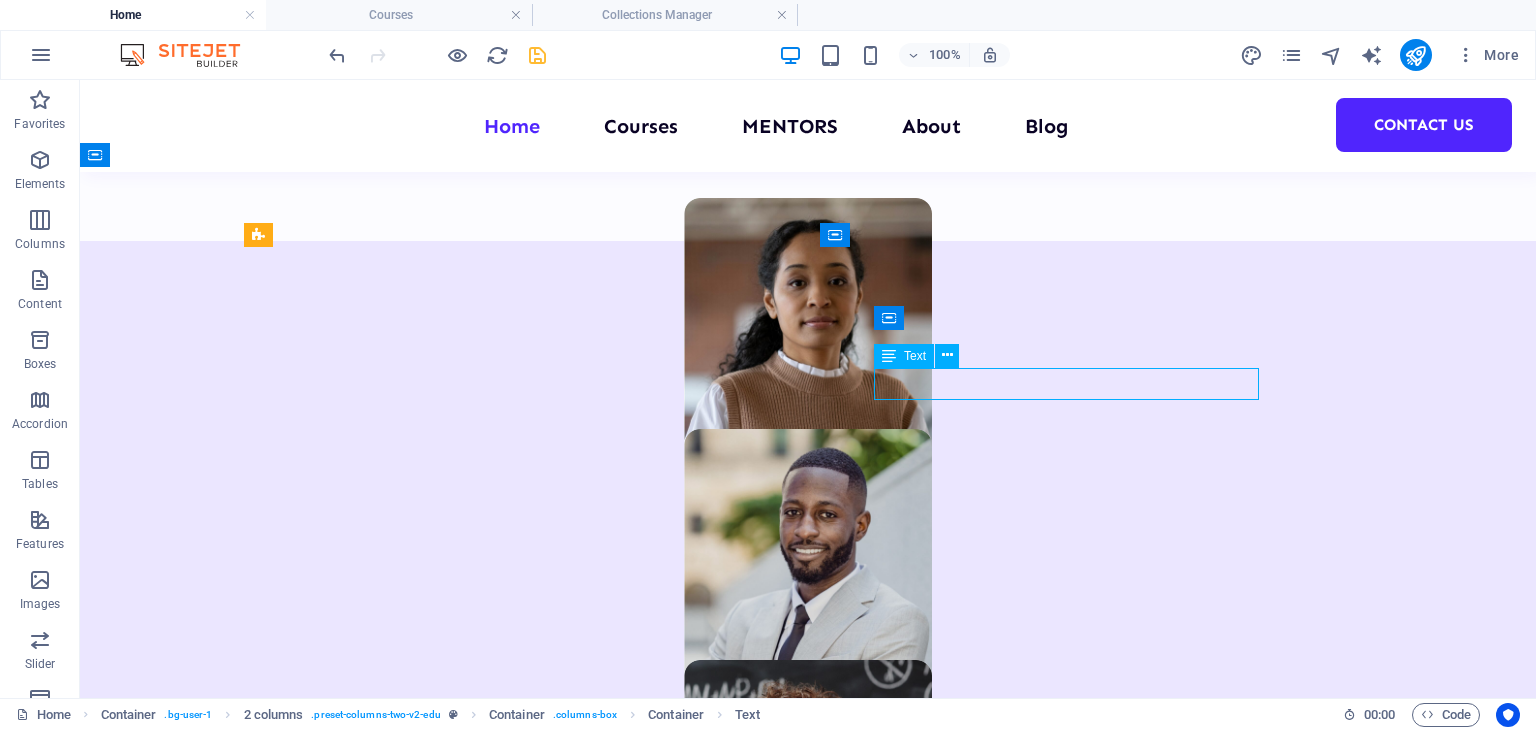 click on "Lorem ipsum dolor sit amet consectetur." at bounding box center (520, 2735) 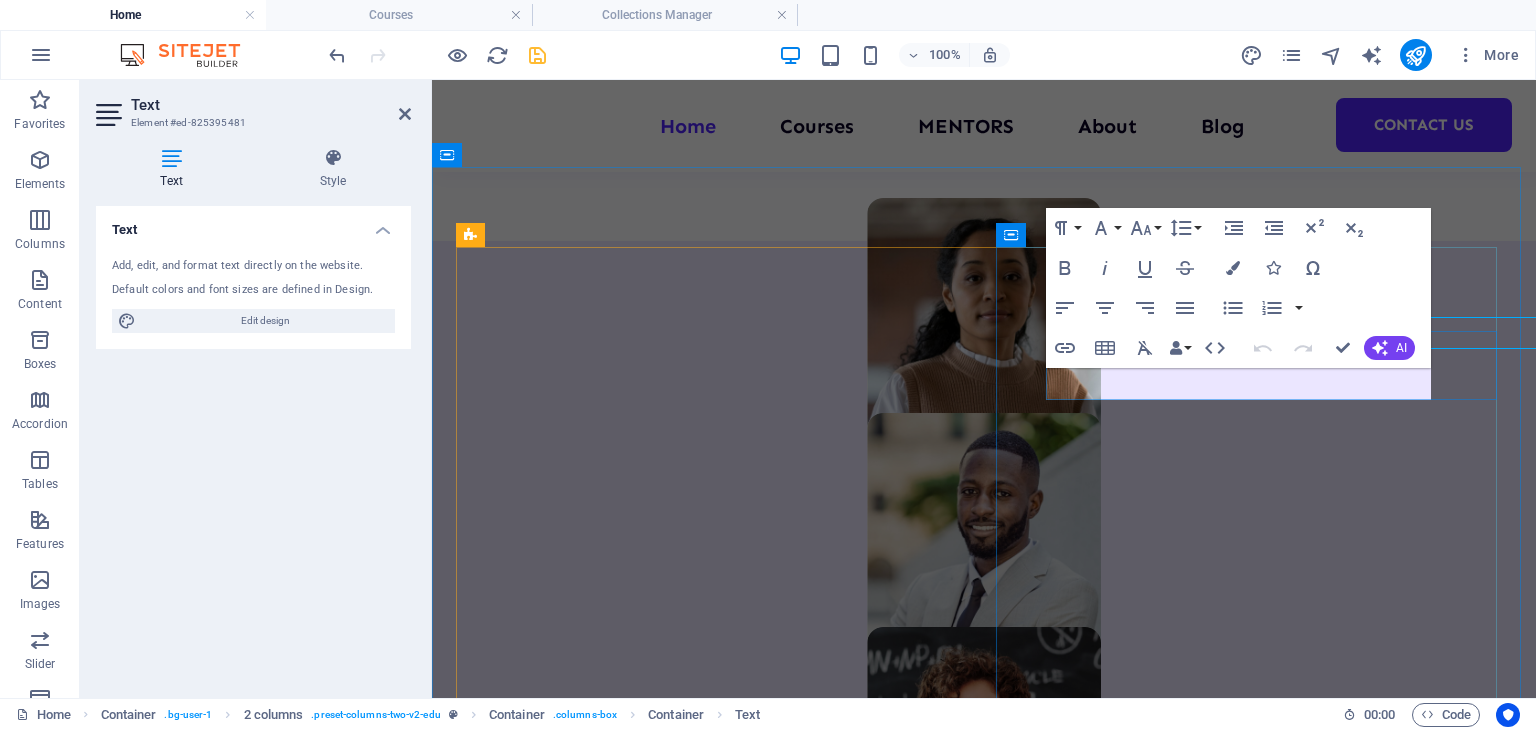 scroll, scrollTop: 1325, scrollLeft: 0, axis: vertical 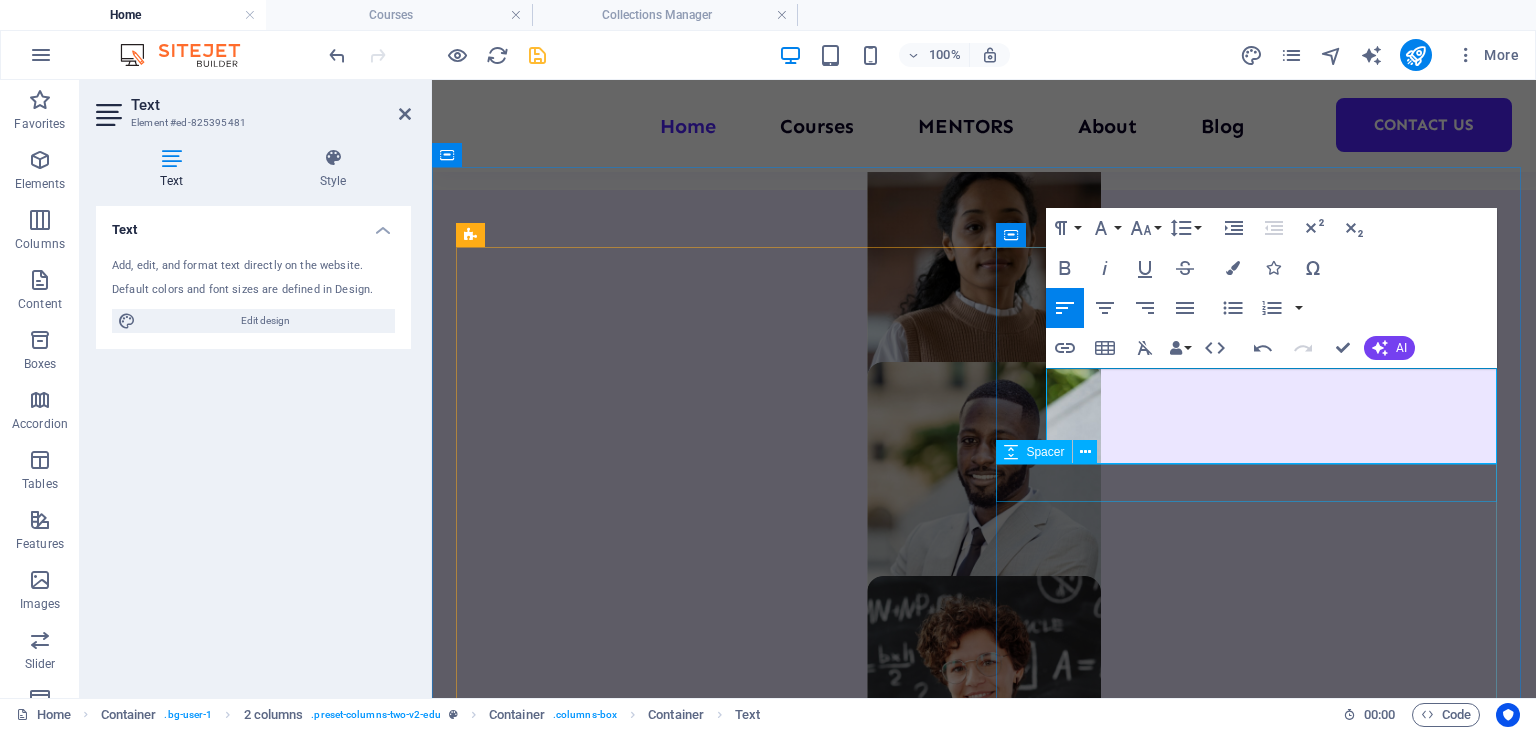 click at bounding box center [710, 2718] 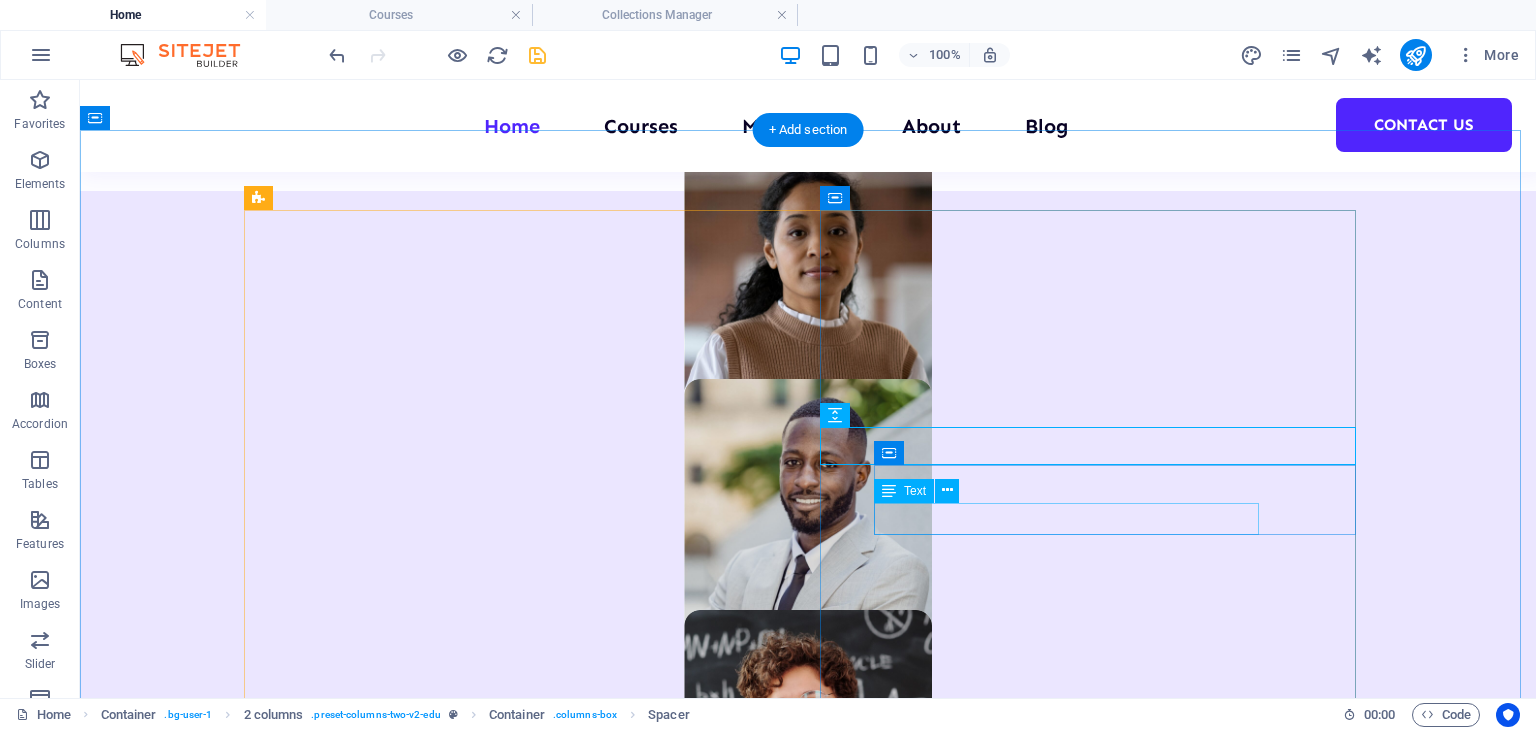 scroll, scrollTop: 1327, scrollLeft: 0, axis: vertical 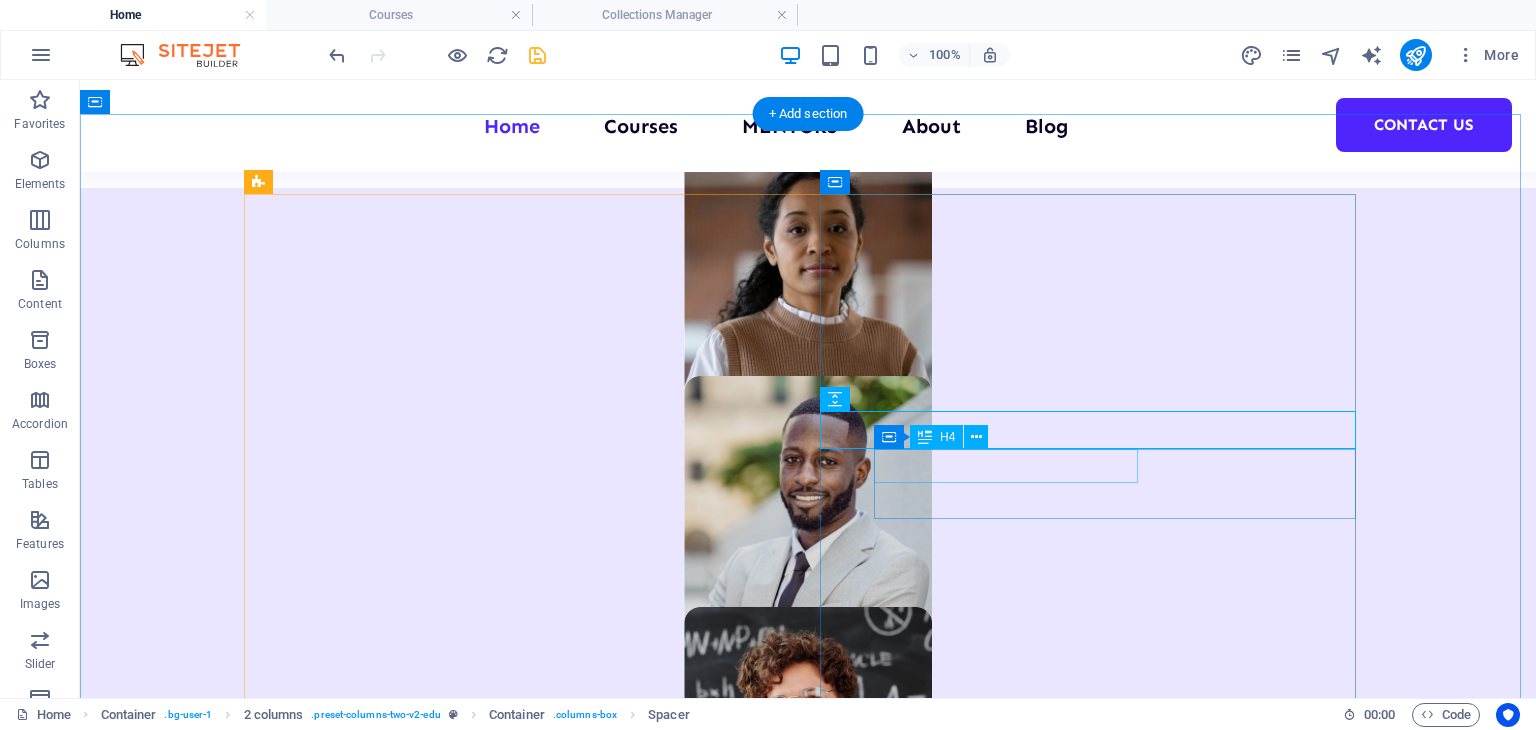 click on "Modern course content" at bounding box center (520, 2857) 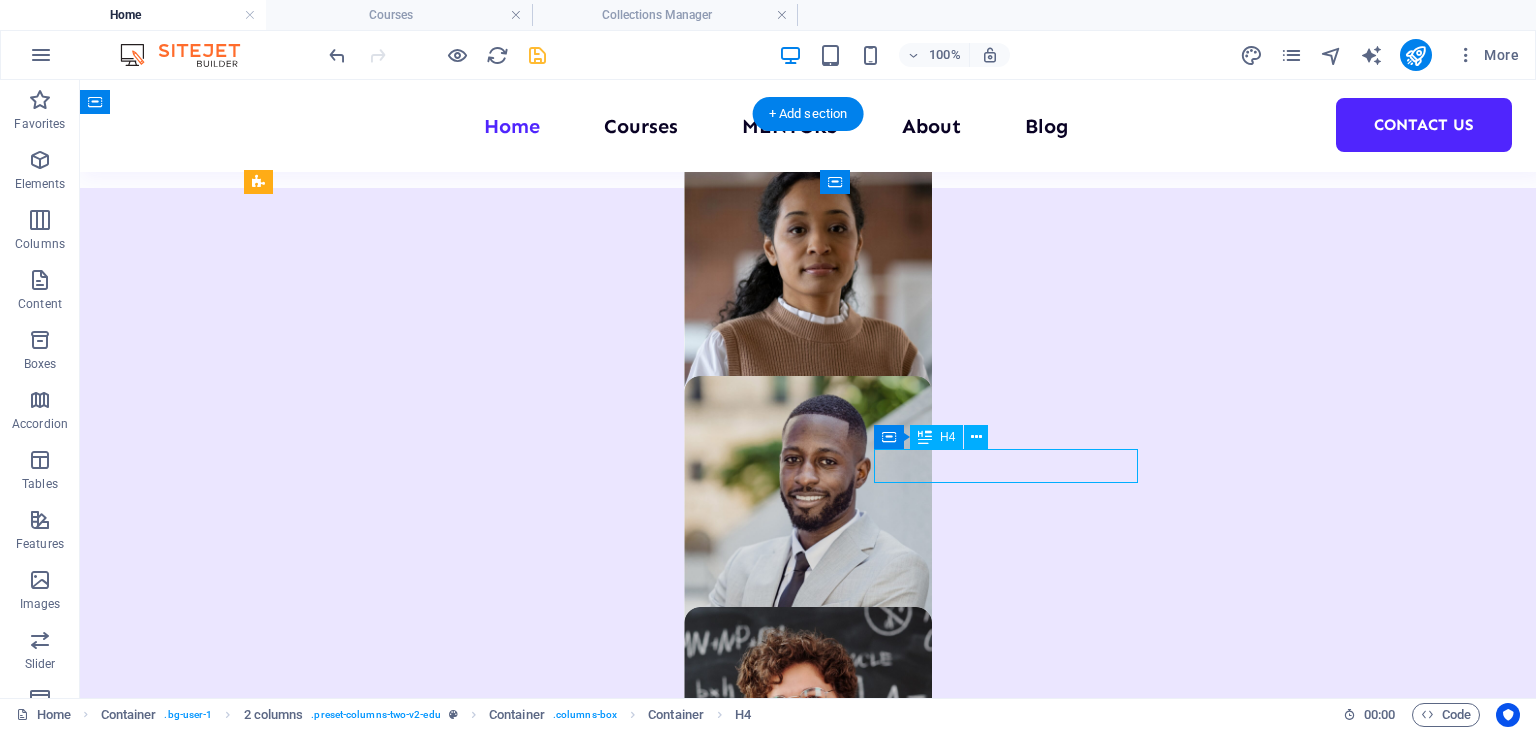 click on "Modern course content" at bounding box center (520, 2857) 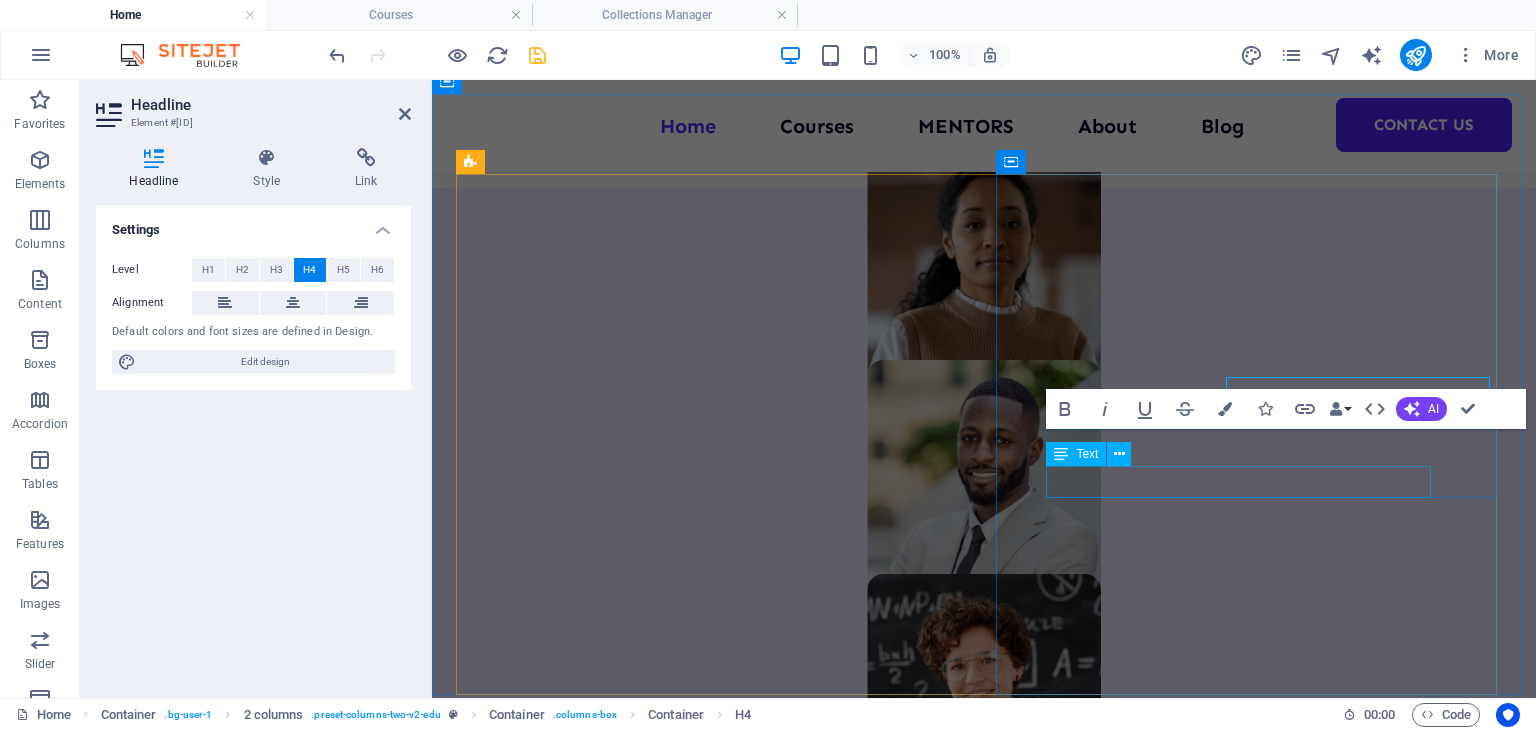 scroll, scrollTop: 1399, scrollLeft: 0, axis: vertical 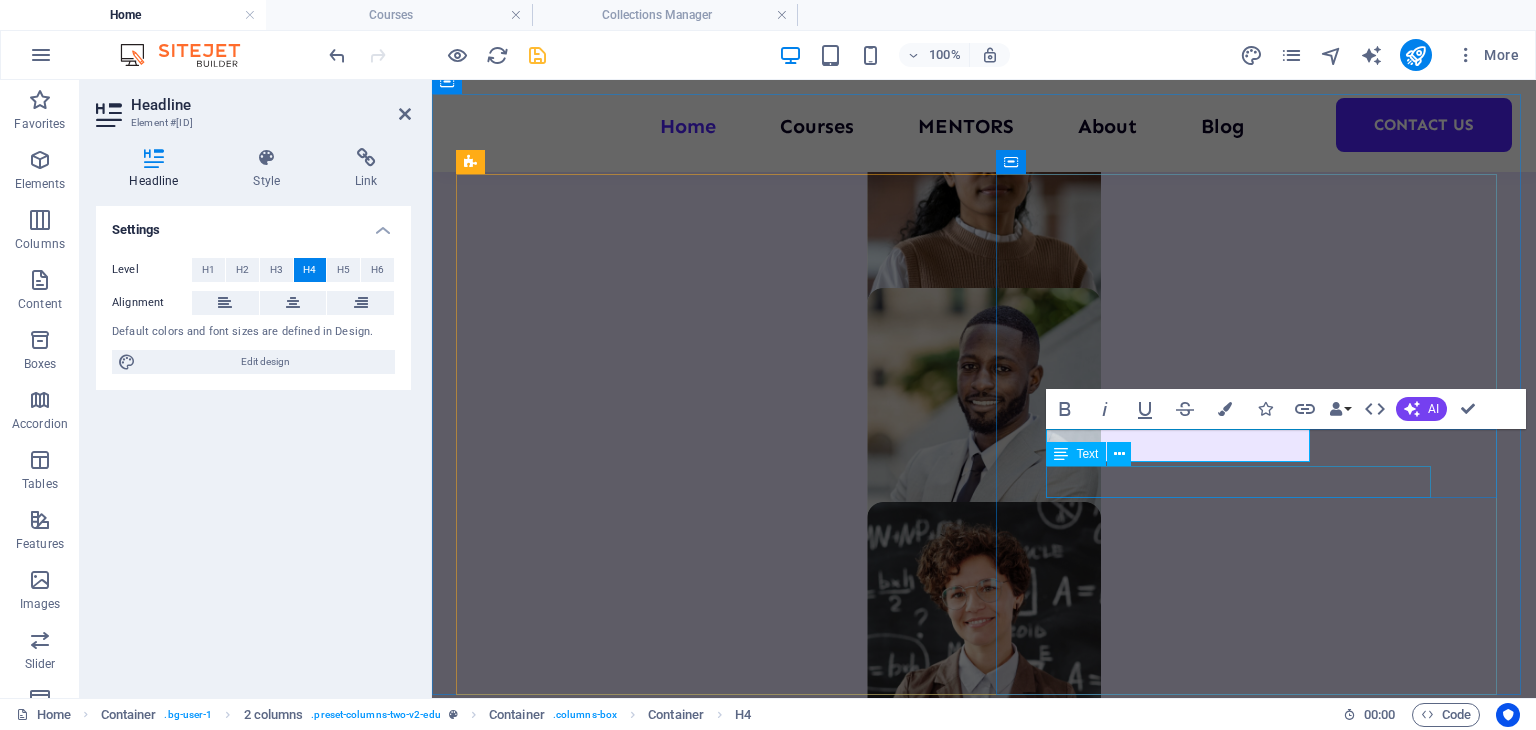 click on "Lorem ipsum dolor sit amet consectetur." at bounding box center (710, 2757) 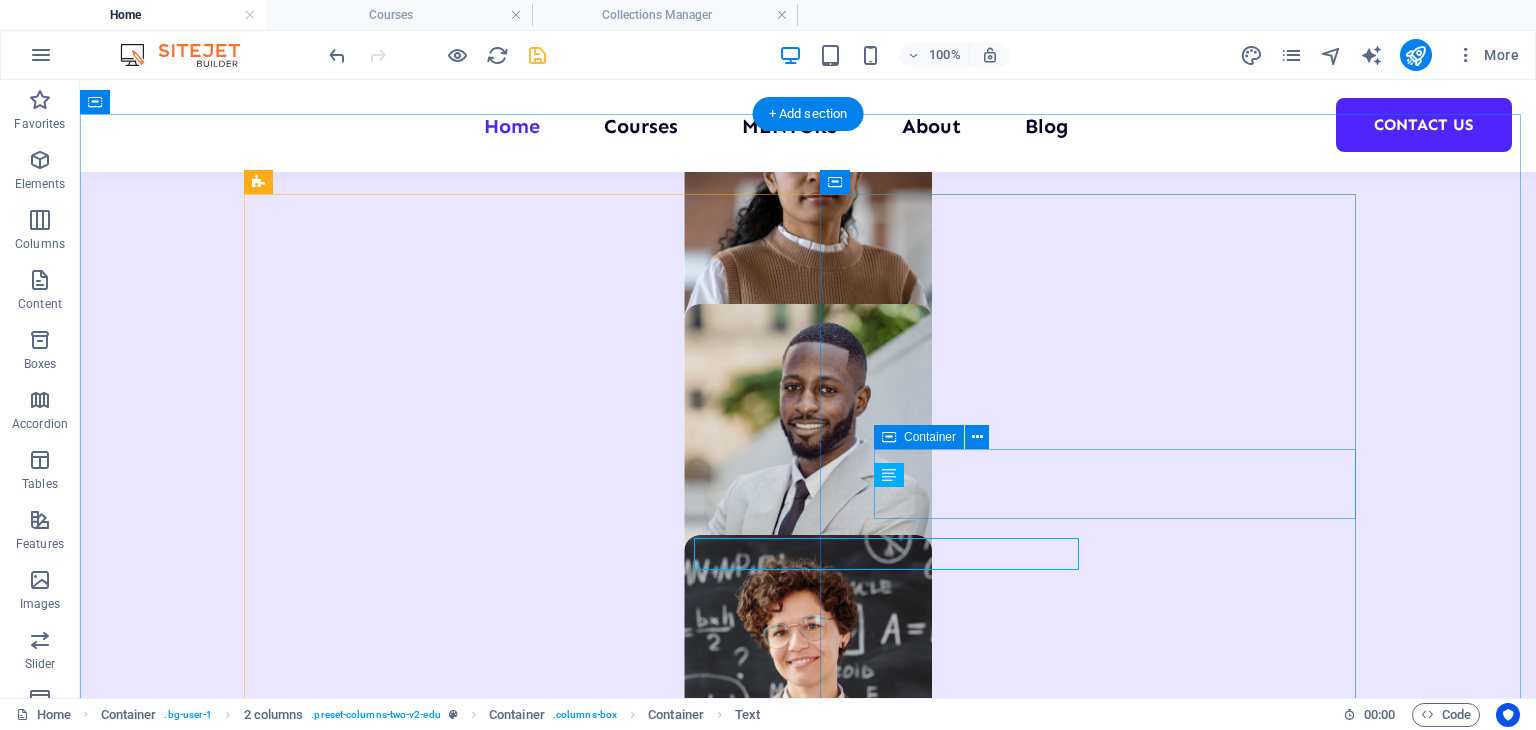 scroll, scrollTop: 1327, scrollLeft: 0, axis: vertical 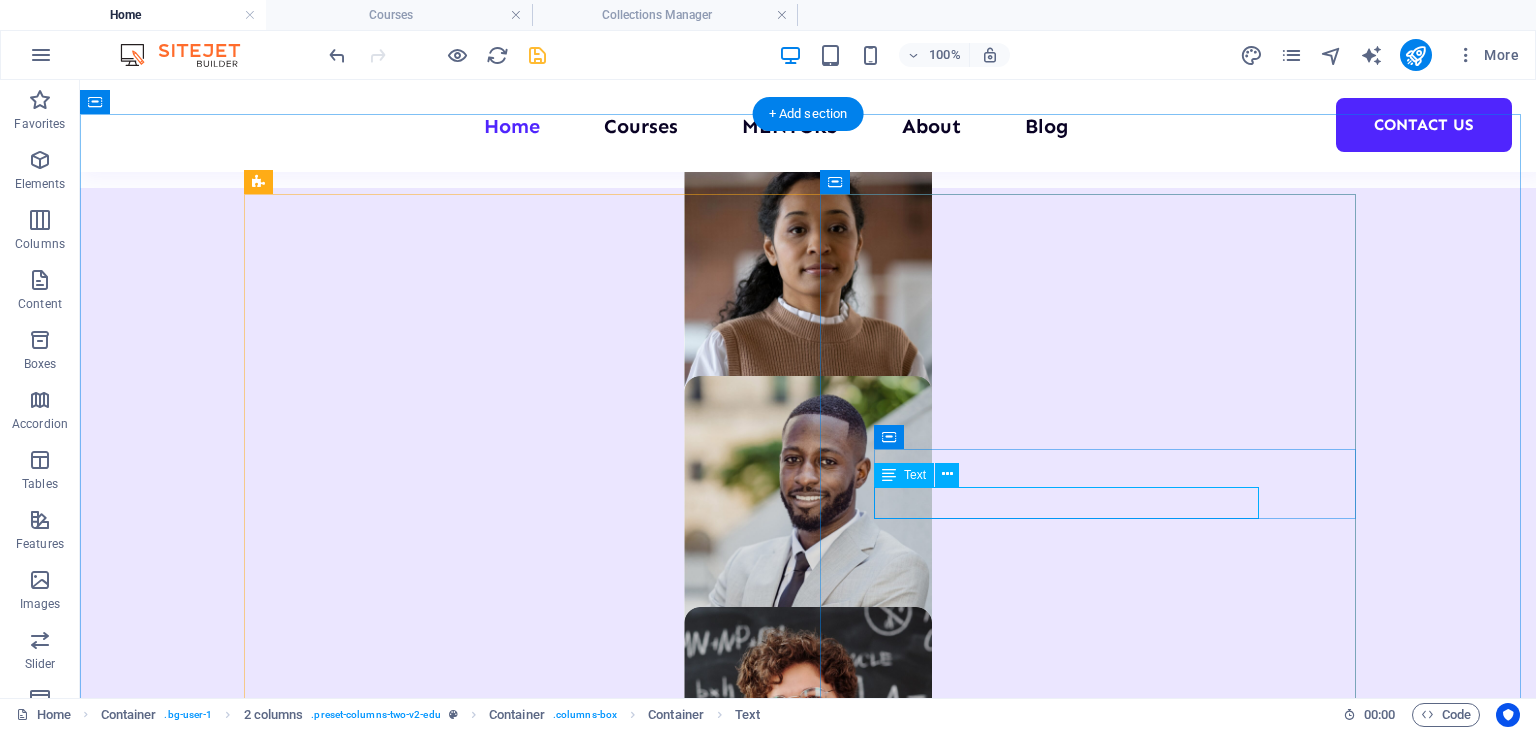 click on "Lorem ipsum dolor sit amet consectetur." at bounding box center [520, 2893] 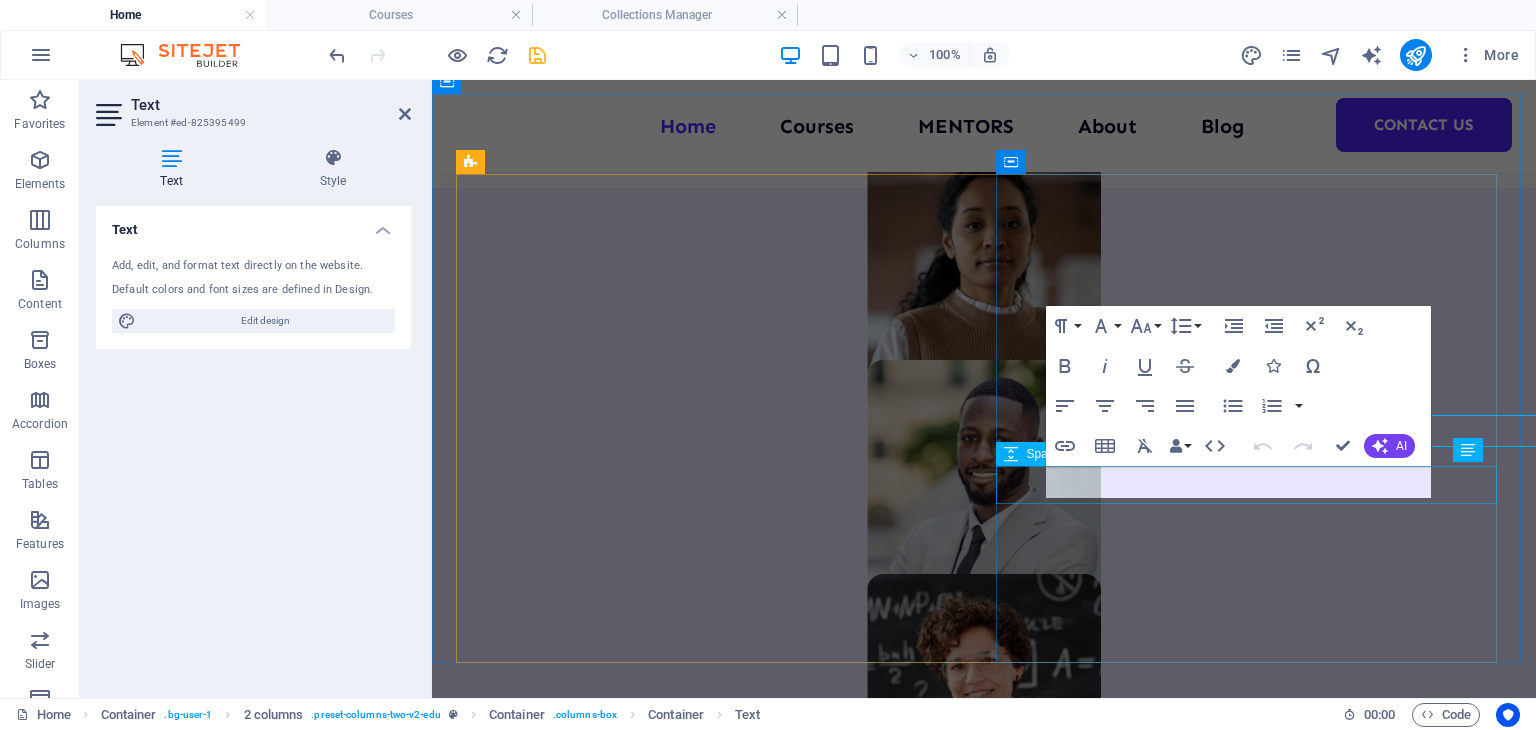 scroll, scrollTop: 1399, scrollLeft: 0, axis: vertical 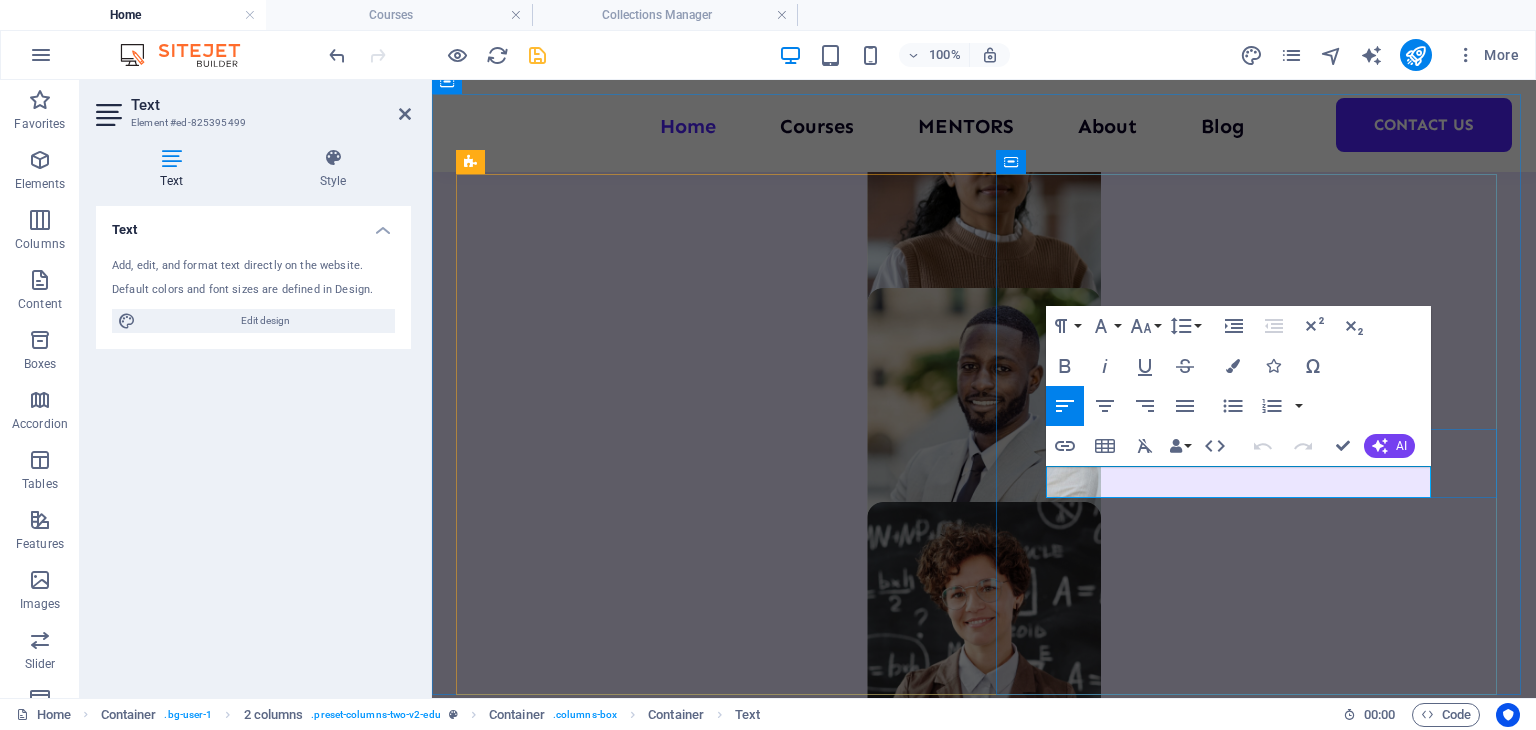 click on "Lorem ipsum dolor sit amet consectetur." at bounding box center (710, 2757) 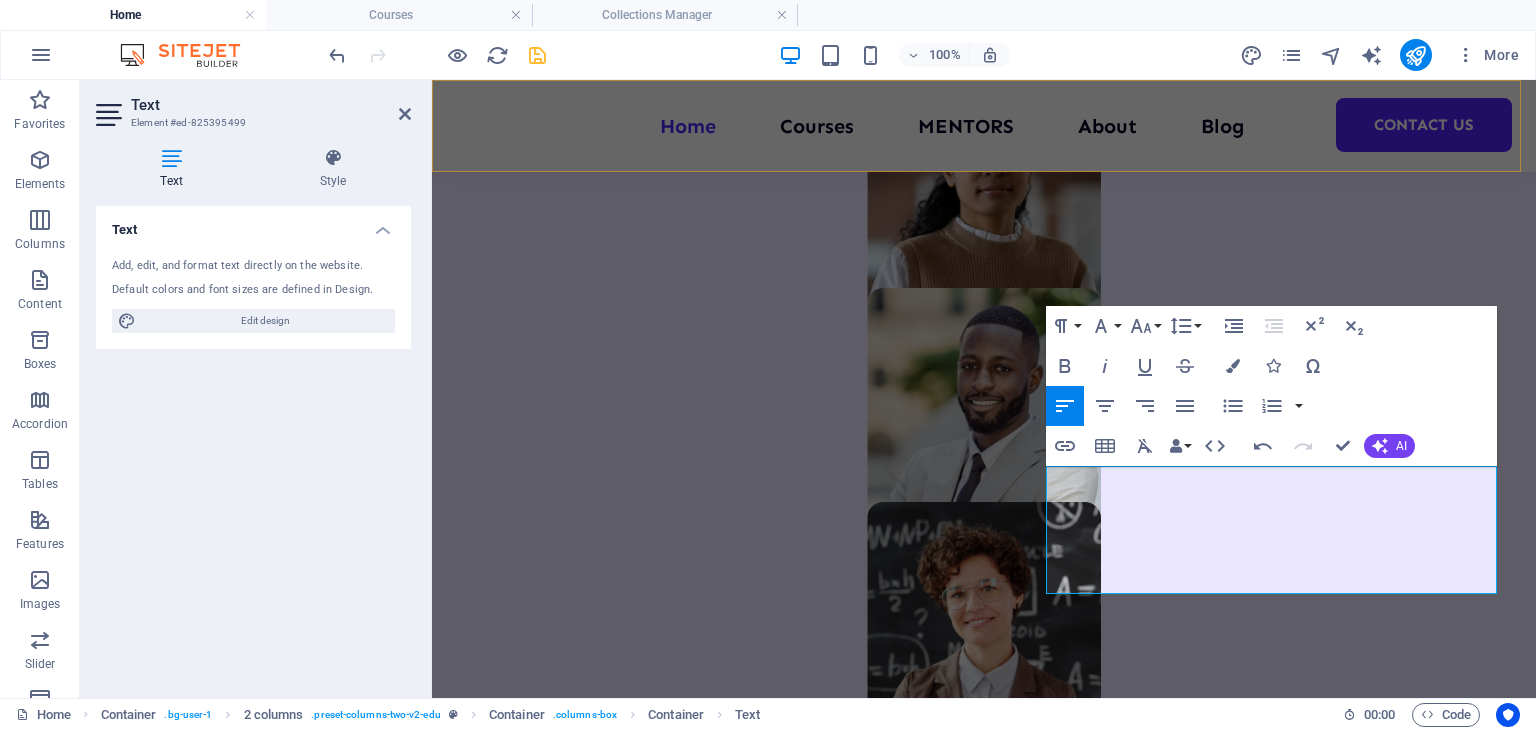 click on "Home Courses MENTORS  About Blog Contact Us" at bounding box center (984, 126) 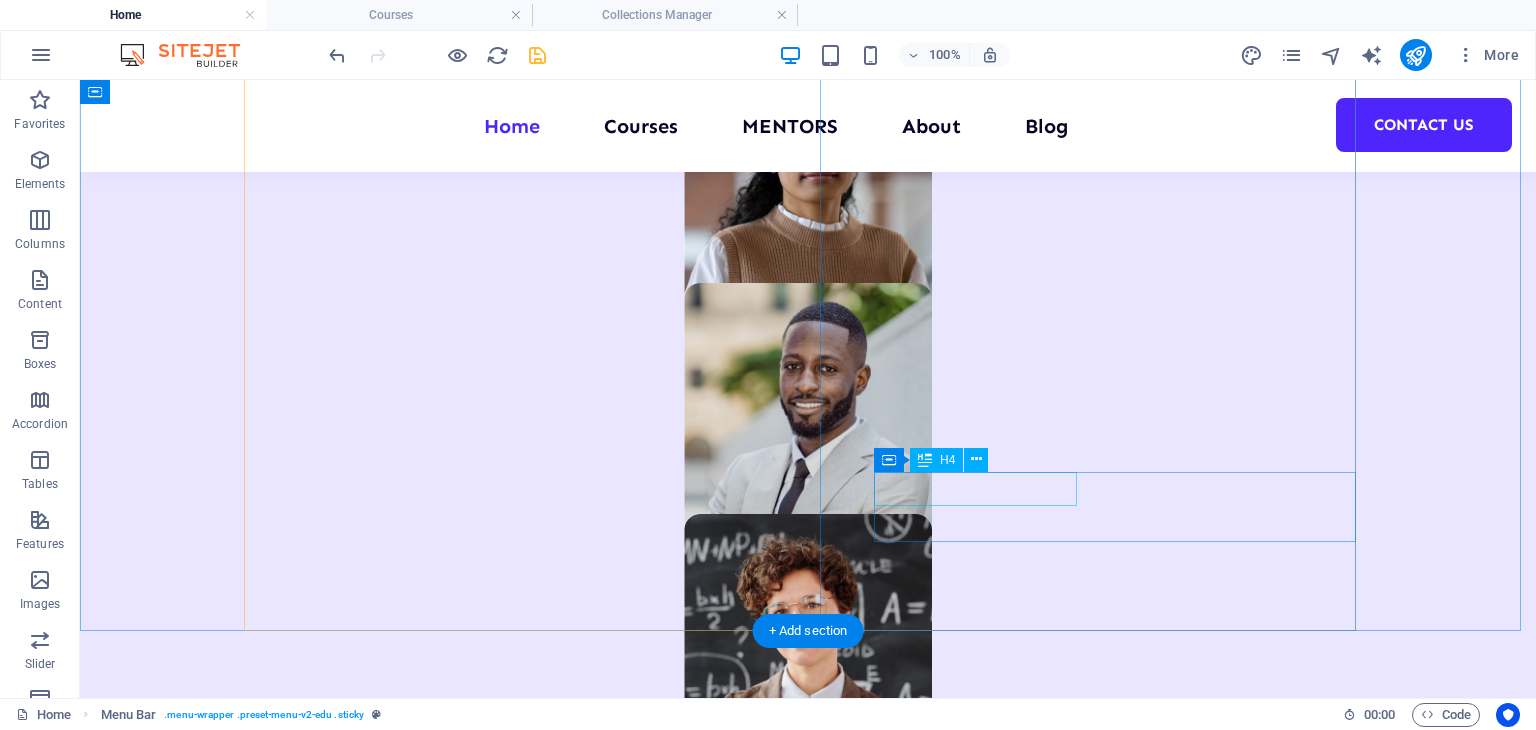 scroll, scrollTop: 1476, scrollLeft: 0, axis: vertical 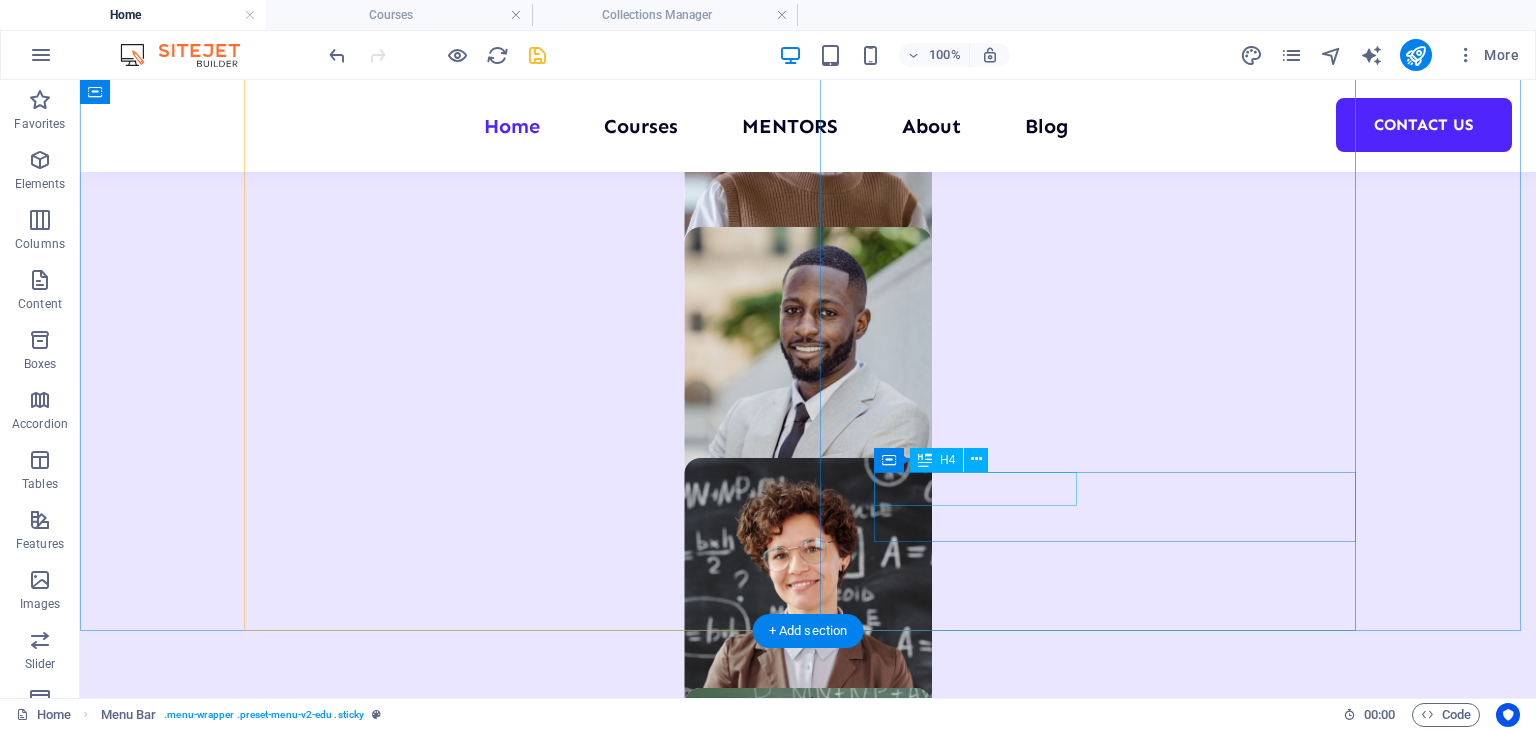 click on "Great community" at bounding box center (520, 2920) 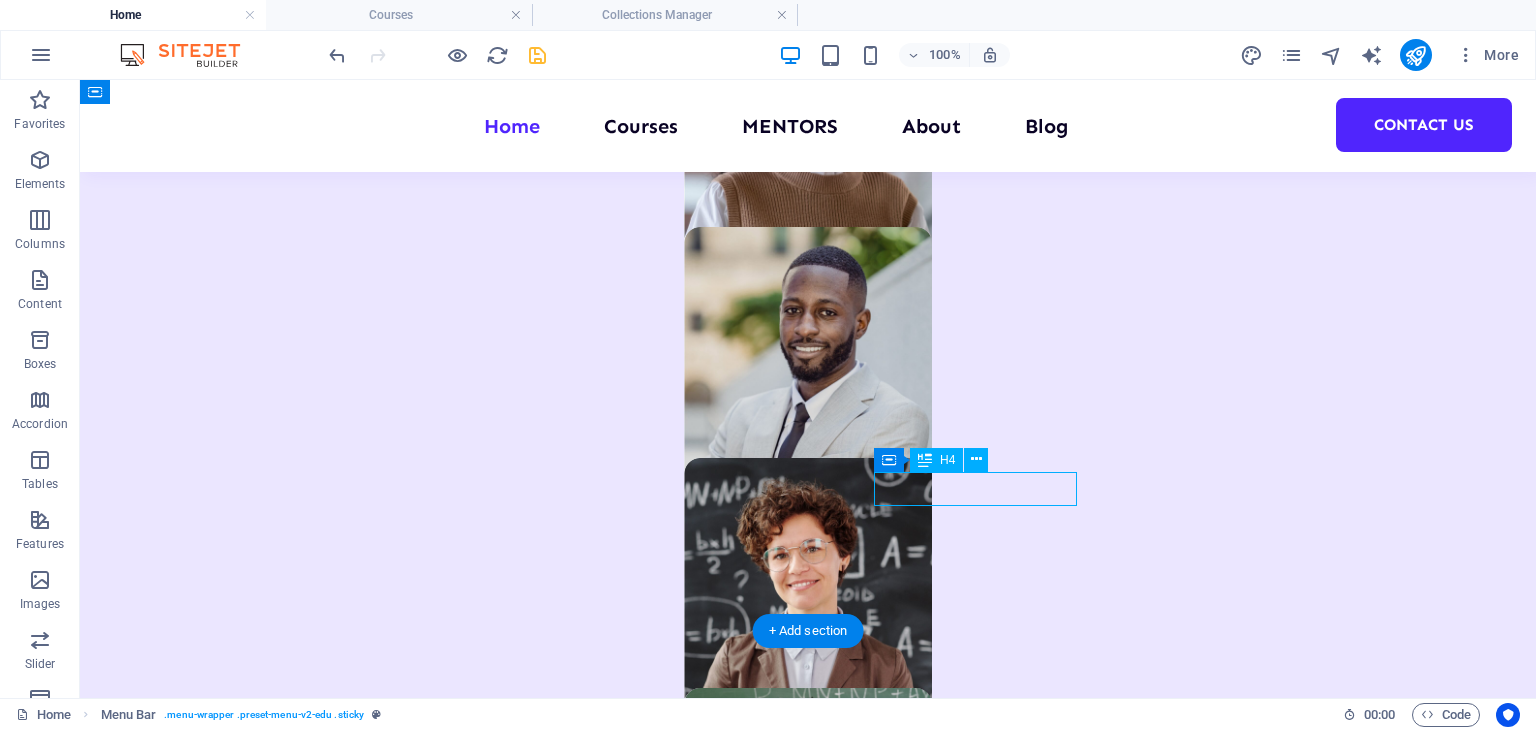 click on "Great community" at bounding box center [520, 2920] 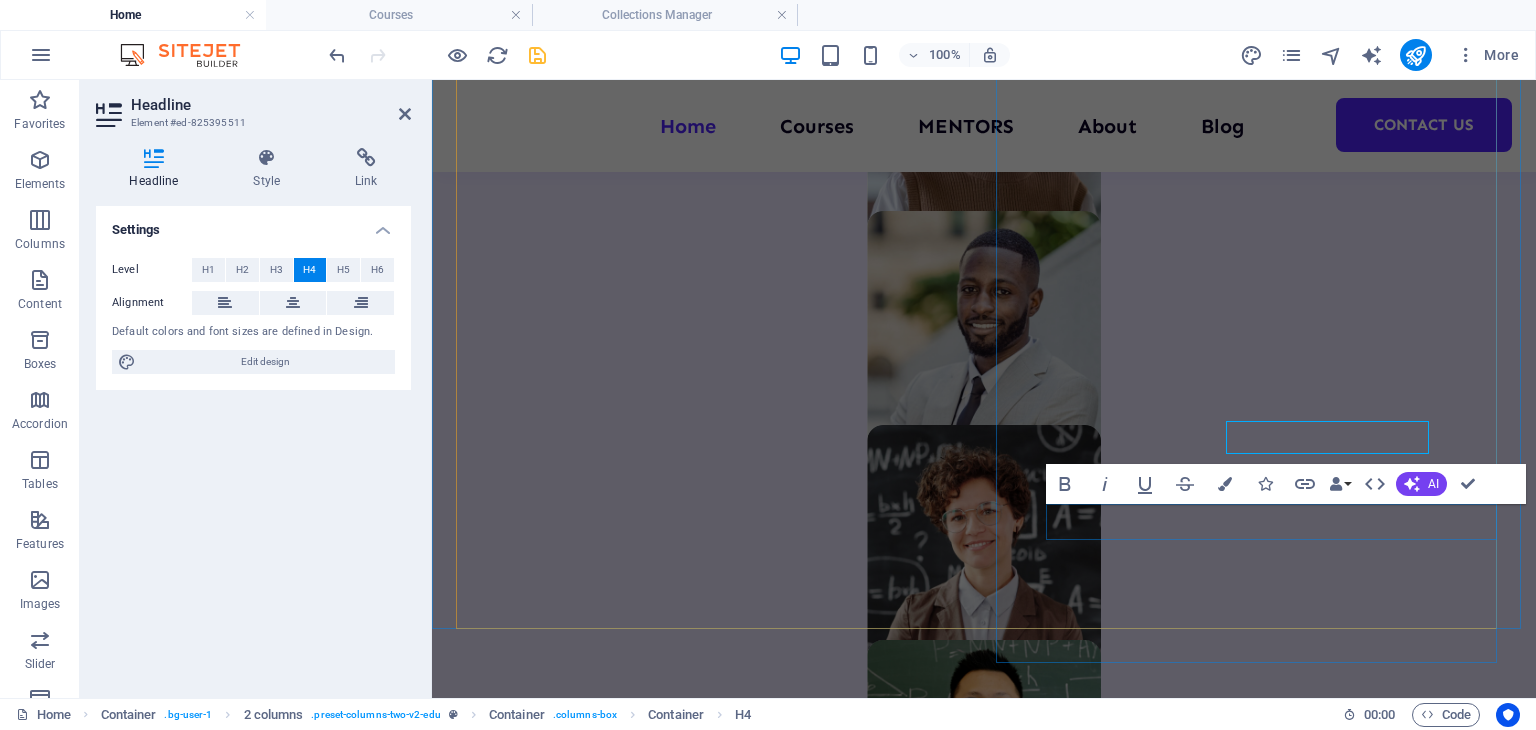 scroll, scrollTop: 1527, scrollLeft: 0, axis: vertical 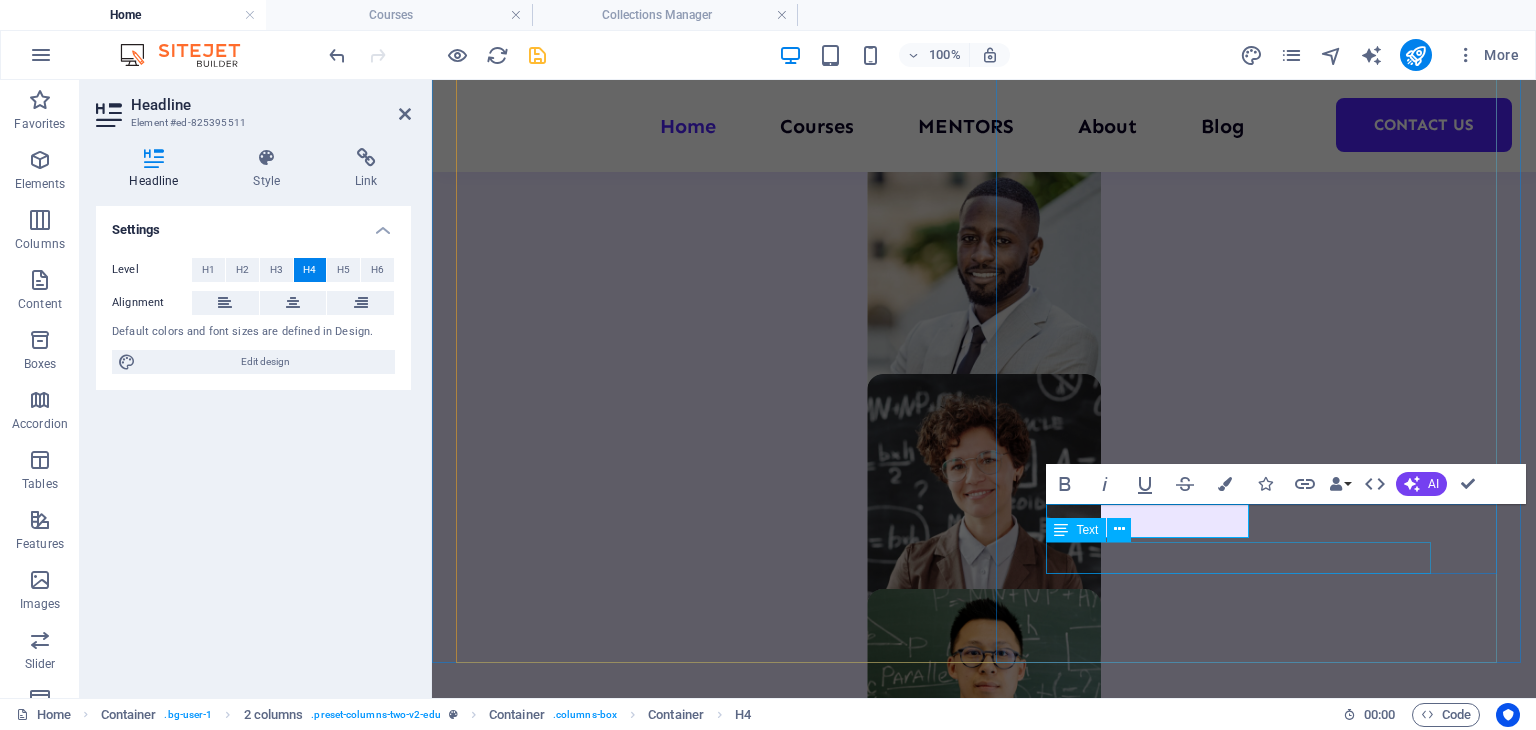 click on "Lorem ipsum dolor sit amet consectetur." at bounding box center [710, 2841] 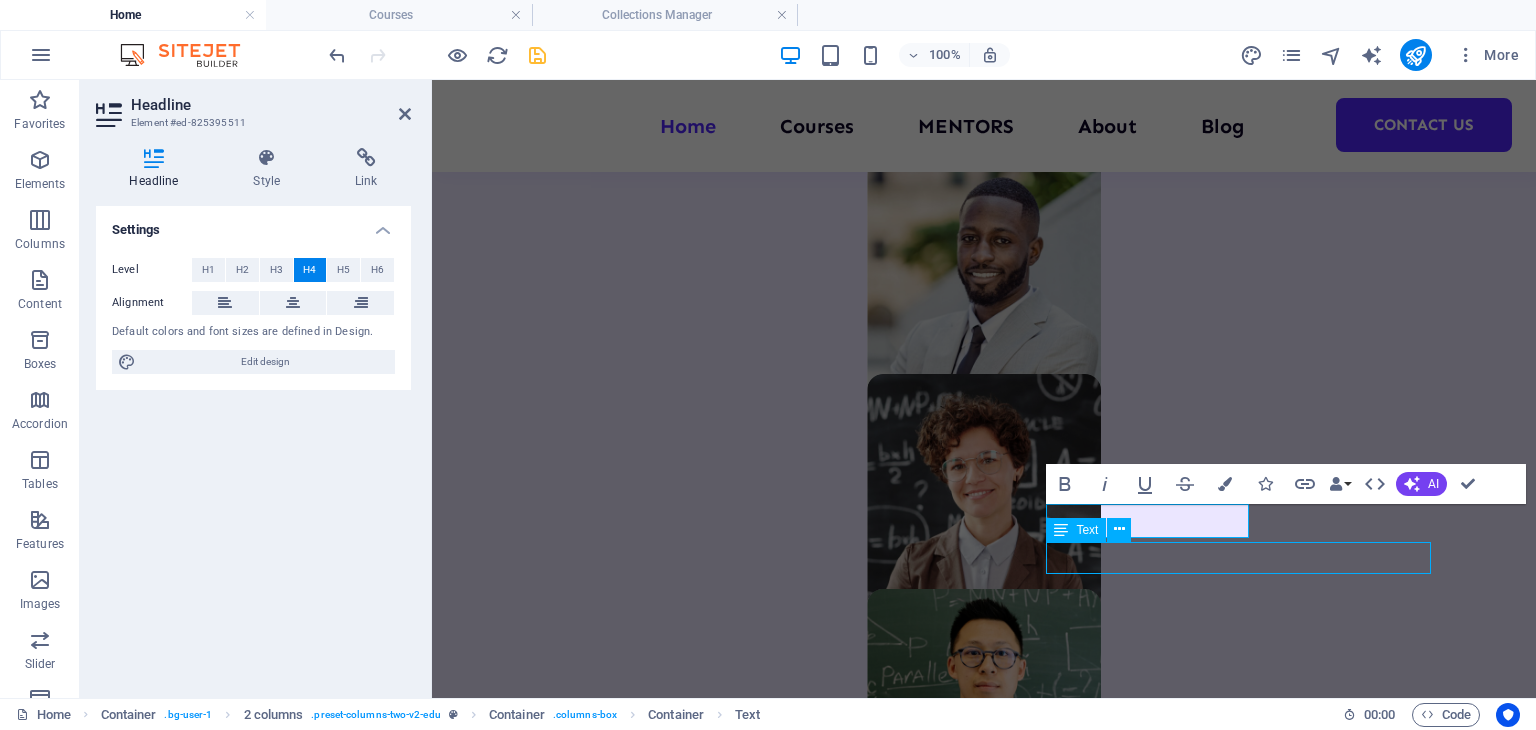 click on "Lorem ipsum dolor sit amet consectetur." at bounding box center [710, 2841] 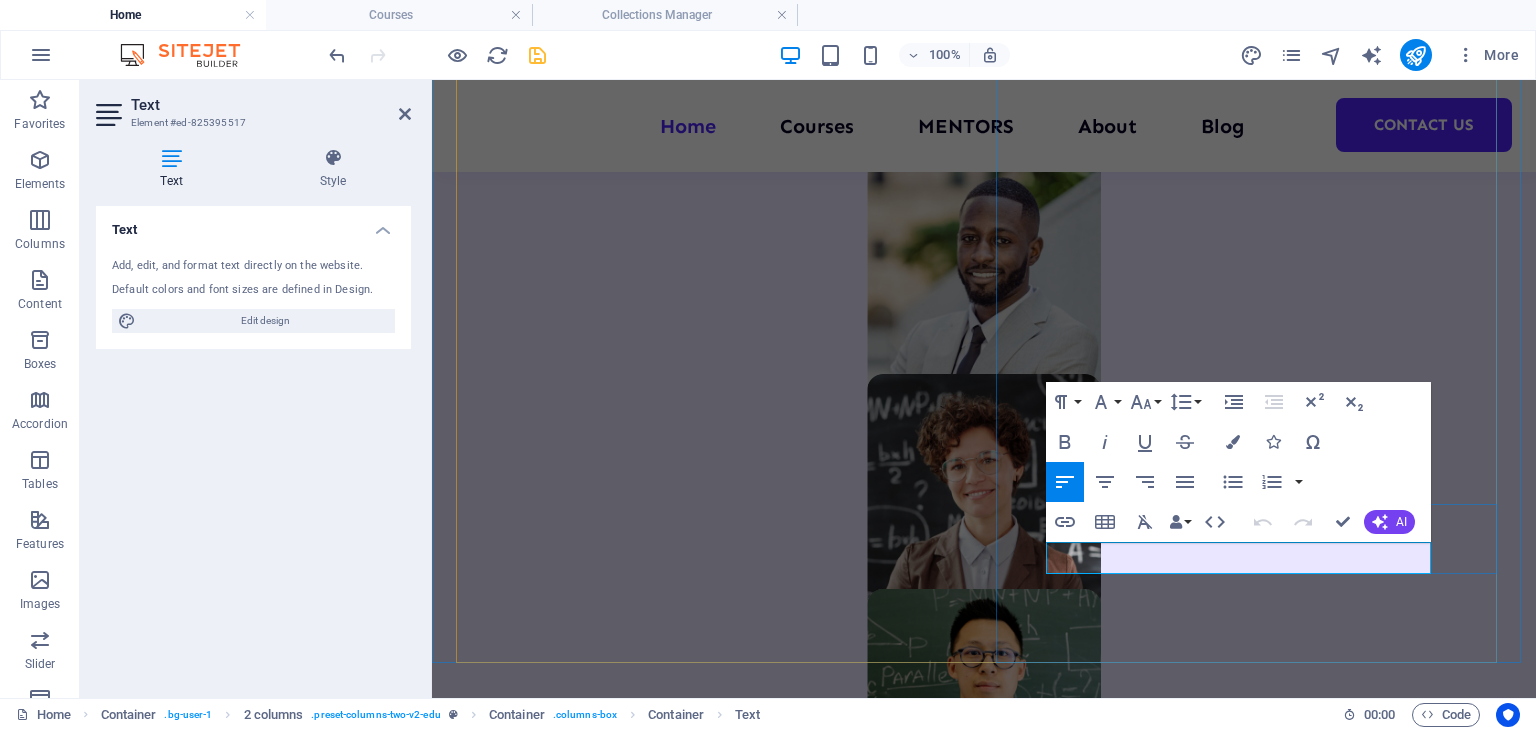 click on "Lorem ipsum dolor sit amet consectetur." at bounding box center (710, 2841) 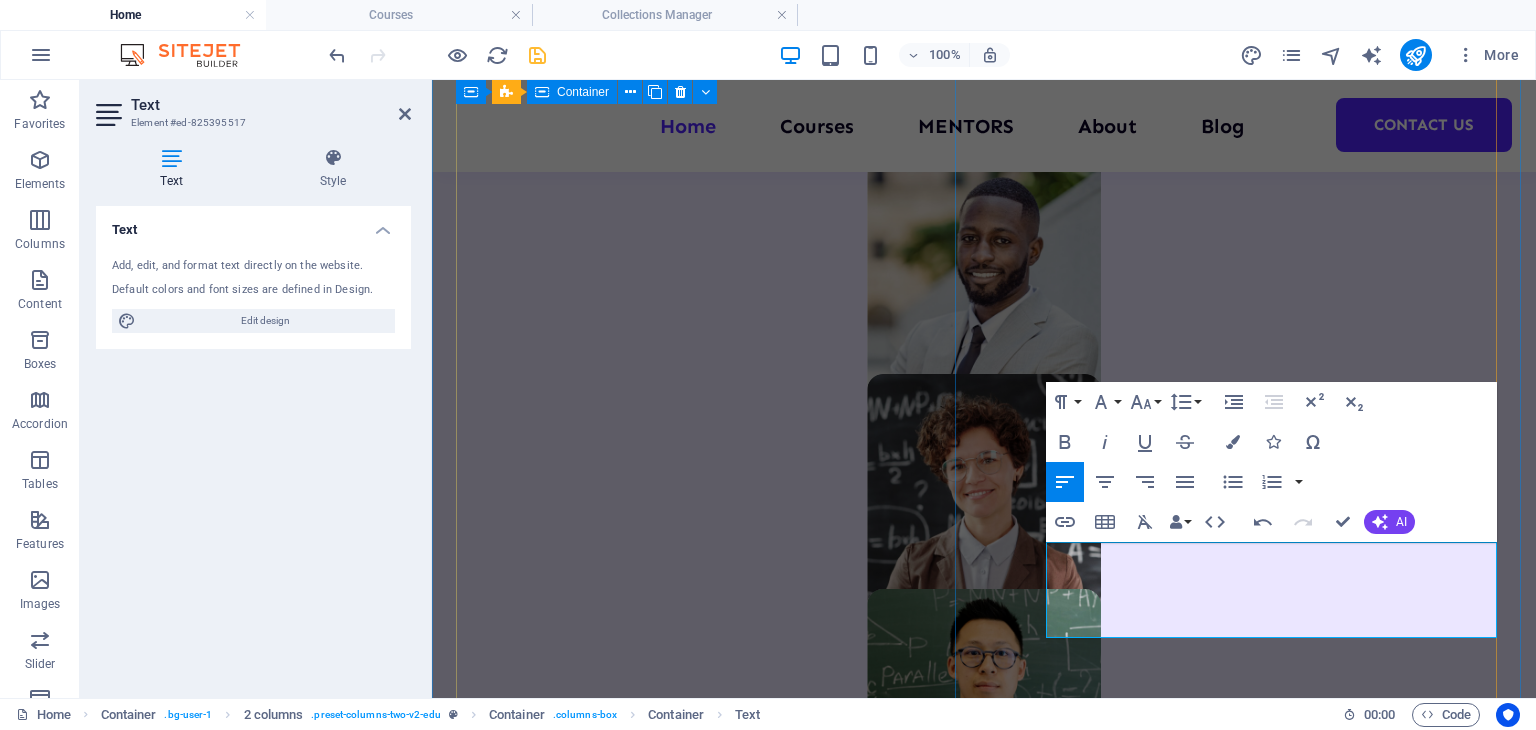 click at bounding box center [710, 1997] 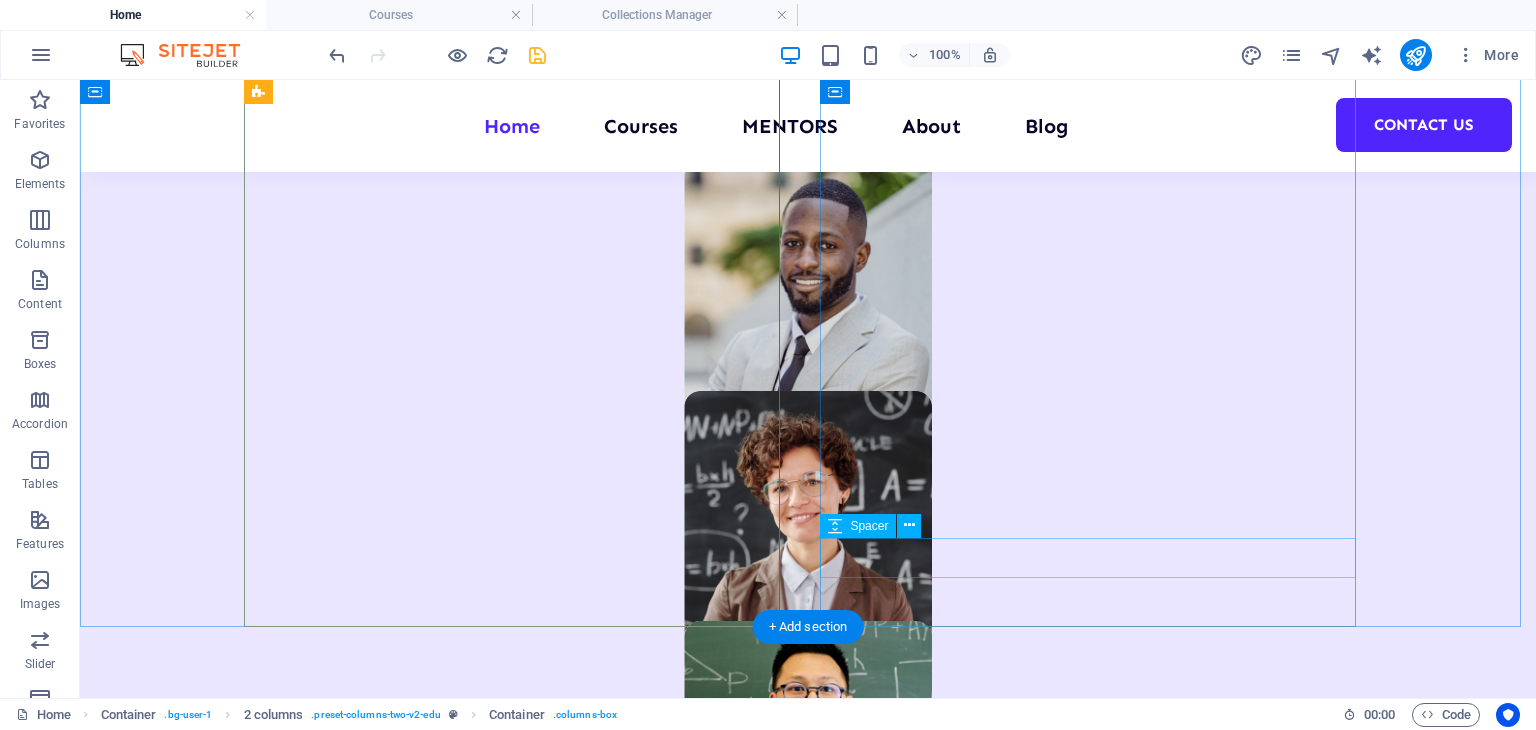 scroll, scrollTop: 1544, scrollLeft: 0, axis: vertical 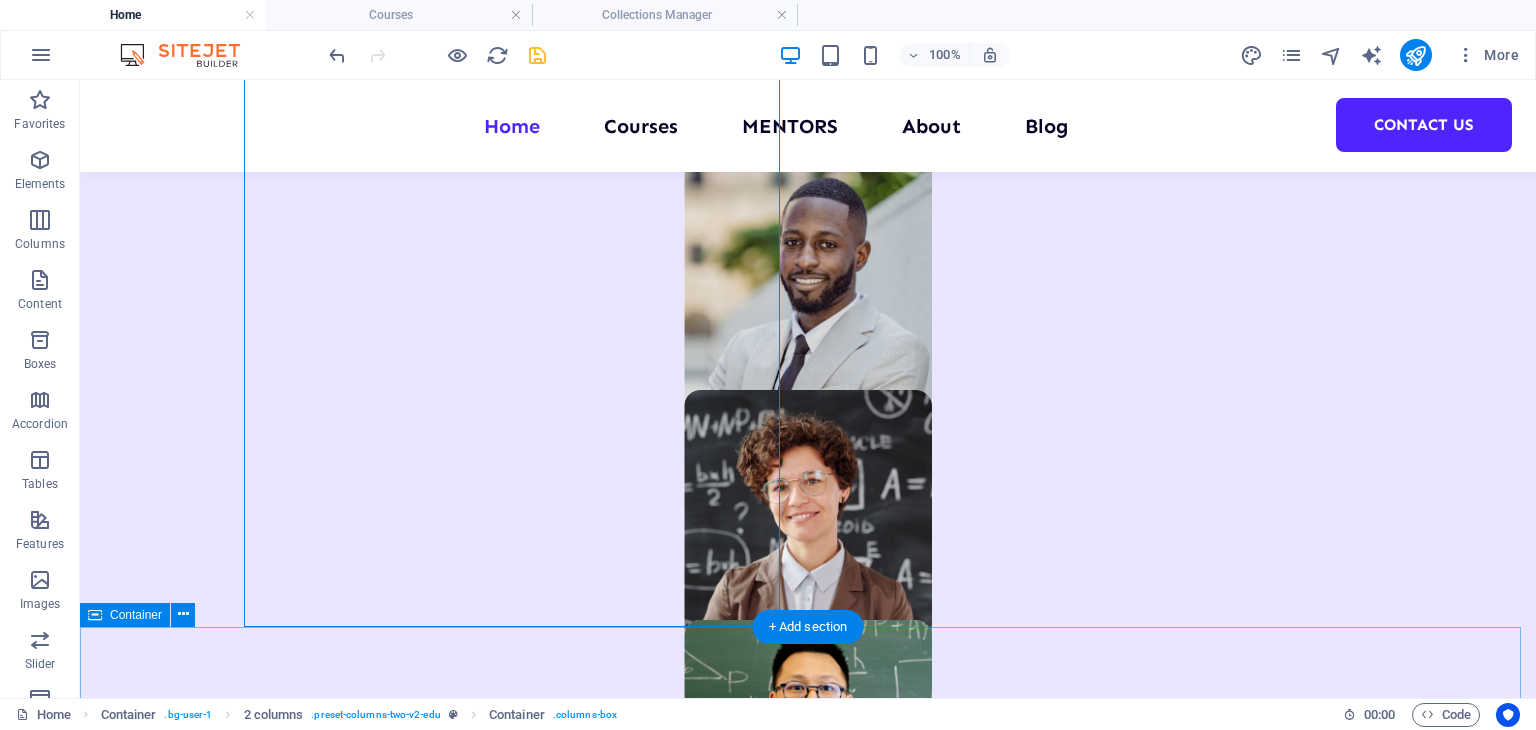 click on "What We Offer We provide short-term (2–6 weeks) and long-term (2–6 months) internships, along with industry-focused training programs. These are designed to give students real-world experience, hands-on projects, and practical skills that enhance their career readiness LONG - TERM INTERNSHIPS Duration: 2 to 6 months Perfect for in-depth learning, research-based projects, and live industry assignments. Programming 101 Lorem ipsum dolor sit amet consectetur. Management Lorem ipsum dolor sit amet consectetur. Vorherige Nächste All Courses" at bounding box center (808, 4736) 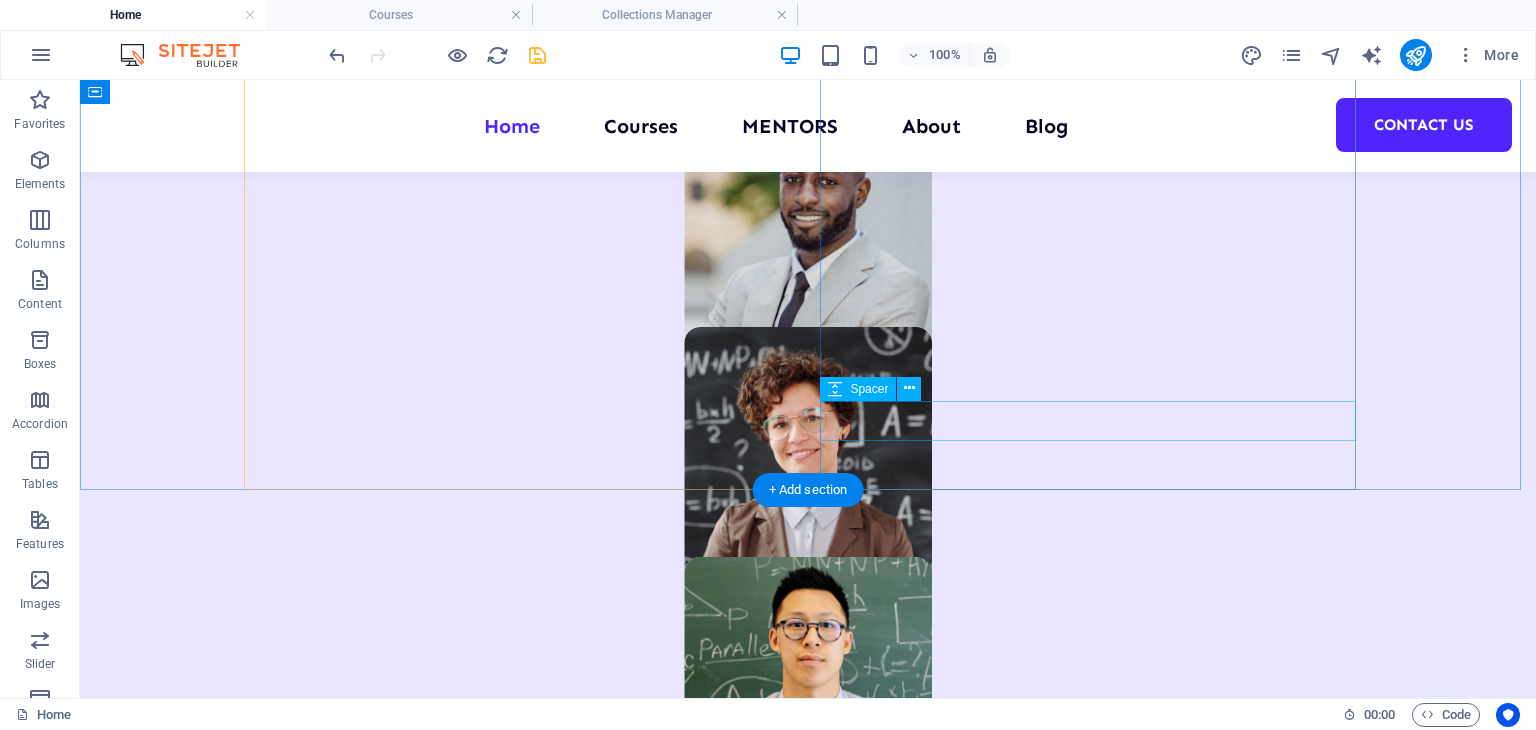 scroll, scrollTop: 1686, scrollLeft: 0, axis: vertical 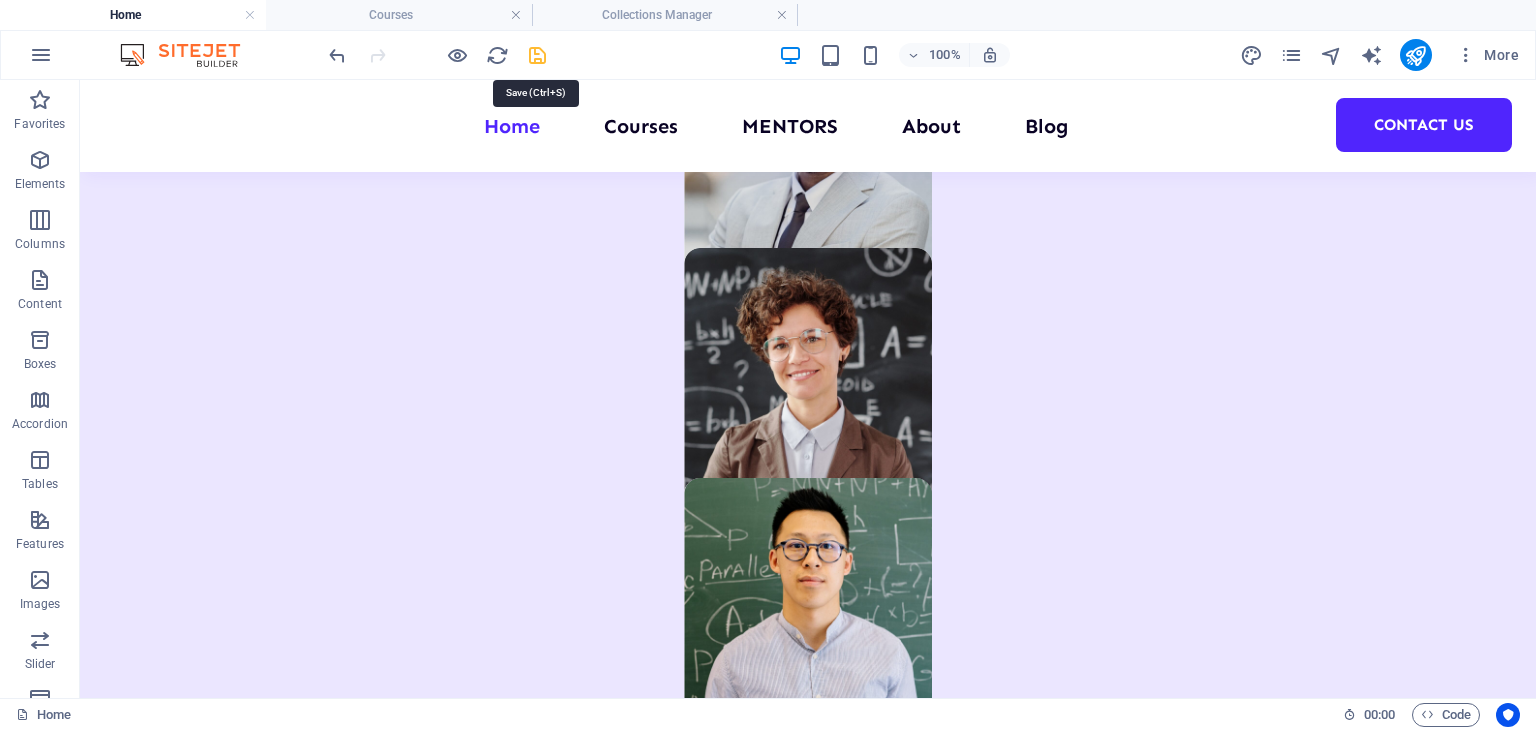 click at bounding box center (537, 55) 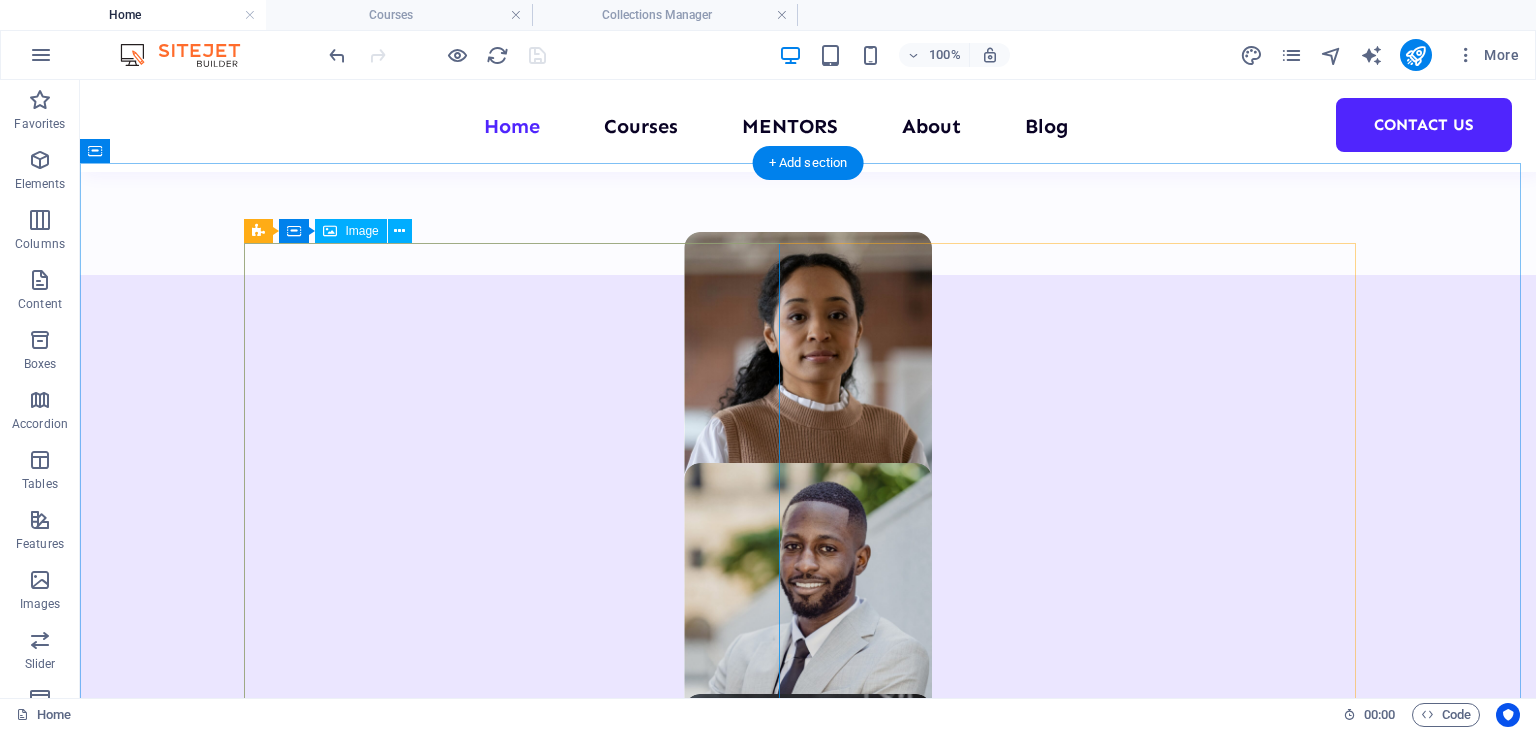scroll, scrollTop: 1278, scrollLeft: 0, axis: vertical 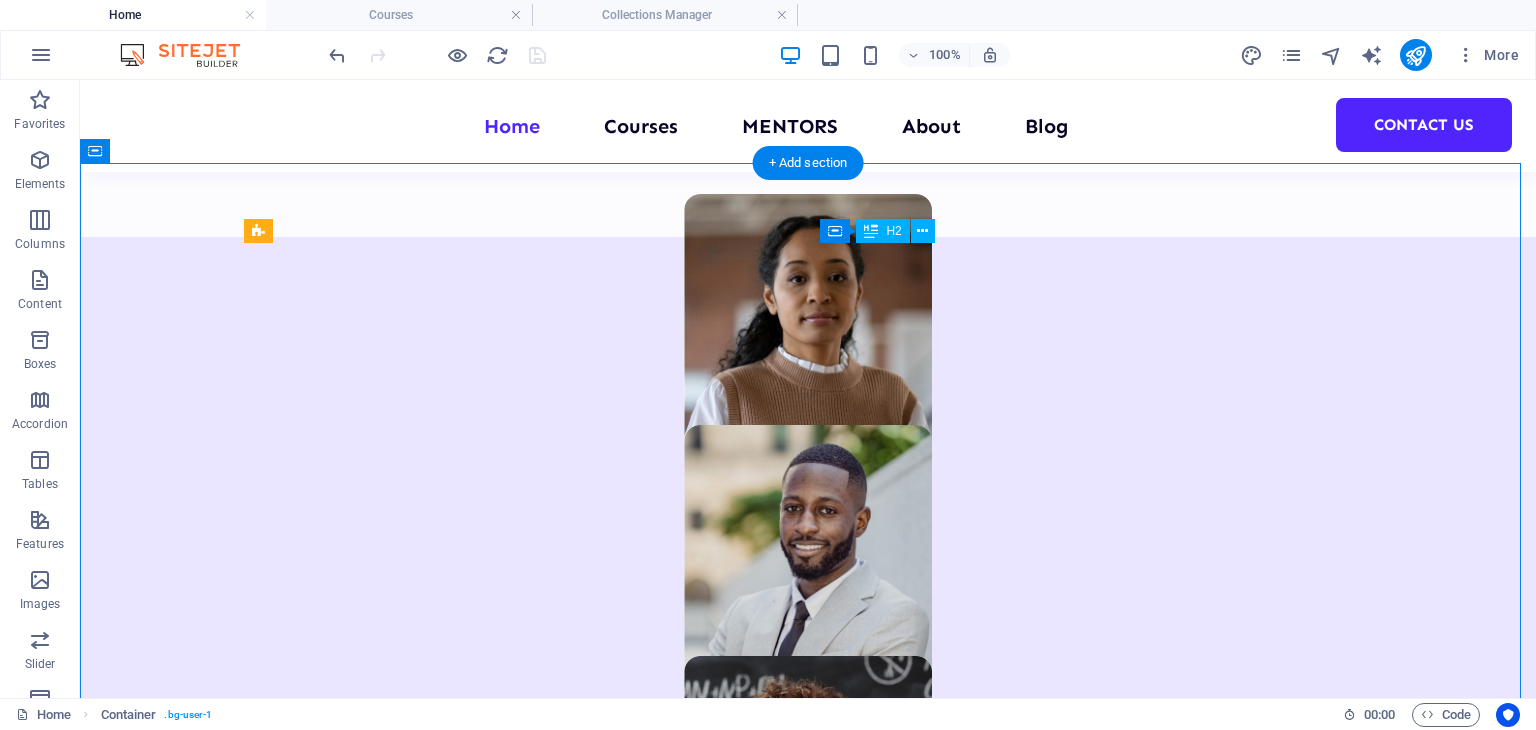 drag, startPoint x: 1278, startPoint y: 284, endPoint x: 907, endPoint y: 282, distance: 371.0054 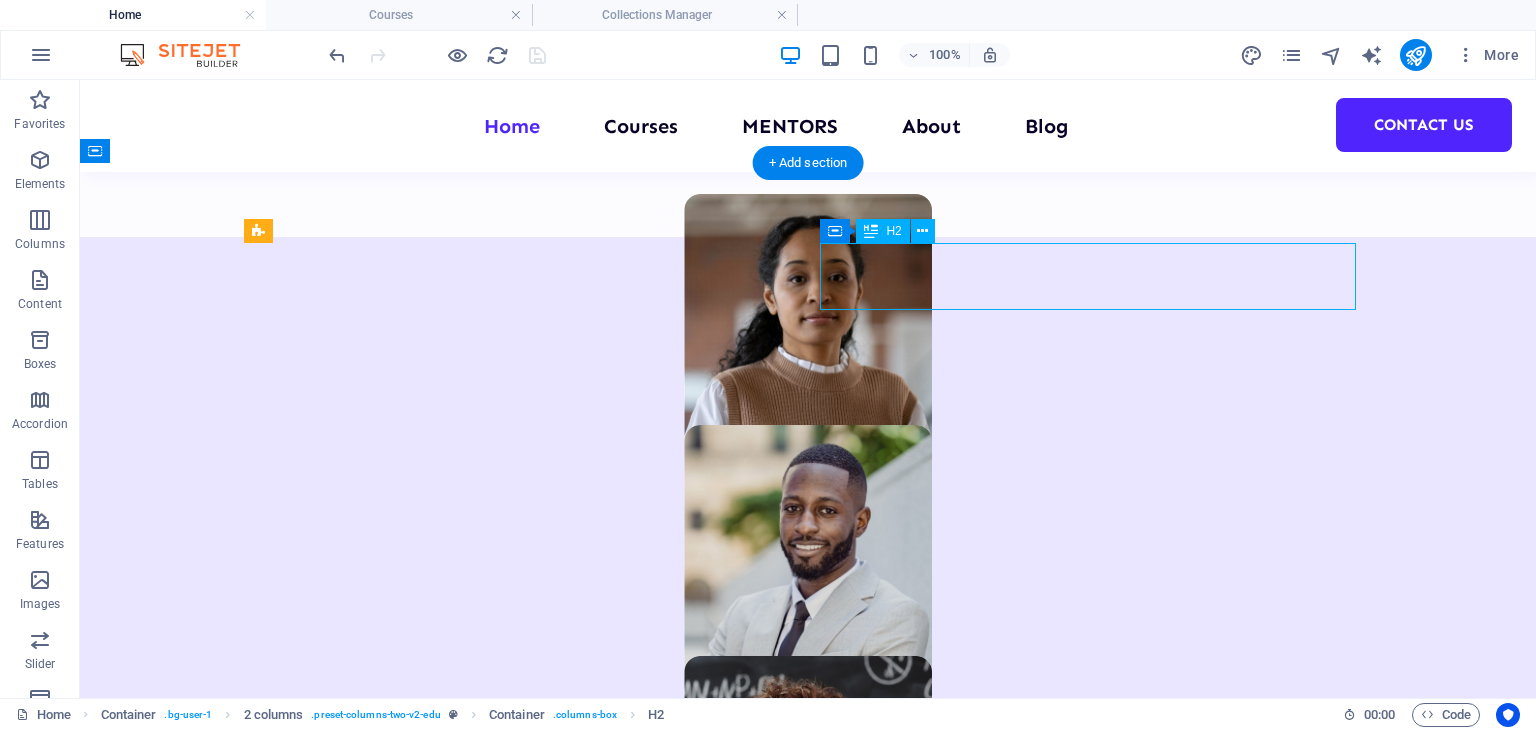 click on "About Education" at bounding box center [520, 2593] 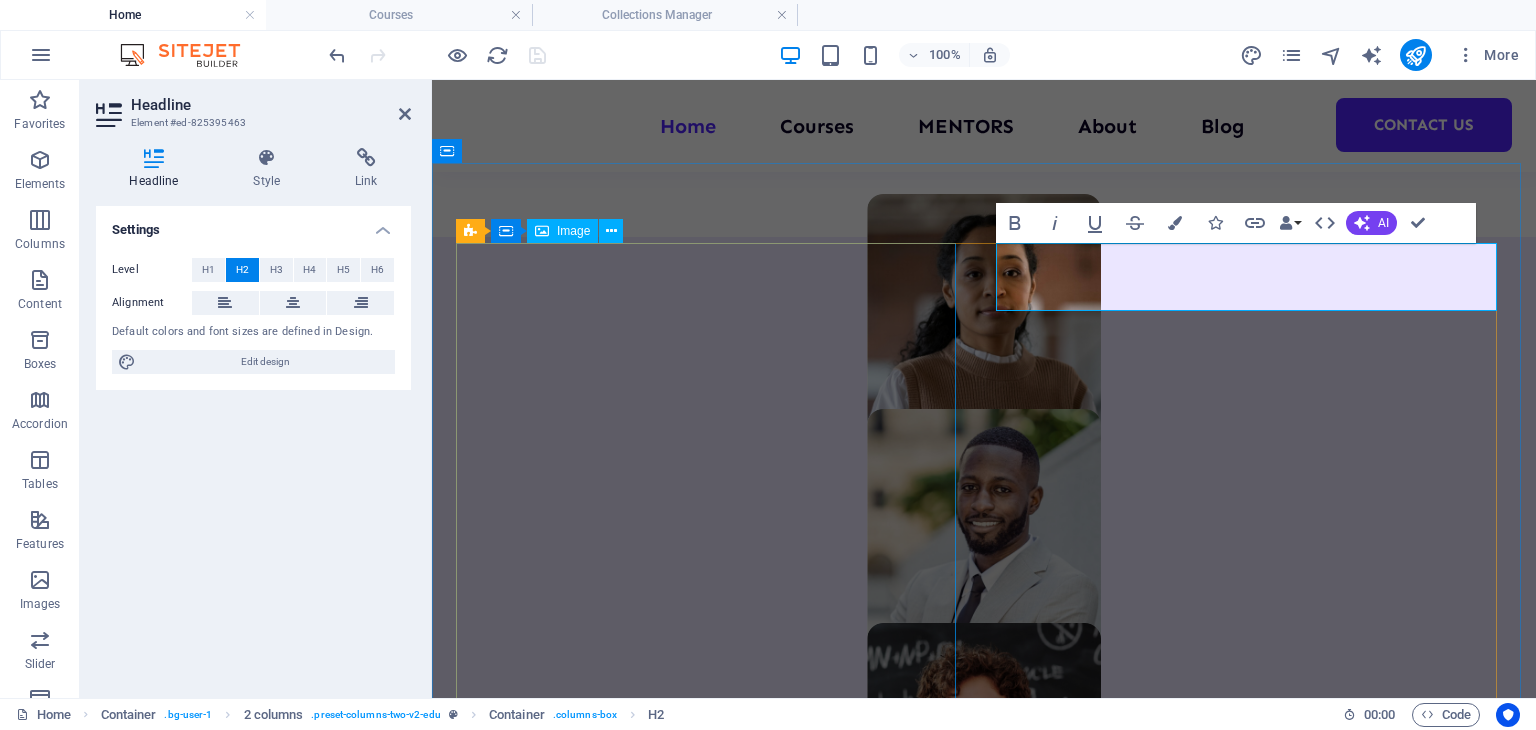 scroll, scrollTop: 1329, scrollLeft: 0, axis: vertical 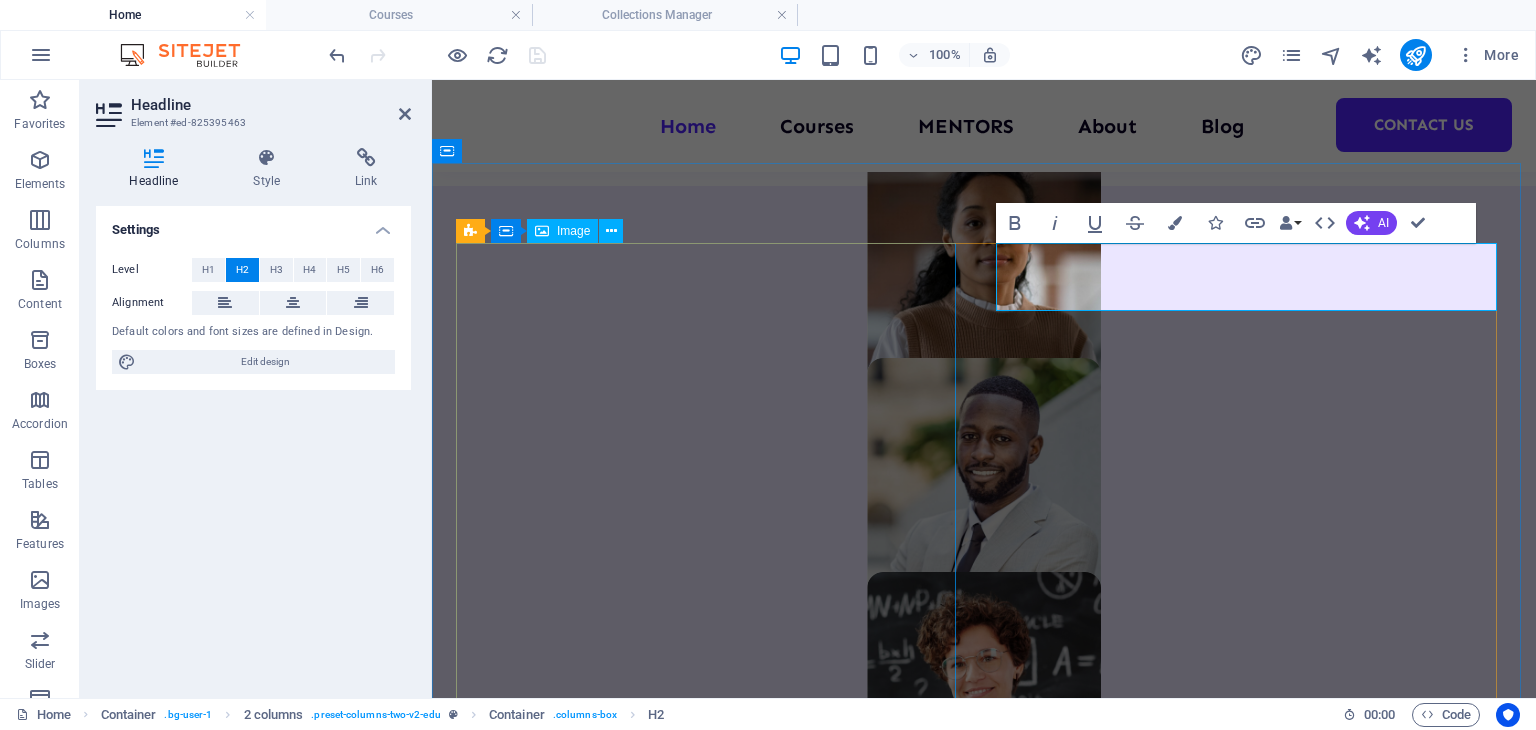 click at bounding box center (710, 2195) 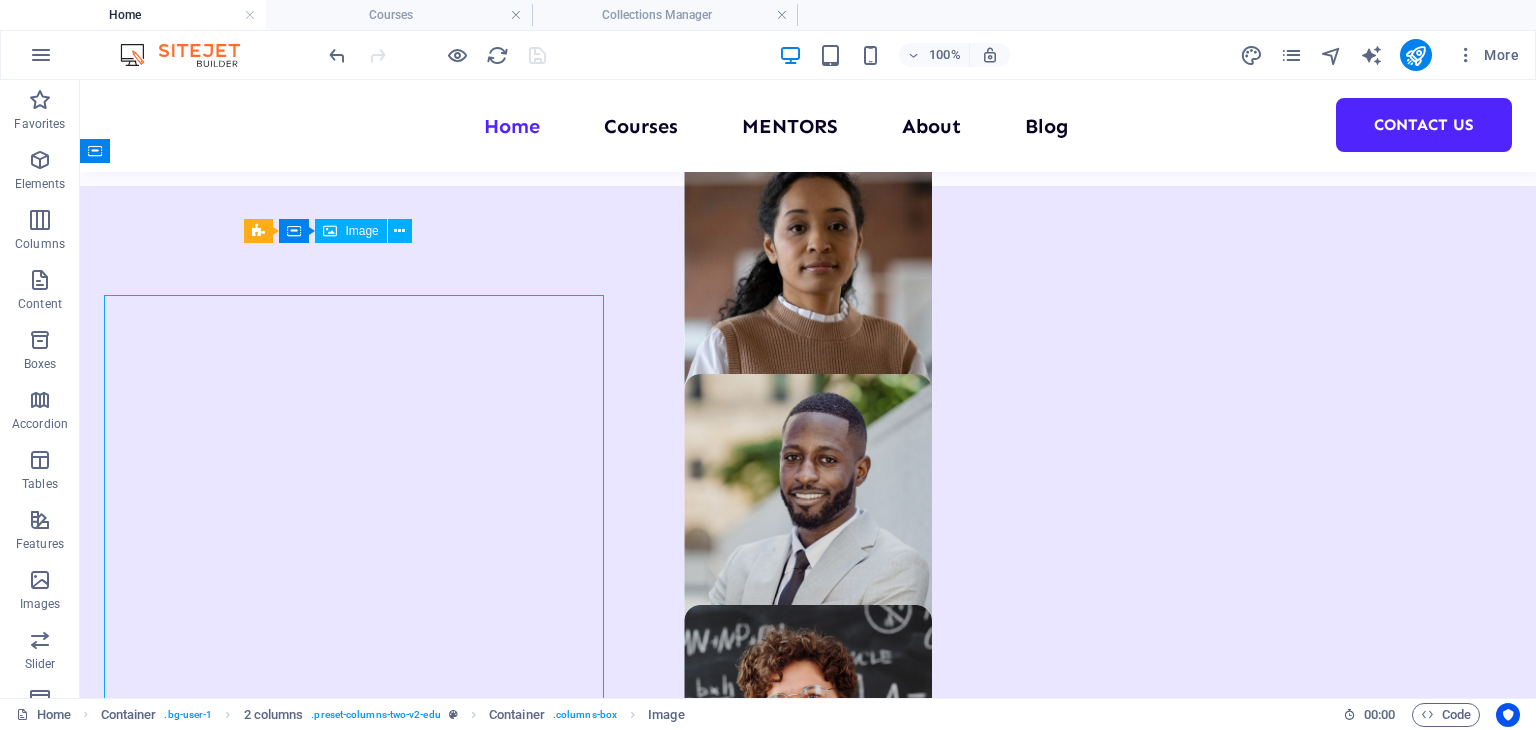 scroll, scrollTop: 1278, scrollLeft: 0, axis: vertical 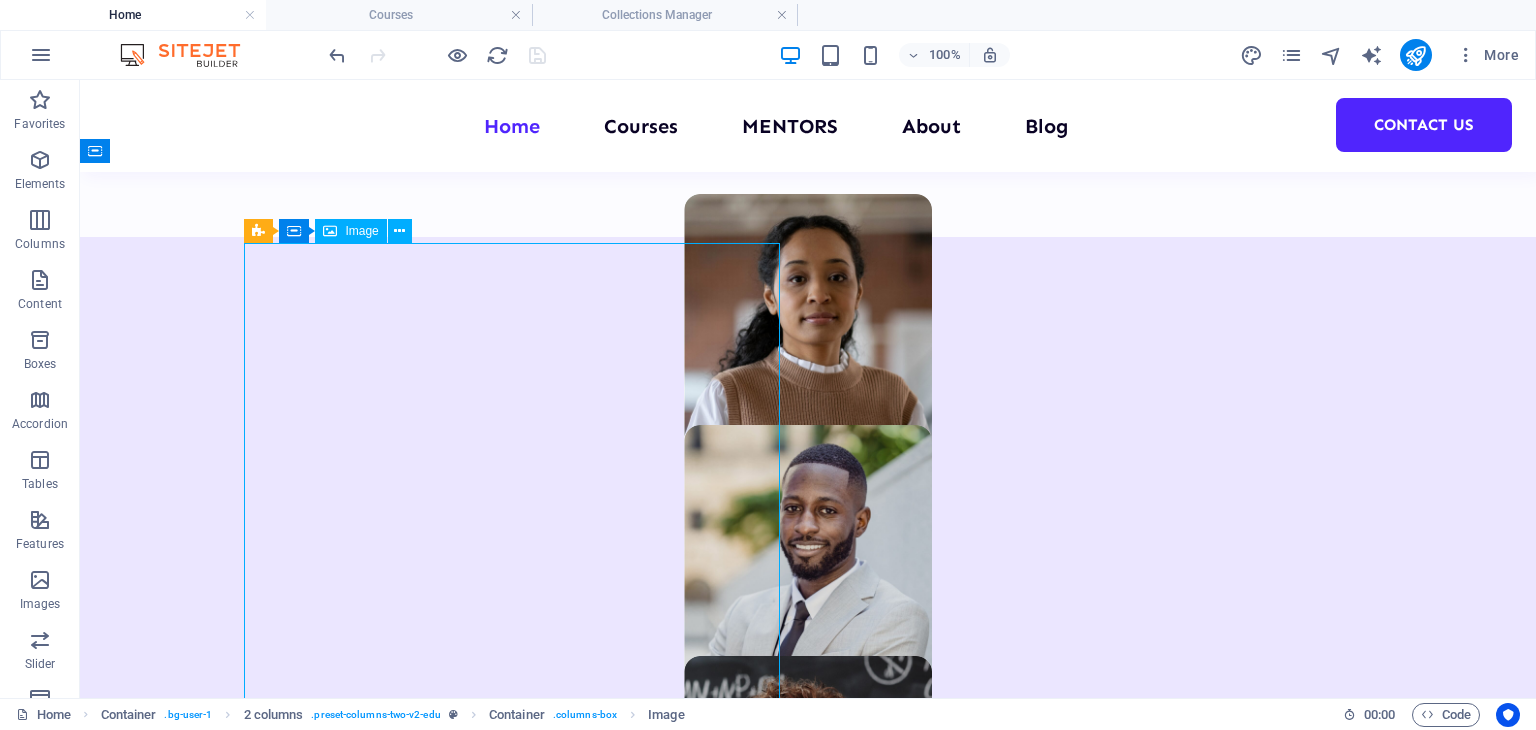 click at bounding box center [520, 2310] 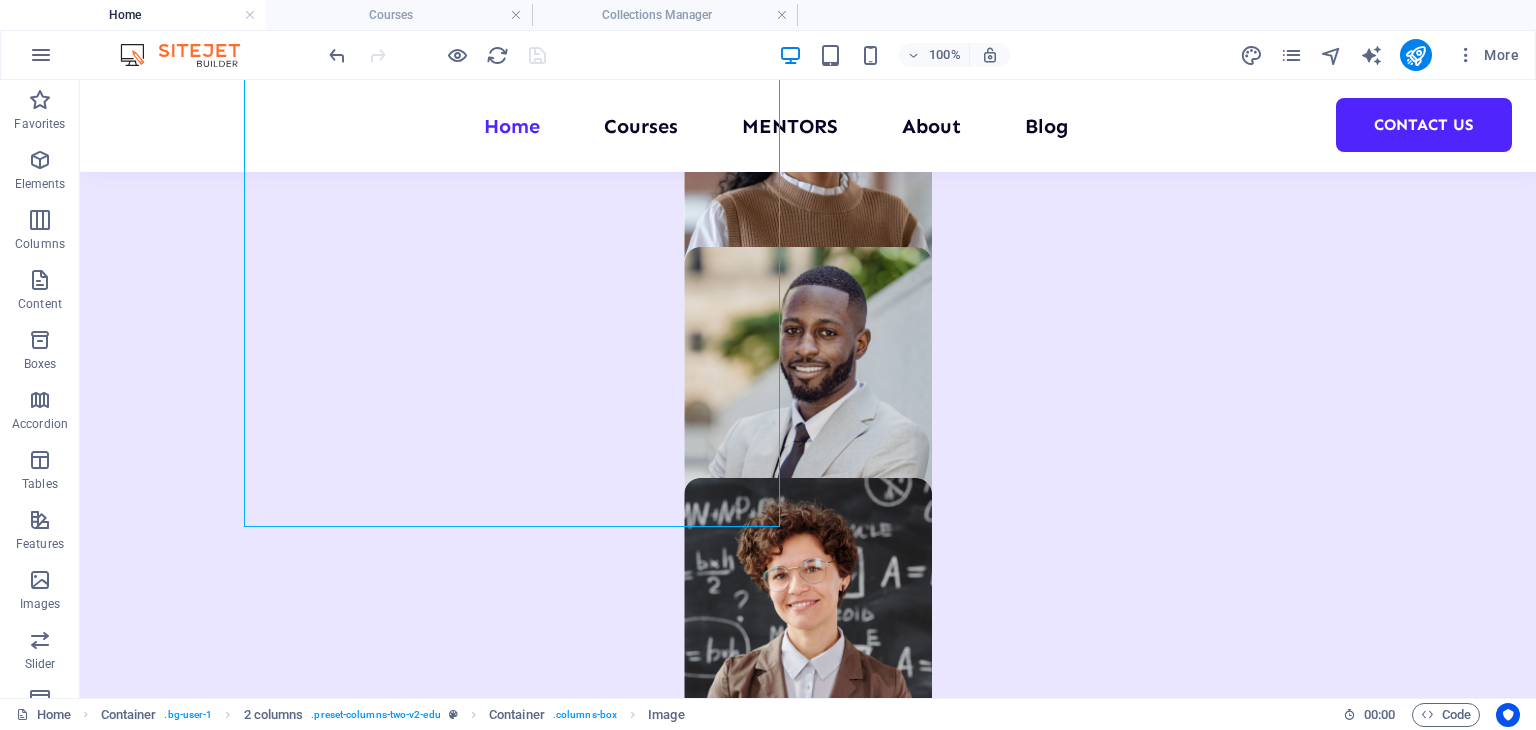 scroll, scrollTop: 1459, scrollLeft: 0, axis: vertical 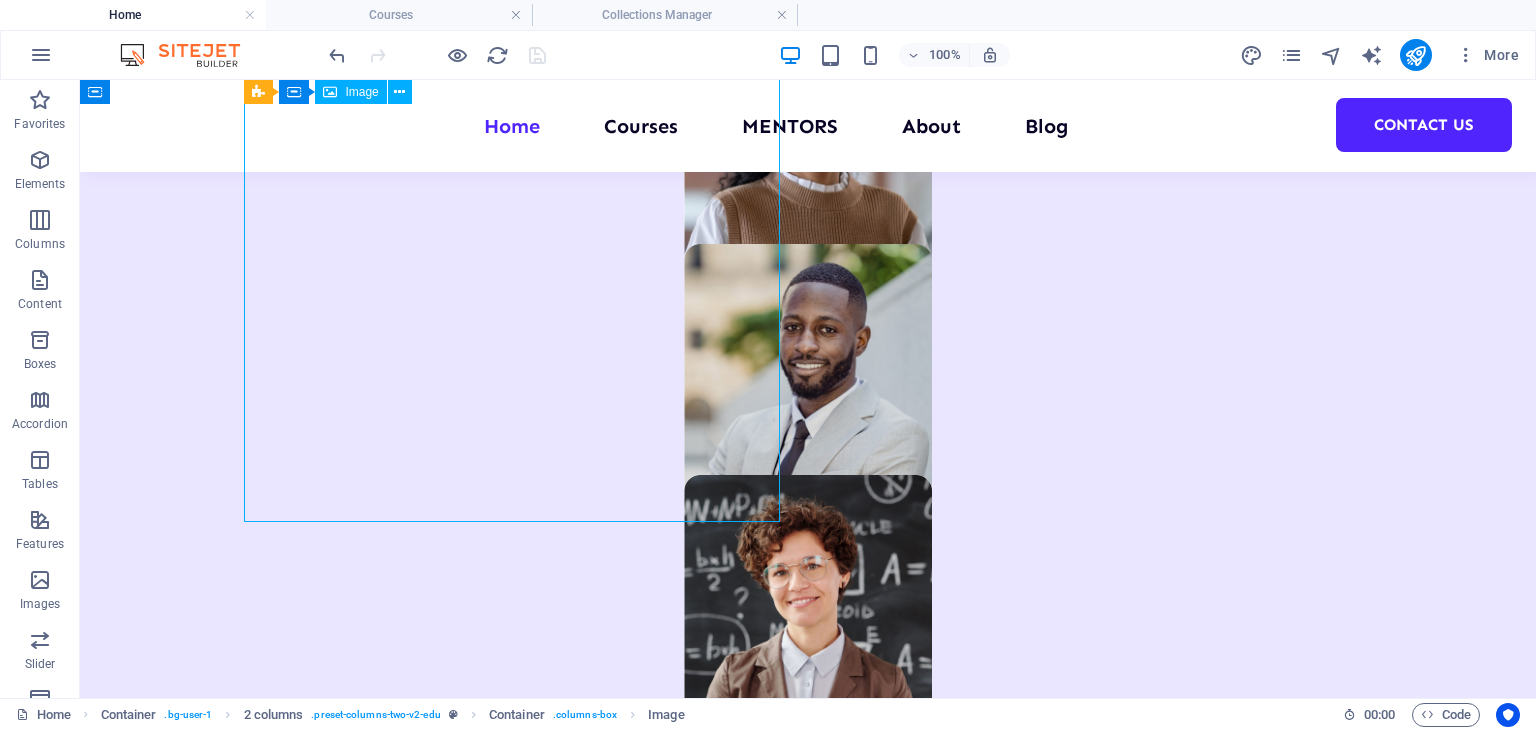 click at bounding box center [520, 2129] 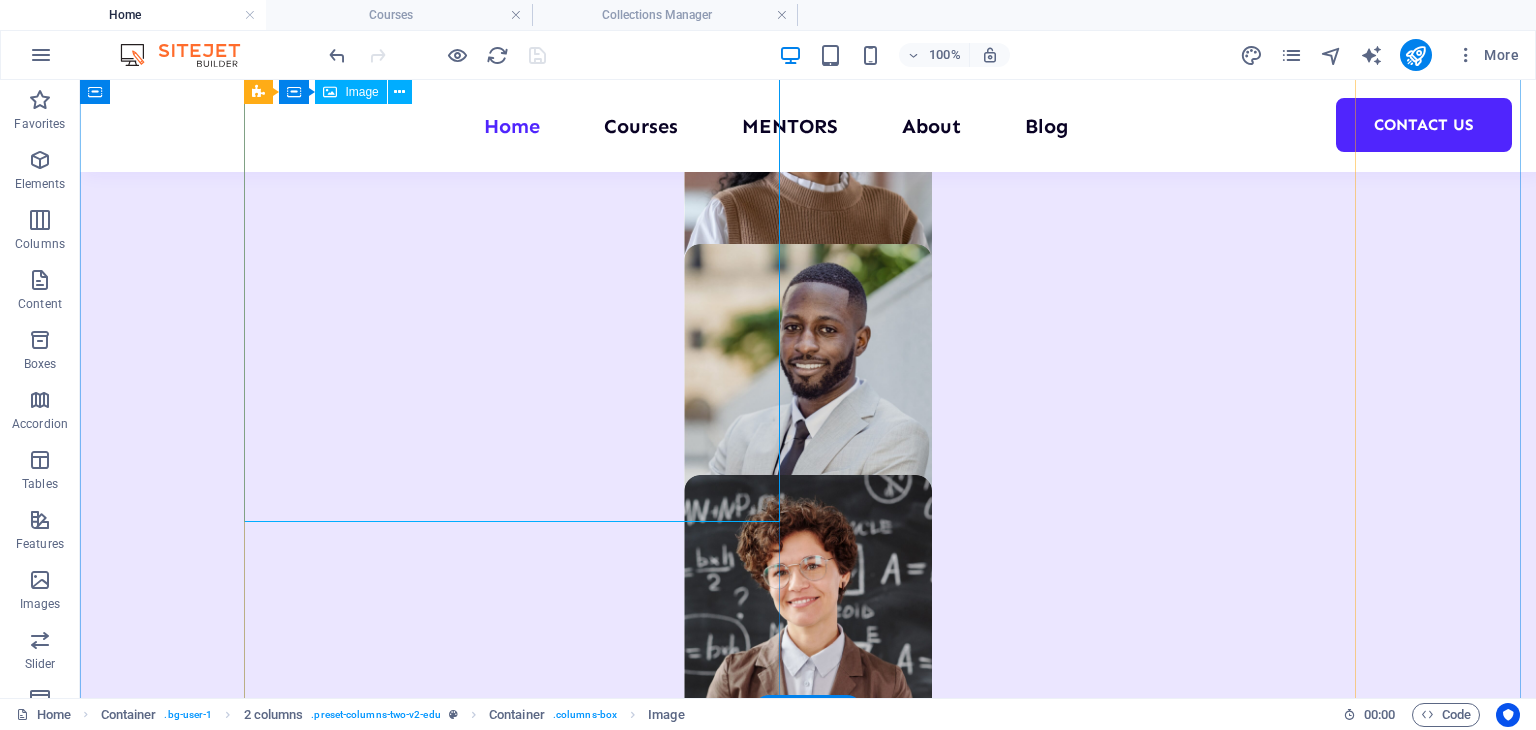 click at bounding box center (520, 2129) 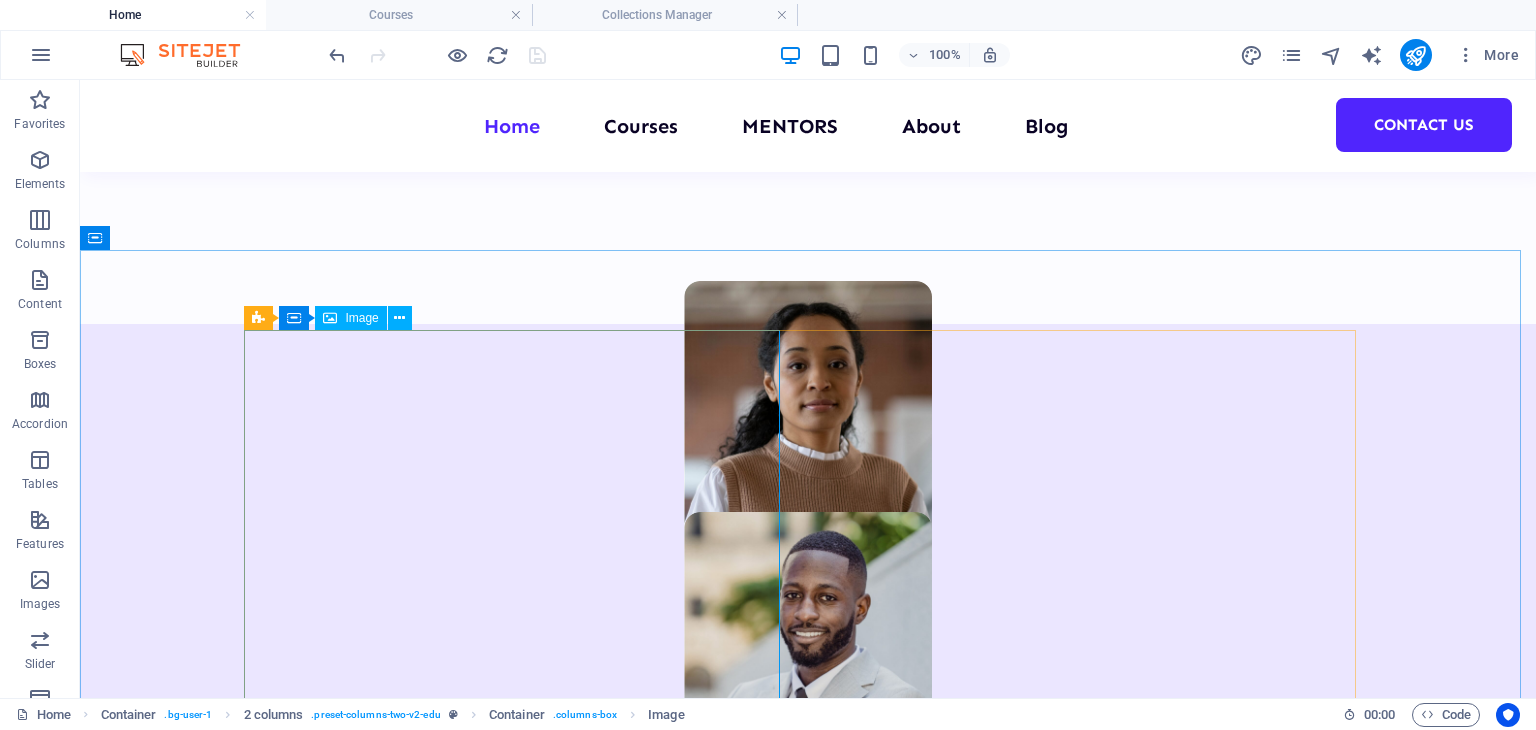 click on "Image" at bounding box center (350, 318) 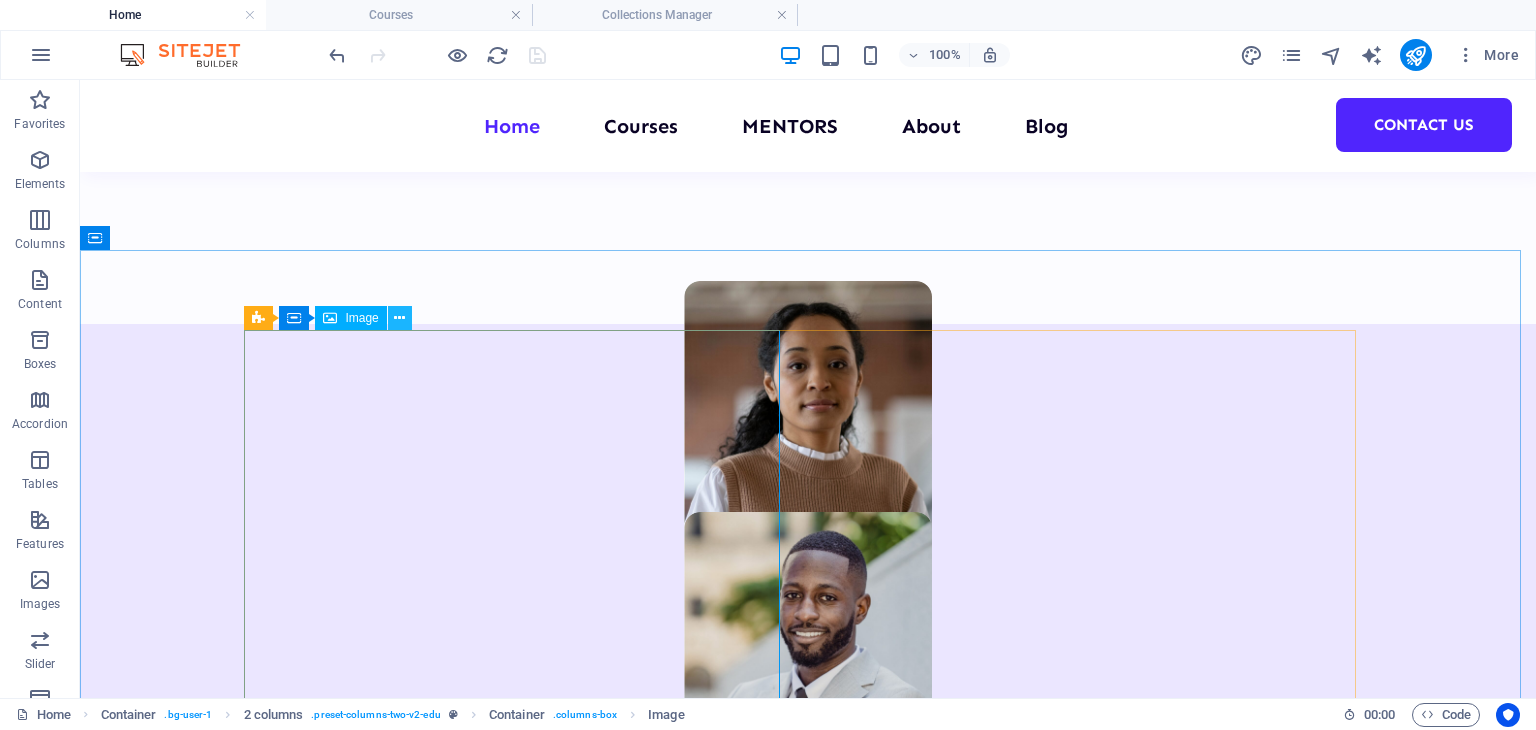 click at bounding box center [399, 318] 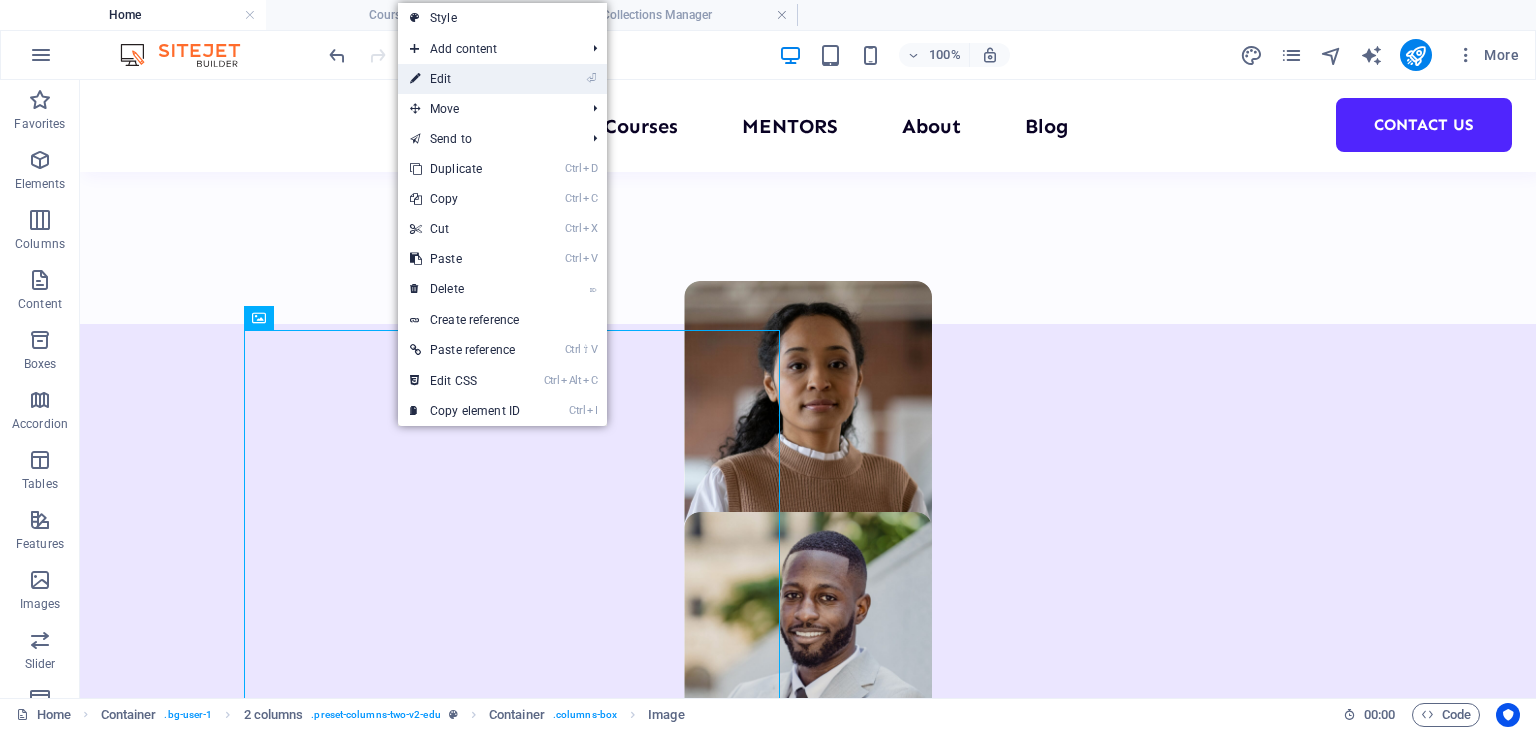click on "⏎  Edit" at bounding box center (465, 79) 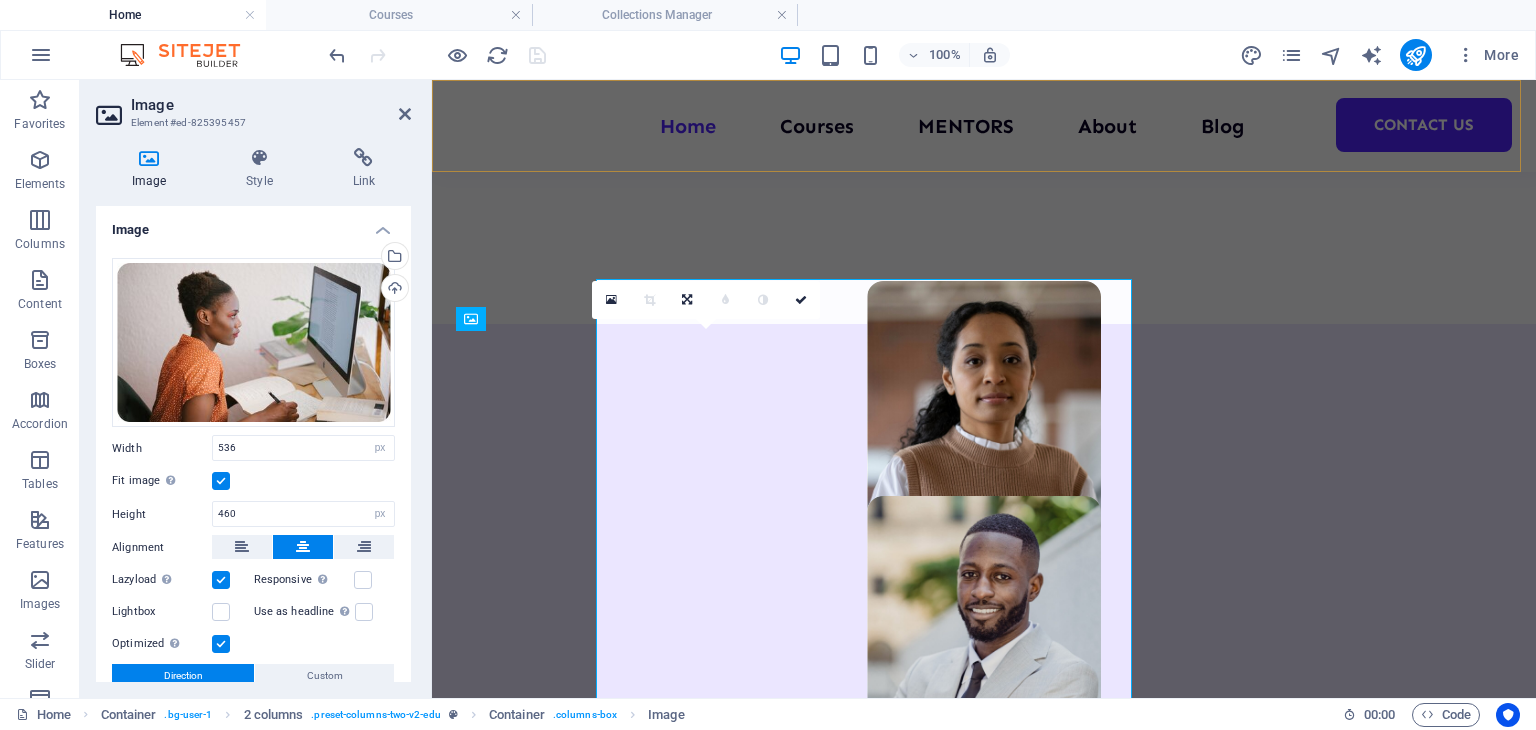scroll, scrollTop: 1242, scrollLeft: 0, axis: vertical 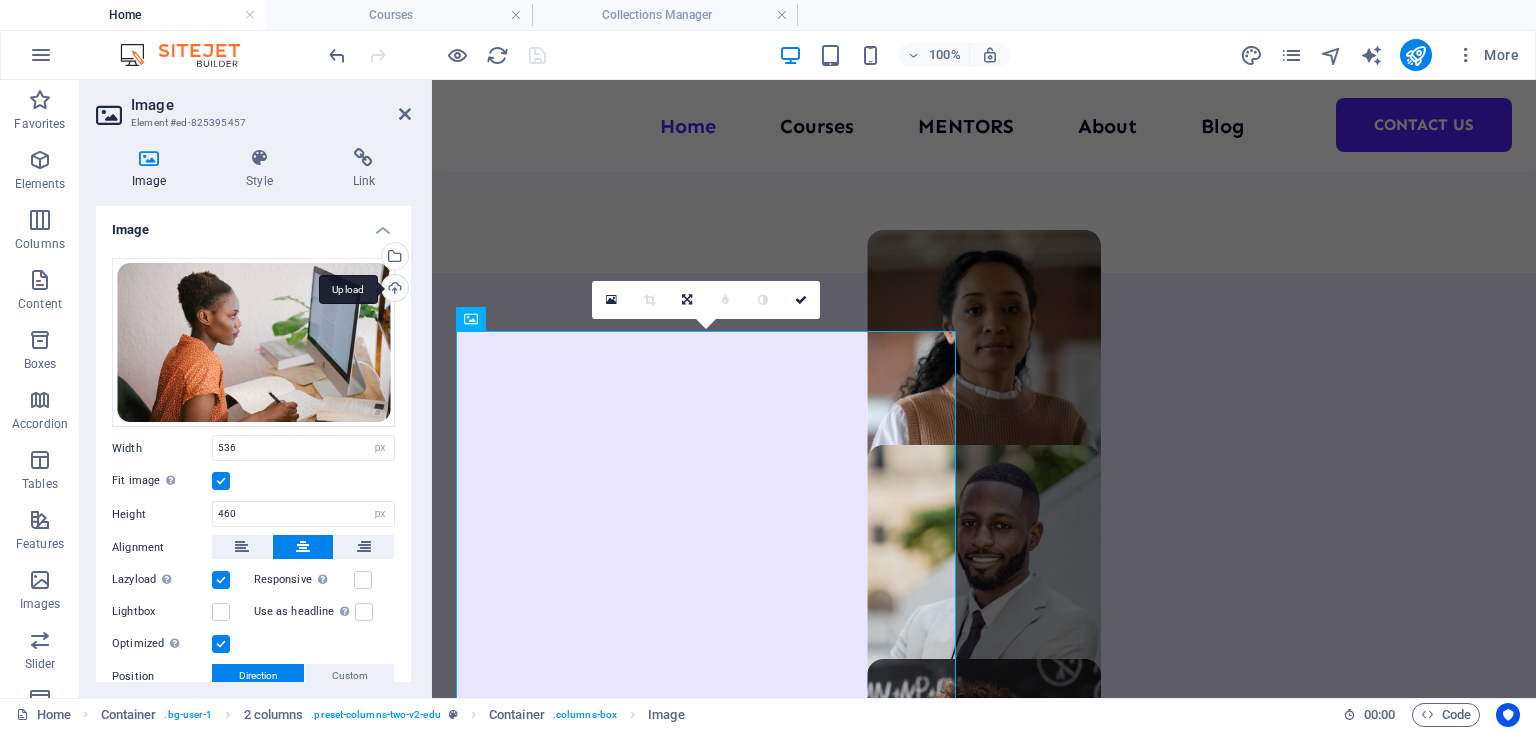 click on "Upload" at bounding box center [393, 290] 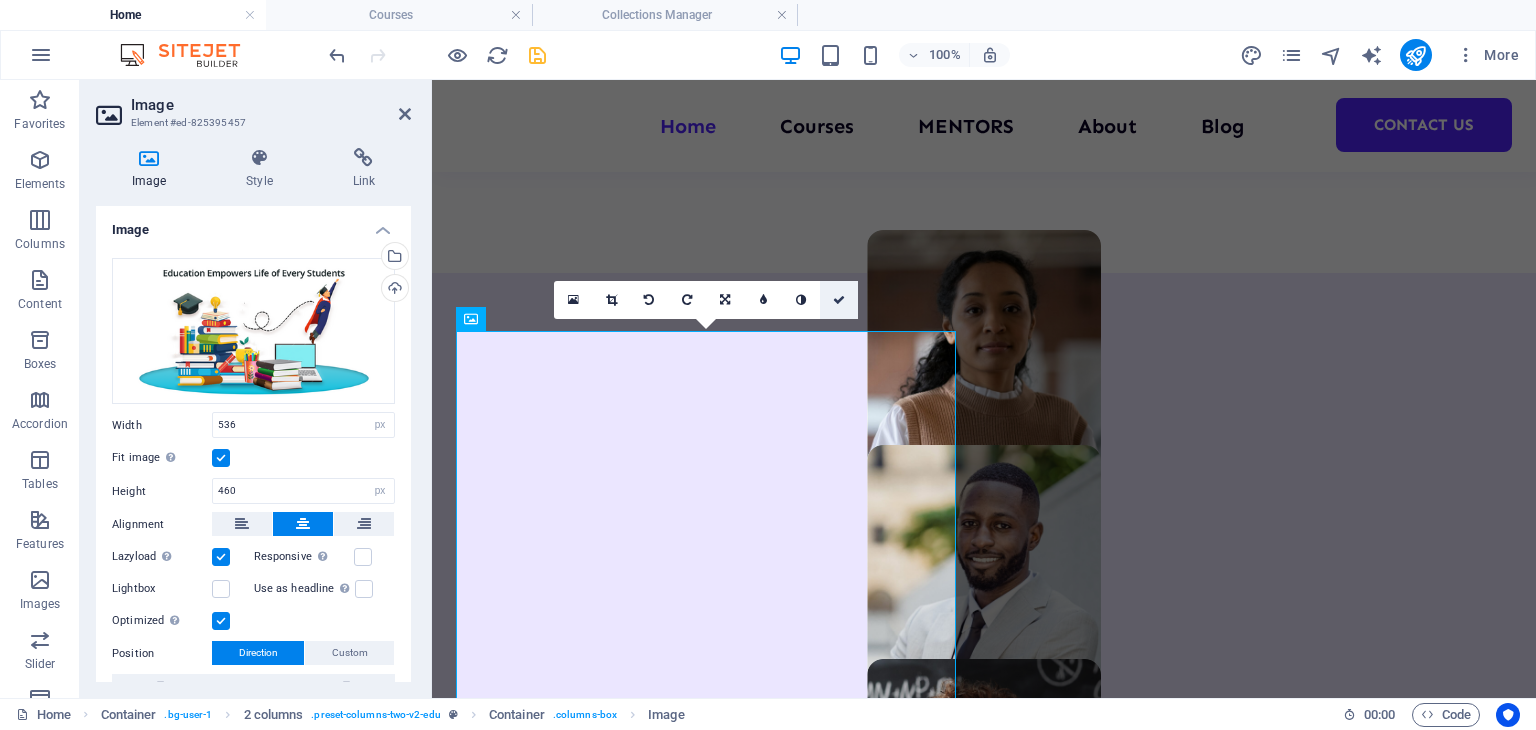 click at bounding box center [839, 300] 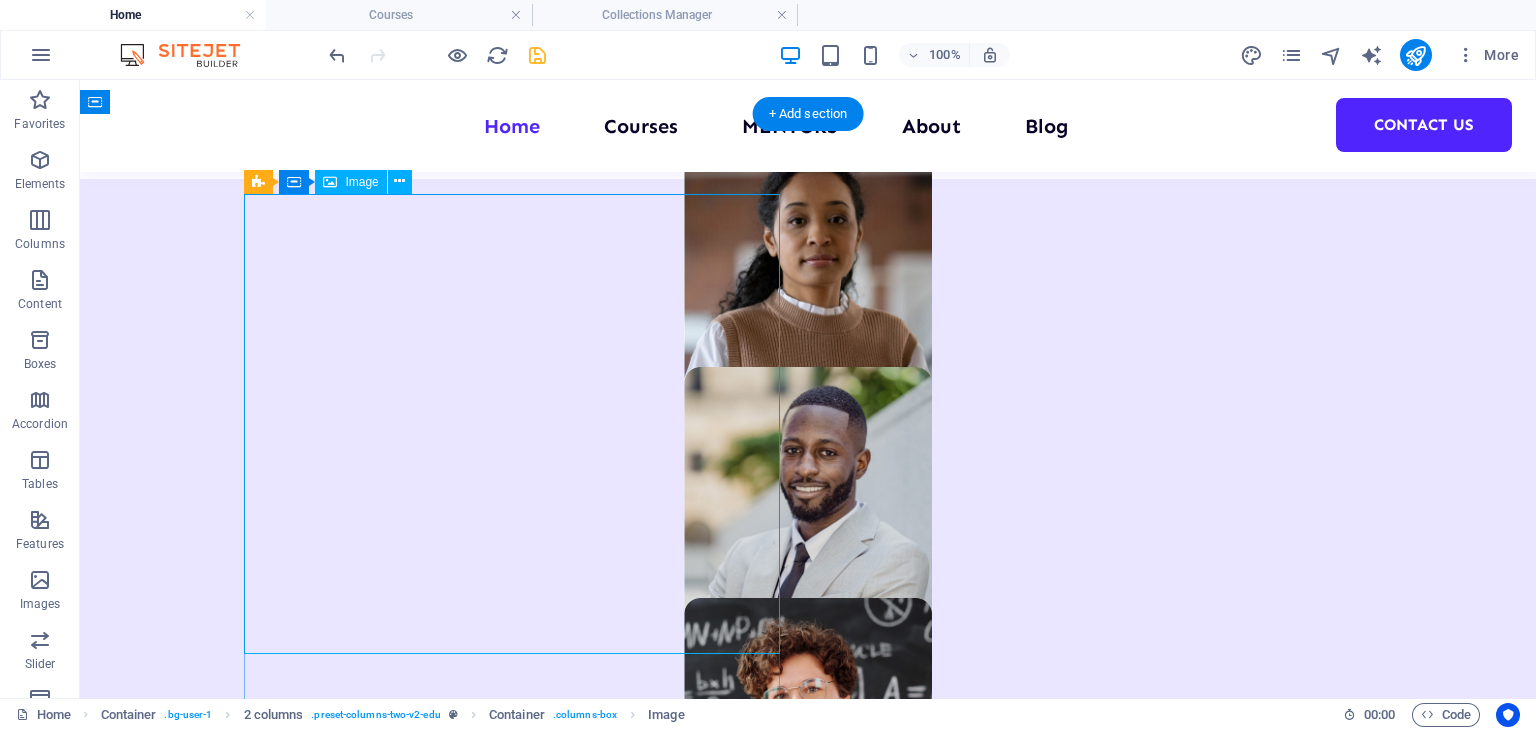 scroll, scrollTop: 1336, scrollLeft: 0, axis: vertical 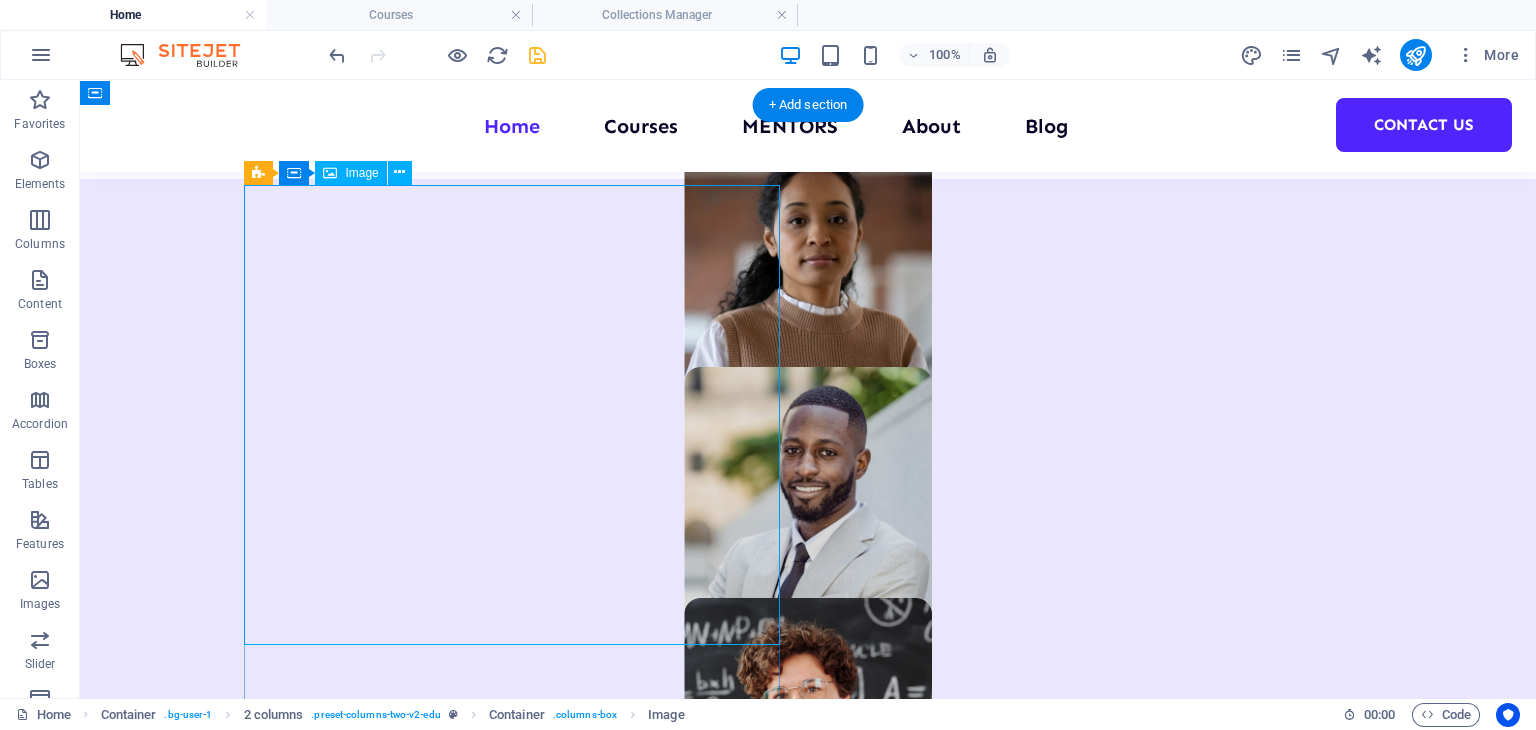 click at bounding box center [520, 2252] 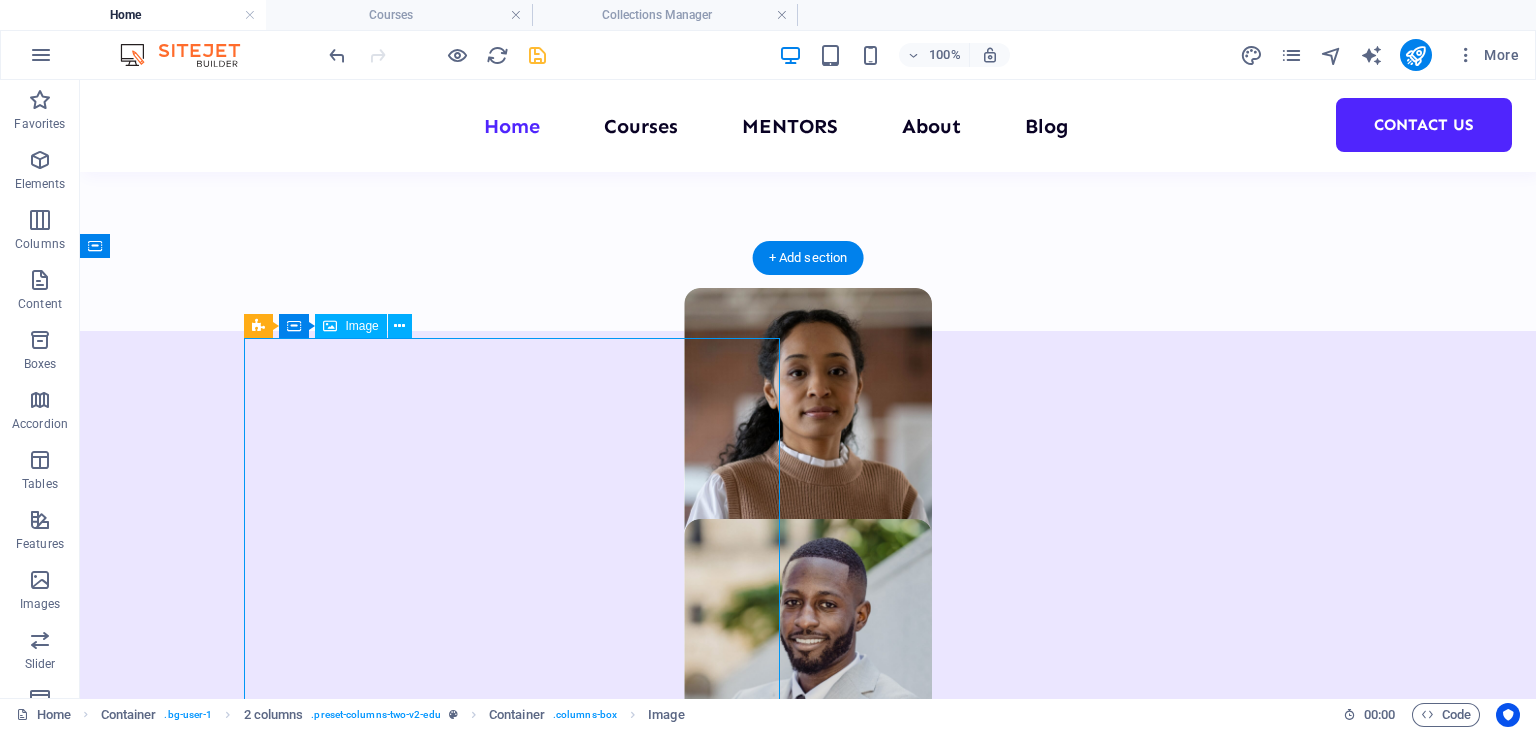scroll, scrollTop: 1183, scrollLeft: 0, axis: vertical 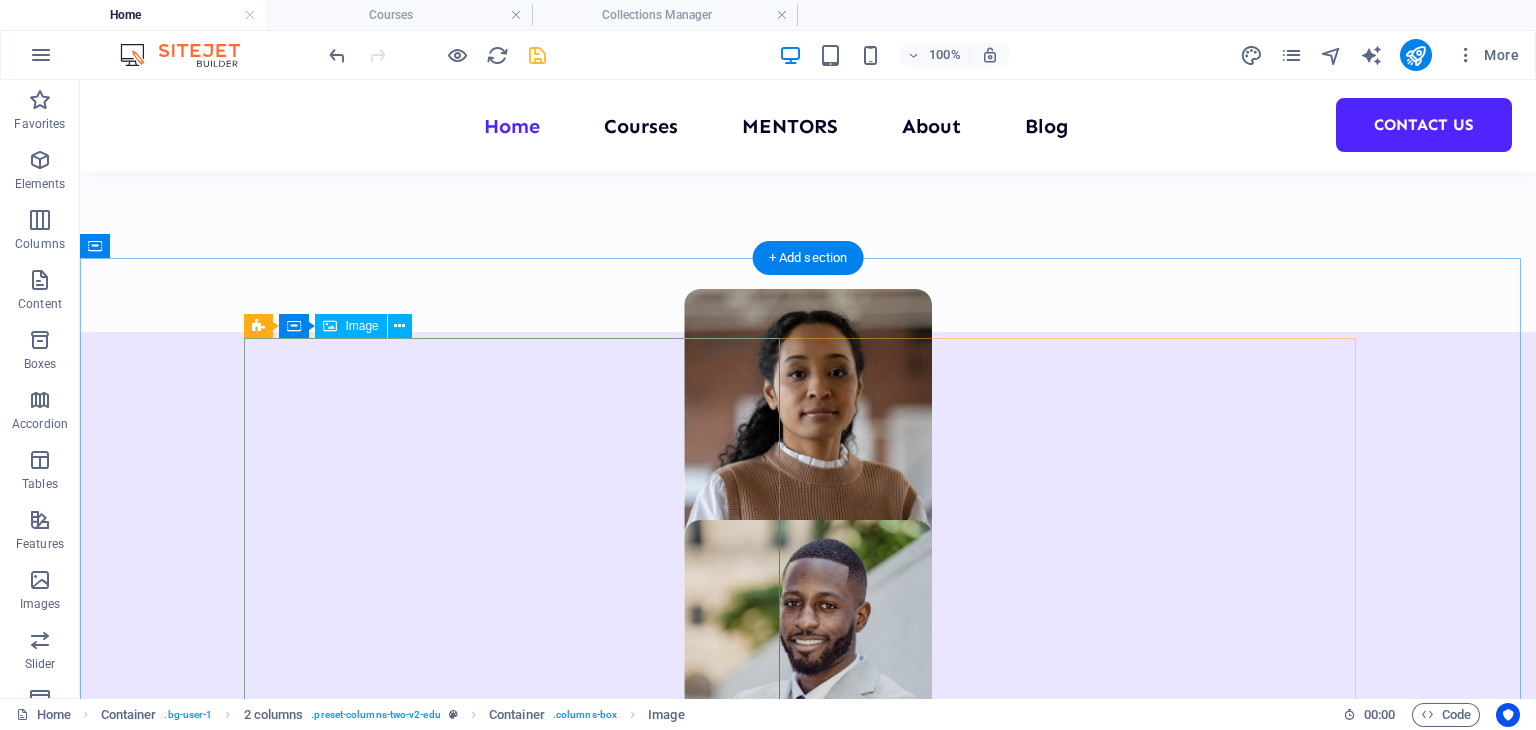 click at bounding box center [520, 2405] 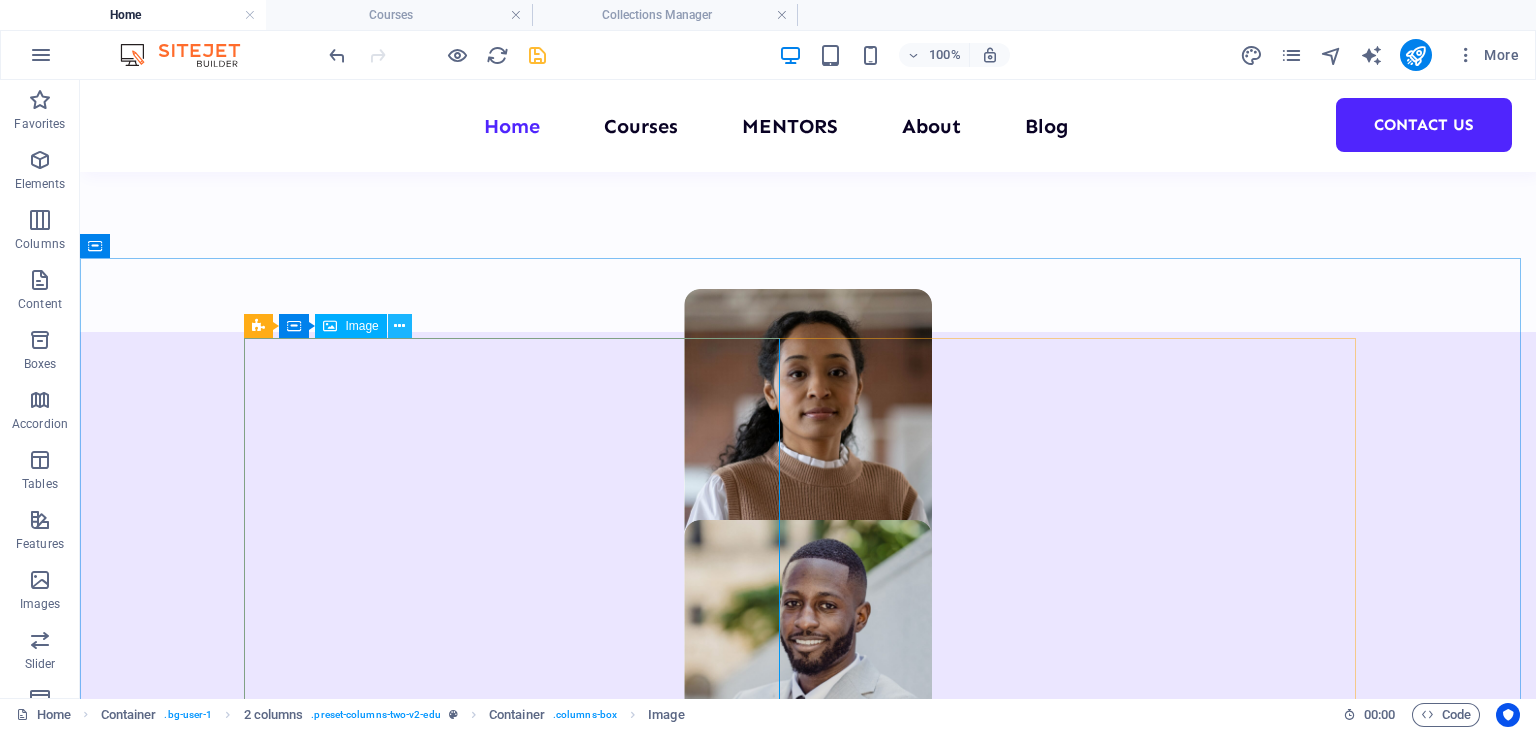 click at bounding box center [399, 326] 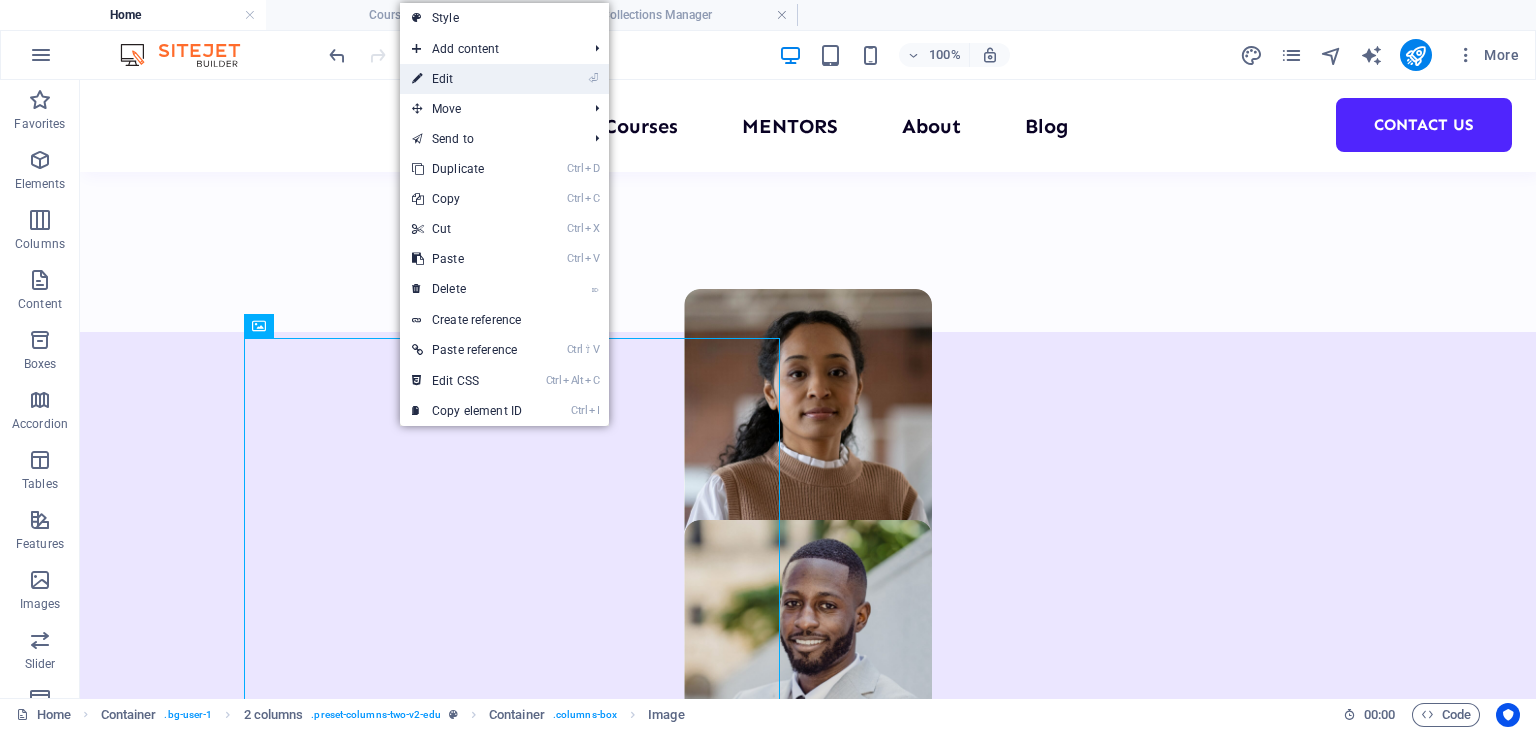 click on "⏎  Edit" at bounding box center [467, 79] 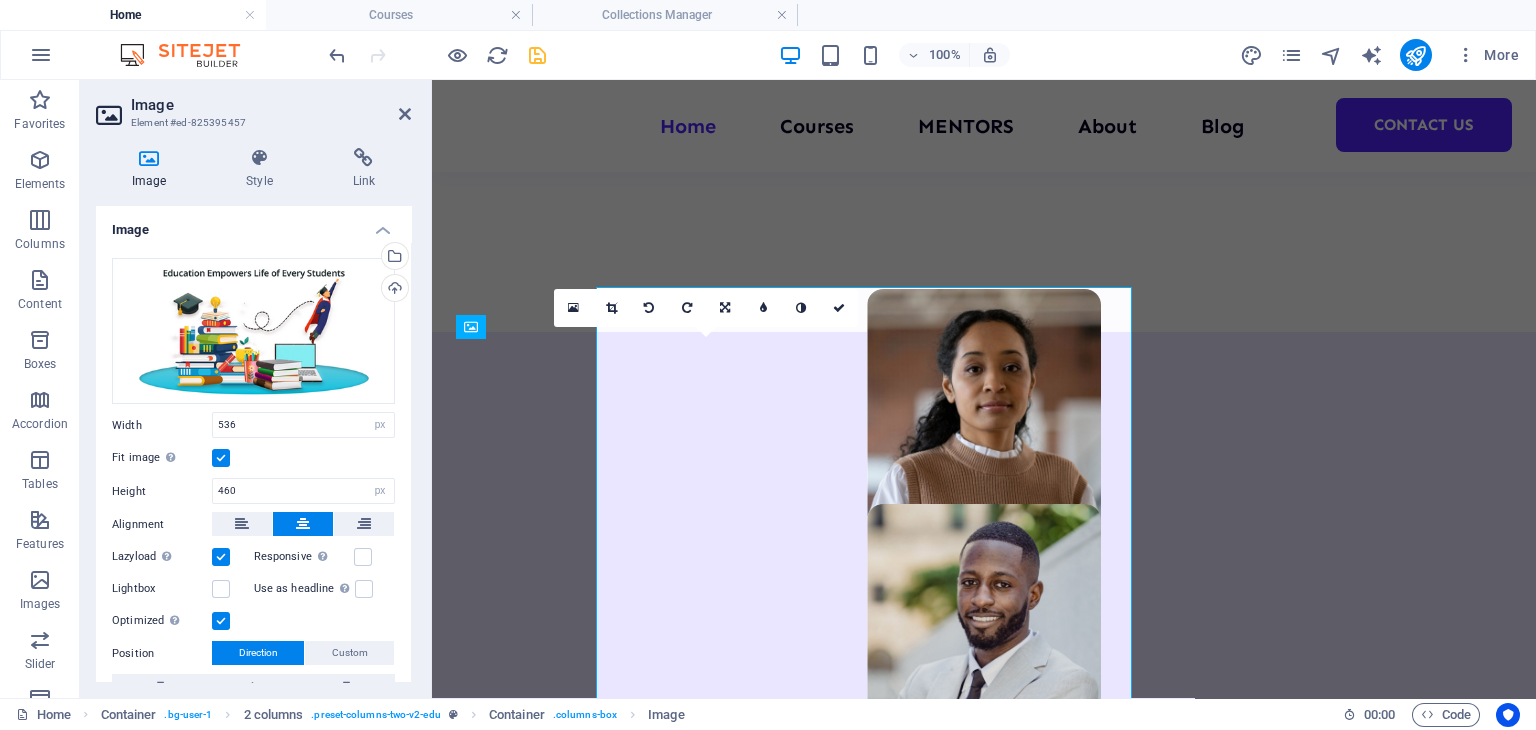 scroll, scrollTop: 1234, scrollLeft: 0, axis: vertical 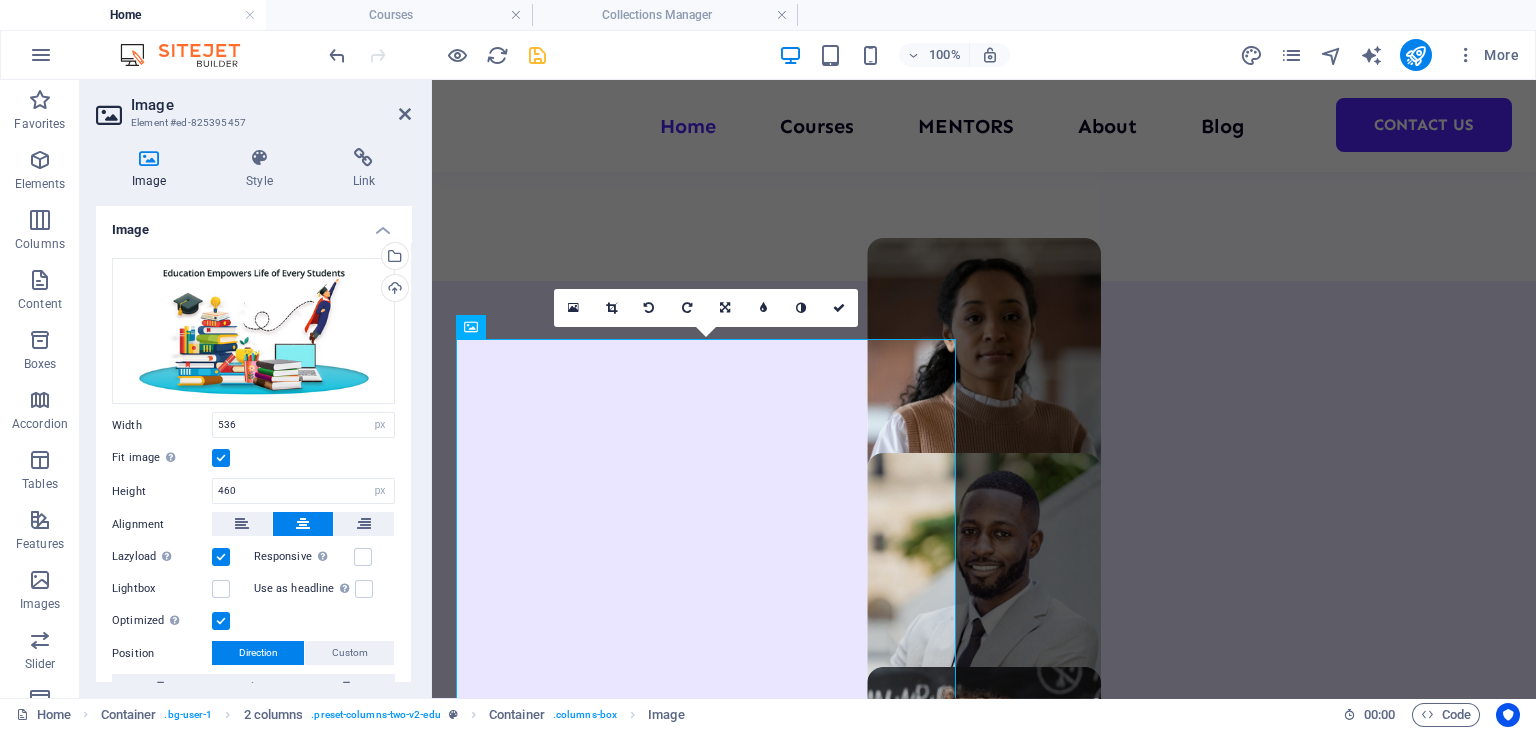 click at bounding box center (221, 458) 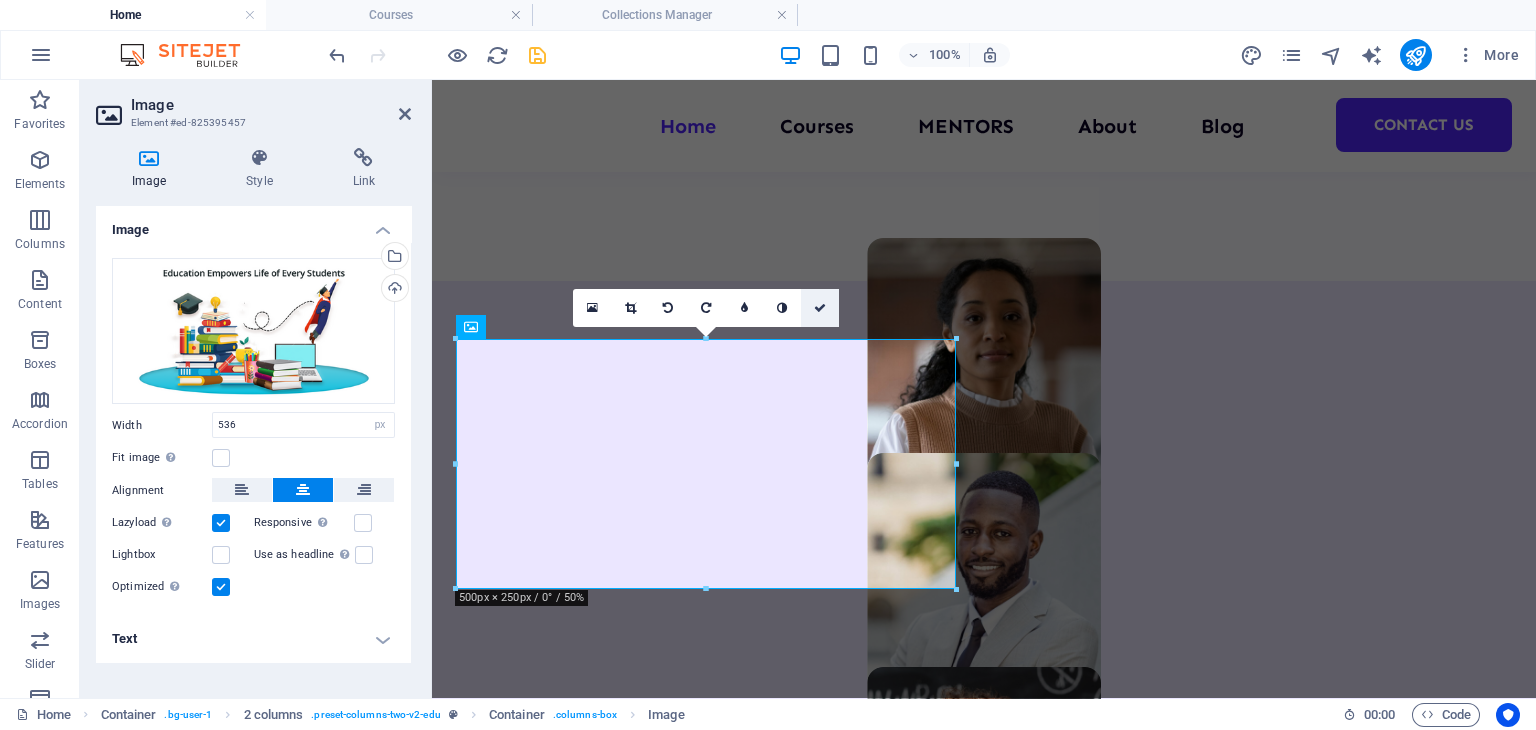 click at bounding box center [820, 308] 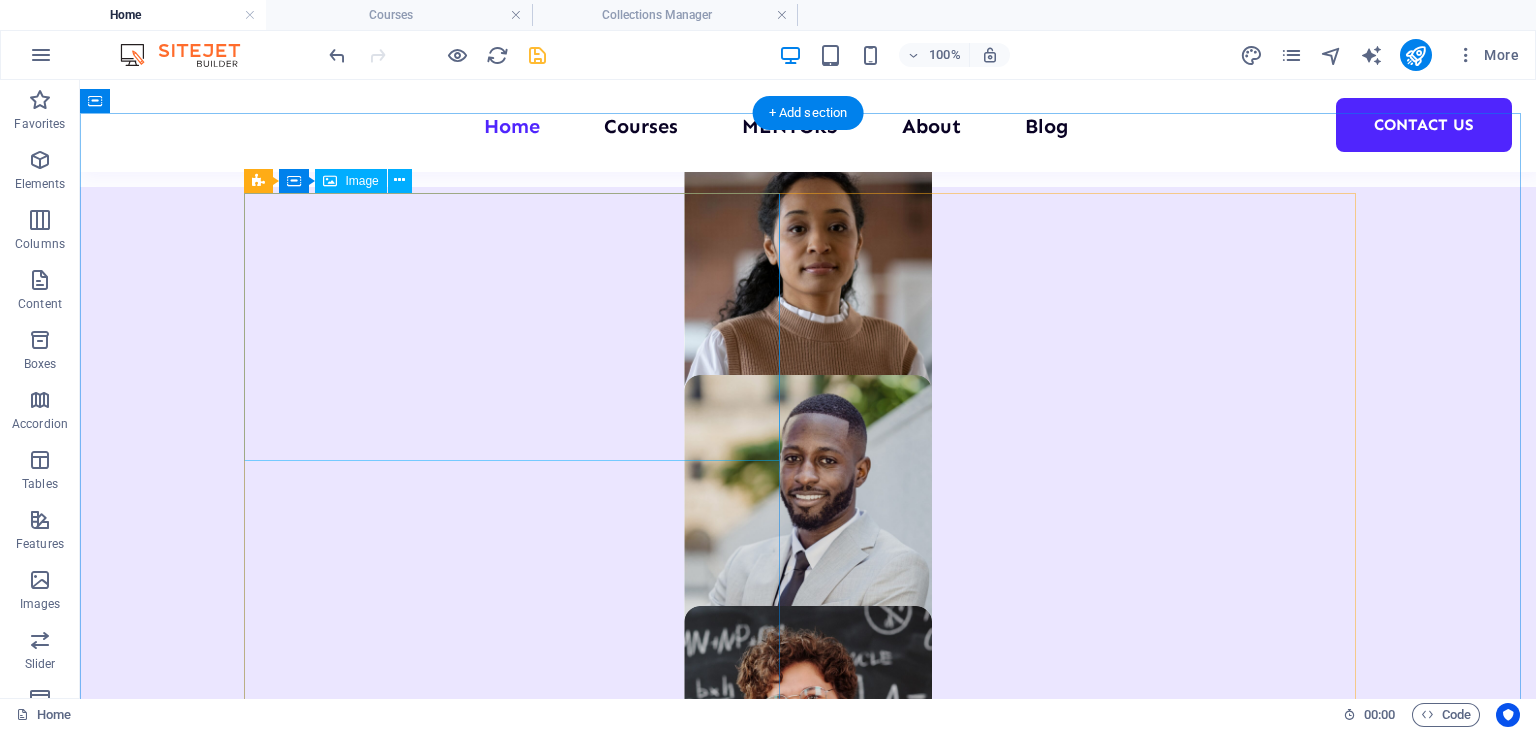scroll, scrollTop: 1327, scrollLeft: 0, axis: vertical 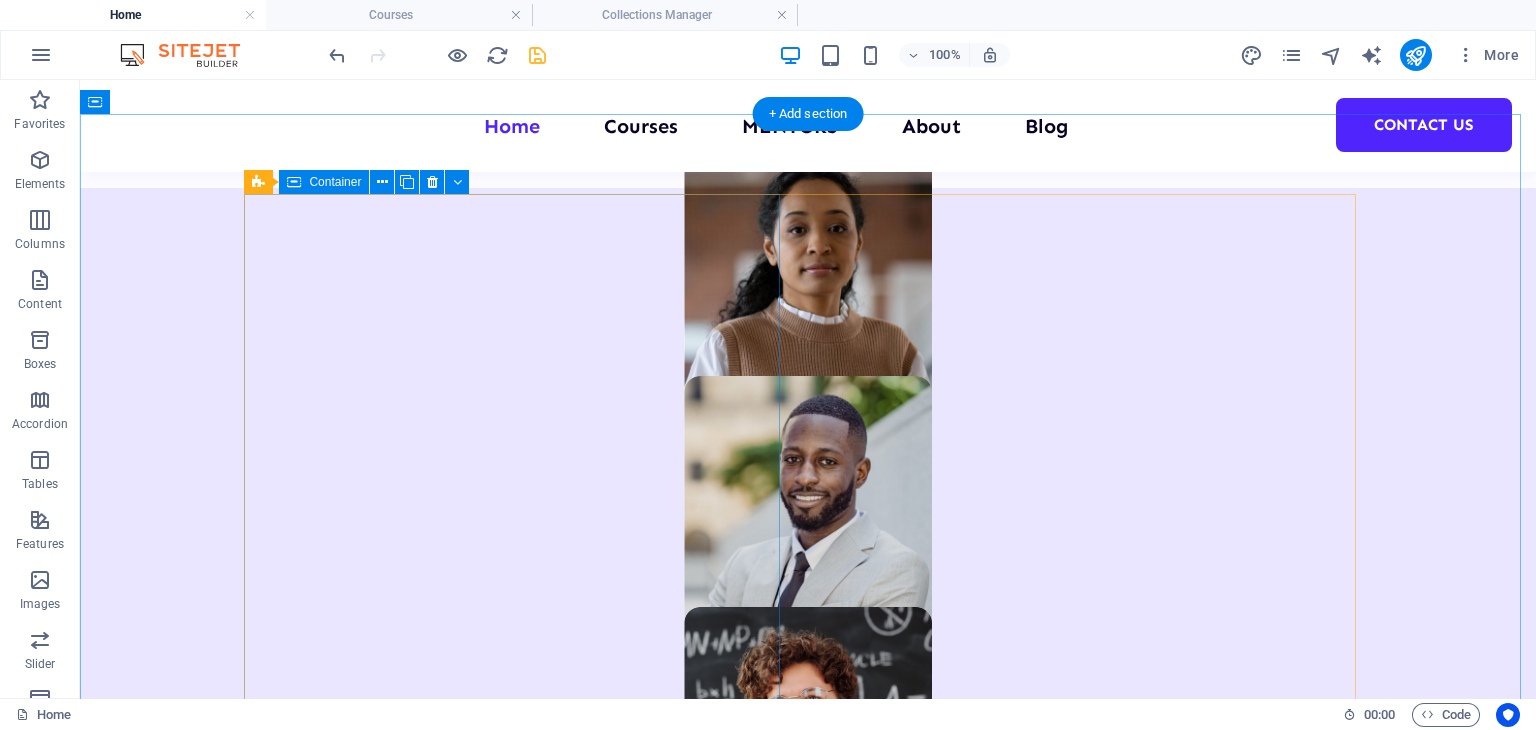 drag, startPoint x: 681, startPoint y: 456, endPoint x: 684, endPoint y: 552, distance: 96.04687 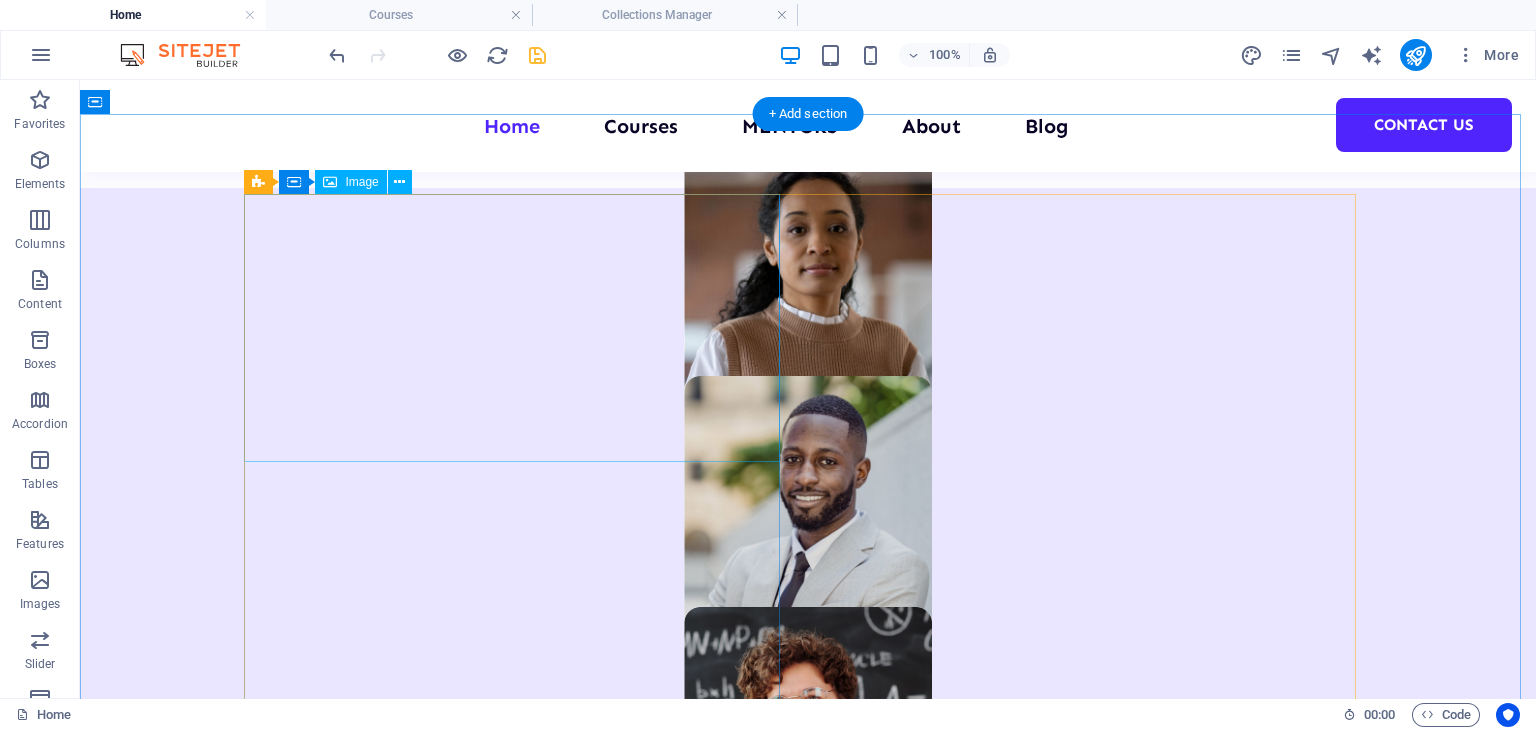 click at bounding box center [520, 2165] 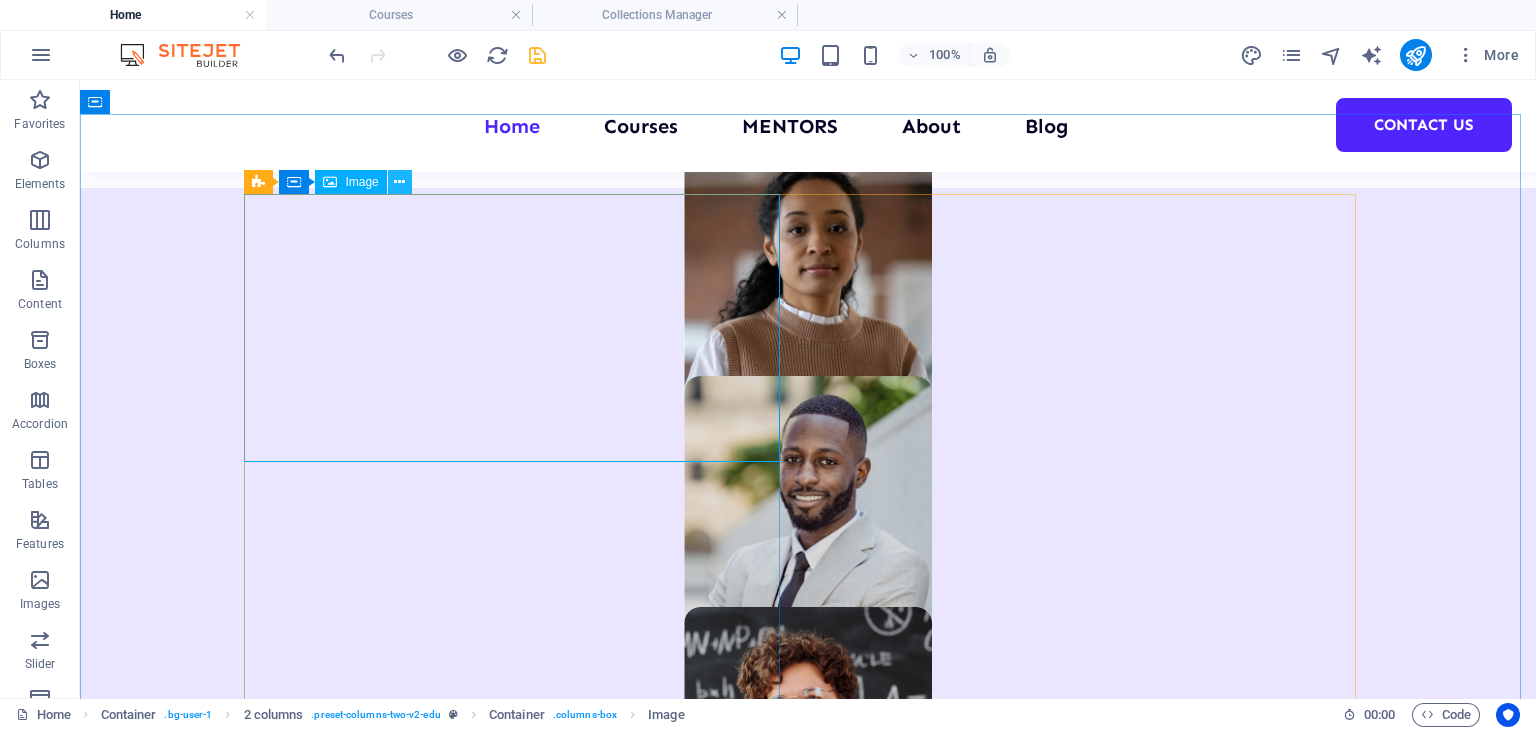click at bounding box center [399, 182] 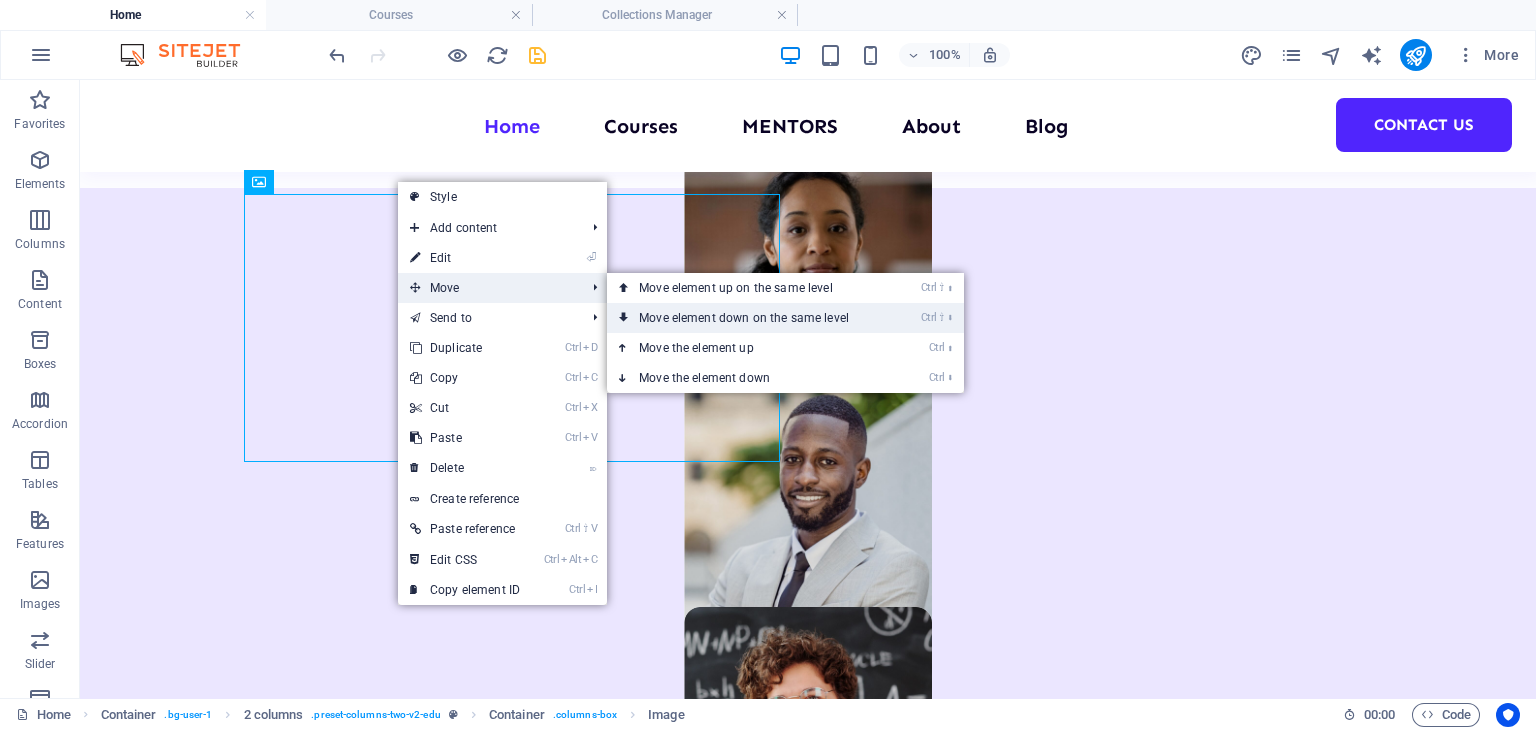 click on "Ctrl ⇧ ⬇  Move element down on the same level" at bounding box center (748, 318) 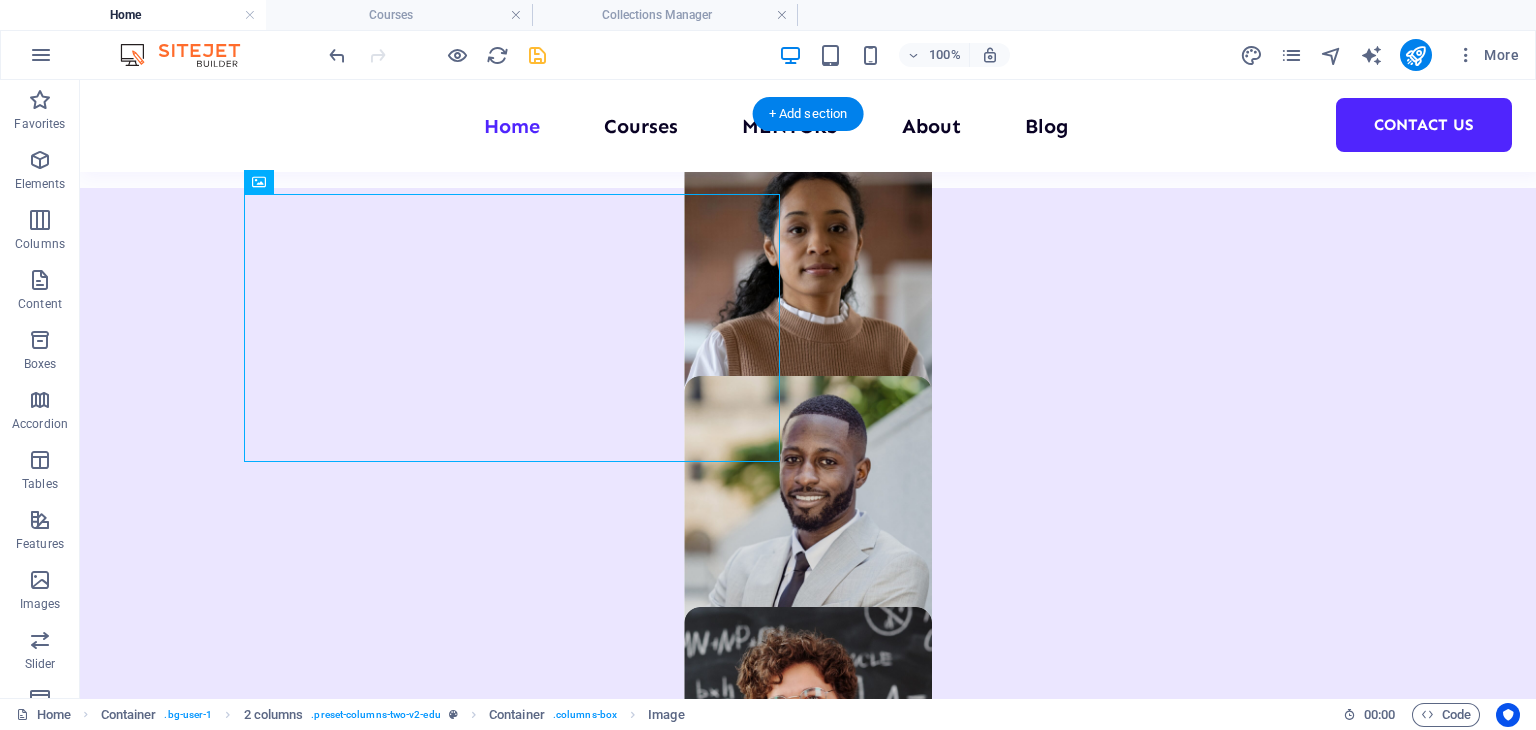 drag, startPoint x: 735, startPoint y: 400, endPoint x: 619, endPoint y: 496, distance: 150.57224 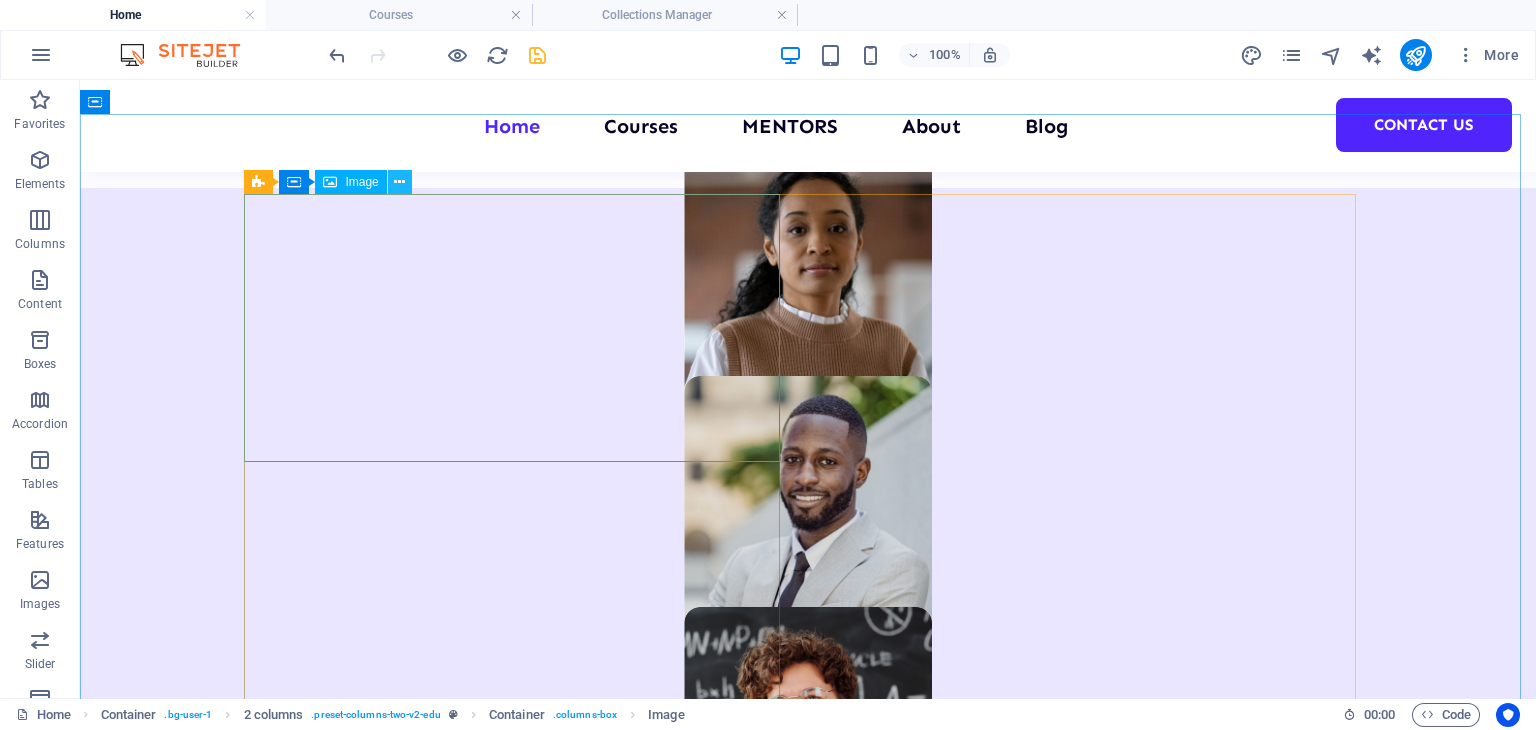 click at bounding box center [399, 182] 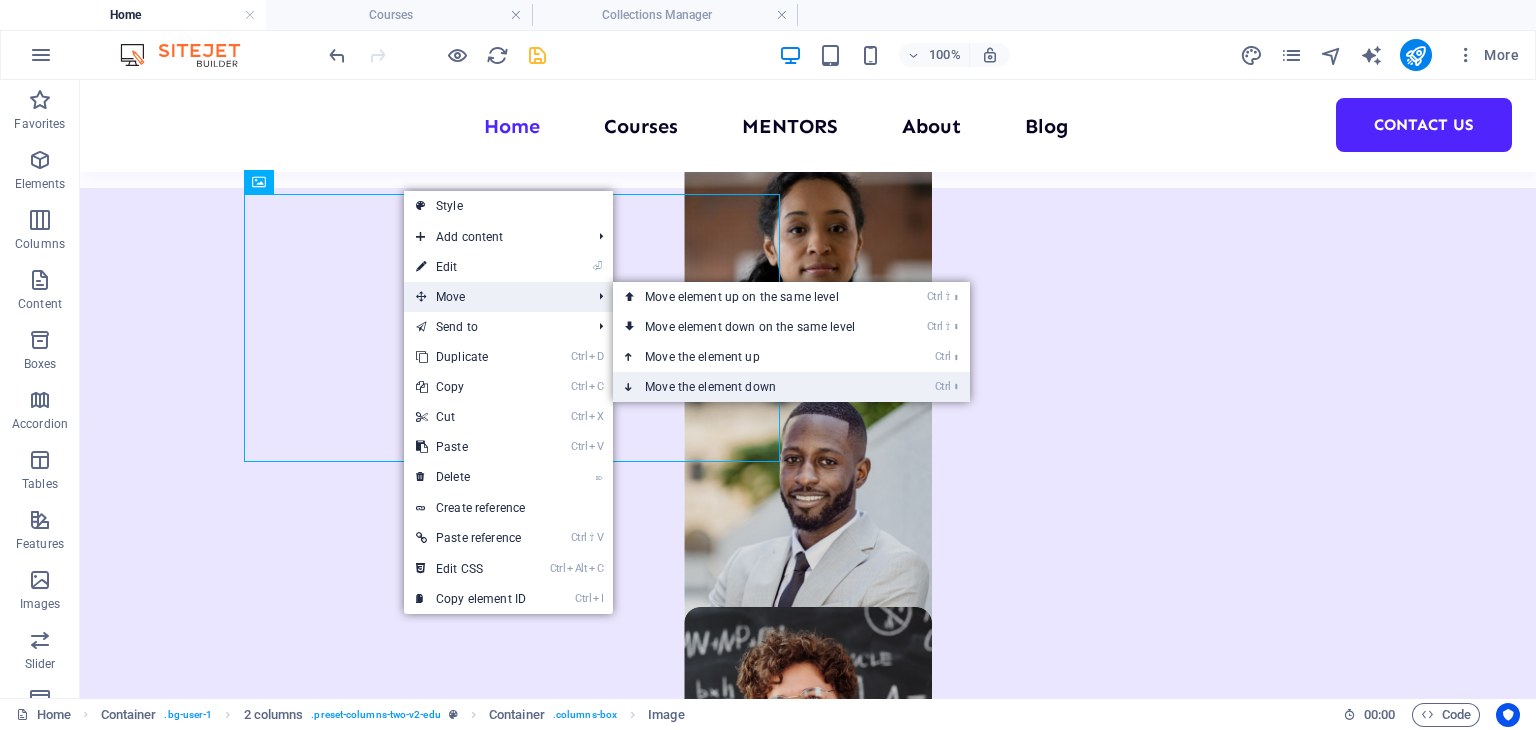 click on "Ctrl ⬇  Move the element down" at bounding box center [754, 387] 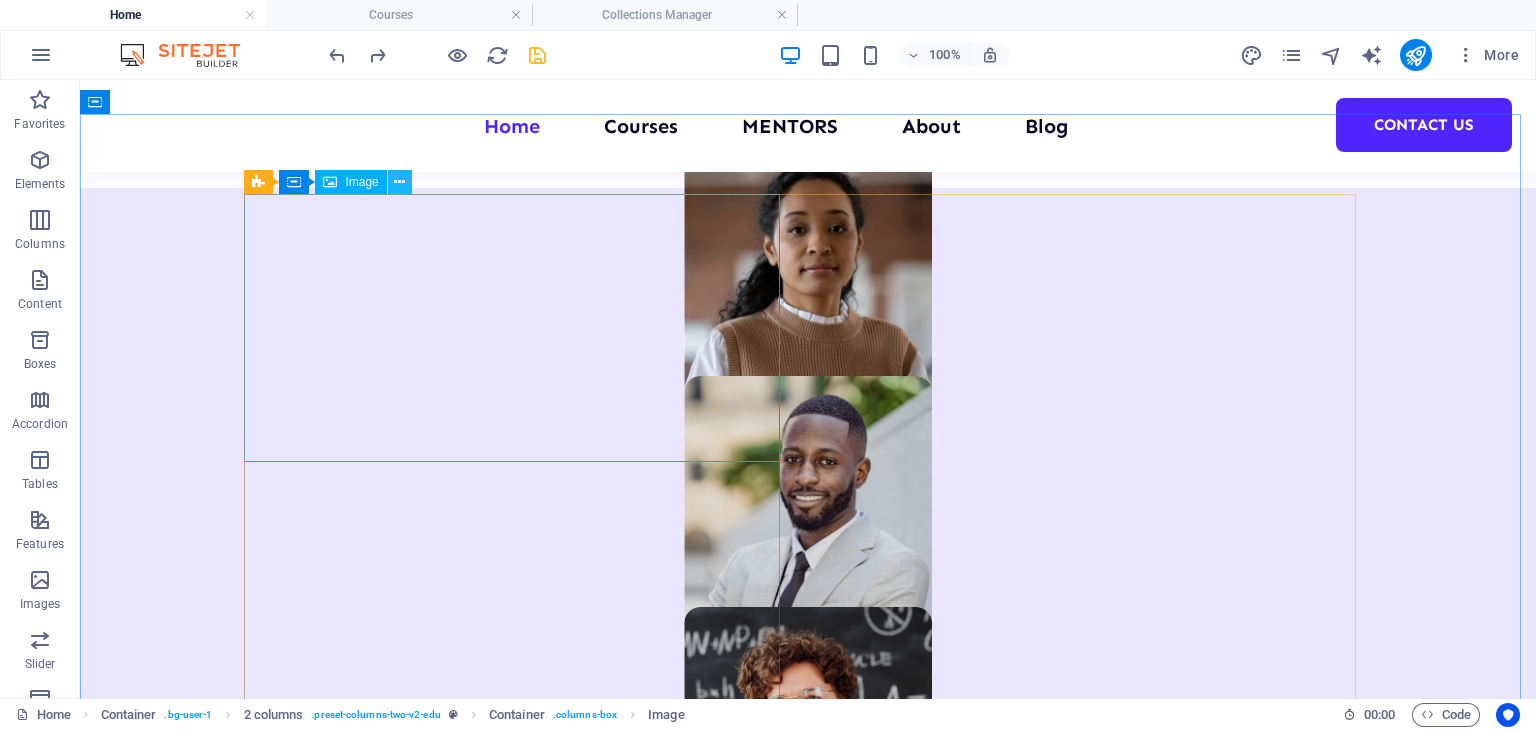click at bounding box center (399, 182) 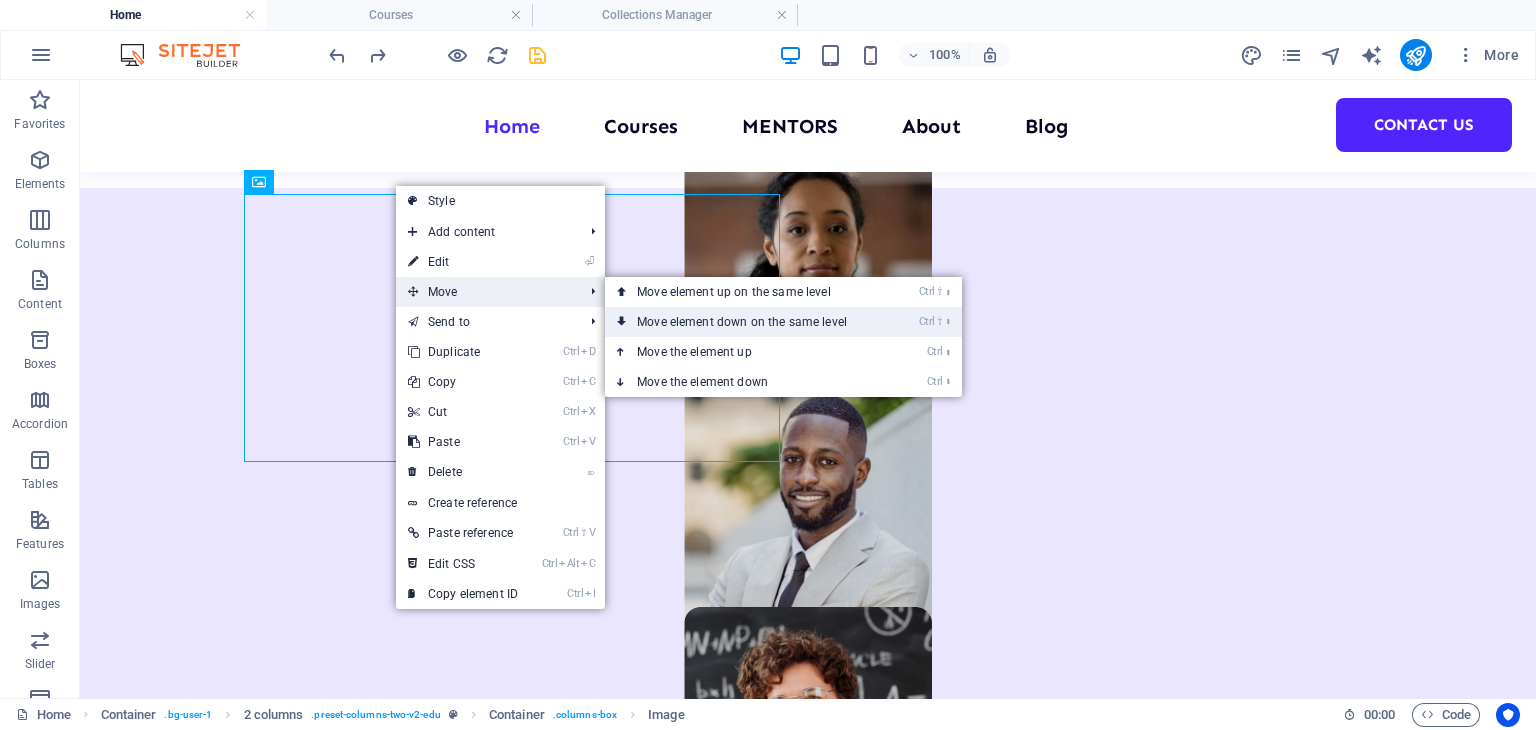 click on "Ctrl ⇧ ⬇  Move element down on the same level" at bounding box center (746, 322) 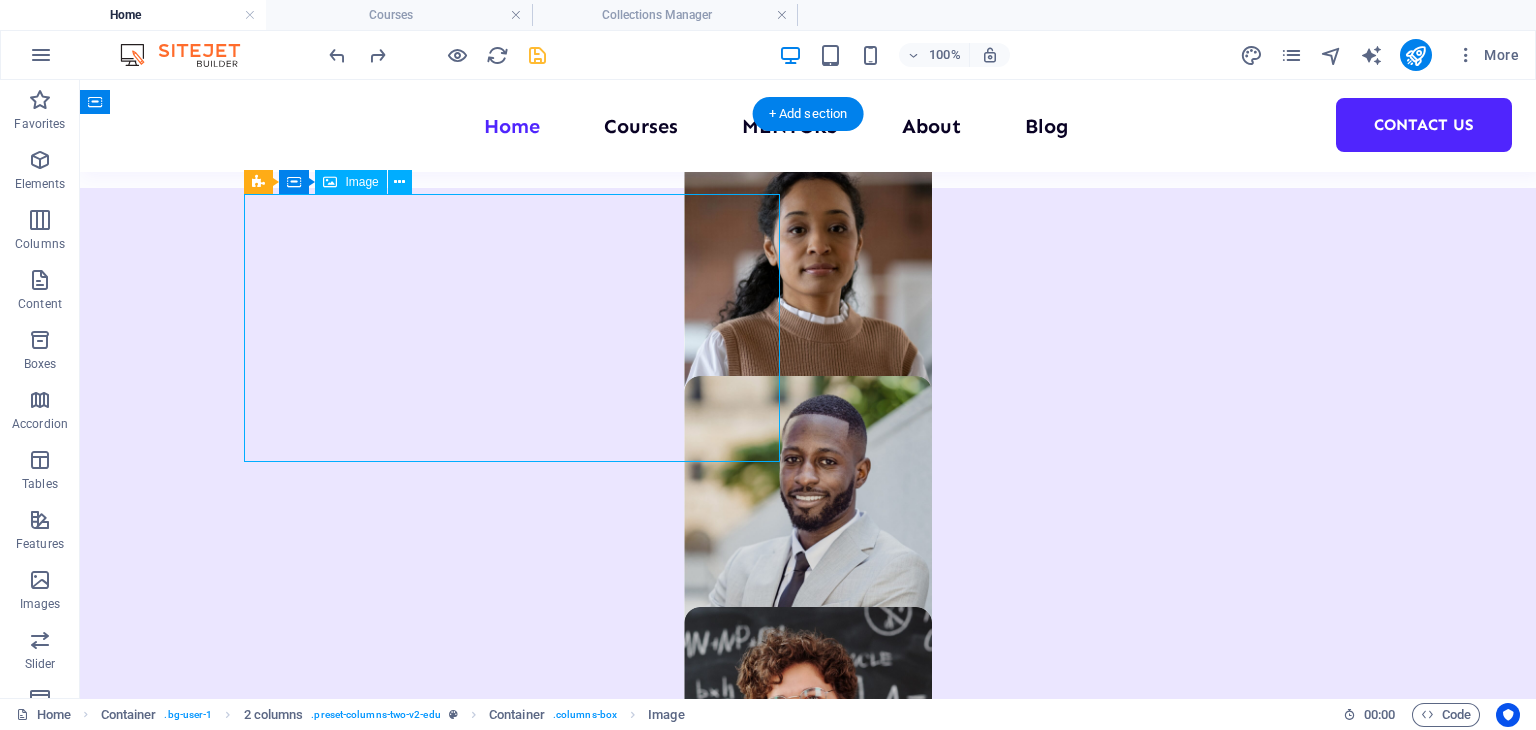 drag, startPoint x: 727, startPoint y: 396, endPoint x: 651, endPoint y: 417, distance: 78.84795 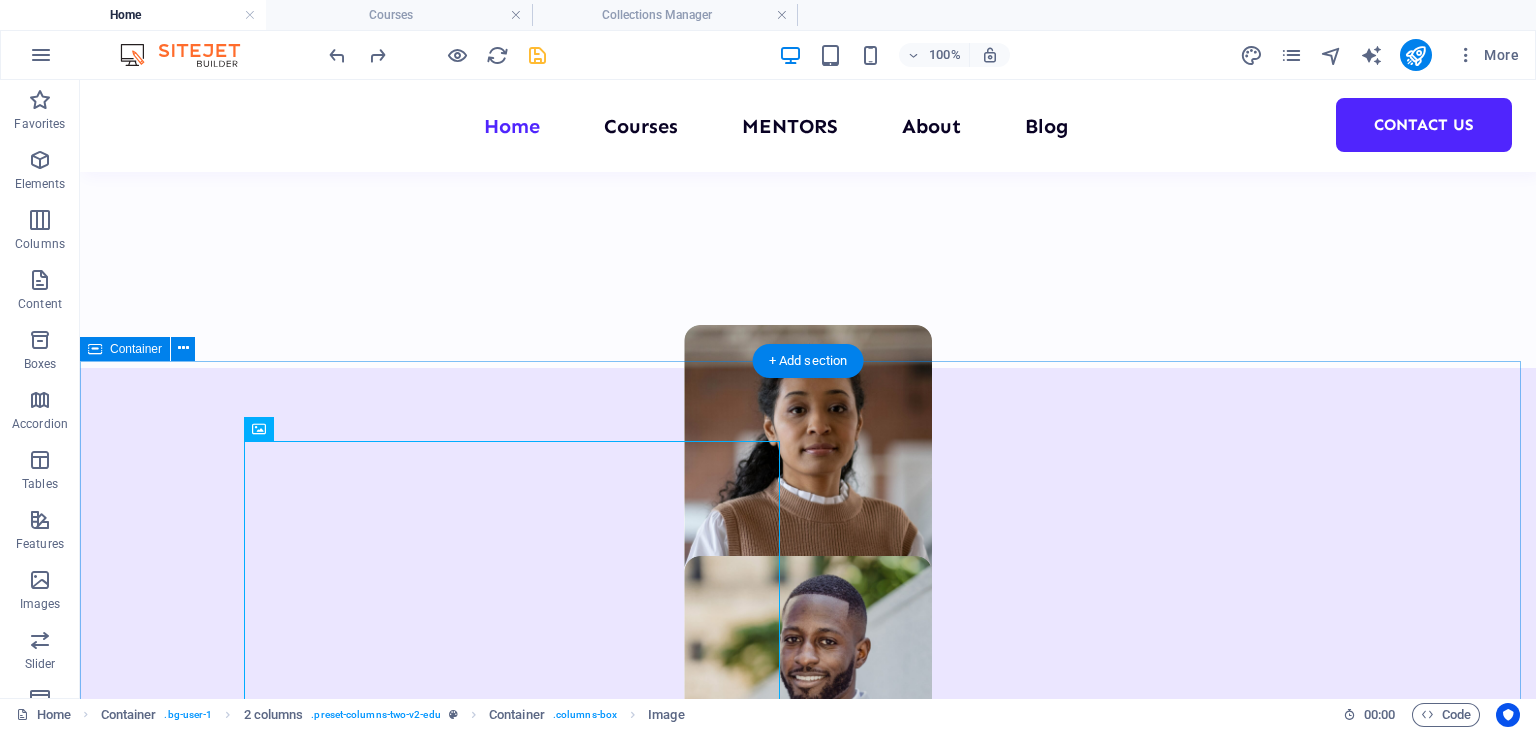 scroll, scrollTop: 1080, scrollLeft: 0, axis: vertical 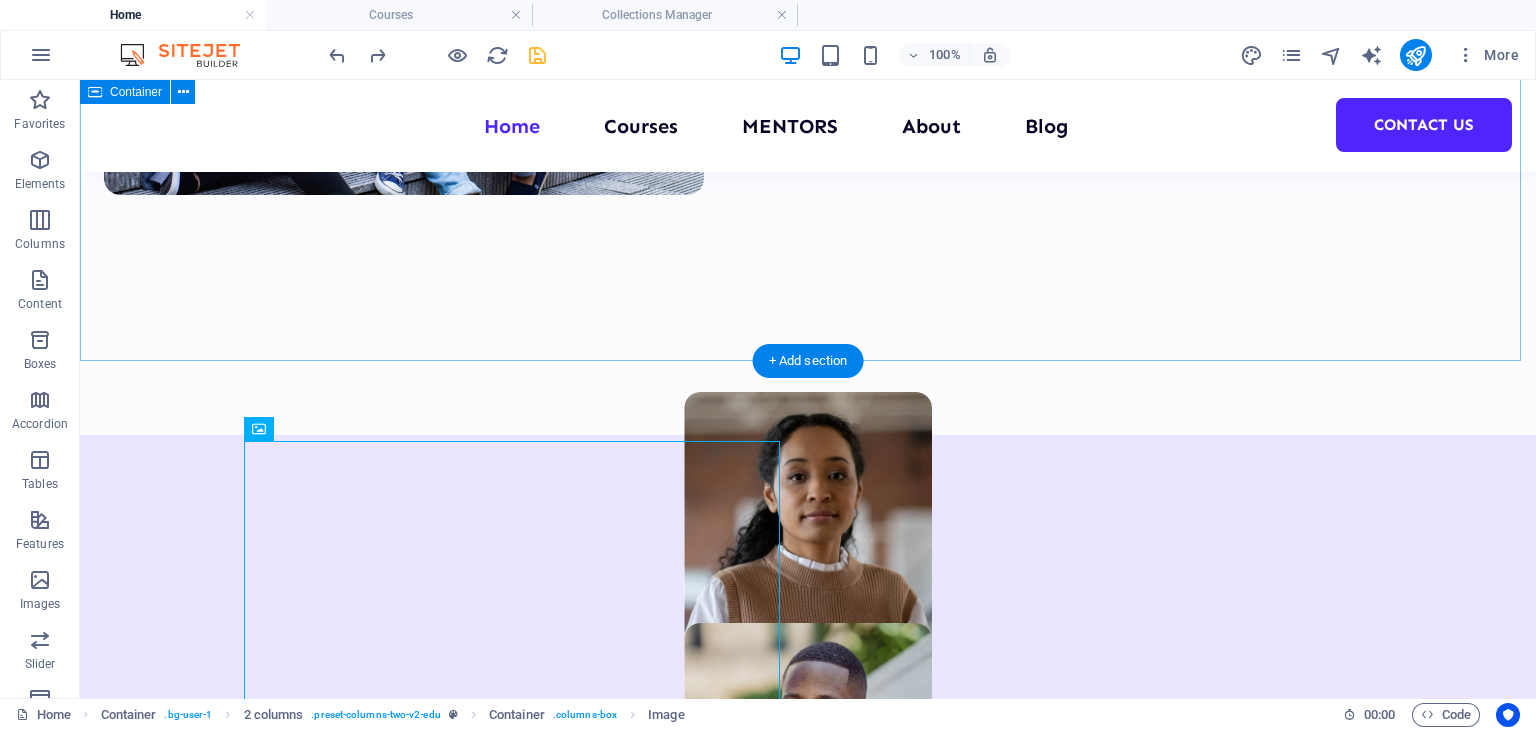 click on "978 Students 98 Courses 196 Reviews 20 MENTORS" at bounding box center (808, 1316) 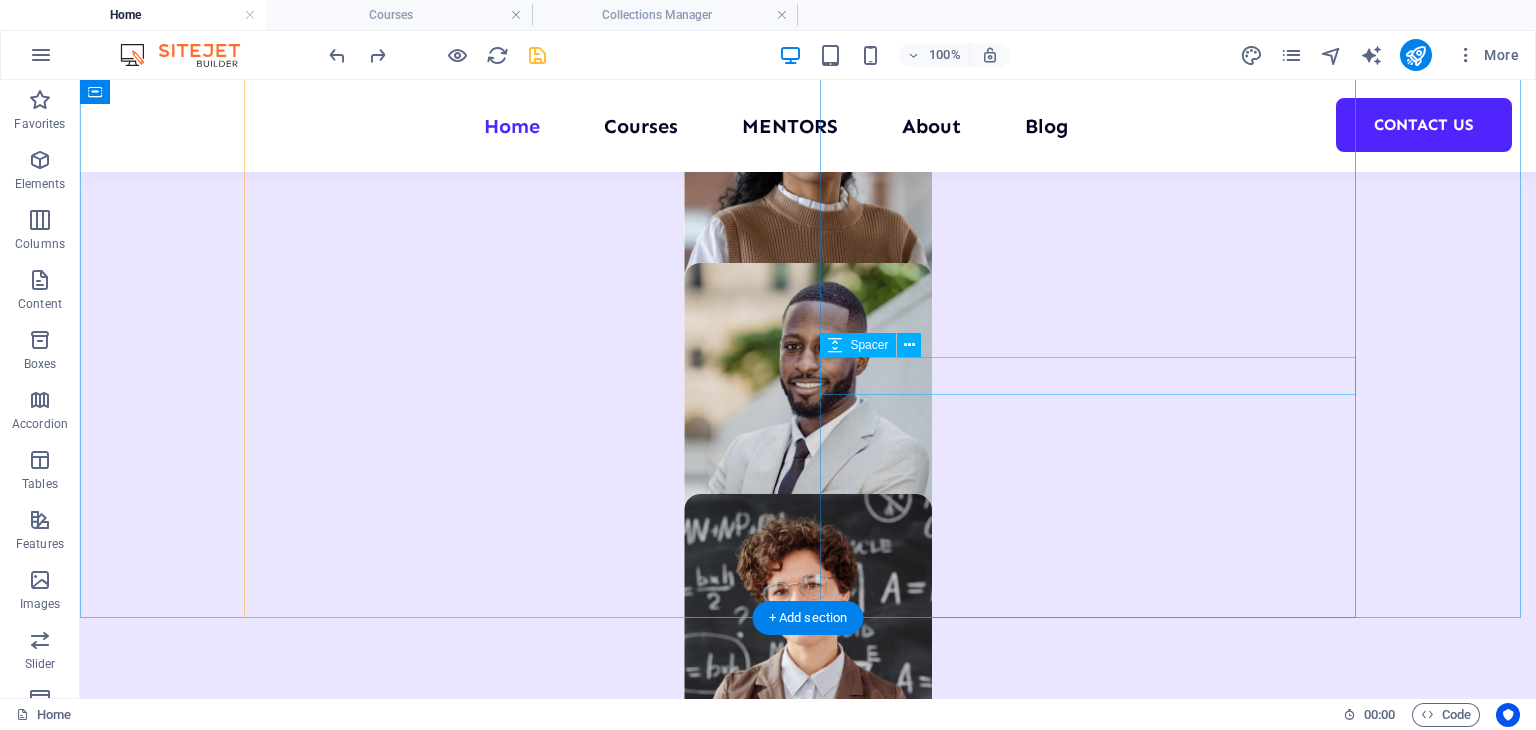 scroll, scrollTop: 1582, scrollLeft: 0, axis: vertical 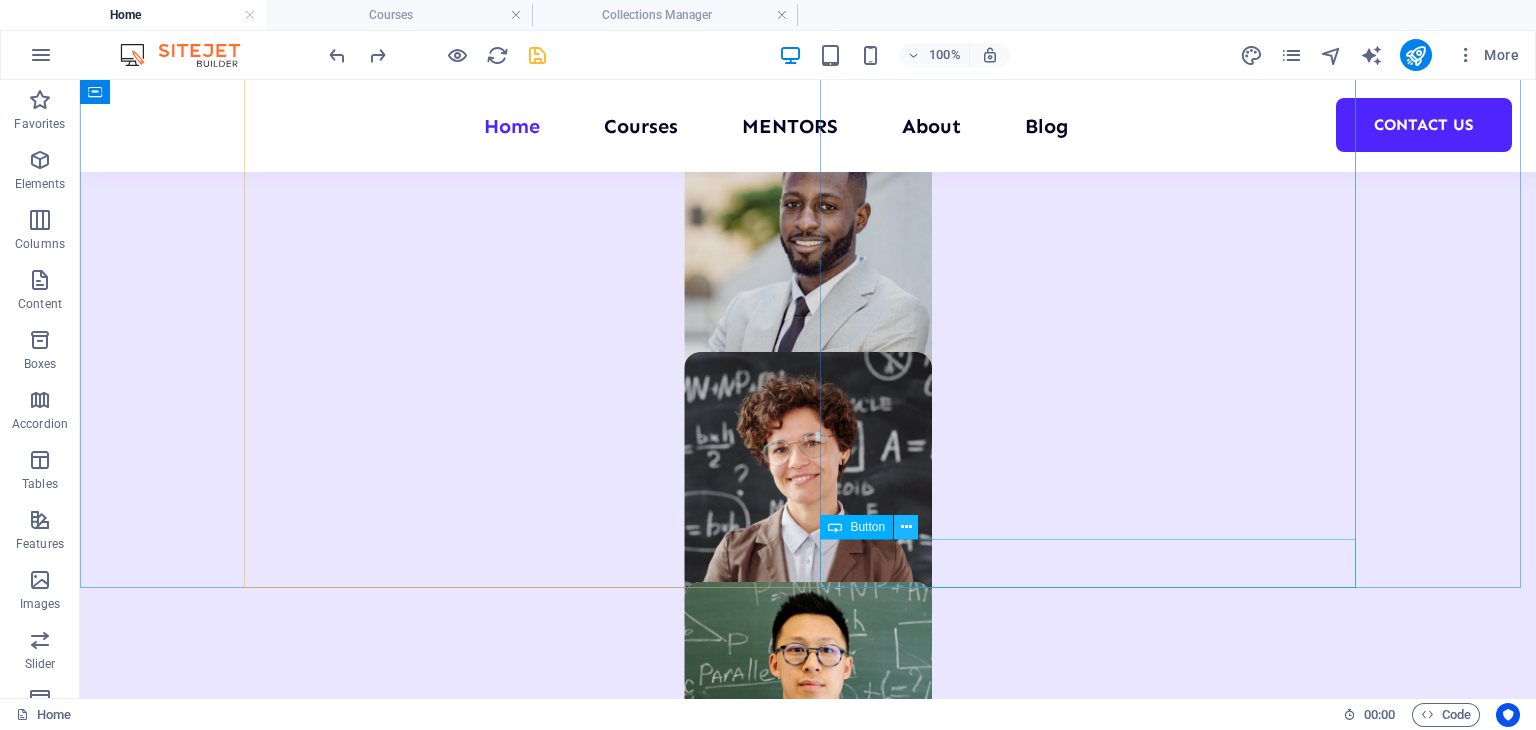 click at bounding box center [906, 527] 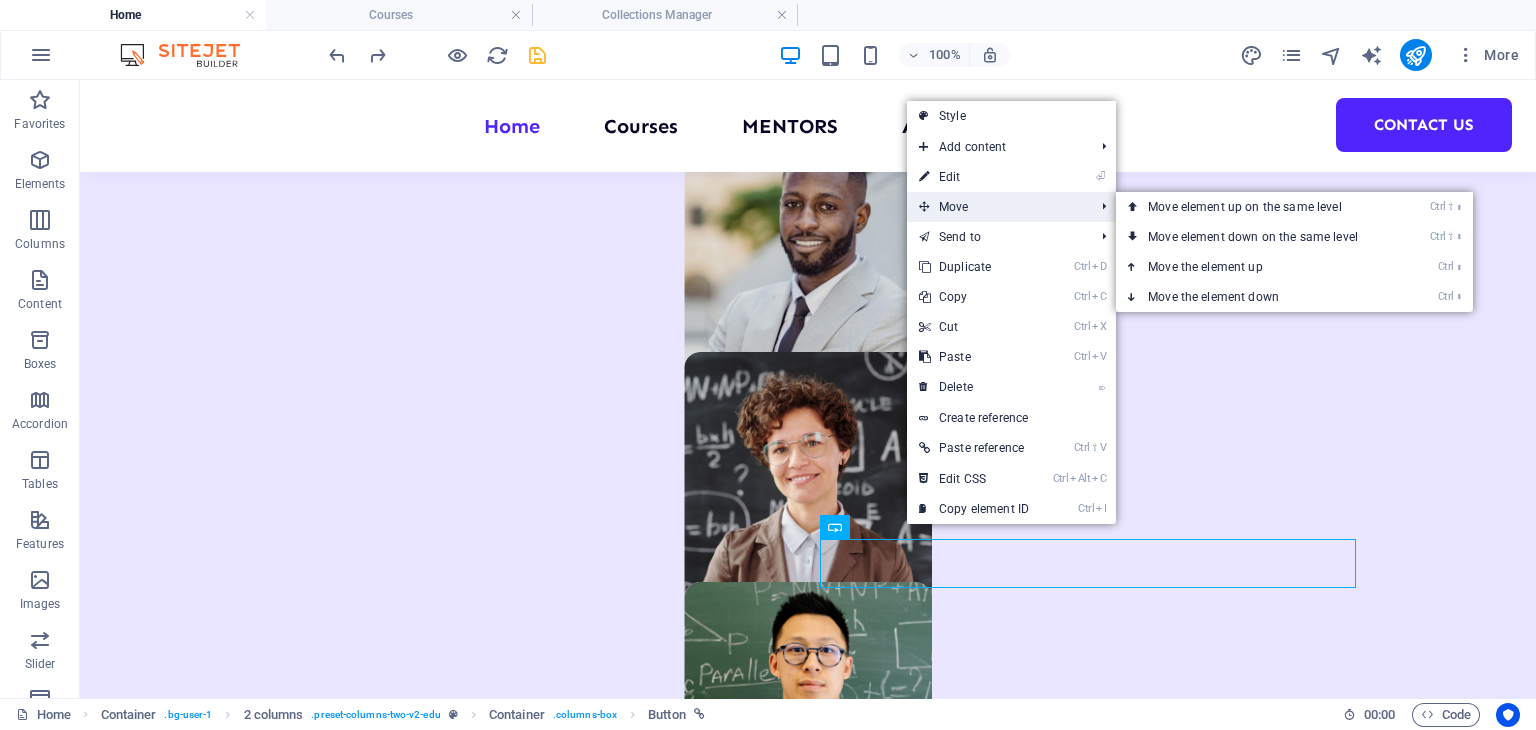 click on "Move" at bounding box center [996, 207] 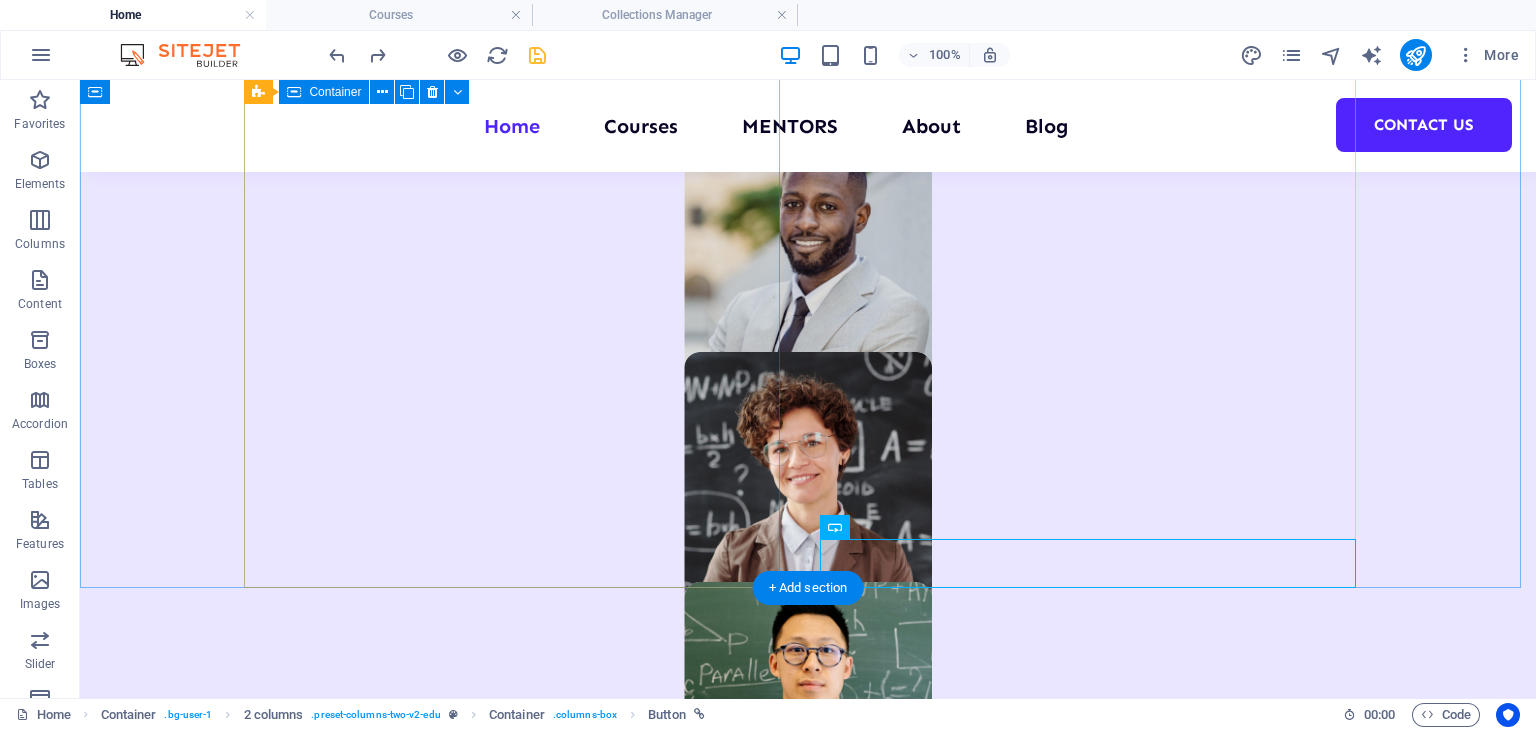 drag, startPoint x: 1042, startPoint y: 282, endPoint x: 658, endPoint y: 288, distance: 384.04688 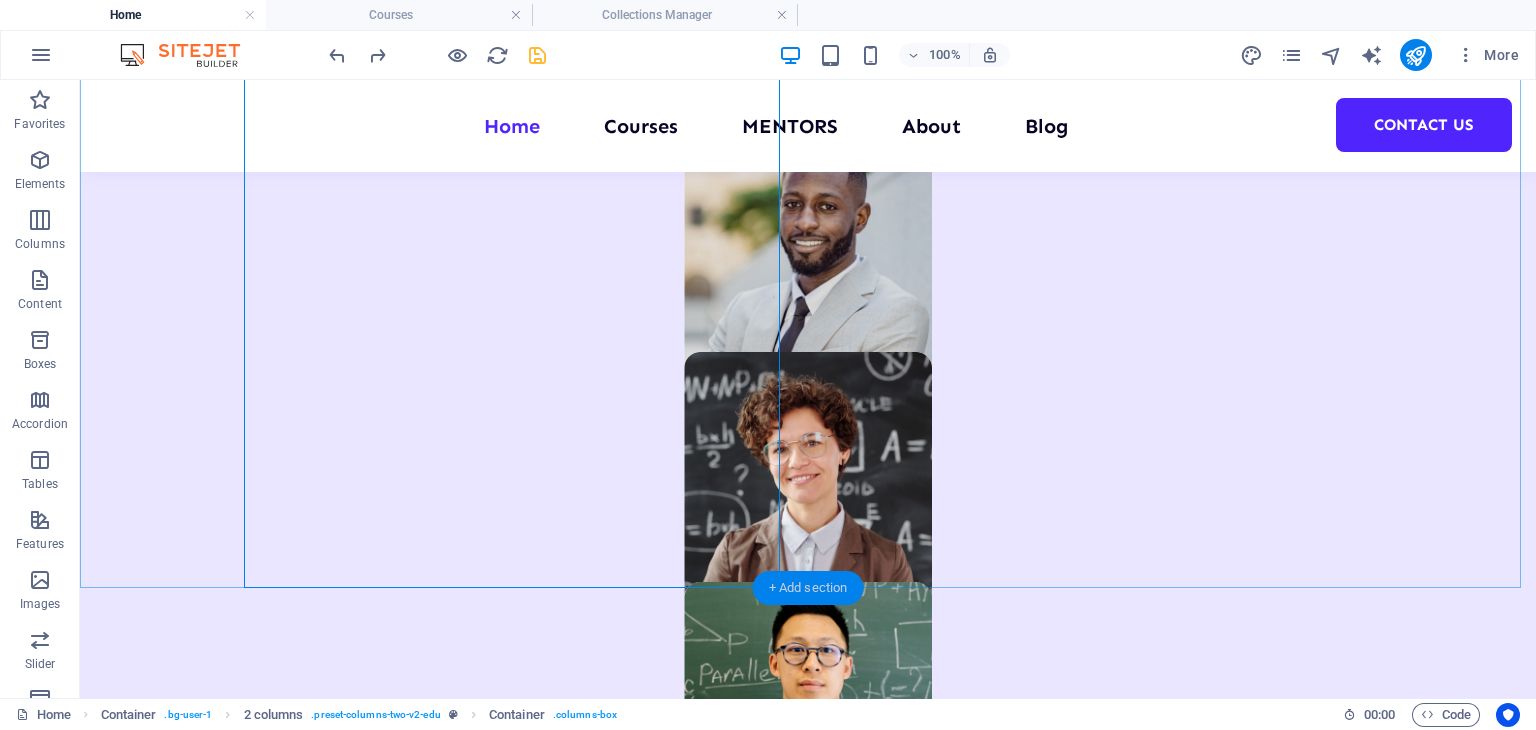 click on "+ Add section" at bounding box center [808, 588] 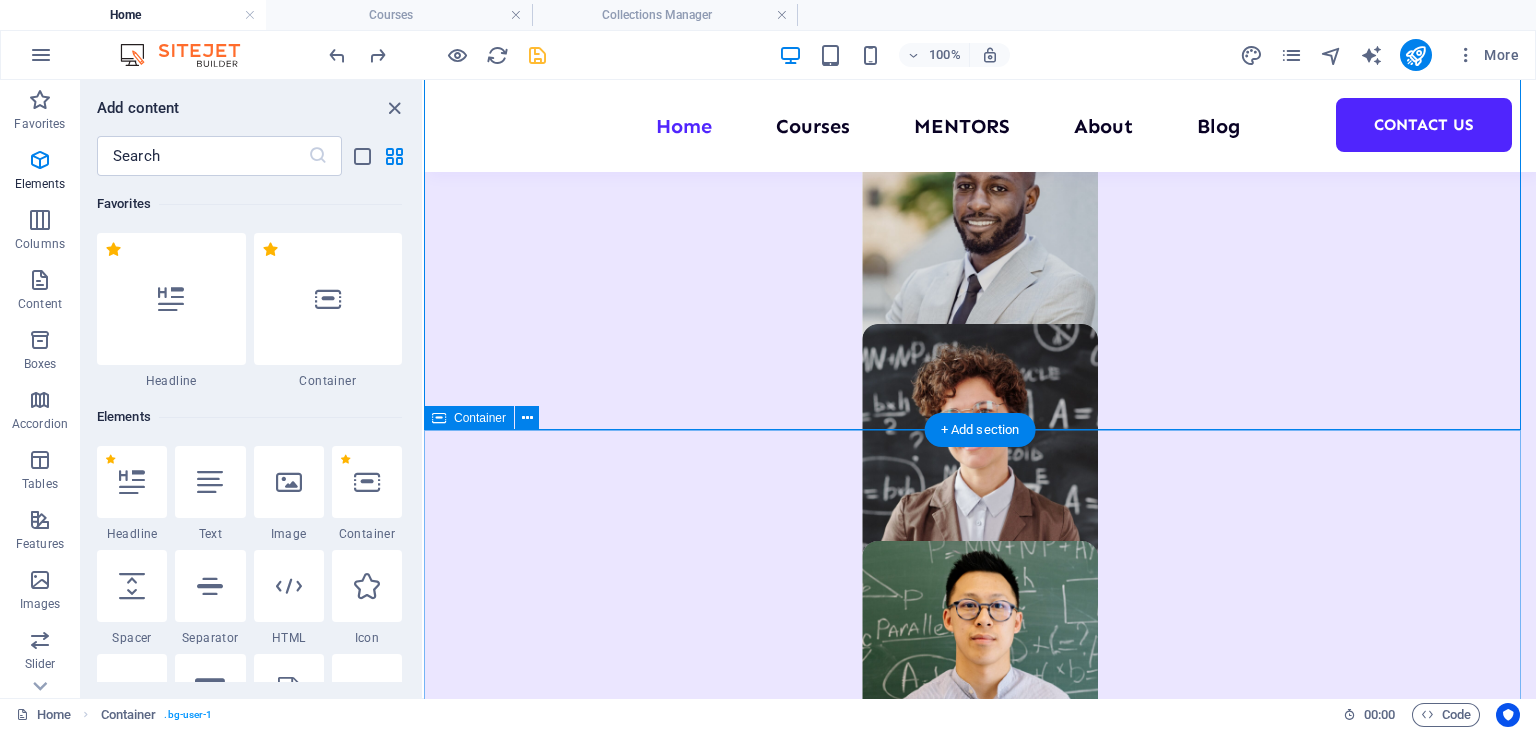 scroll, scrollTop: 1826, scrollLeft: 0, axis: vertical 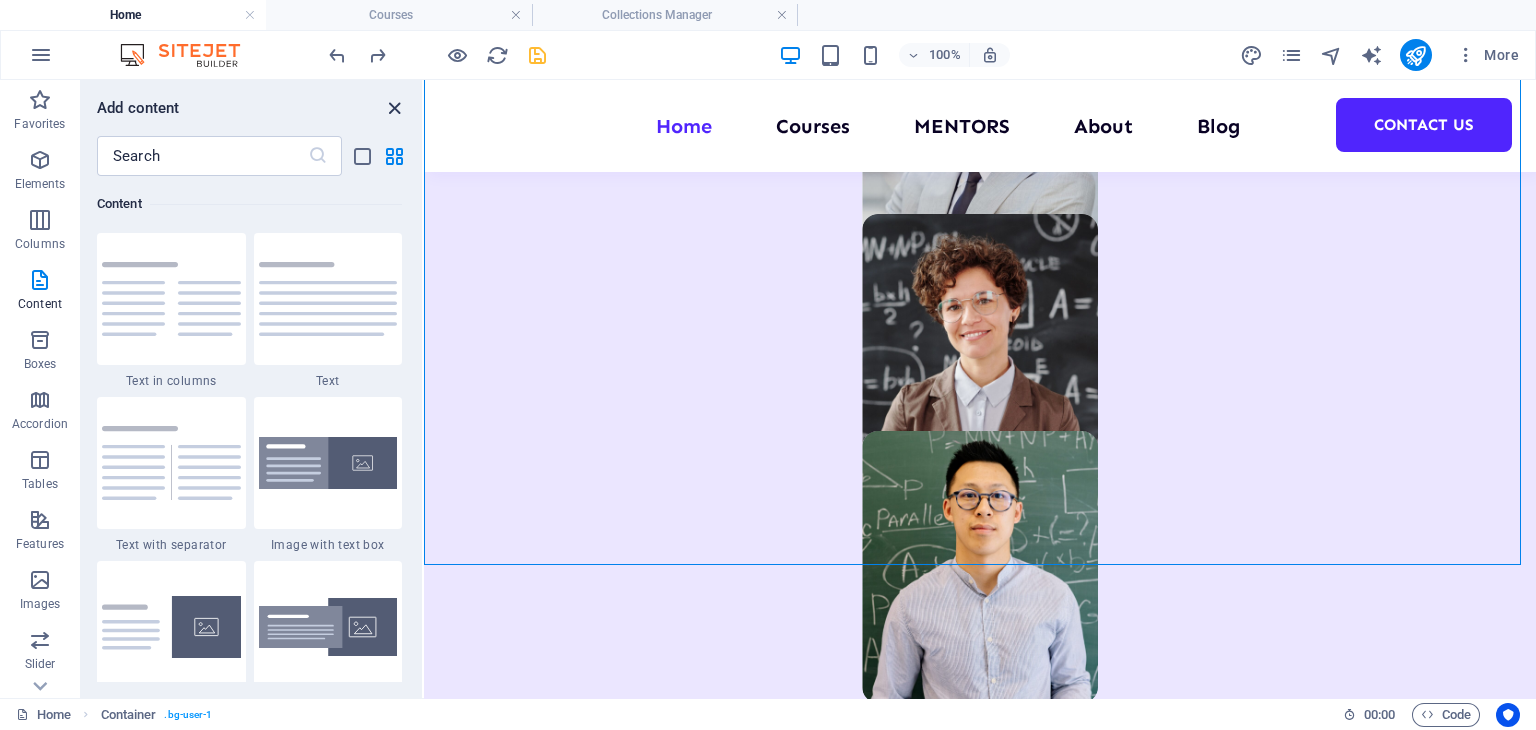 click at bounding box center (394, 108) 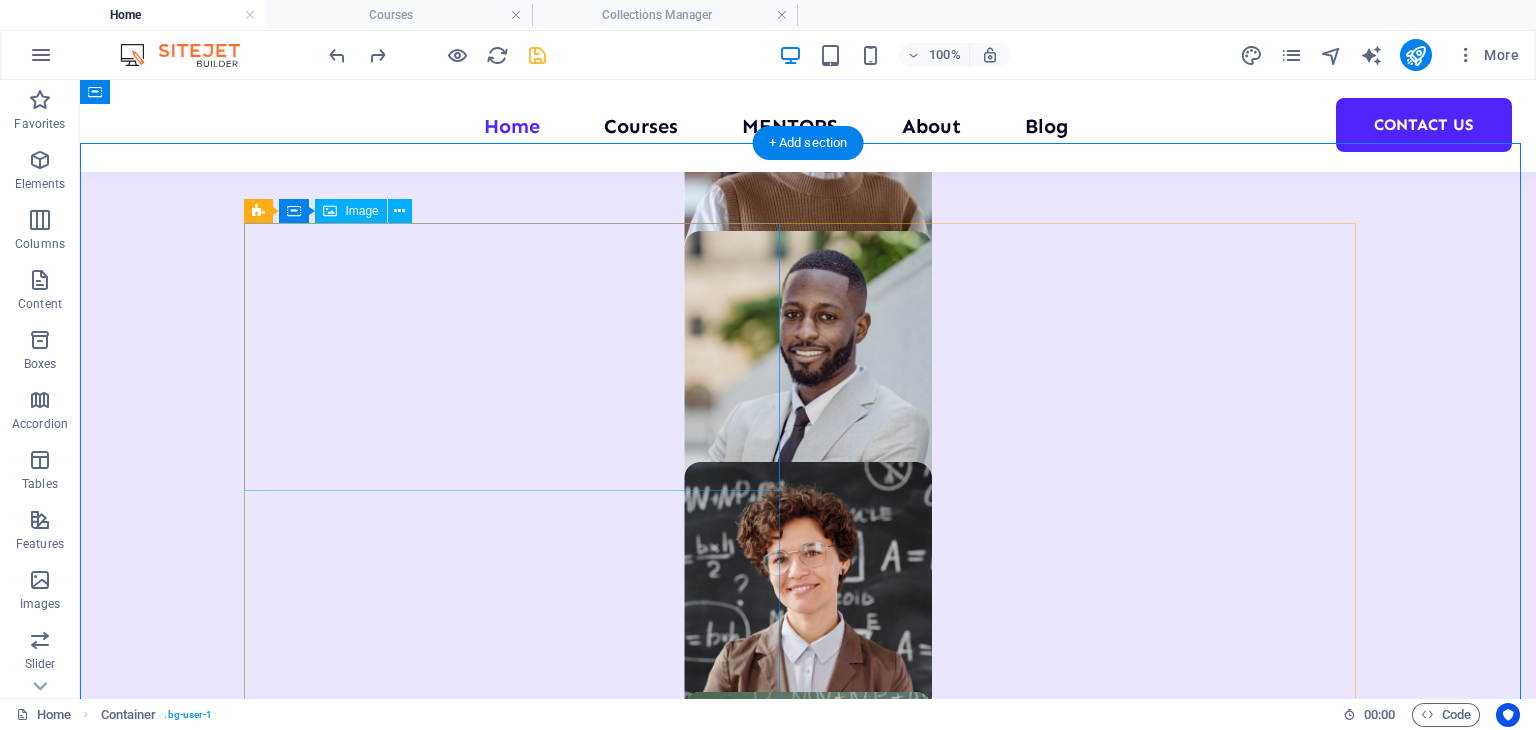 scroll, scrollTop: 1275, scrollLeft: 0, axis: vertical 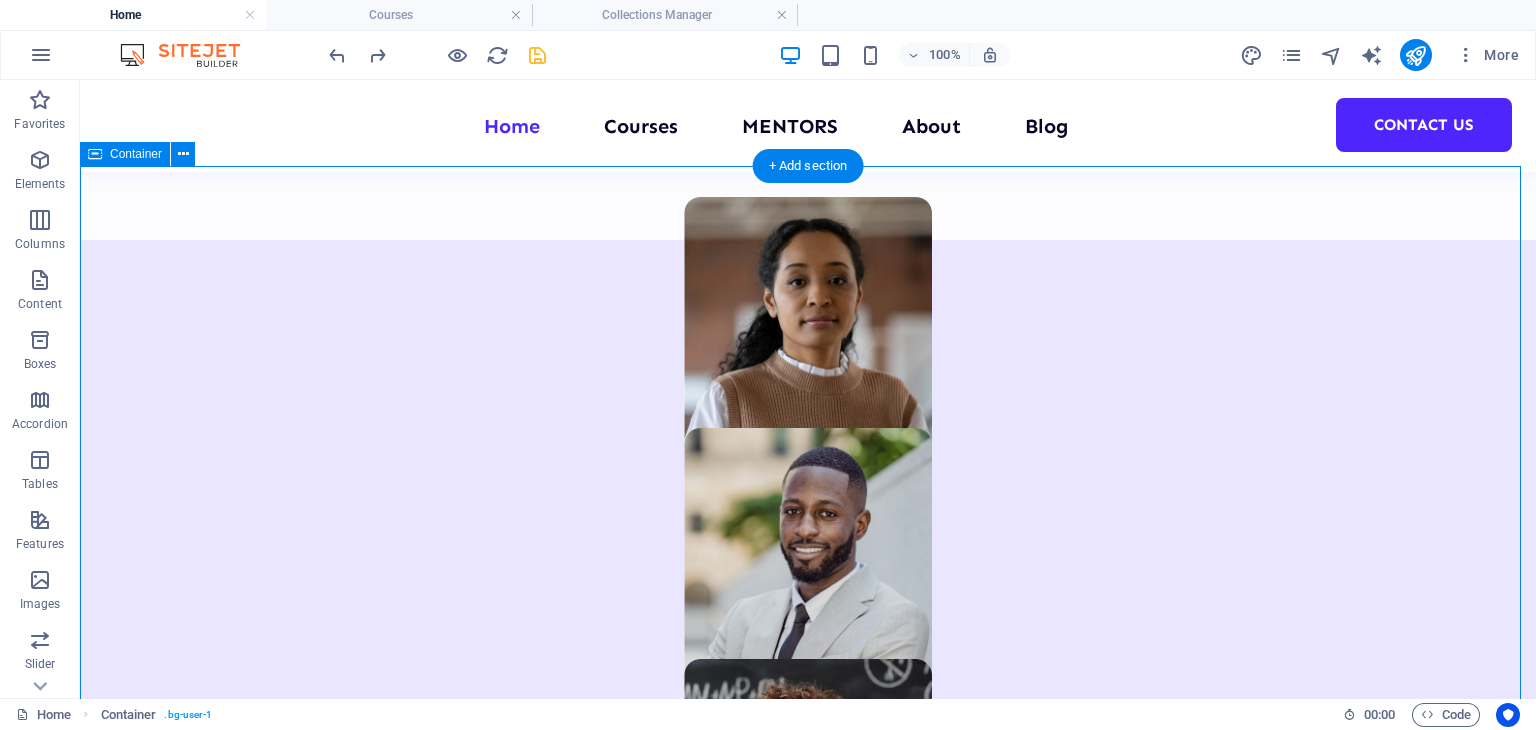 click on "About Education Highly skilled Mentors  Learn from industry experts with real-world experience who guide, support, and mentor you throughout your internship journey. Modern course content Our curriculum is designed with the latest industry trends and technologies to ensure you're learning what truly matters in today’s job market. Great community Be part of a vibrant learning community where you can connect, collaborate, and grow with like-minded peers and professionals. All about us" at bounding box center (808, 2569) 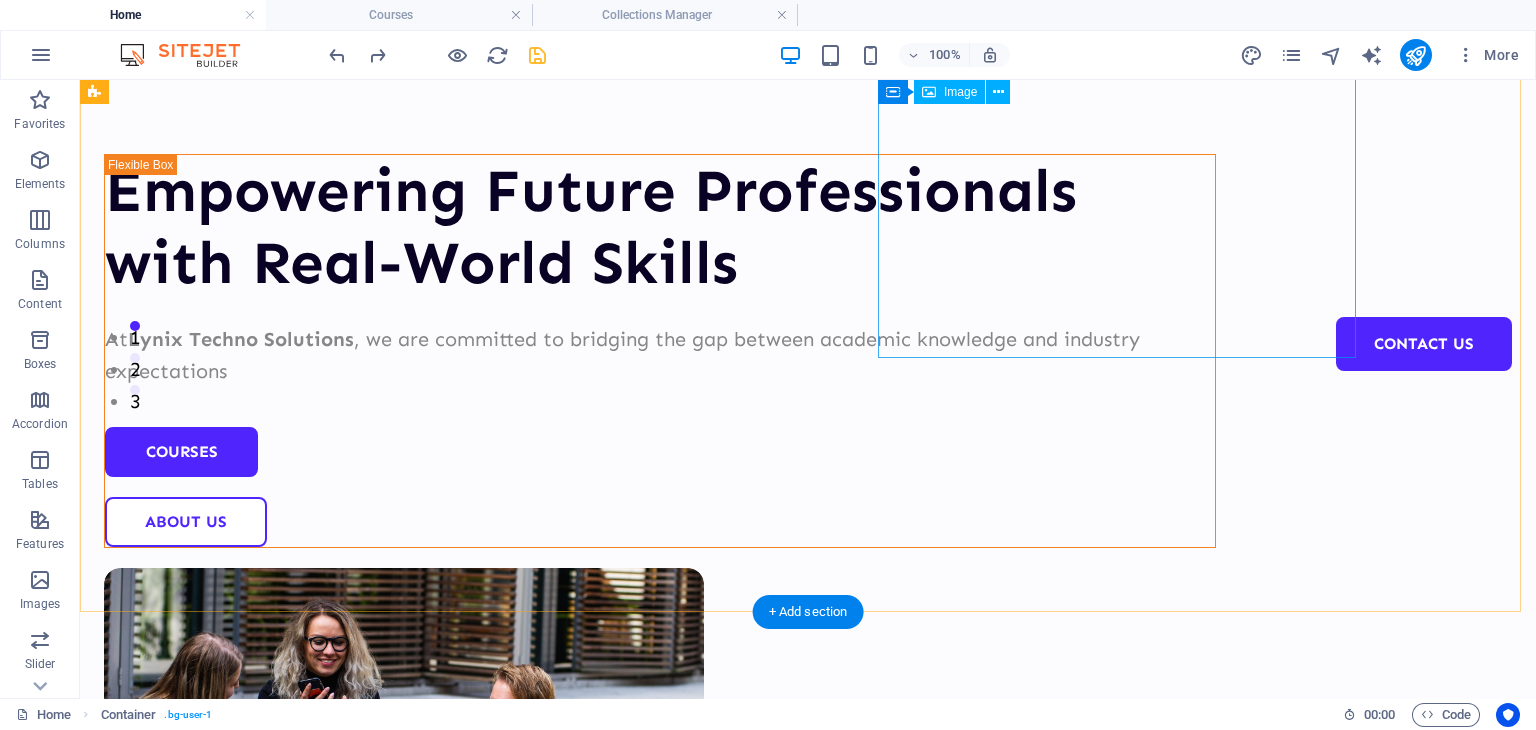 scroll, scrollTop: 0, scrollLeft: 0, axis: both 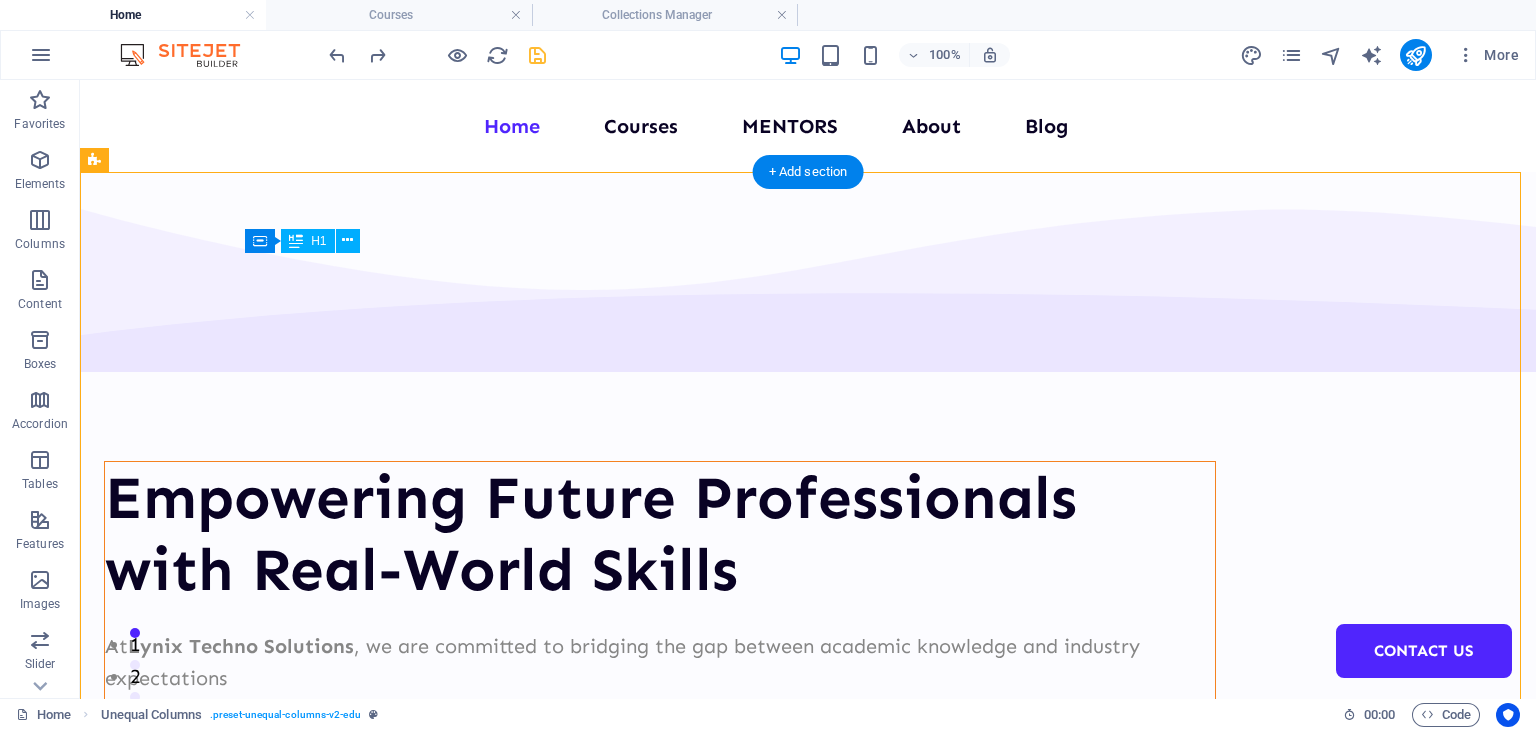 drag, startPoint x: 251, startPoint y: 284, endPoint x: 711, endPoint y: 419, distance: 479.40067 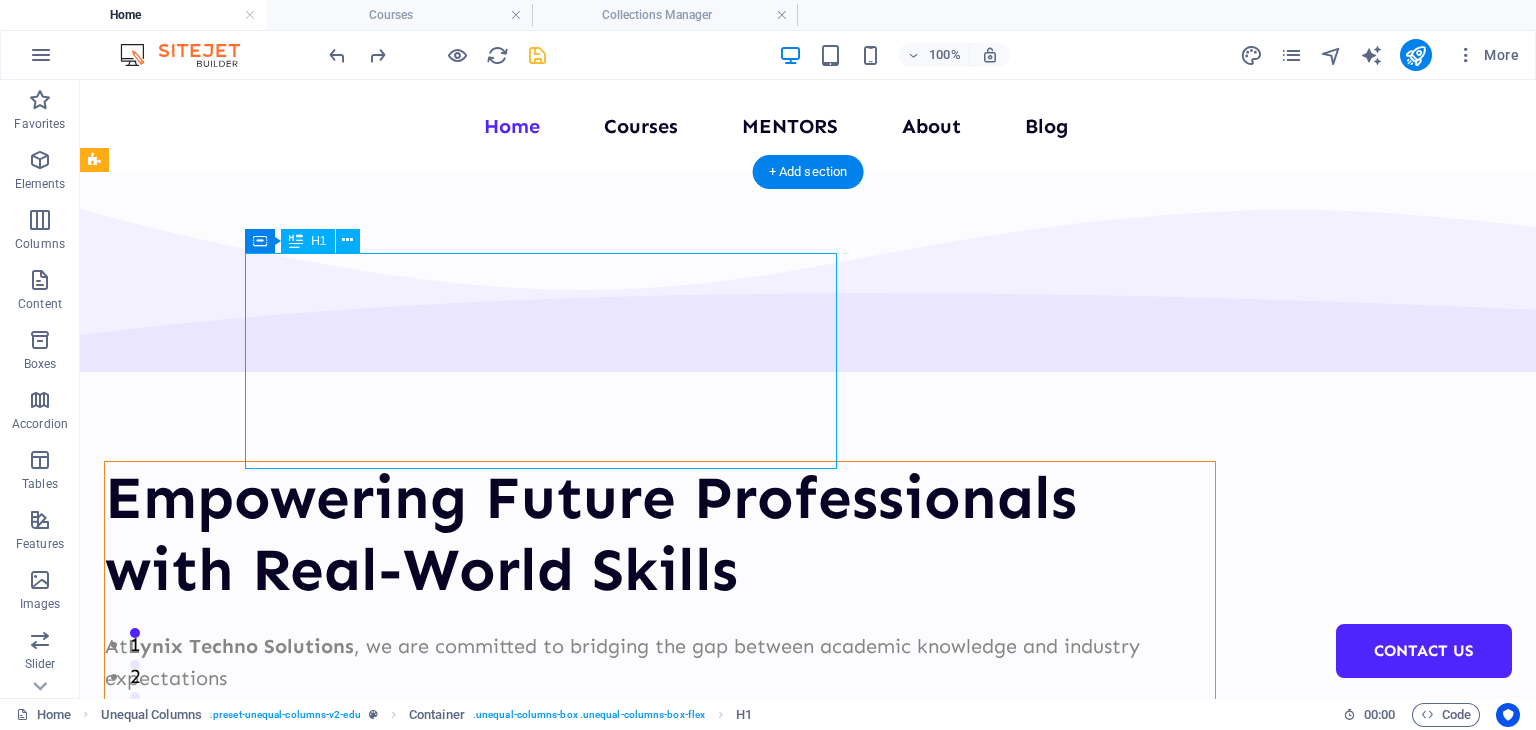click on "Empowering Future Professionals with Real-World Skills" at bounding box center [660, 534] 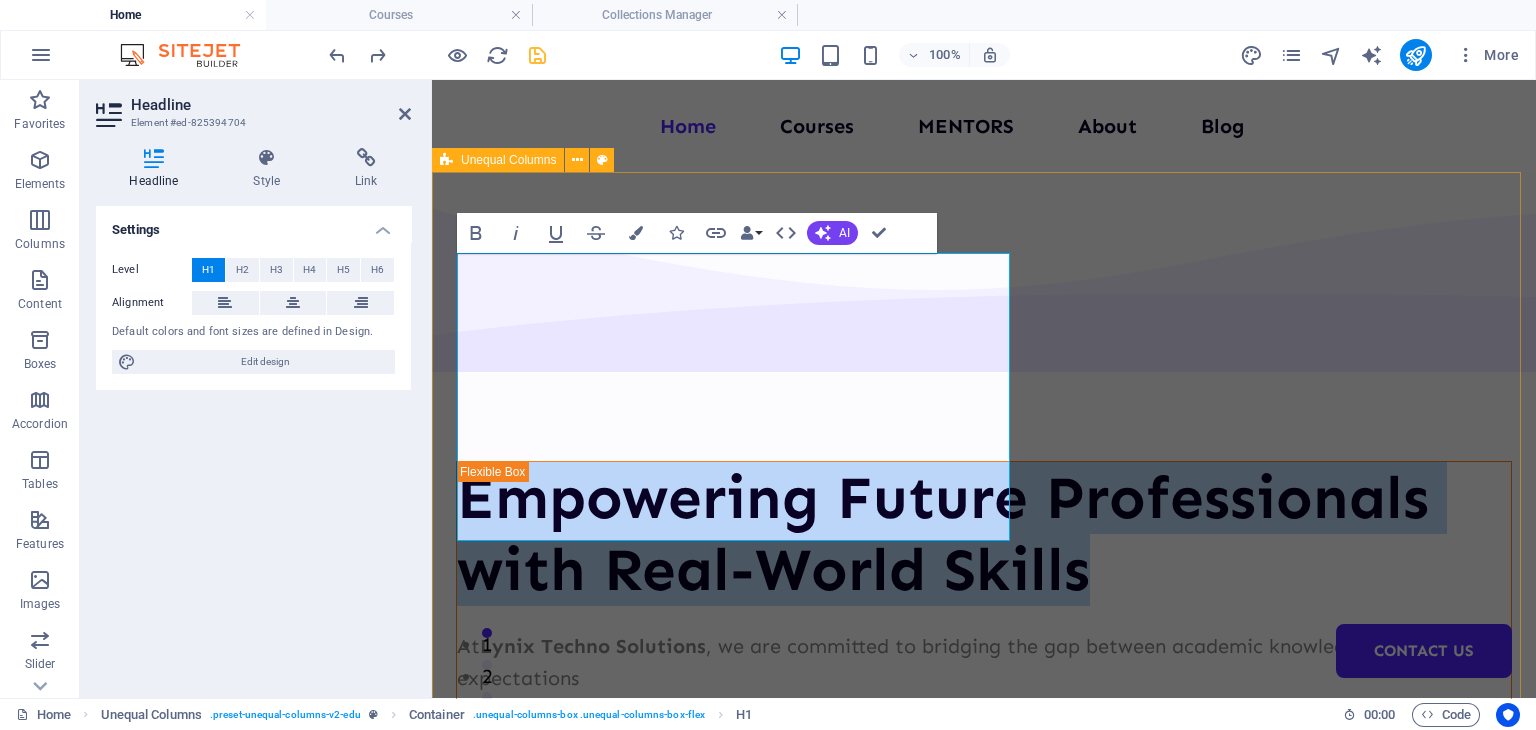 click on "Empowering Future Professionals with Real-World Skills At [COMPANY], we are committed to bridging the gap between academic knowledge and industry expectations Courses About Us" at bounding box center [984, 843] 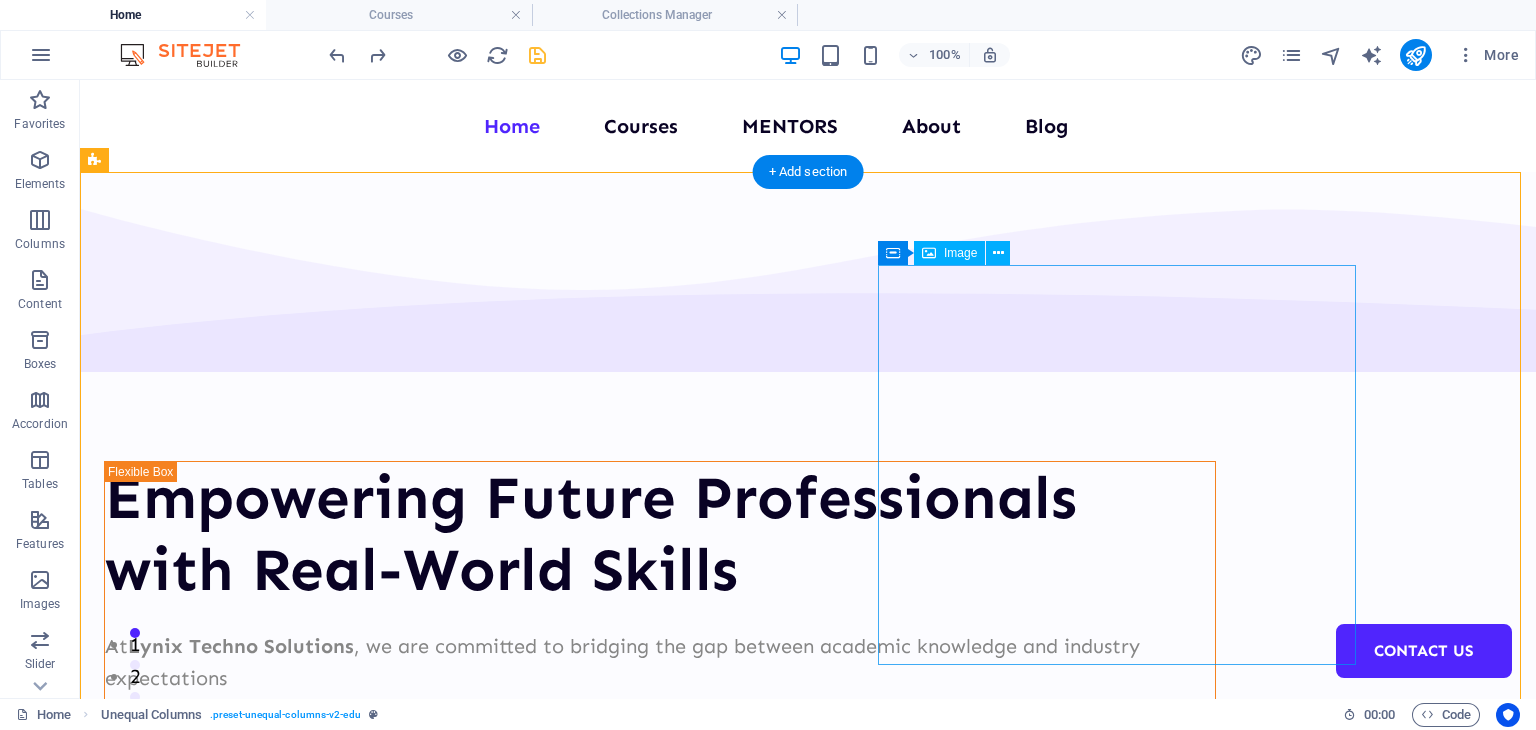 click at bounding box center [660, 1075] 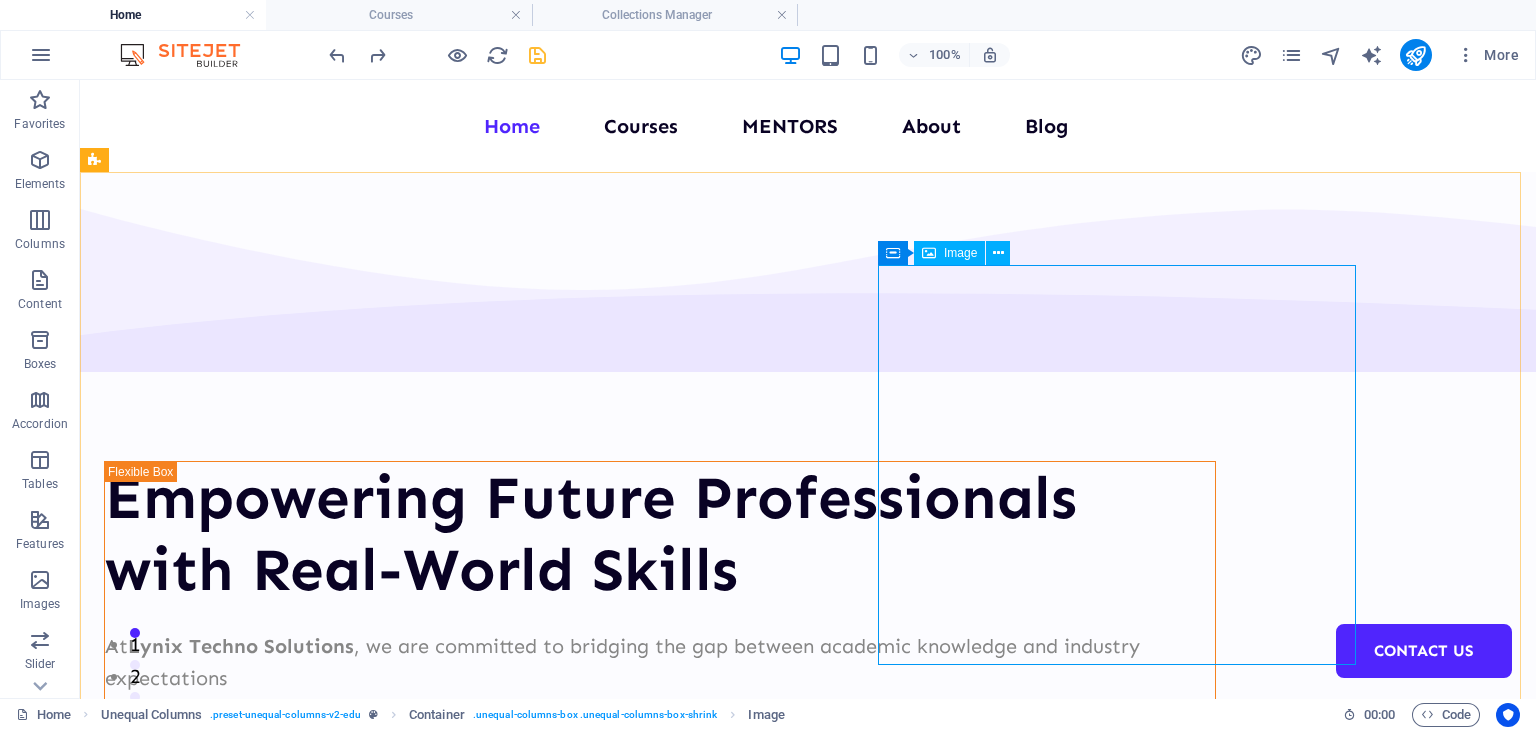 click on "Image" at bounding box center (960, 253) 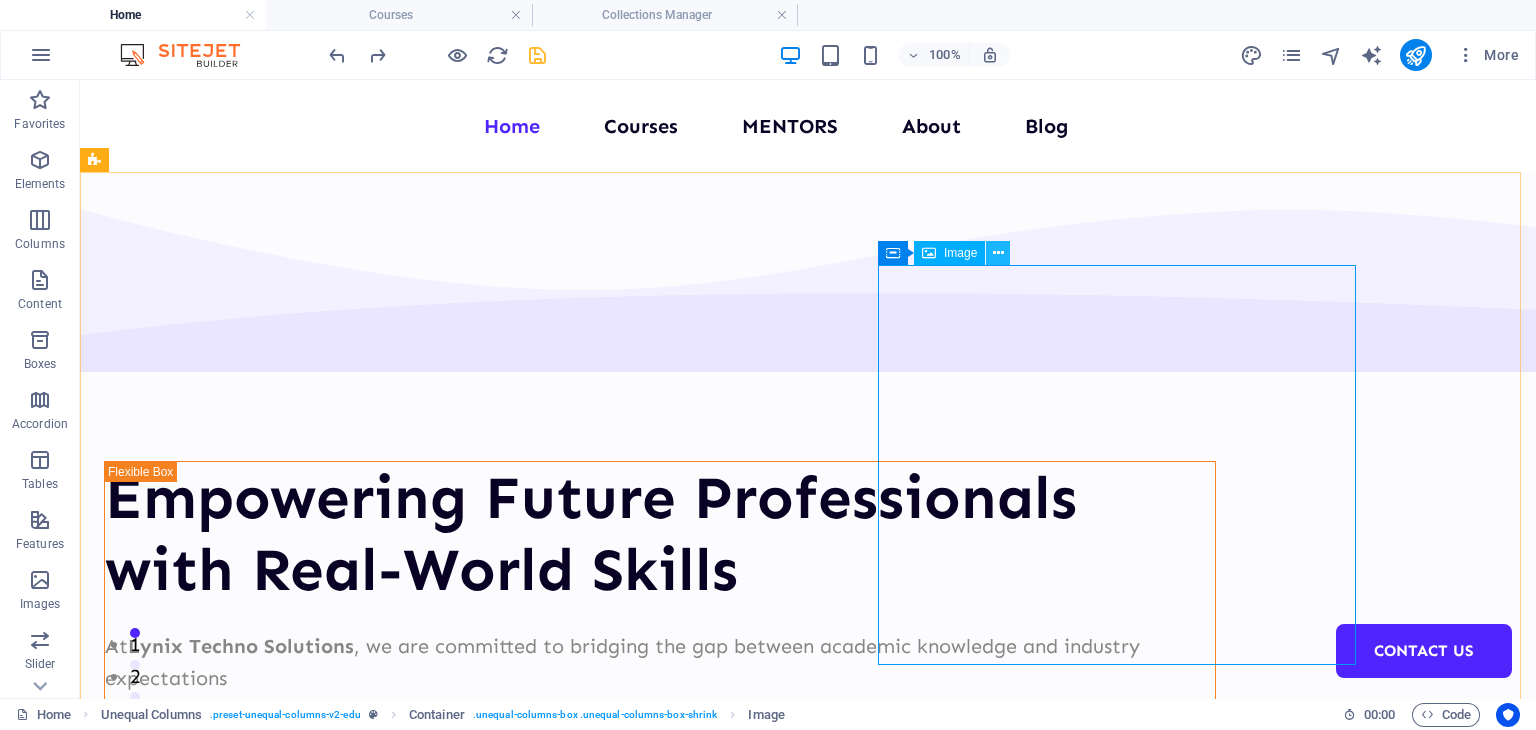 click at bounding box center [998, 253] 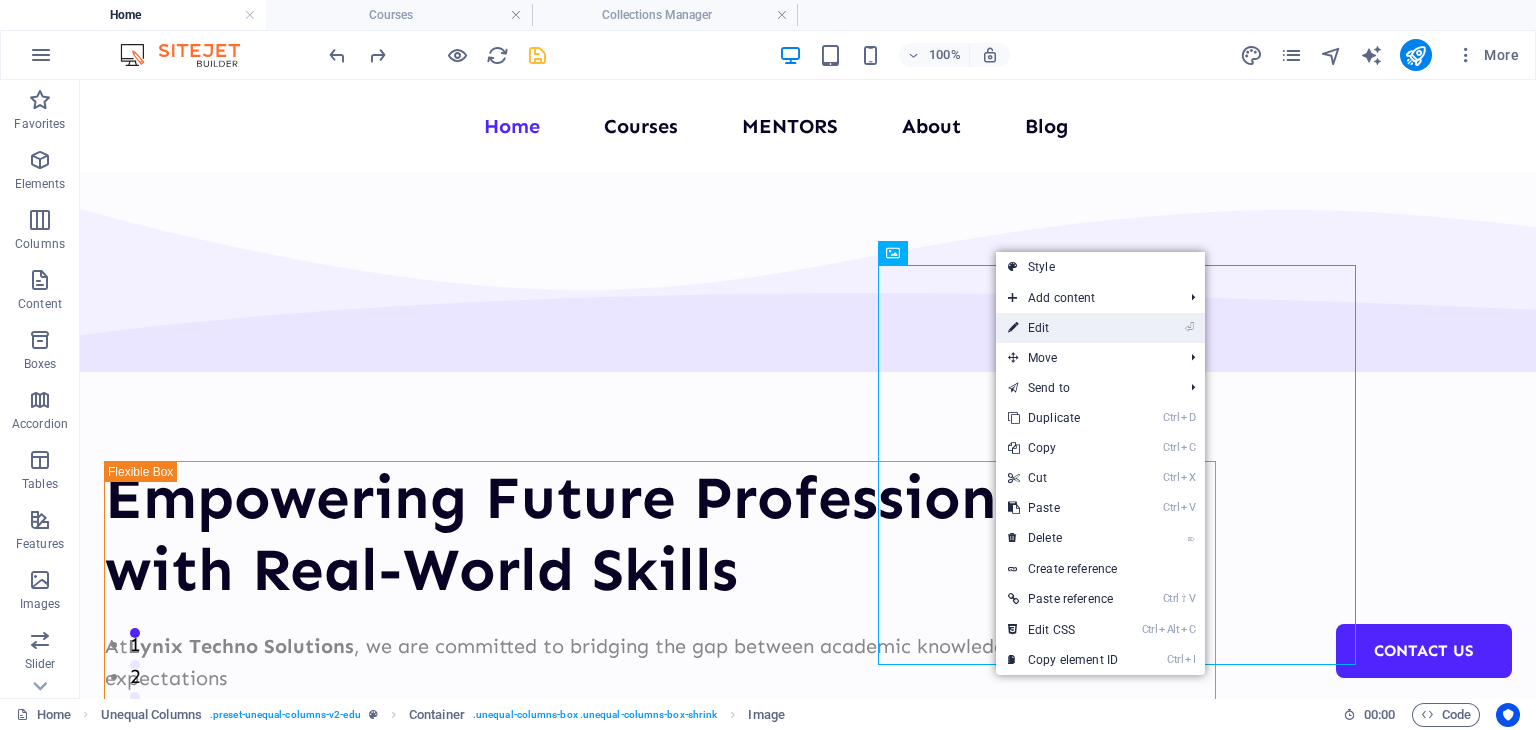 drag, startPoint x: 1040, startPoint y: 328, endPoint x: 774, endPoint y: 332, distance: 266.03006 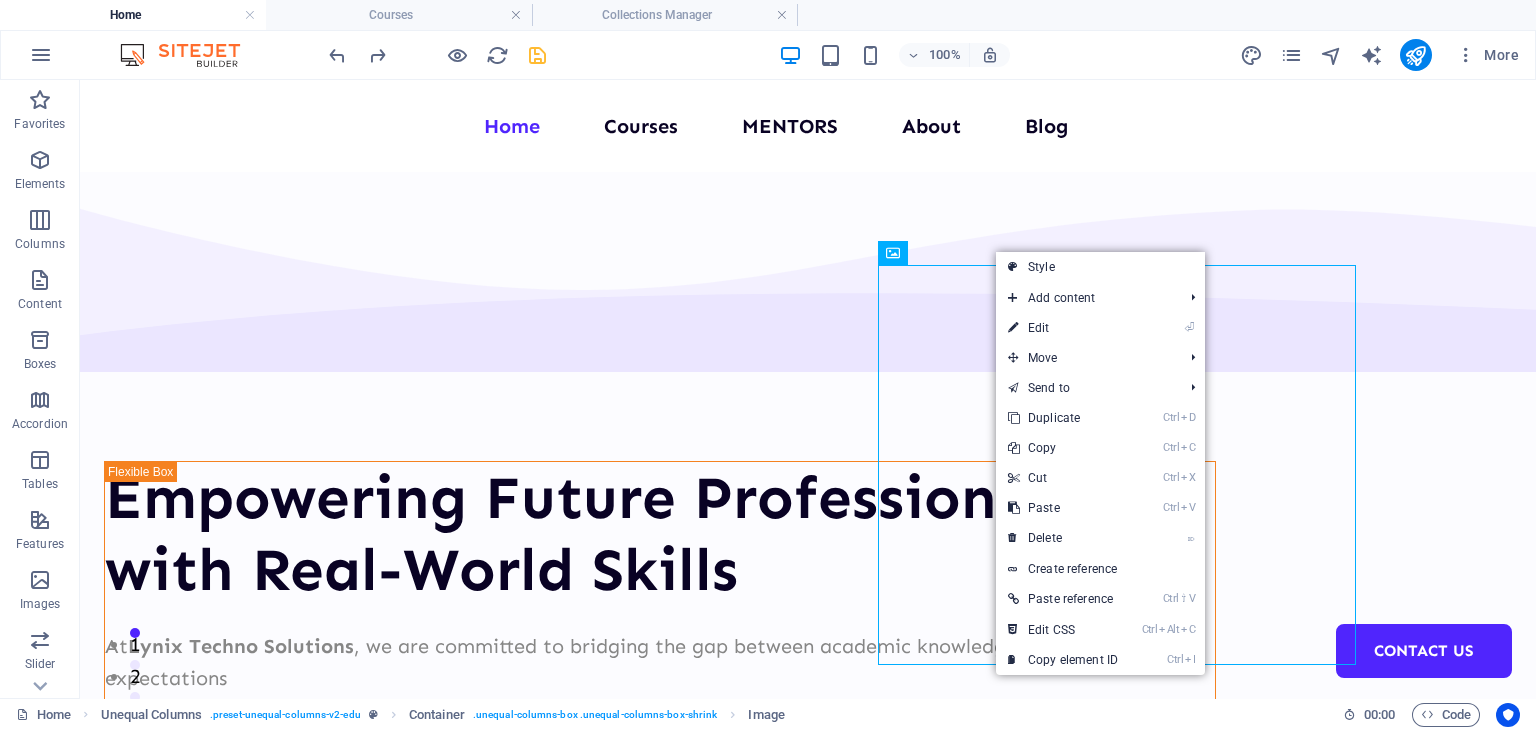 select on "px" 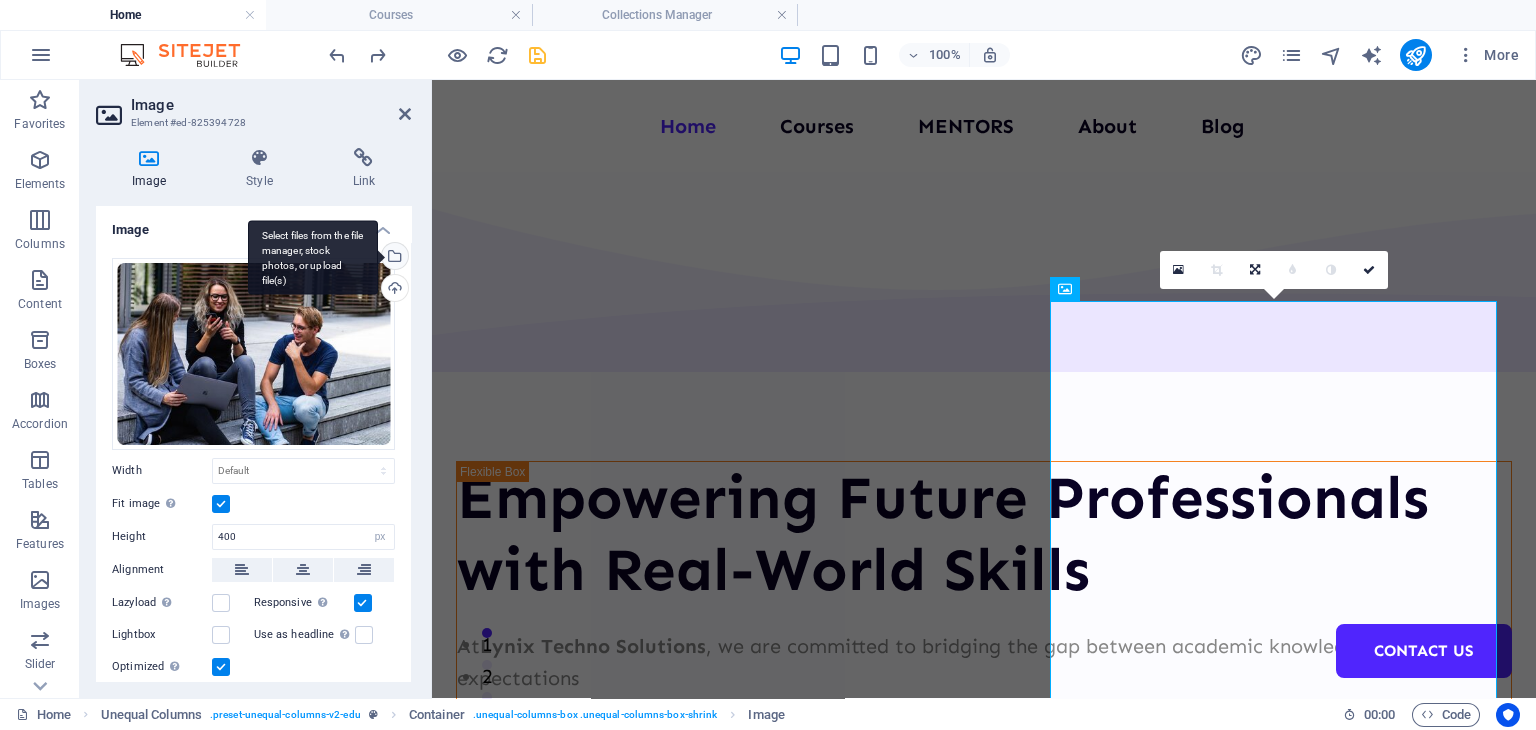 click on "Select files from the file manager, stock photos, or upload file(s)" at bounding box center (393, 258) 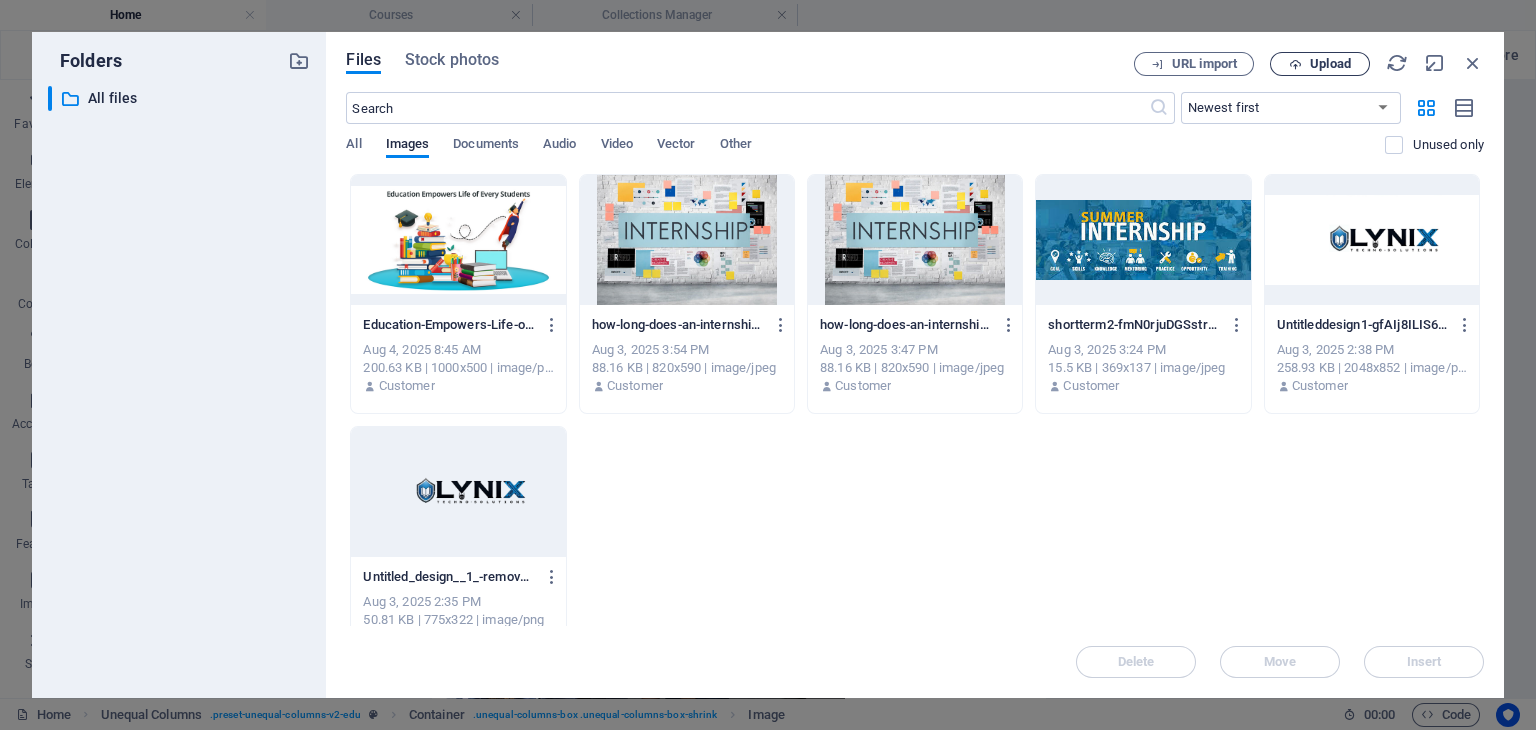 click on "Upload" at bounding box center [1330, 64] 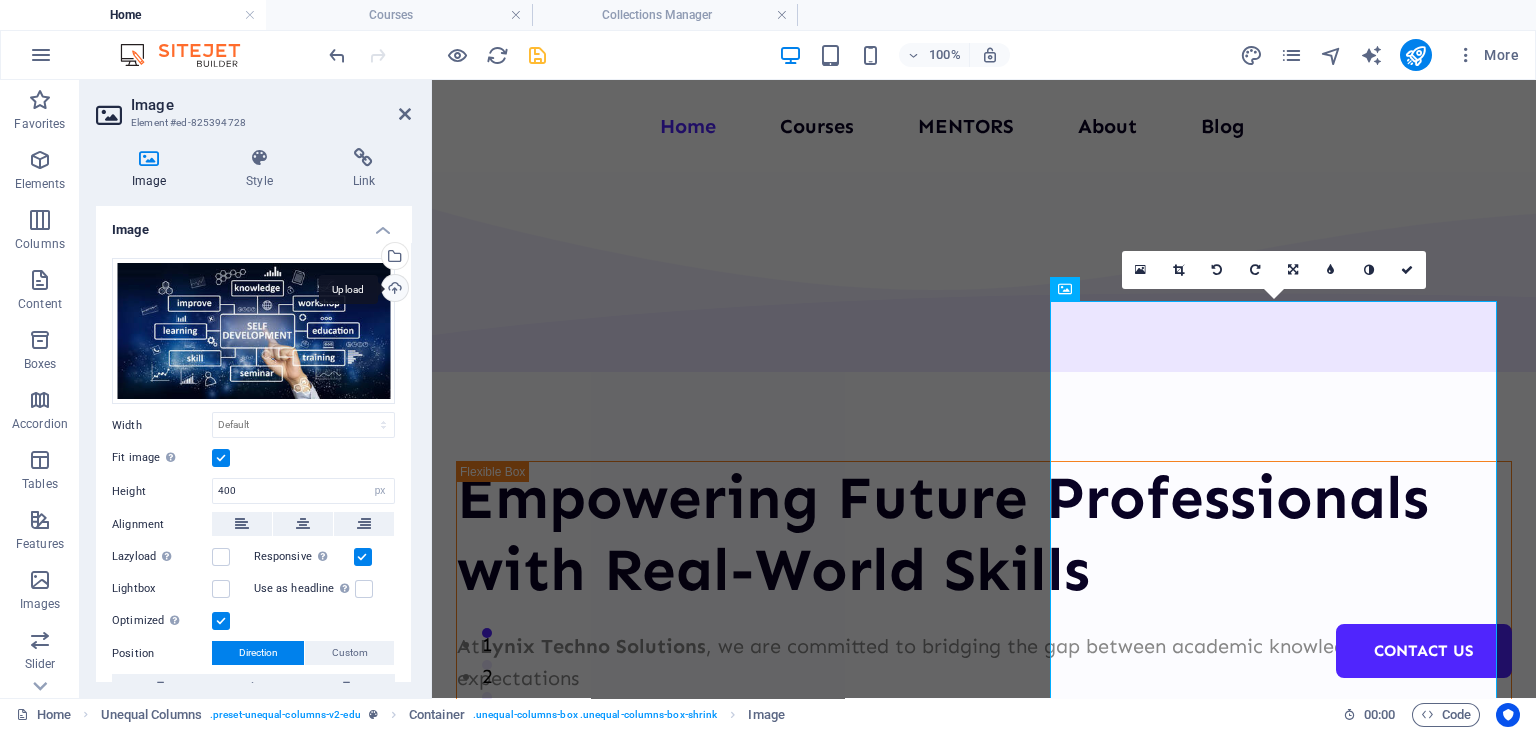click on "Upload" at bounding box center [393, 290] 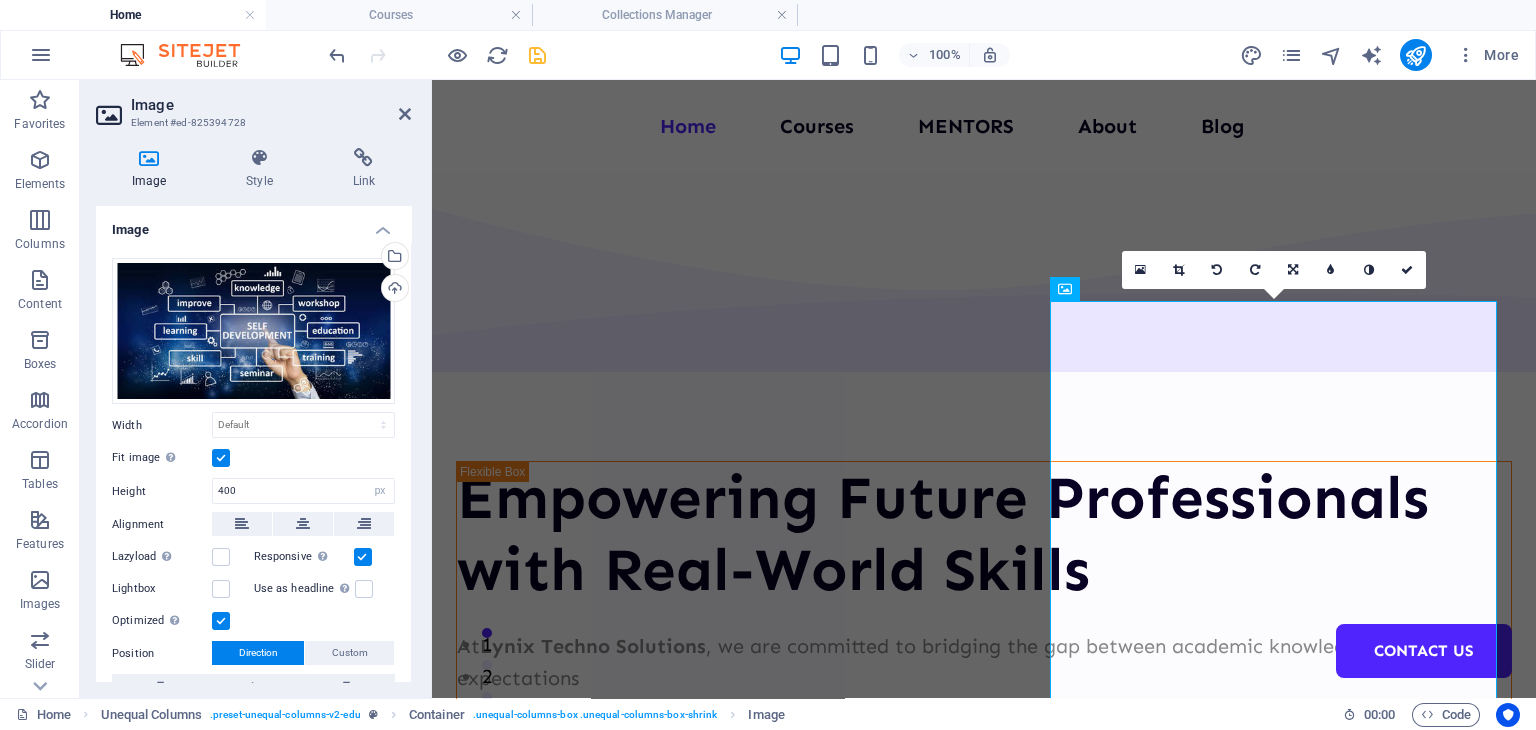 click at bounding box center (221, 458) 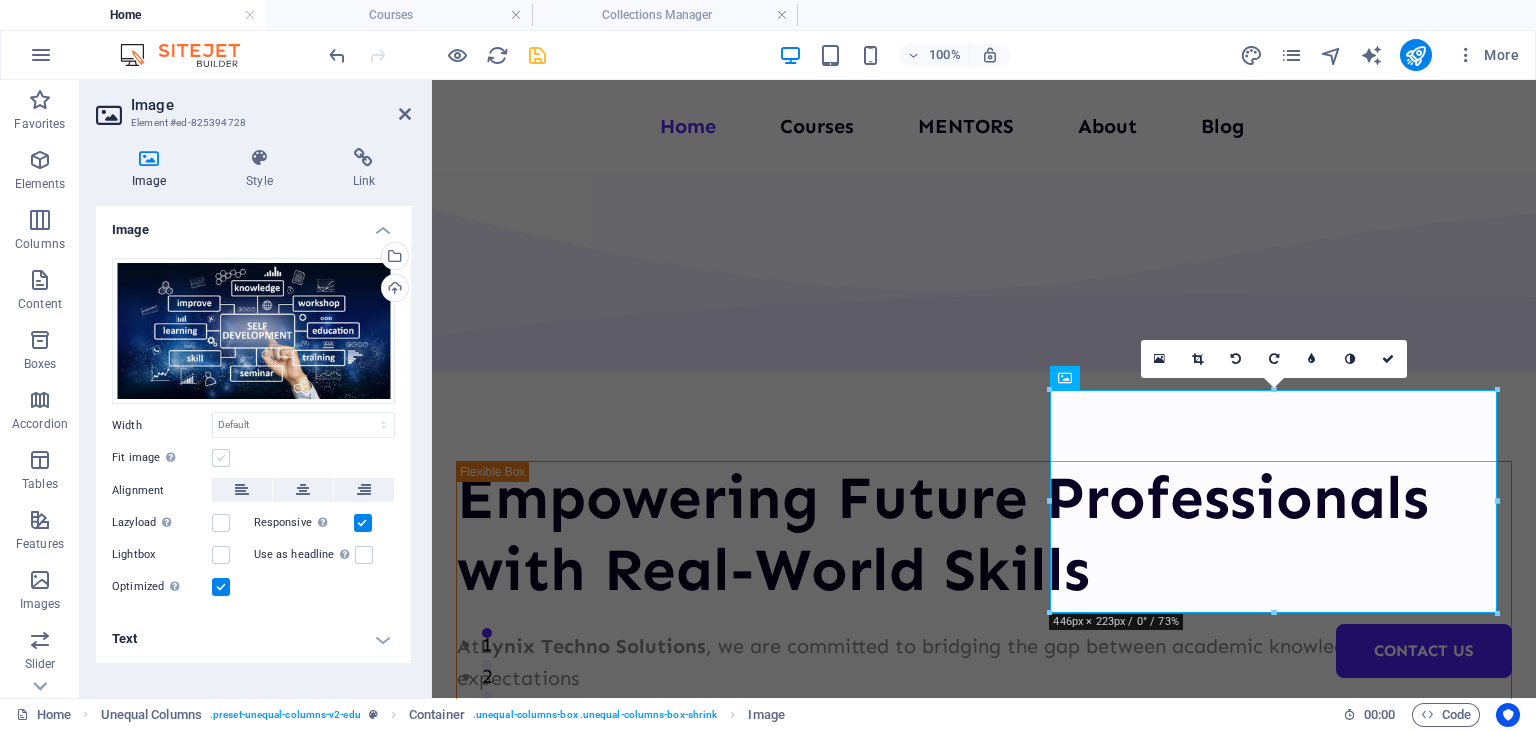click at bounding box center [221, 458] 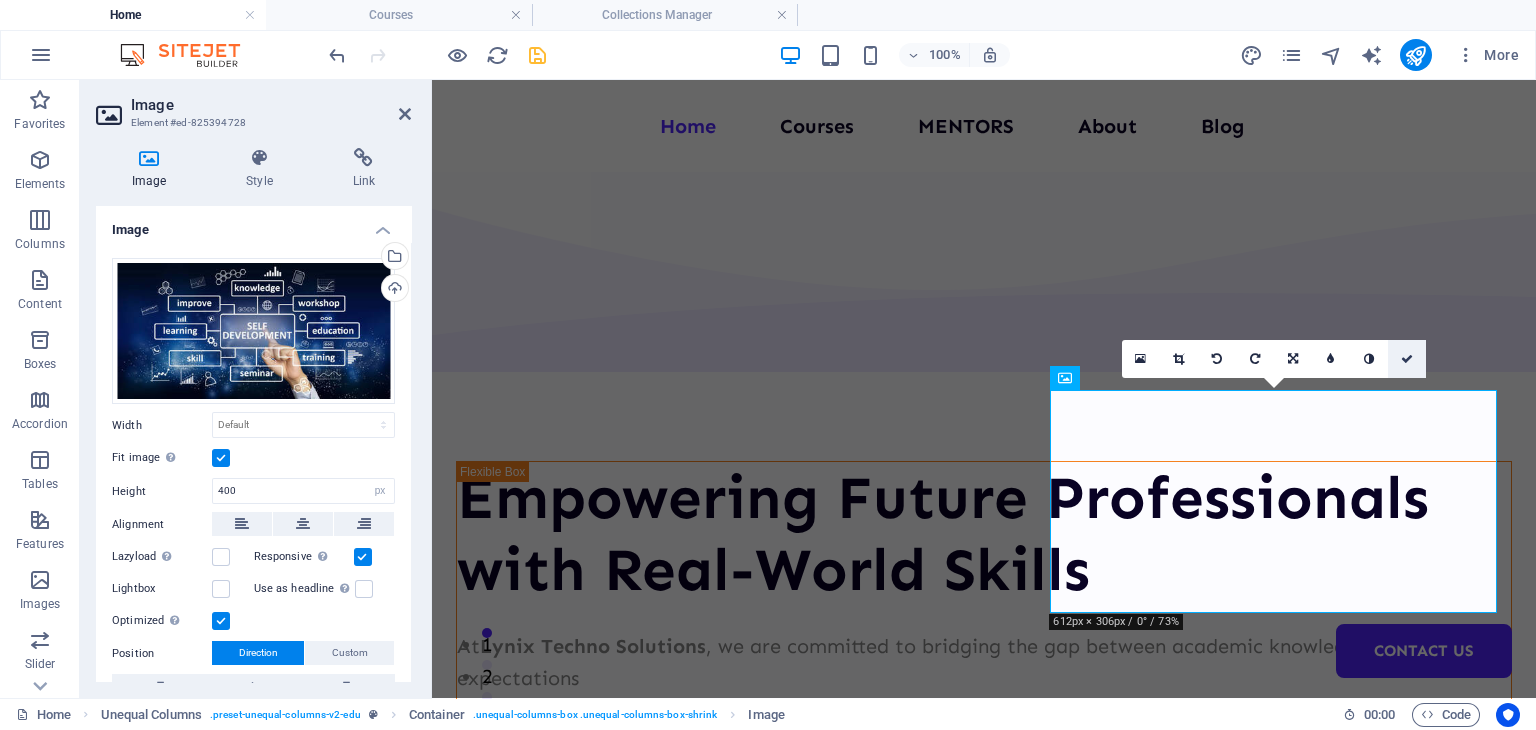 click at bounding box center (1407, 359) 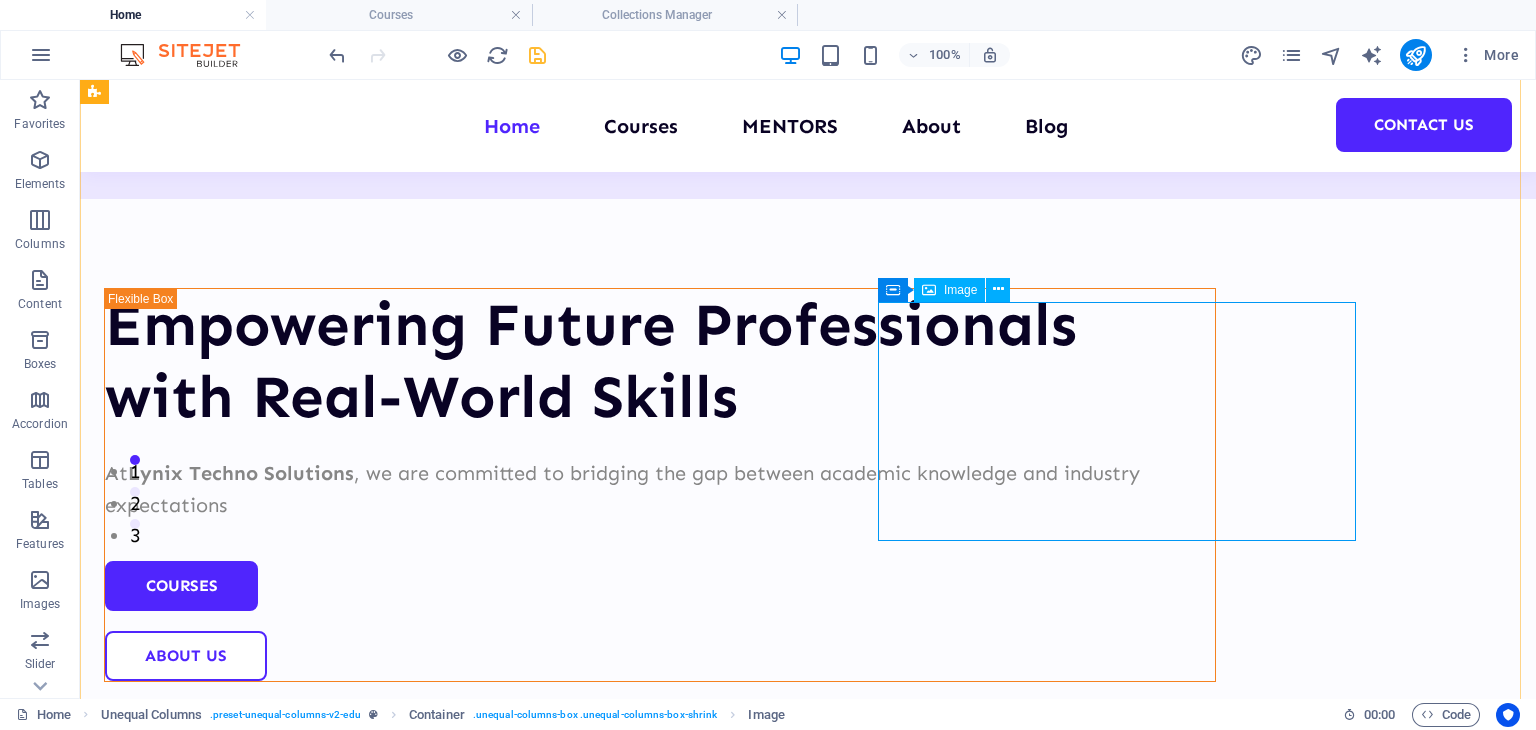 scroll, scrollTop: 0, scrollLeft: 0, axis: both 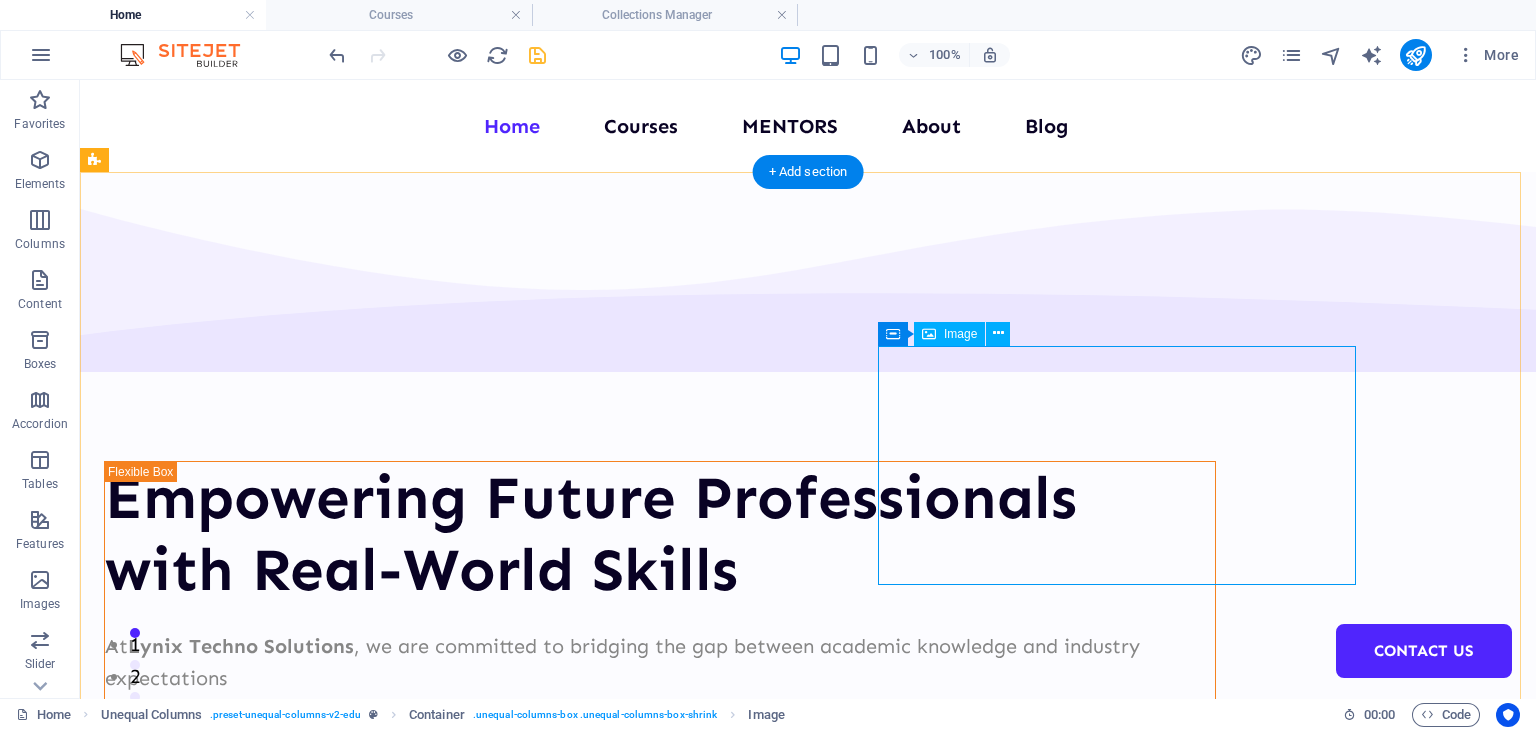 click at bounding box center (660, 1239) 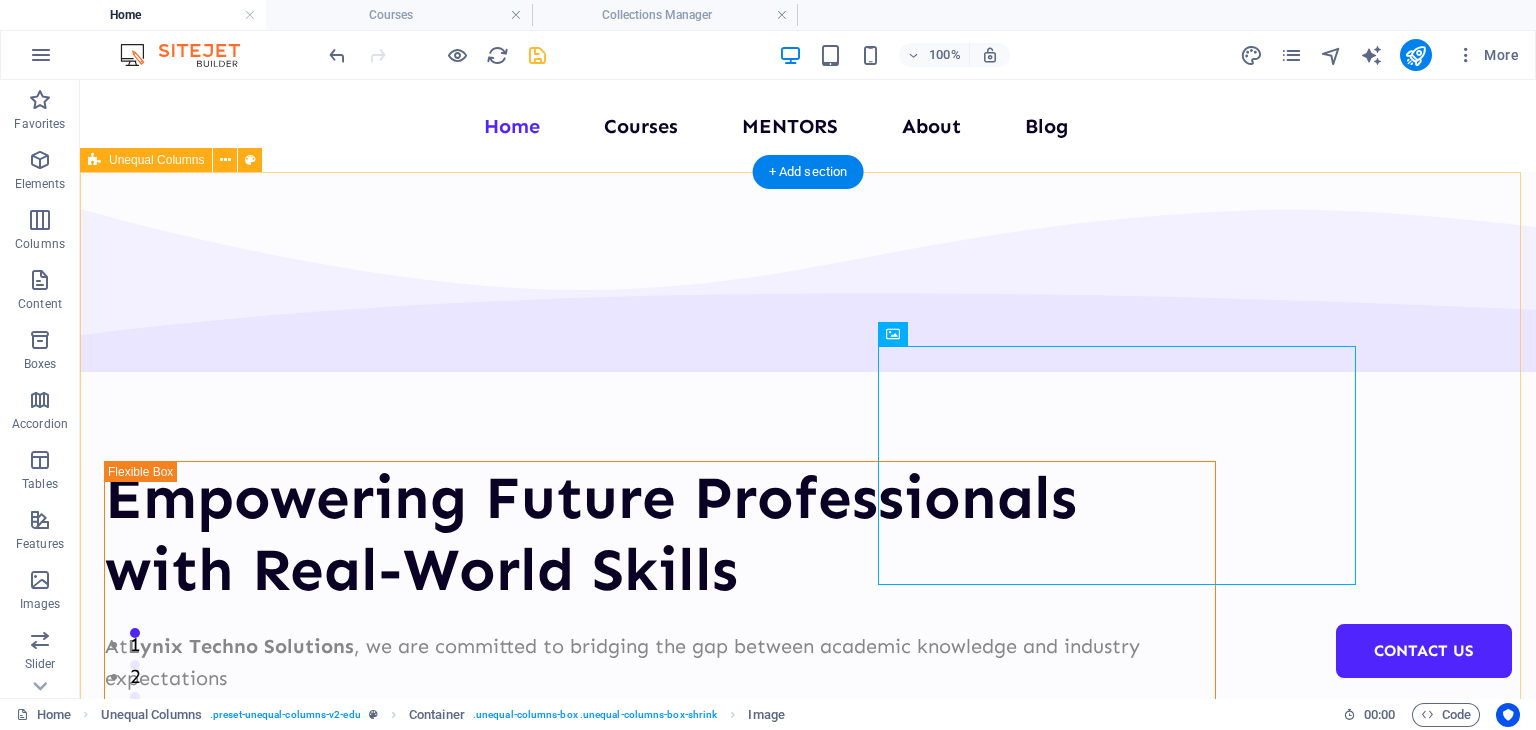 drag, startPoint x: 1352, startPoint y: 369, endPoint x: 1399, endPoint y: 270, distance: 109.59015 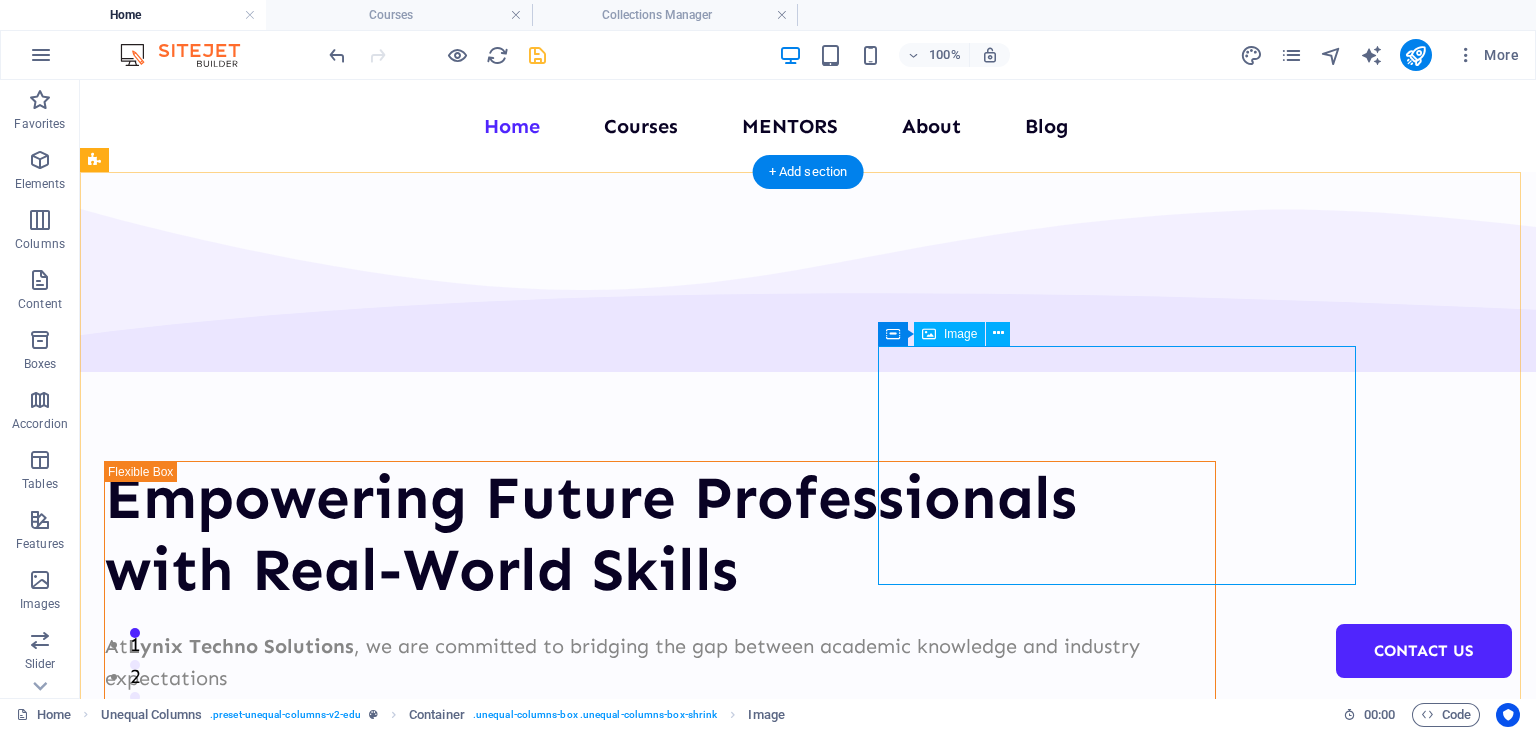 click at bounding box center (660, 1239) 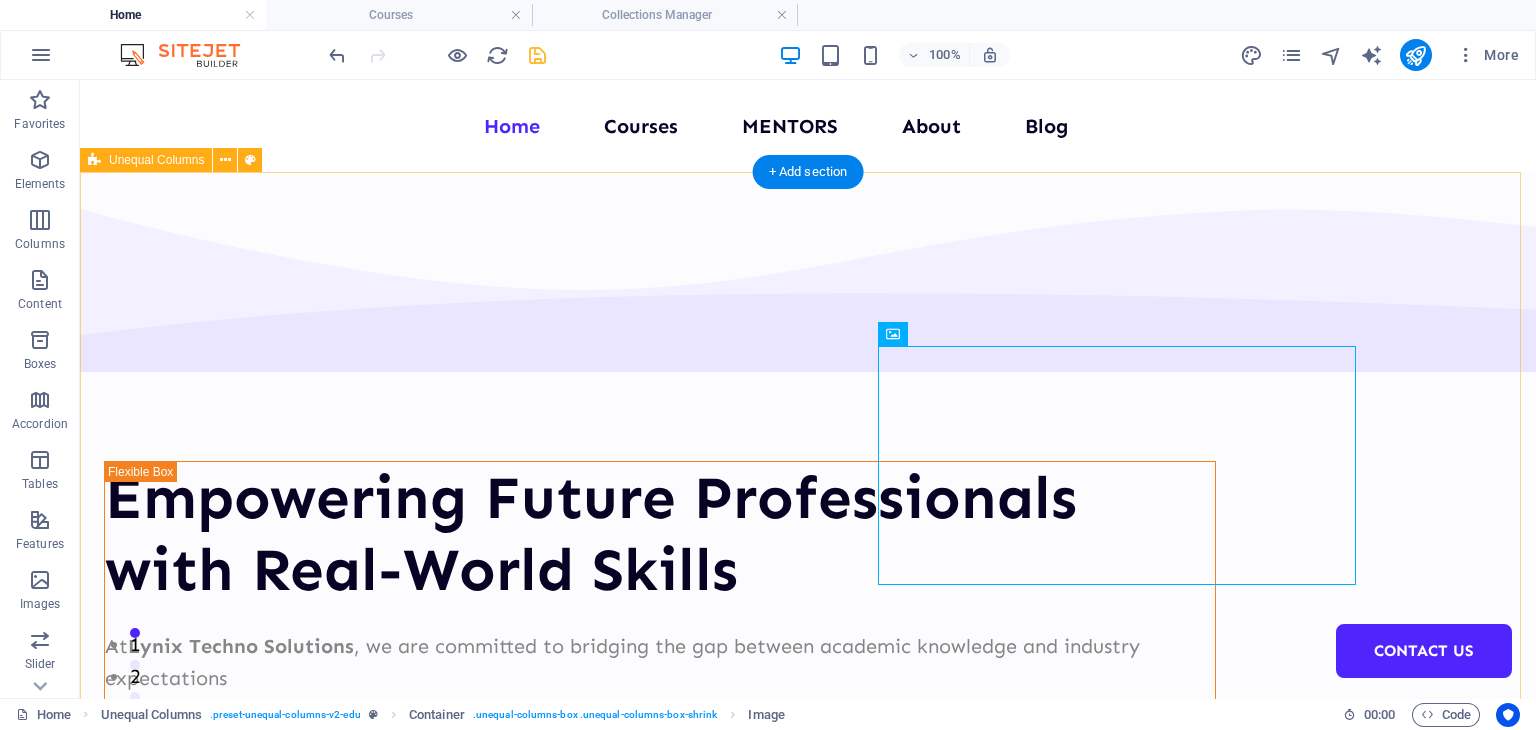 click on "Empowering Future Professionals with Real-World Skills At [COMPANY], we are committed to bridging the gap between academic knowledge and industry expectations Courses About Us" at bounding box center [808, 1007] 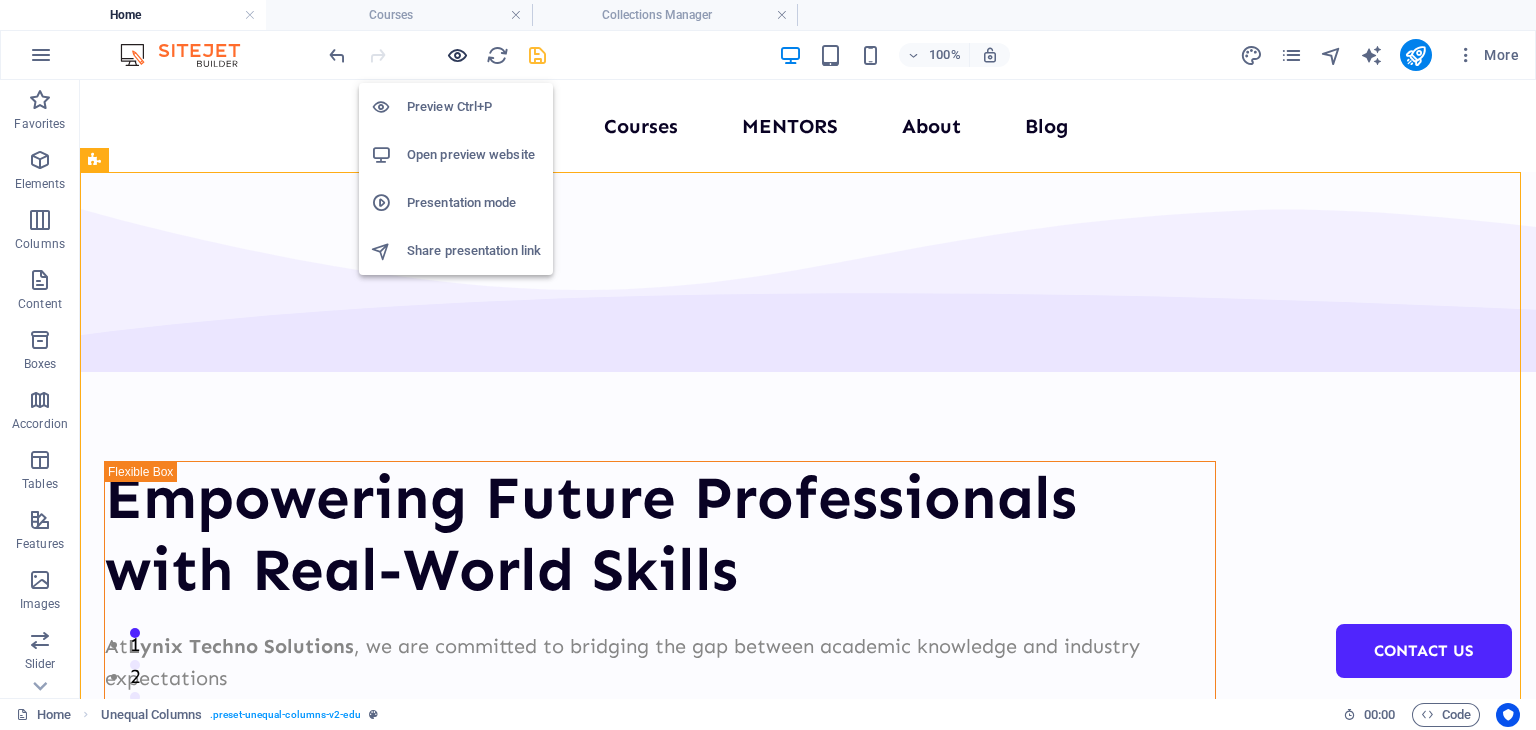click at bounding box center [457, 55] 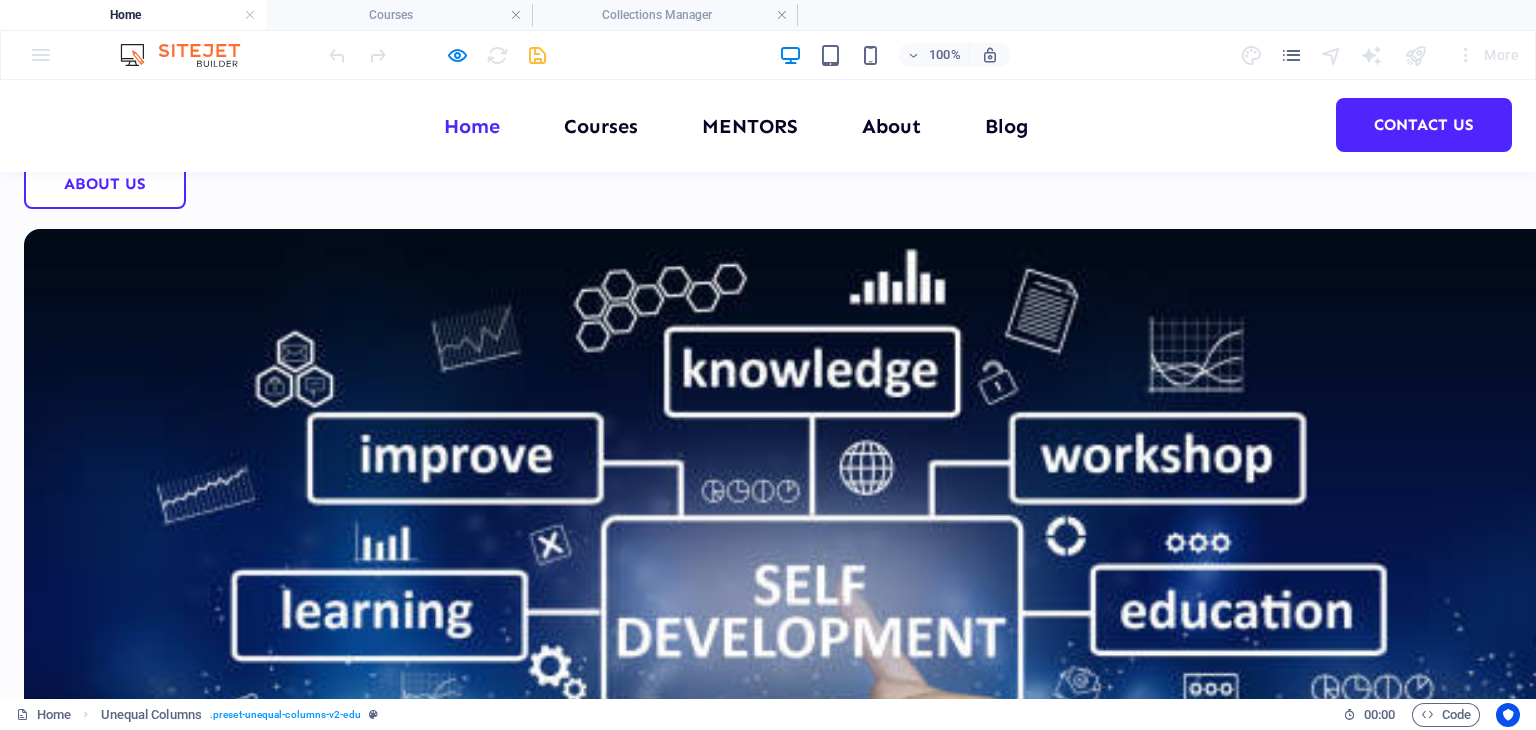 scroll, scrollTop: 0, scrollLeft: 0, axis: both 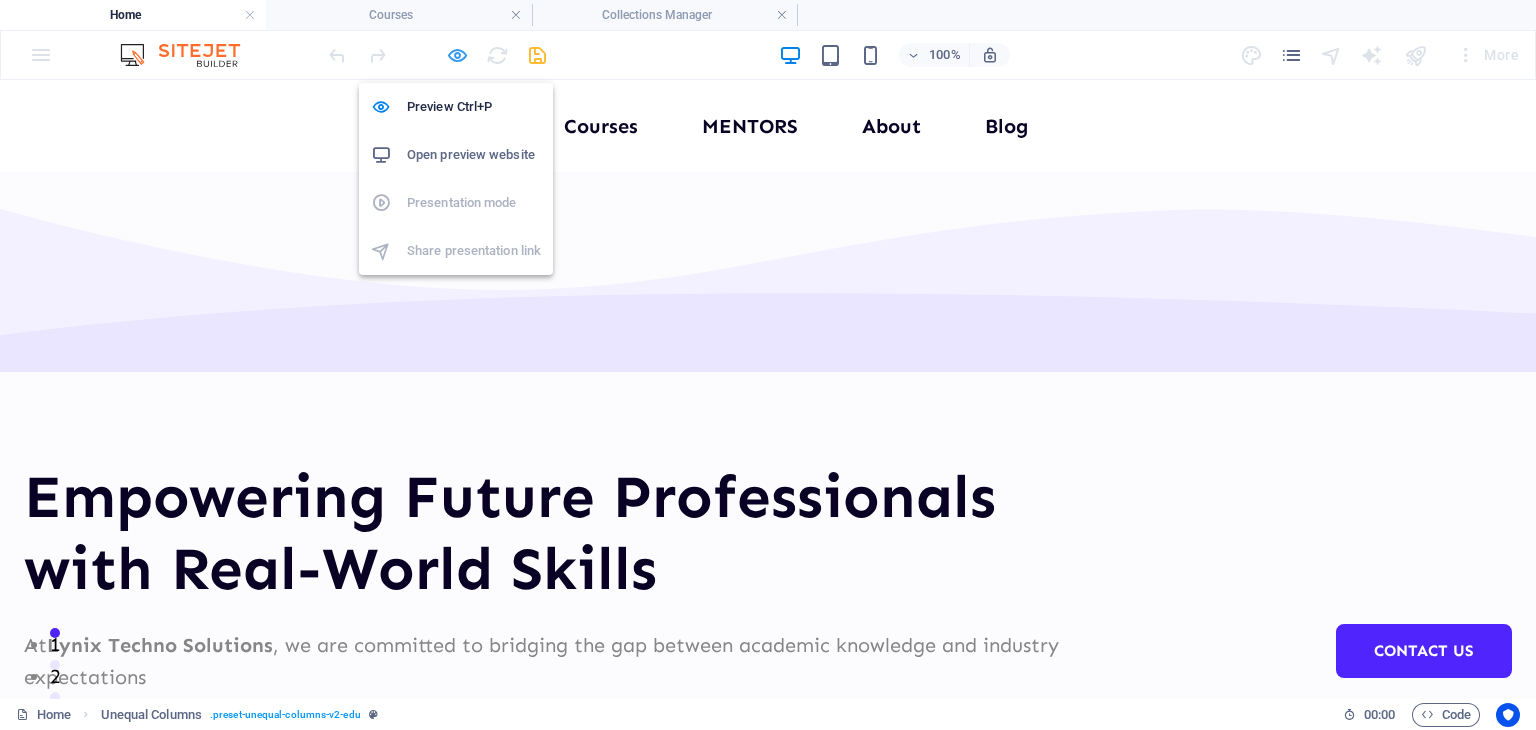 click at bounding box center (457, 55) 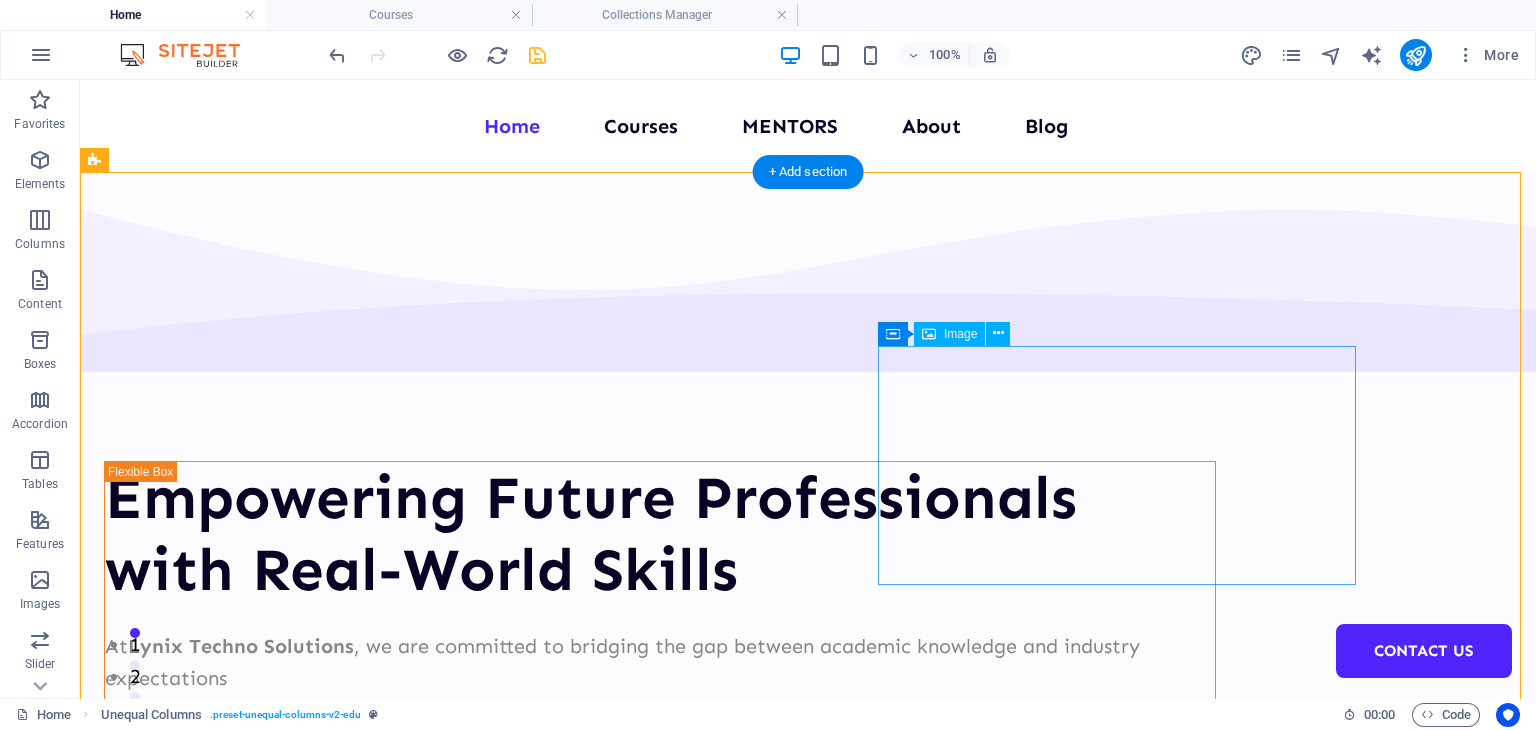 click at bounding box center [660, 1239] 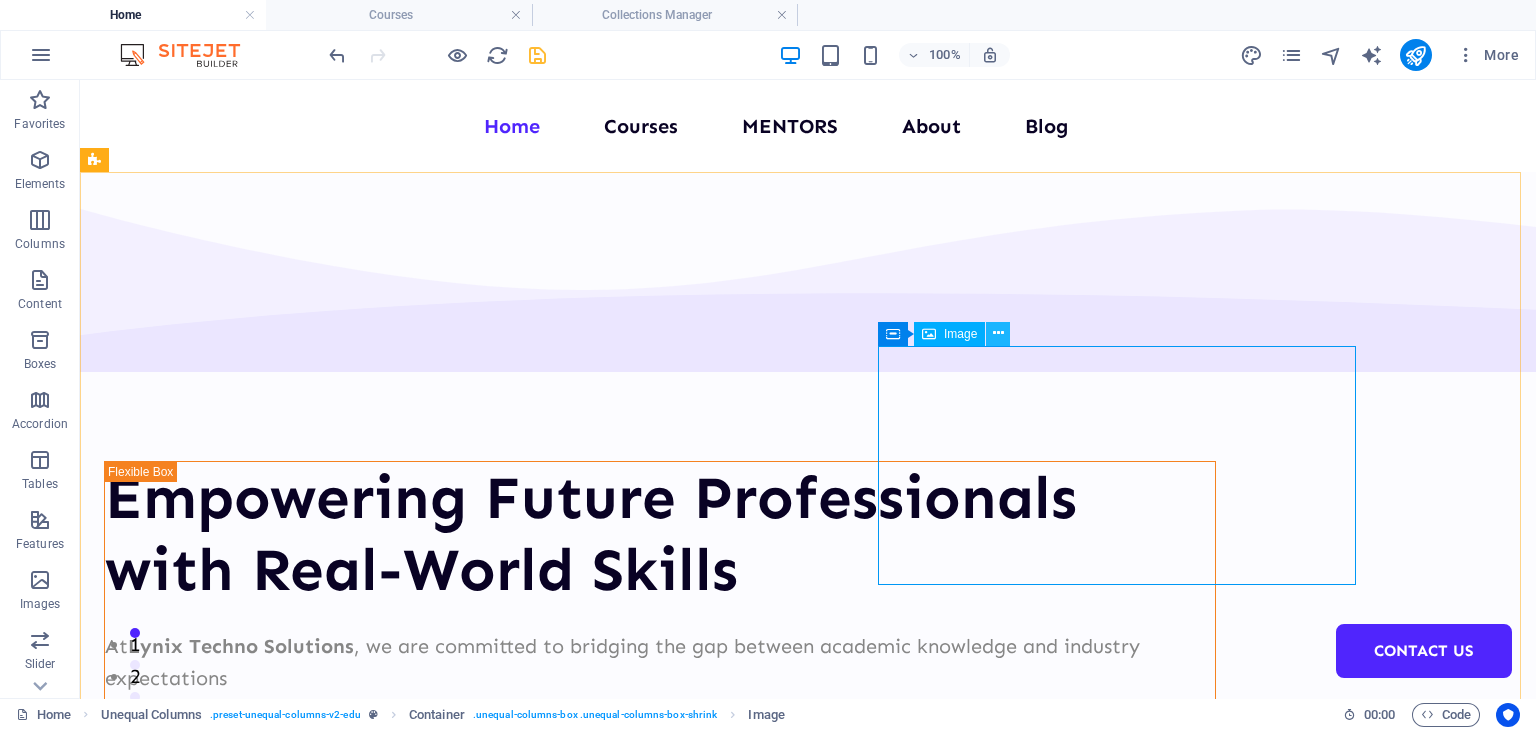 click at bounding box center [998, 333] 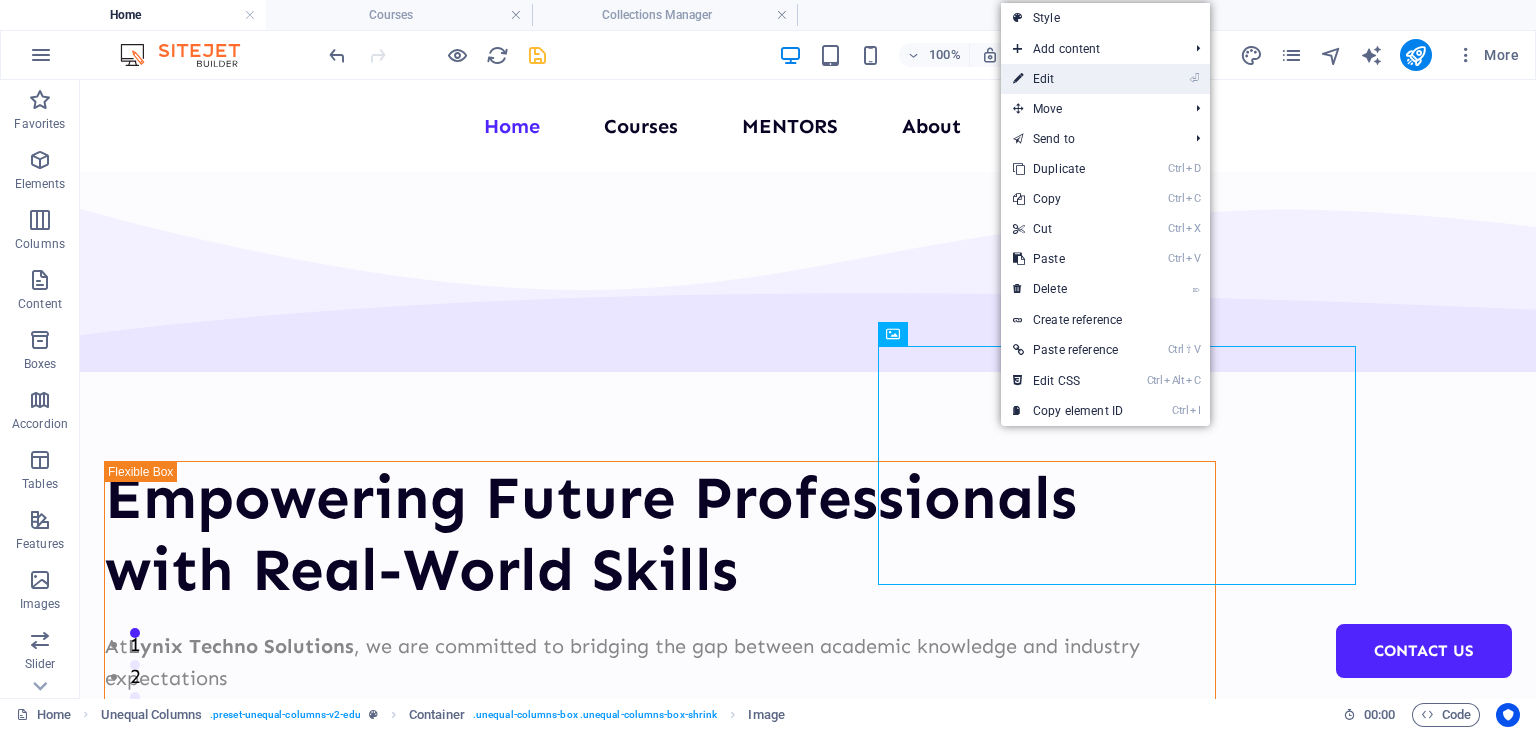 click on "⏎  Edit" at bounding box center (1068, 79) 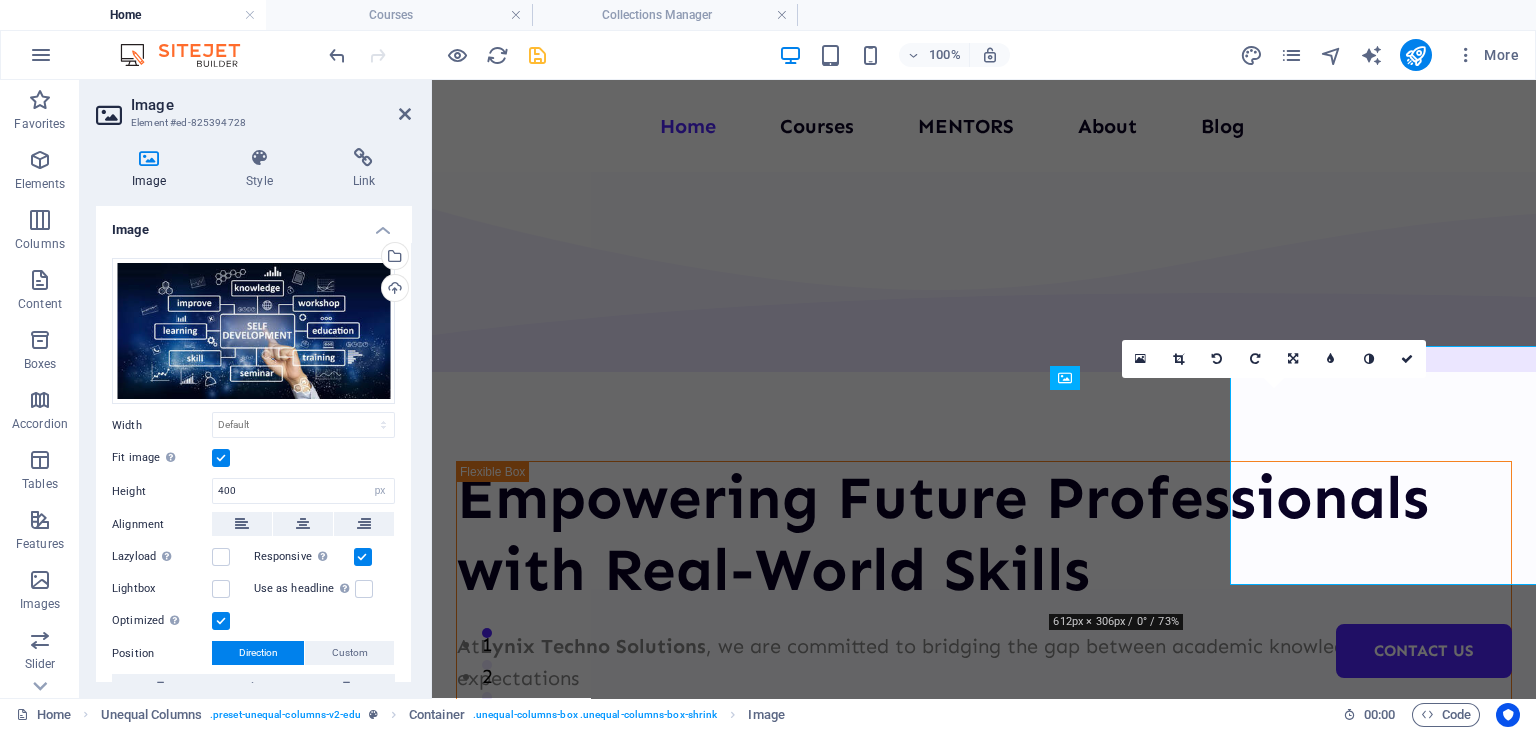 type 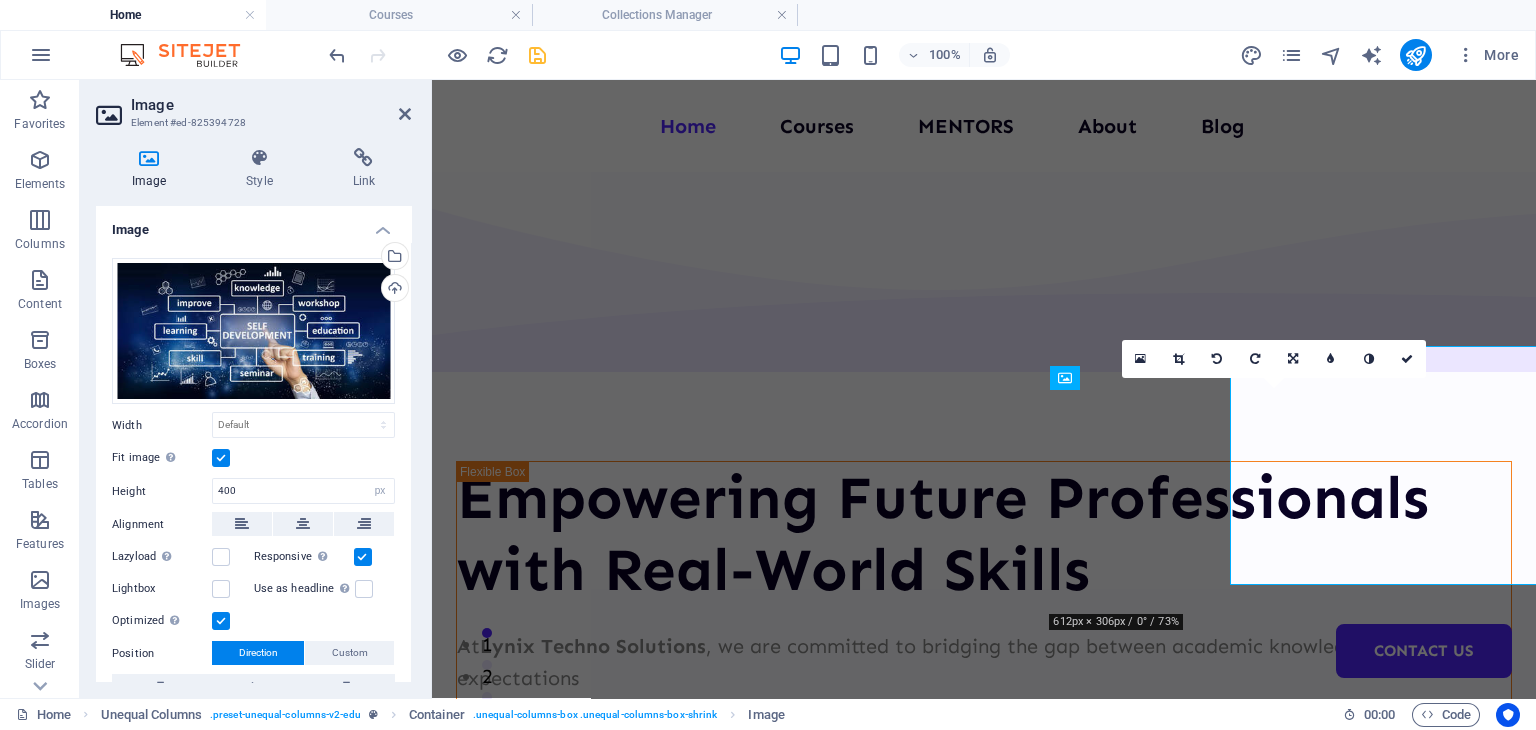 select on "DISABLED_OPTION_VALUE" 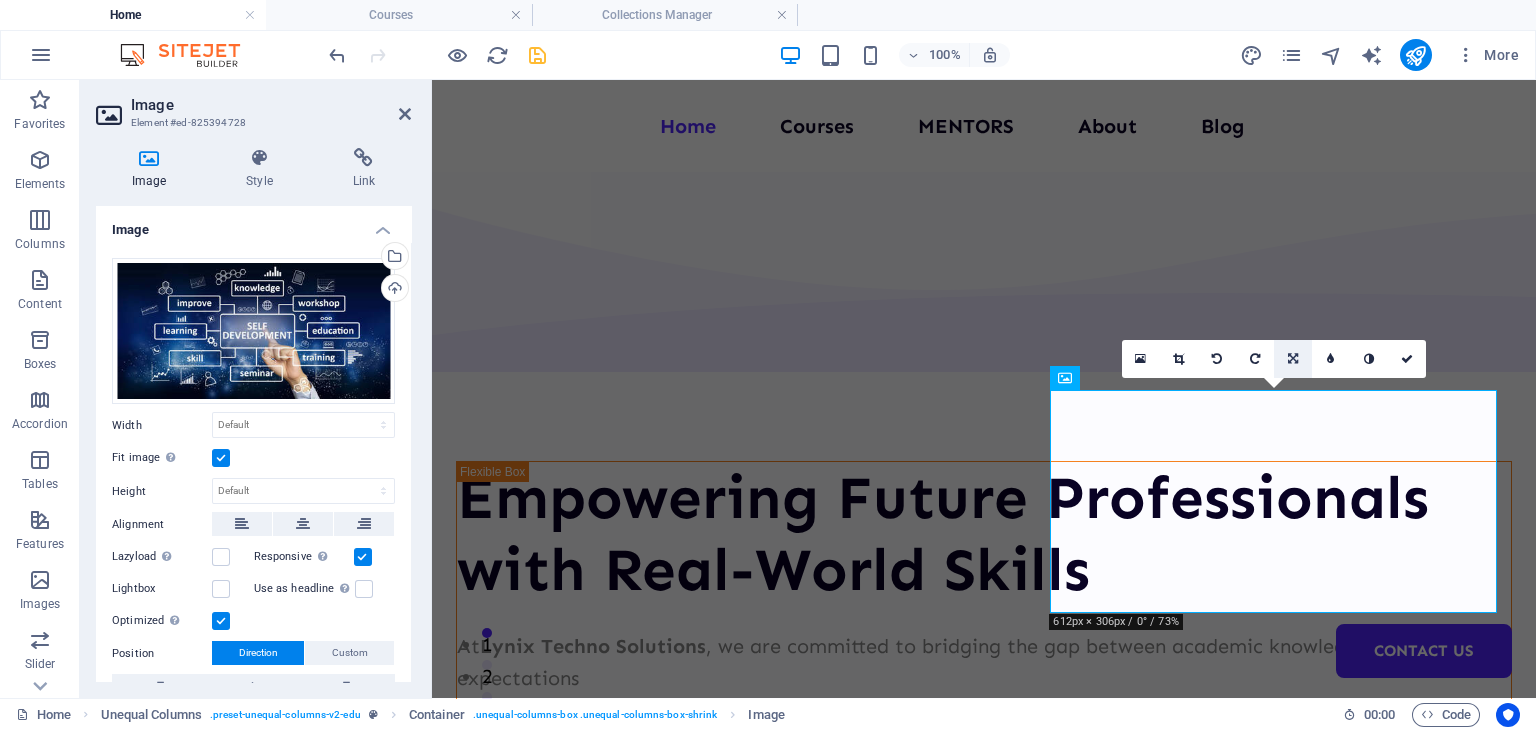 click at bounding box center (1293, 359) 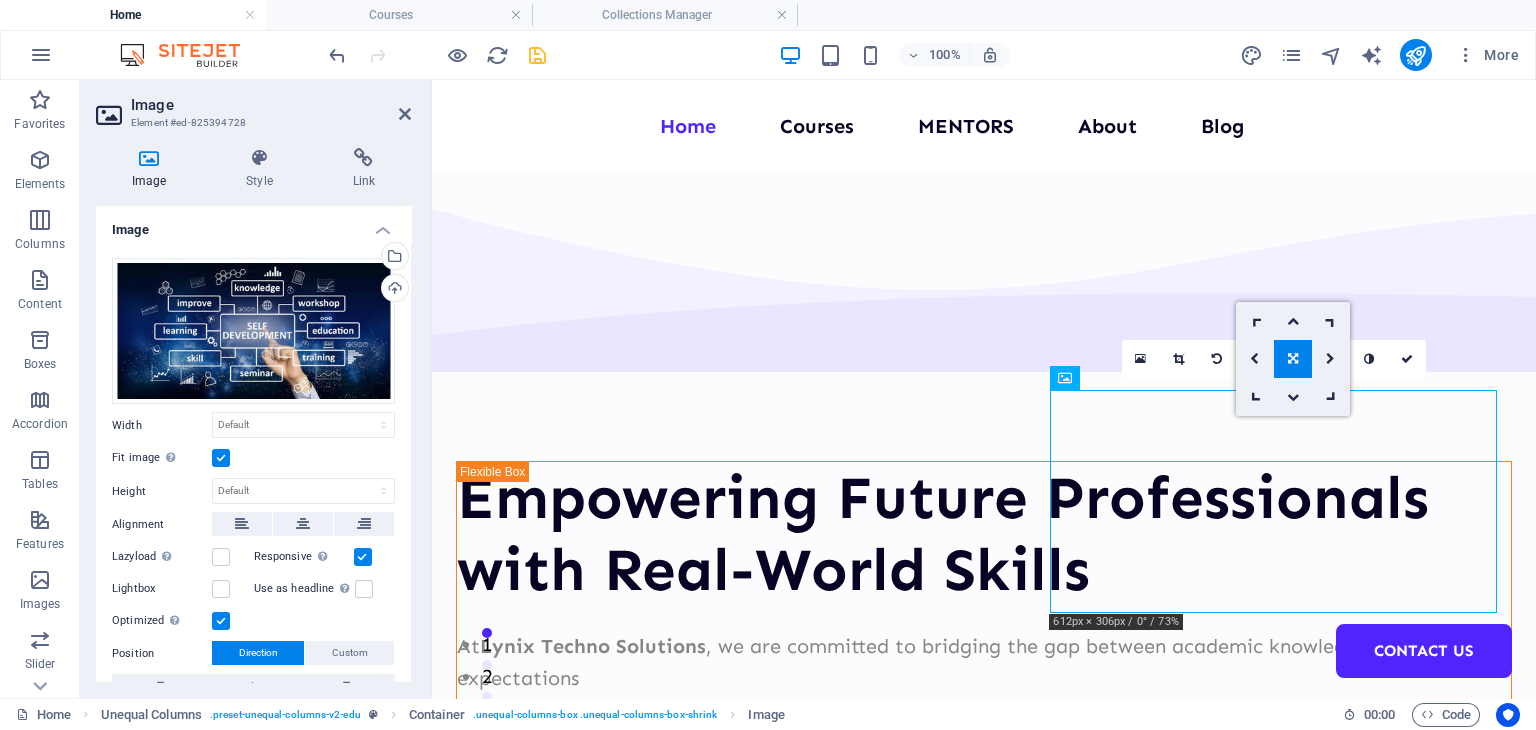 click at bounding box center [1293, 359] 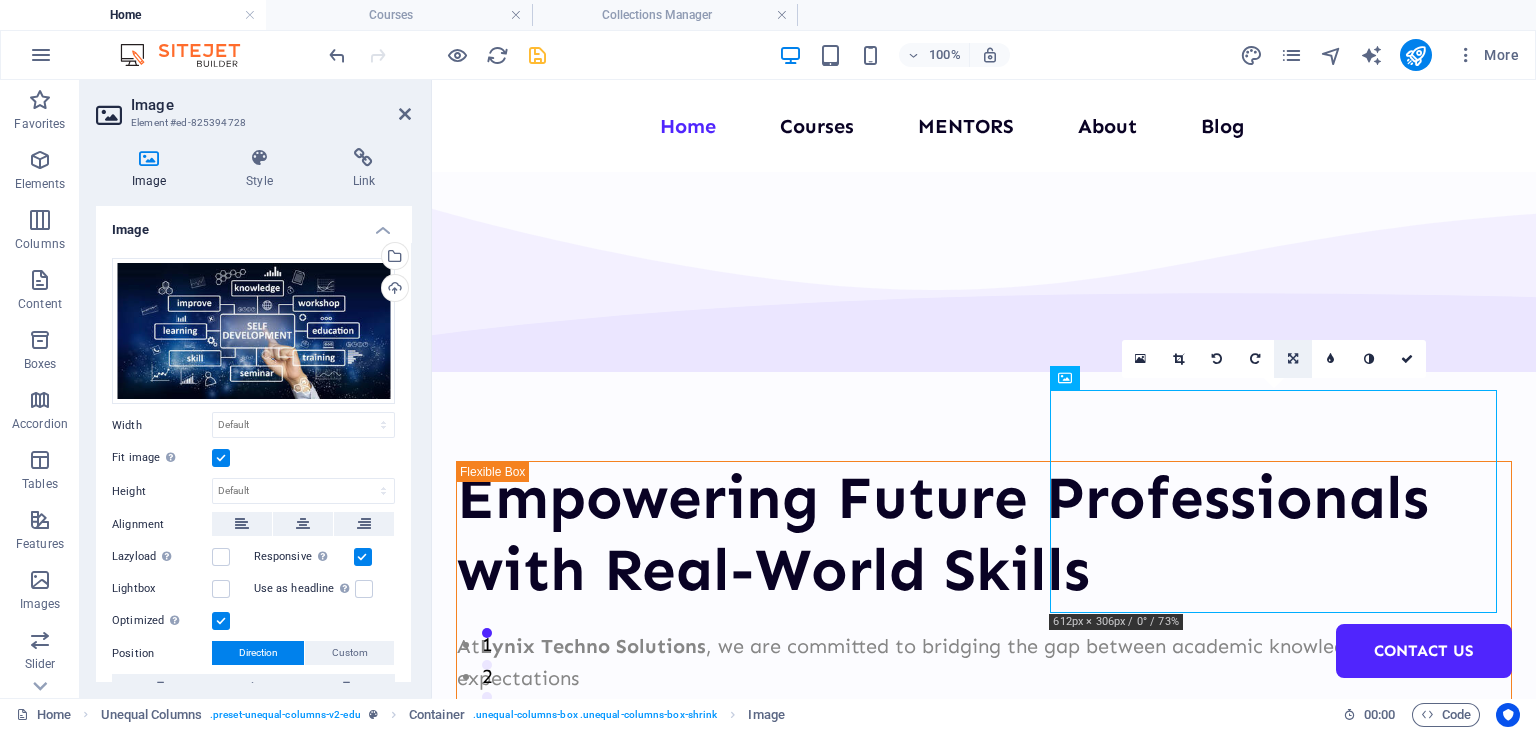 click at bounding box center [1293, 359] 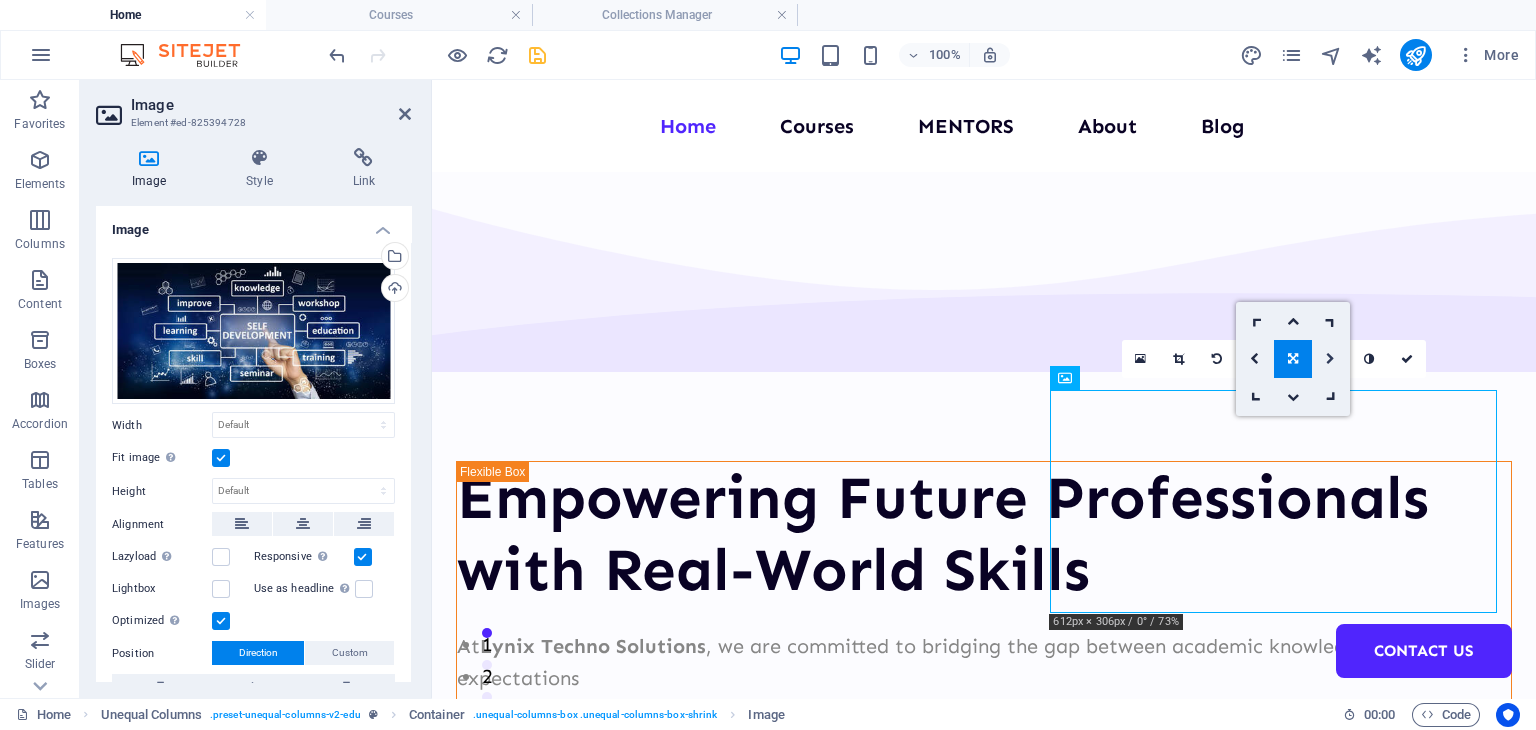 click at bounding box center [1330, 359] 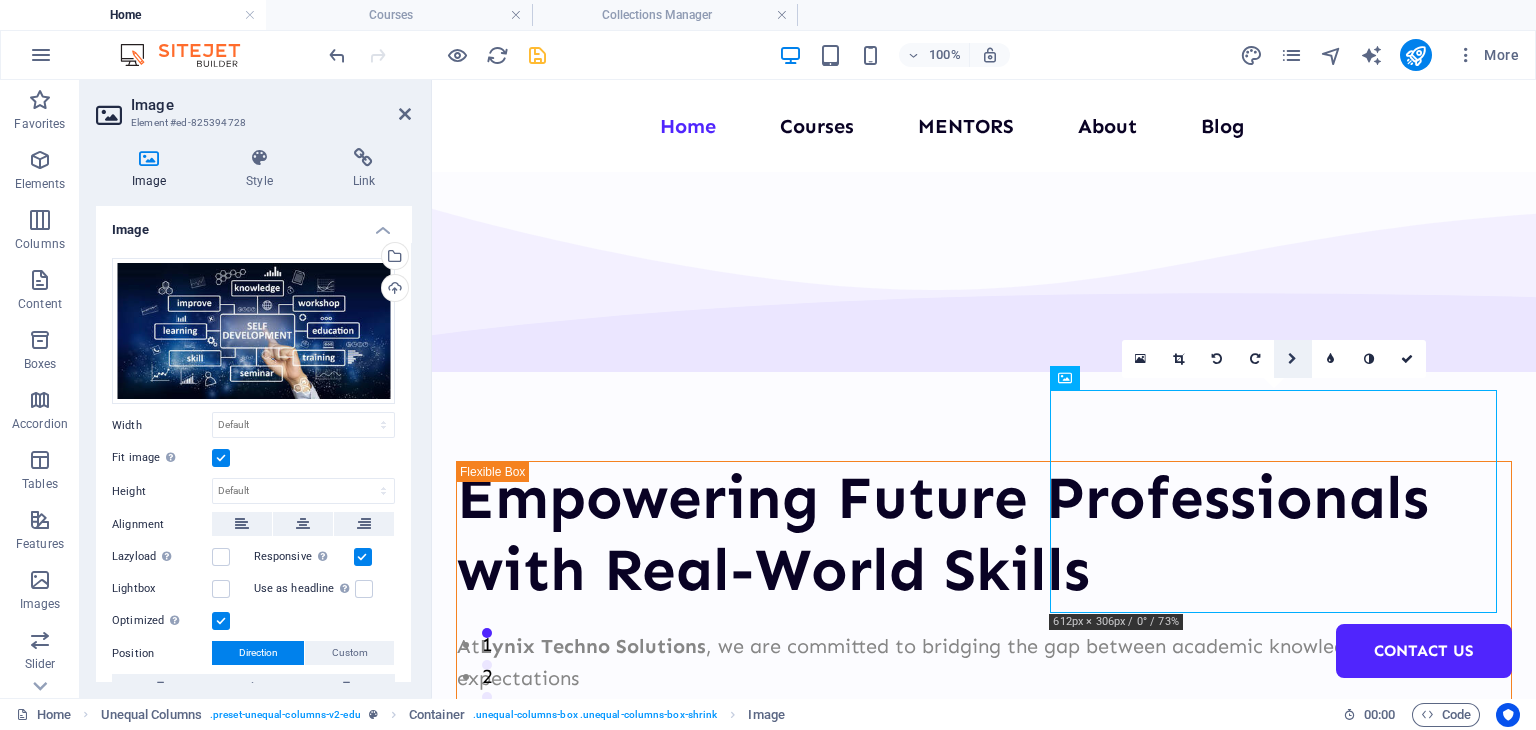 click at bounding box center (1293, 359) 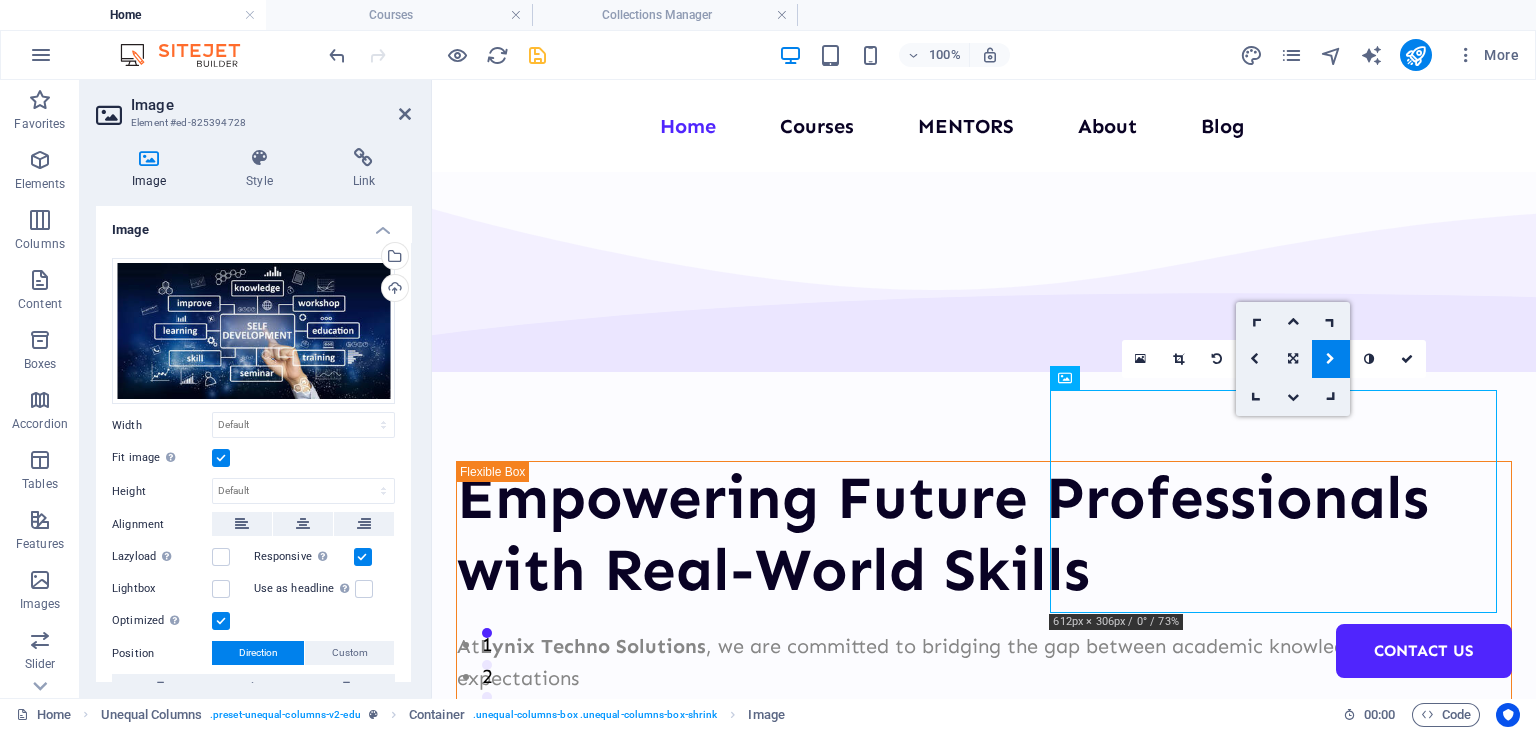 click at bounding box center [1331, 359] 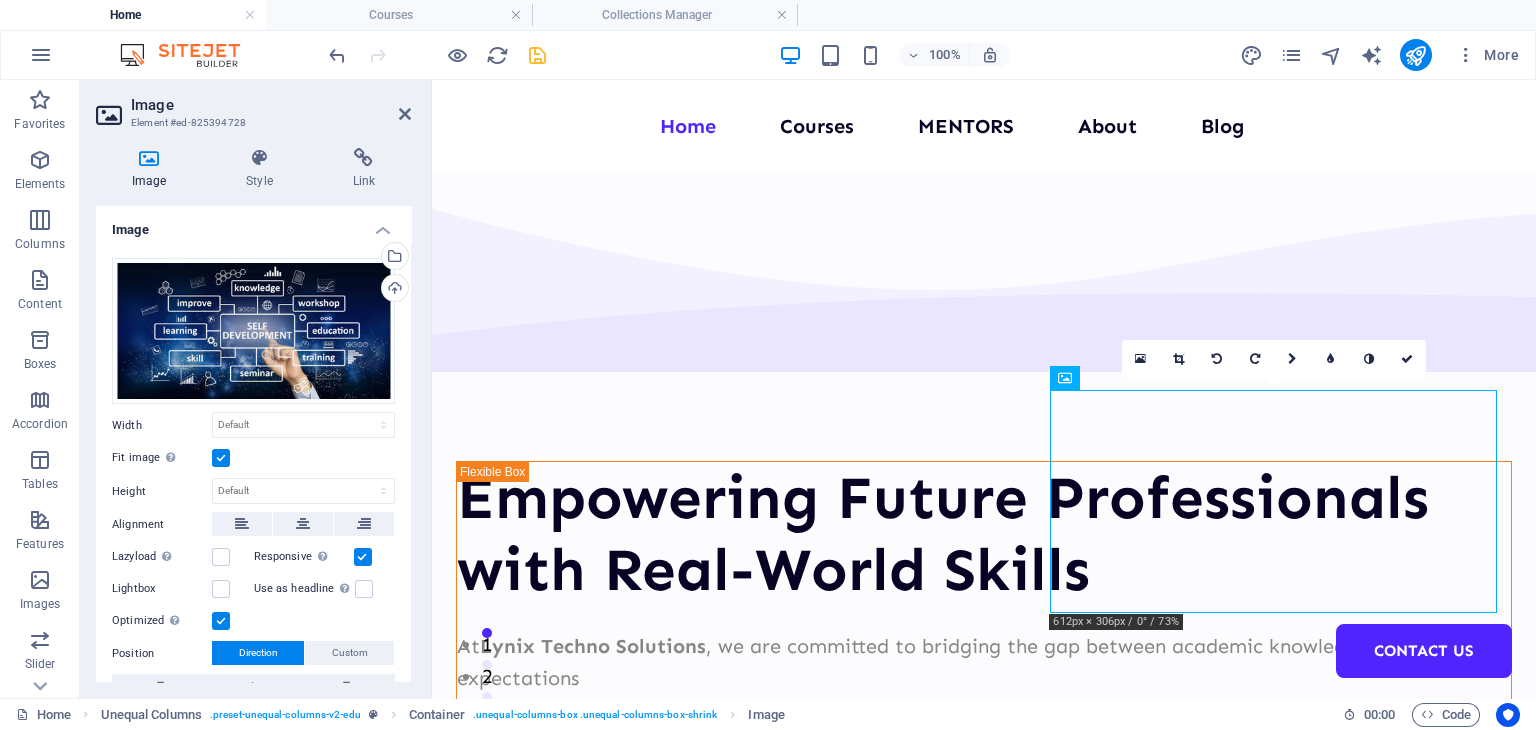 click at bounding box center (1331, 359) 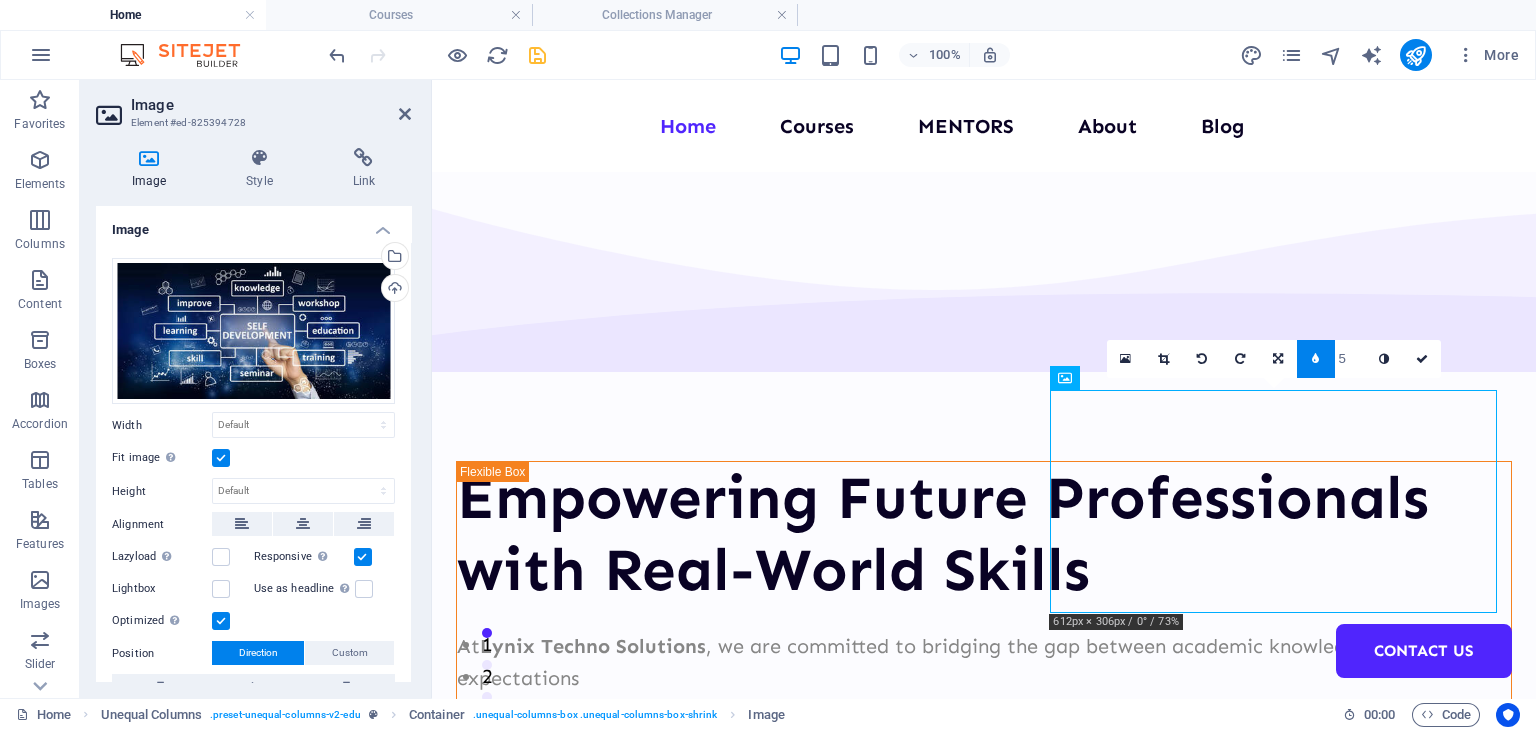 click at bounding box center (1316, 359) 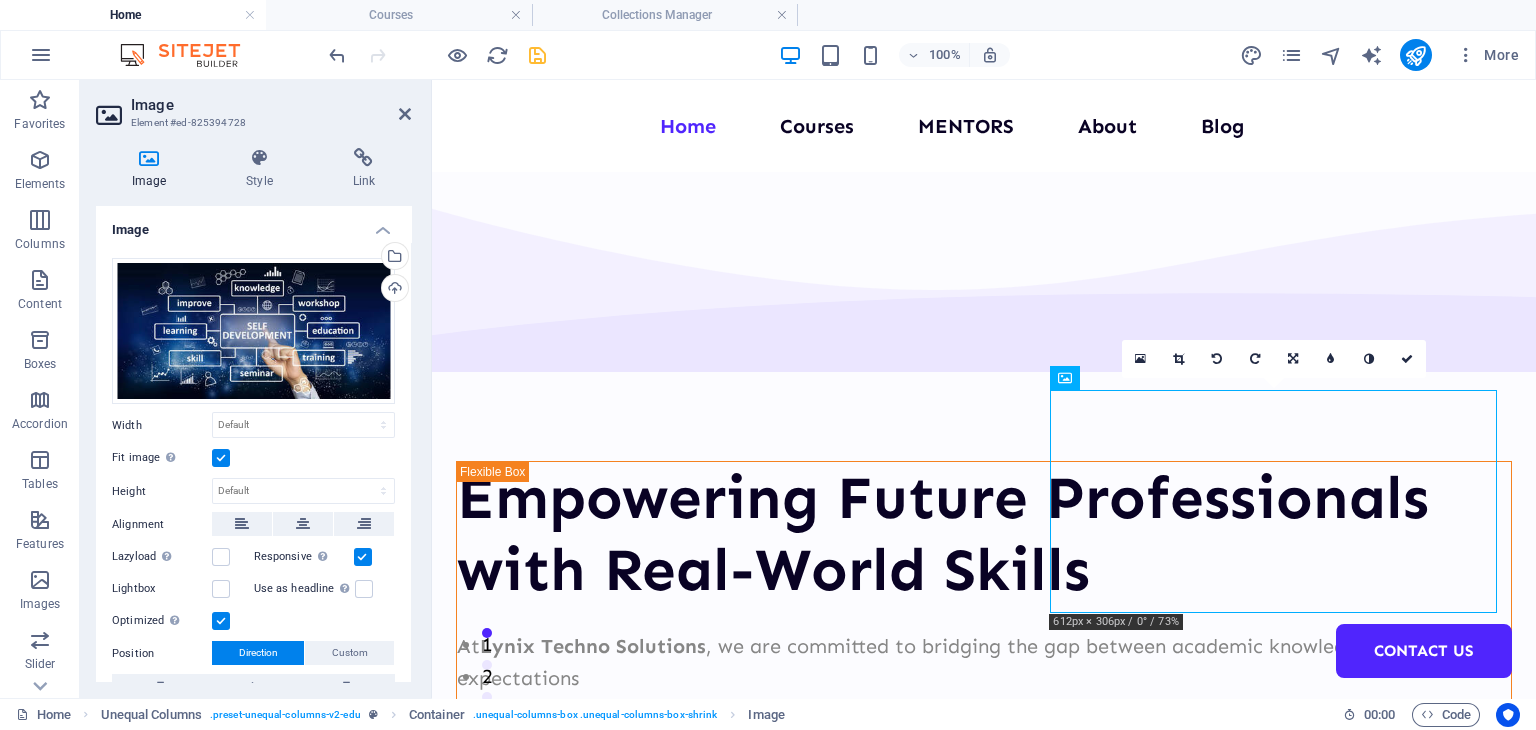 click at bounding box center (1331, 359) 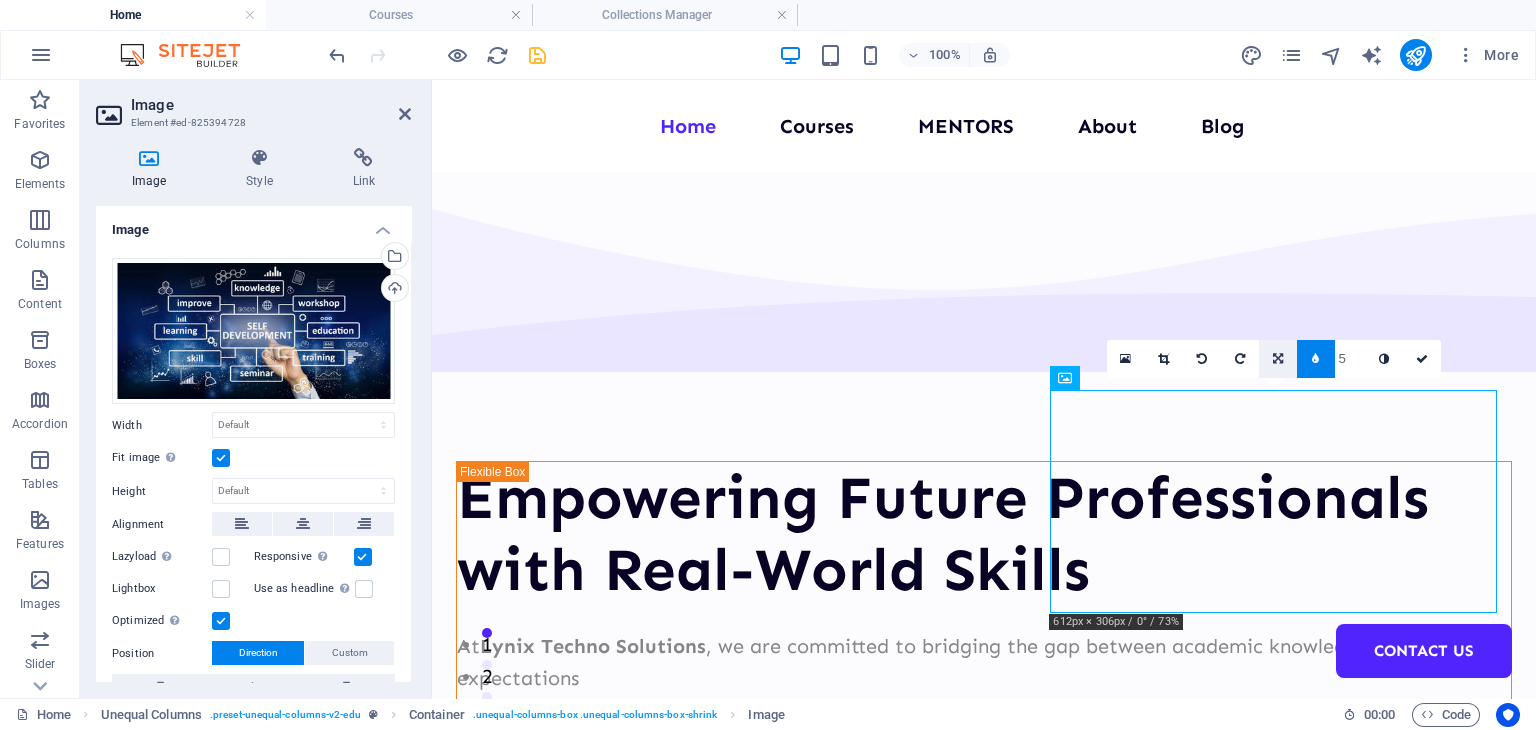 click at bounding box center (1278, 359) 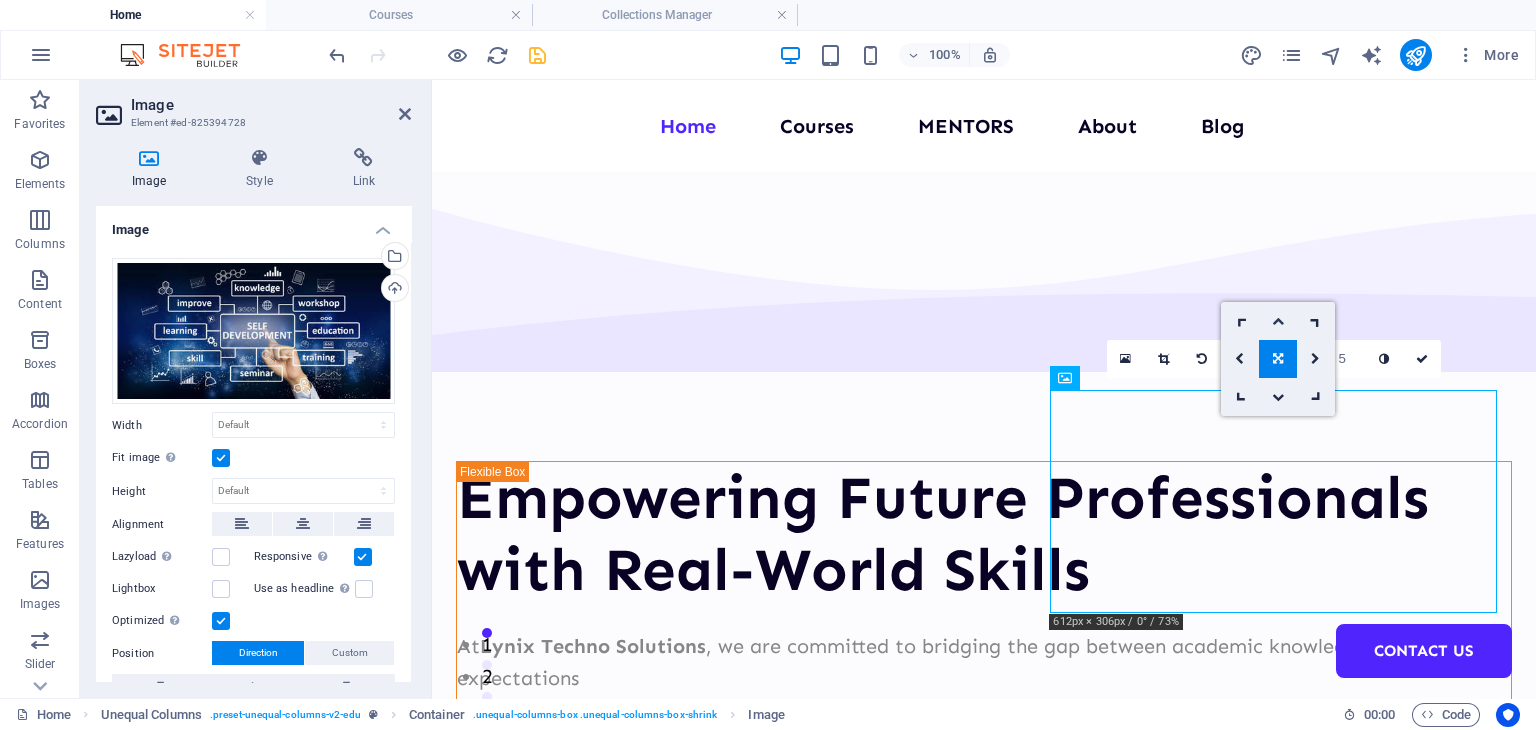 click at bounding box center [1278, 321] 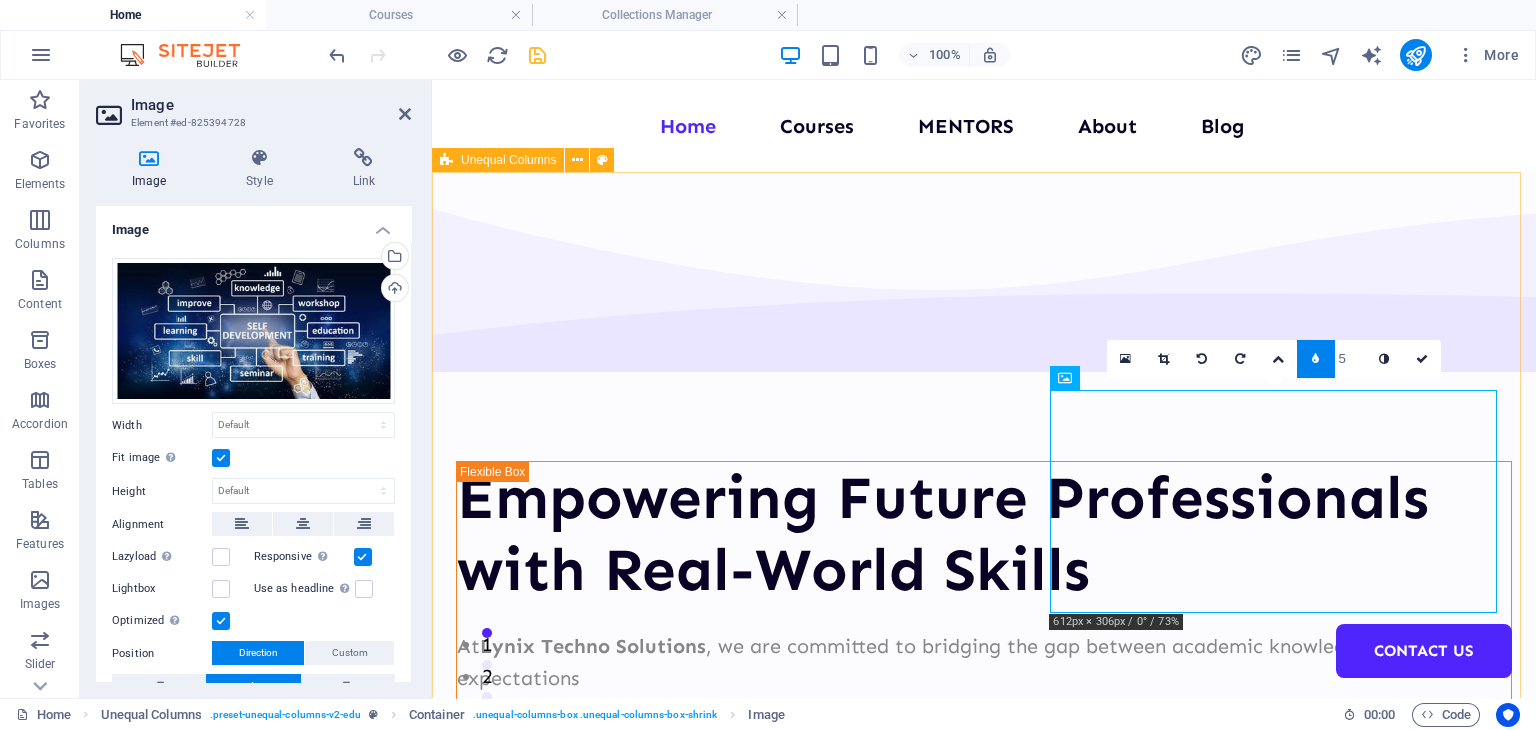 click on "Empowering Future Professionals with Real-World Skills At [COMPANY], we are committed to bridging the gap between academic knowledge and industry expectations Courses About Us" at bounding box center (984, 919) 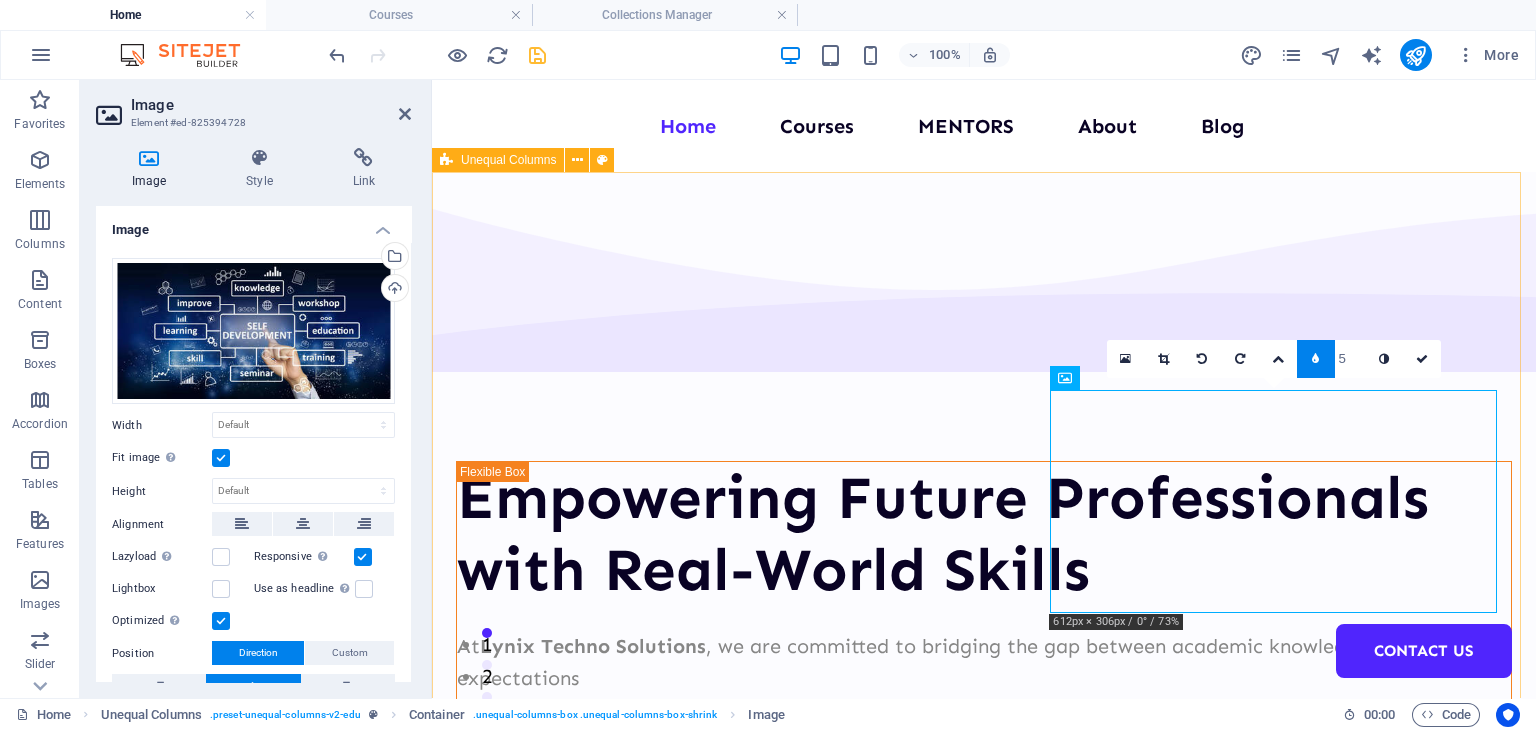 click on "Empowering Future Professionals with Real-World Skills At [COMPANY], we are committed to bridging the gap between academic knowledge and industry expectations Courses About Us" at bounding box center (984, 919) 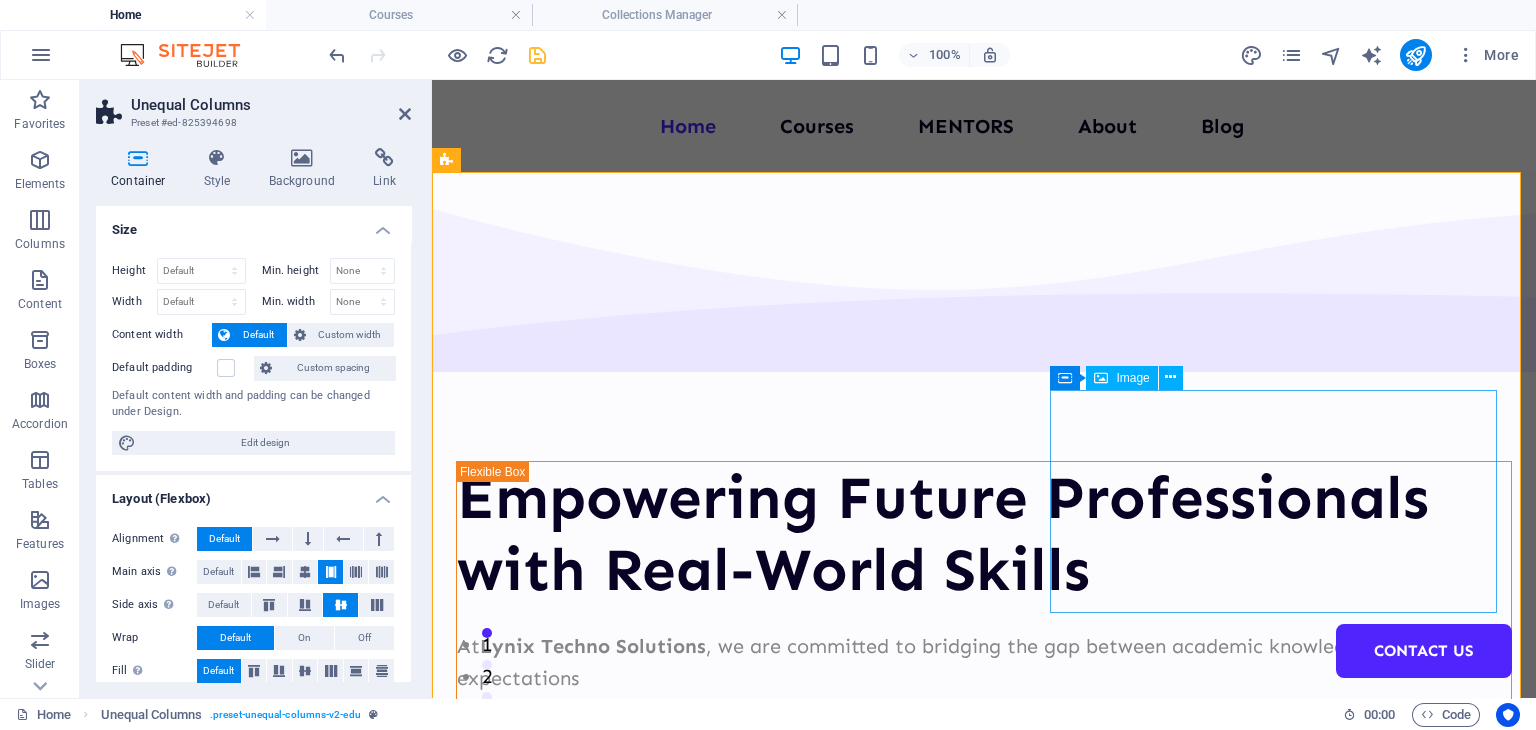 click at bounding box center (984, 1151) 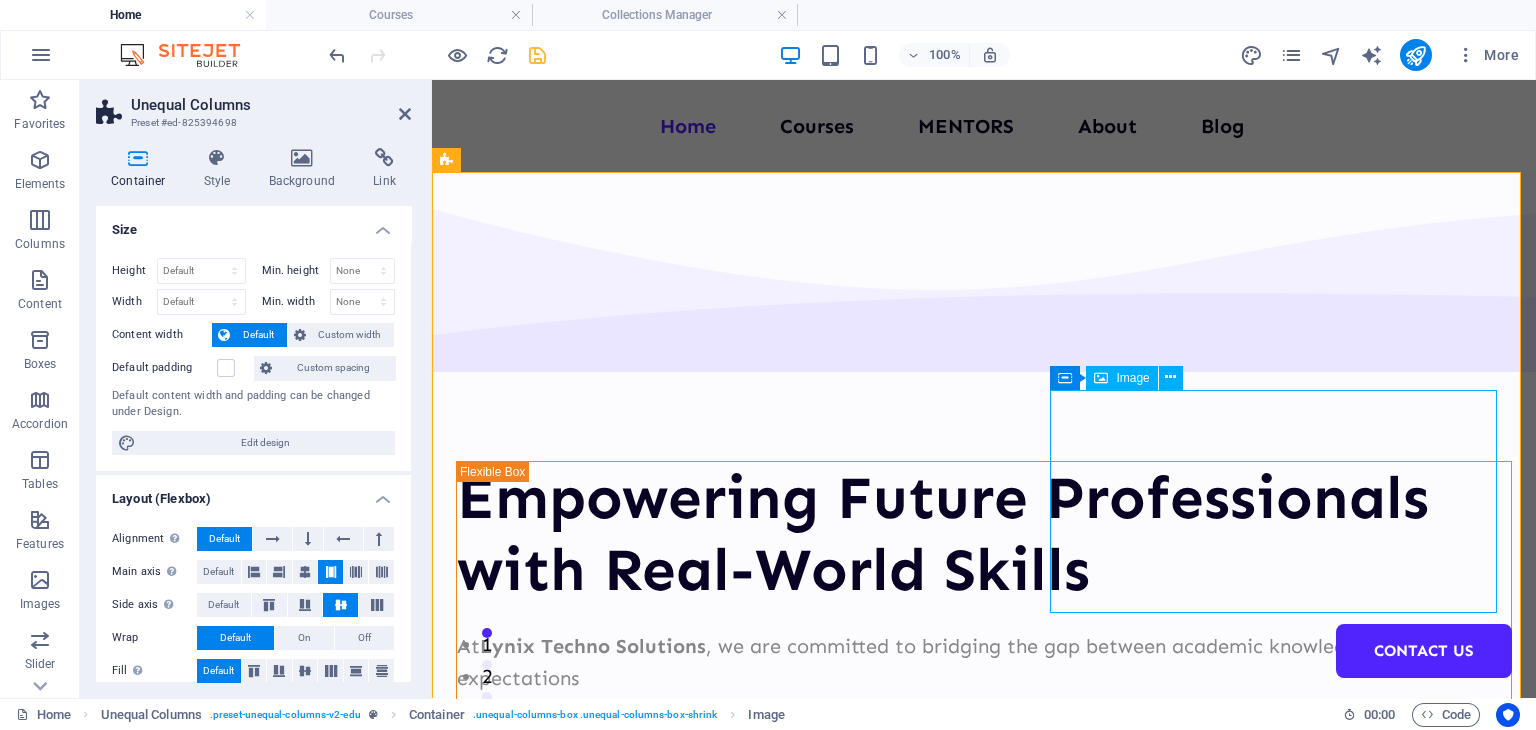 scroll, scrollTop: 199, scrollLeft: 0, axis: vertical 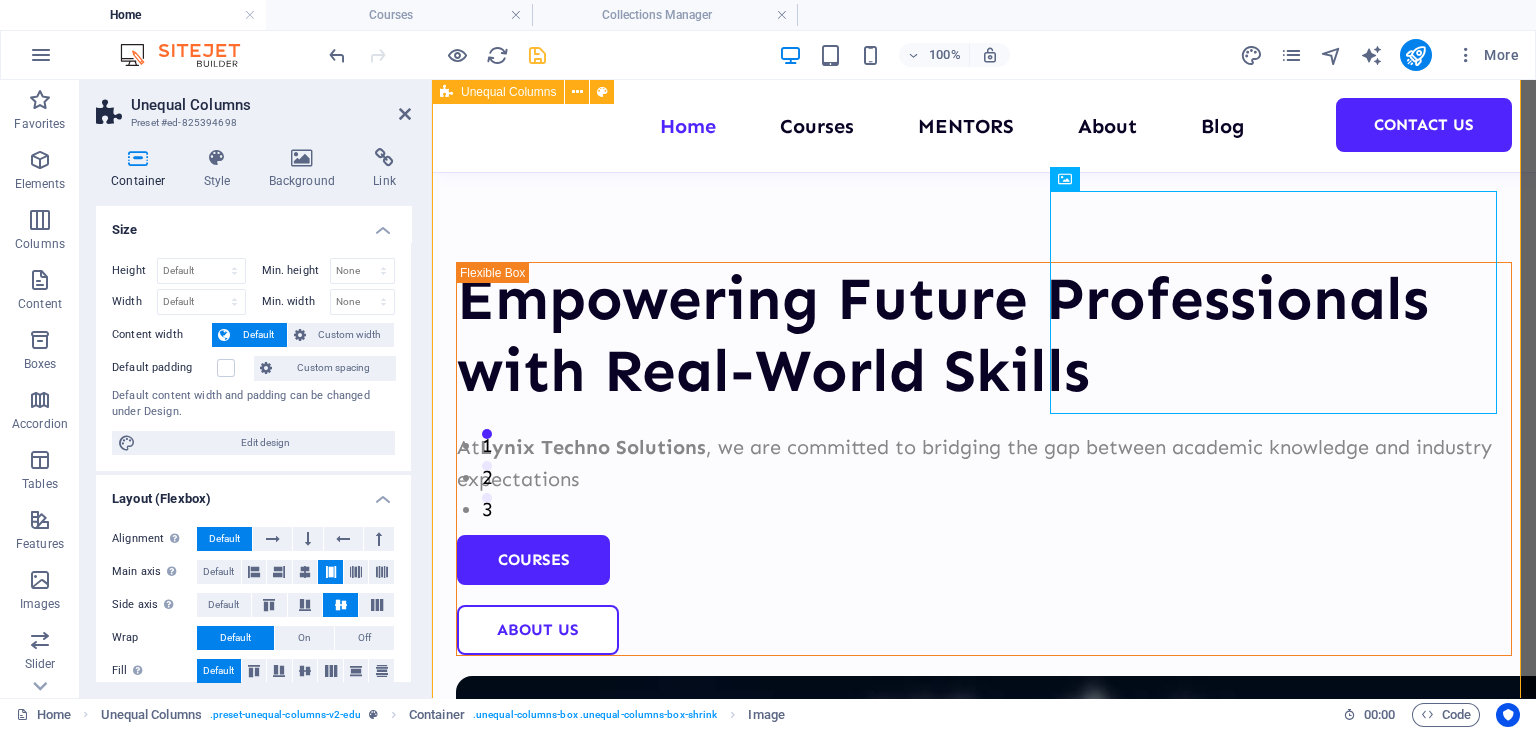 click on "Empowering Future Professionals with Real-World Skills At [COMPANY], we are committed to bridging the gap between academic knowledge and industry expectations Courses About Us" at bounding box center [984, 674] 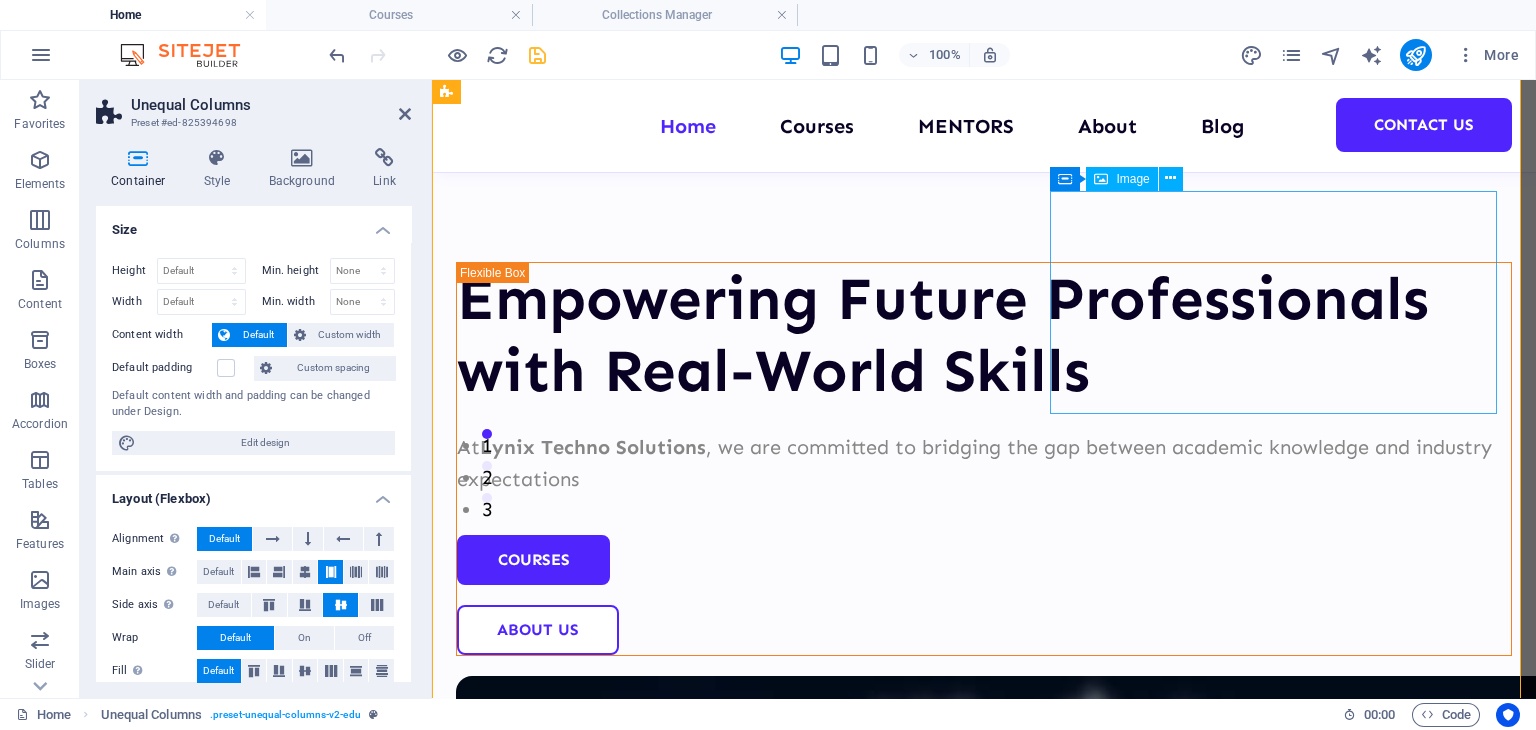 click at bounding box center [984, 952] 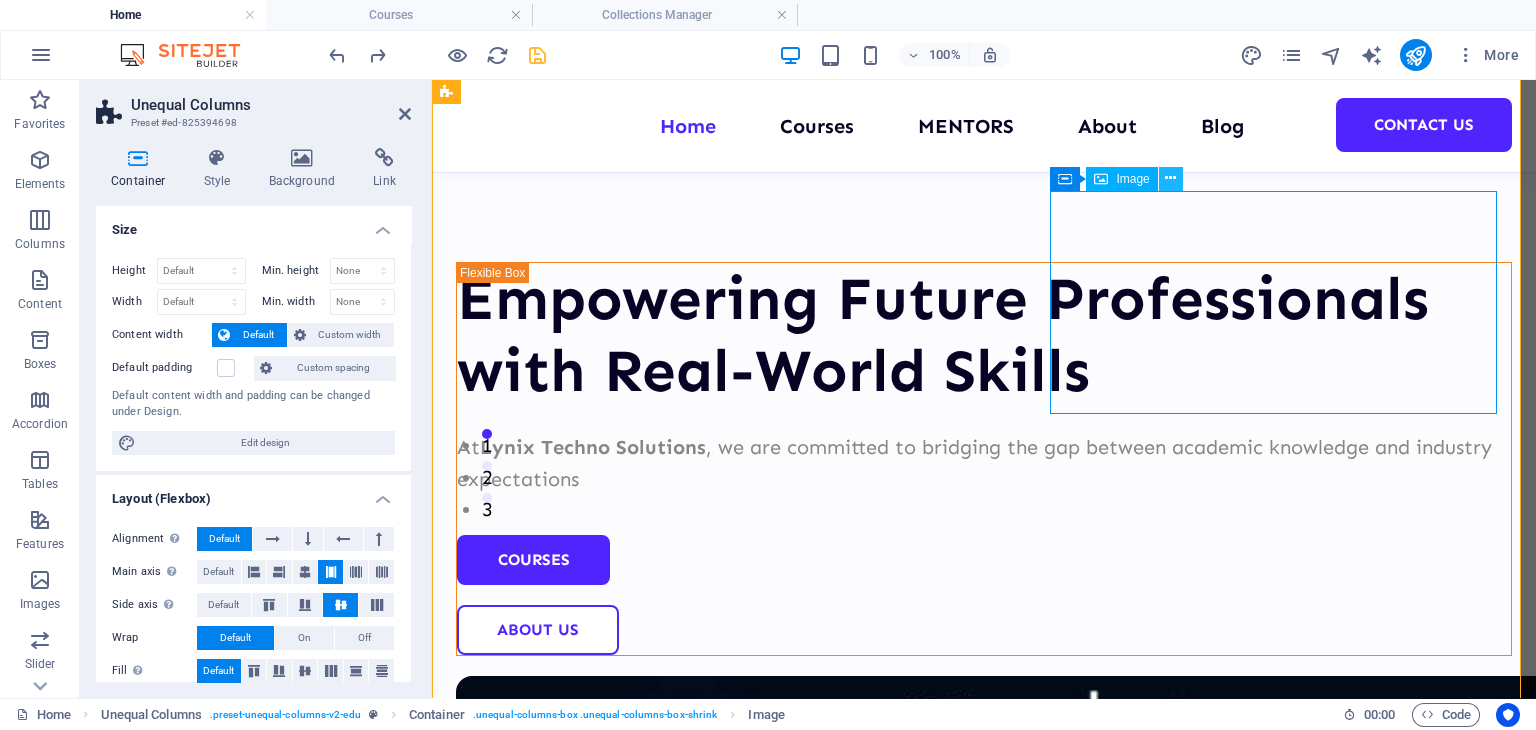 click at bounding box center [1170, 178] 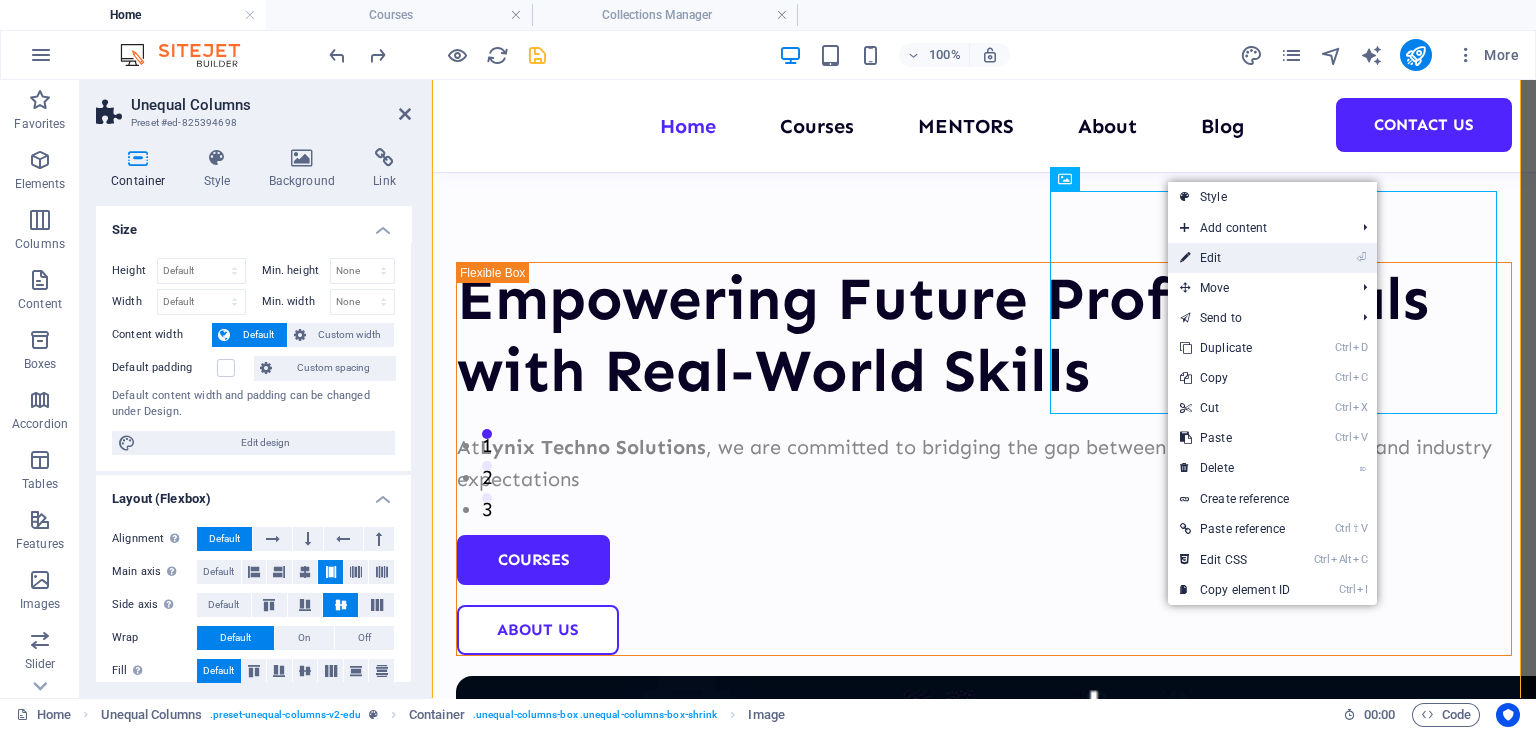 click on "⏎  Edit" at bounding box center (1235, 258) 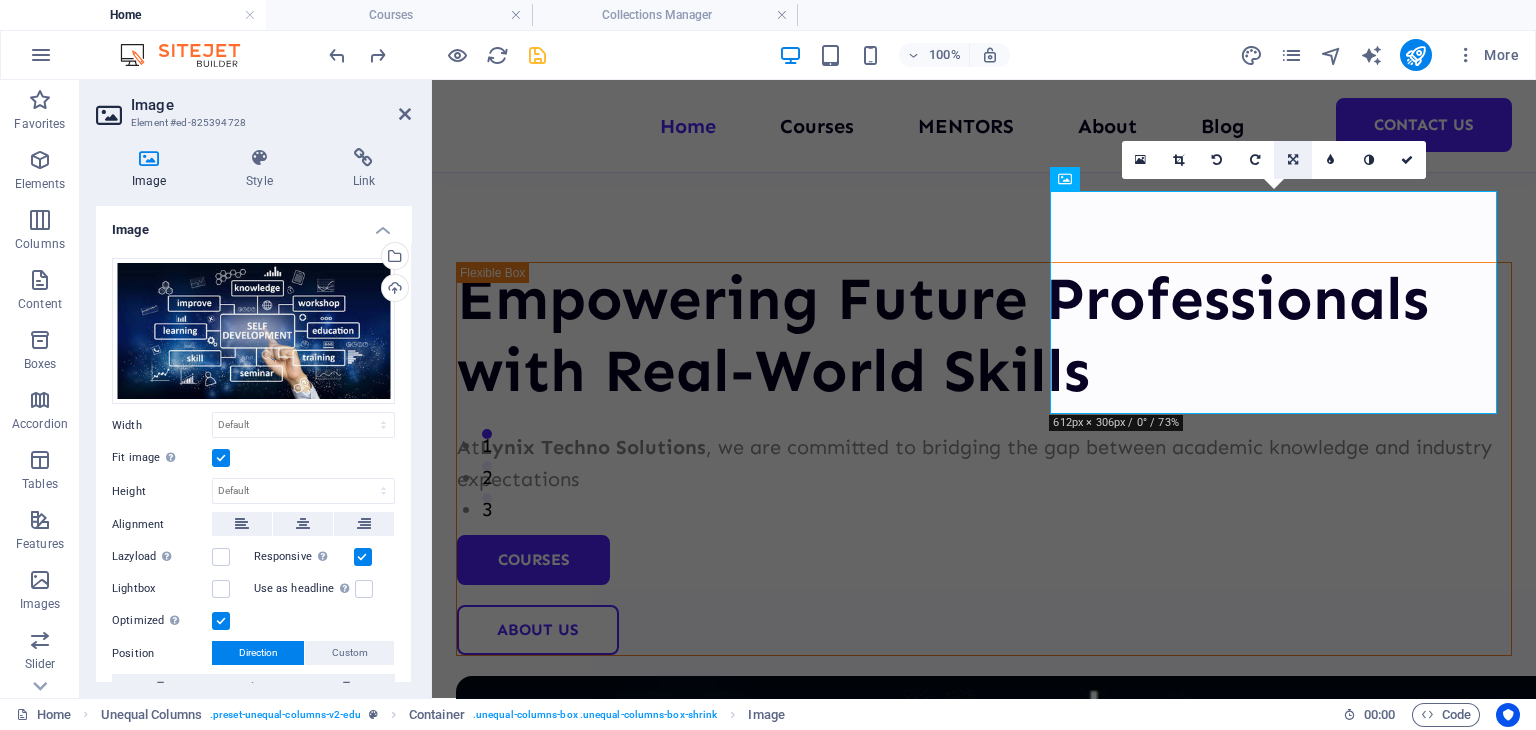 click at bounding box center [1293, 160] 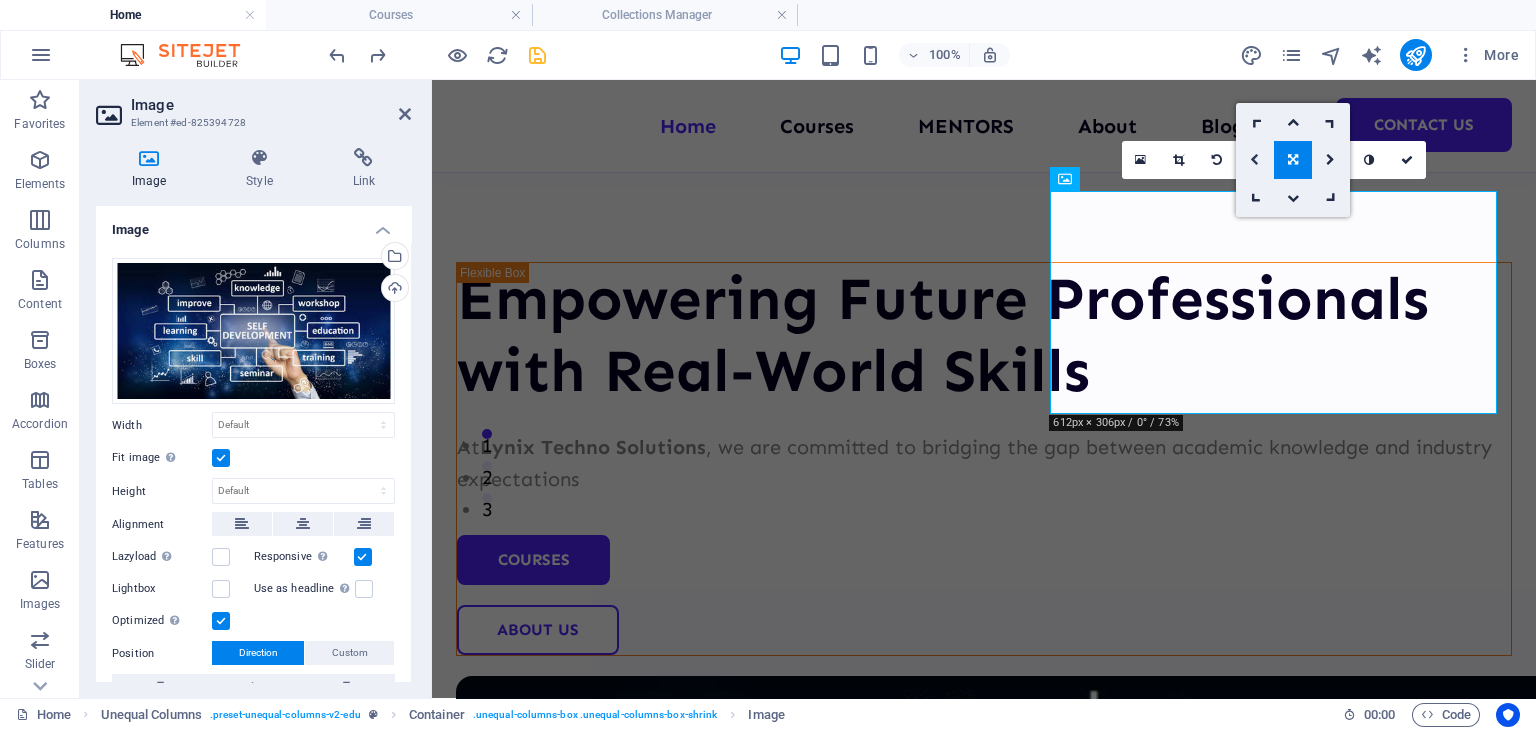 click at bounding box center (1254, 160) 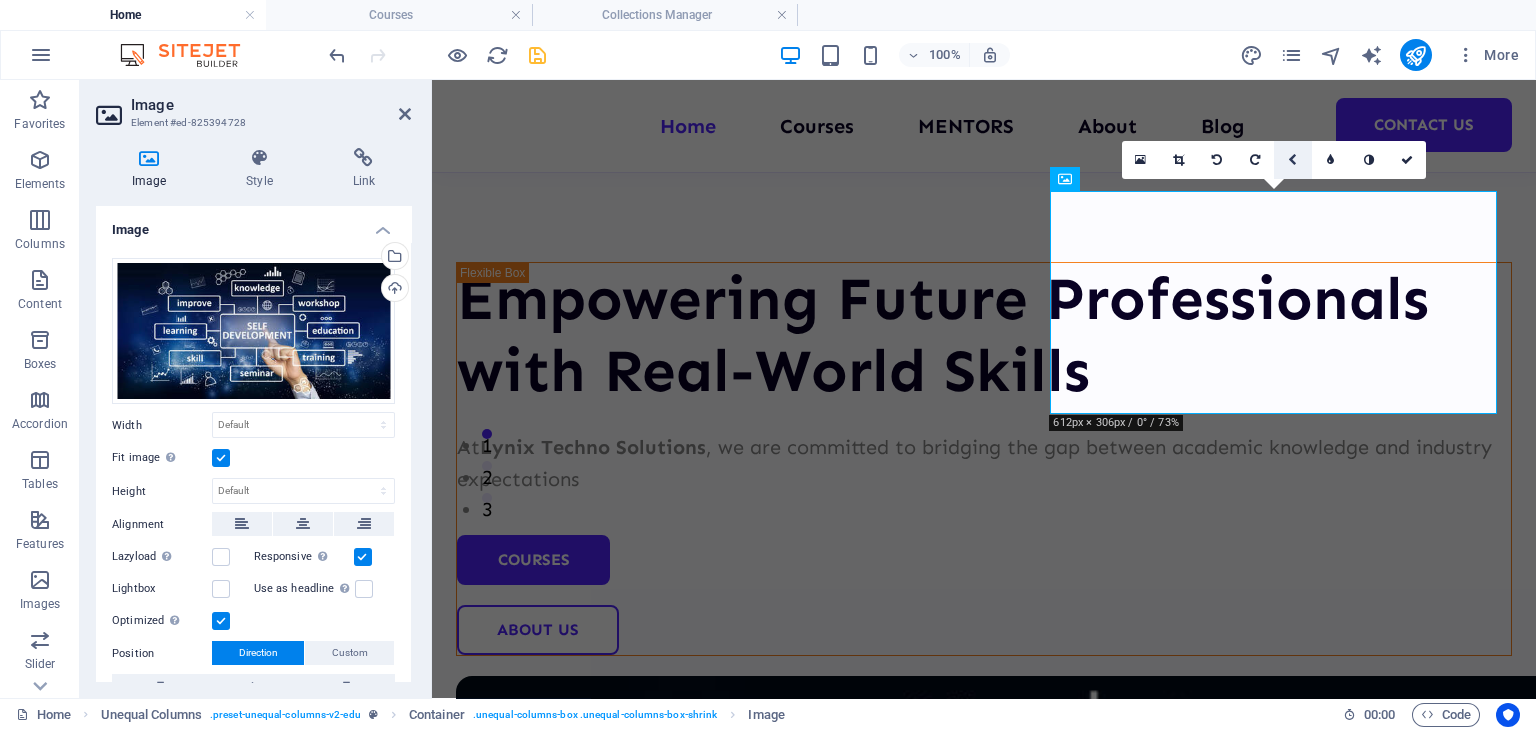 click at bounding box center [1292, 160] 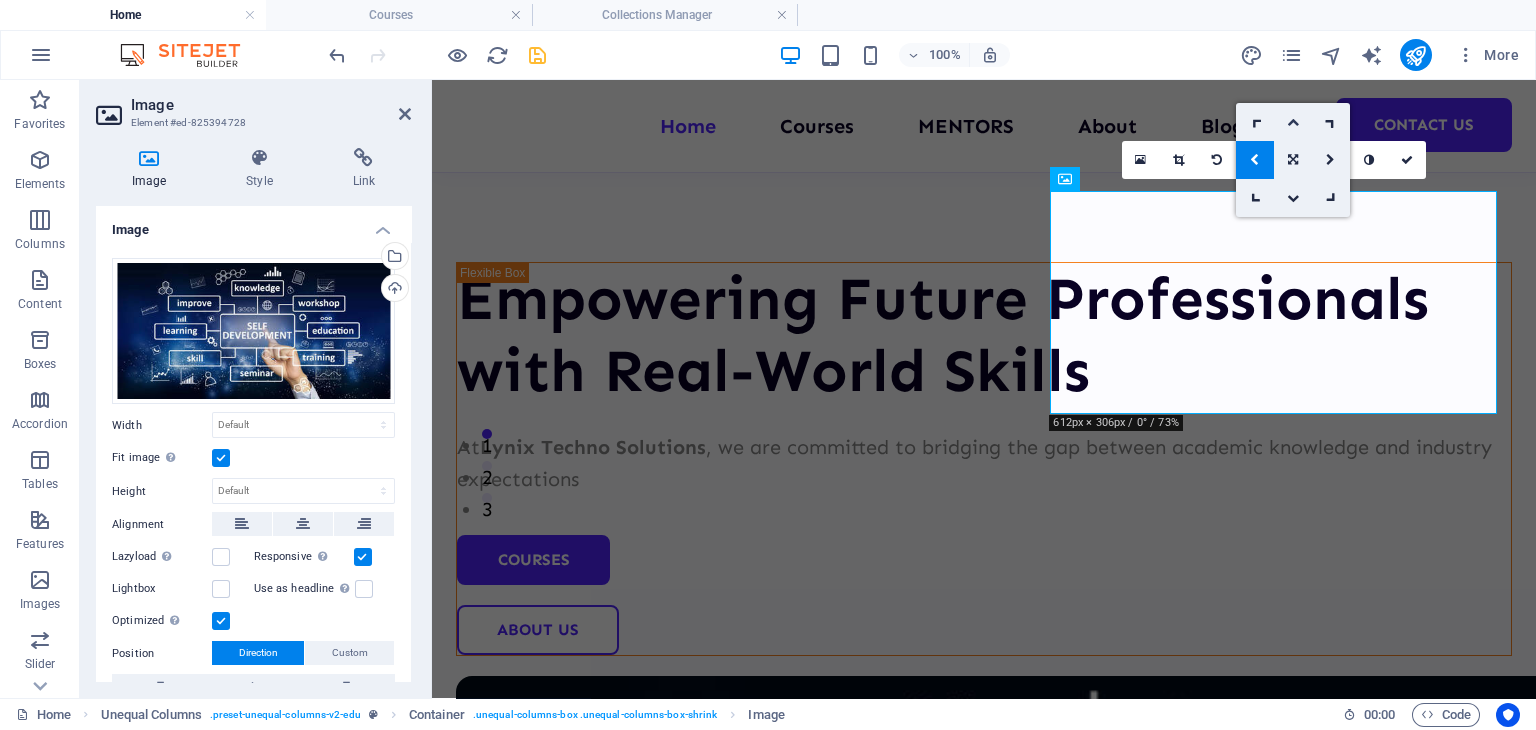 click at bounding box center (1293, 122) 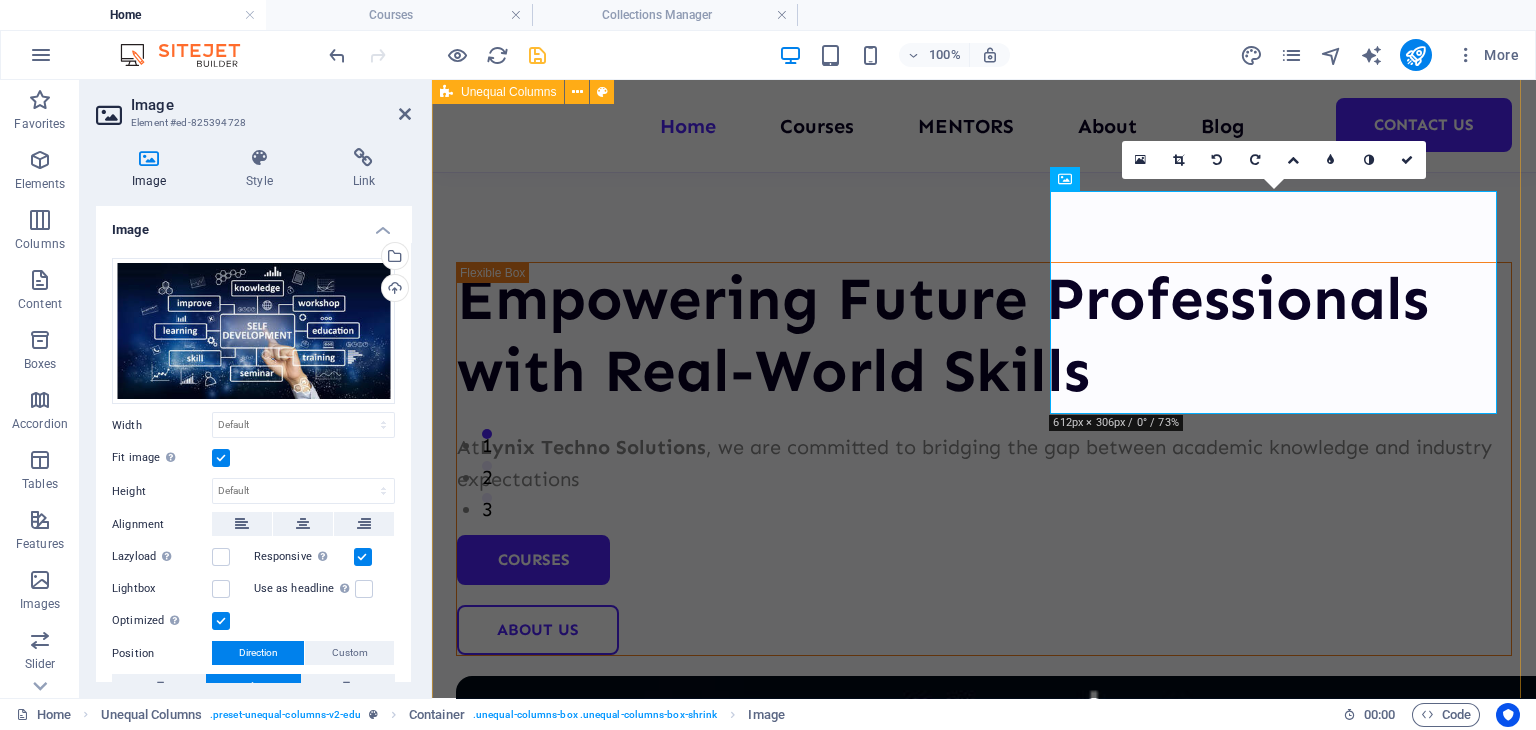 drag, startPoint x: 1051, startPoint y: 412, endPoint x: 1032, endPoint y: 448, distance: 40.706264 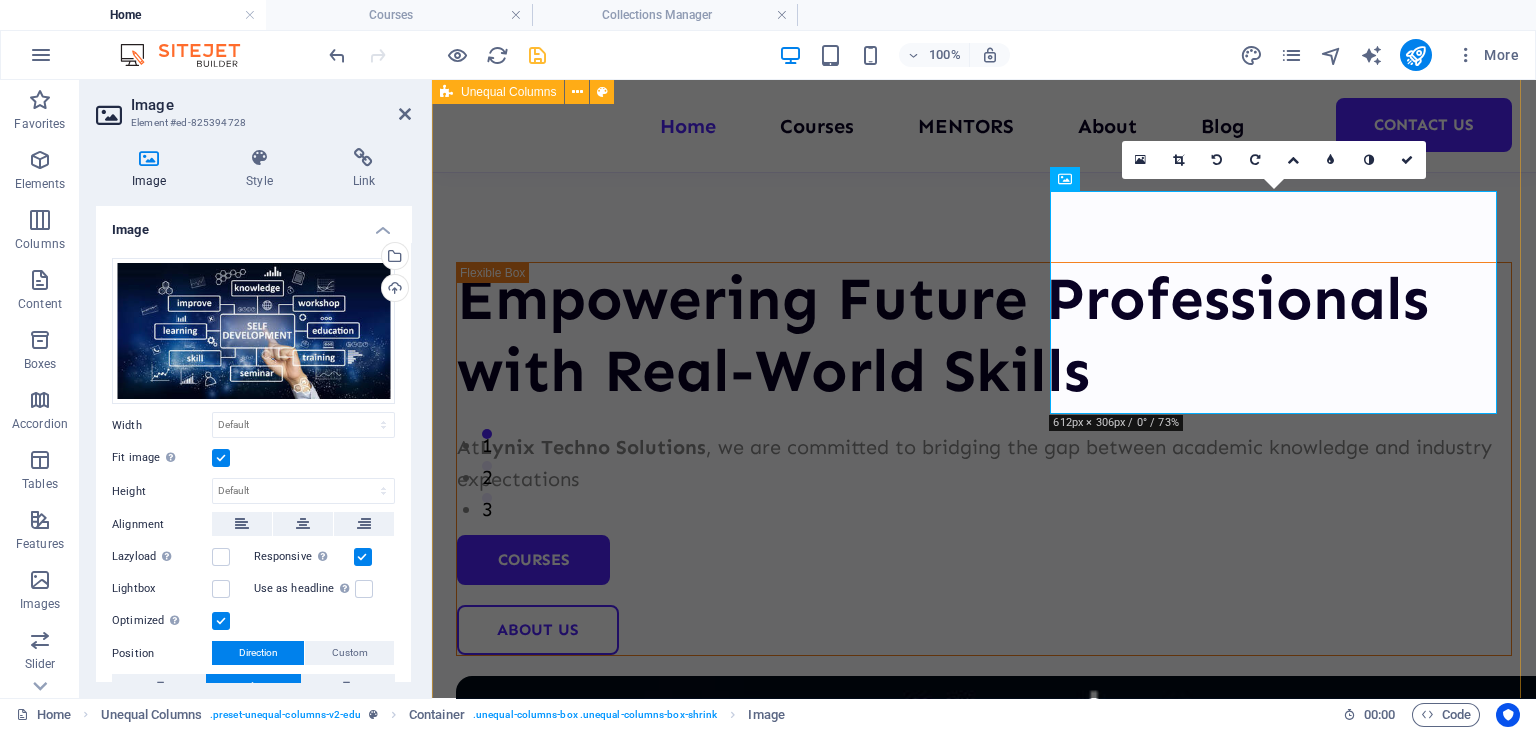 click on "Empowering Future Professionals with Real-World Skills At [COMPANY], we are committed to bridging the gap between academic knowledge and industry expectations Courses About Us" at bounding box center (984, 674) 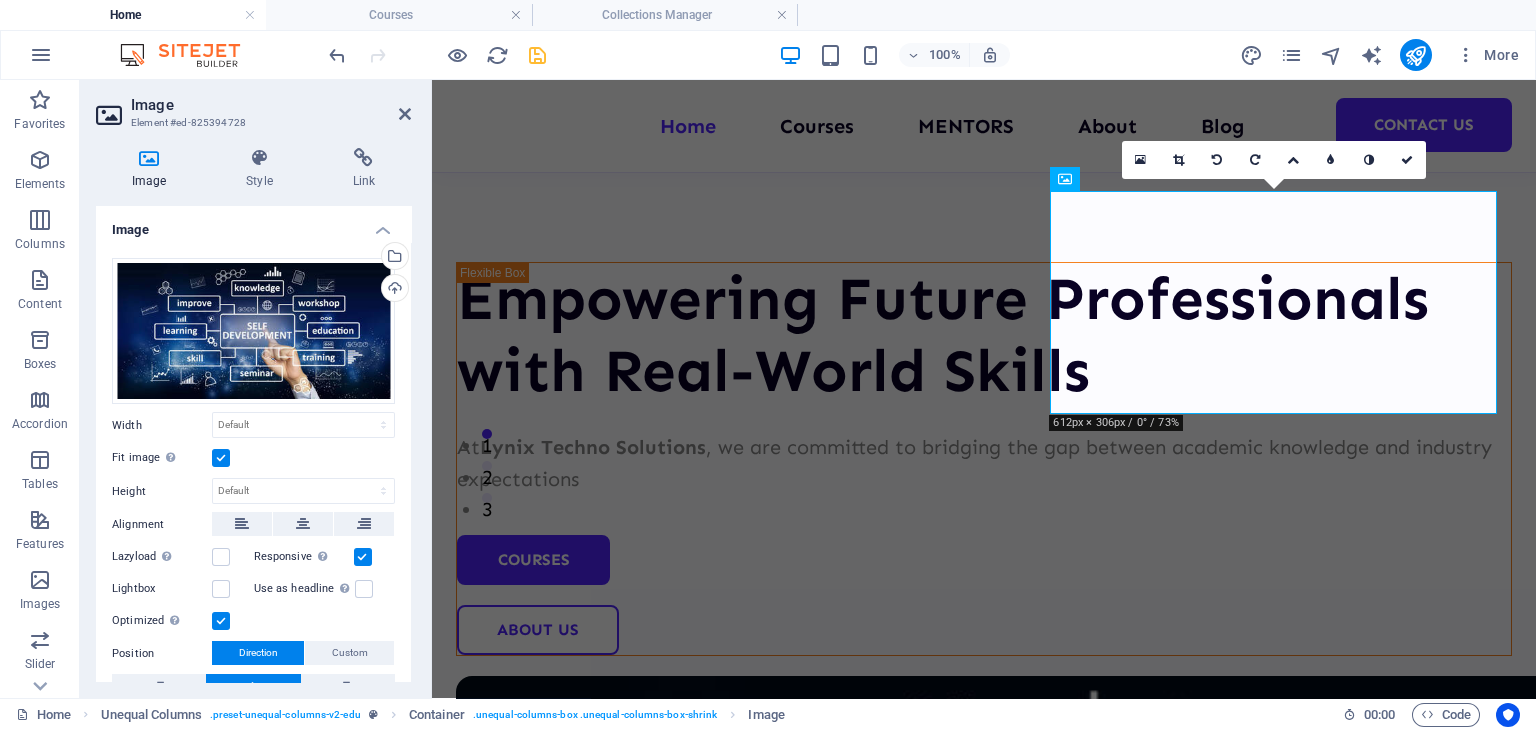 click at bounding box center (221, 458) 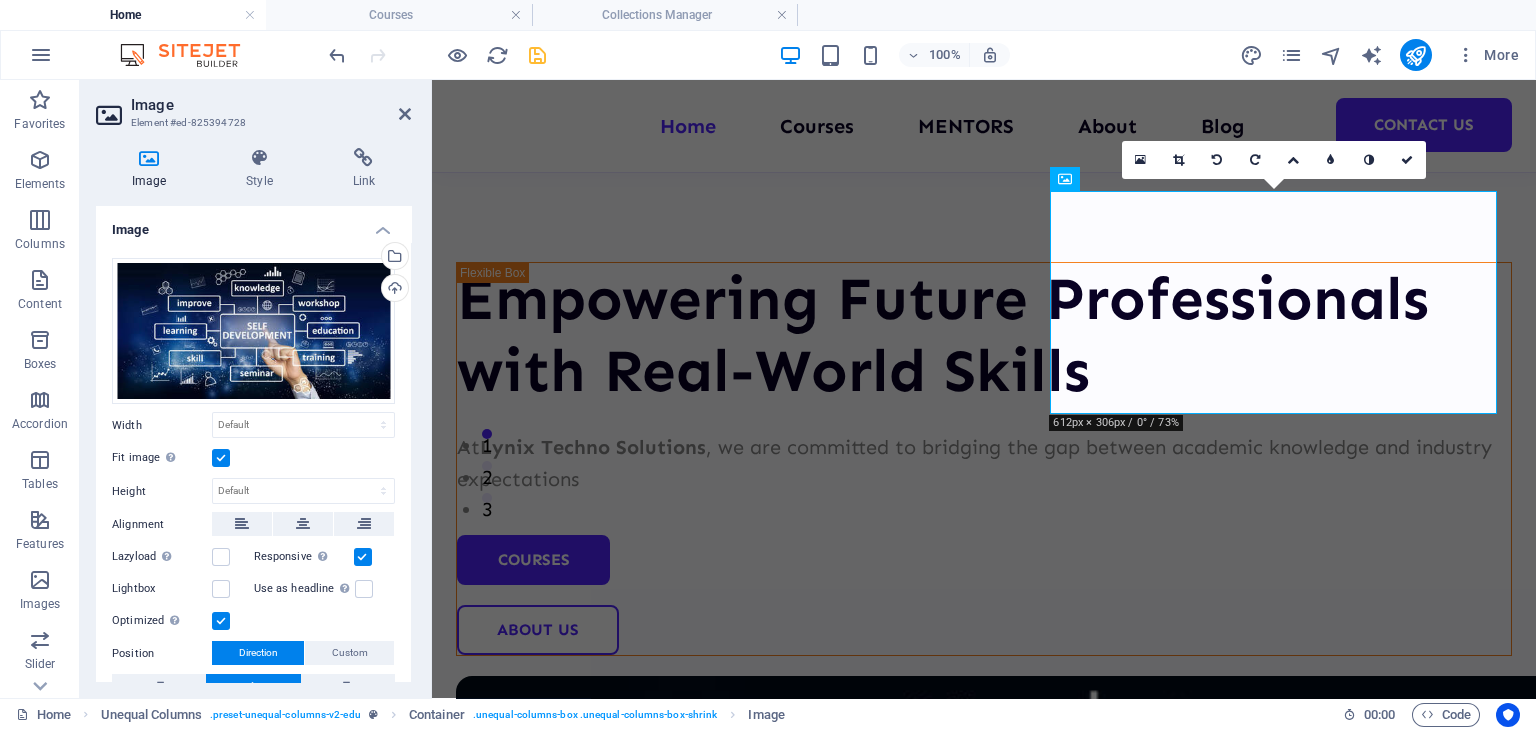 click on "Fit image Automatically fit image to a fixed width and height" at bounding box center [0, 0] 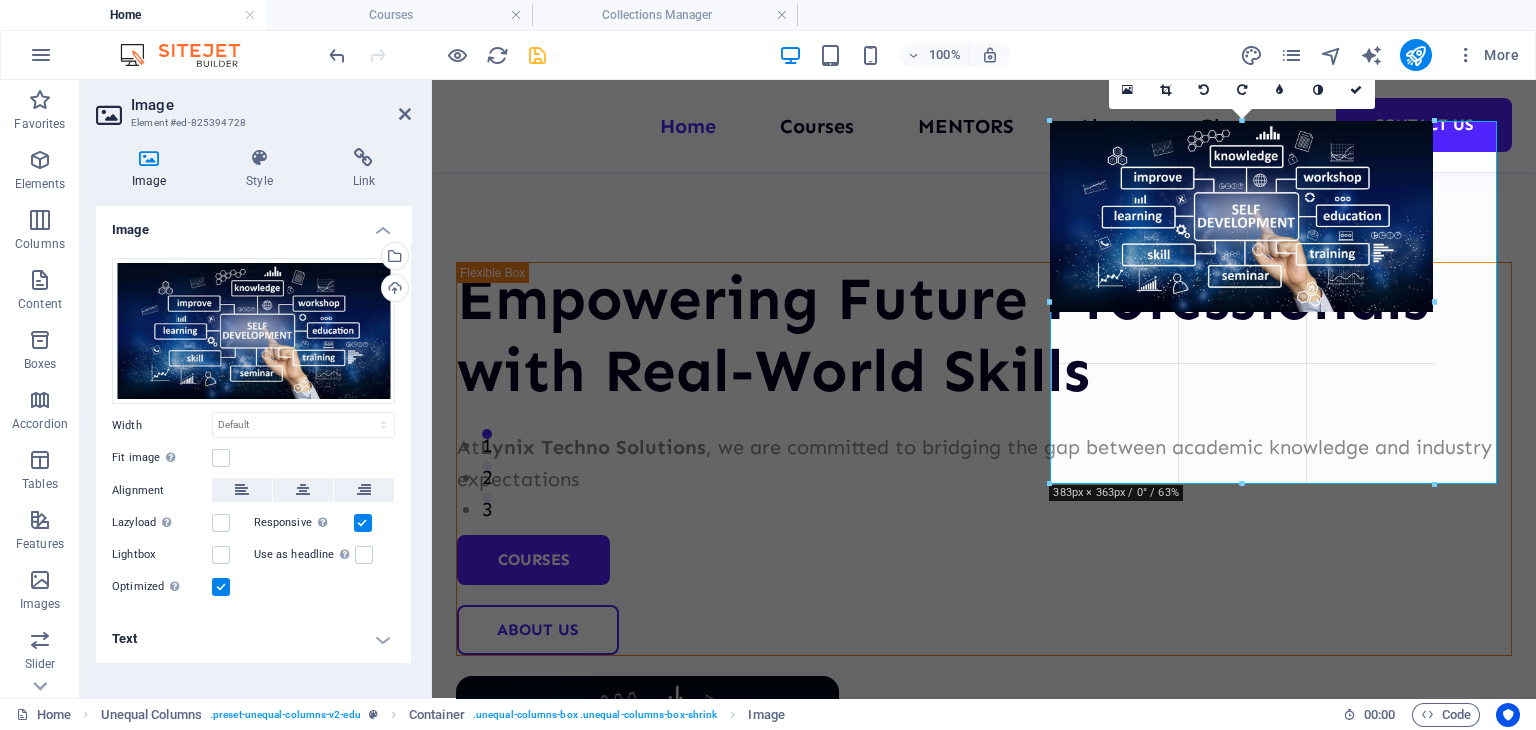 drag, startPoint x: 1050, startPoint y: 412, endPoint x: 1115, endPoint y: 404, distance: 65.490456 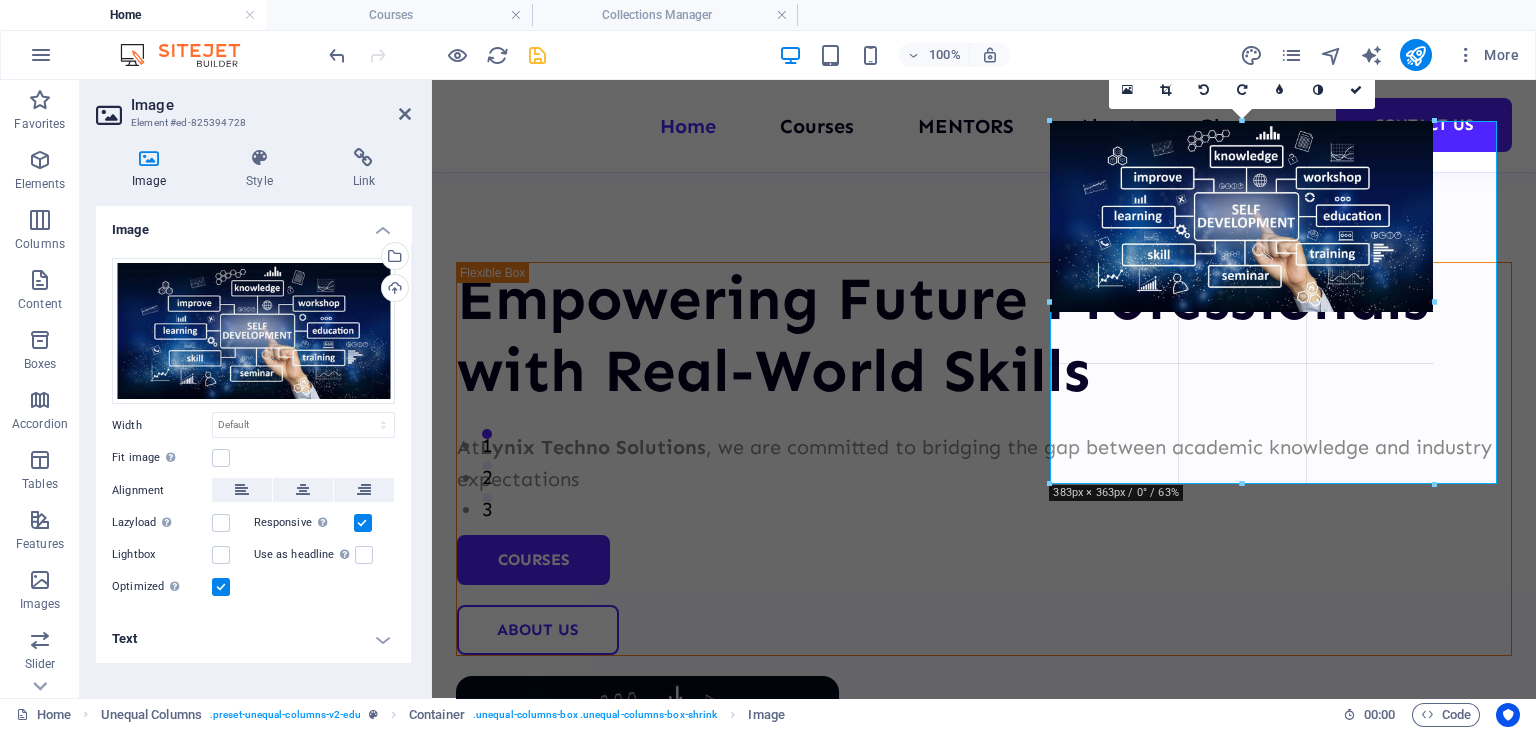 type on "382" 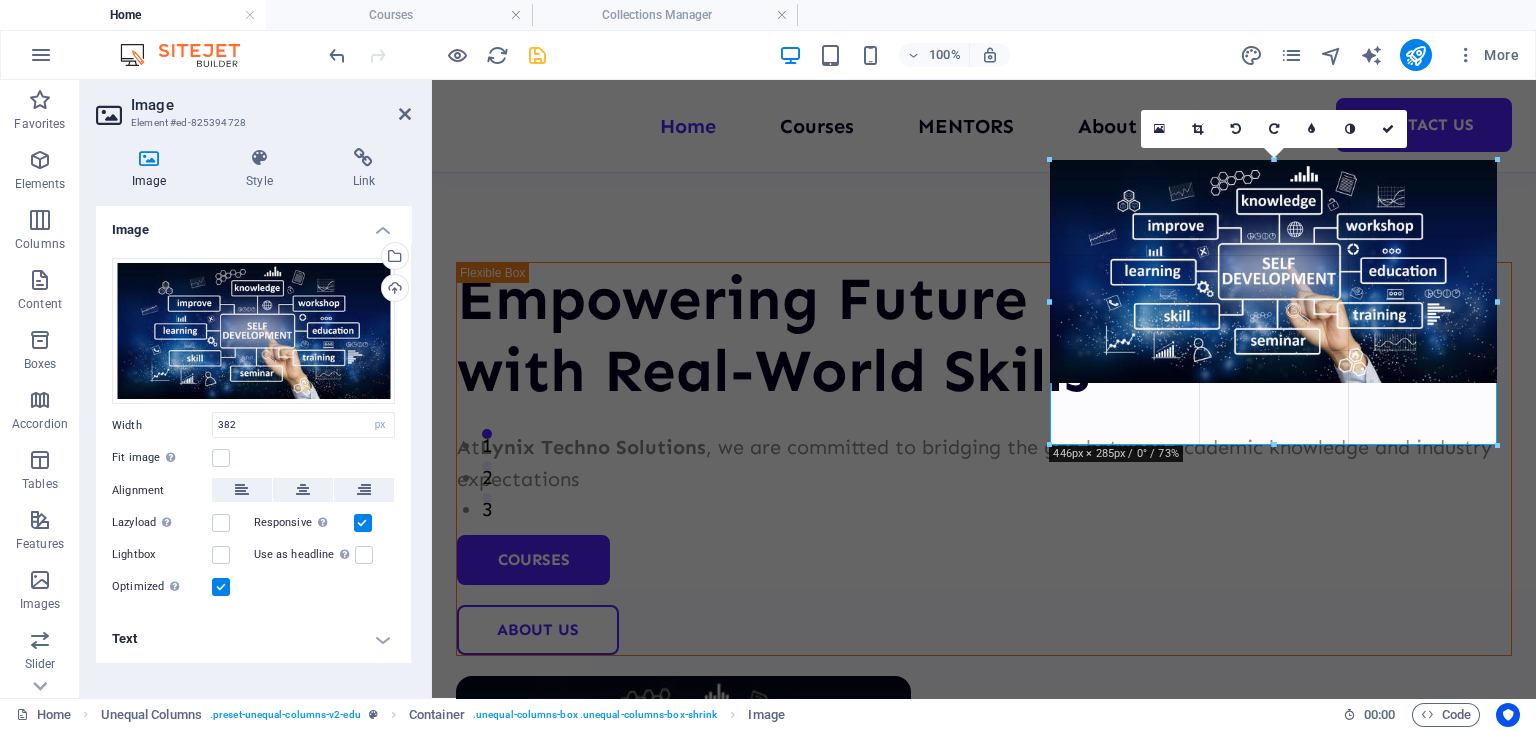 drag, startPoint x: 1432, startPoint y: 303, endPoint x: 1505, endPoint y: 305, distance: 73.02739 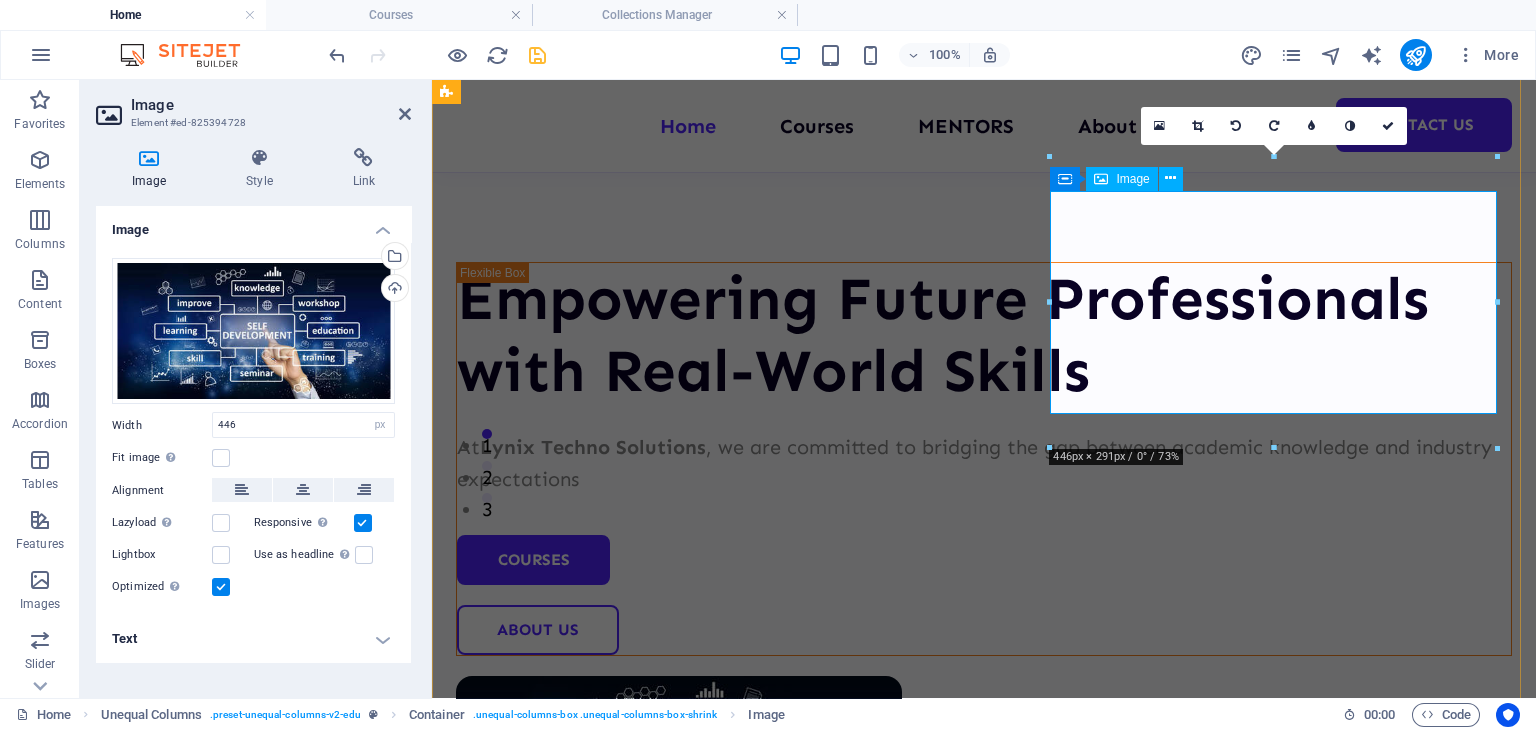 click at bounding box center [984, 787] 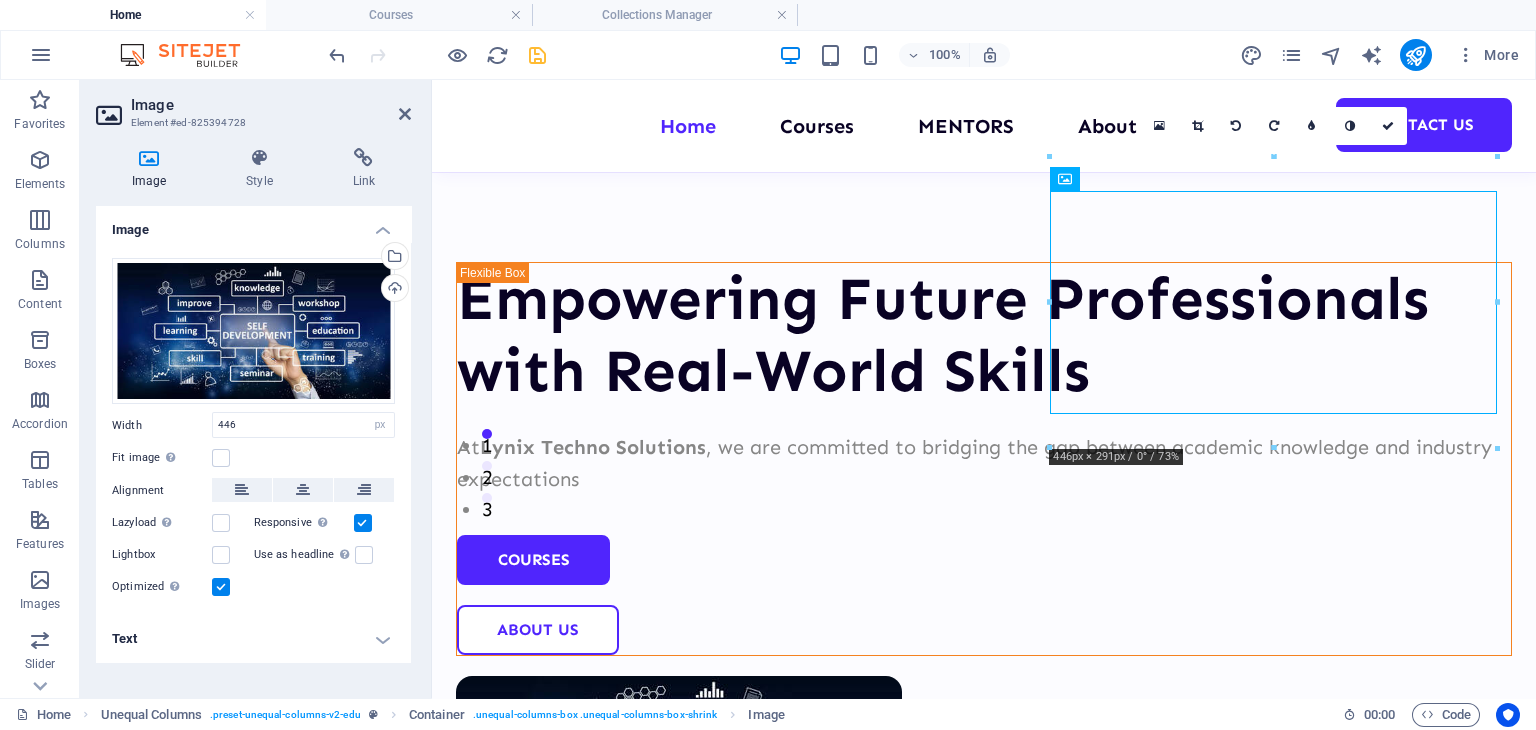 drag, startPoint x: 1275, startPoint y: 406, endPoint x: 1275, endPoint y: 434, distance: 28 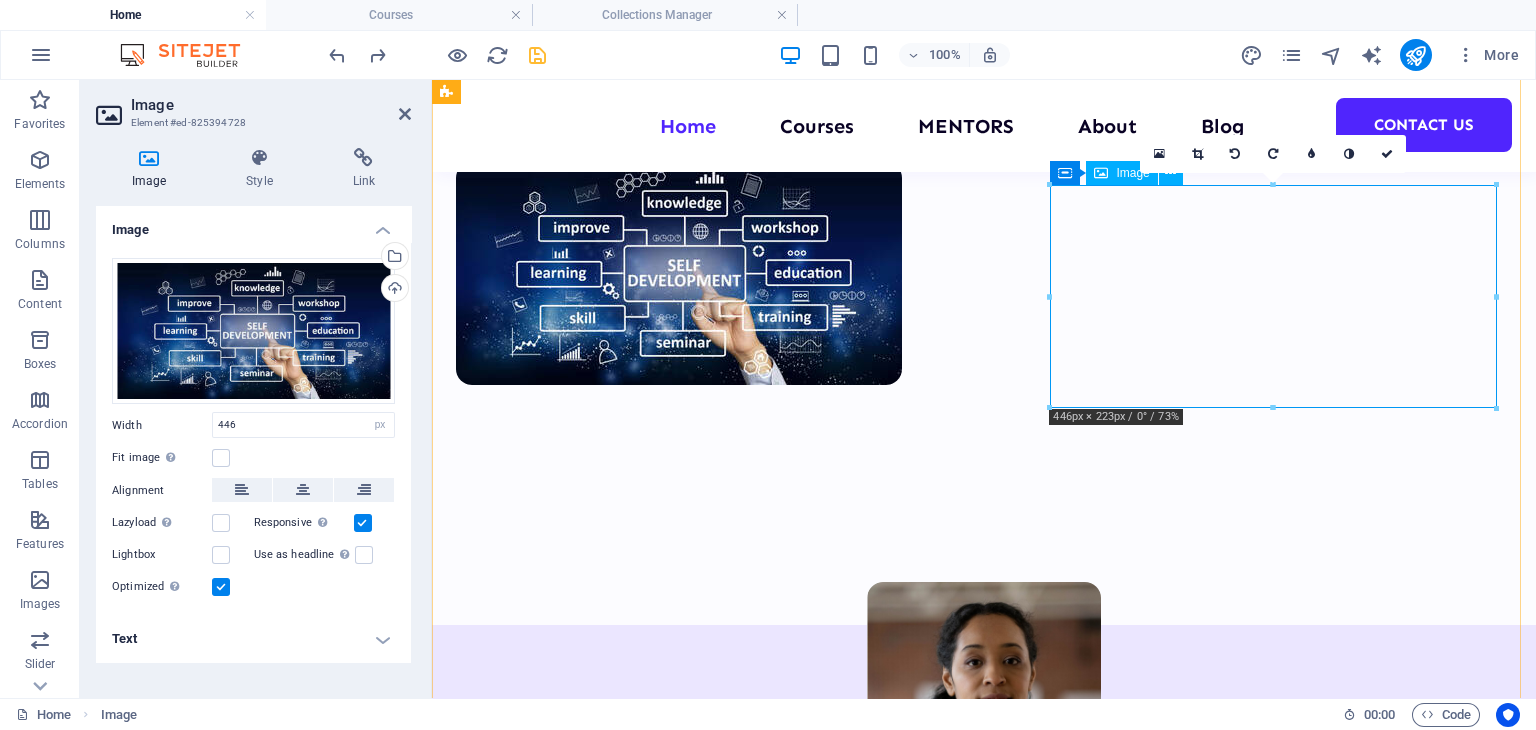 scroll, scrollTop: 112, scrollLeft: 0, axis: vertical 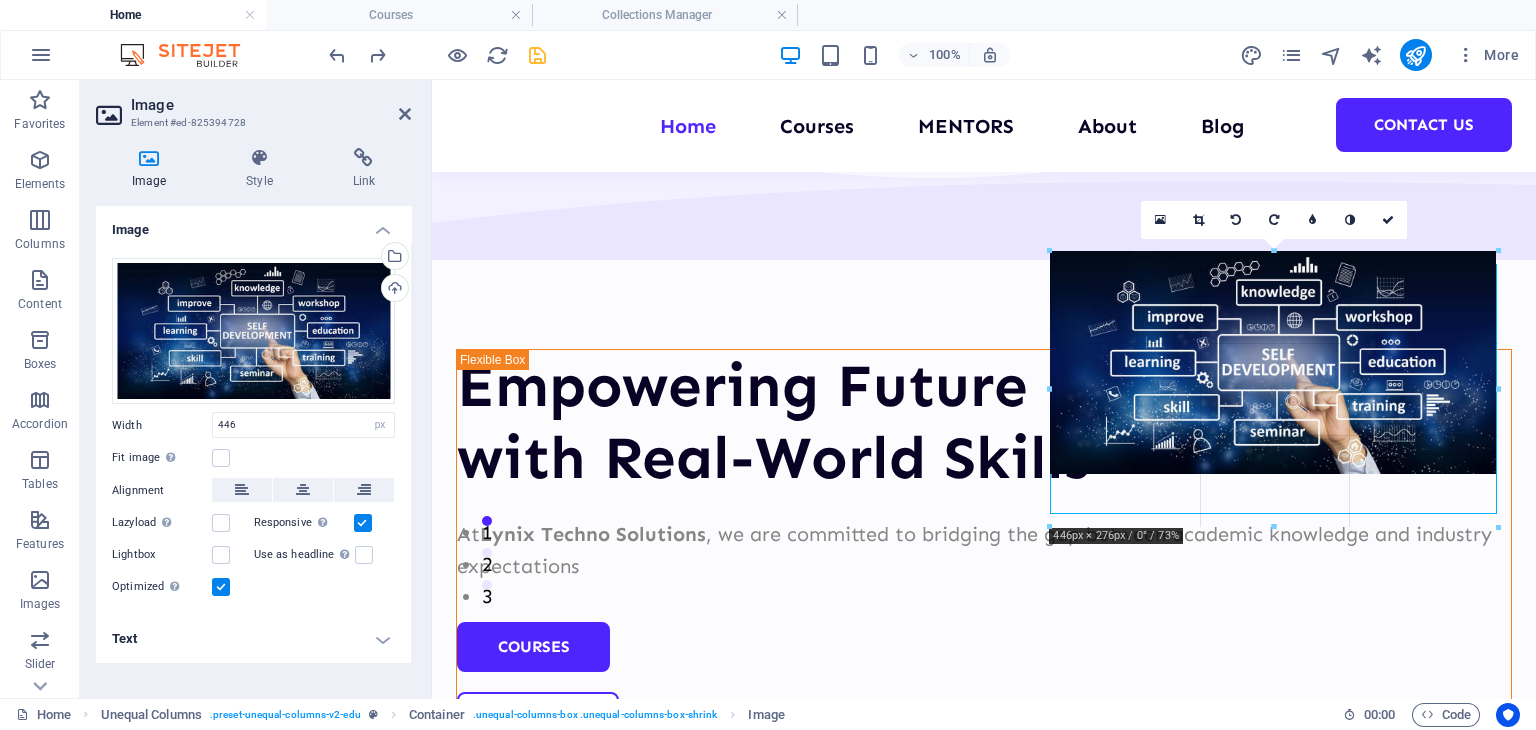 drag, startPoint x: 1273, startPoint y: 497, endPoint x: 842, endPoint y: 470, distance: 431.84488 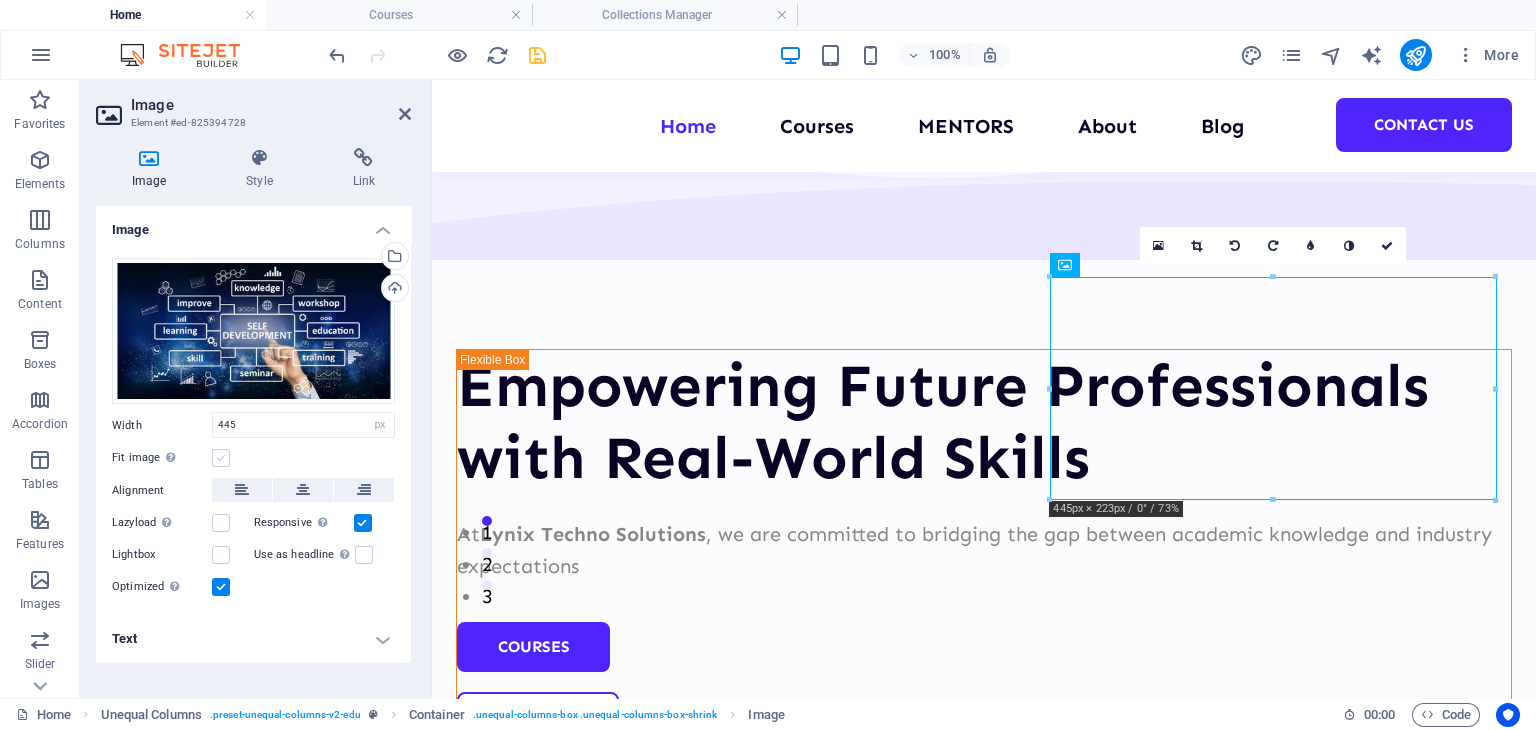 click at bounding box center [221, 458] 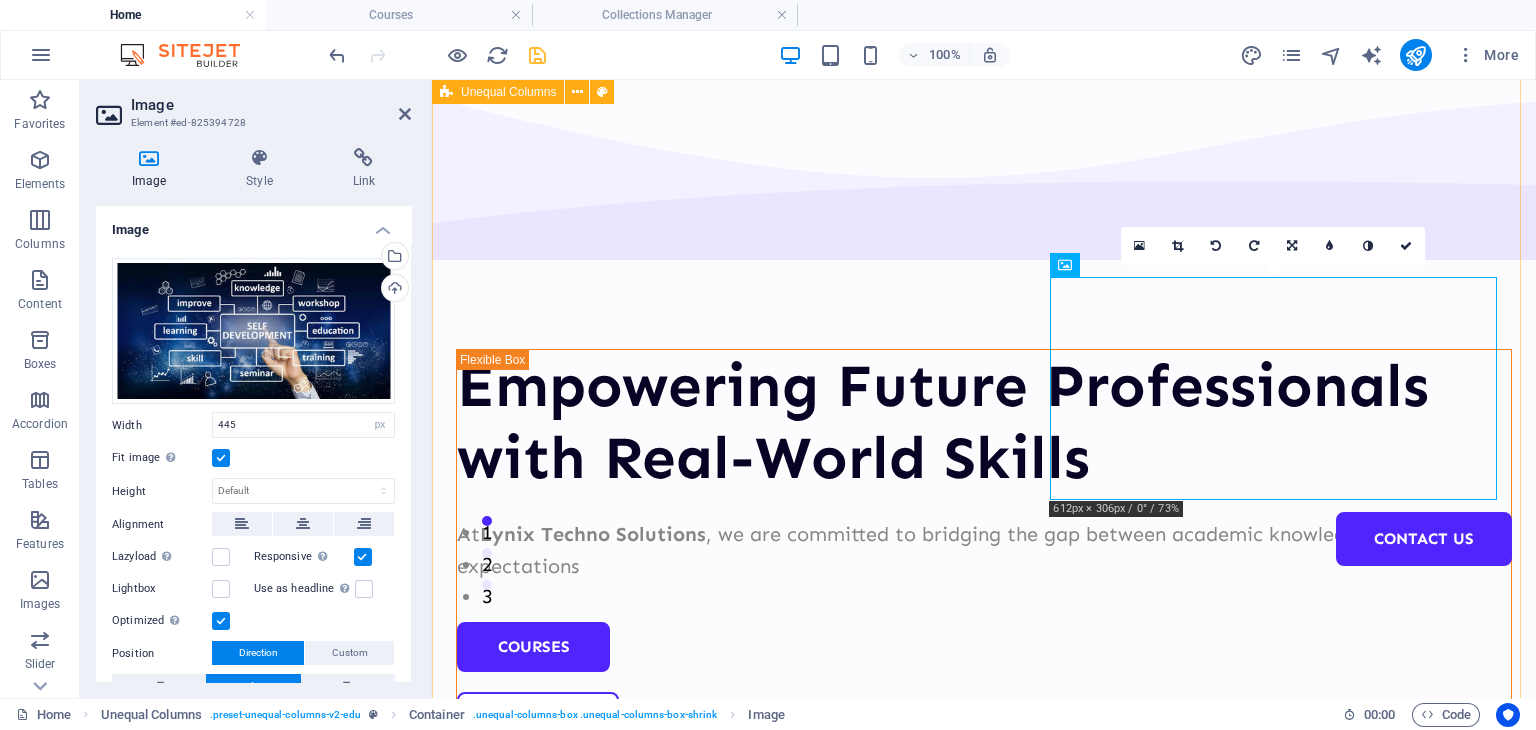 drag, startPoint x: 1046, startPoint y: 496, endPoint x: 1402, endPoint y: 630, distance: 380.384 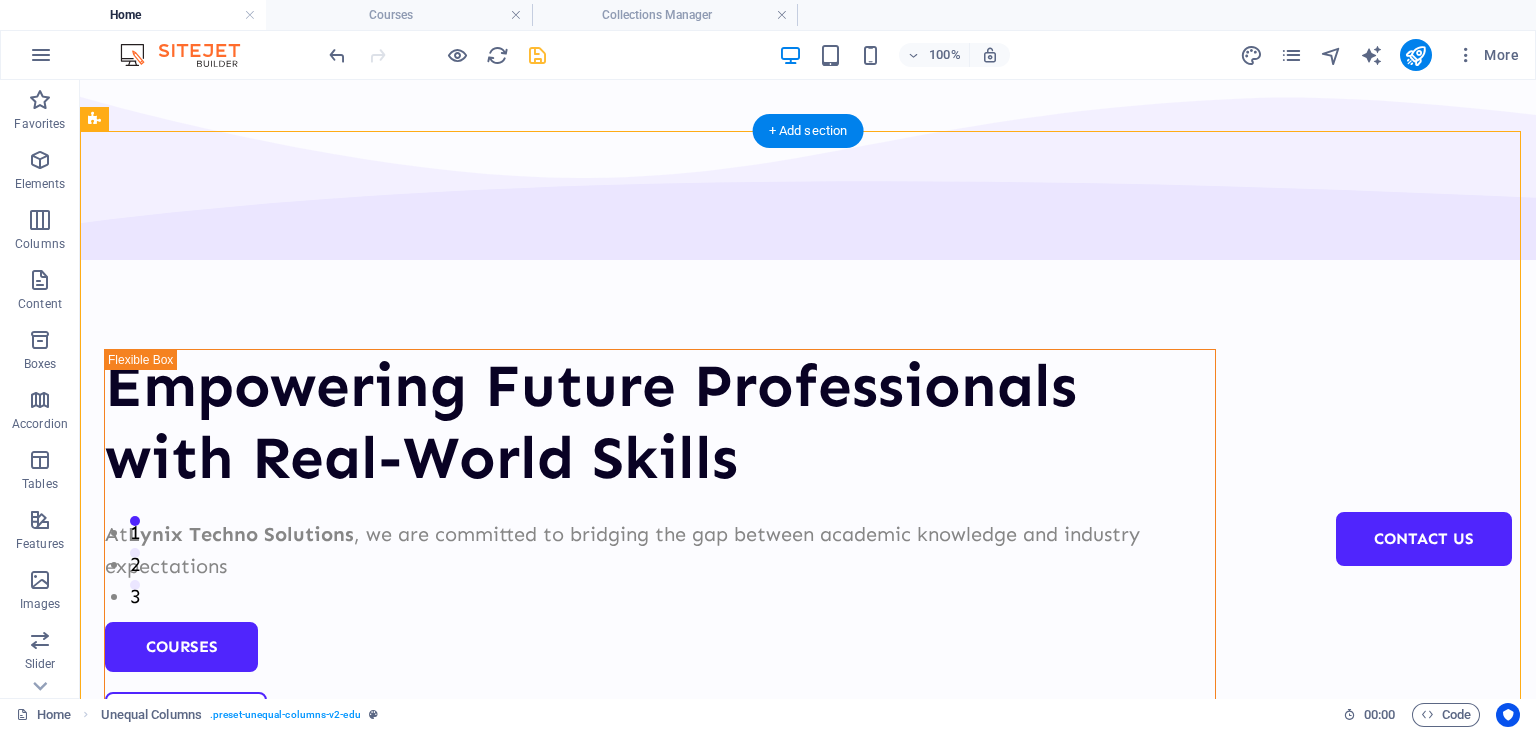 scroll, scrollTop: 40, scrollLeft: 0, axis: vertical 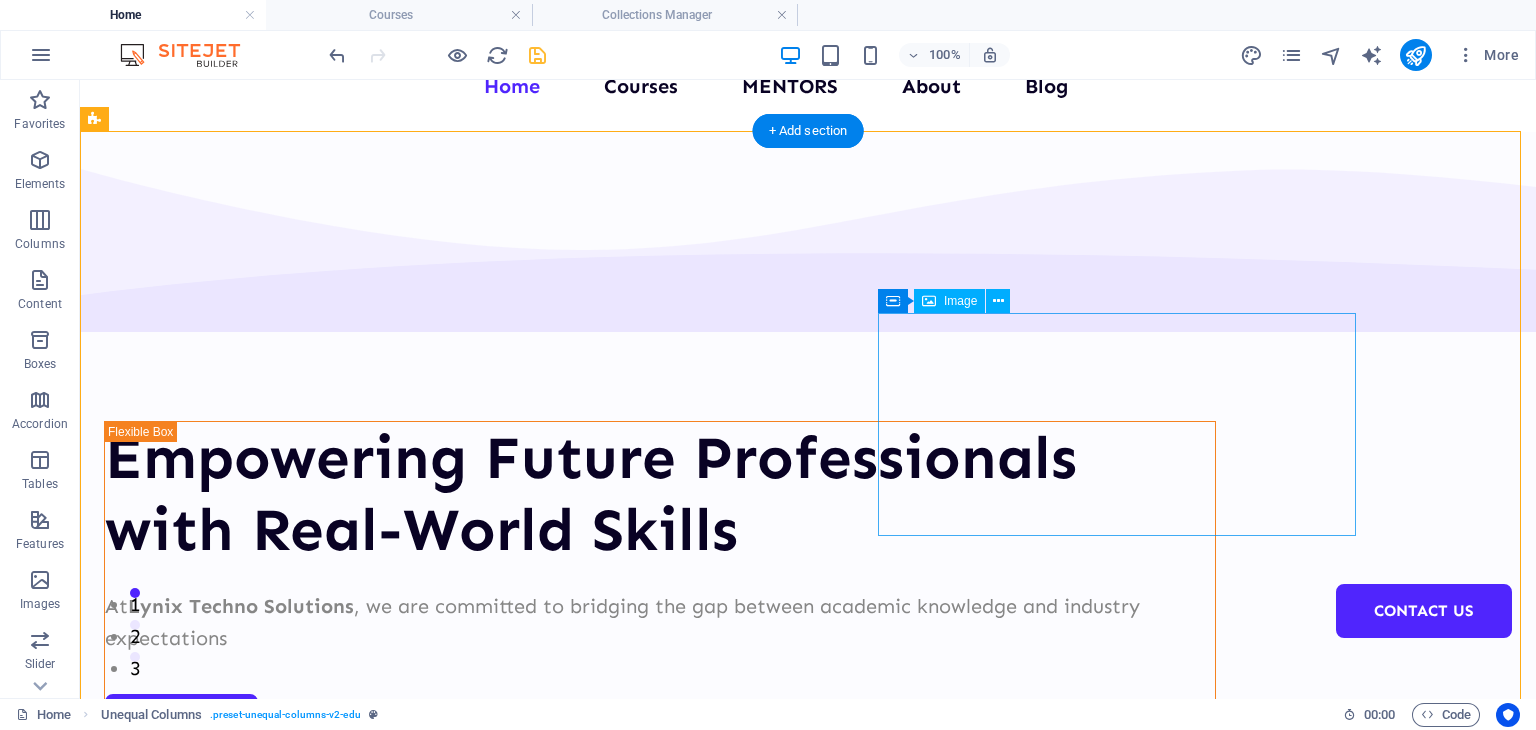 click at bounding box center [660, 946] 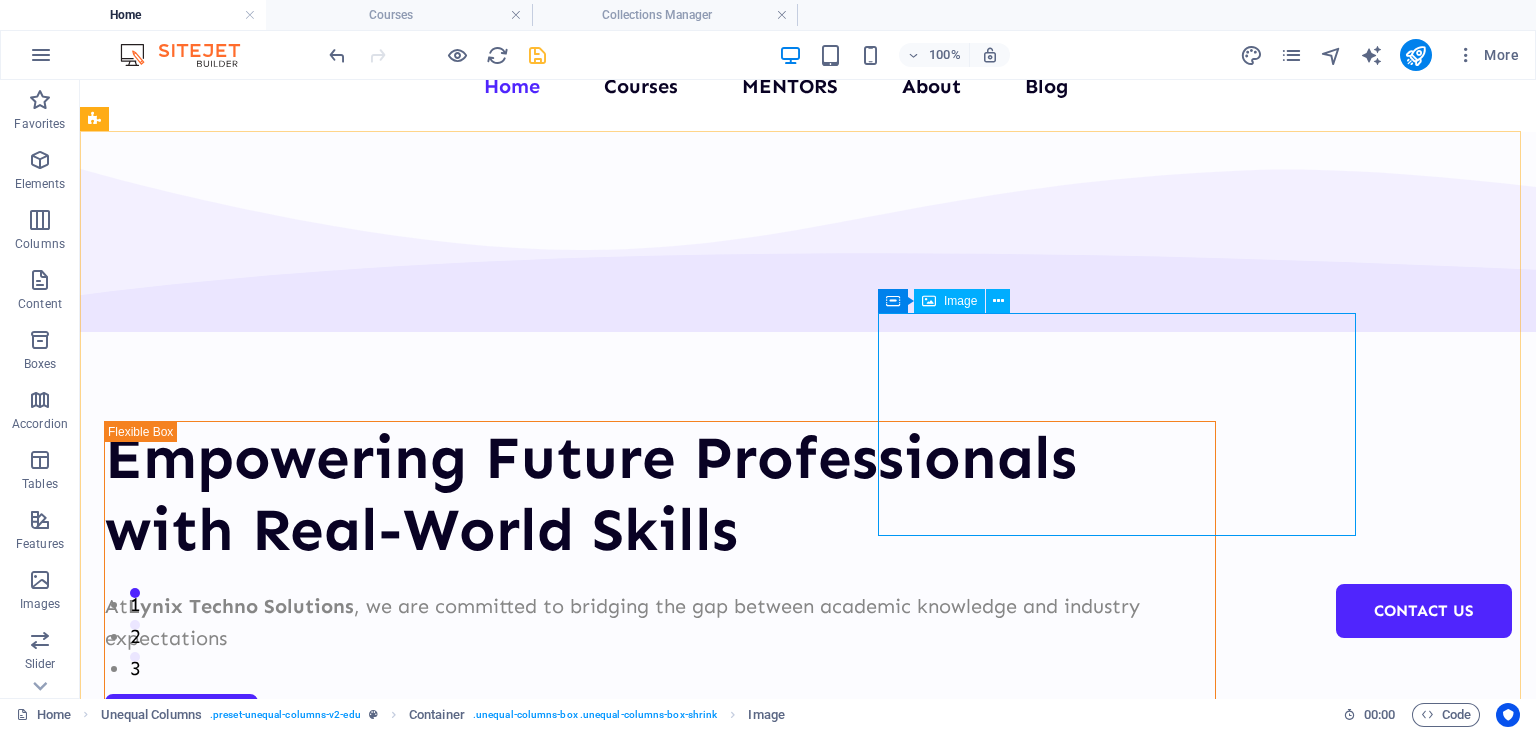 click on "Image" at bounding box center (960, 301) 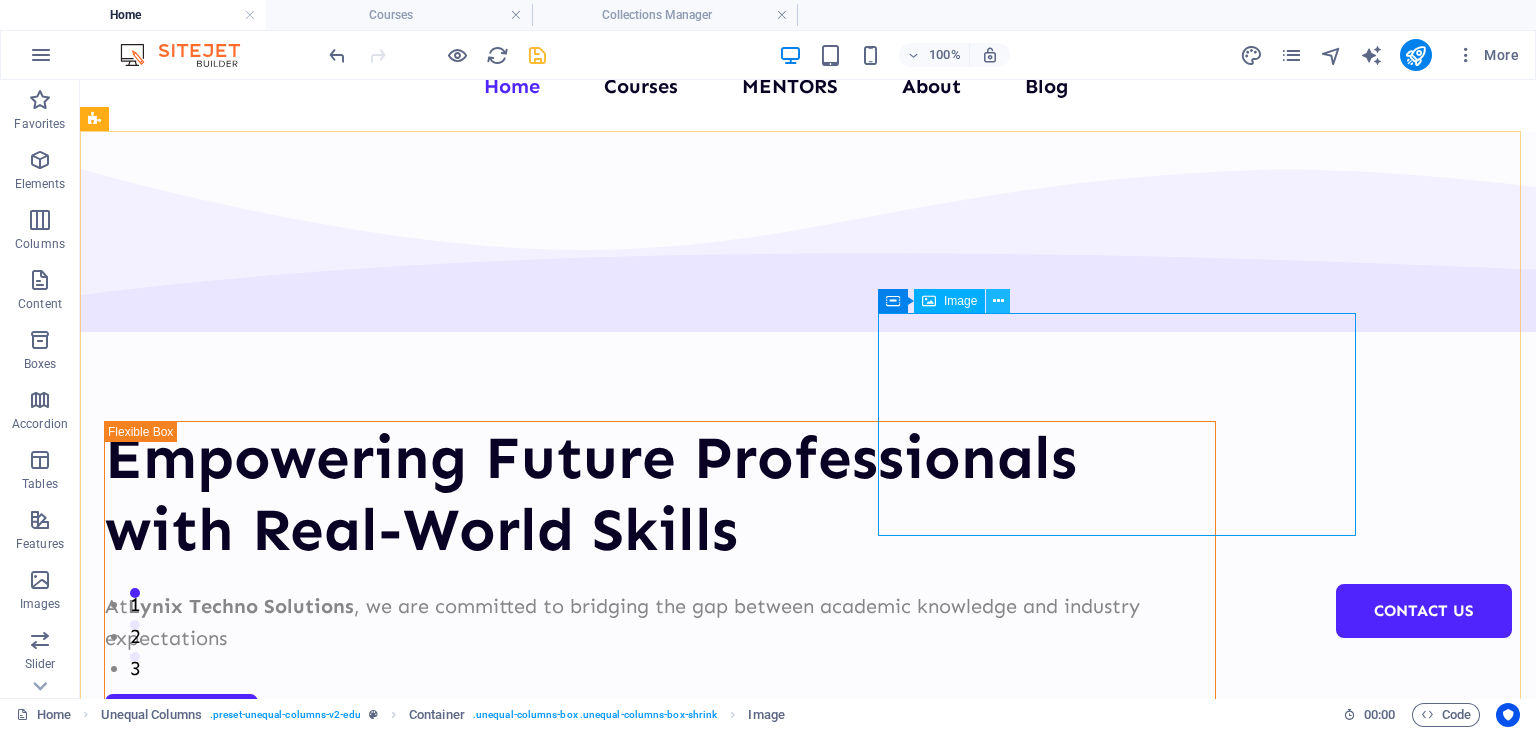 click at bounding box center (998, 301) 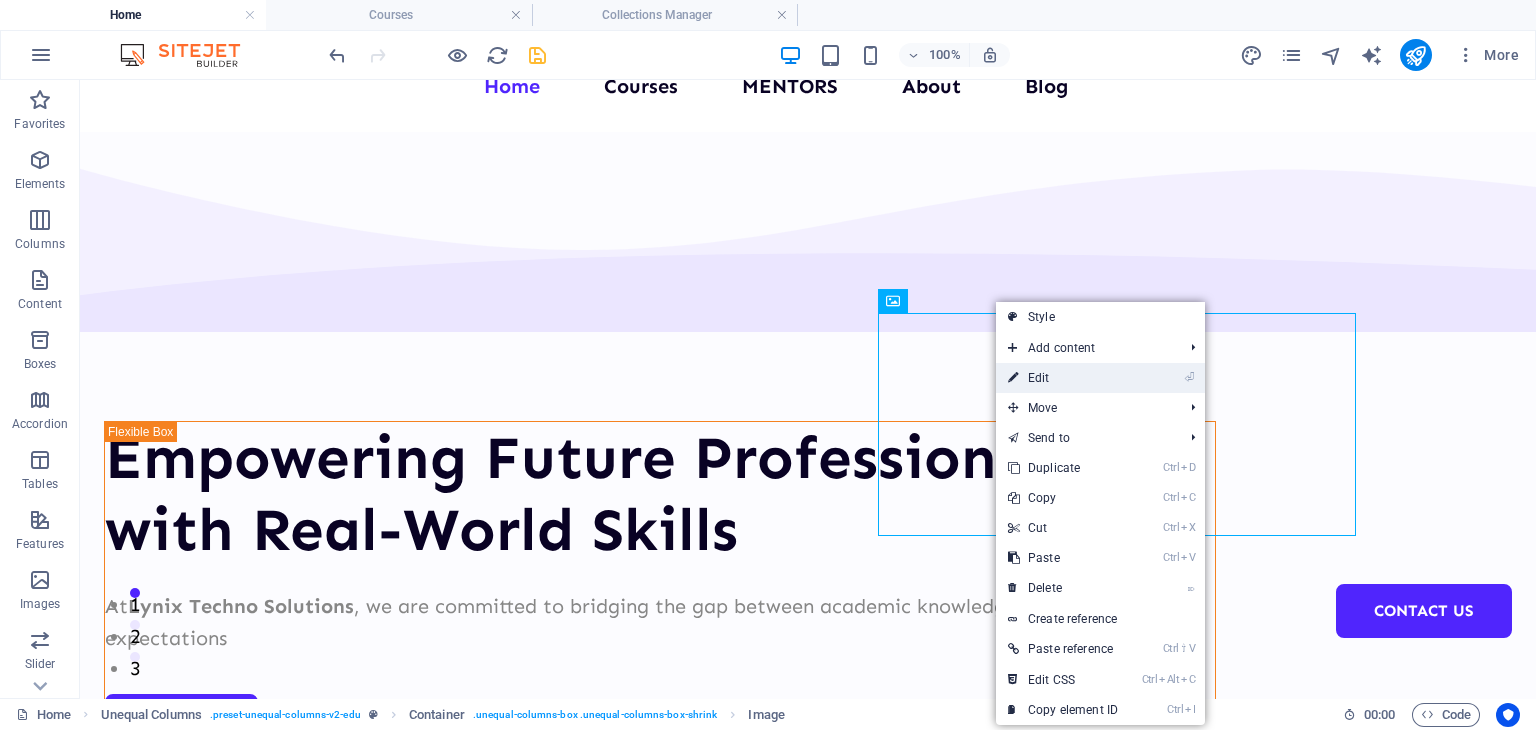 click on "⏎  Edit" at bounding box center (1063, 378) 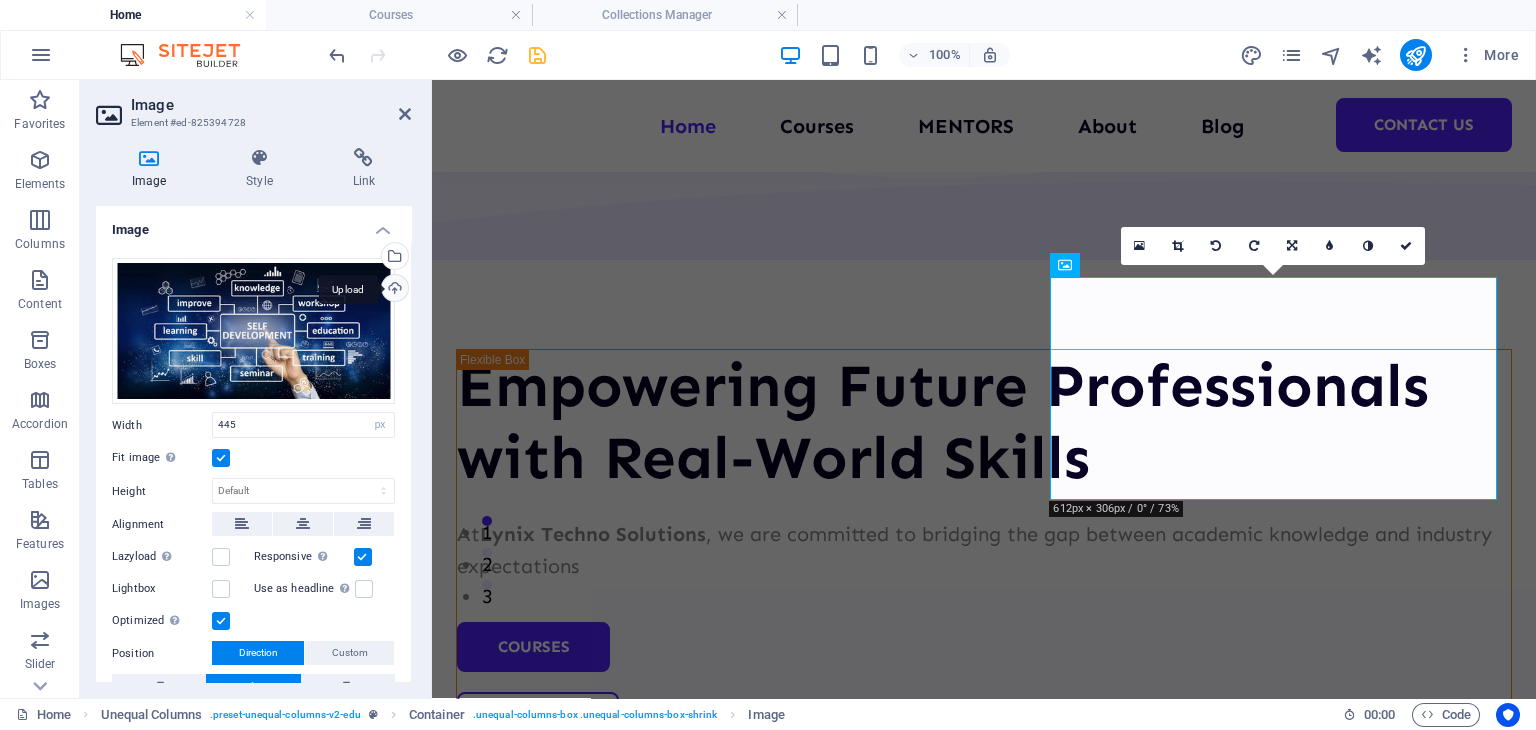 click on "Upload" at bounding box center (393, 290) 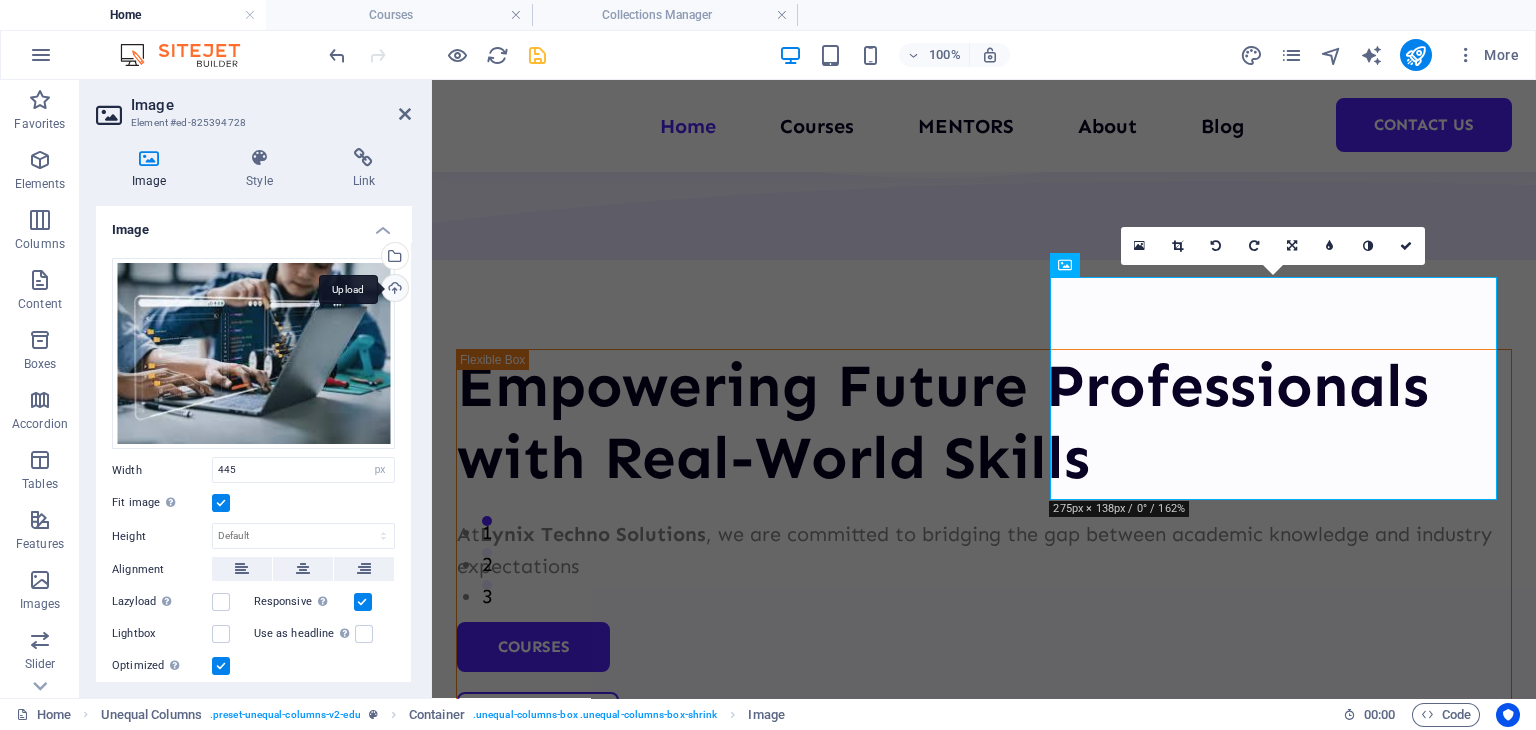 click on "Upload" at bounding box center [393, 290] 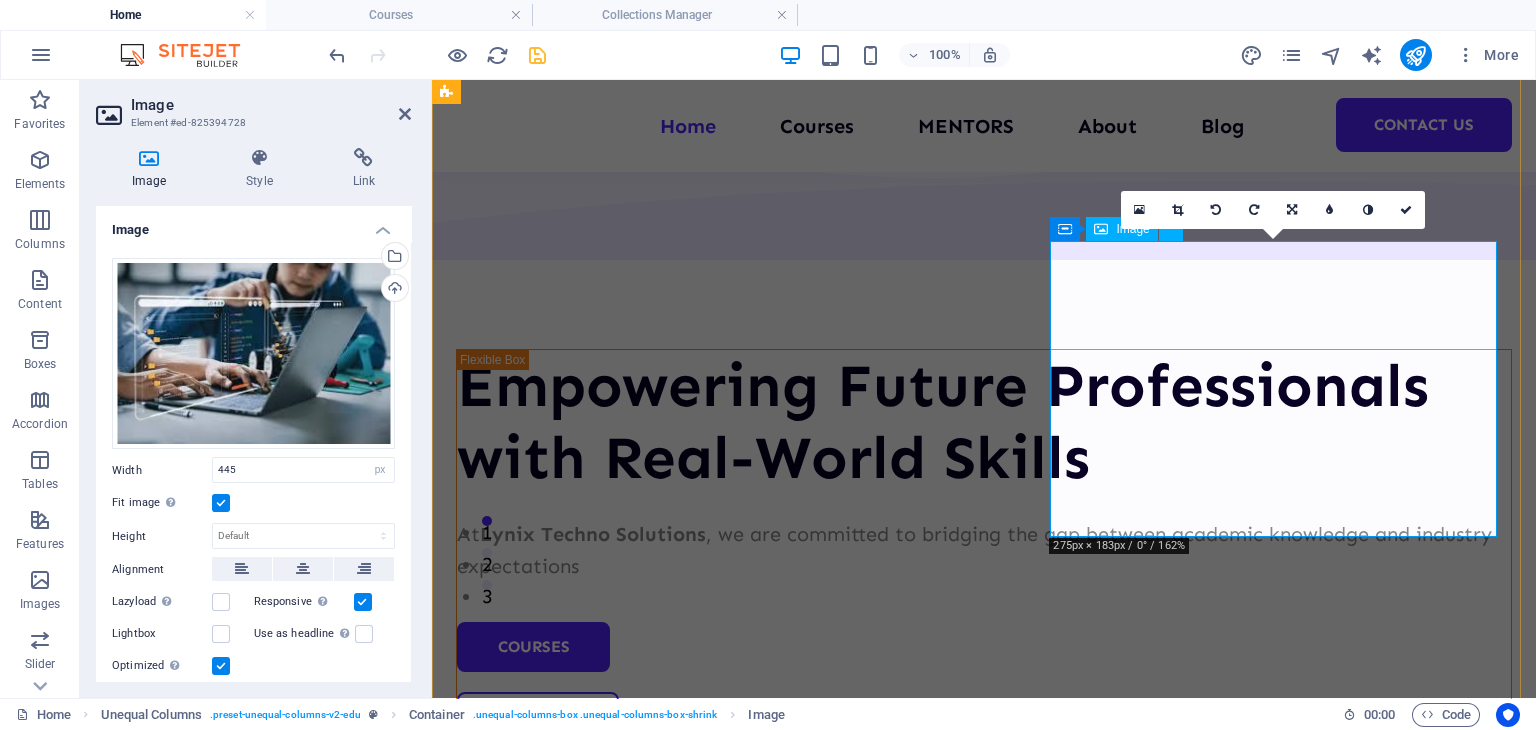 click at bounding box center (984, 911) 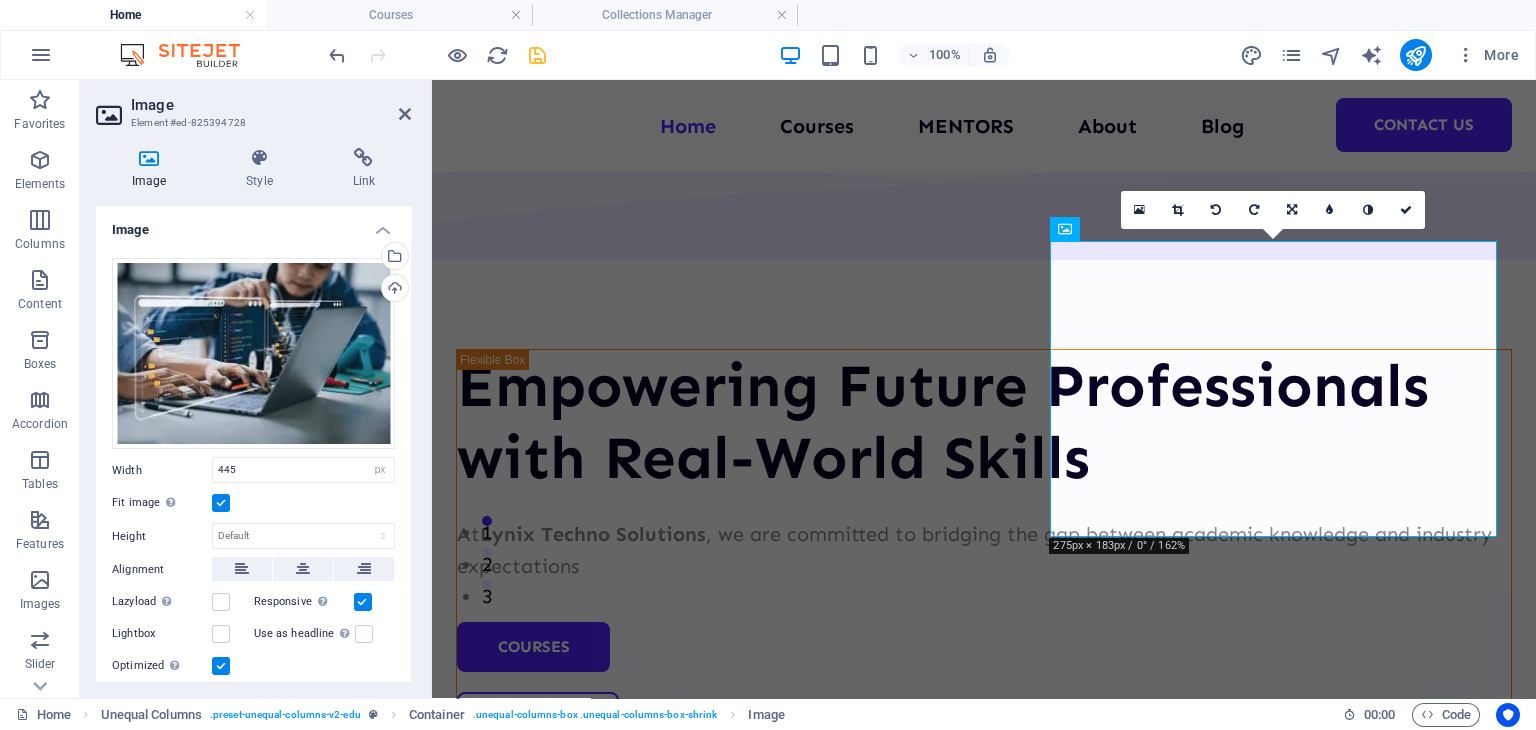 click at bounding box center (221, 503) 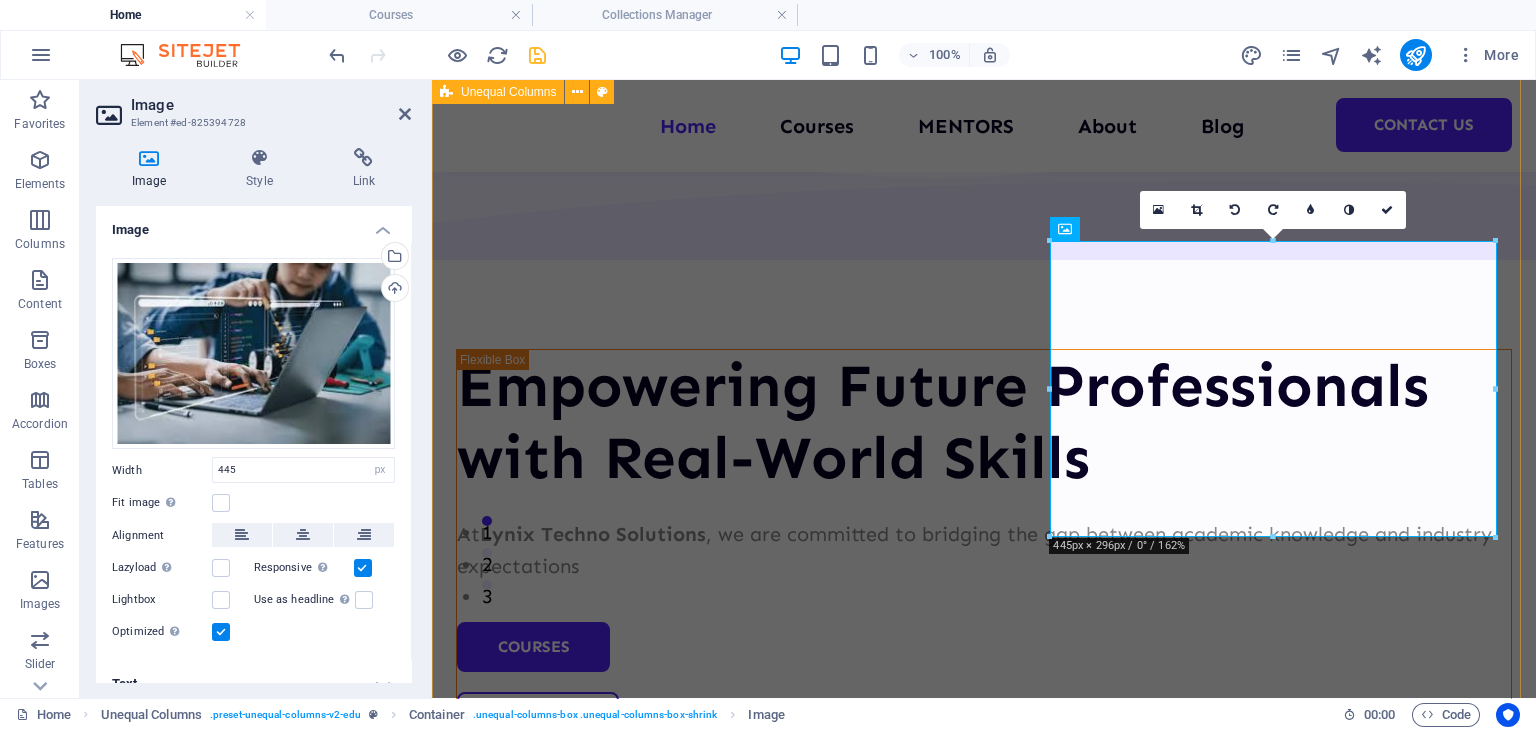 drag, startPoint x: 1703, startPoint y: 620, endPoint x: 1275, endPoint y: 565, distance: 431.5194 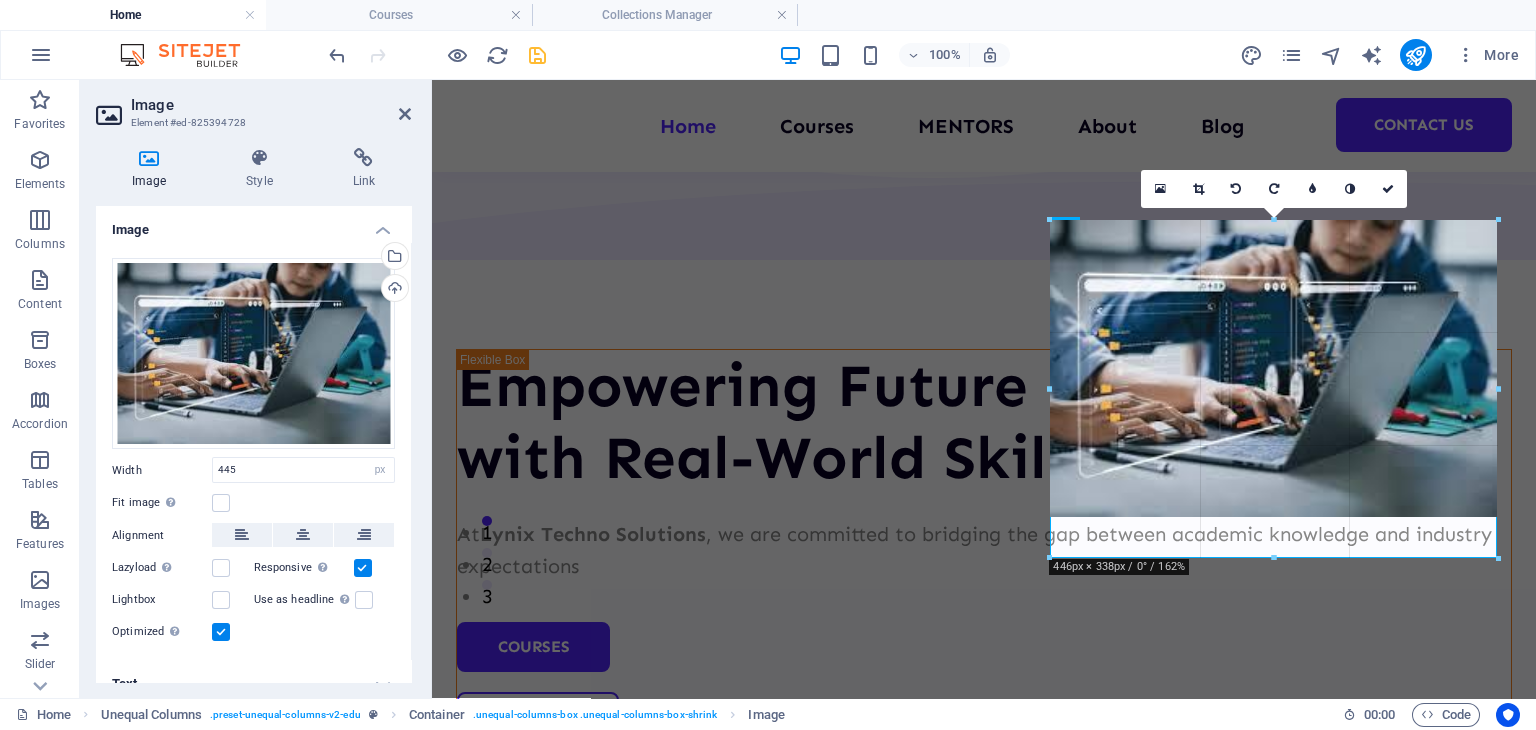 drag, startPoint x: 1273, startPoint y: 536, endPoint x: 849, endPoint y: 502, distance: 425.36102 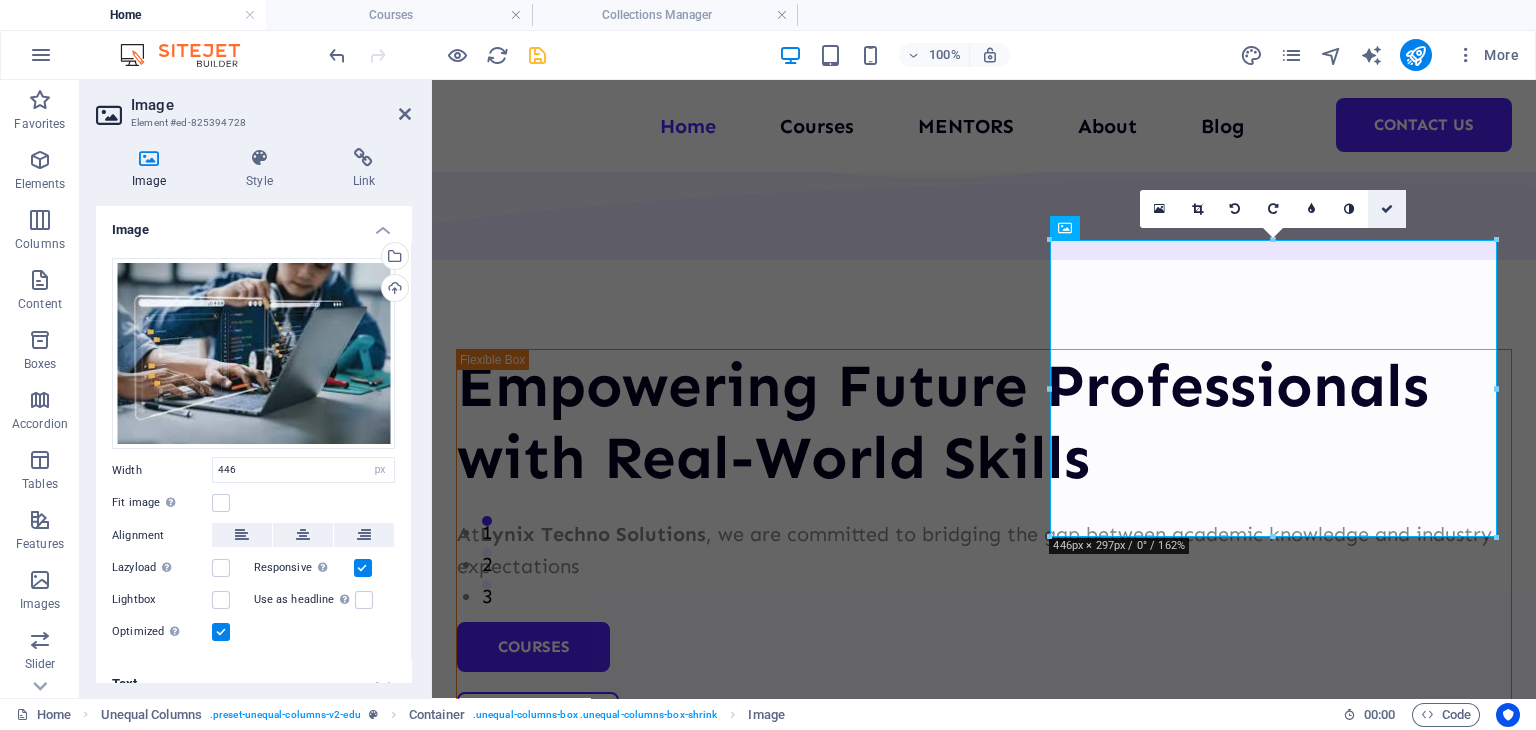 click at bounding box center [1387, 209] 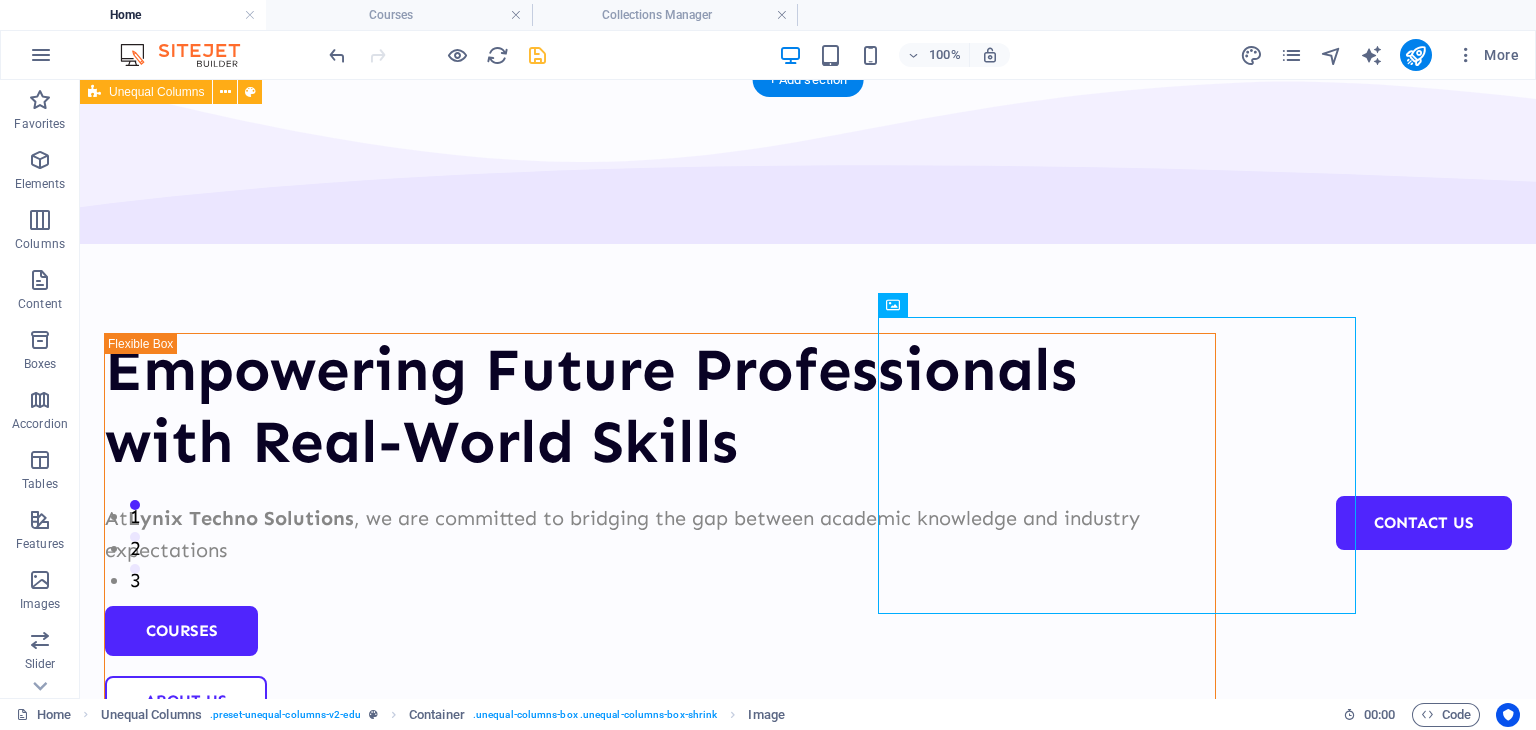 scroll, scrollTop: 0, scrollLeft: 0, axis: both 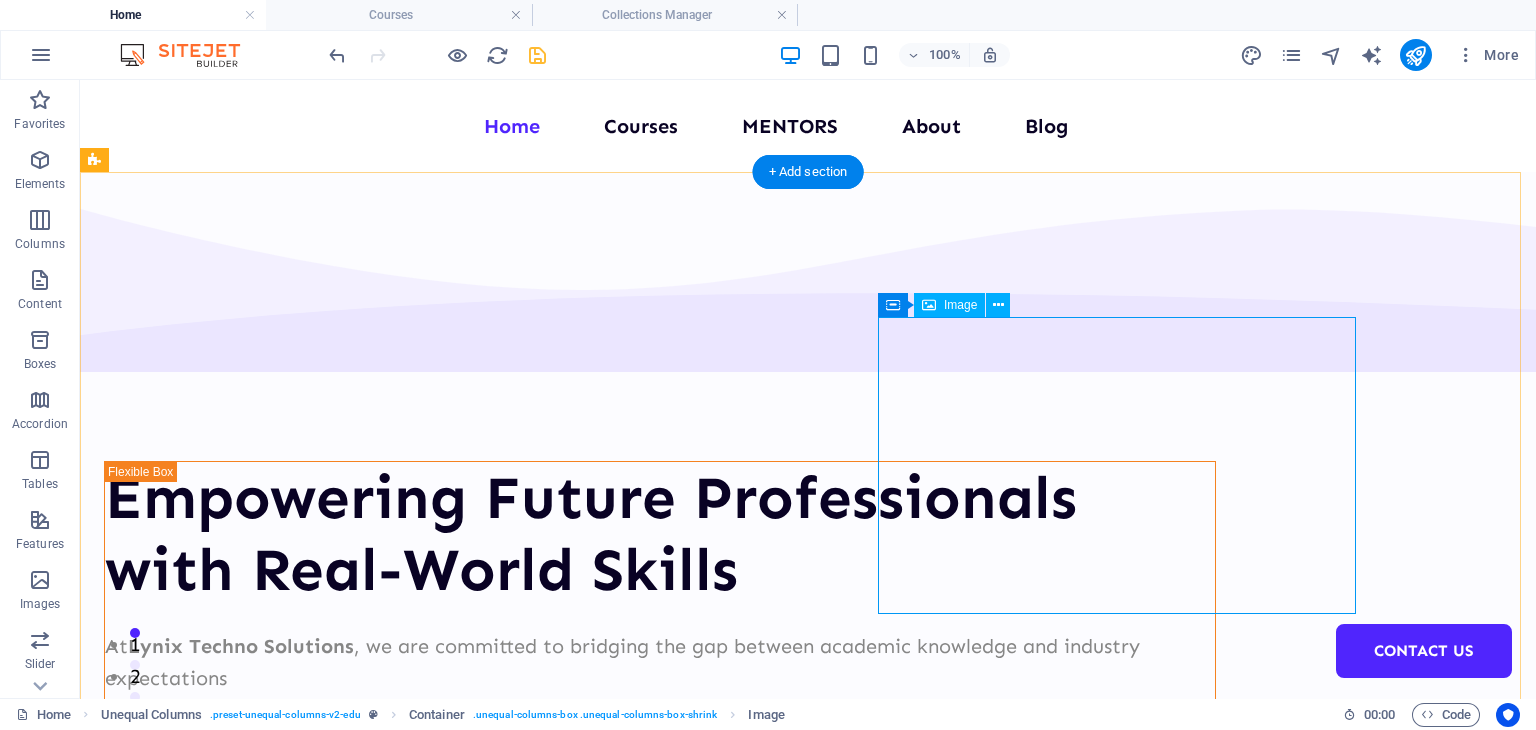 click at bounding box center (660, 1023) 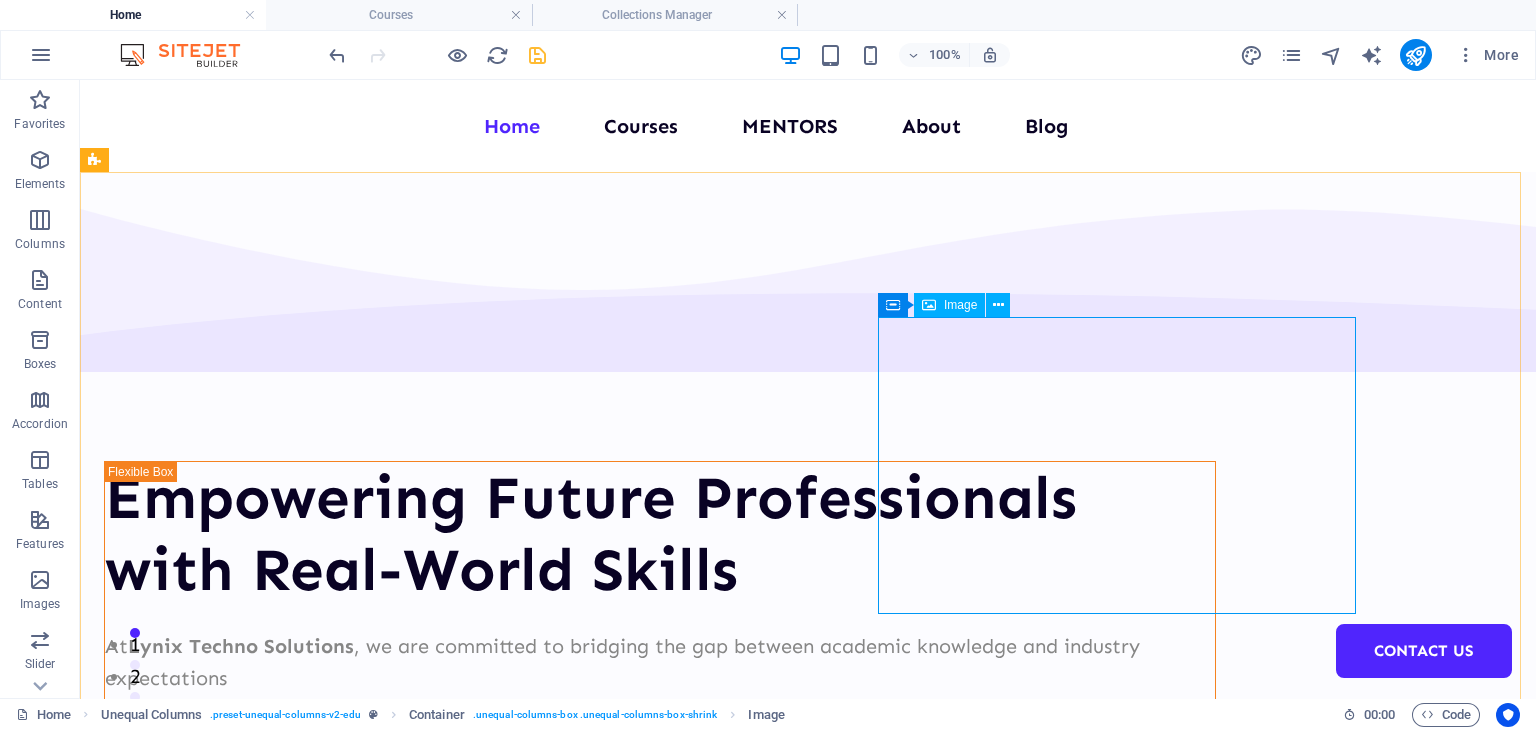 click on "Image" at bounding box center [960, 305] 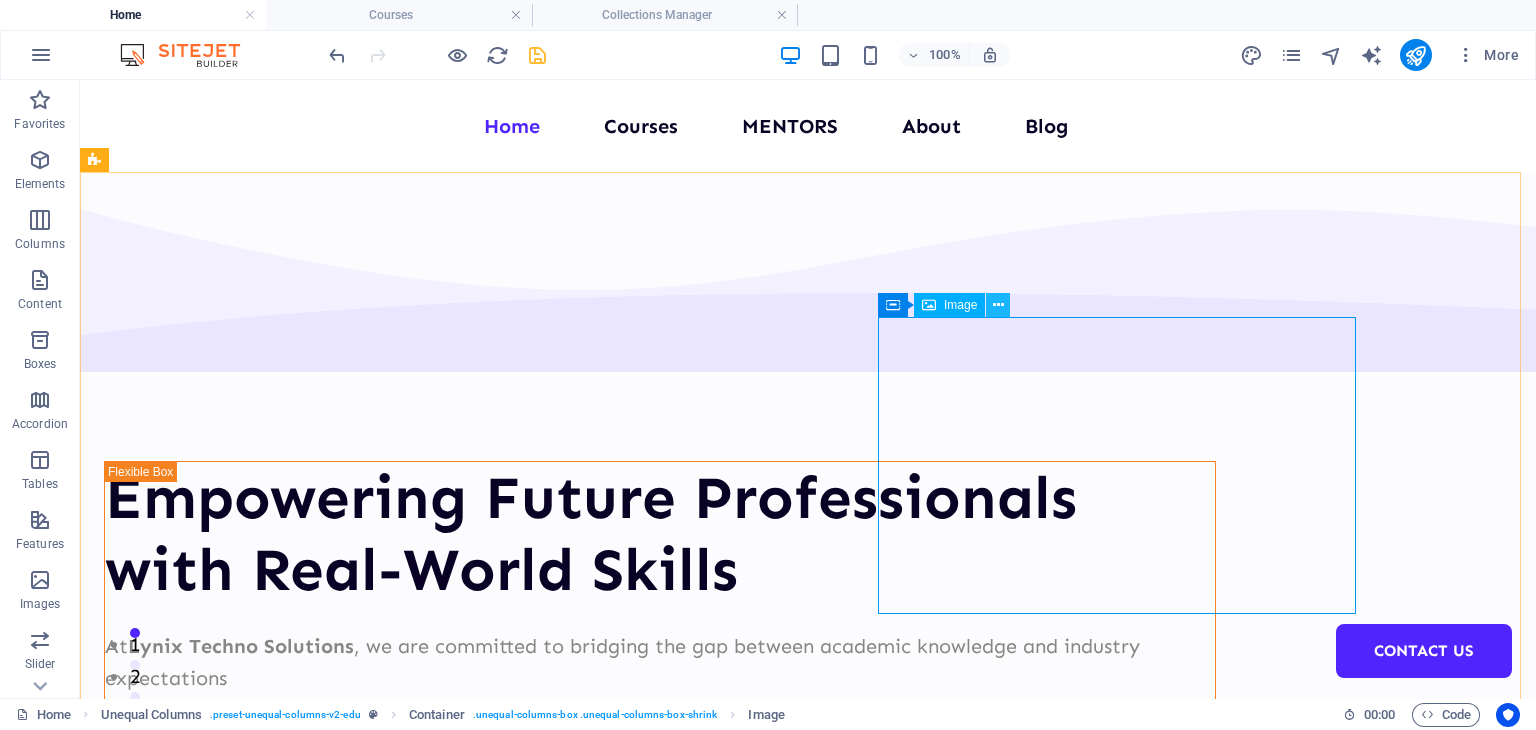 click at bounding box center (998, 305) 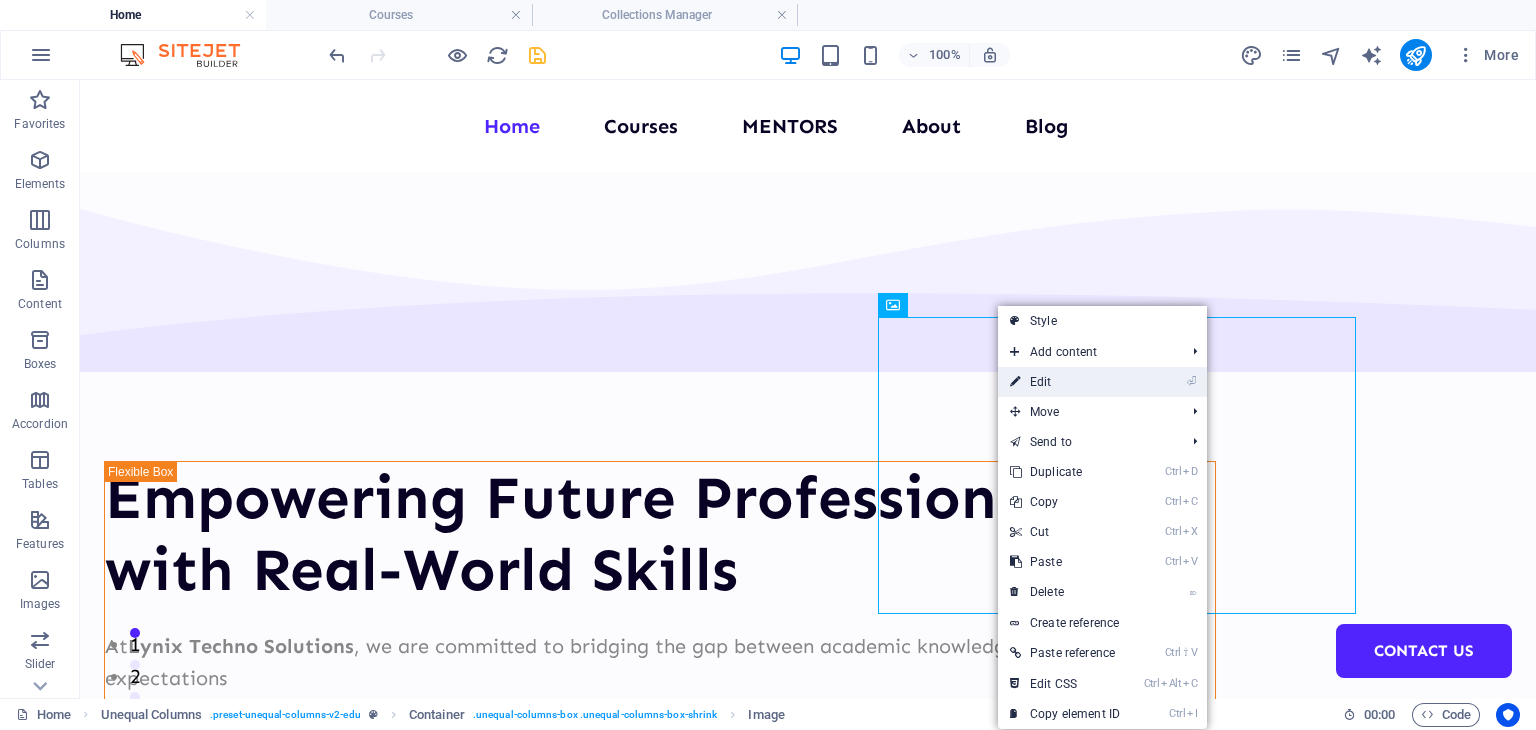 click on "⏎  Edit" at bounding box center [1065, 382] 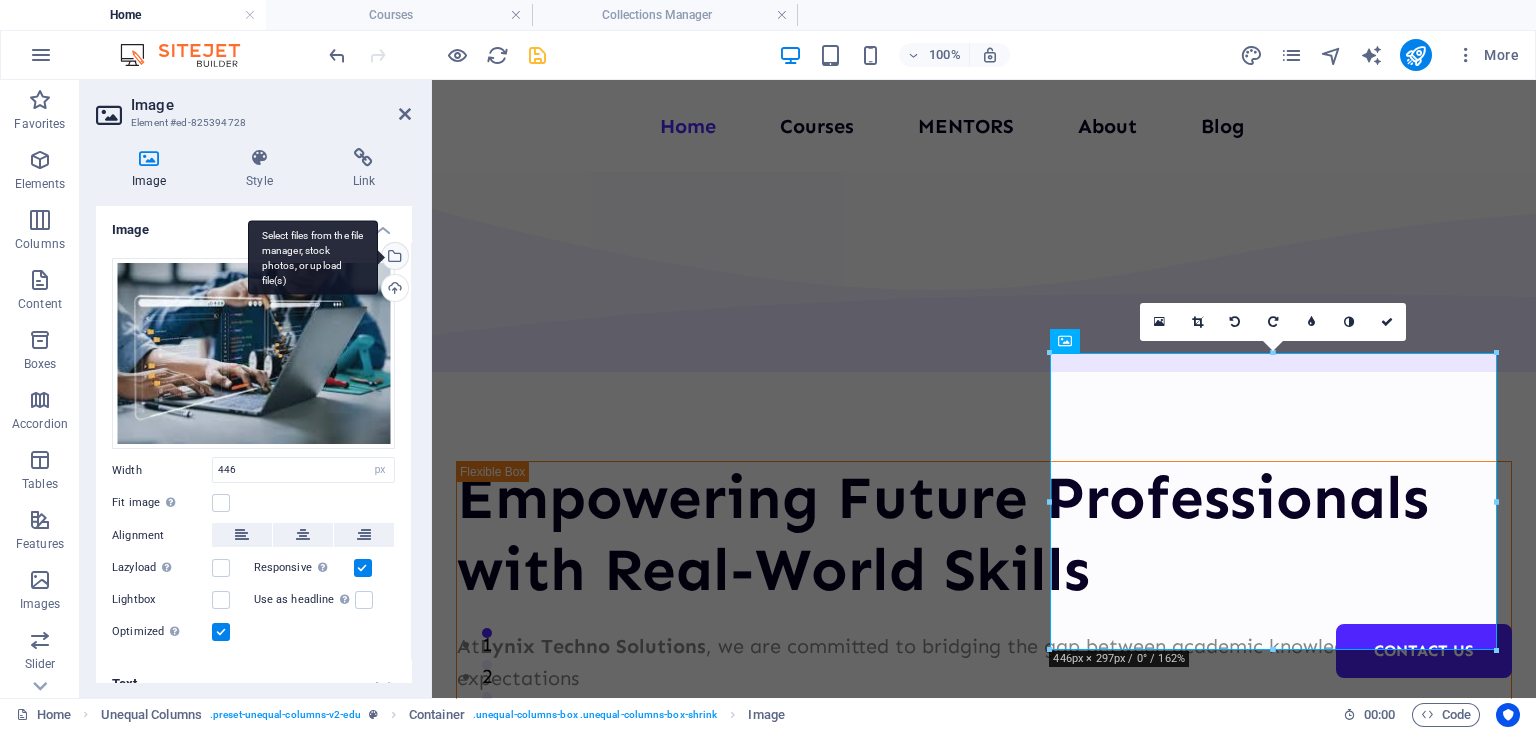 click on "Select files from the file manager, stock photos, or upload file(s)" at bounding box center [393, 258] 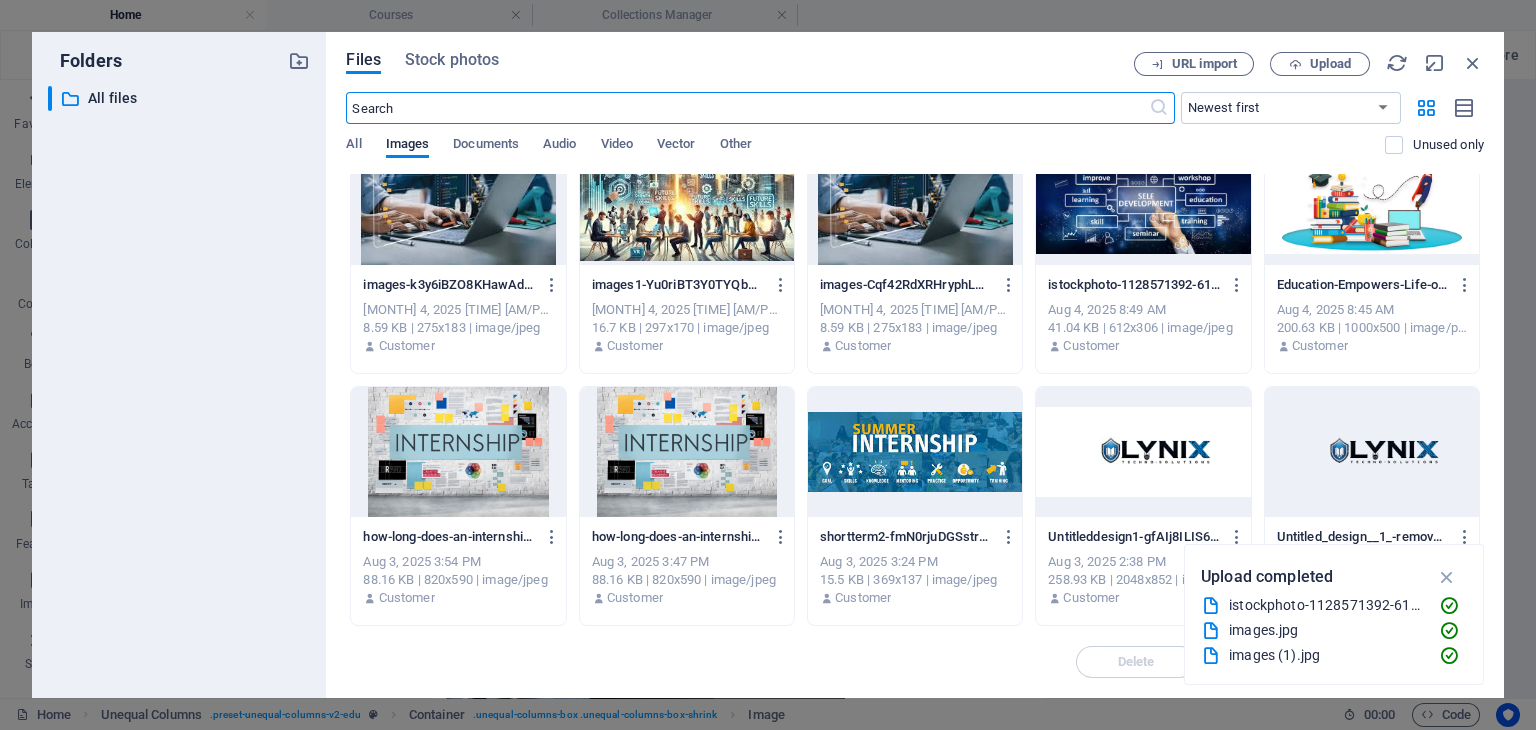 scroll, scrollTop: 0, scrollLeft: 0, axis: both 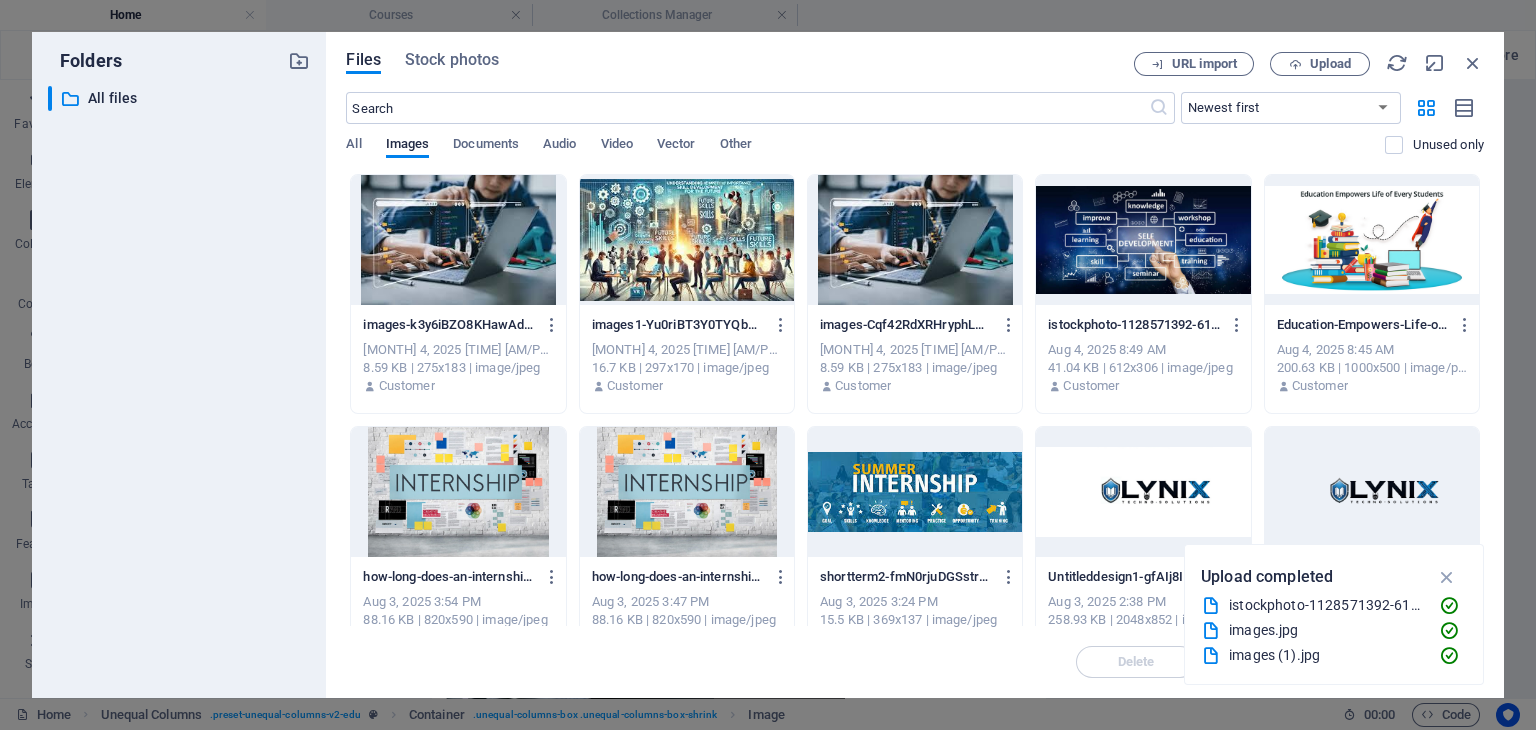 click at bounding box center [687, 240] 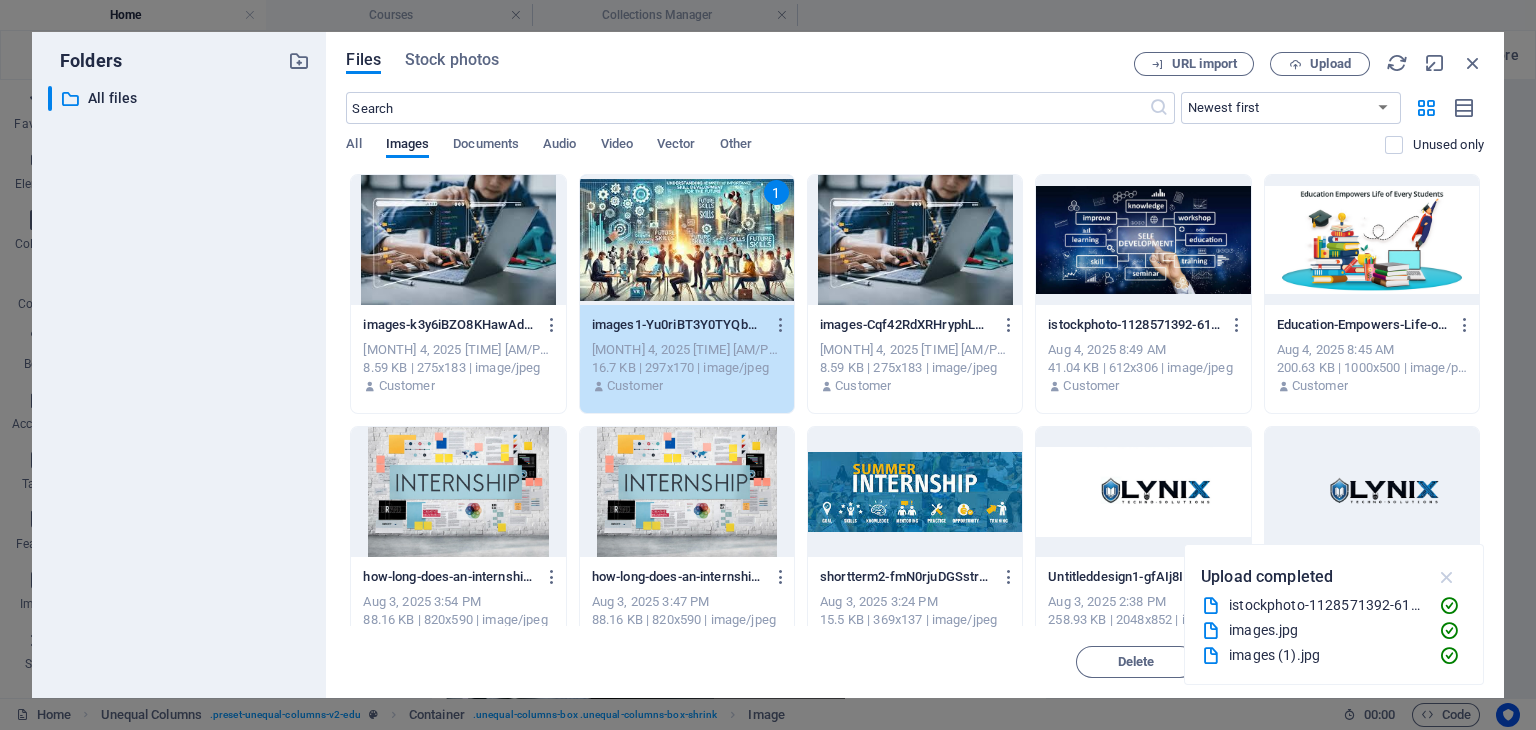 click at bounding box center [1447, 577] 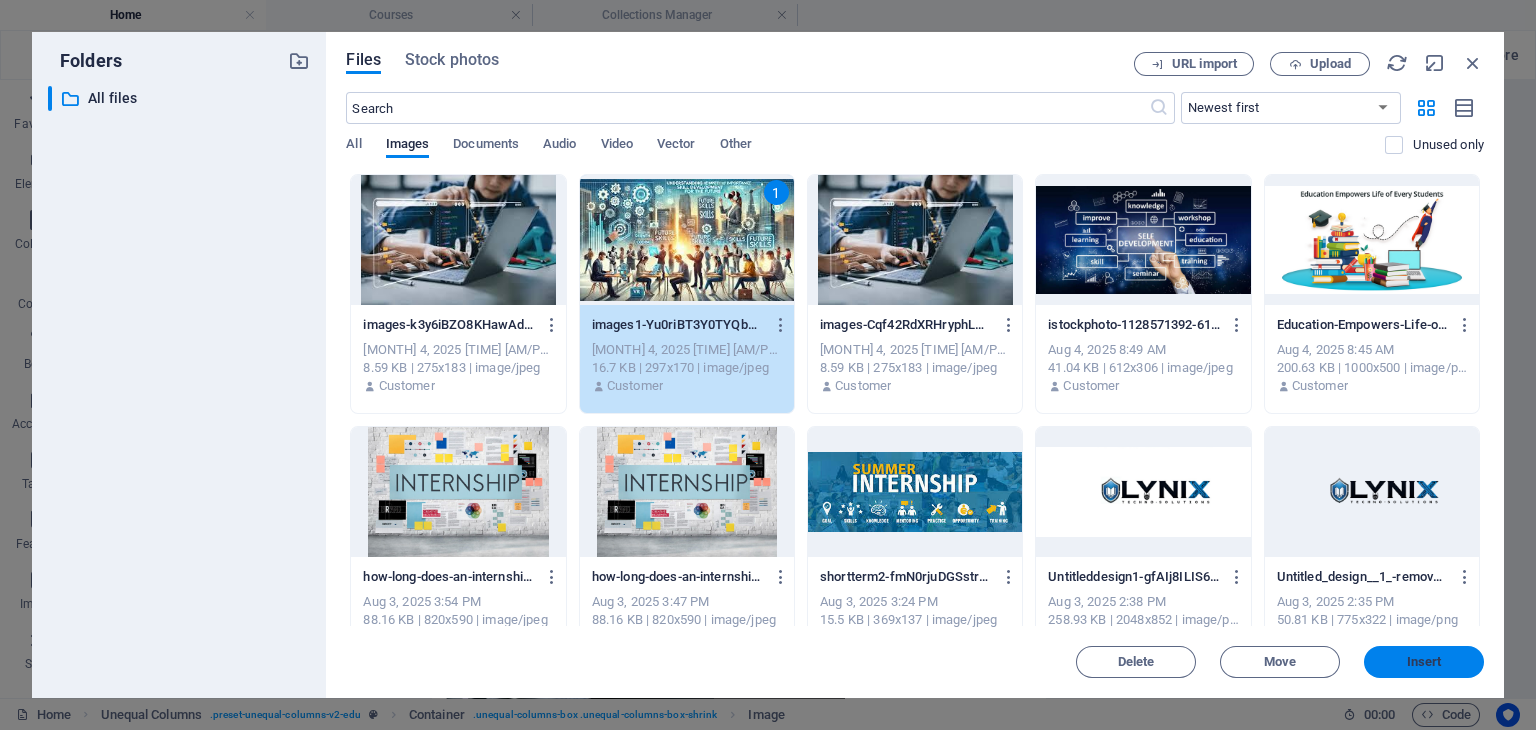 click on "Insert" at bounding box center [1424, 662] 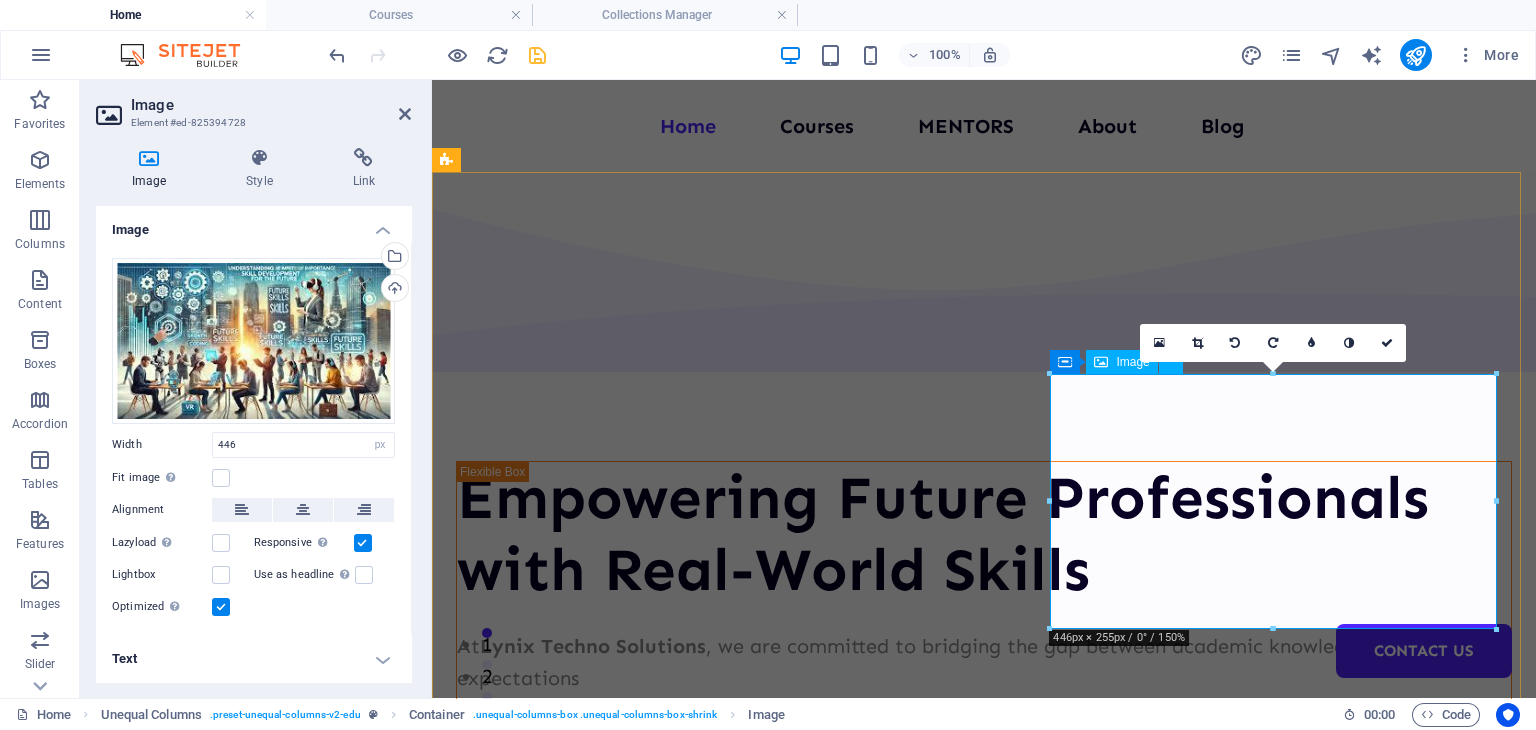 click at bounding box center [984, 1002] 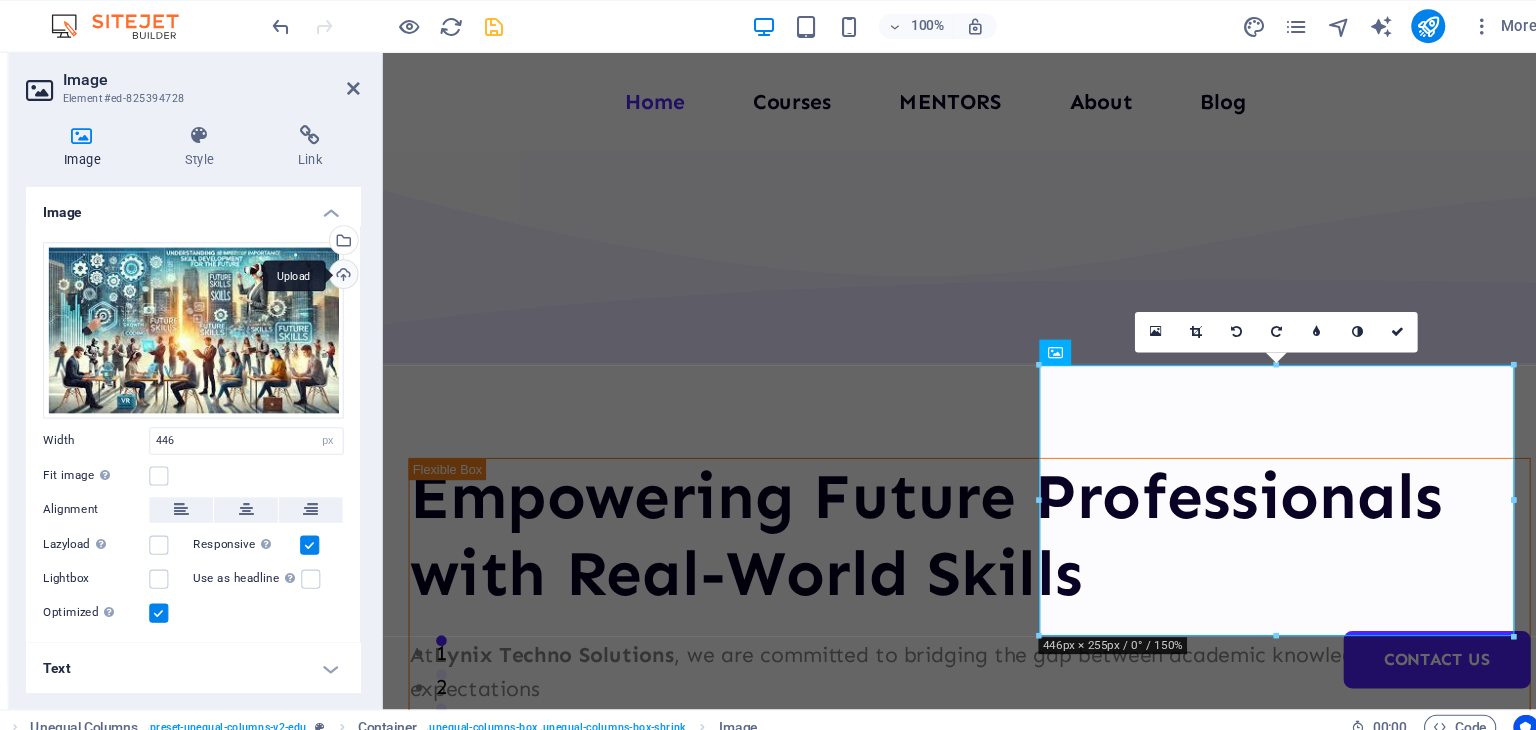 click on "Upload" at bounding box center (393, 290) 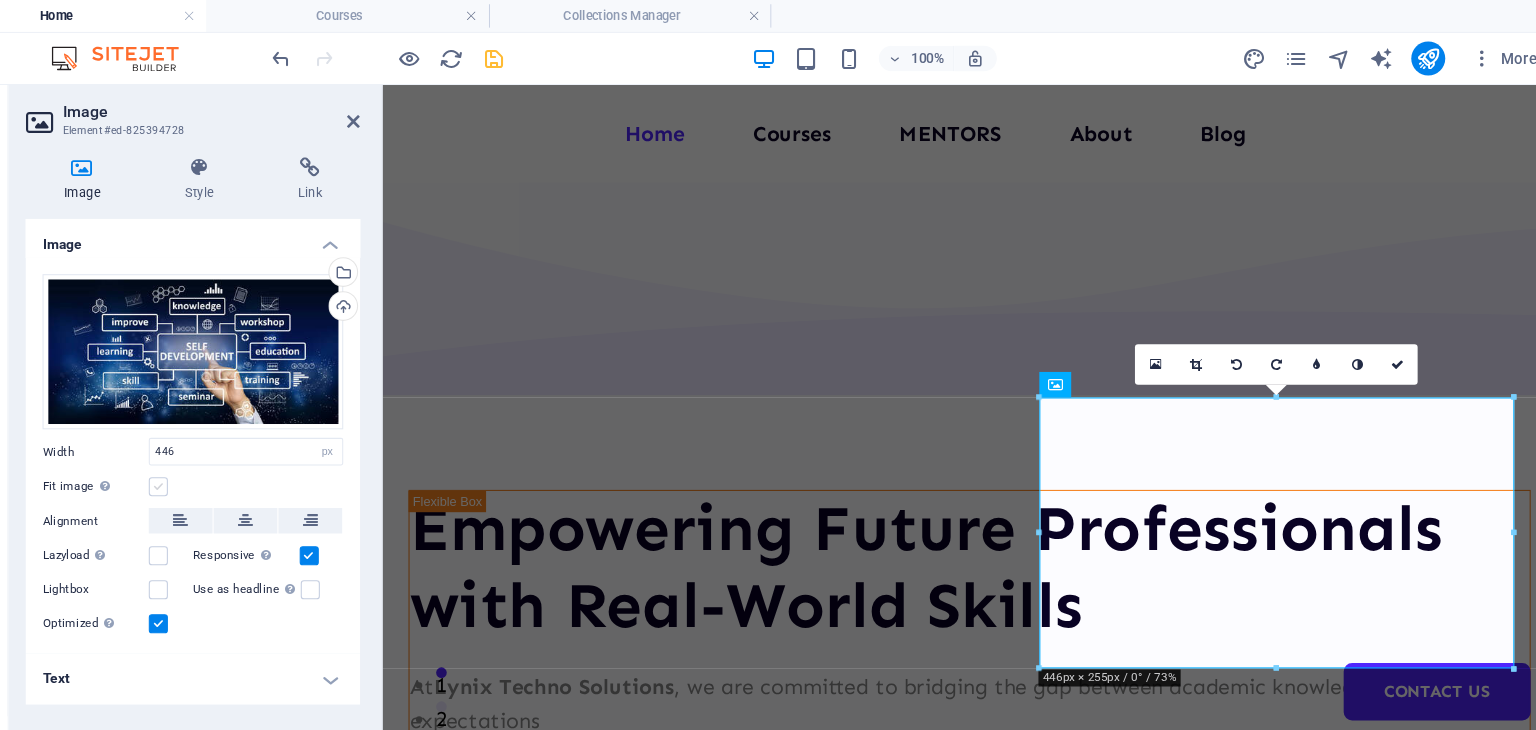 click at bounding box center (221, 458) 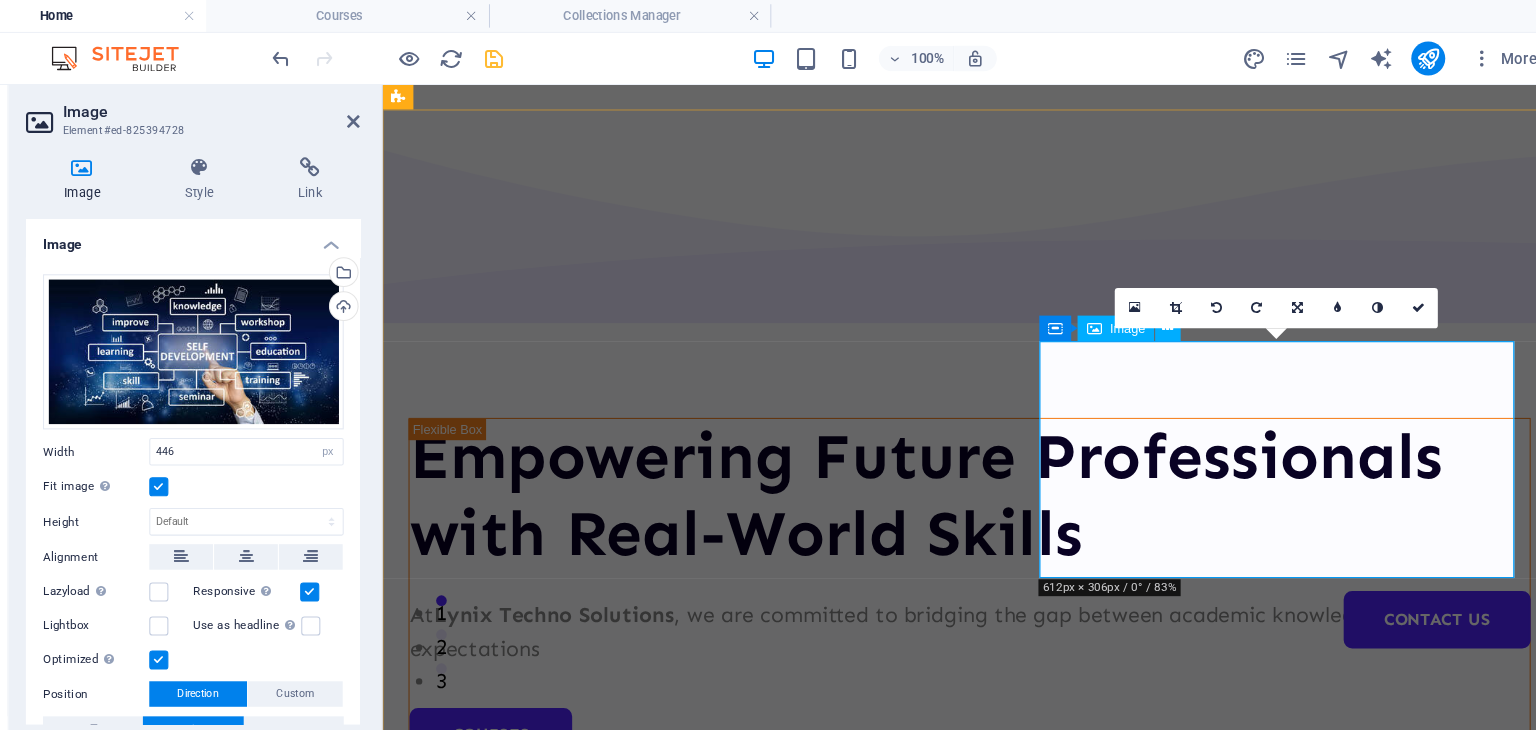 scroll, scrollTop: 68, scrollLeft: 0, axis: vertical 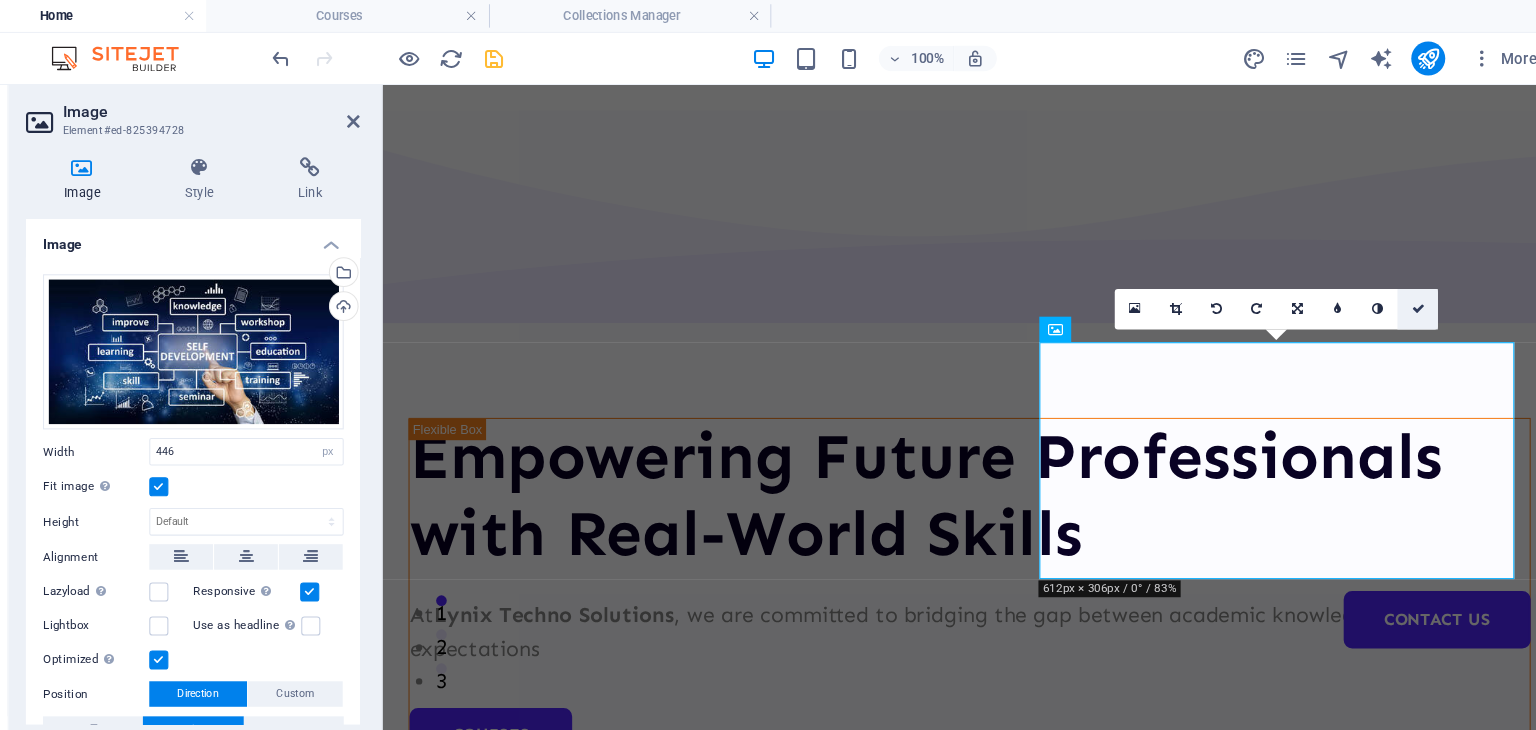 click at bounding box center (1406, 291) 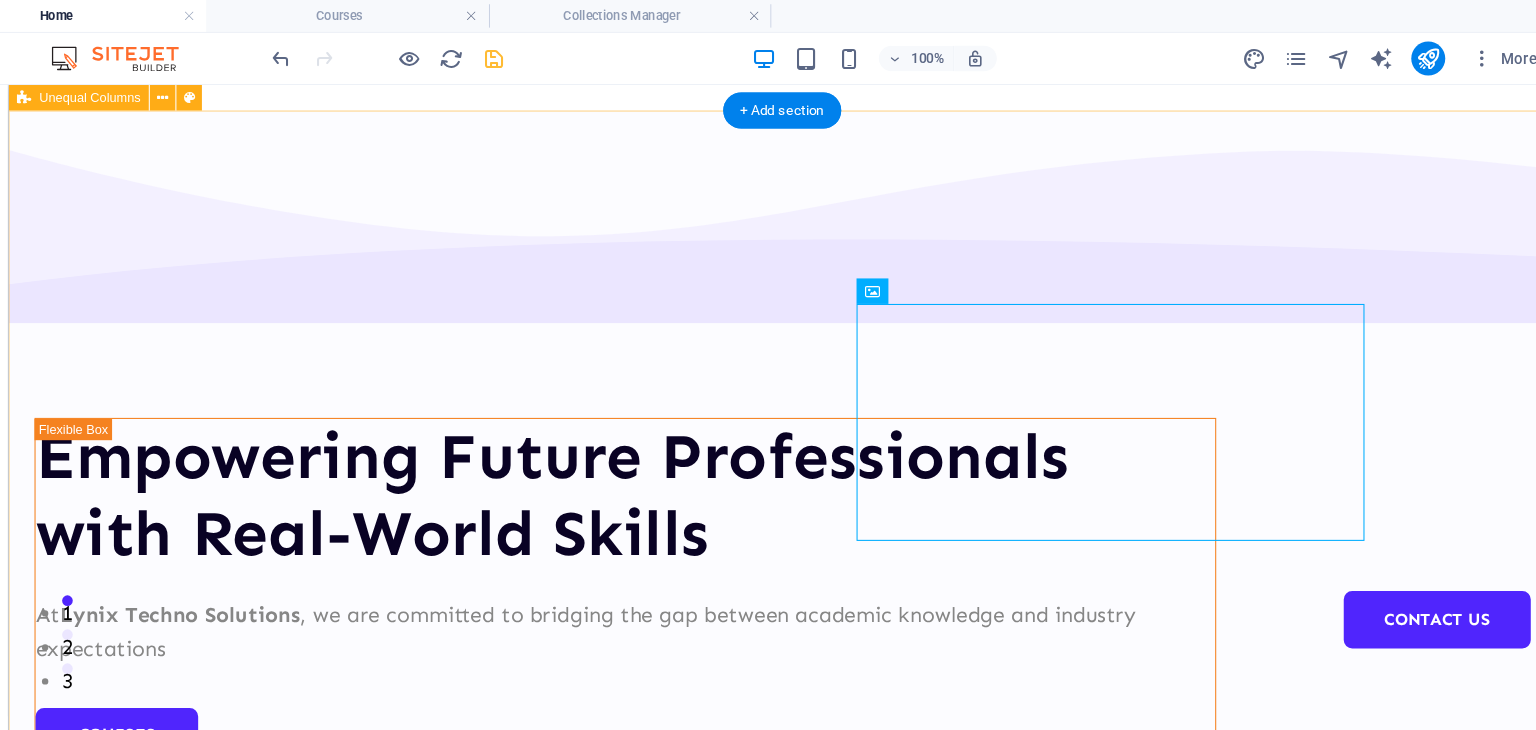 click on "Empowering Future Professionals with Real-World Skills At [COMPANY], we are committed to bridging the gap between academic knowledge and industry expectations Courses About Us" at bounding box center [736, 692] 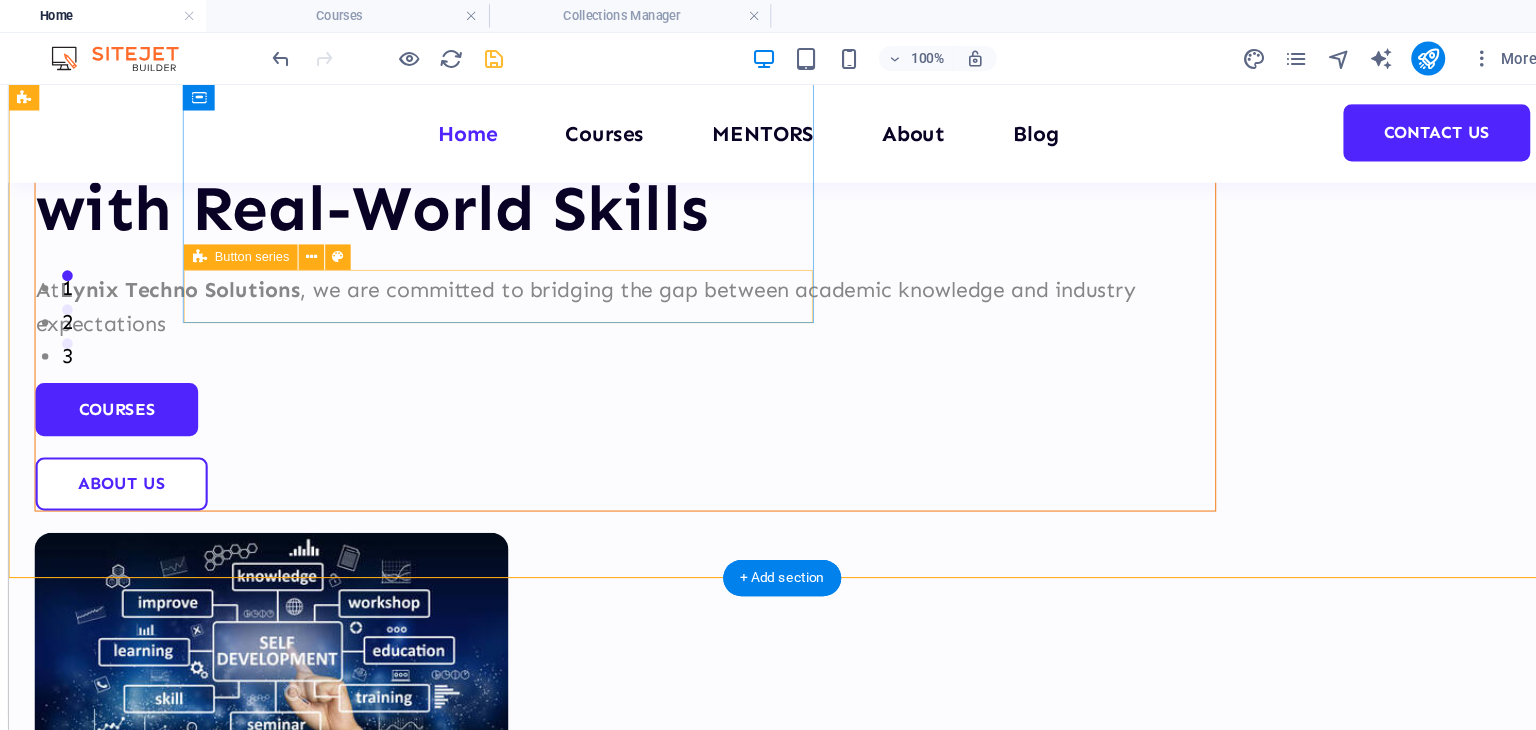 scroll, scrollTop: 0, scrollLeft: 0, axis: both 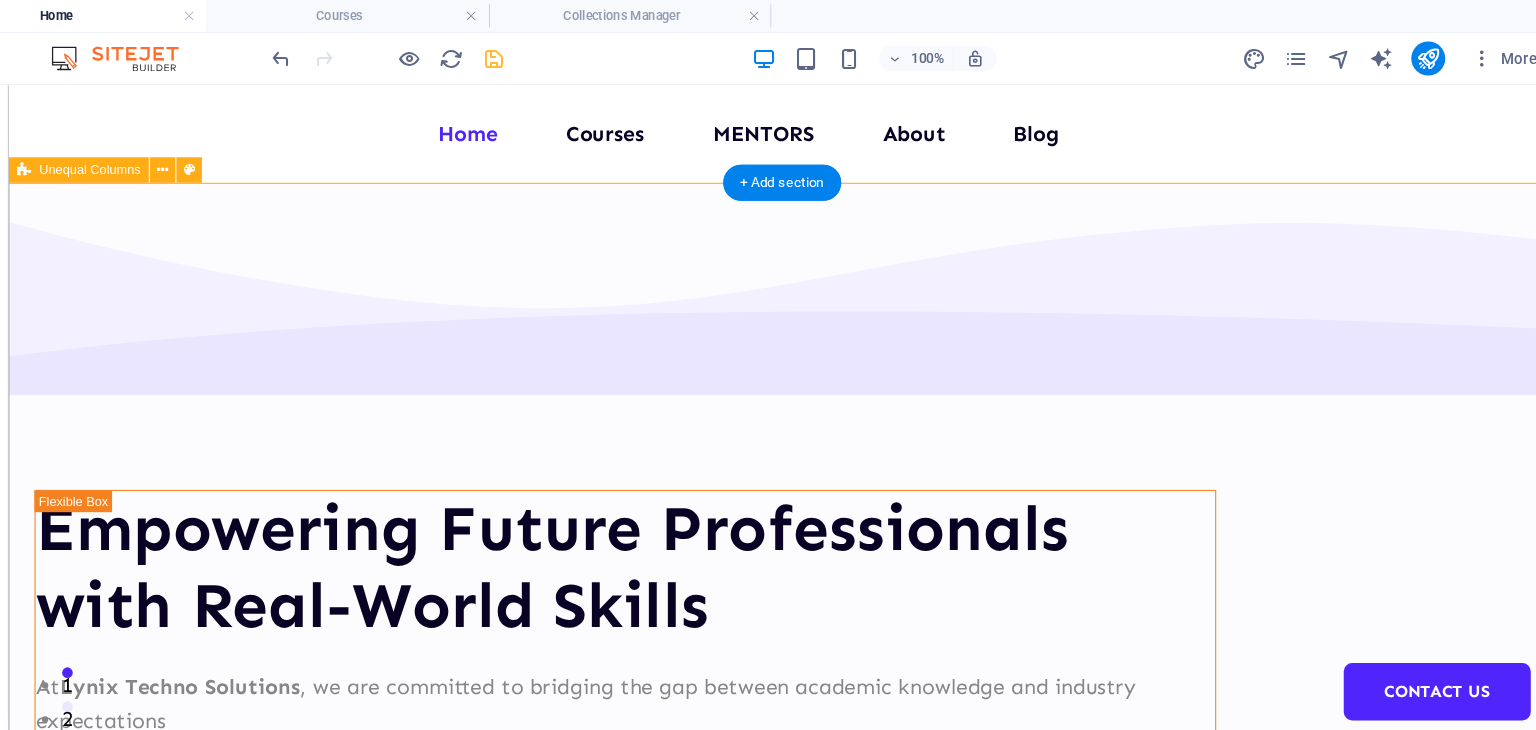 click on "Empowering Future Professionals with Real-World Skills At [COMPANY], we are committed to bridging the gap between academic knowledge and industry expectations Courses About Us" at bounding box center (736, 760) 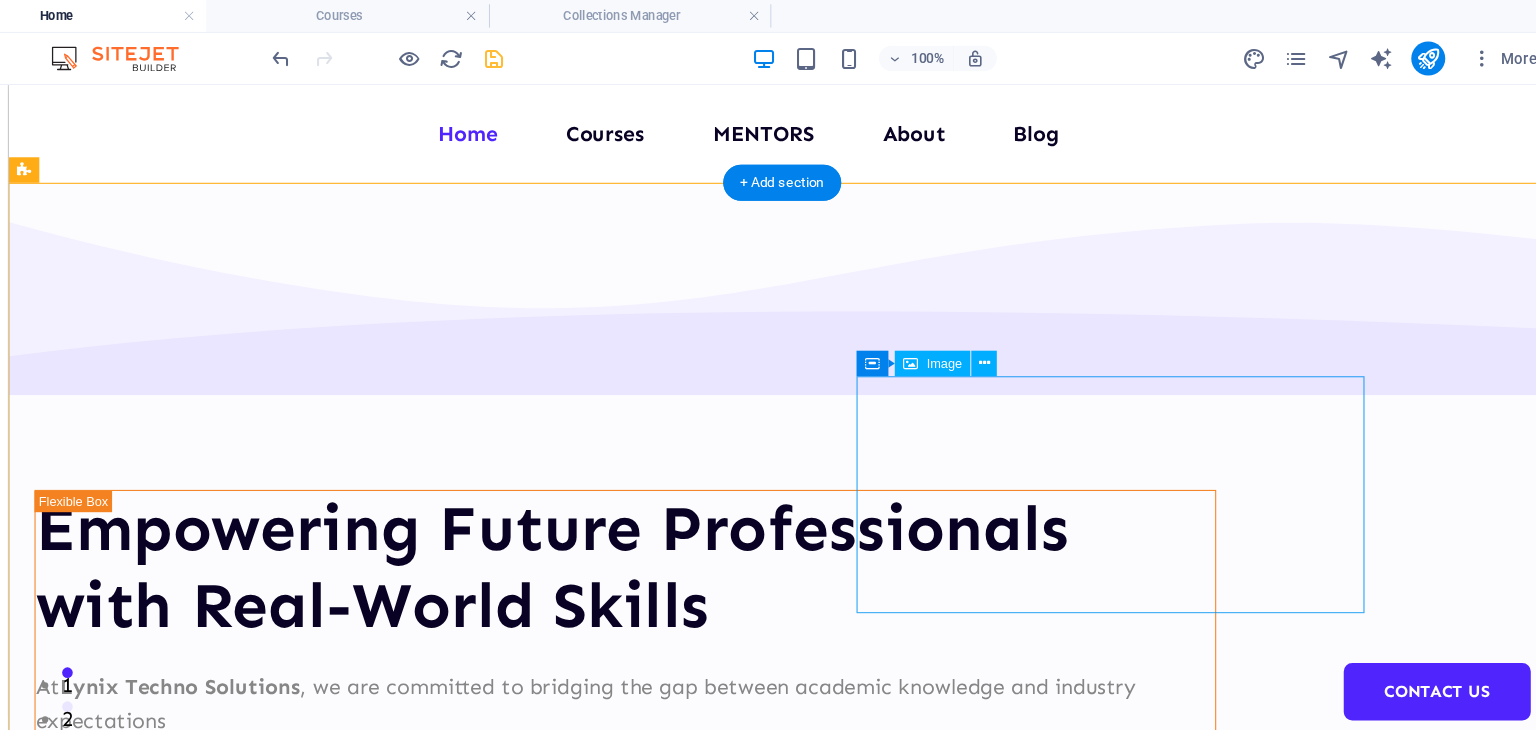 click at bounding box center (588, 991) 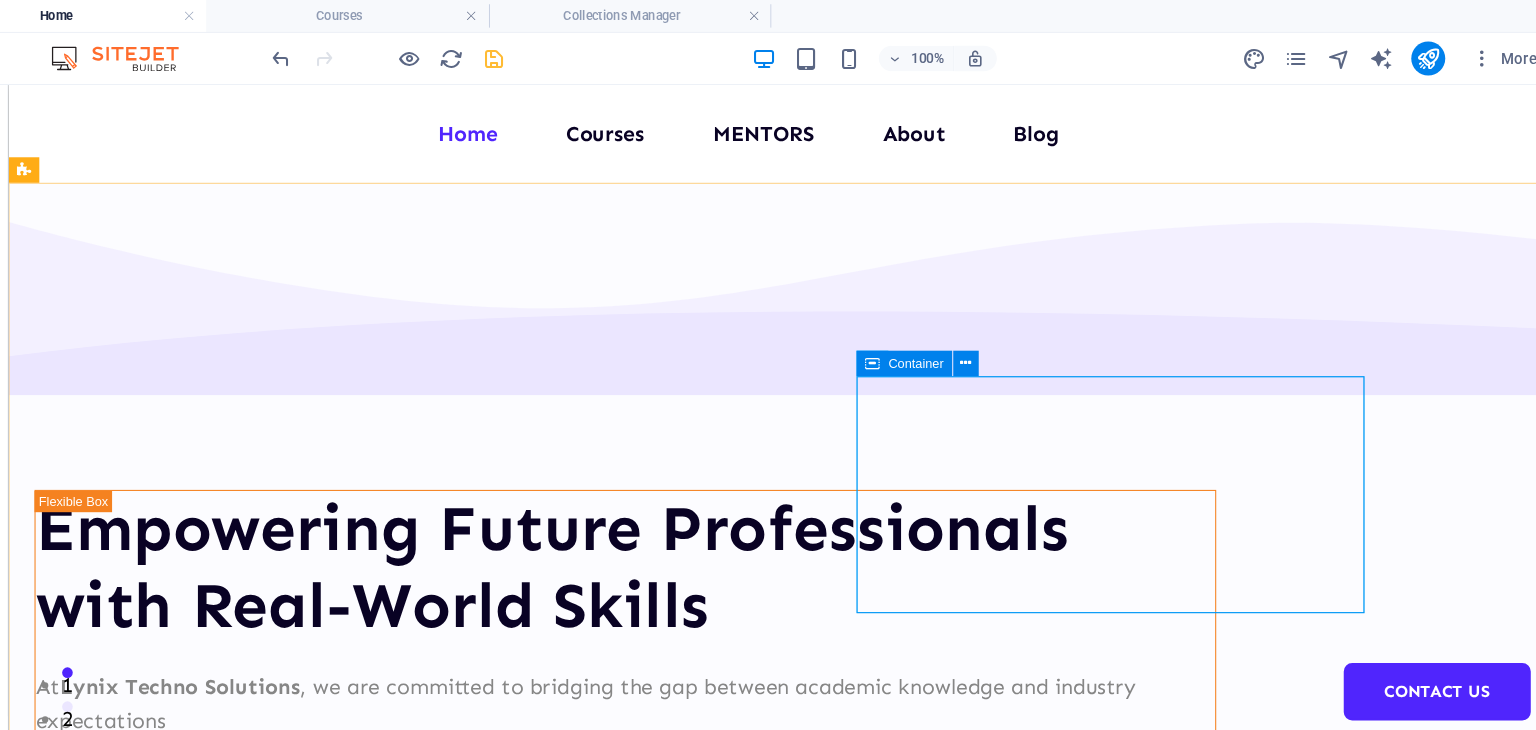 click at bounding box center (893, 342) 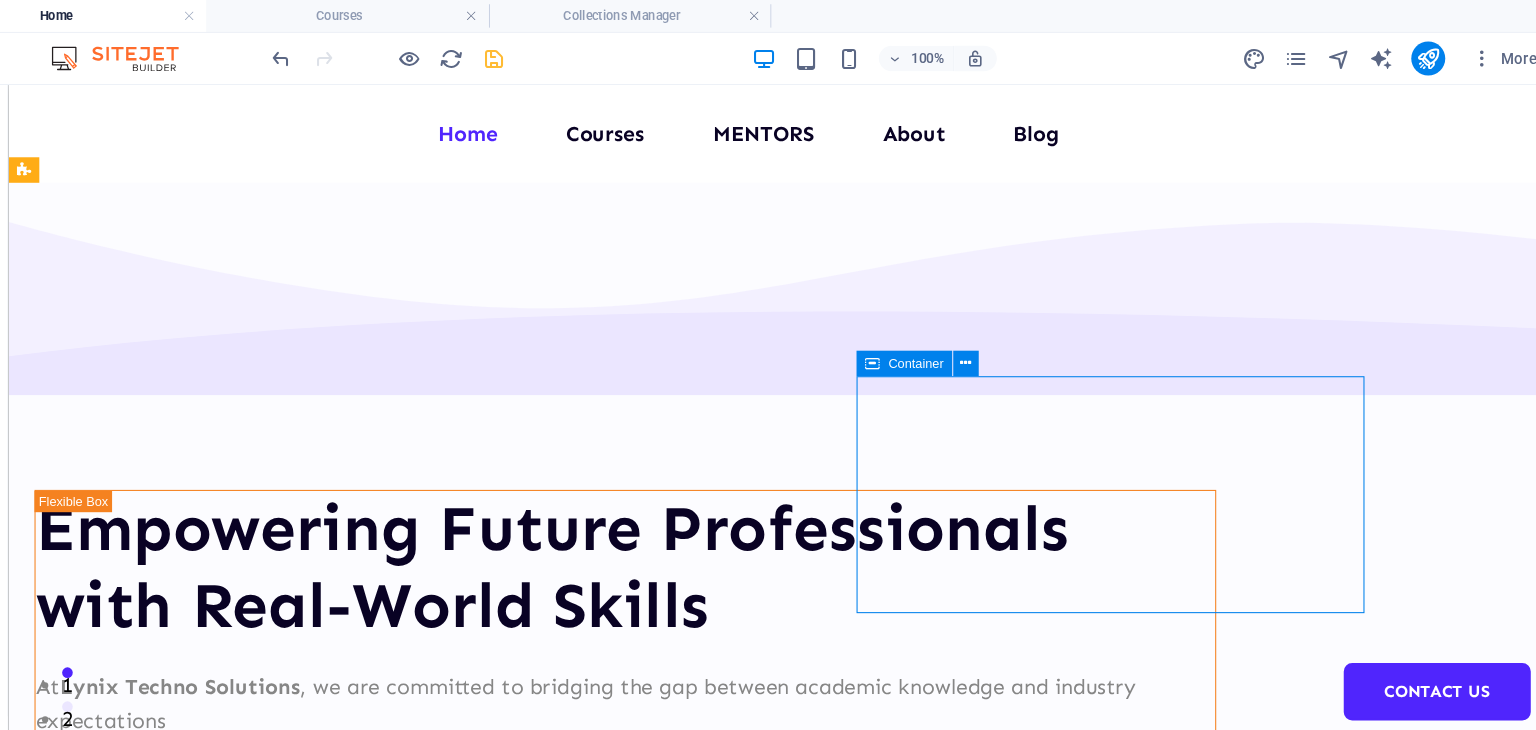 click at bounding box center [893, 342] 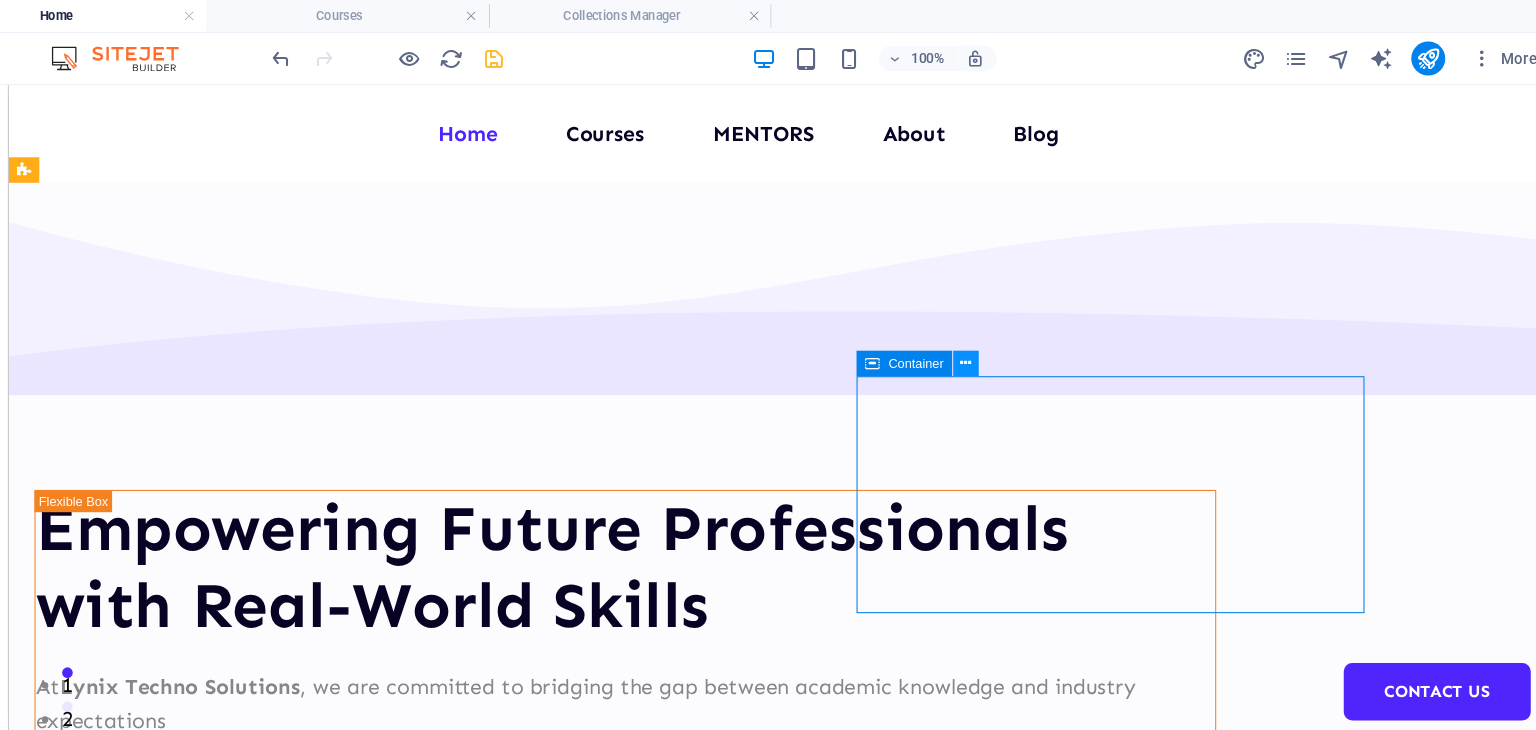 click at bounding box center [981, 341] 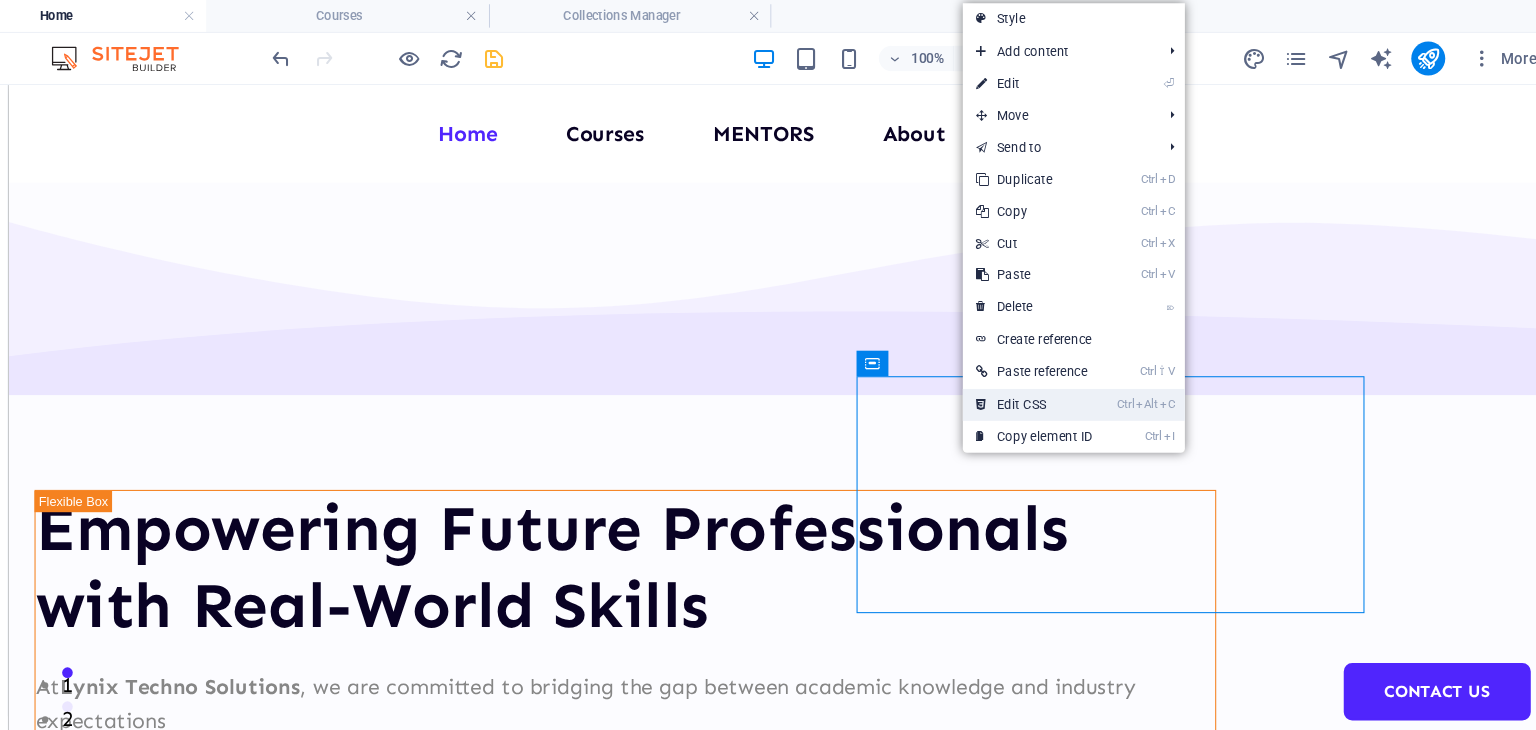 click on "Ctrl Alt C  Edit CSS" at bounding box center [1045, 381] 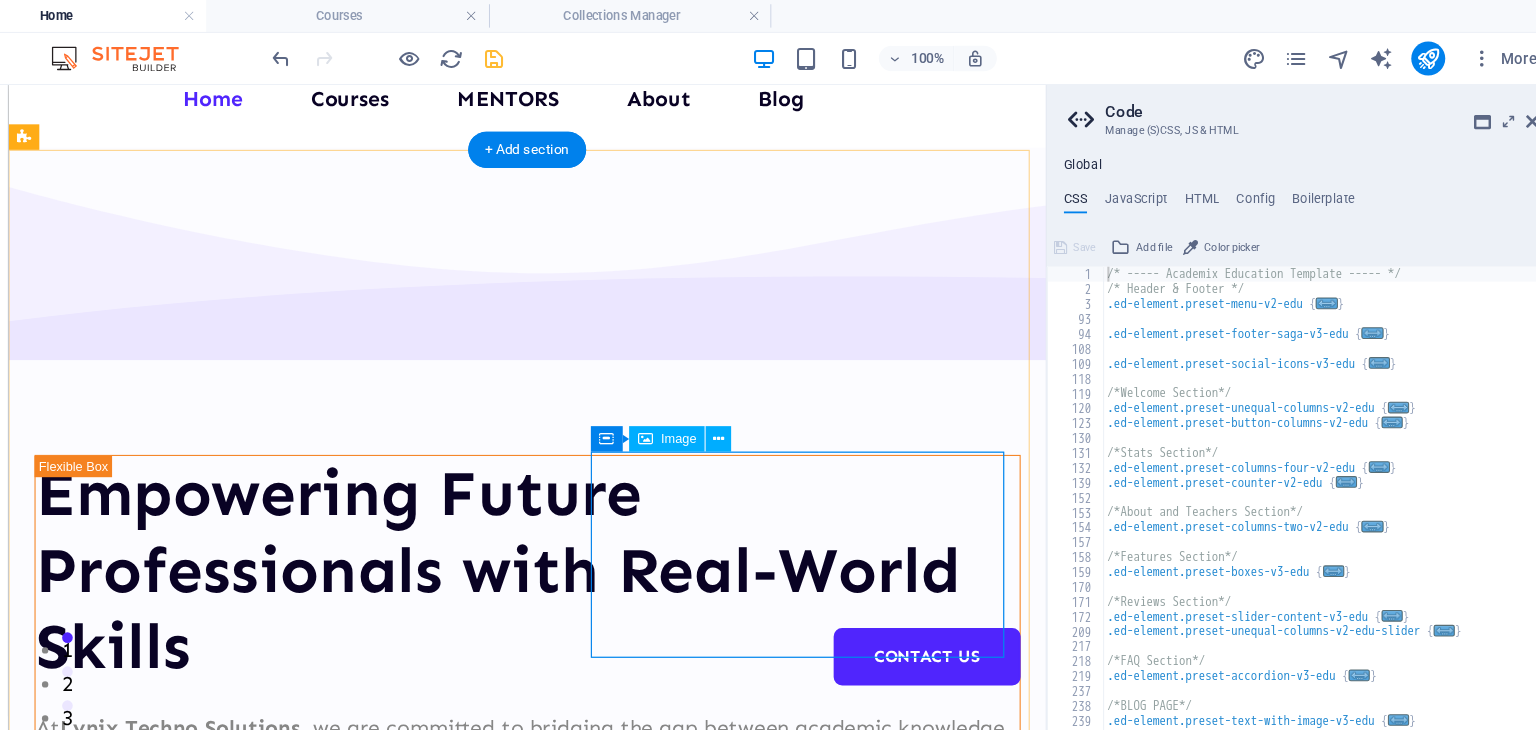 scroll, scrollTop: 28, scrollLeft: 0, axis: vertical 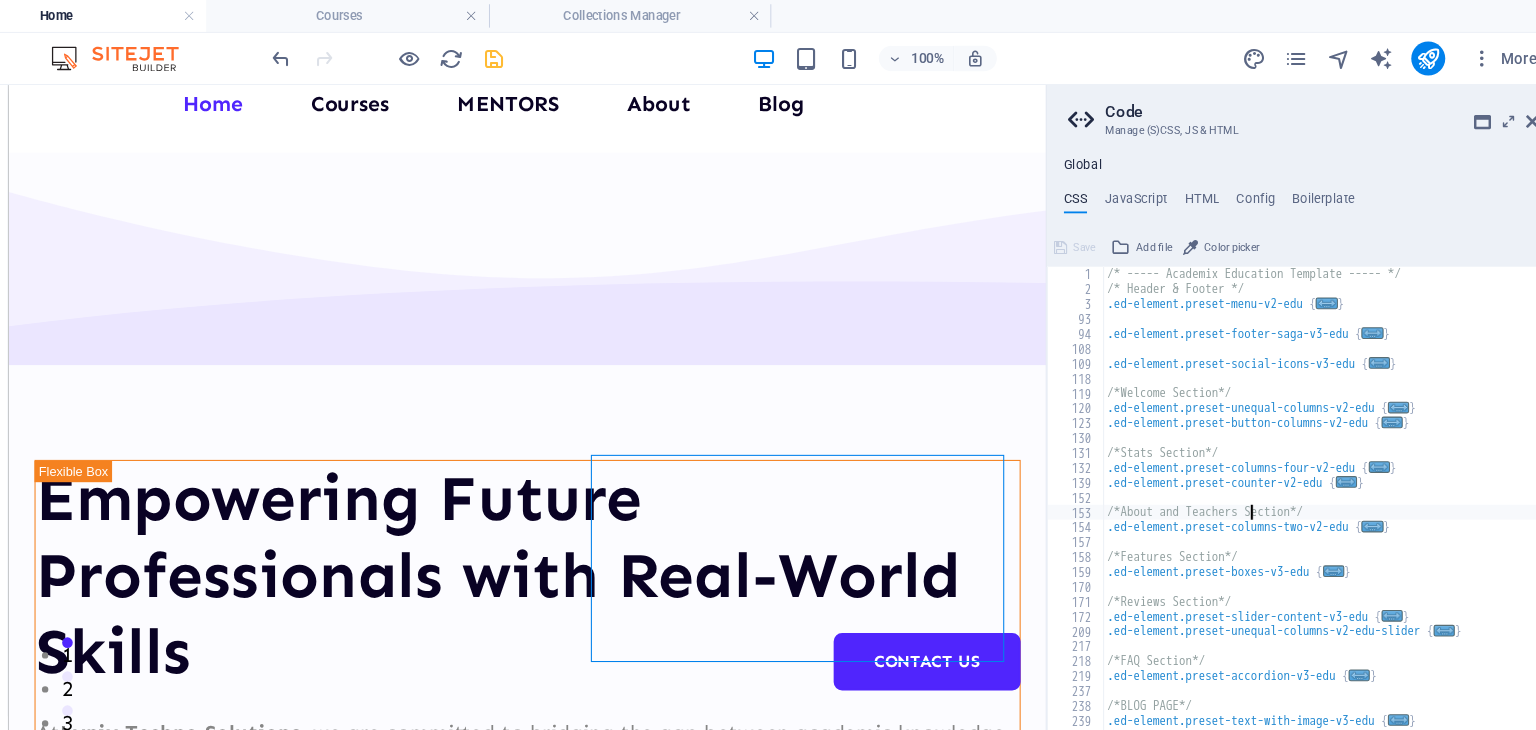 click on "/* ----- Academix Education Template ----- */ /* Header & Footer */ .ed-element.preset-menu-v2-edu   { ... } .ed-element.preset-footer-saga-v3-edu   { ... } .ed-element.preset-social-icons-v3-edu   { ... } /*Welcome Section*/ .ed-element.preset-unequal-columns-v2-edu   { ... } .ed-element.preset-button-columns-v2-edu   { ... } /*Stats Section*/ .ed-element.preset-columns-four-v2-edu   { ... } .ed-element.preset-counter-v2-edu   { ... } /*About and Teachers Section*/ .ed-element.preset-columns-two-v2-edu   { ... } /*Features Section*/ .ed-element.preset-boxes-v3-edu   { ... } /*Reviews Section*/ .ed-element.preset-slider-content-v3-edu   { ... } .ed-element.preset-unequal-columns-v2-edu-slider   { ... } /*FAQ Section*/ .ed-element.preset-accordion-v3-edu   { ... } /*BLOG PAGE*/ .ed-element.preset-text-with-image-v3-edu   { ... } /*CONTACT PAGE*/" at bounding box center (1315, 488) 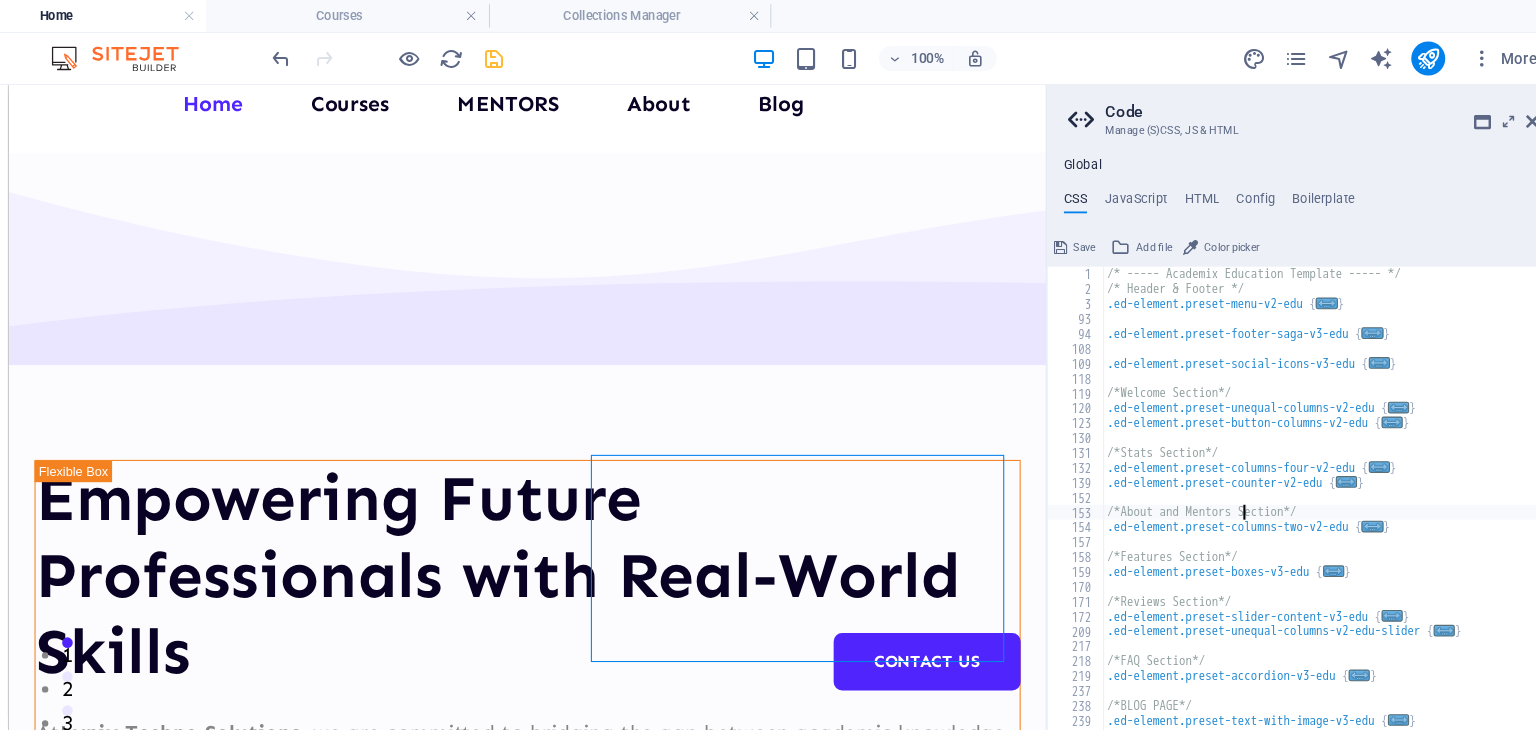 scroll, scrollTop: 0, scrollLeft: 11, axis: horizontal 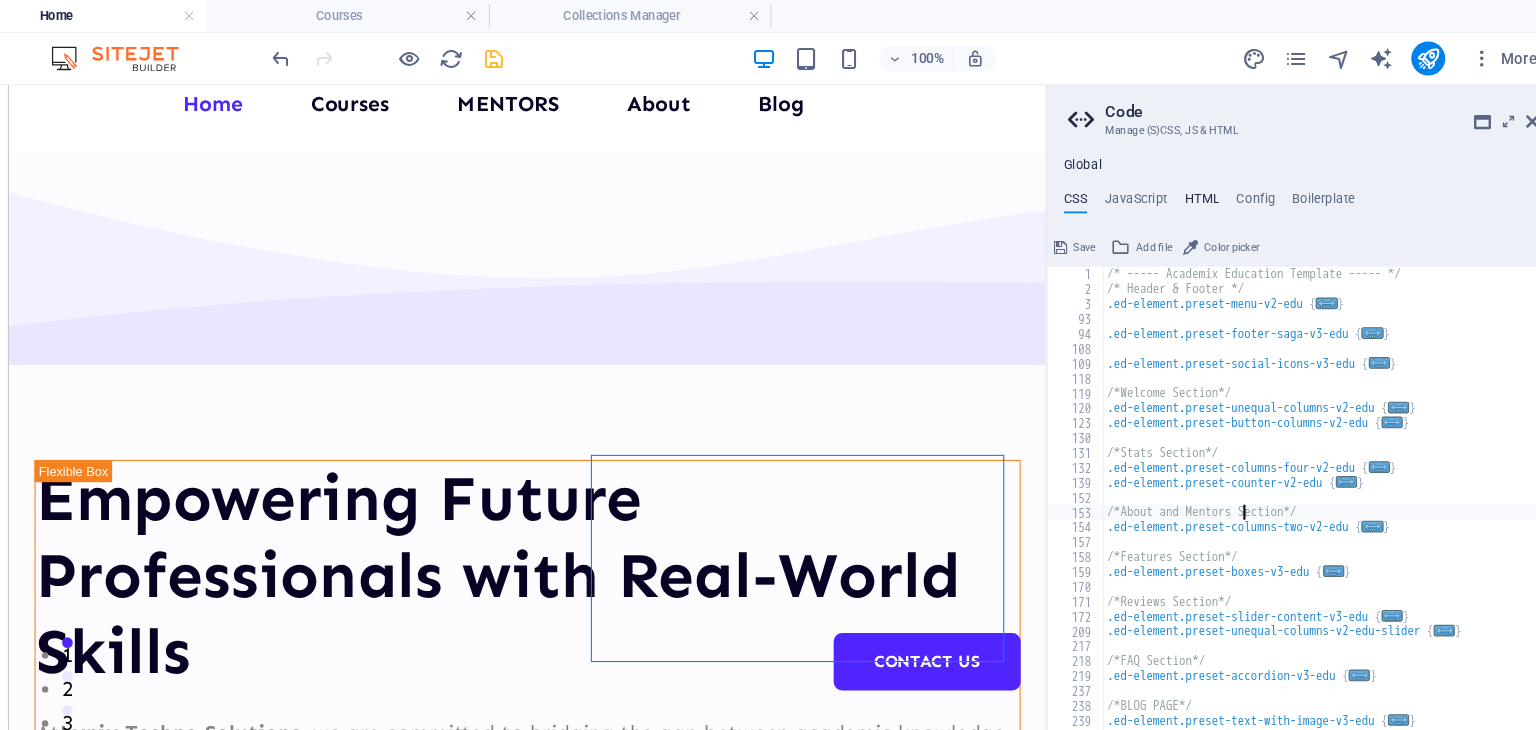 type on "/*About and Mentors Section*/" 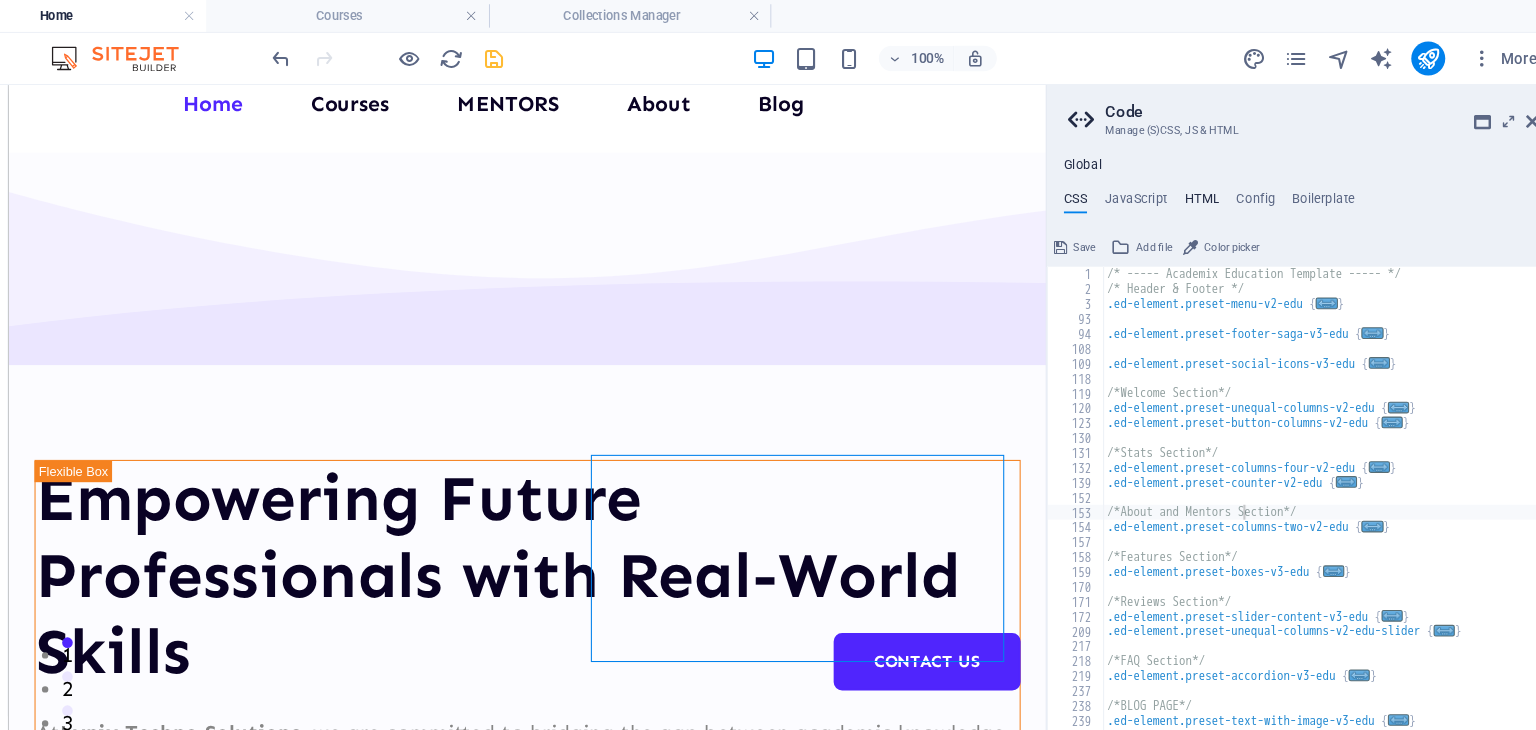 click on "HTML" at bounding box center [1203, 191] 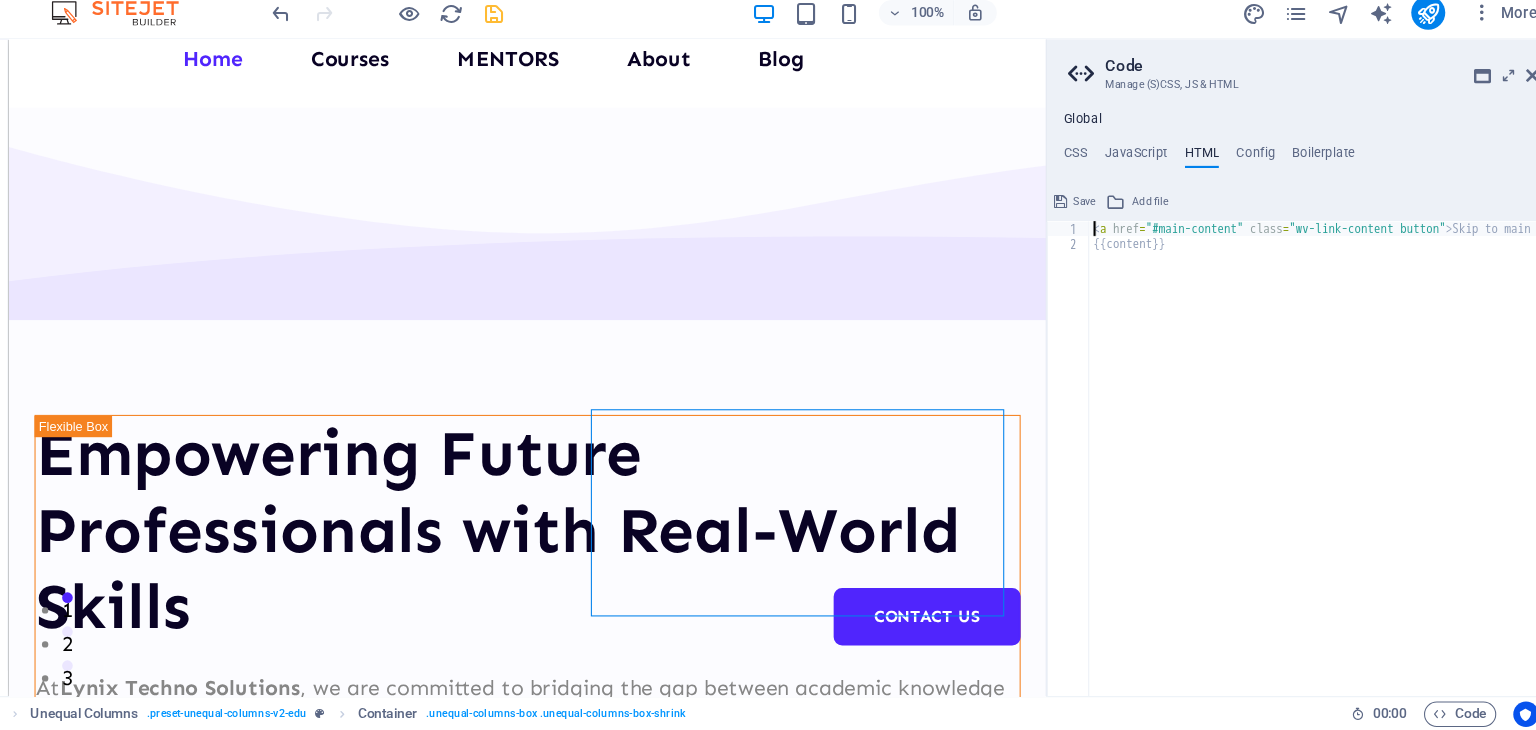 scroll, scrollTop: 0, scrollLeft: 0, axis: both 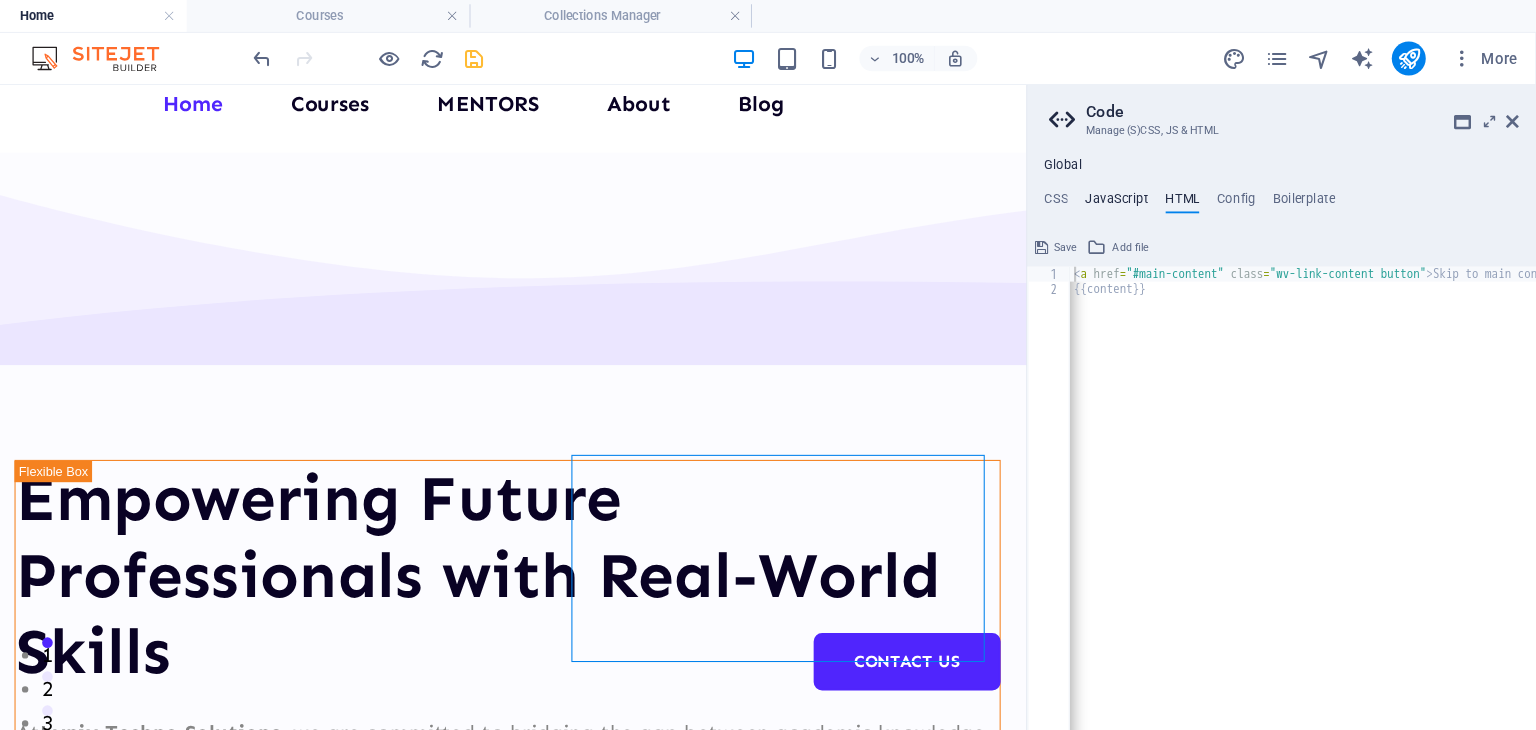 click on "JavaScript" at bounding box center (1140, 191) 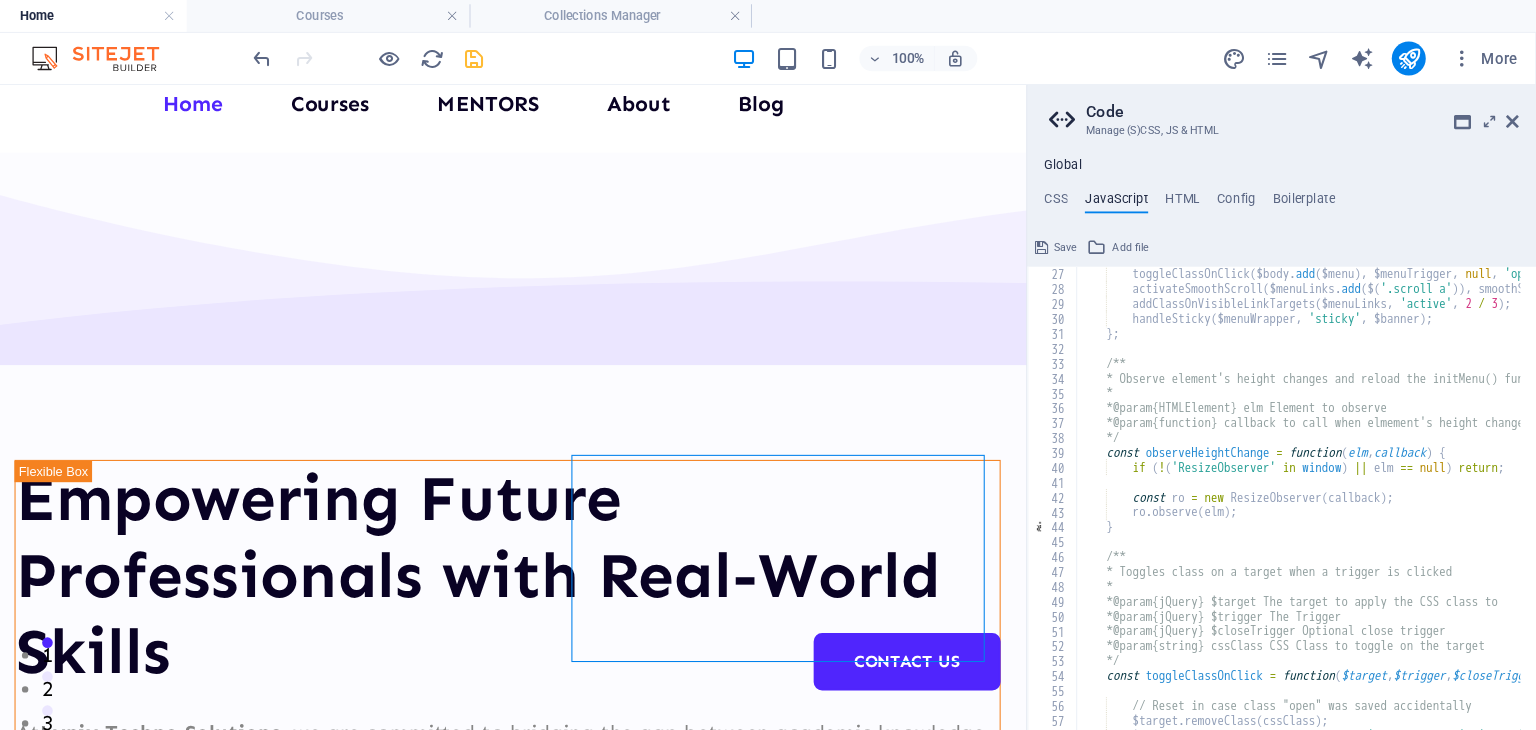scroll, scrollTop: 364, scrollLeft: 0, axis: vertical 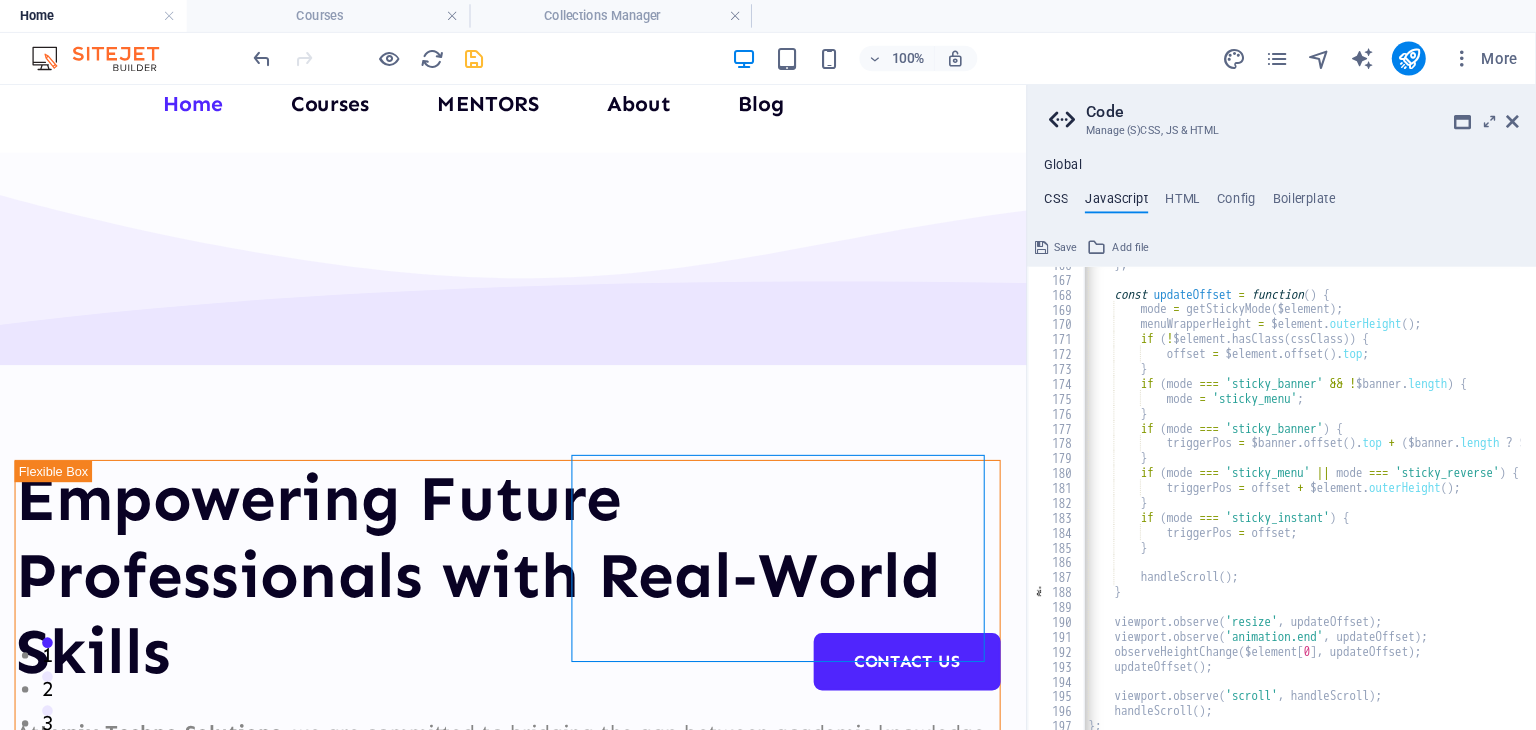 click on "CSS" at bounding box center (1084, 191) 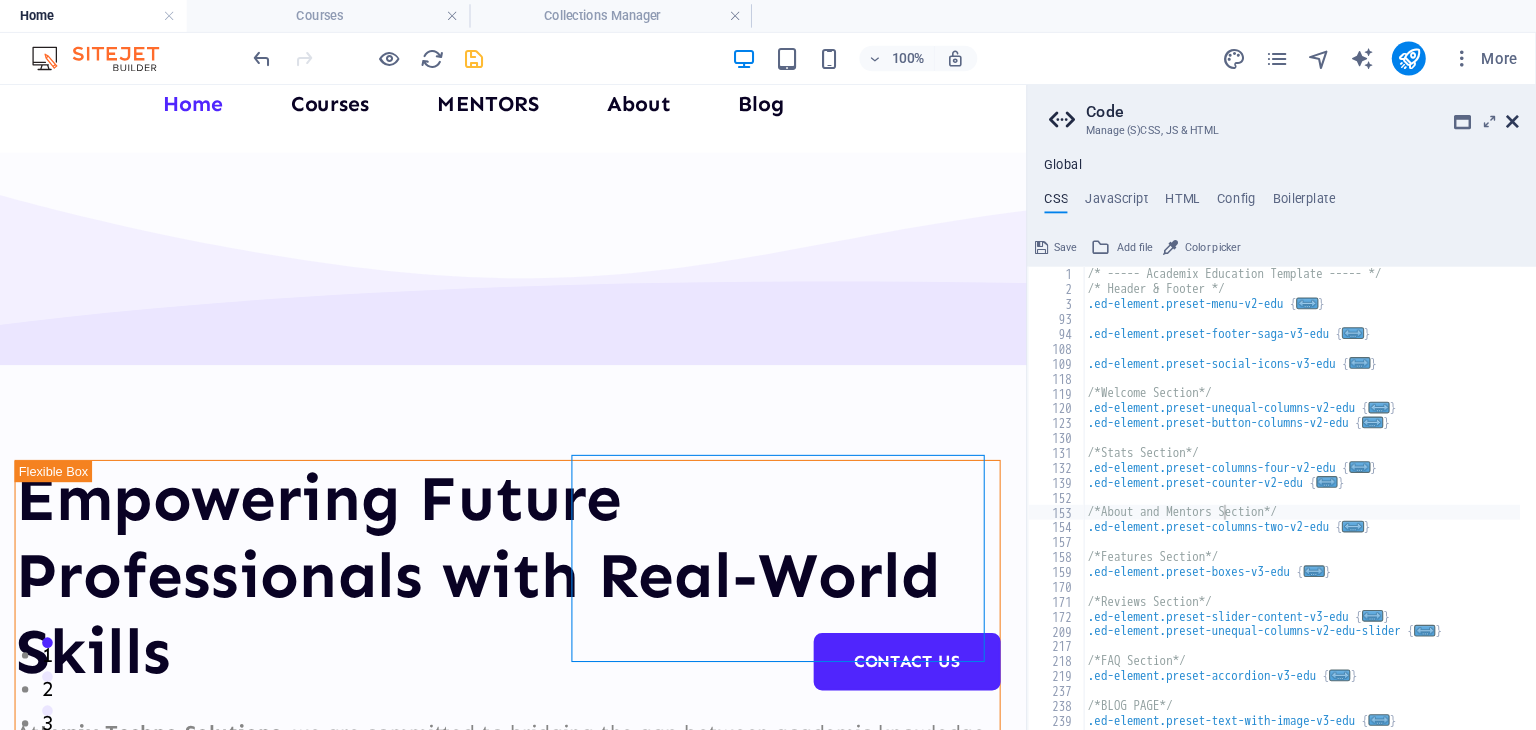 click on "Code Manage (S)CSS, JS & HTML Global CSS JavaScript HTML Config Boilerplate /*About and Mentors Section*/ 1 2 3 93 94 108 109 118 119 120 123 130 131 132 139 152 153 154 157 158 159 170 171 172 209 217 218 219 237 238 239 251 252 /* ----- Academix Education Template ----- */ /* Header & Footer */ .ed-element.preset-menu-v2-edu   { ... } .ed-element.preset-footer-saga-v3-edu   { ... } .ed-element.preset-social-icons-v3-edu   { ... } /*Welcome Section*/ .ed-element.preset-unequal-columns-v2-edu   { ... } .ed-element.preset-button-columns-v2-edu   { ... } /*Stats Section*/ .ed-element.preset-columns-four-v2-edu   { ... } .ed-element.preset-counter-v2-edu   { ... } /*About and Mentors Section*/ .ed-element.preset-columns-two-v2-edu   { ... } /*Features Section*/ .ed-element.preset-boxes-v3-edu   { ... } /*Reviews Section*/ .ed-element.preset-slider-content-v3-edu   { ... } .ed-element.preset-unequal-columns-v2-edu-slider   { ... } /*FAQ Section*/ .ed-element.preset-accordion-v3-edu   { ... } /*BLOG PAGE*/   { ...}" at bounding box center (1296, 389) 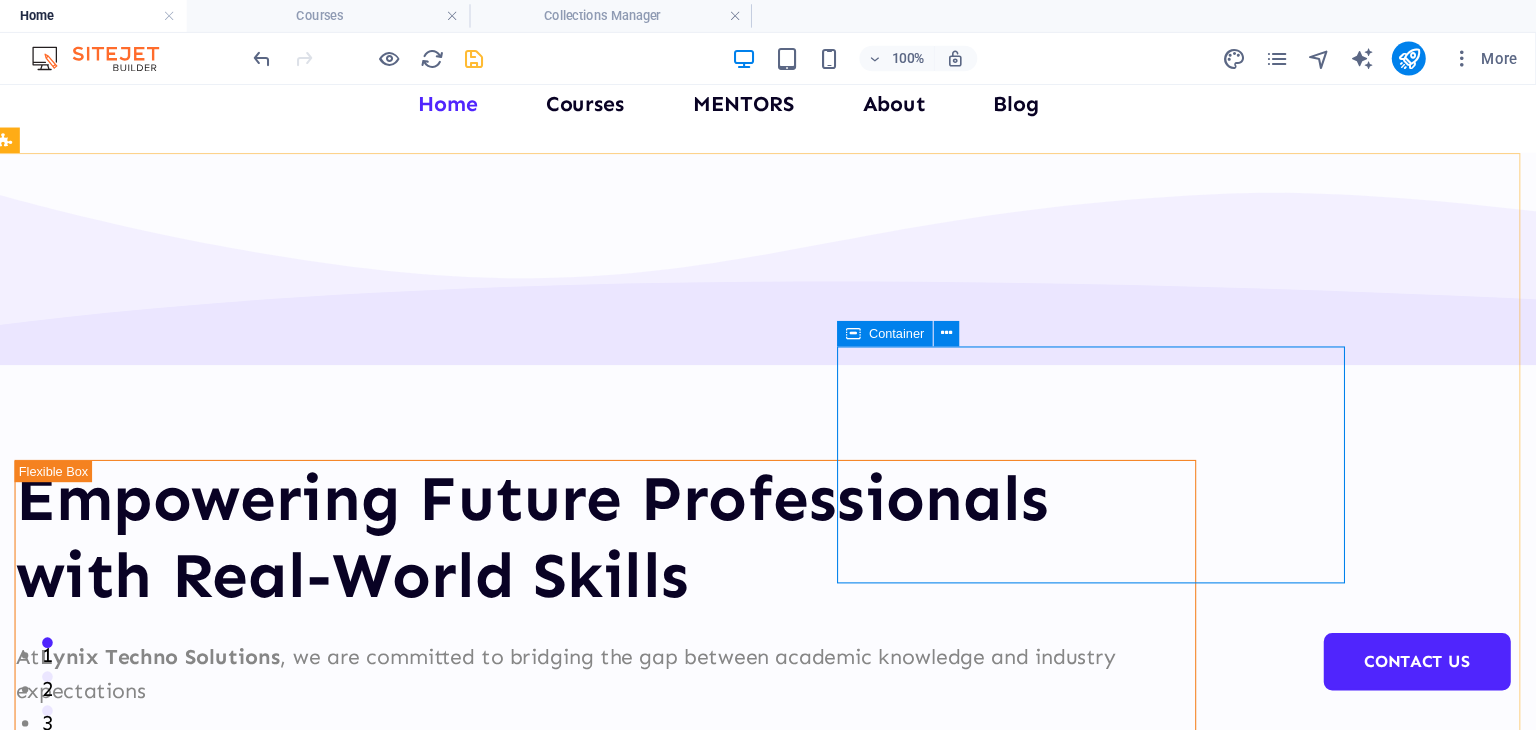 click at bounding box center (893, 314) 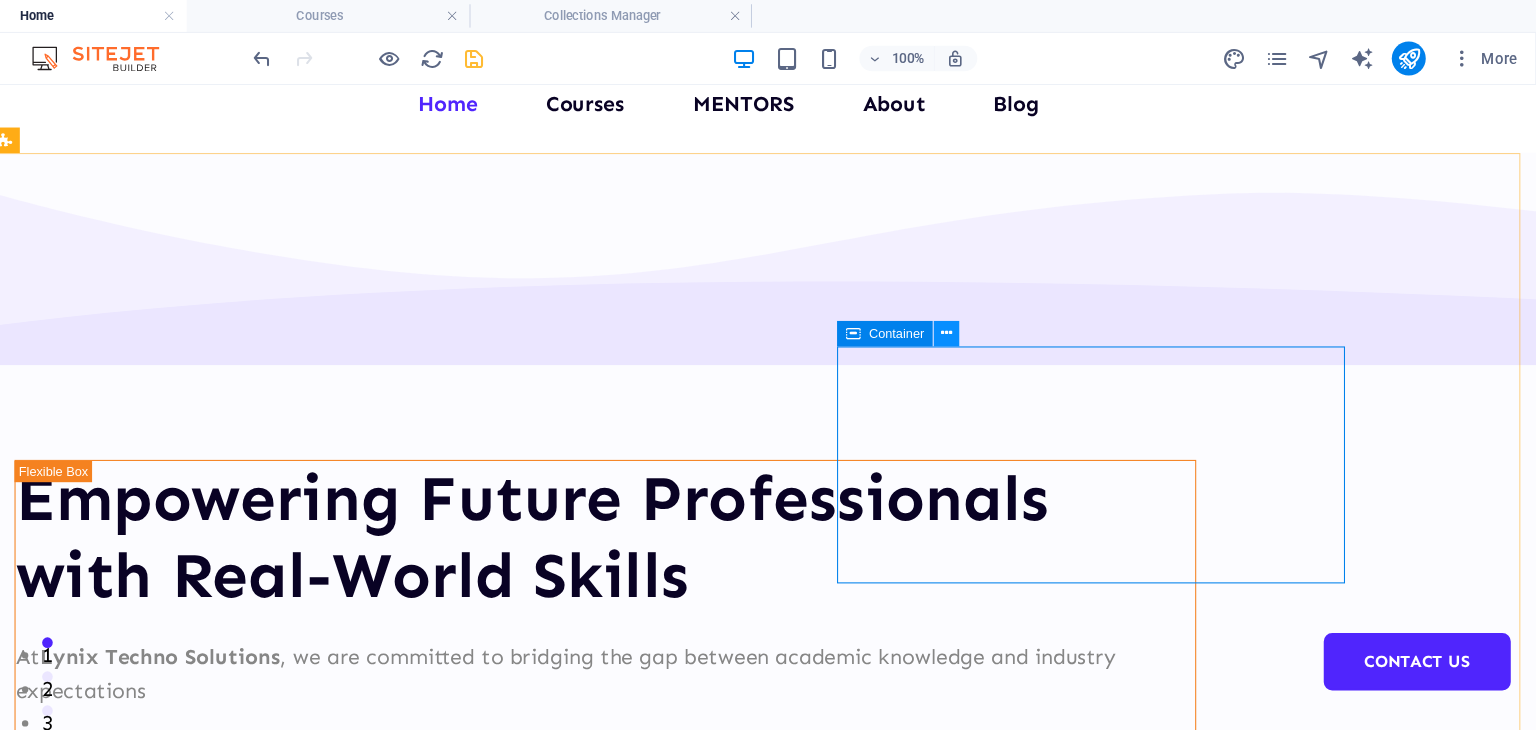 click at bounding box center (981, 313) 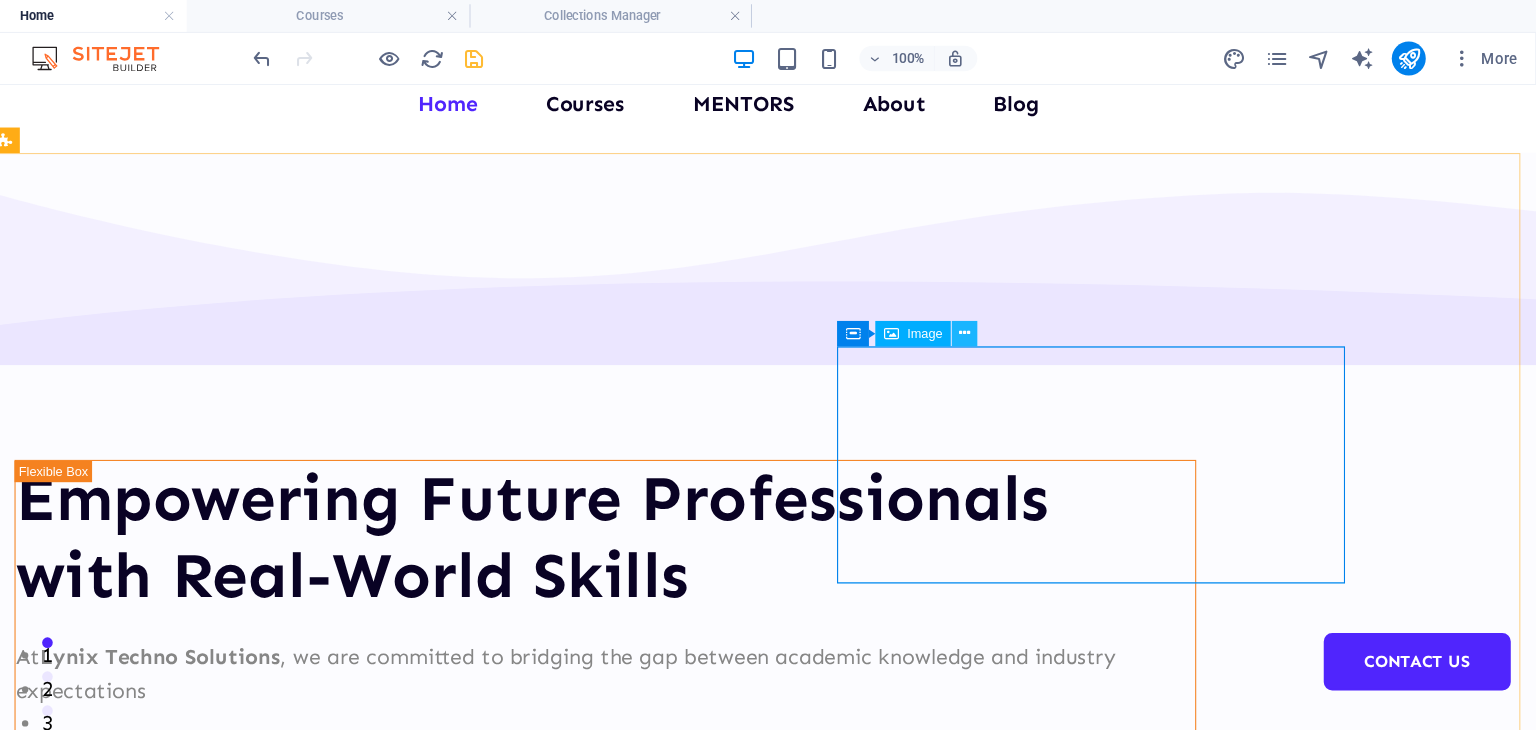 click at bounding box center (998, 313) 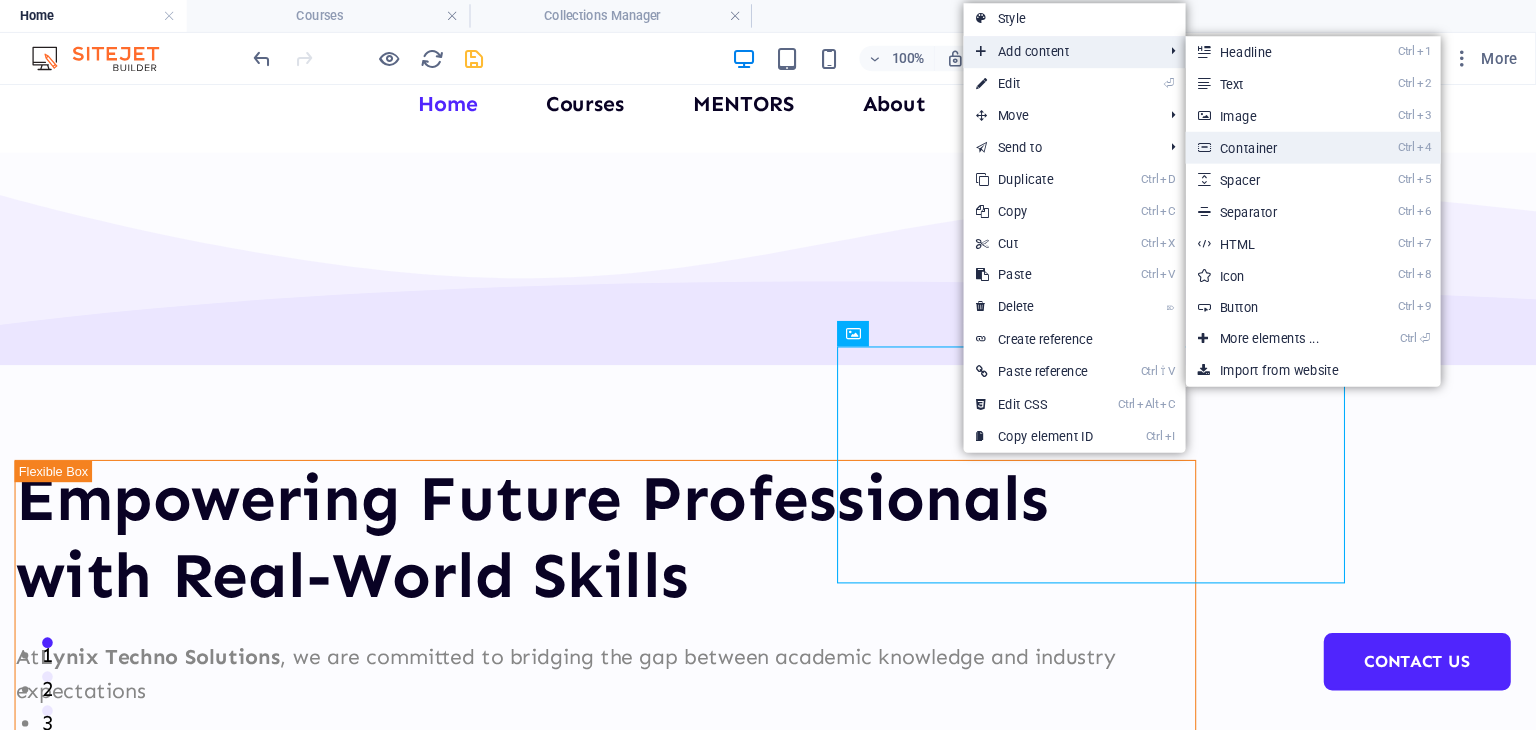 click on "Ctrl 4  Container" at bounding box center (1288, 139) 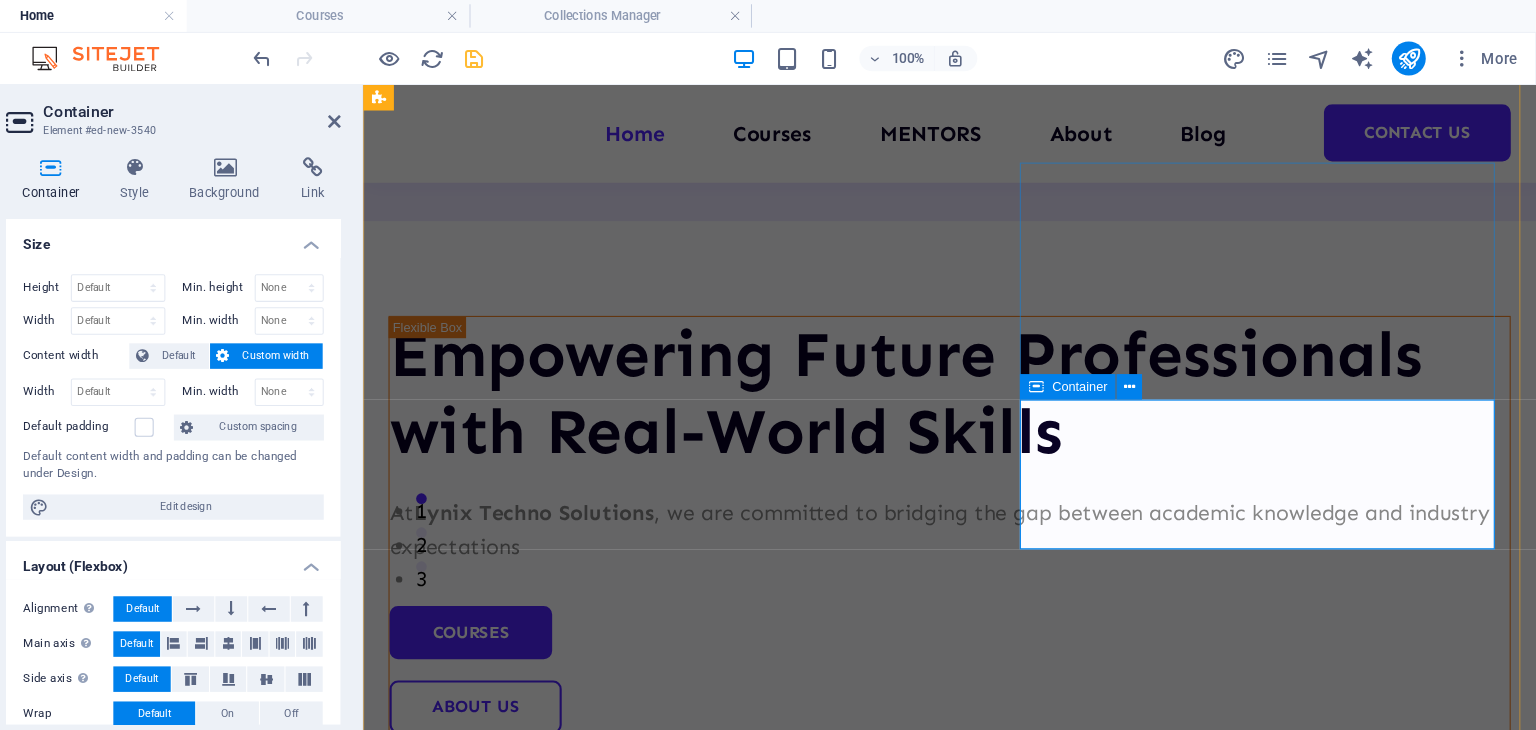 scroll, scrollTop: 166, scrollLeft: 0, axis: vertical 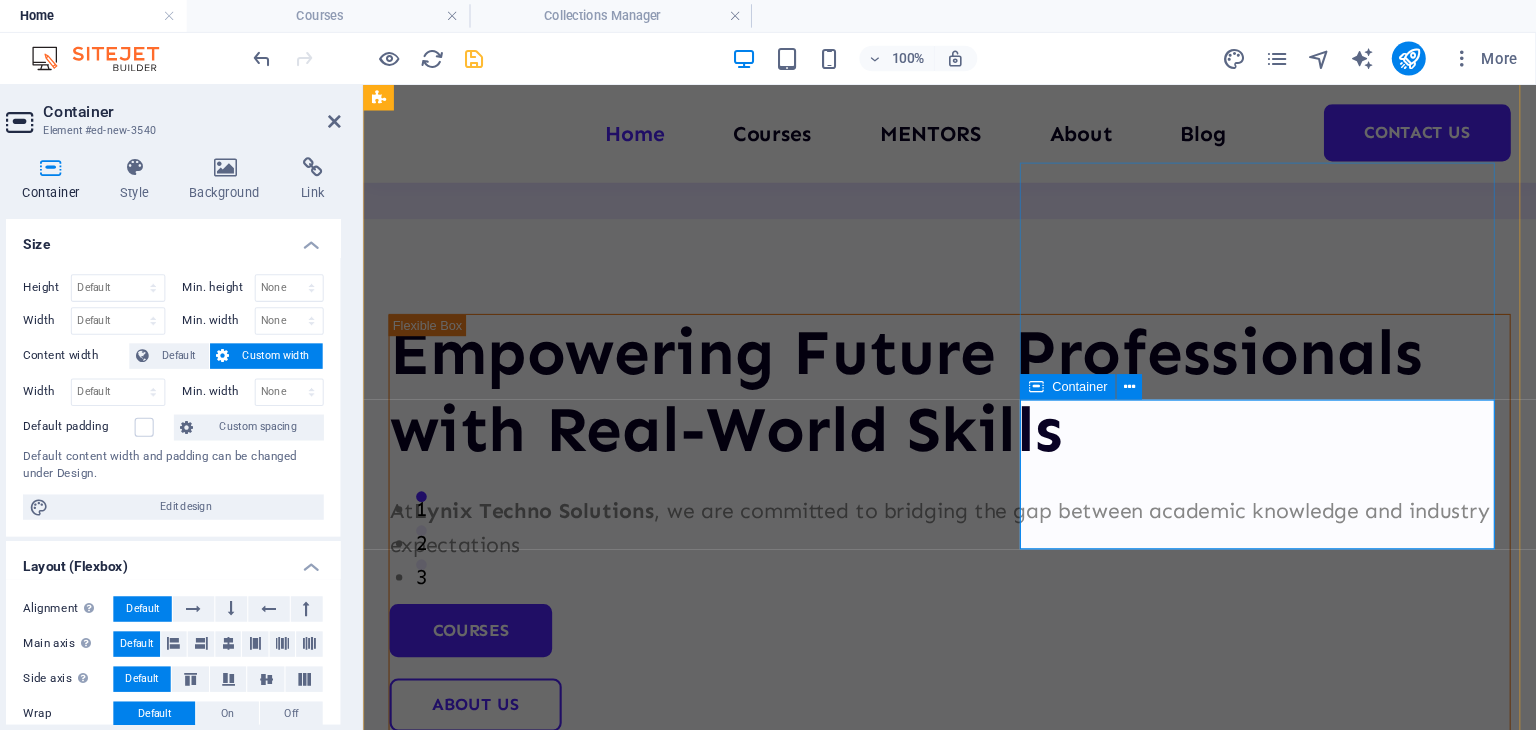 click on "Drop content here or  Add elements  Paste clipboard" at bounding box center (915, 1008) 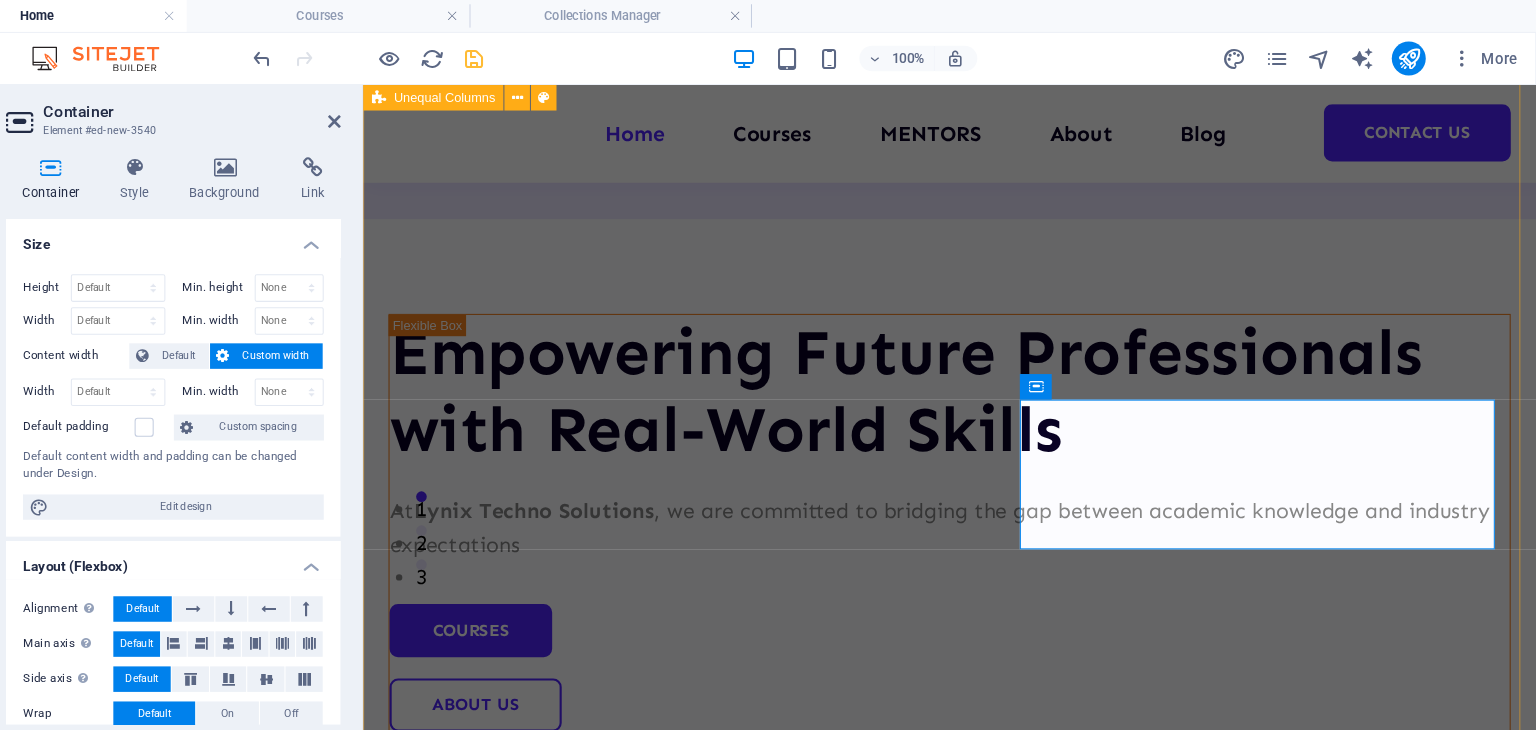 drag, startPoint x: 981, startPoint y: 517, endPoint x: 962, endPoint y: 569, distance: 55.362442 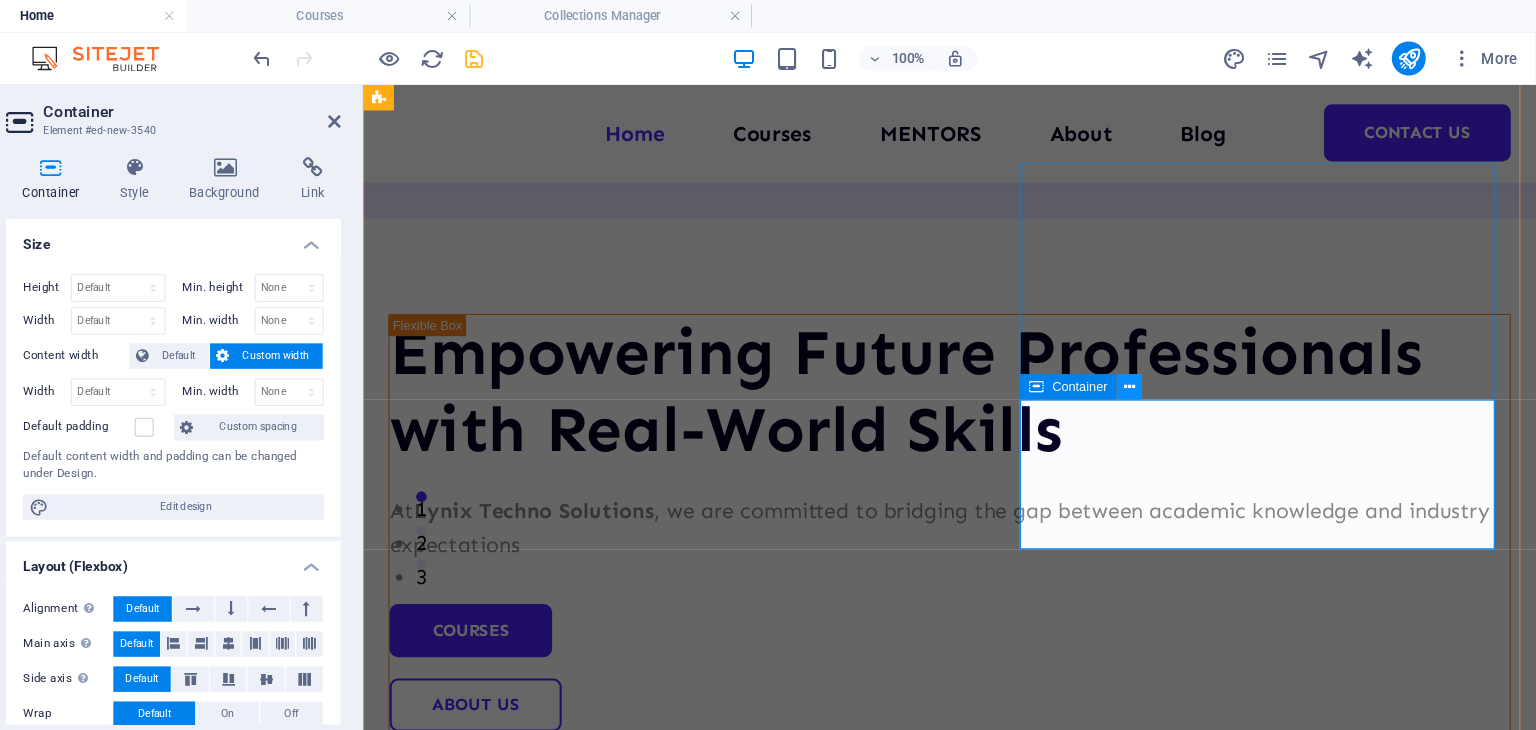click at bounding box center (1153, 364) 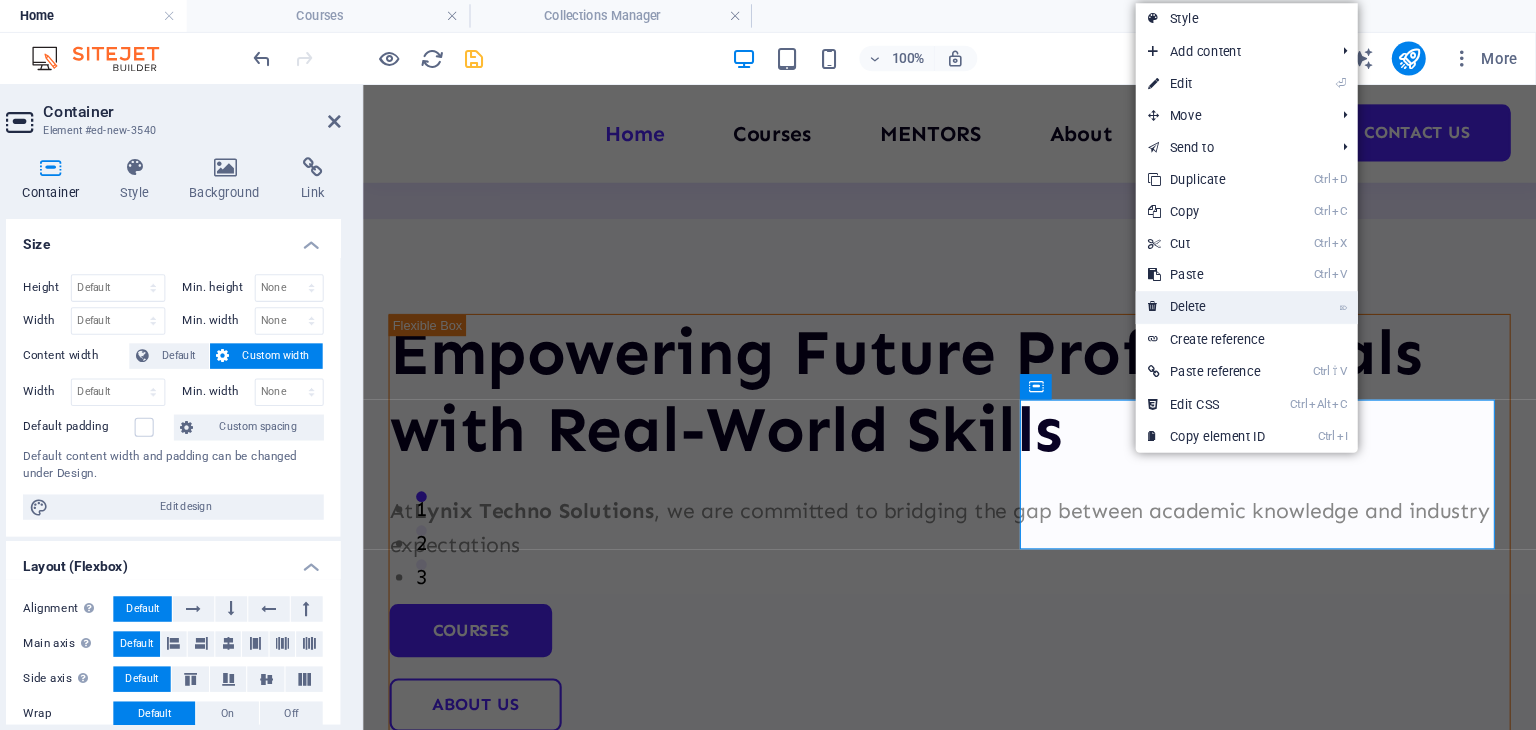 click on "⌦  Delete" at bounding box center [1226, 289] 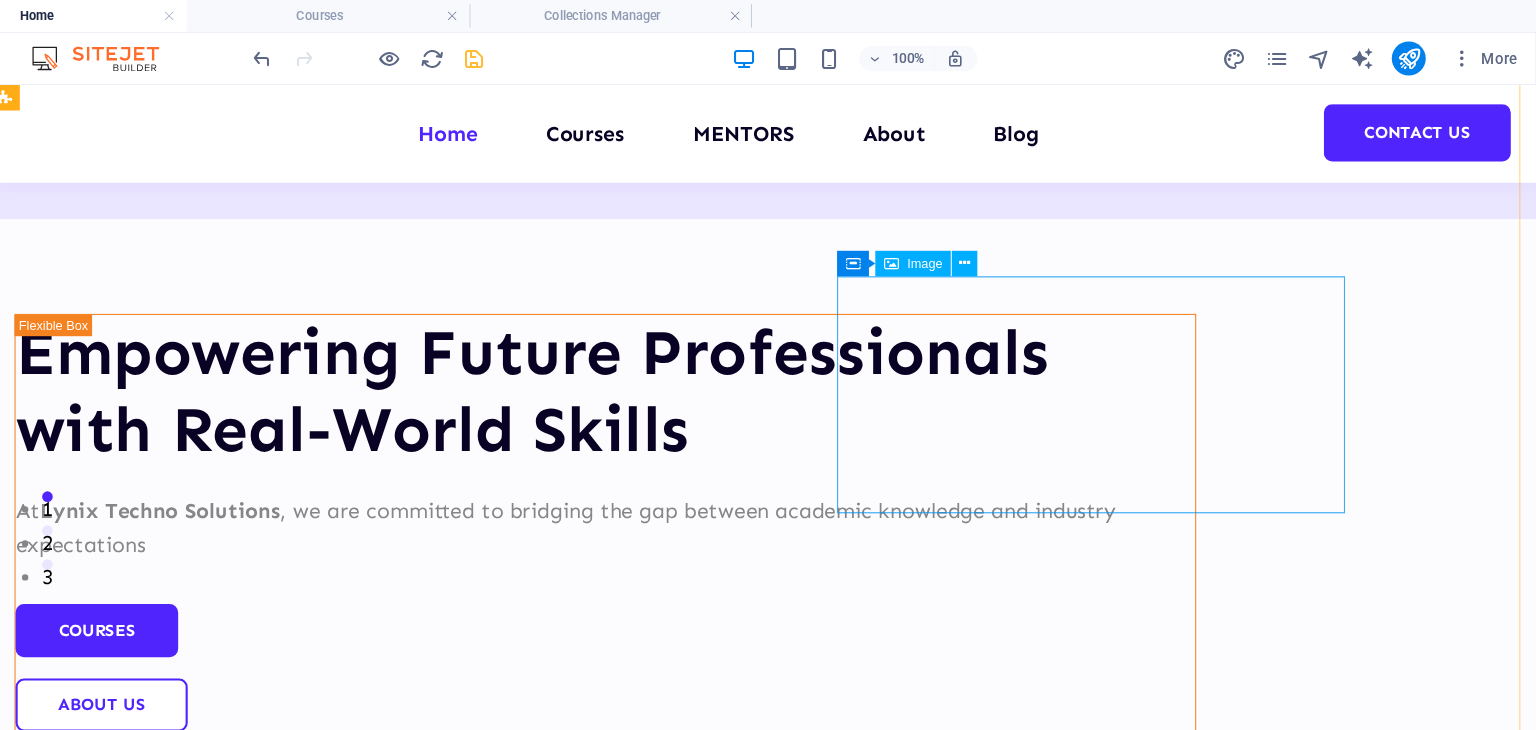 scroll, scrollTop: 94, scrollLeft: 0, axis: vertical 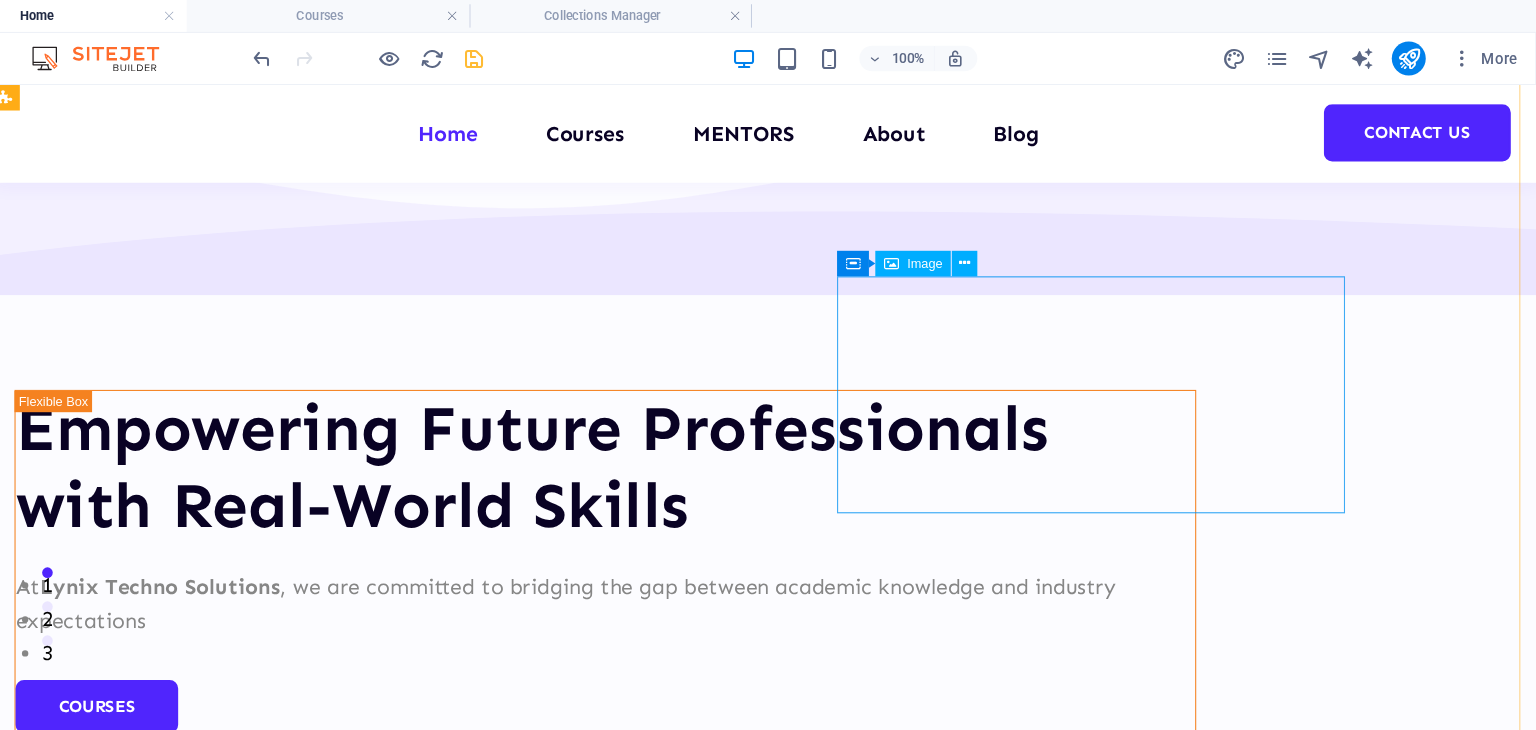 click at bounding box center [570, 897] 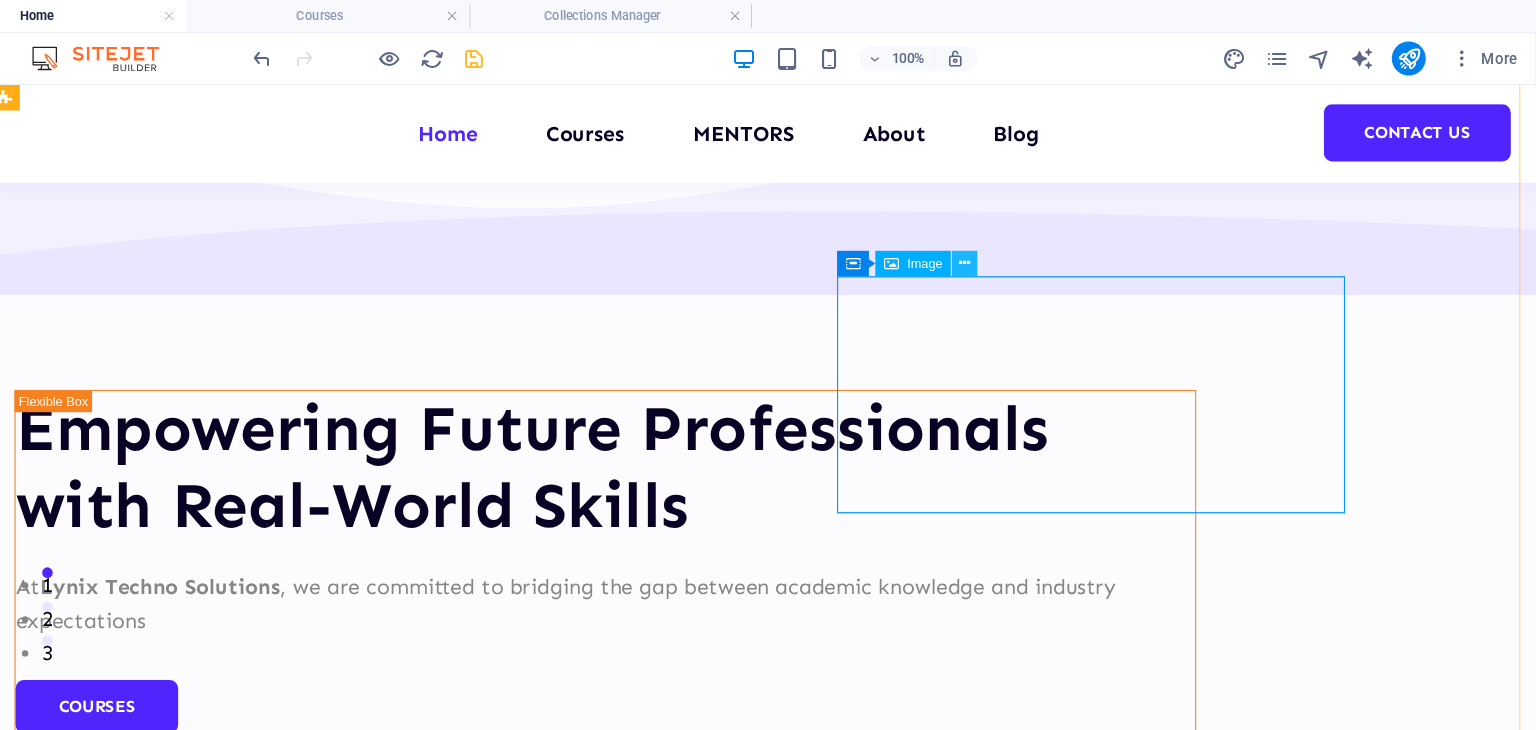 click at bounding box center (998, 247) 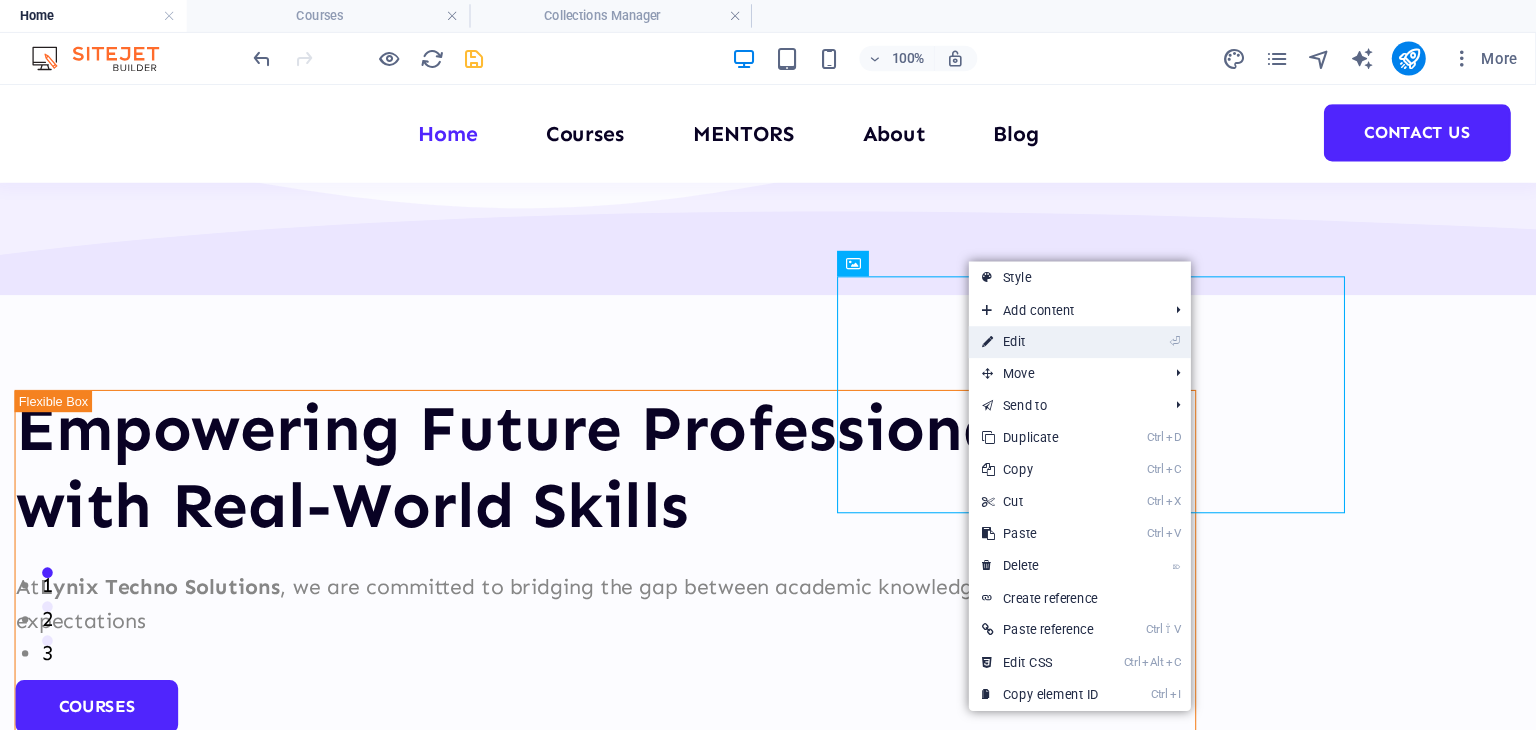 click on "⏎  Edit" at bounding box center [1069, 322] 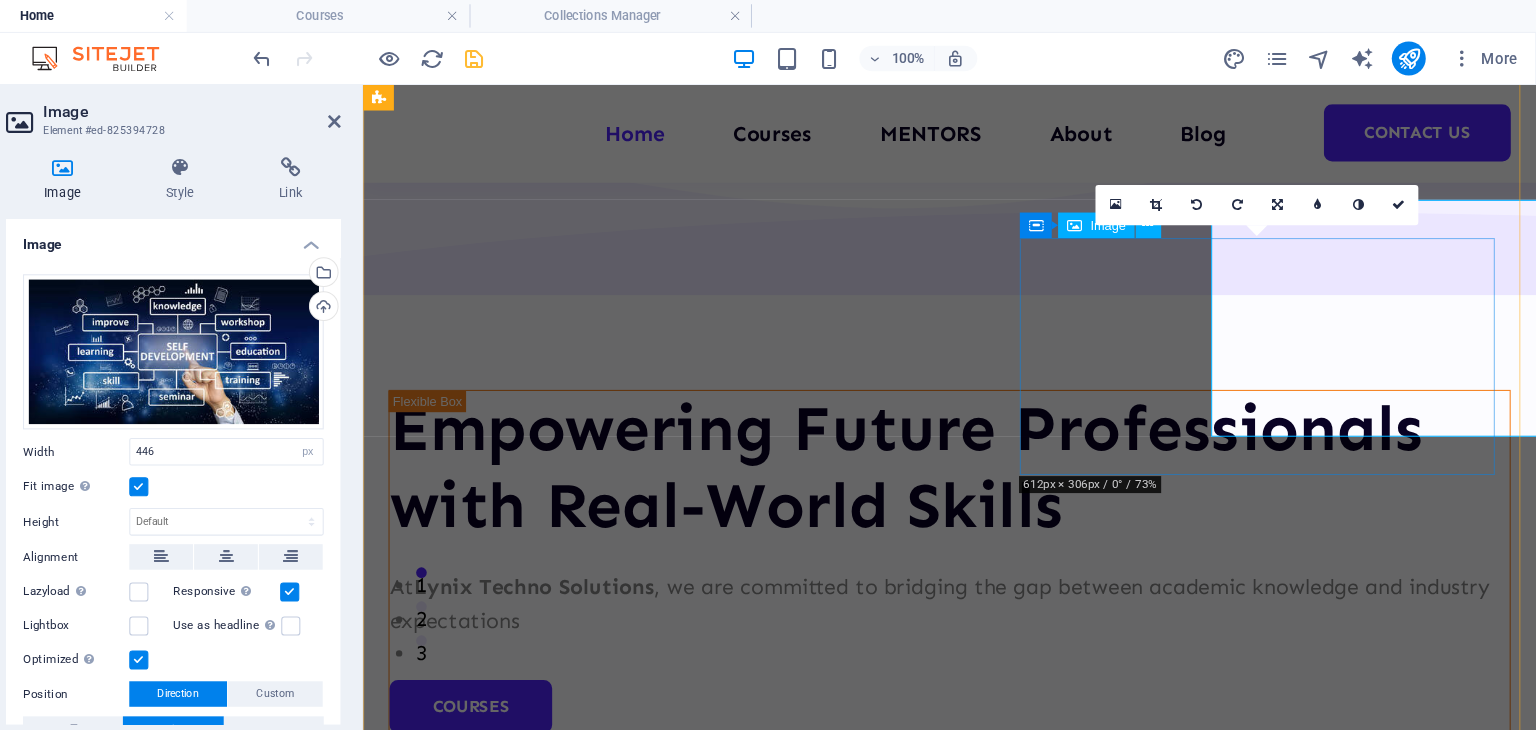 scroll, scrollTop: 166, scrollLeft: 0, axis: vertical 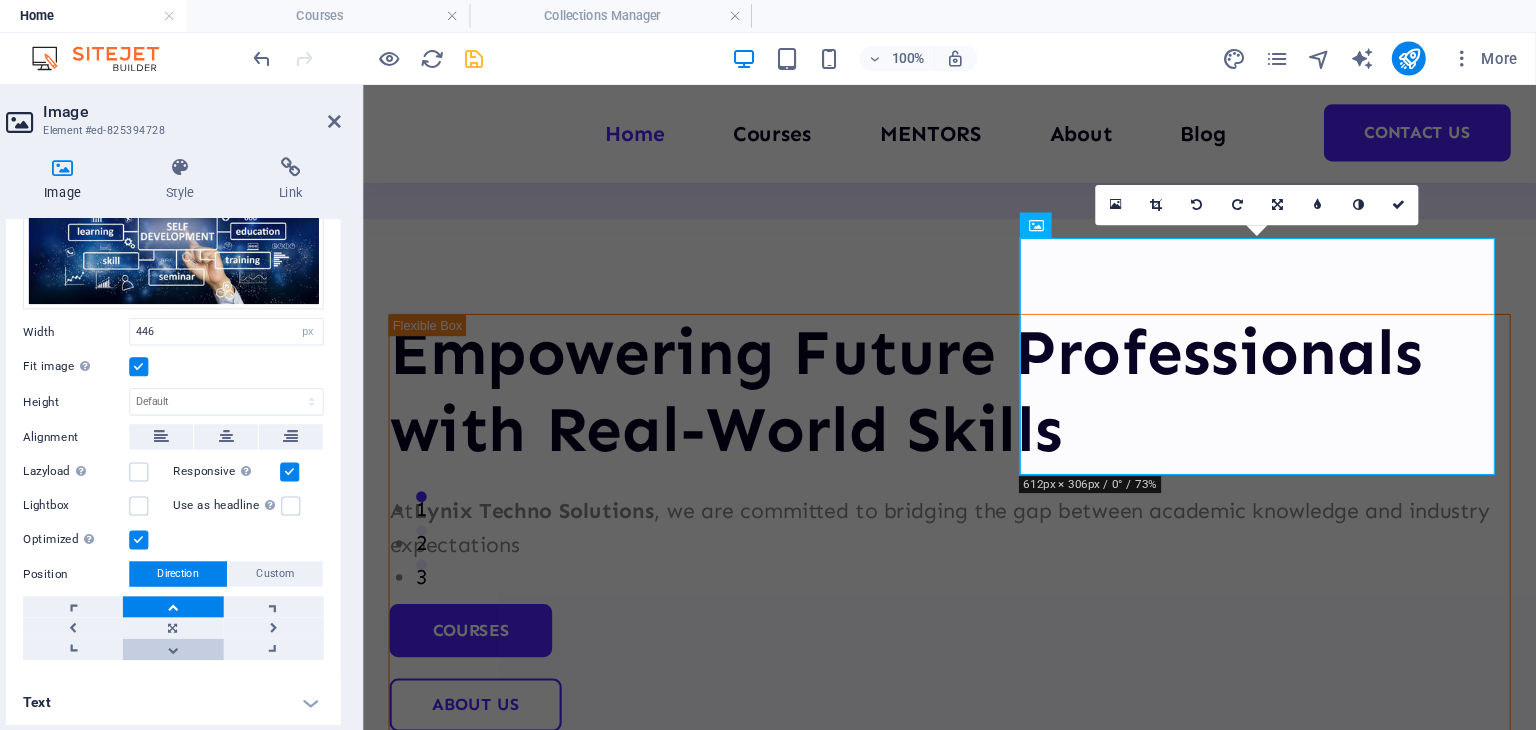 click at bounding box center [253, 611] 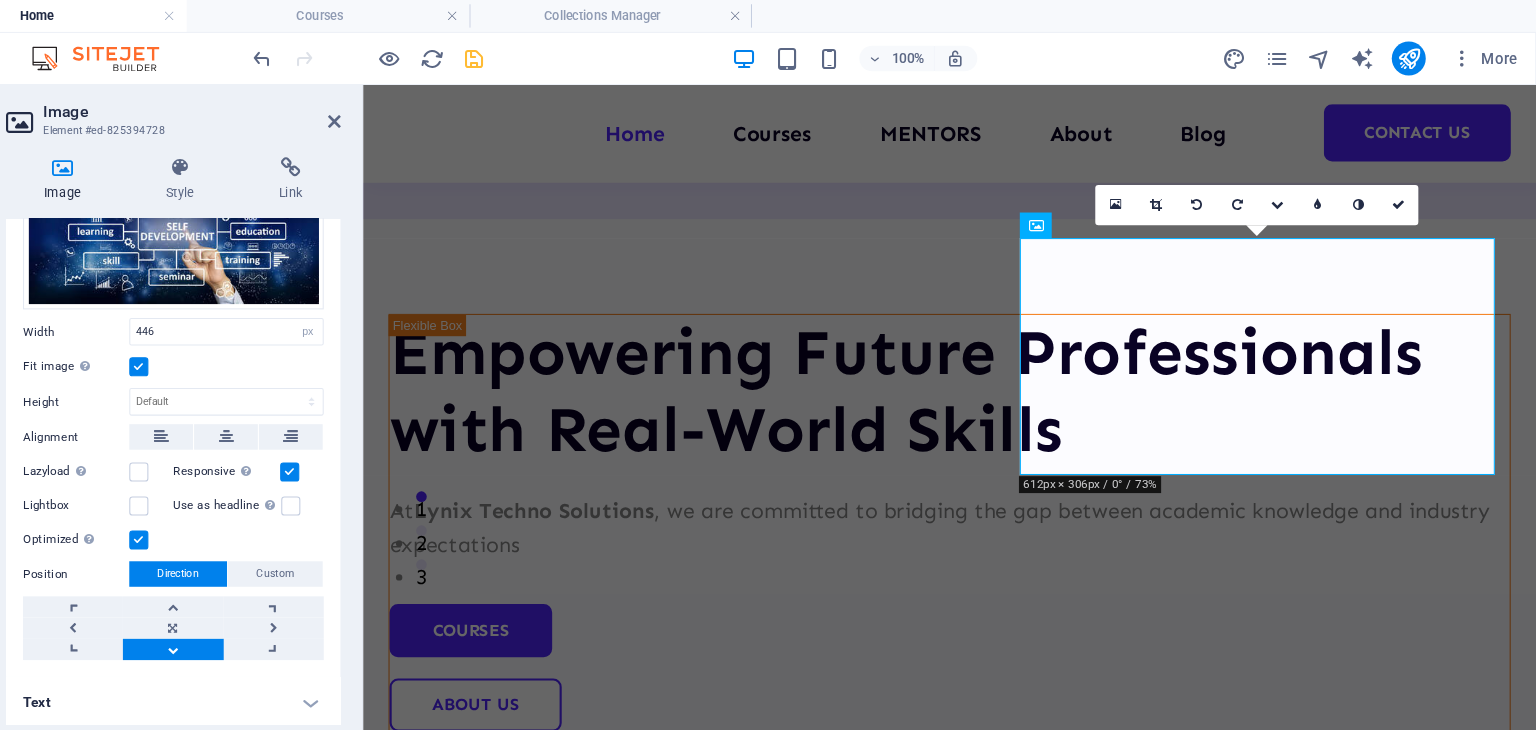 click at bounding box center [253, 611] 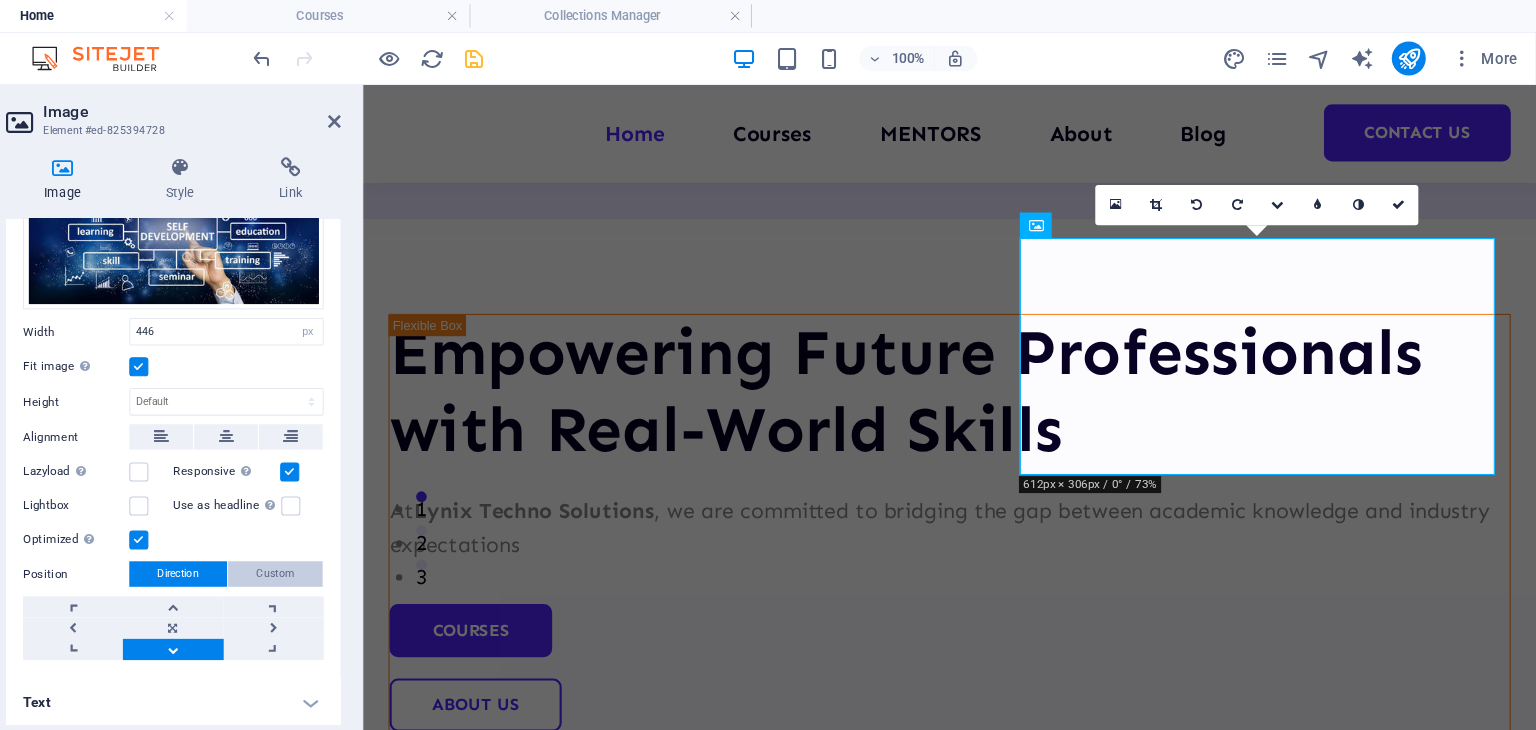 click on "Custom" at bounding box center [350, 540] 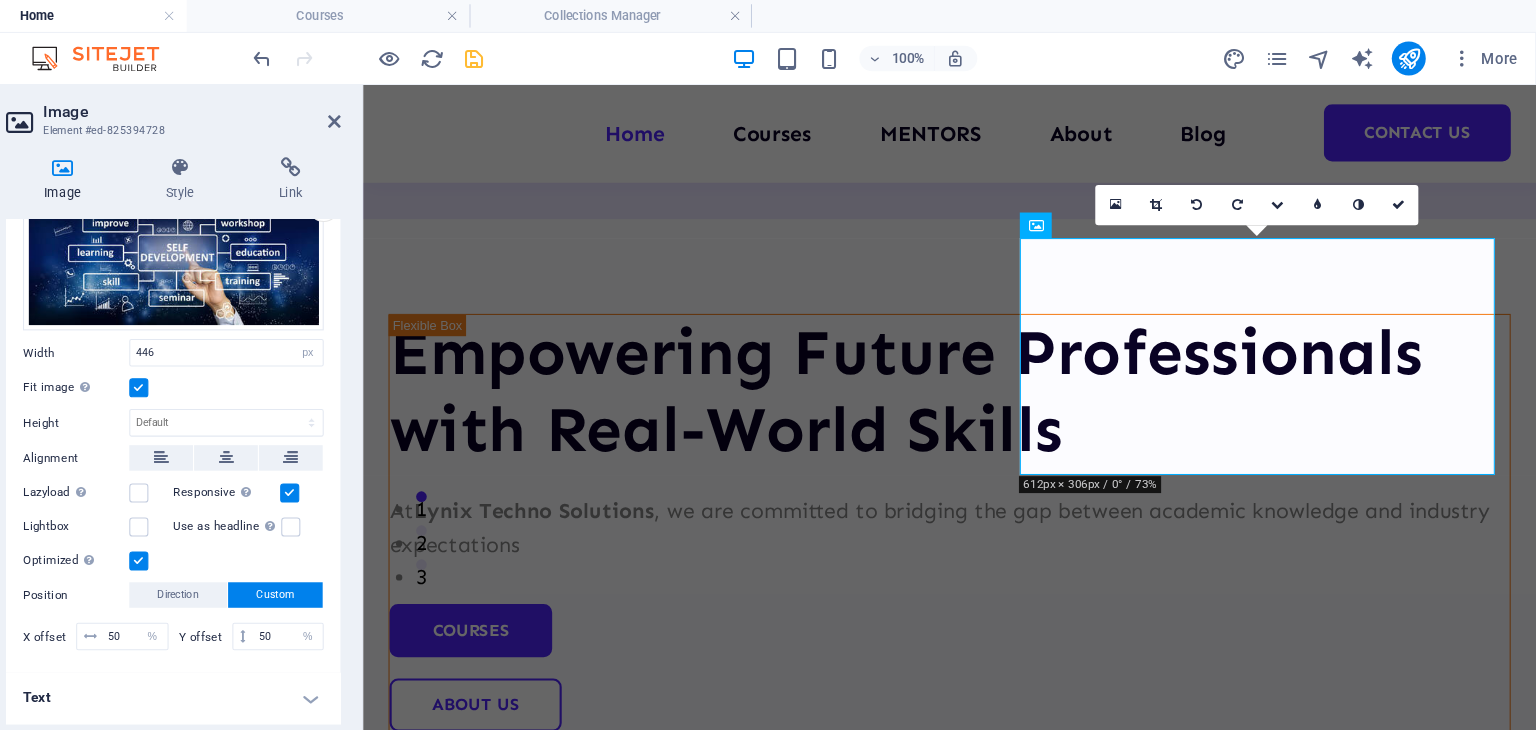 scroll, scrollTop: 89, scrollLeft: 0, axis: vertical 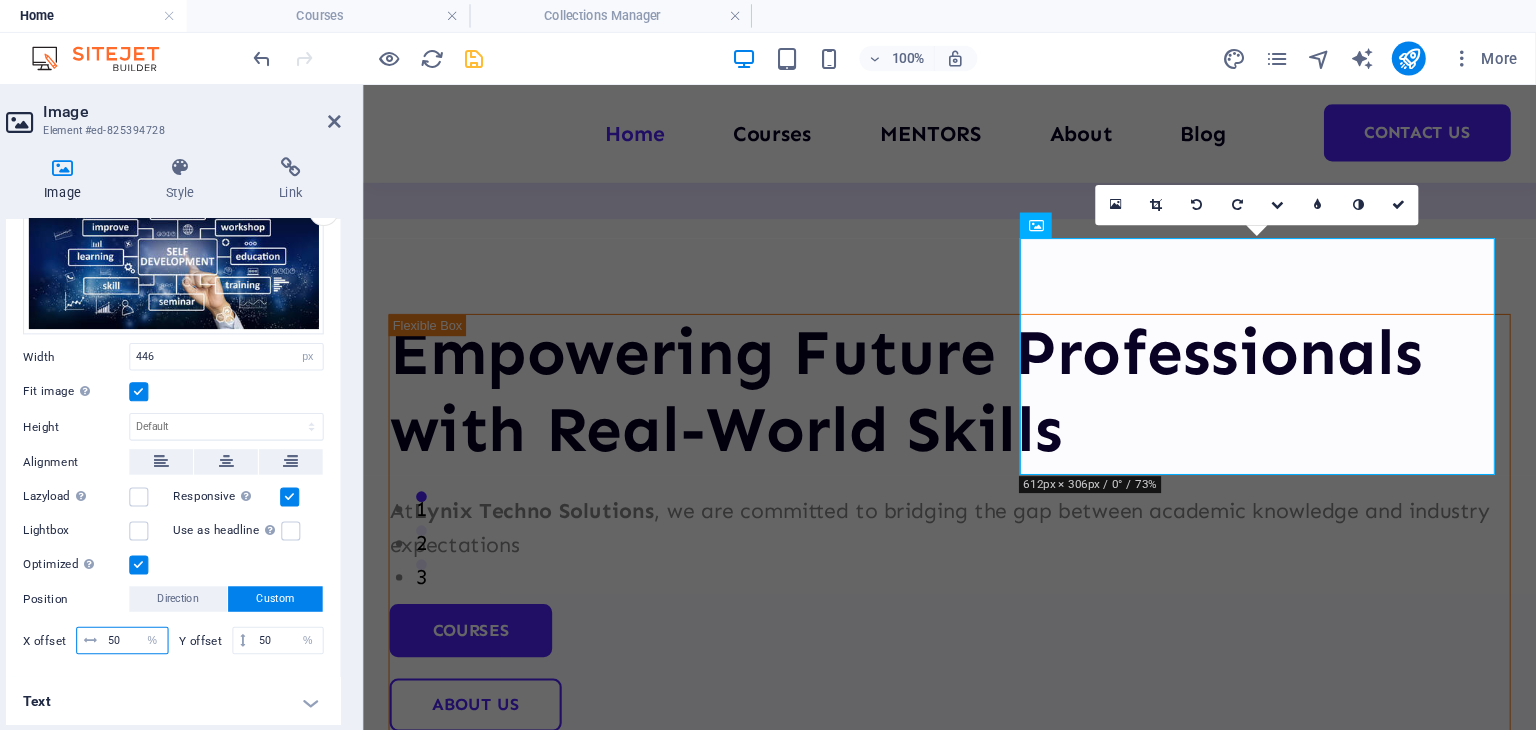click on "50" at bounding box center [217, 603] 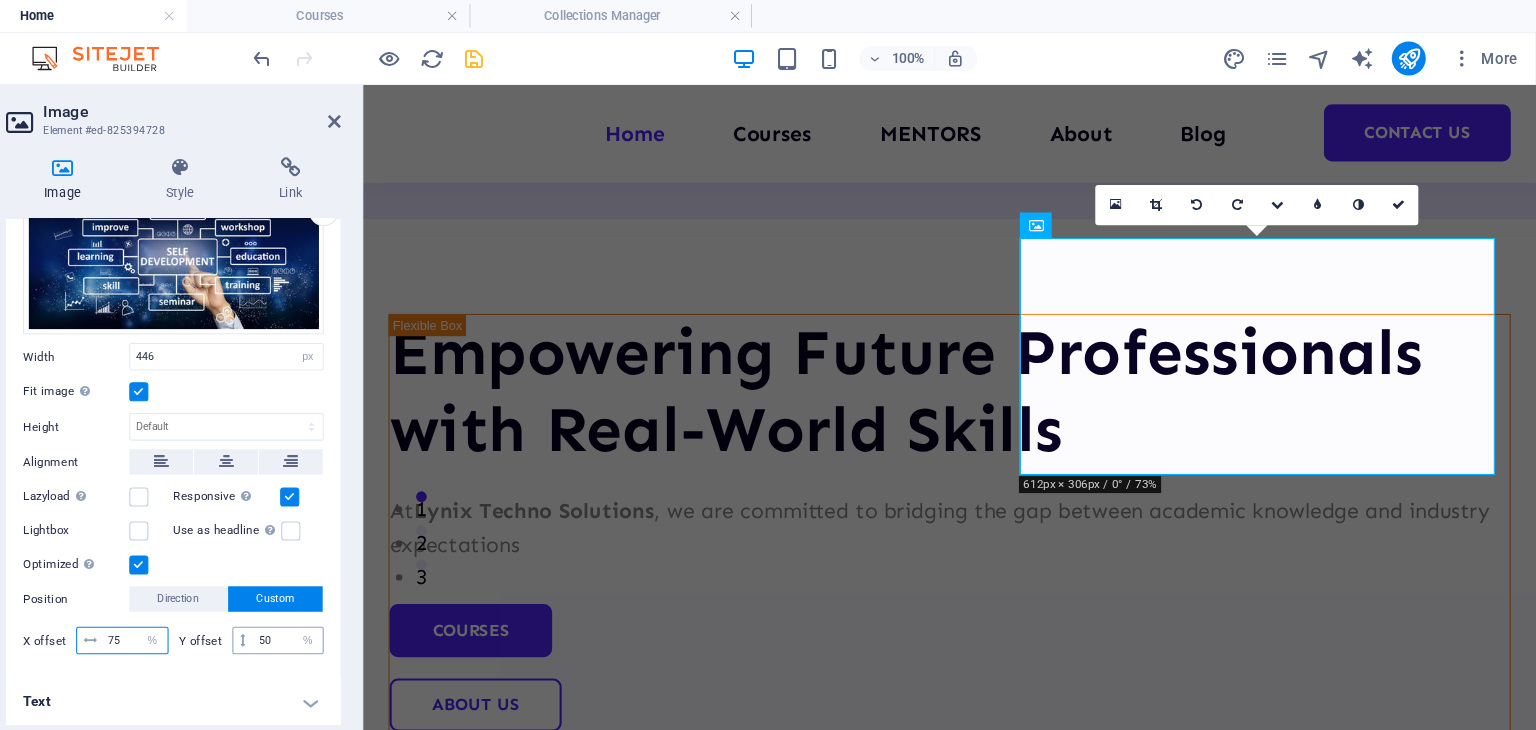 type on "75" 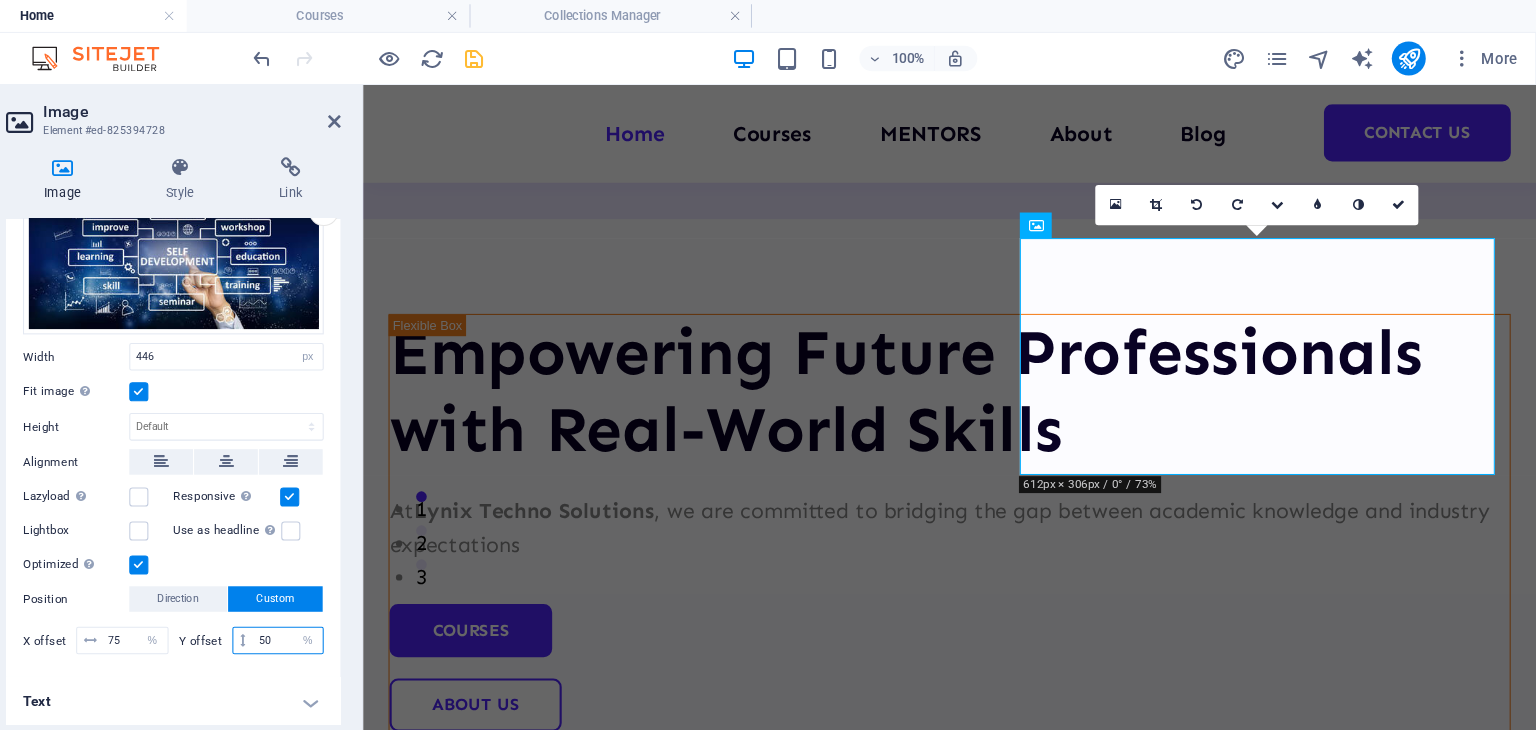 click on "50" at bounding box center [361, 603] 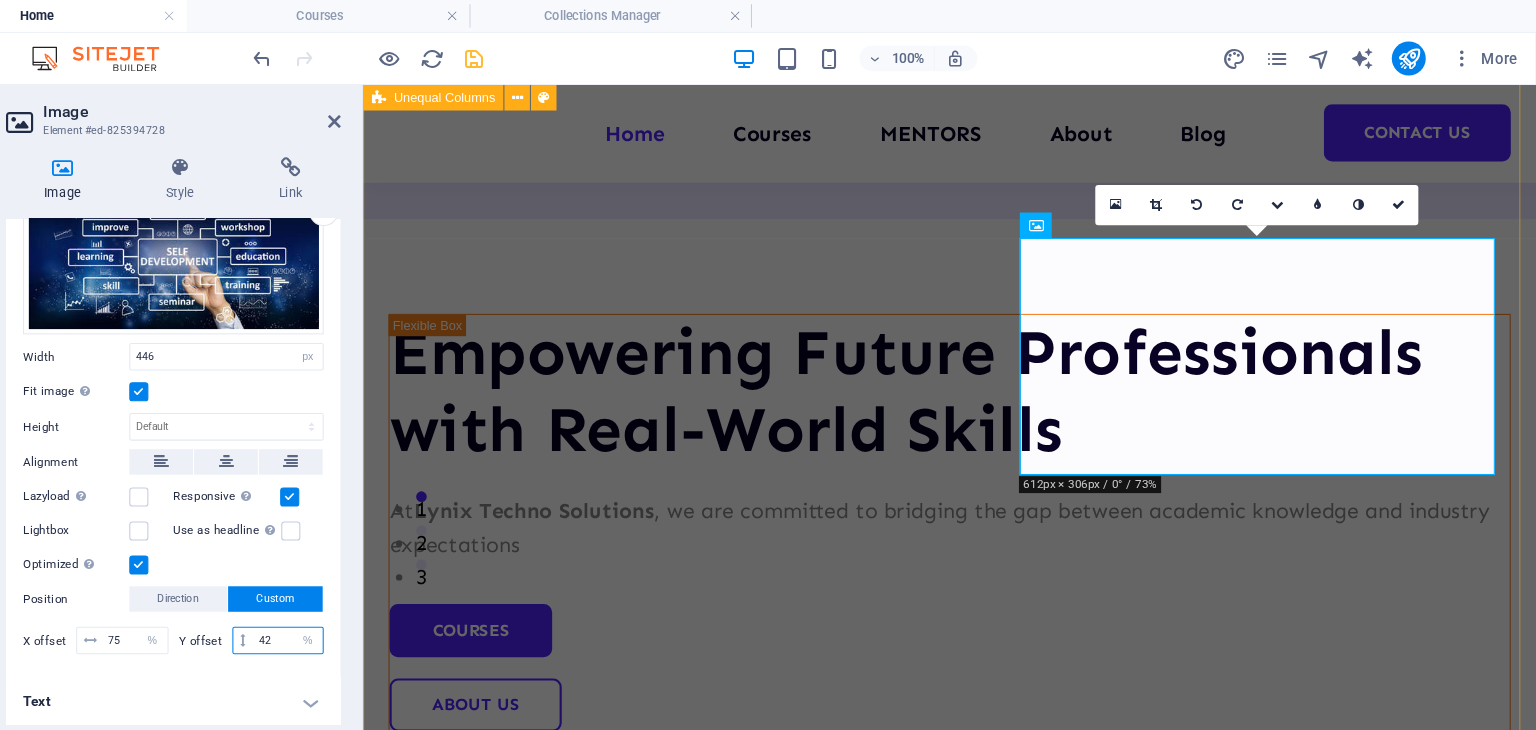 type on "42" 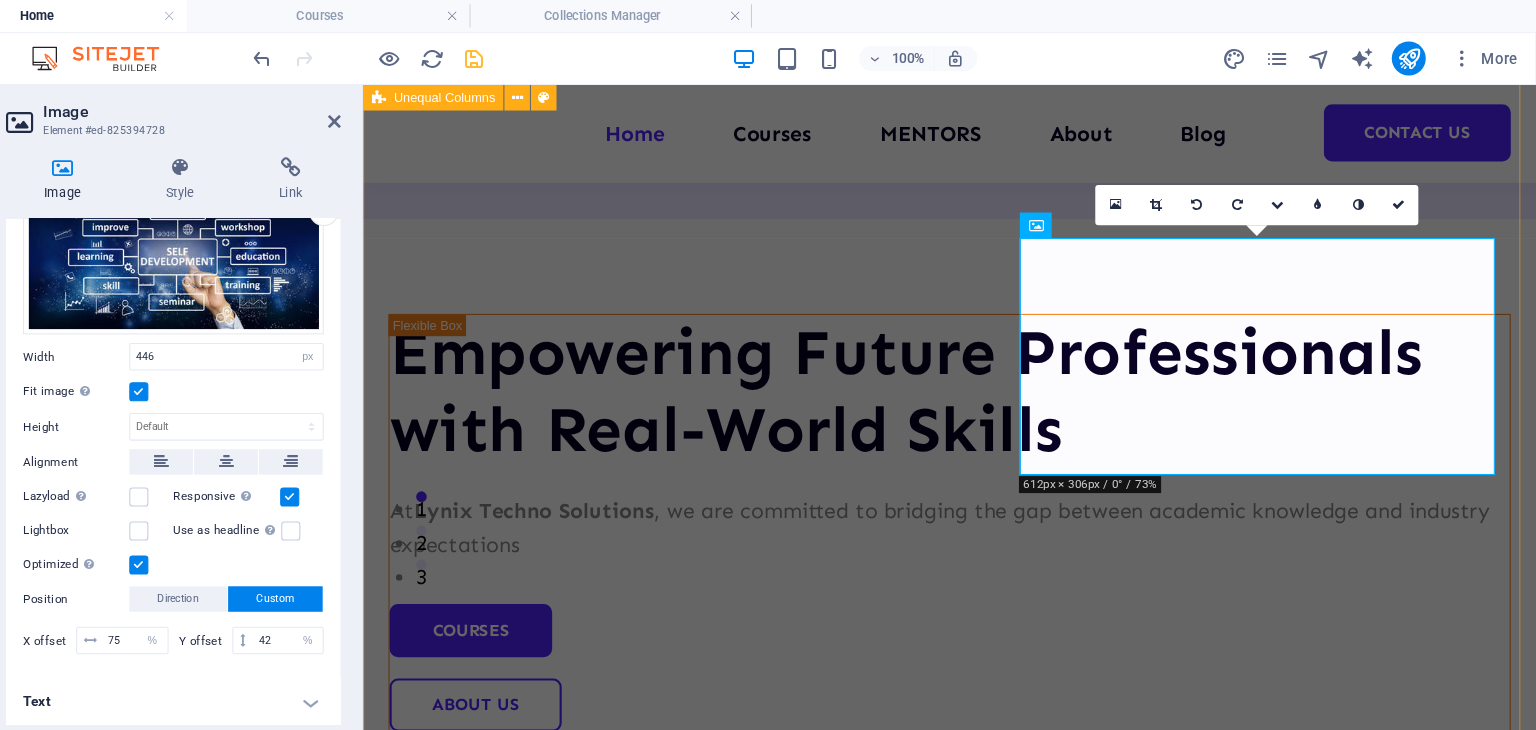 click on "Empowering Future Professionals with Real-World Skills At [COMPANY], we are committed to bridging the gap between academic knowledge and industry expectations Courses About Us" at bounding box center [915, 548] 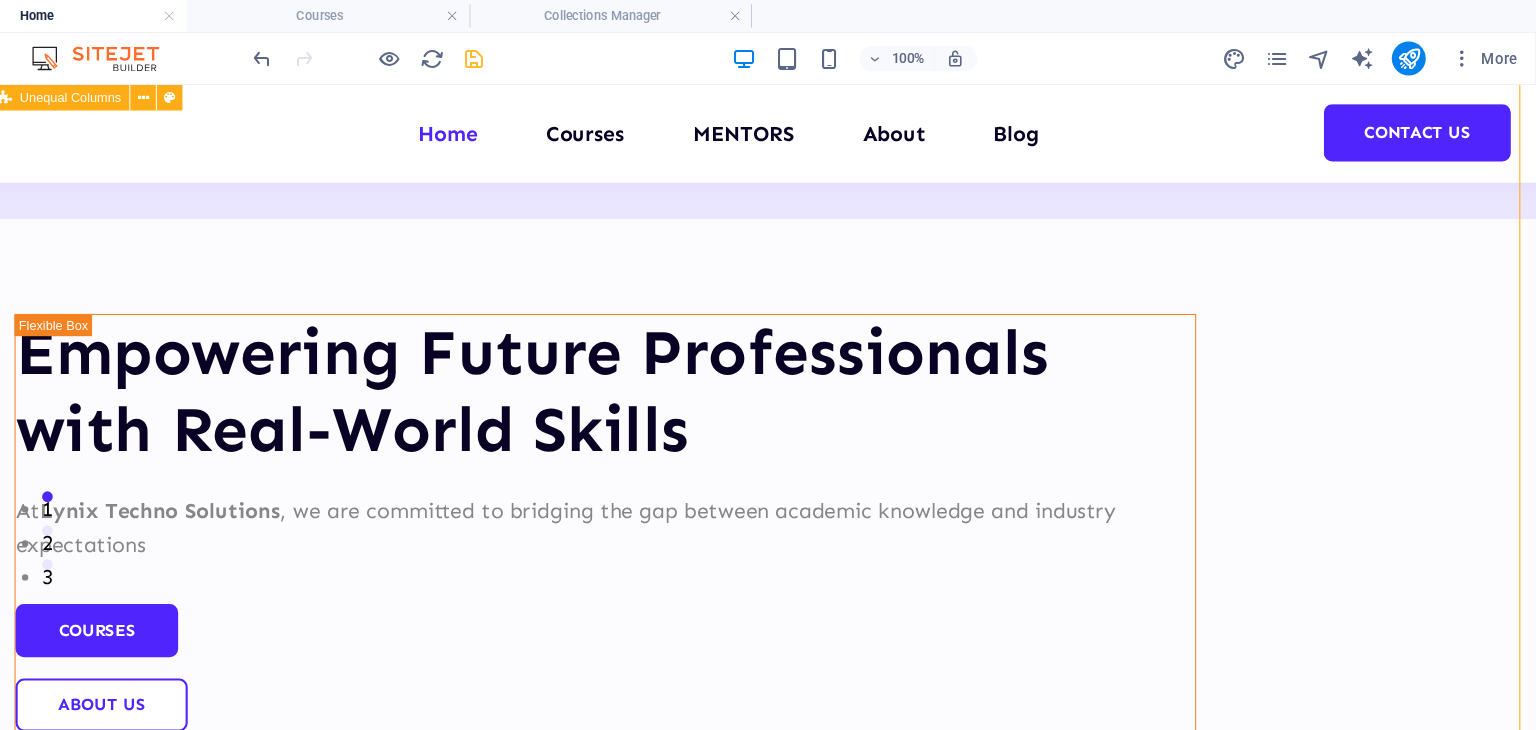 scroll, scrollTop: 94, scrollLeft: 0, axis: vertical 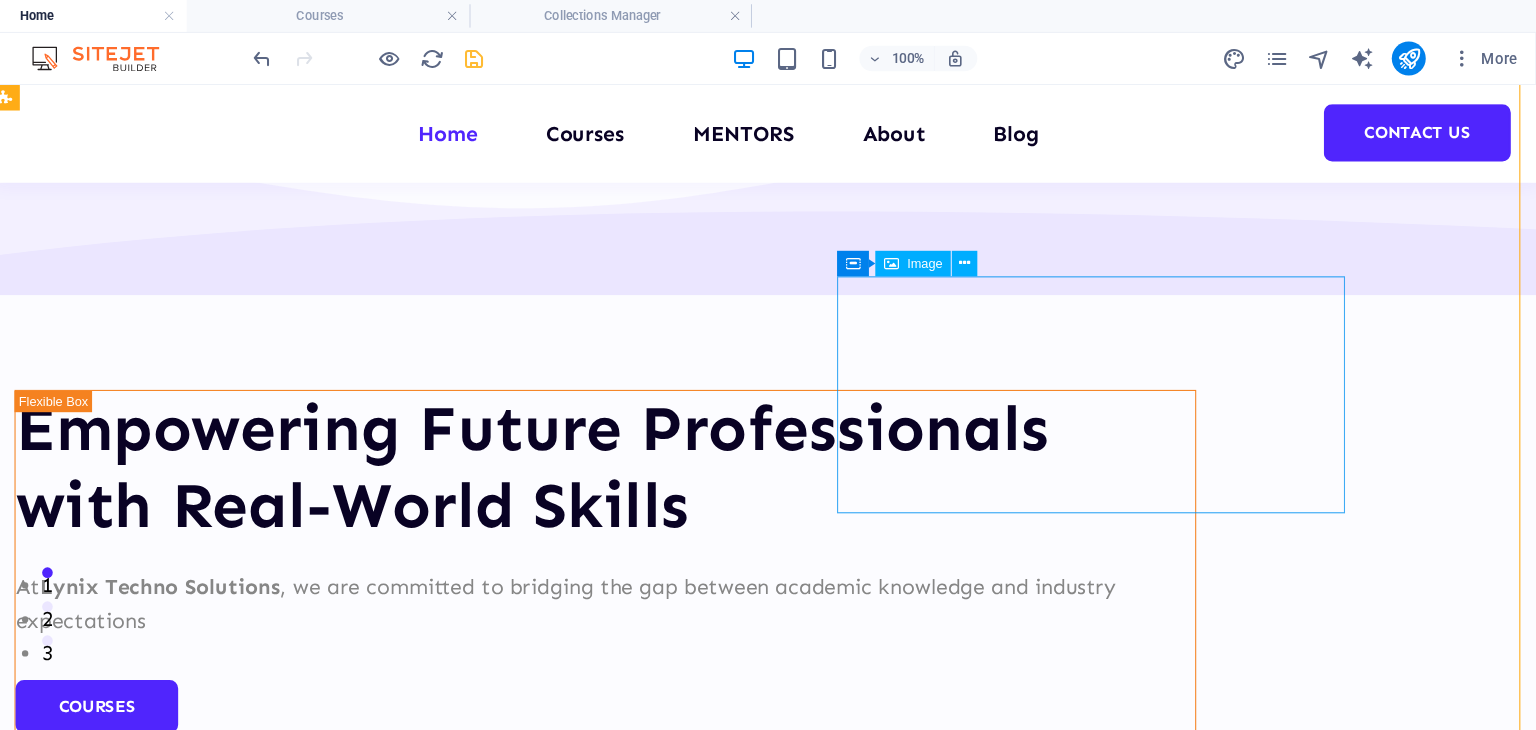 click at bounding box center (570, 897) 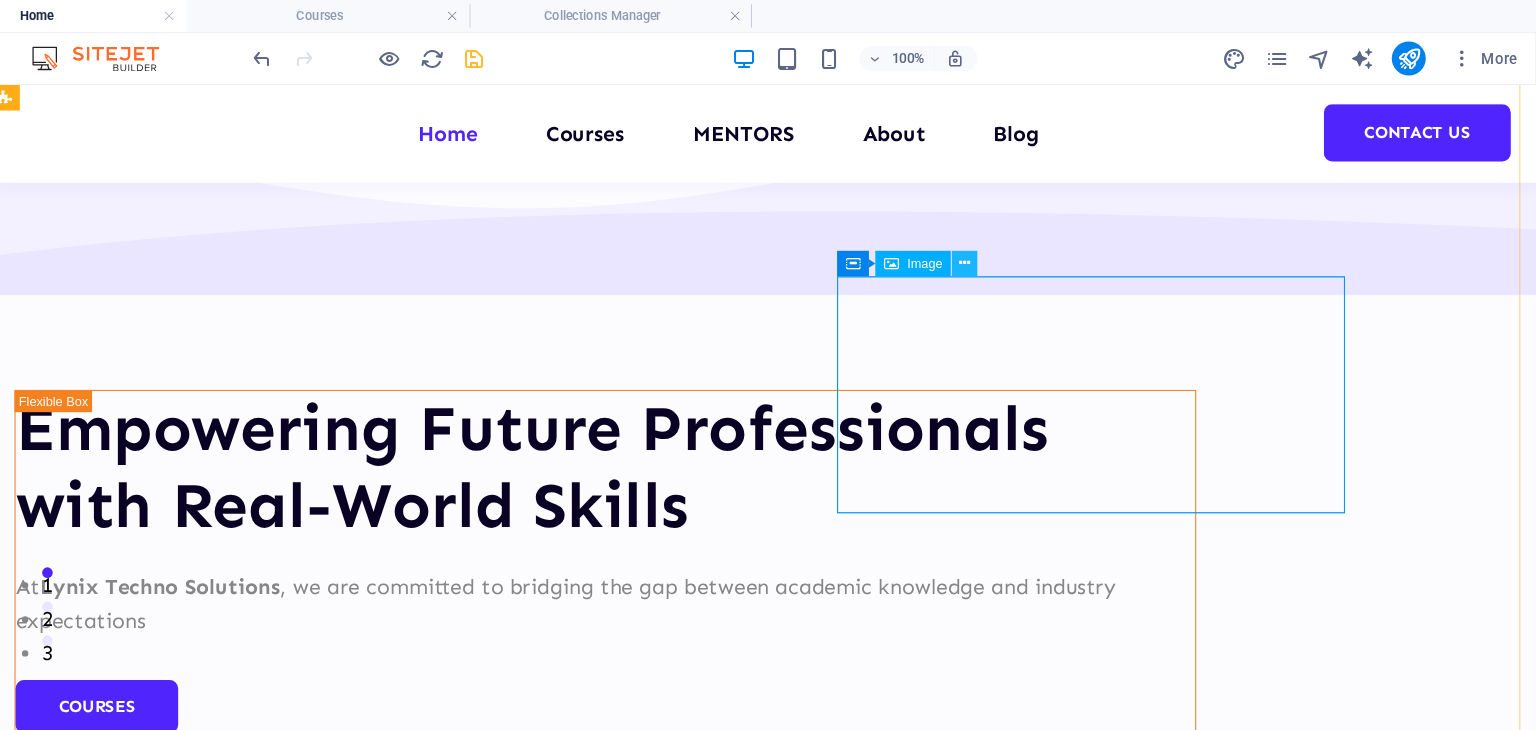 click at bounding box center (998, 247) 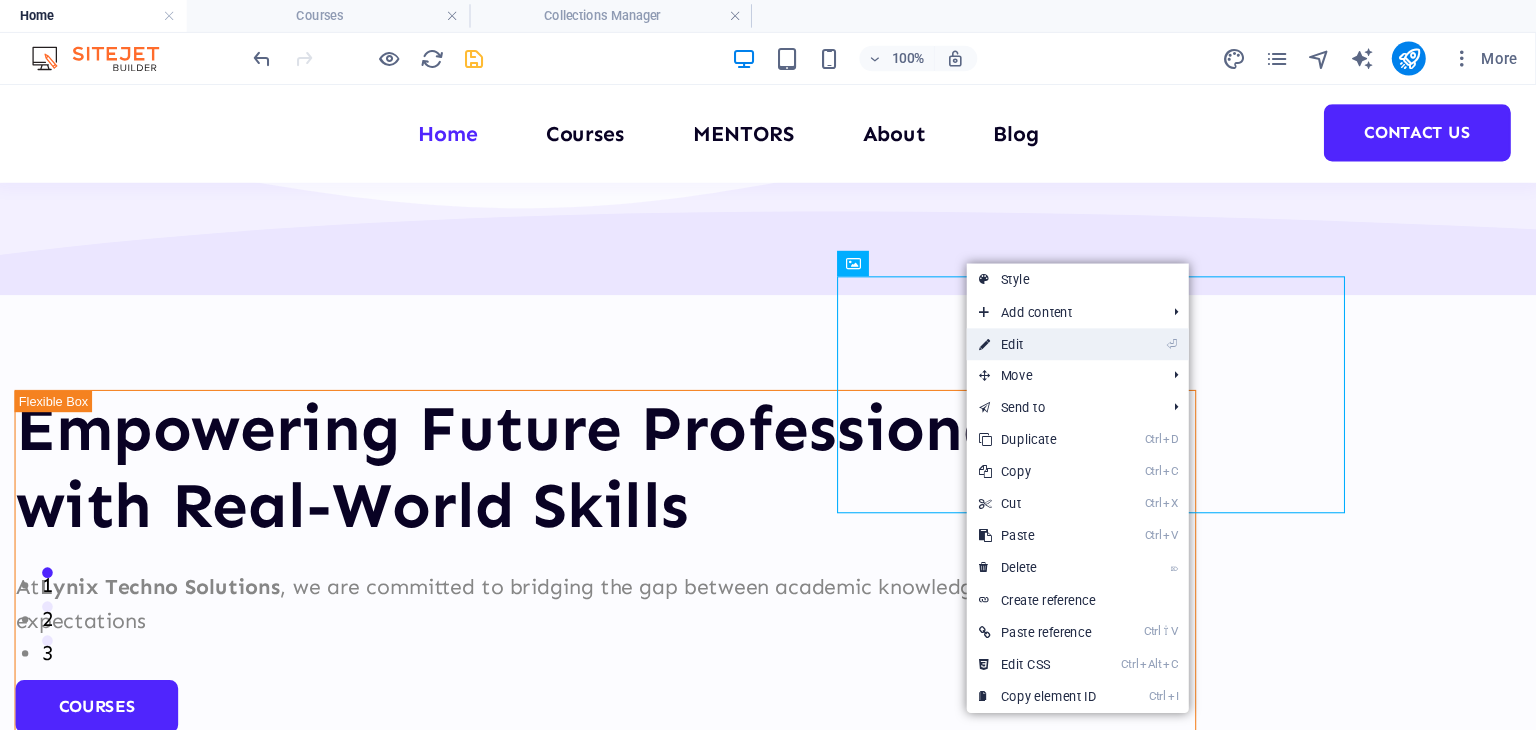 click on "⏎  Edit" at bounding box center (1067, 324) 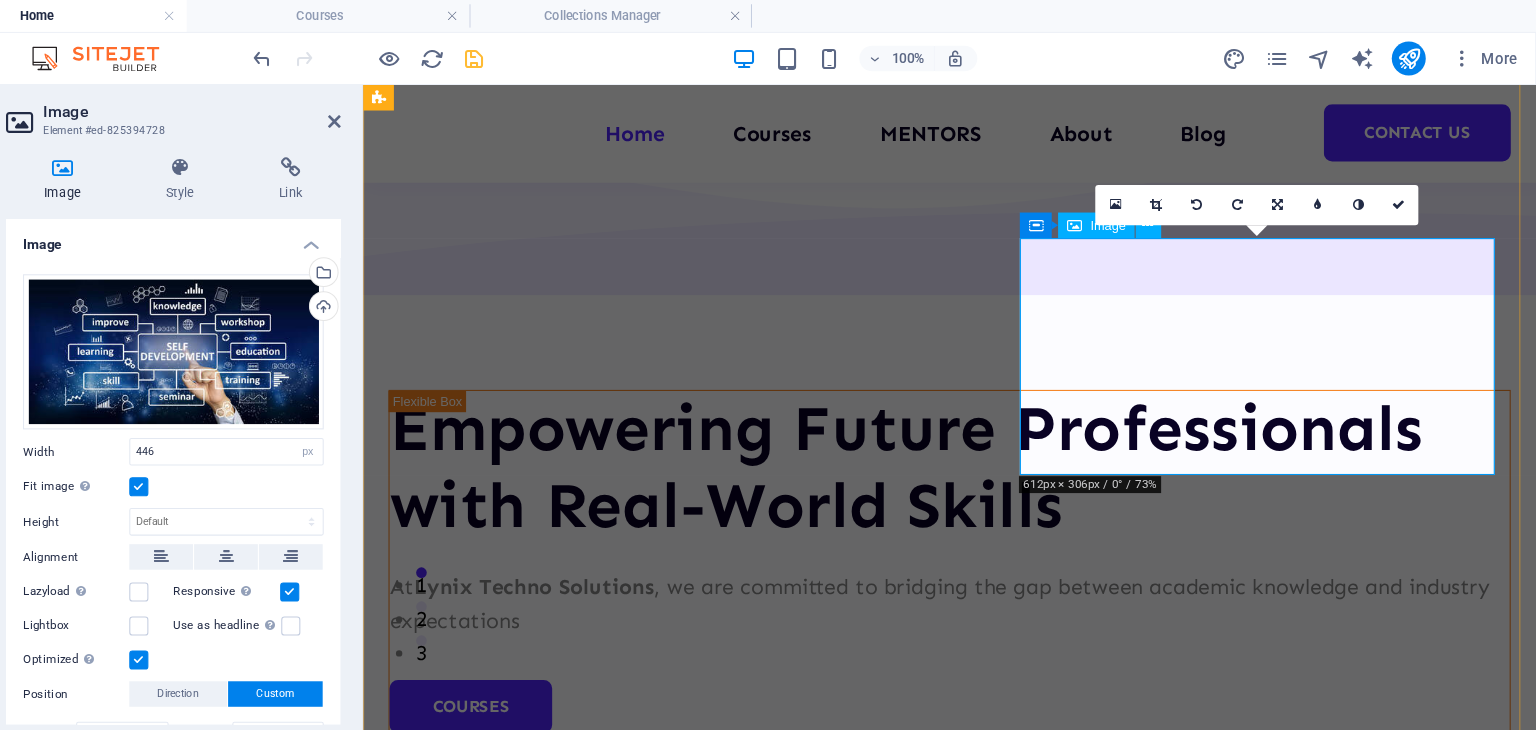 scroll, scrollTop: 166, scrollLeft: 0, axis: vertical 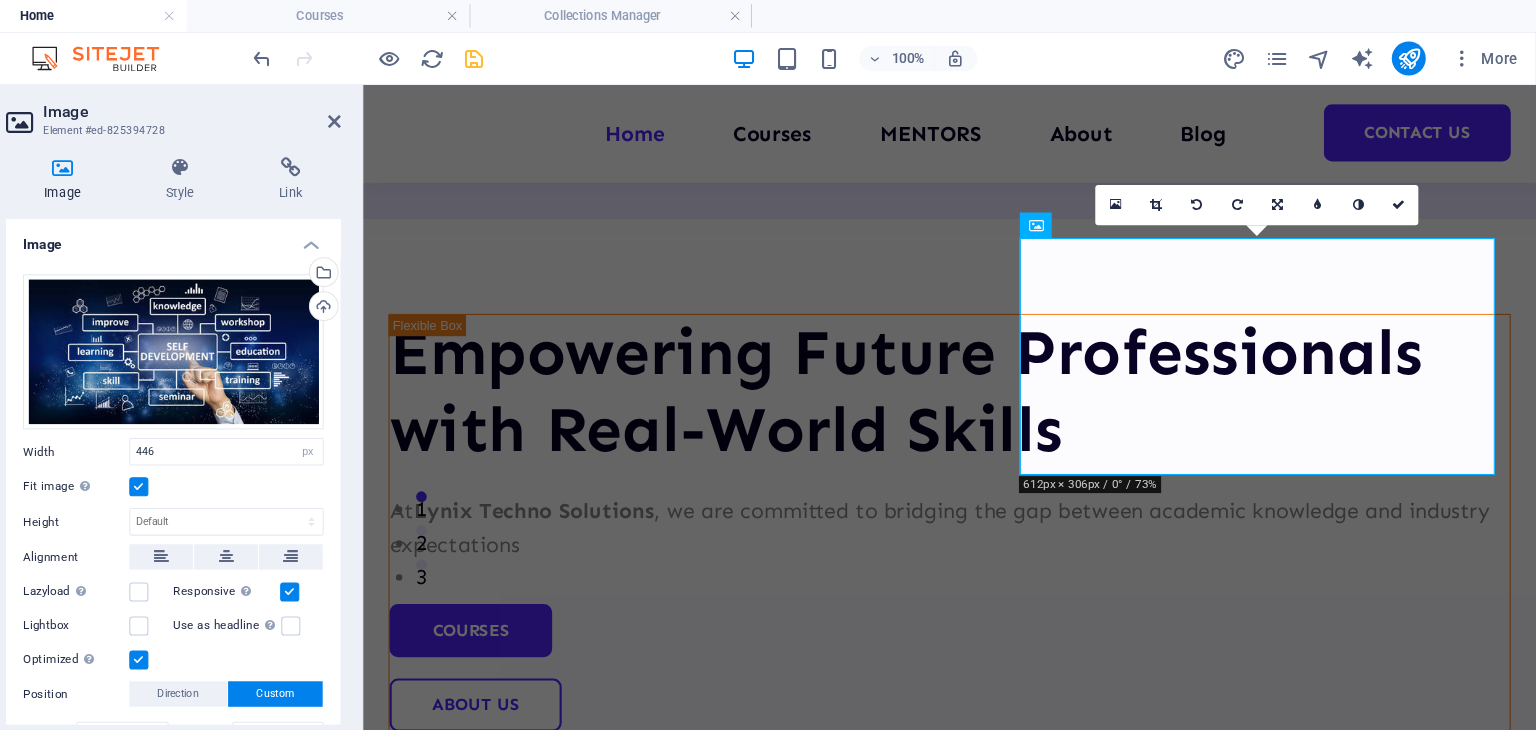 click at bounding box center (221, 458) 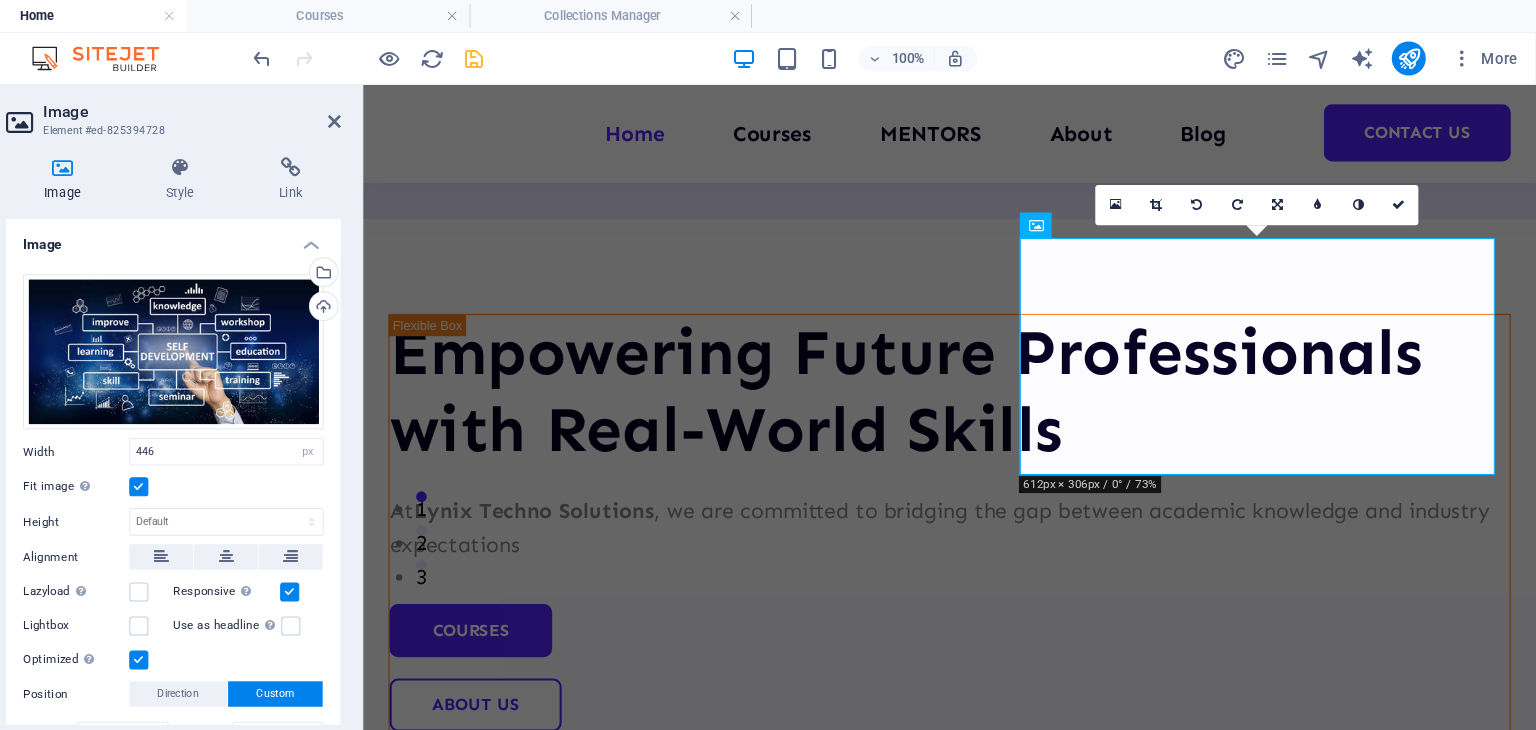 click on "Fit image Automatically fit image to a fixed width and height" at bounding box center [0, 0] 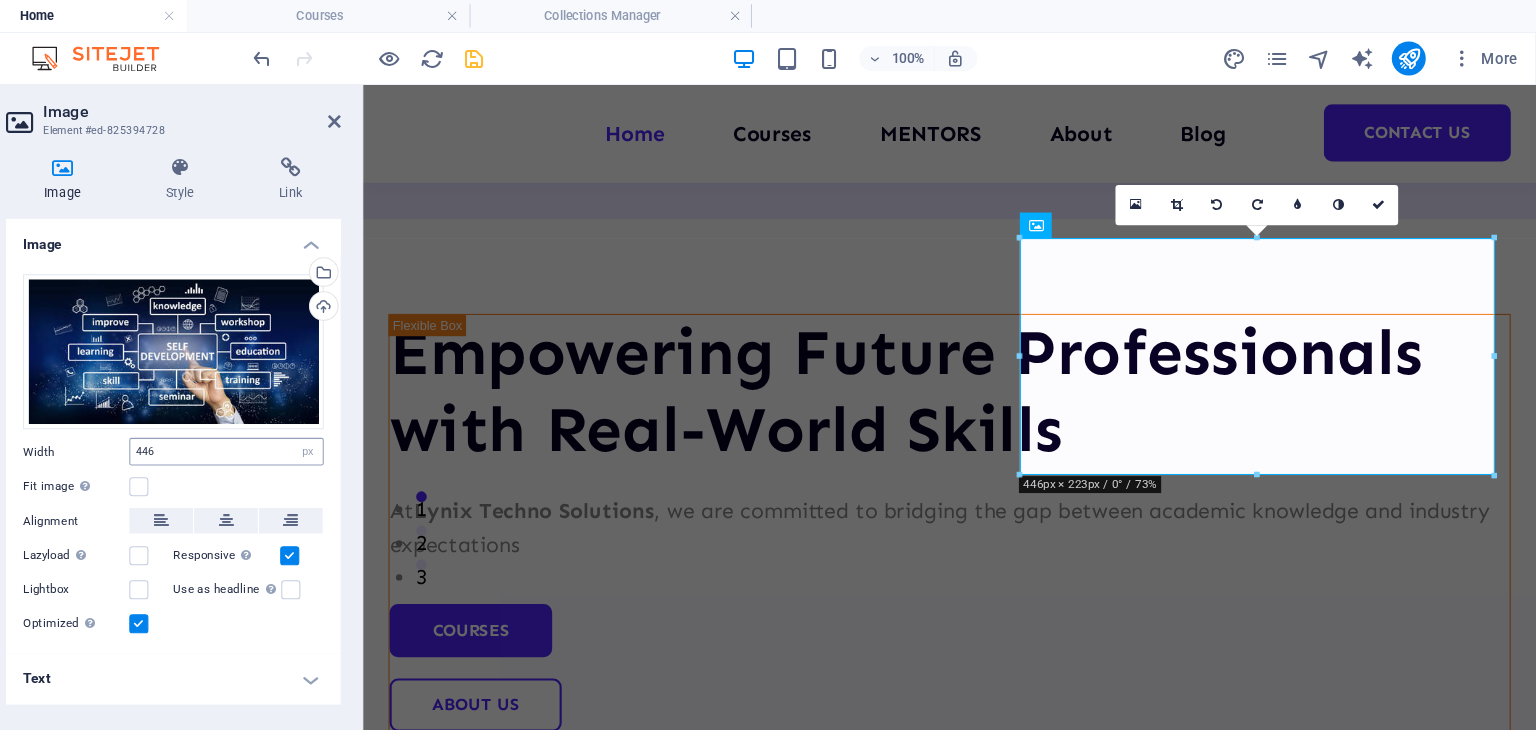 scroll, scrollTop: 0, scrollLeft: 0, axis: both 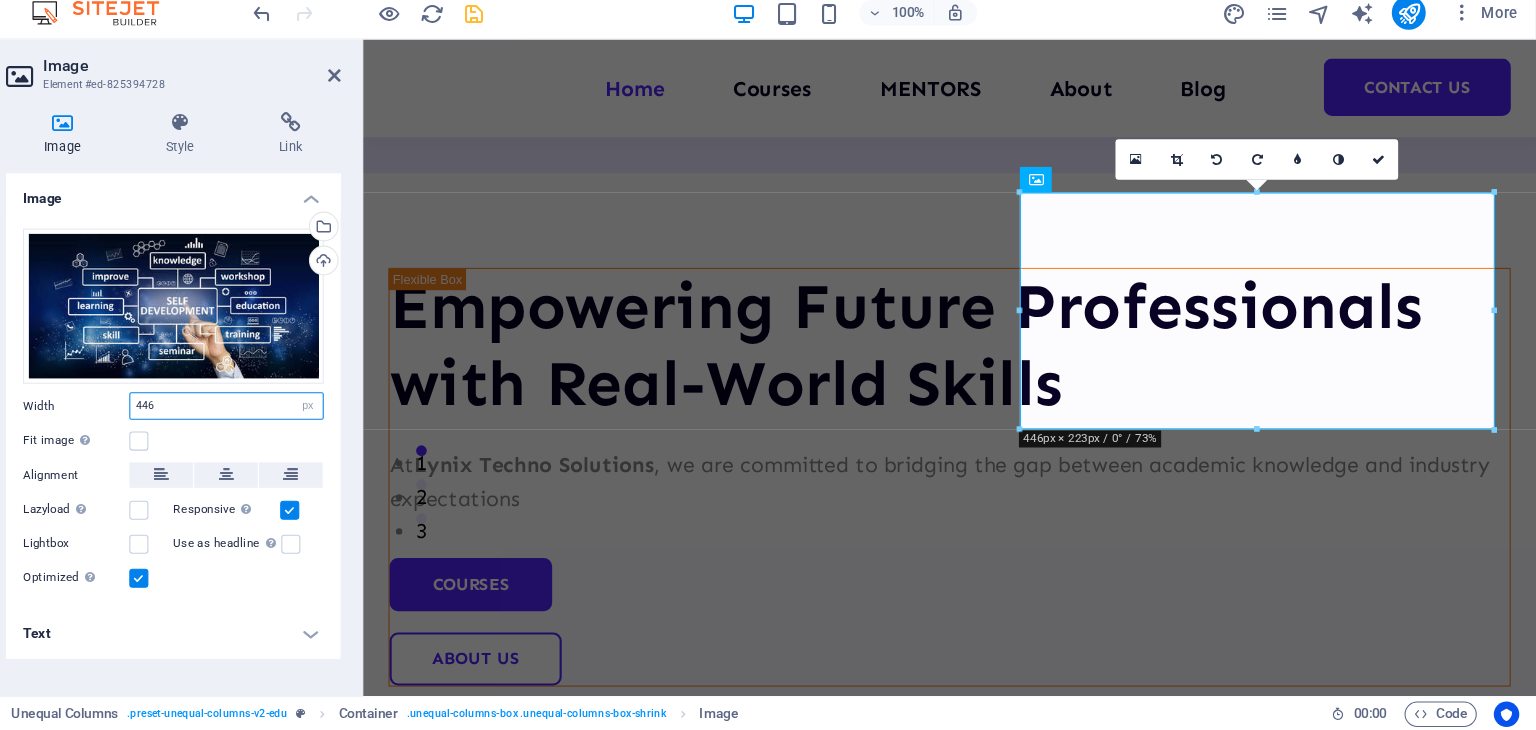 click on "446" at bounding box center (303, 425) 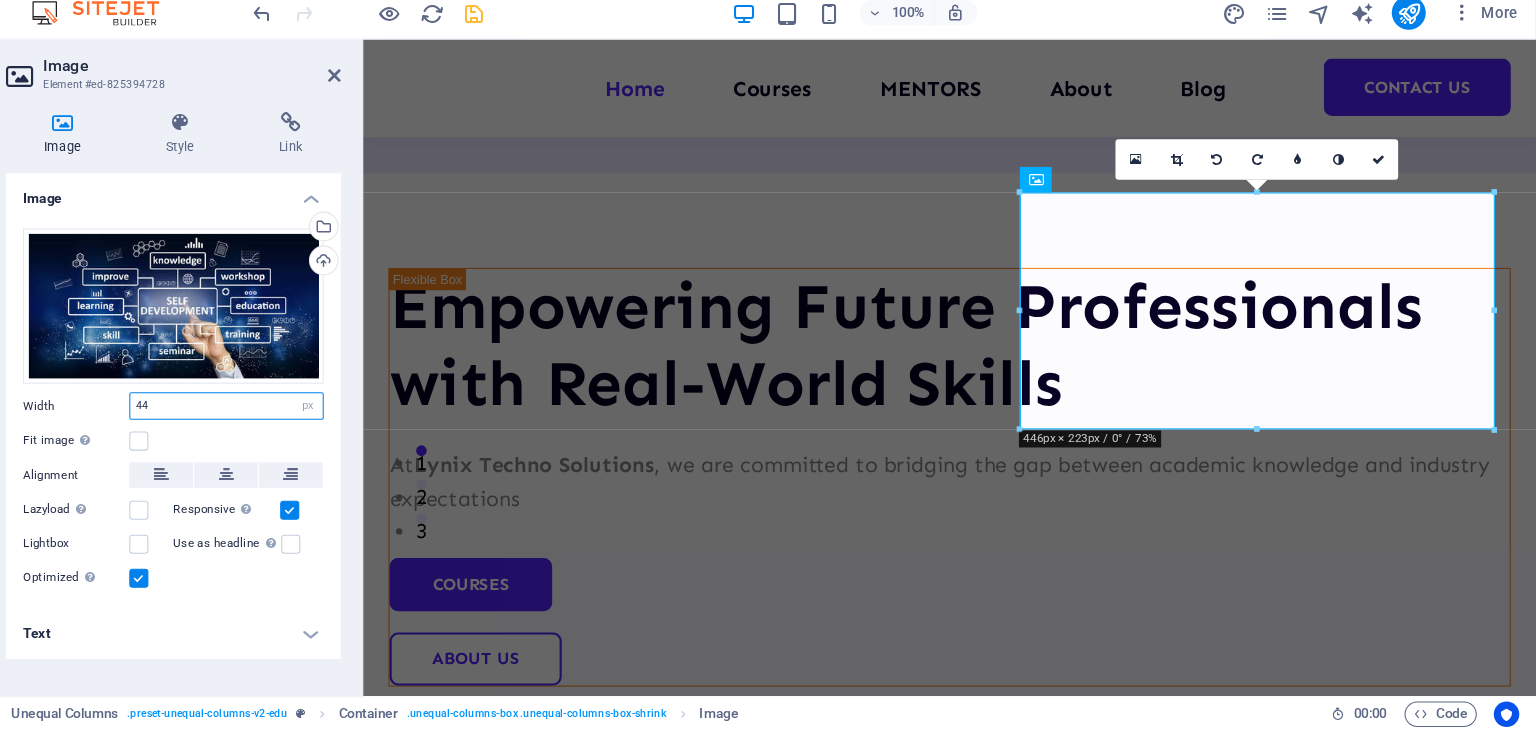 type on "4" 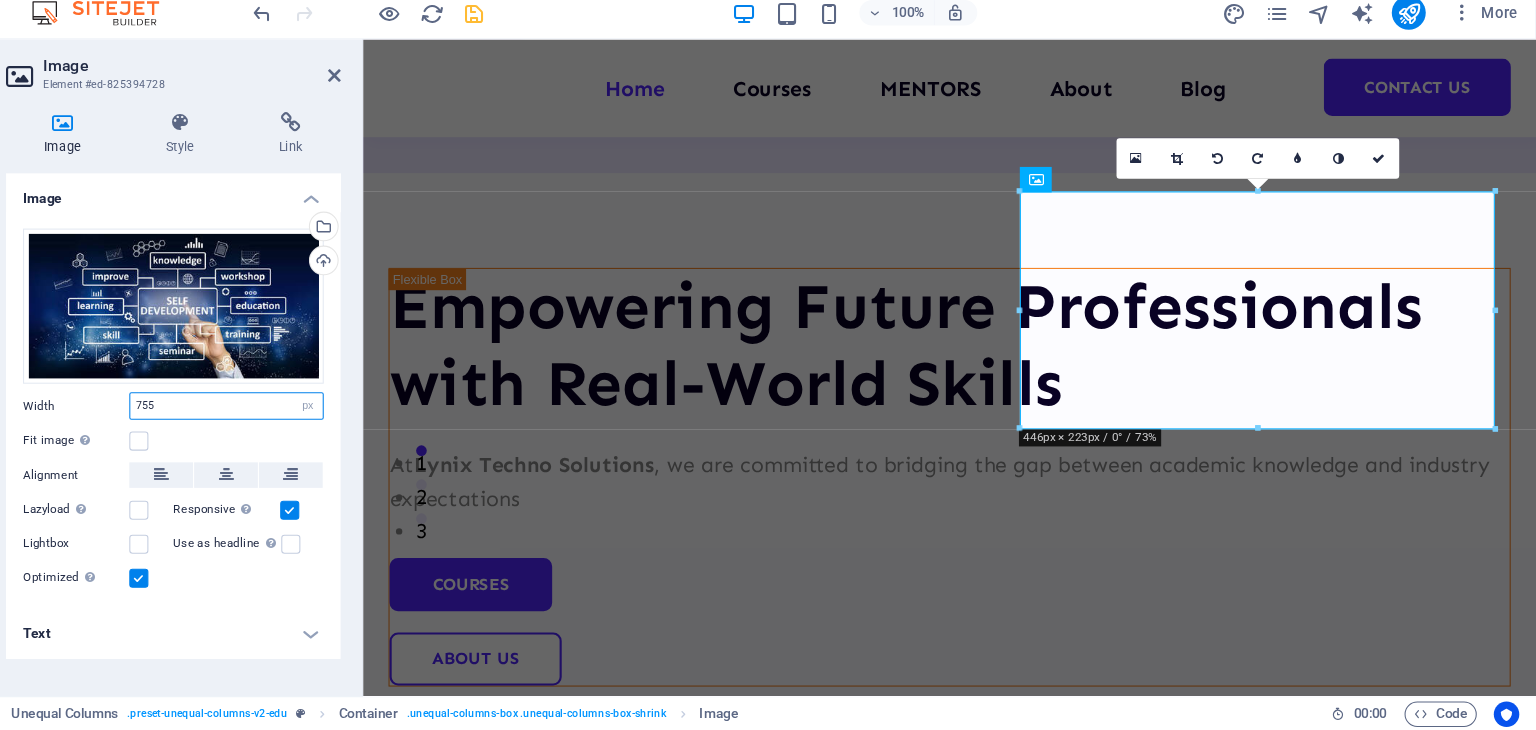 type on "755" 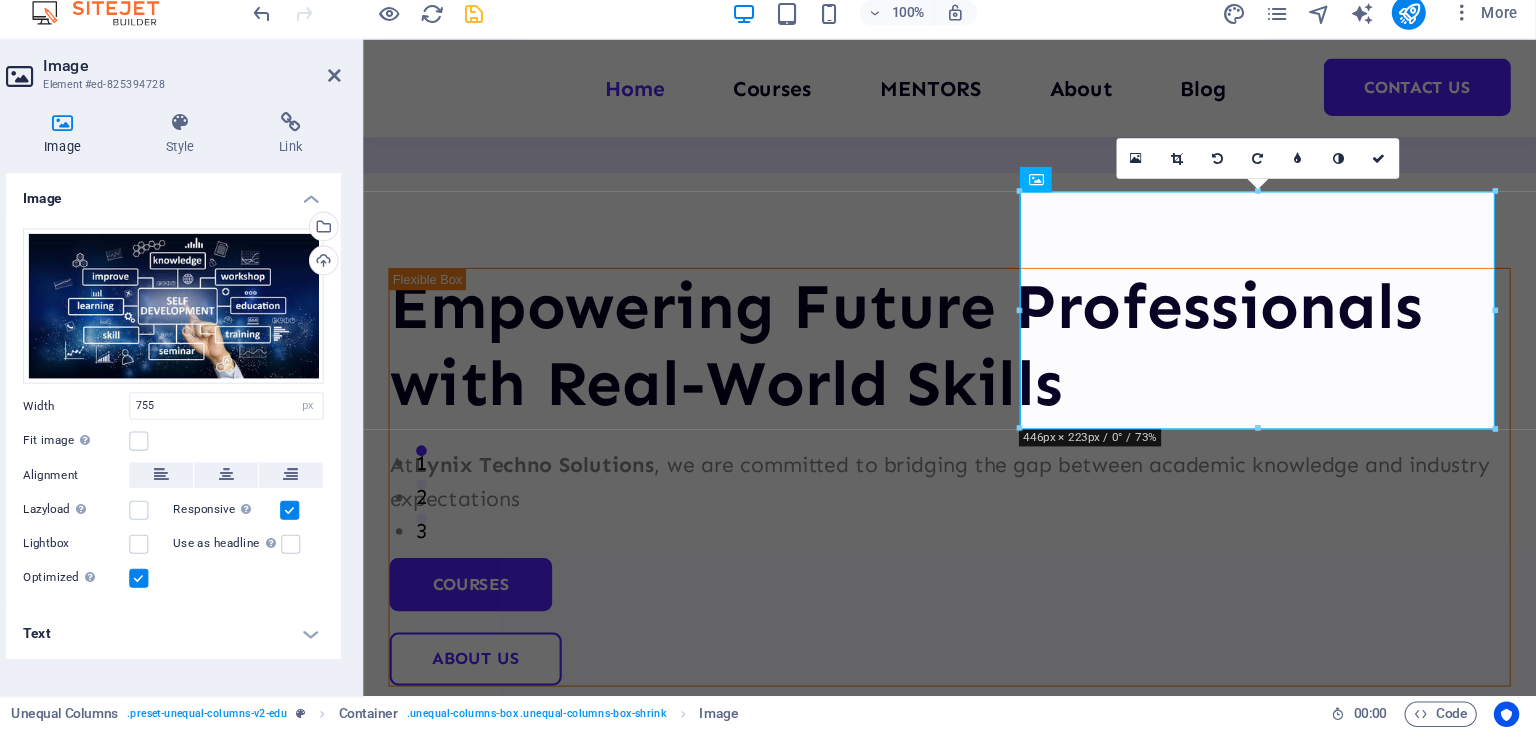 click on "Drag files here, click to choose files or select files from Files or our free stock photos & videos Select files from the file manager, stock photos, or upload file(s) Upload Width 755 Default auto px rem % em vh vw Fit image Automatically fit image to a fixed width and height Height Default auto px Alignment Lazyload Loading images after the page loads improves page speed. Responsive Automatically load retina image and smartphone optimized sizes. Lightbox Use as headline The image will be wrapped in an H1 headline tag. Useful for giving alternative text the weight of an H1 headline, e.g. for the logo. Leave unchecked if uncertain. Optimized Images are compressed to improve page speed. Position Direction Custom X offset 75 px rem % vh vw Y offset 42 px rem % vh vw" at bounding box center [253, 429] 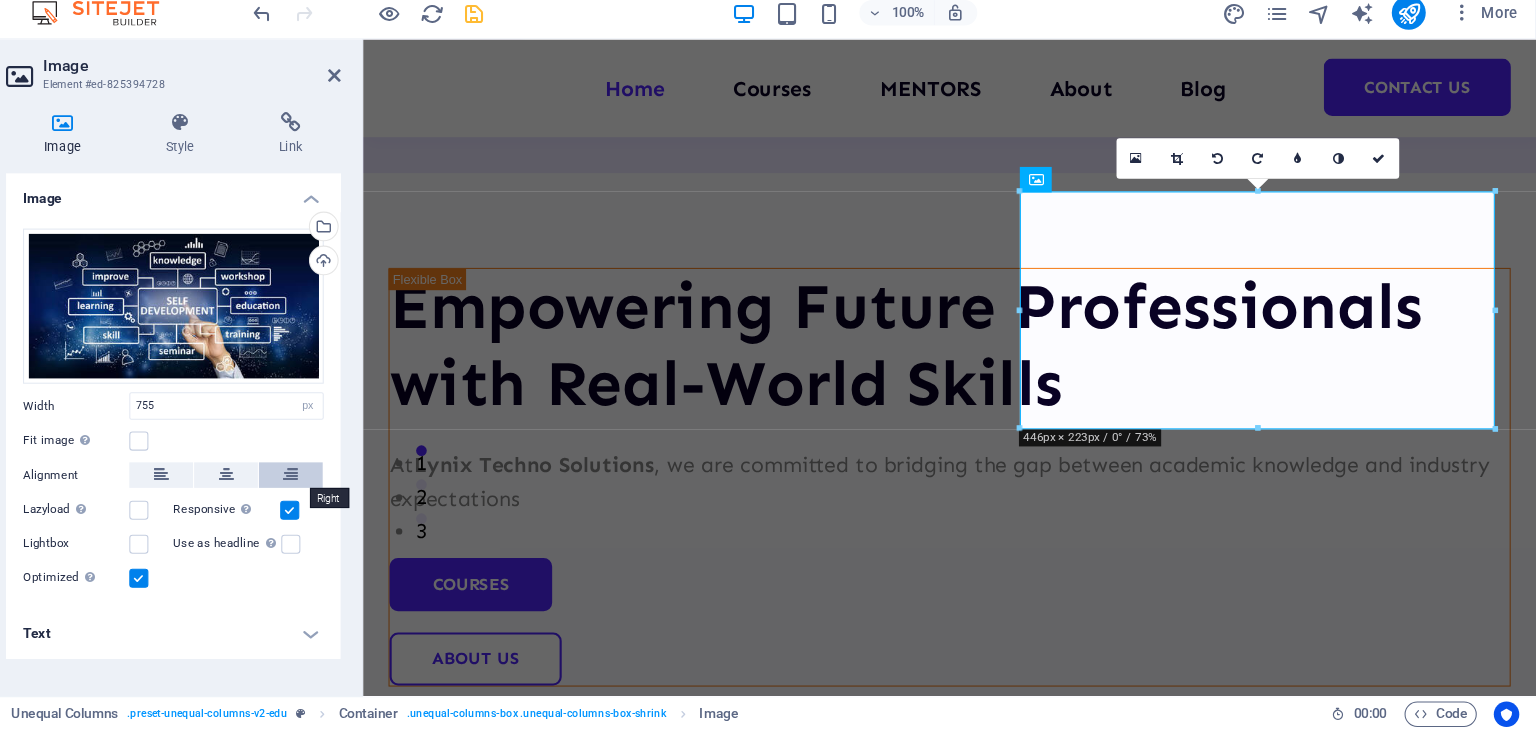 click at bounding box center (364, 490) 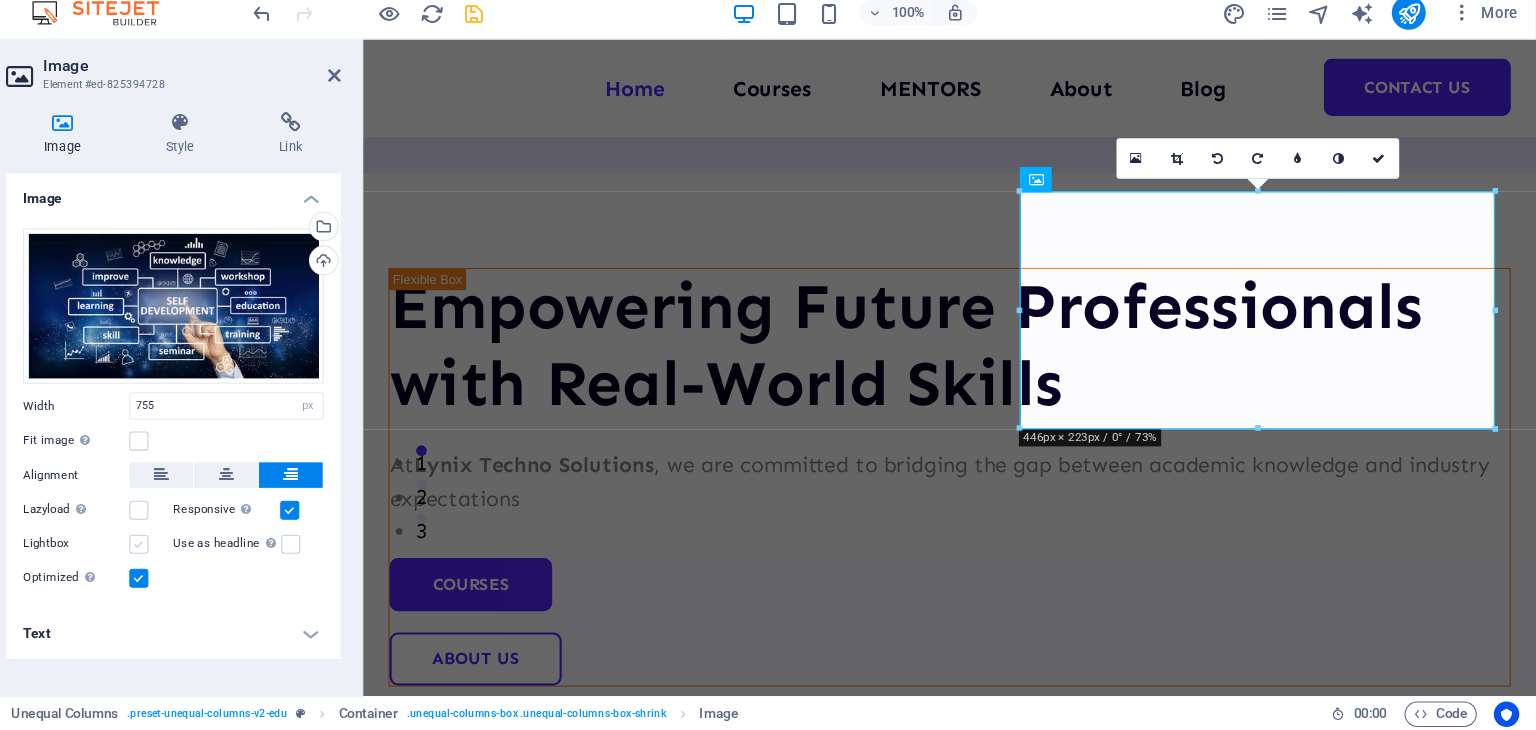 click at bounding box center [221, 555] 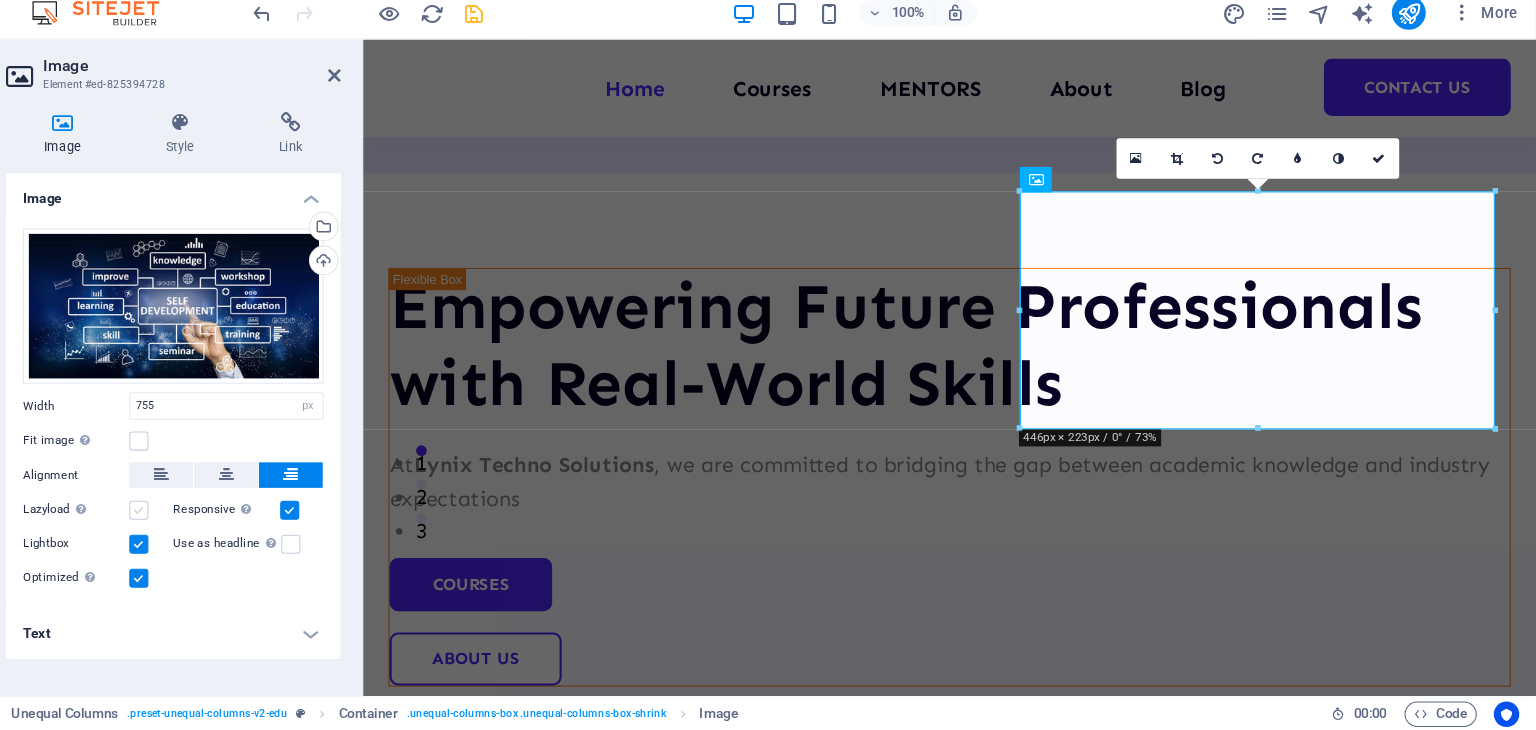 click at bounding box center (221, 523) 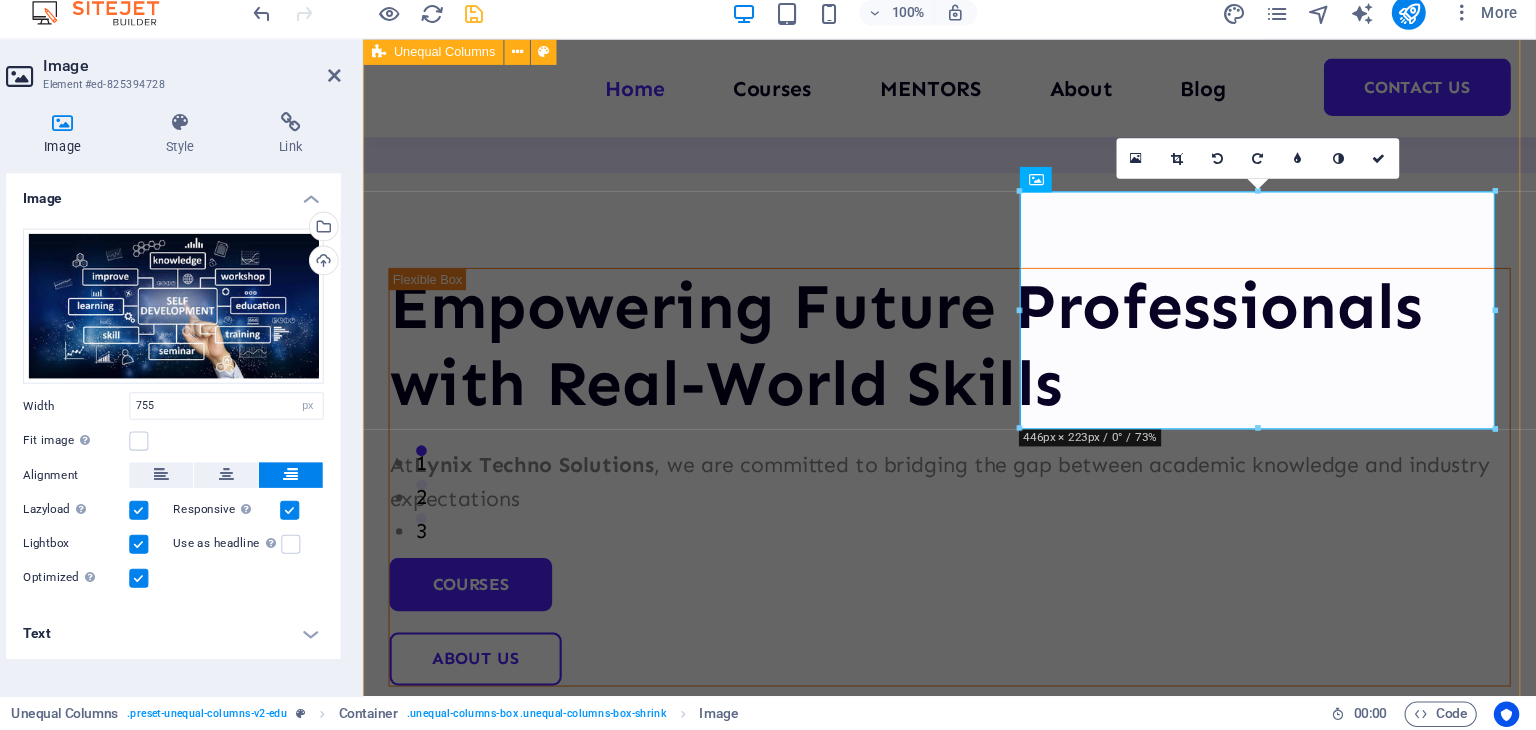 click on "Empowering Future Professionals with Real-World Skills At [COMPANY], we are committed to bridging the gap between academic knowledge and industry expectations Courses About Us" at bounding box center (915, 579) 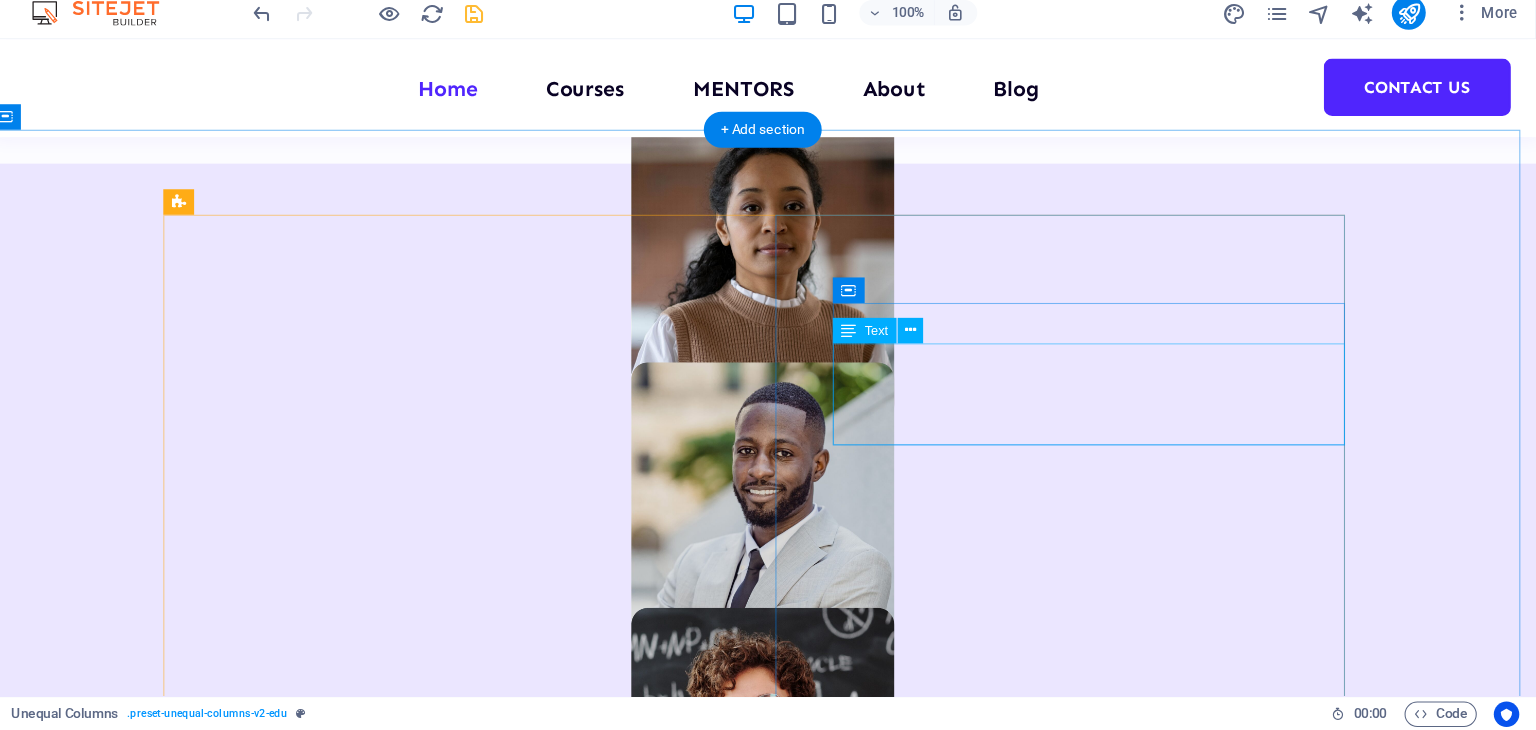 scroll, scrollTop: 1296, scrollLeft: 0, axis: vertical 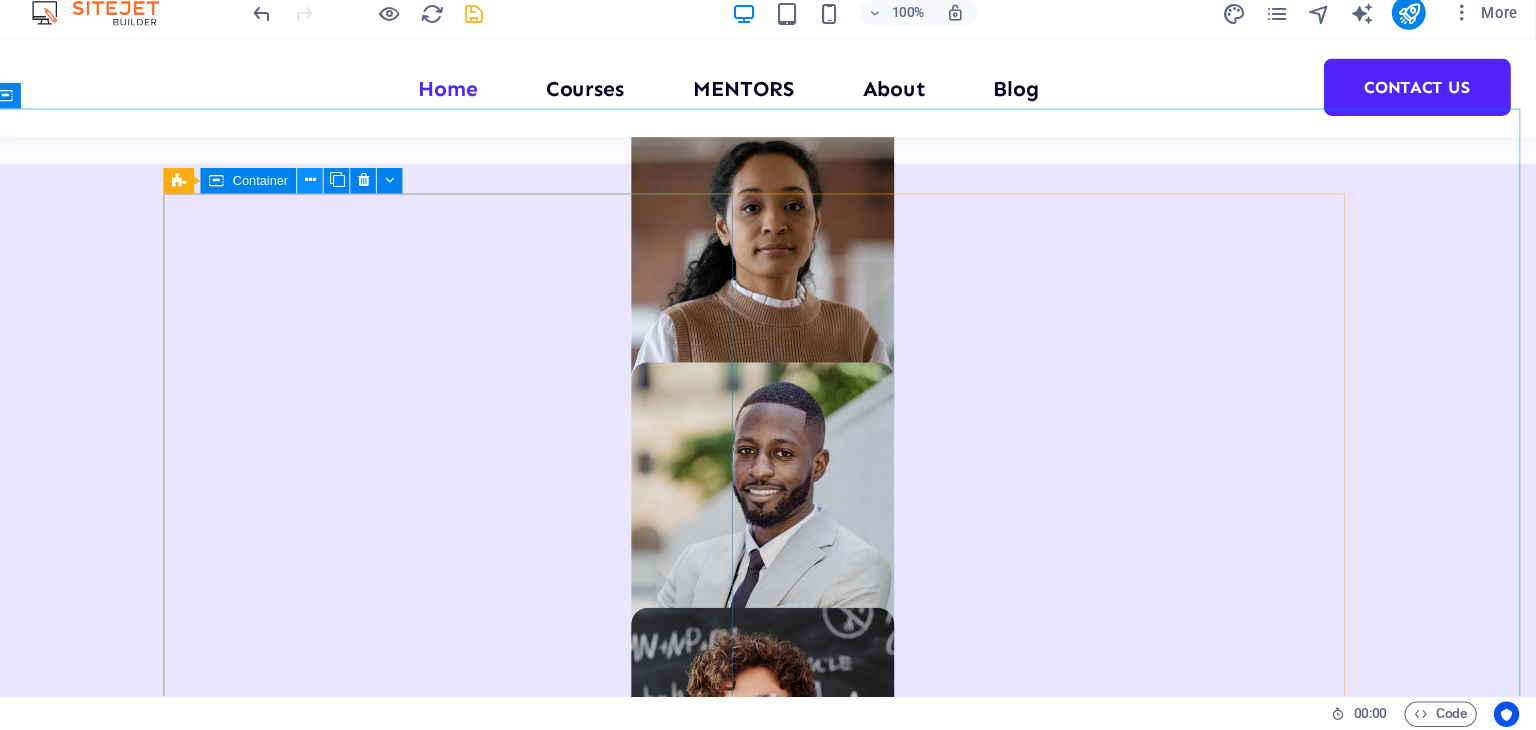 click at bounding box center [382, 212] 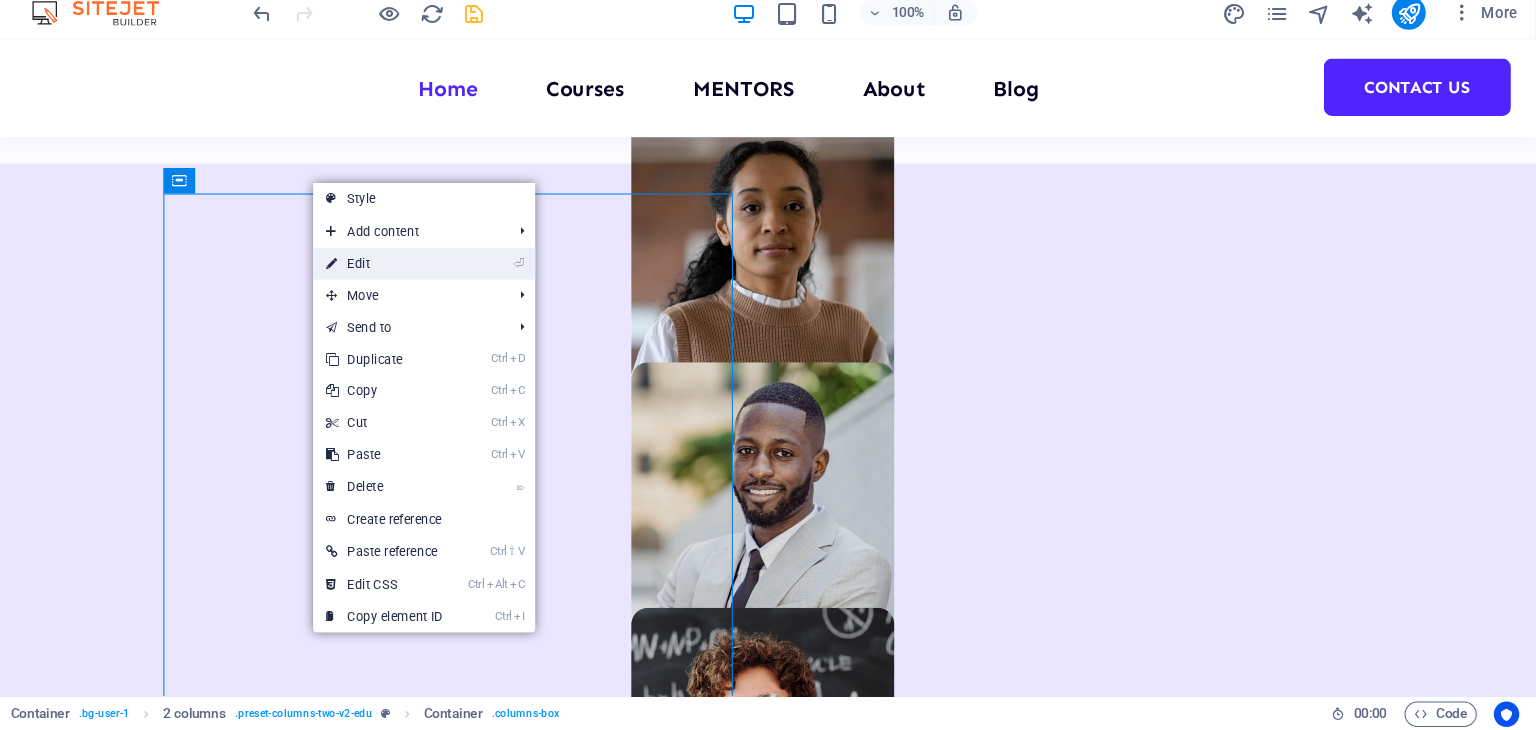 click on "⏎  Edit" at bounding box center [452, 291] 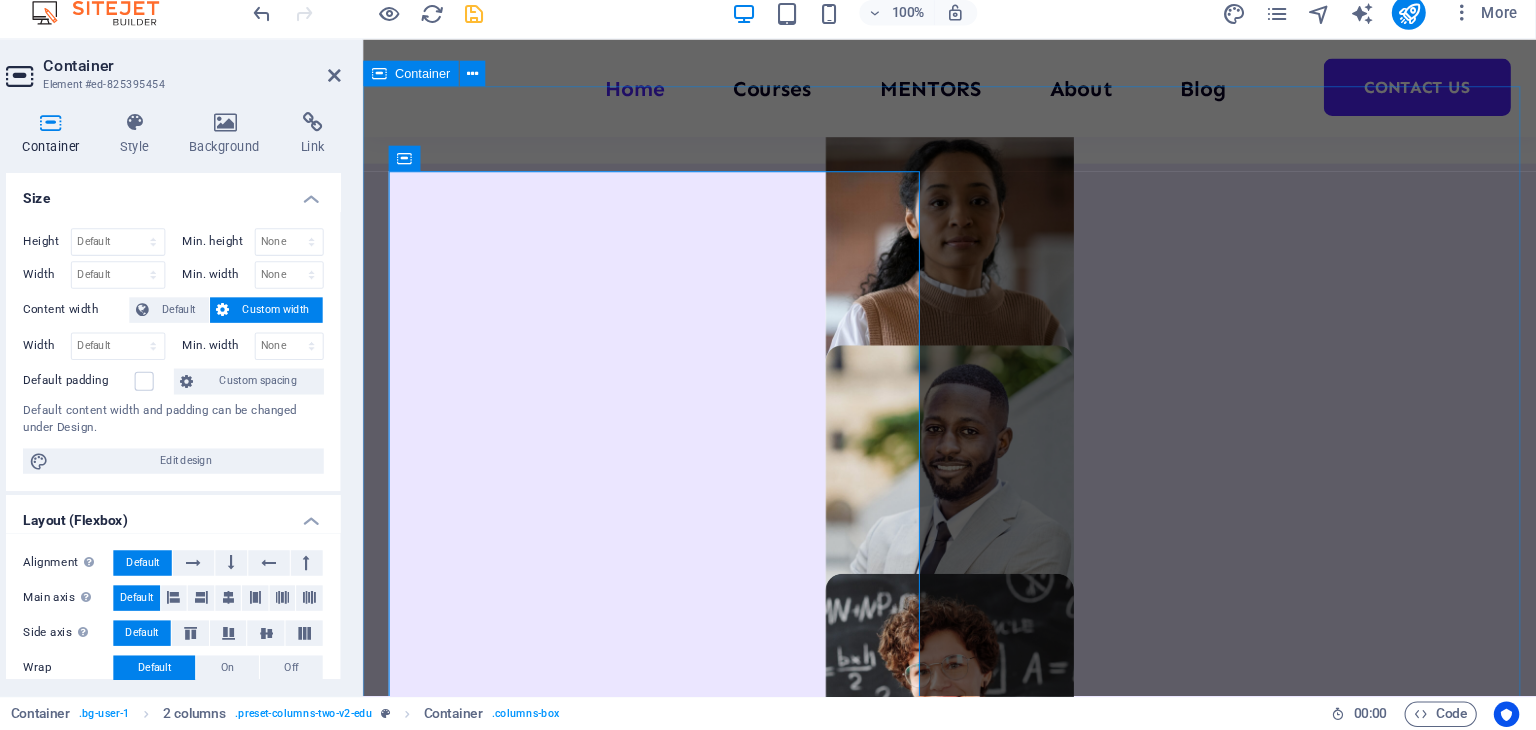 scroll, scrollTop: 1368, scrollLeft: 0, axis: vertical 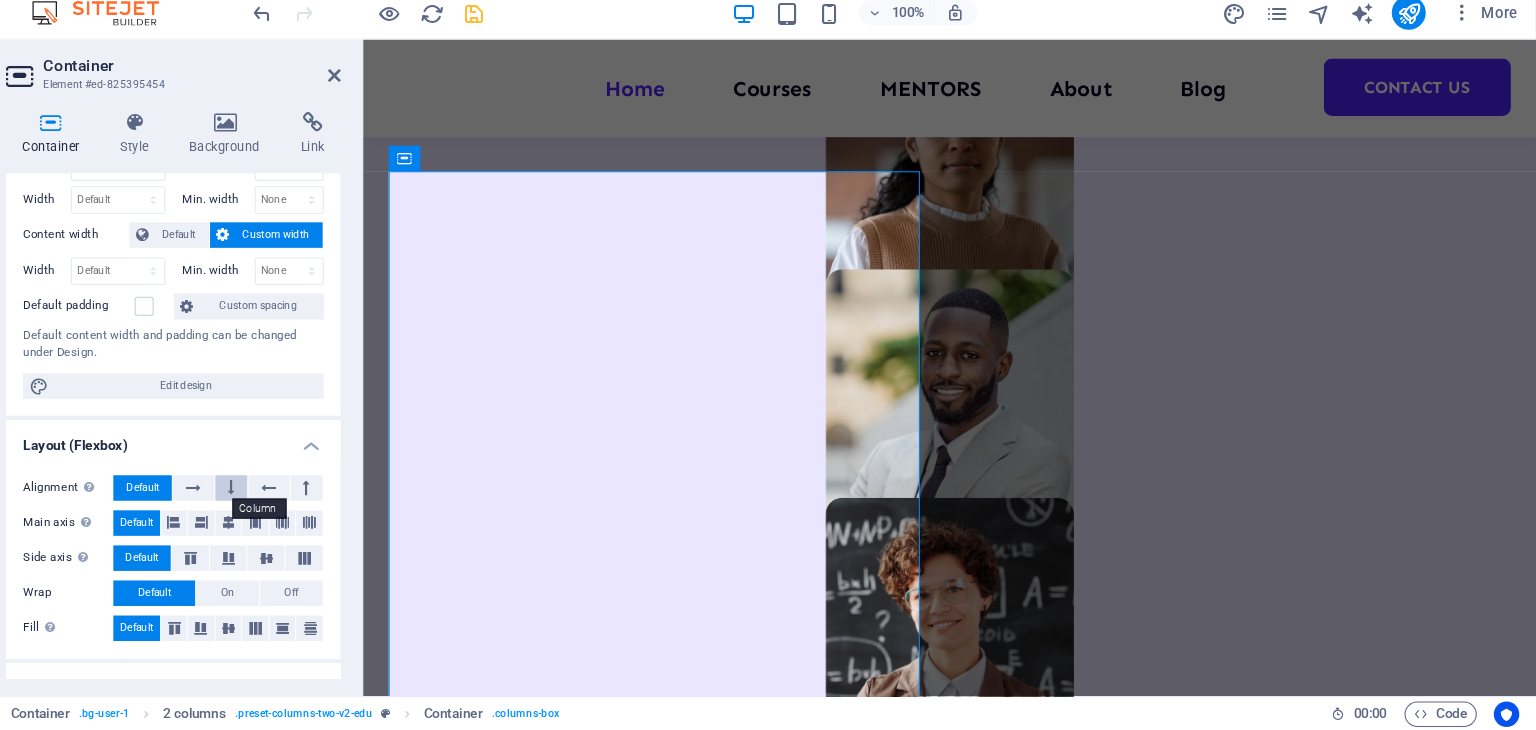 click at bounding box center [308, 502] 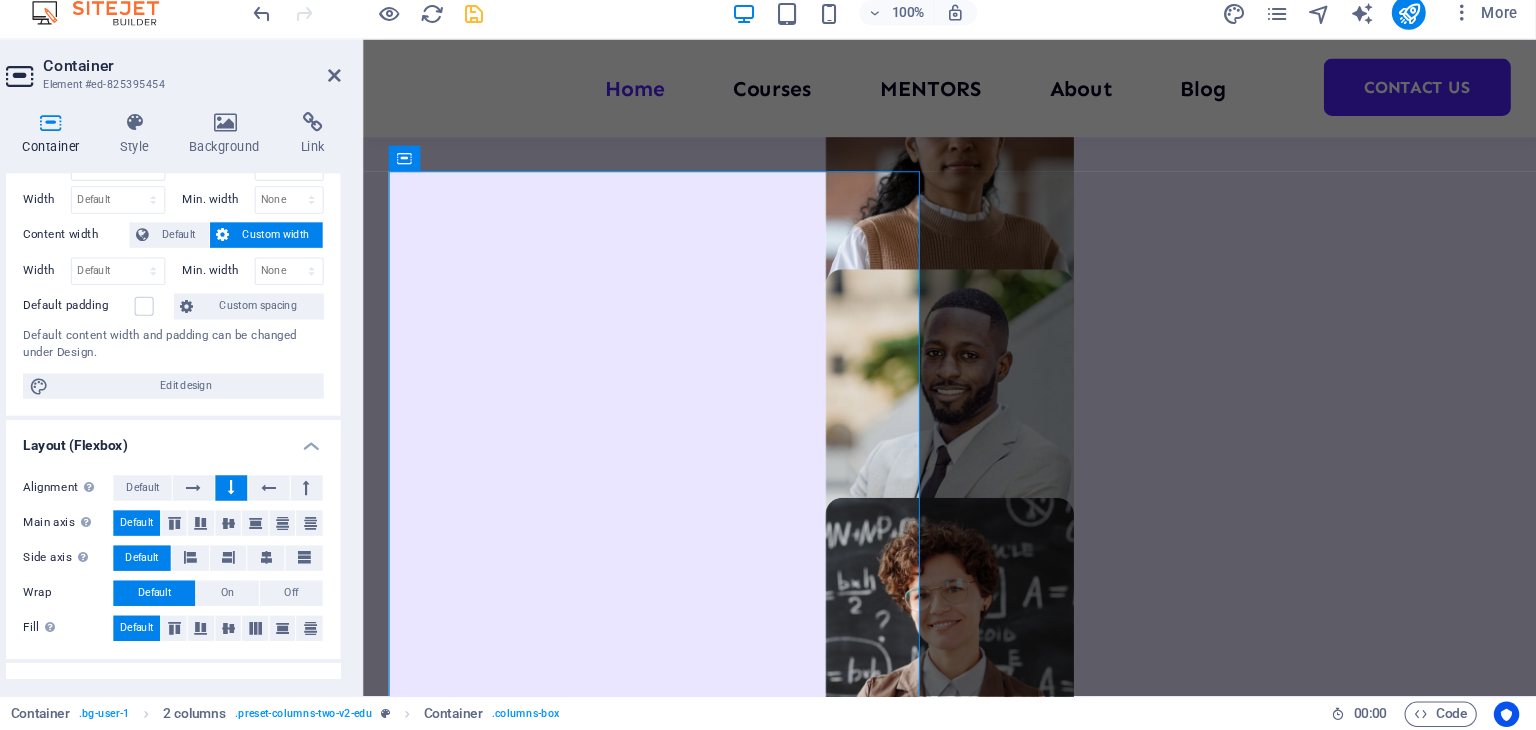 click at bounding box center (308, 502) 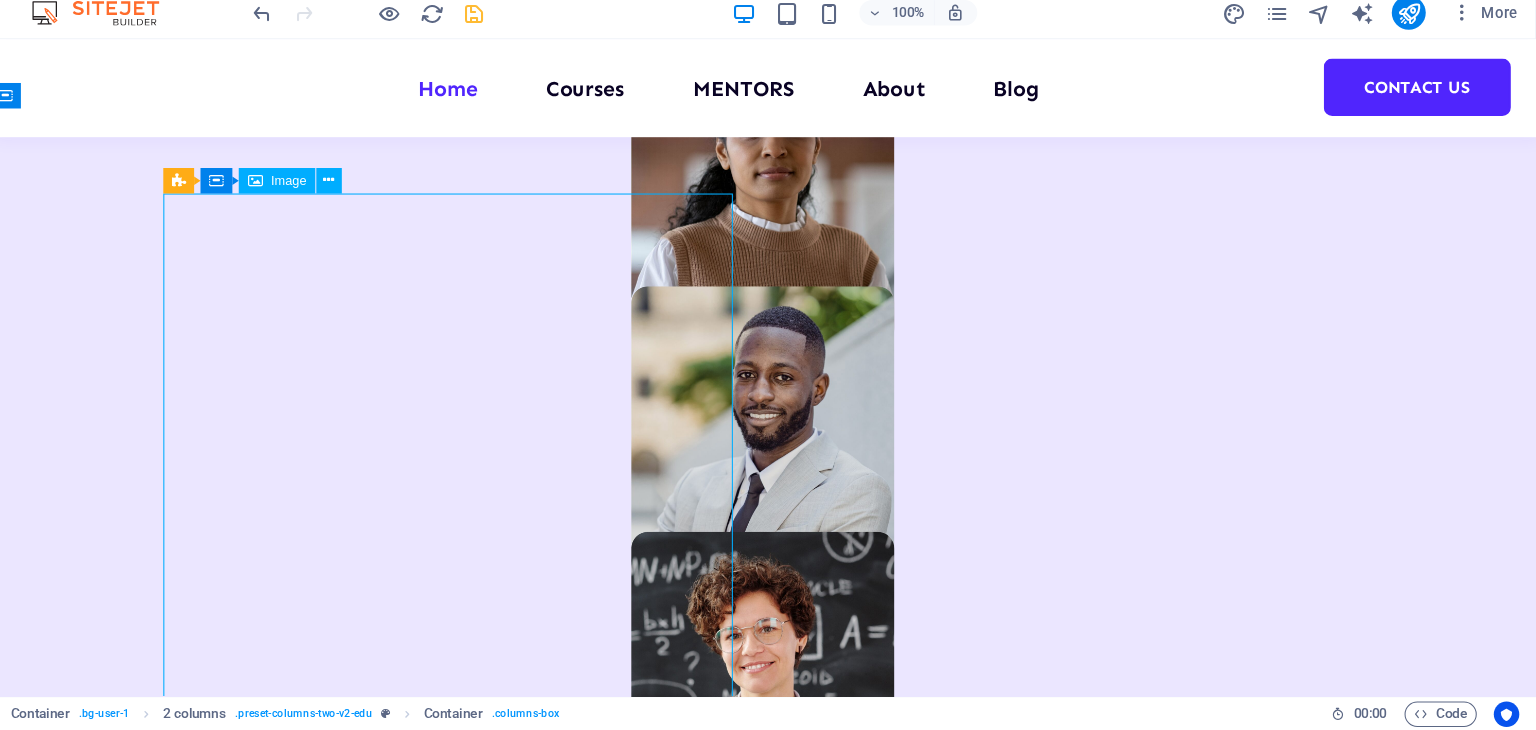 scroll, scrollTop: 1296, scrollLeft: 0, axis: vertical 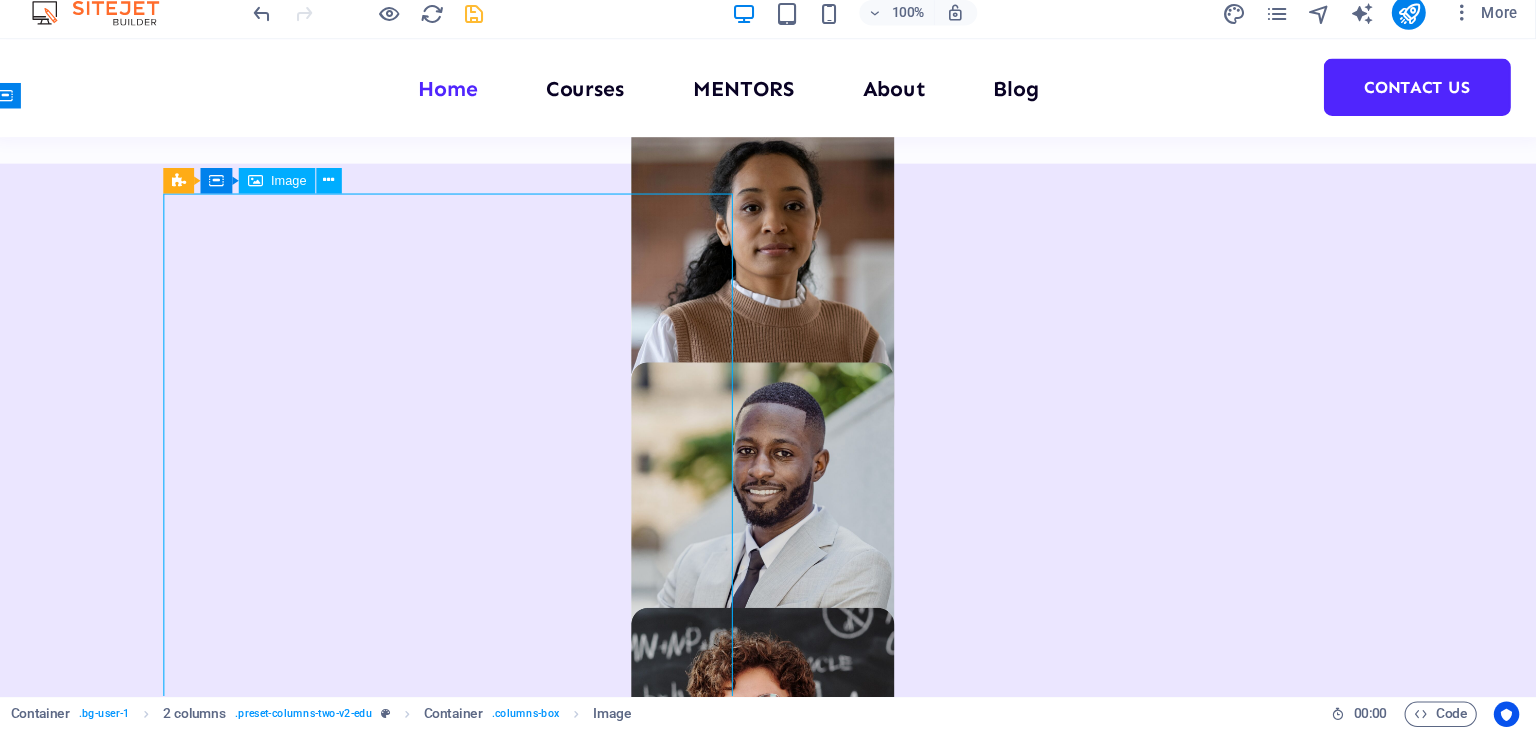 drag, startPoint x: 93, startPoint y: 341, endPoint x: 449, endPoint y: 408, distance: 362.2499 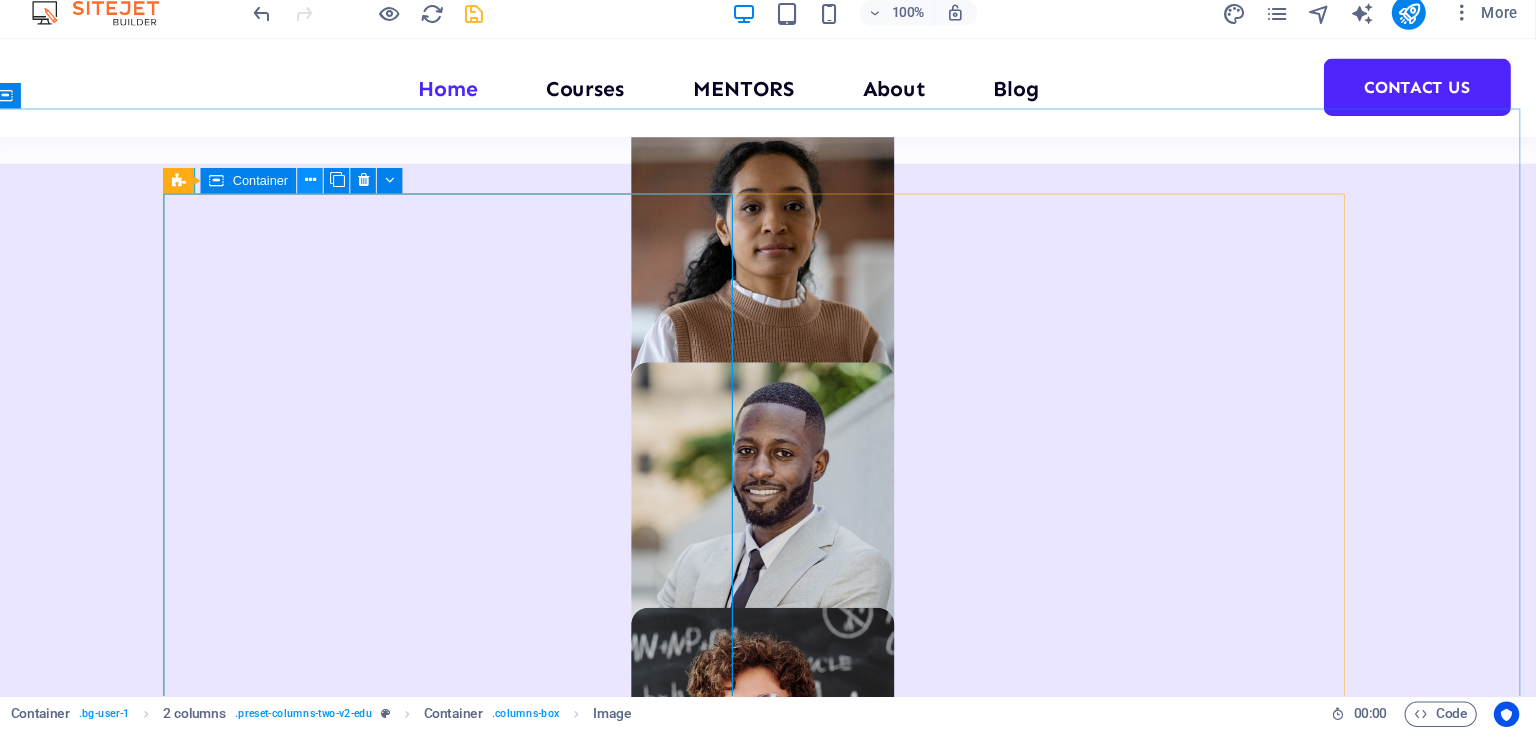 click at bounding box center (382, 212) 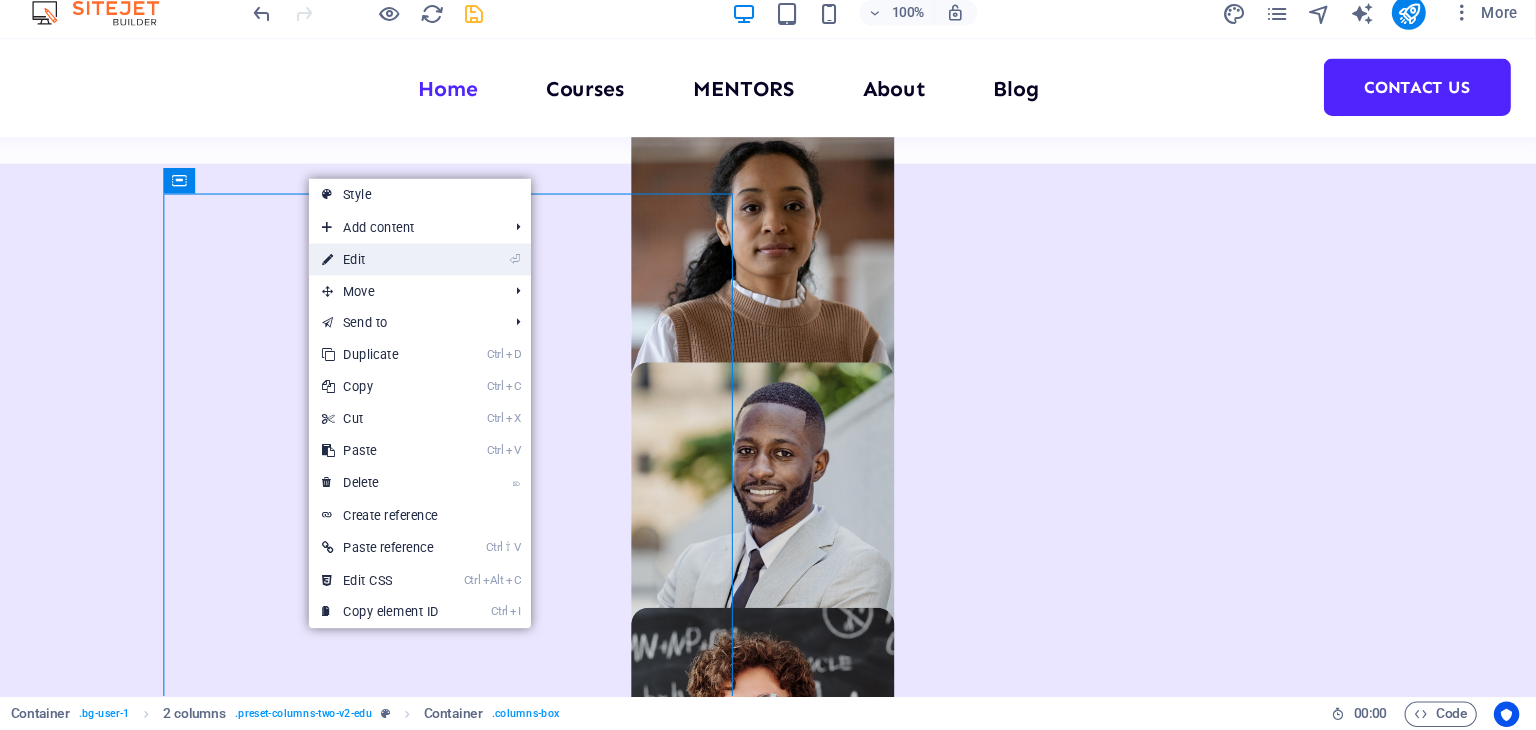 click on "⏎  Edit" at bounding box center [448, 287] 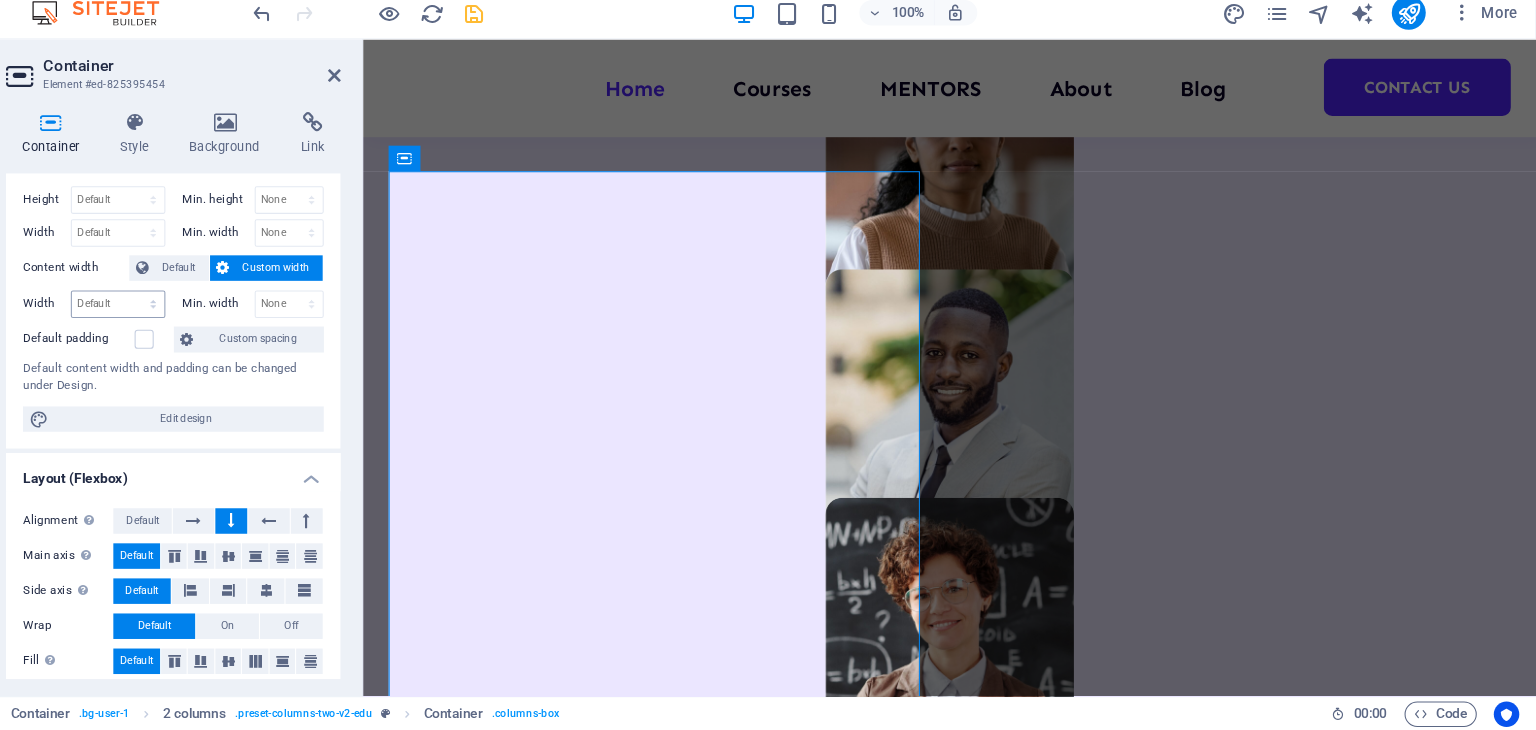 scroll, scrollTop: 0, scrollLeft: 0, axis: both 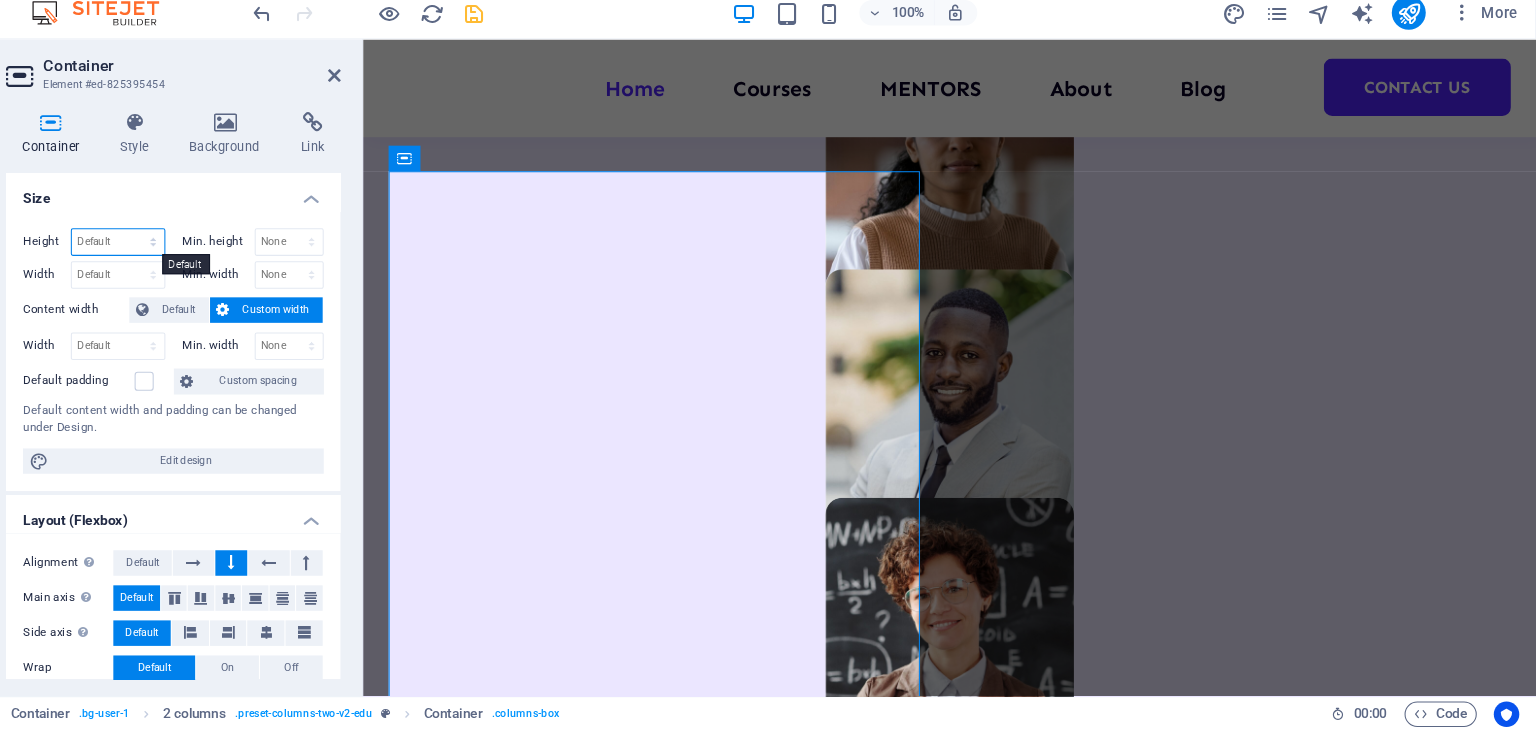 click on "Default px rem % vh vw" at bounding box center (201, 271) 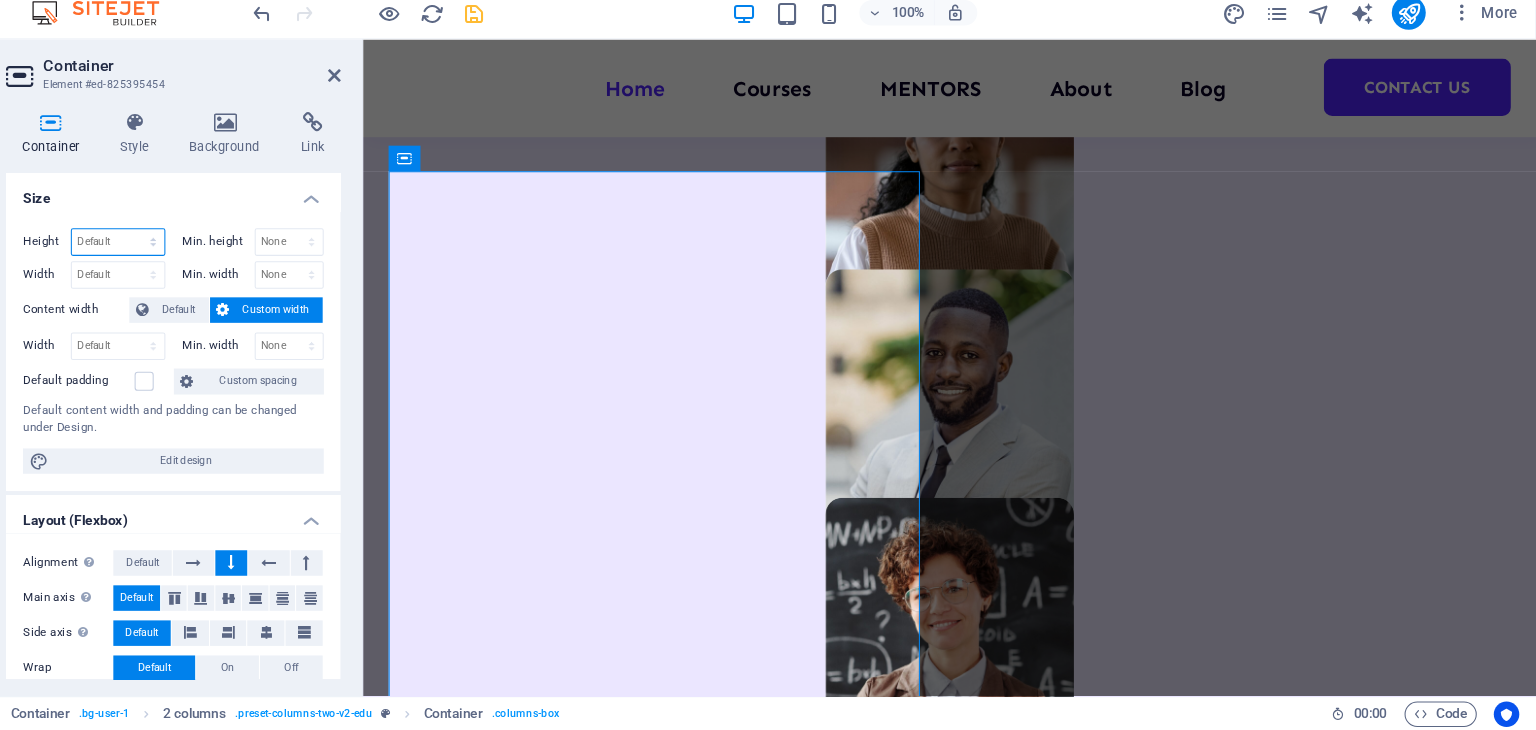 select on "vh" 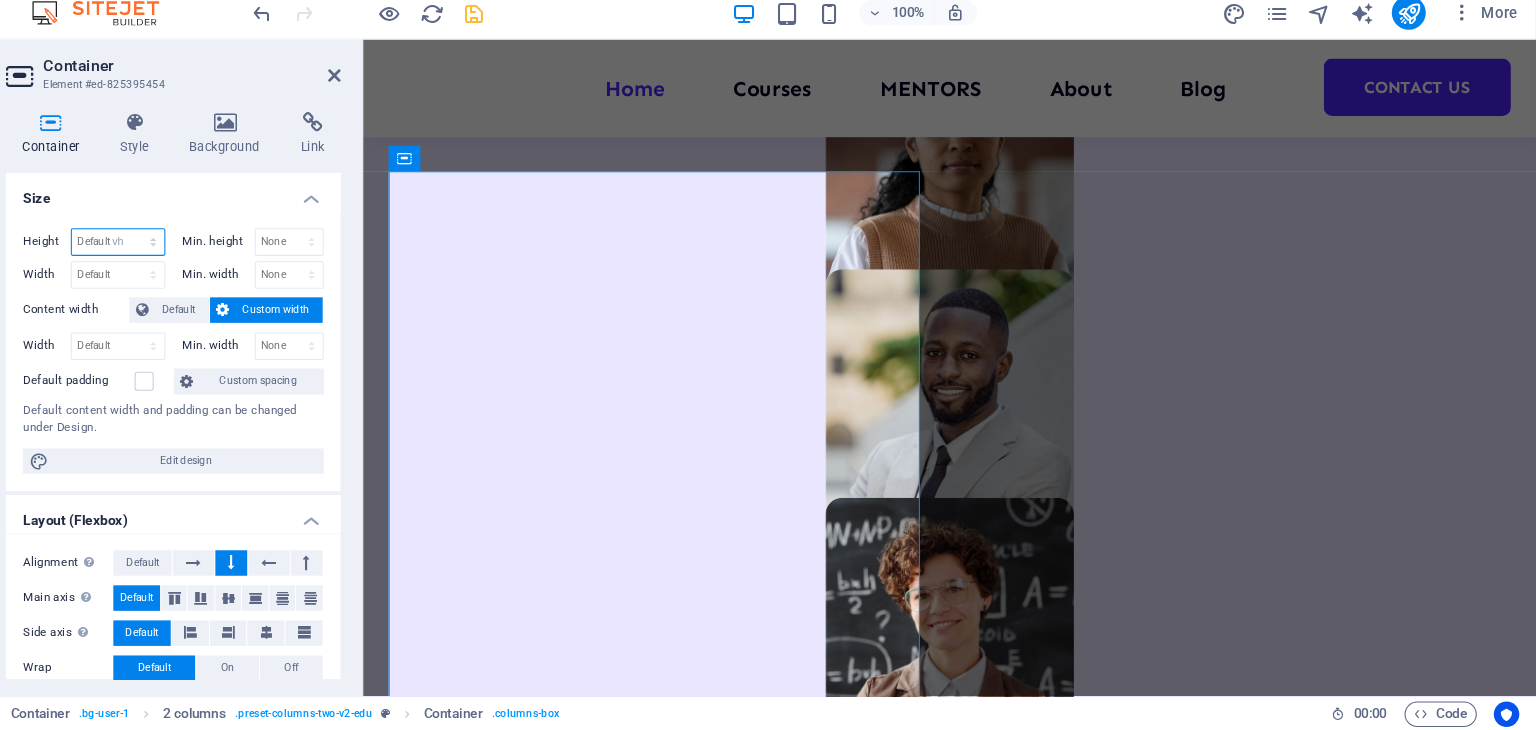 click on "Default px rem % vh vw" at bounding box center (201, 271) 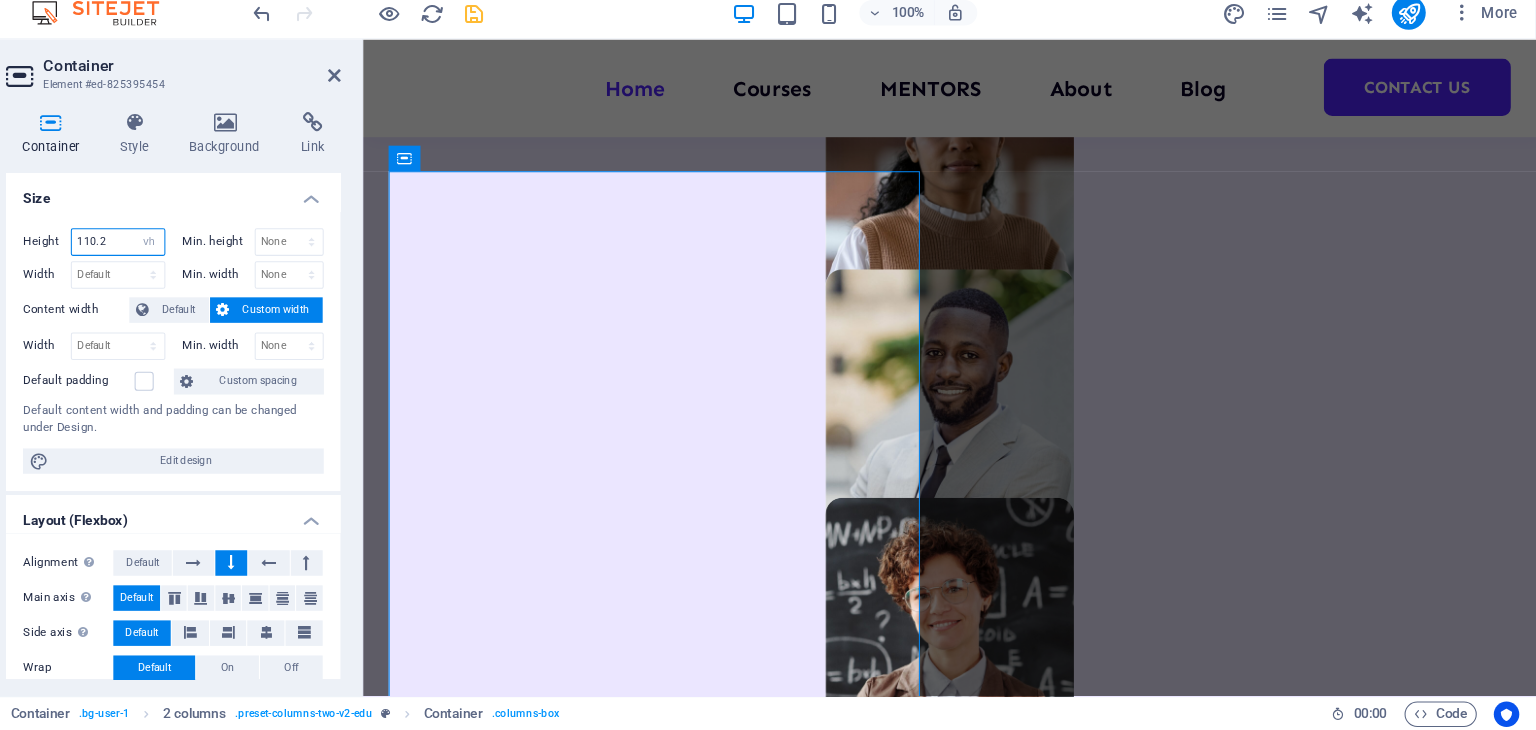 click on "110.2" at bounding box center [201, 271] 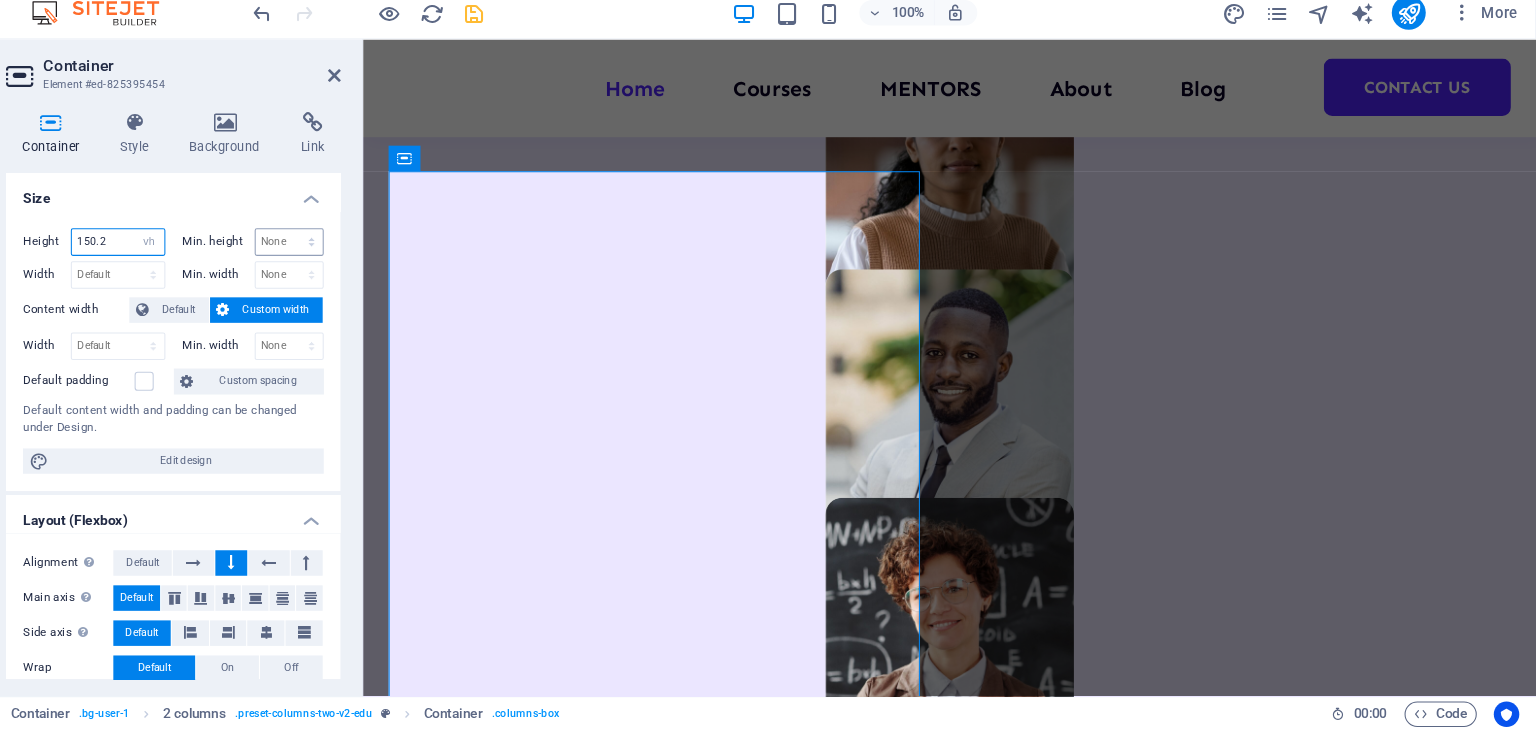type on "150.2" 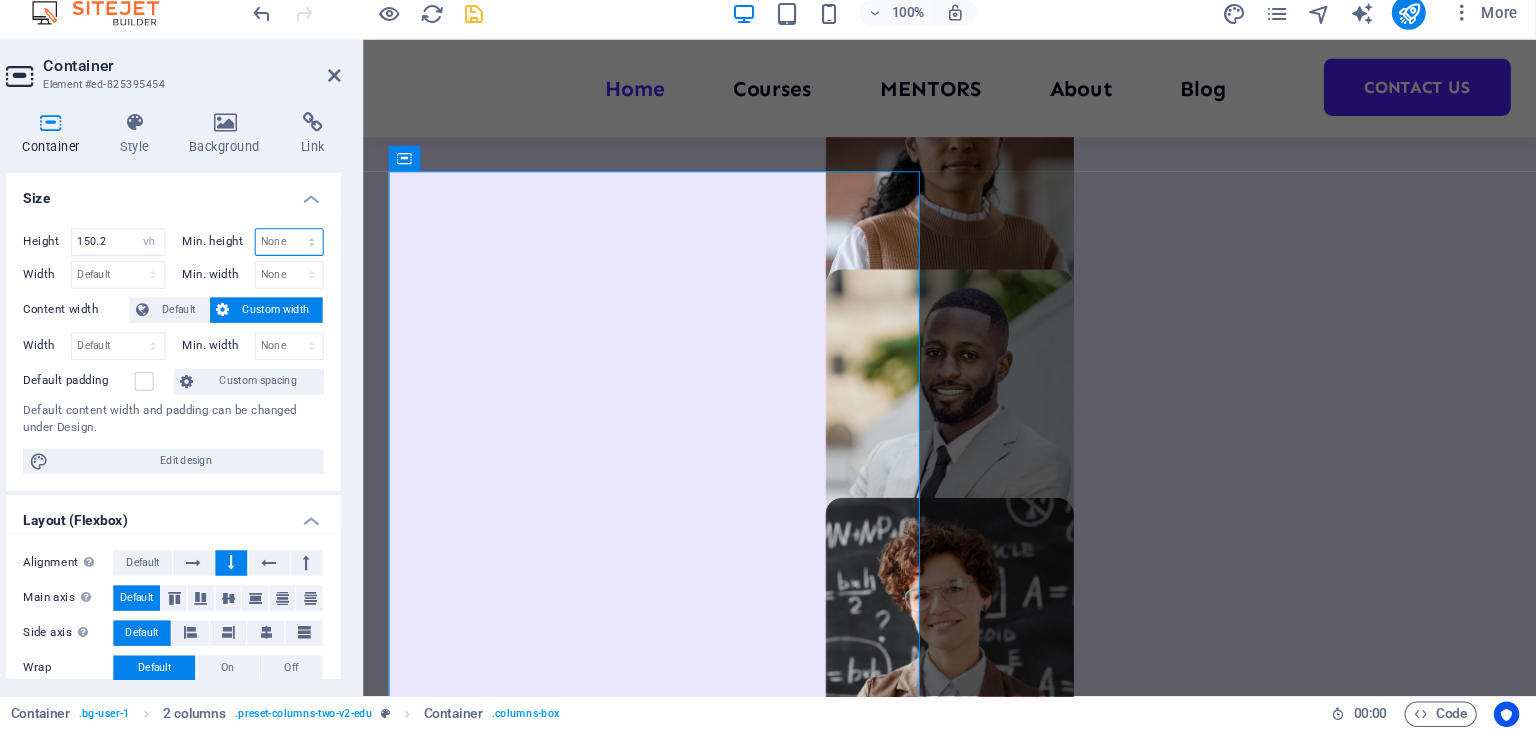 click on "None px rem % vh vw" at bounding box center (363, 271) 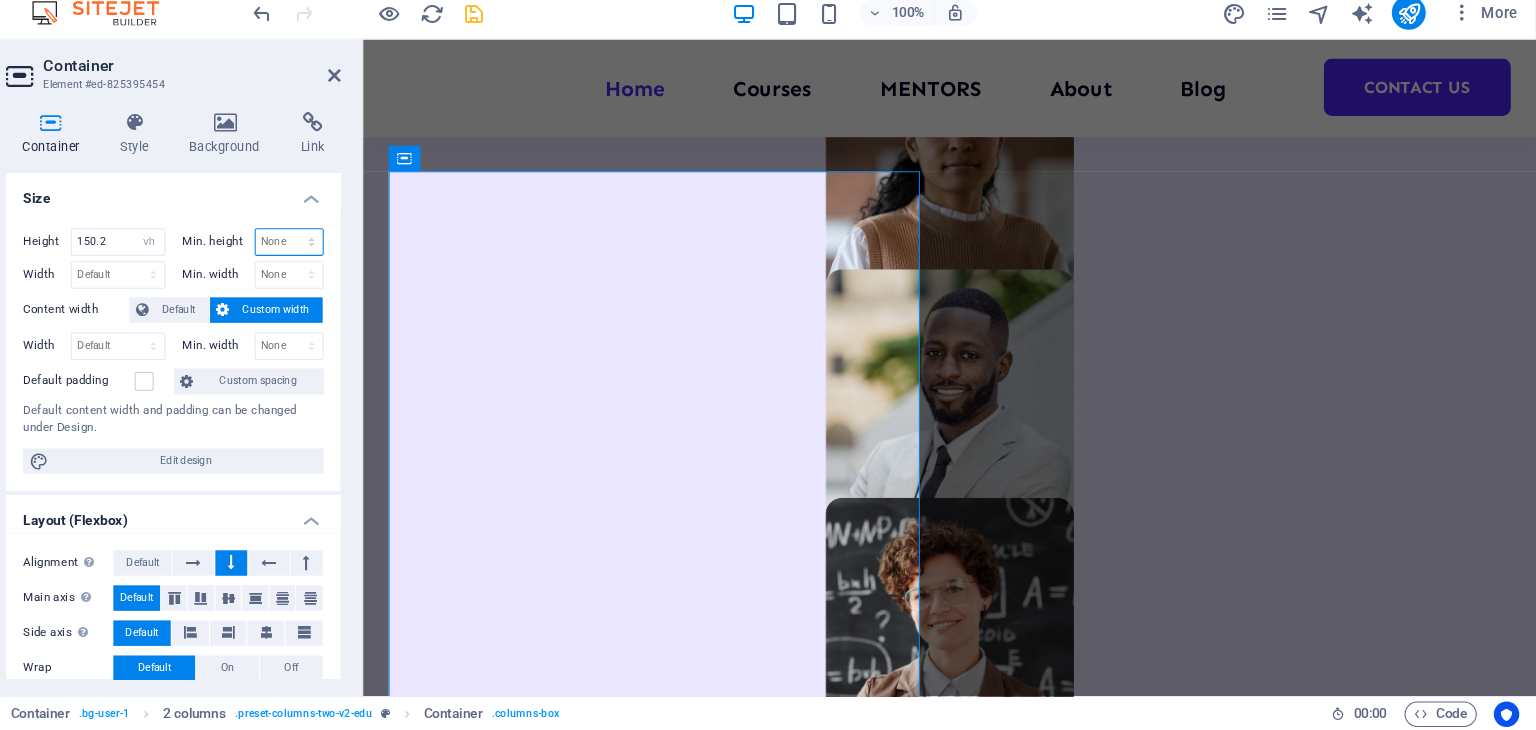 select on "vh" 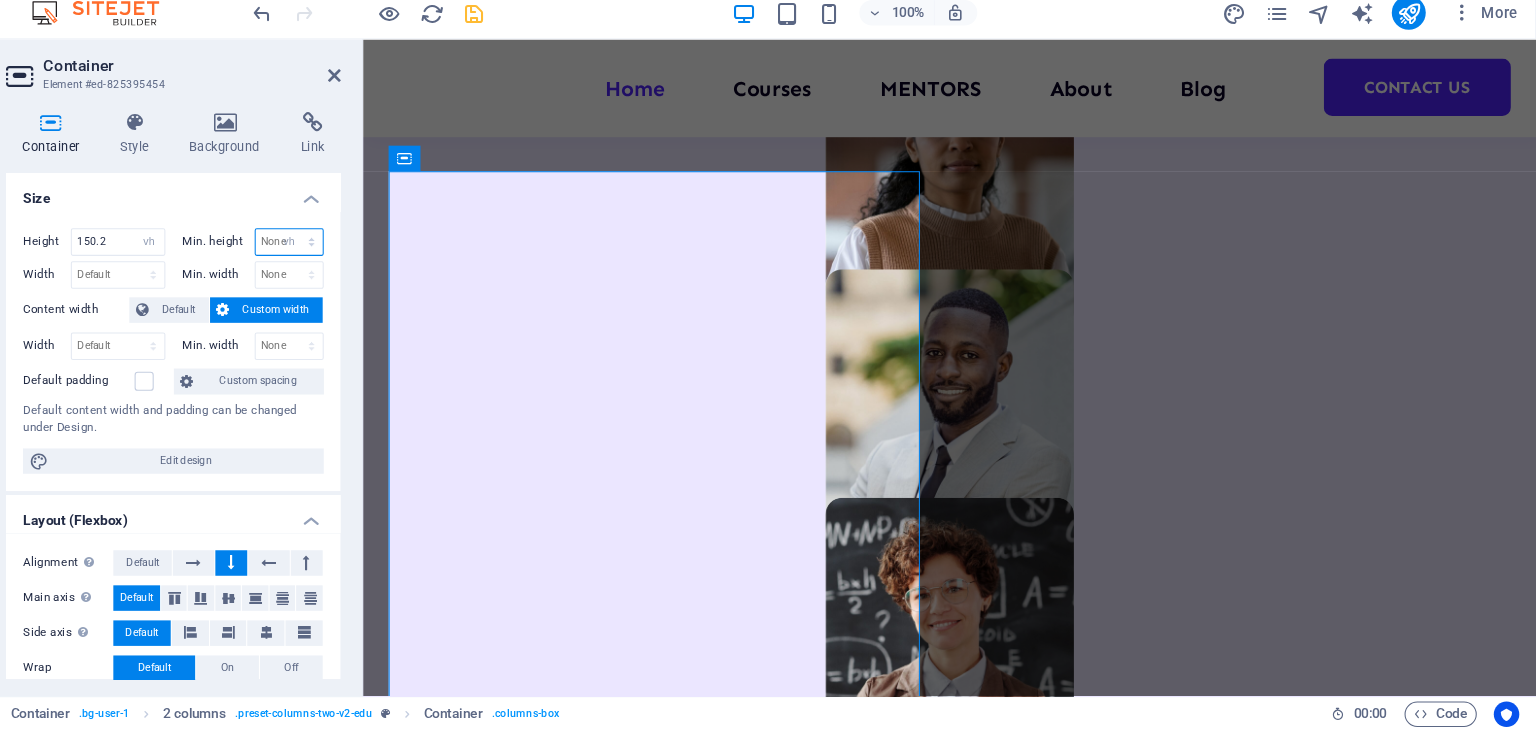 click on "None px rem % vh vw" at bounding box center (363, 271) 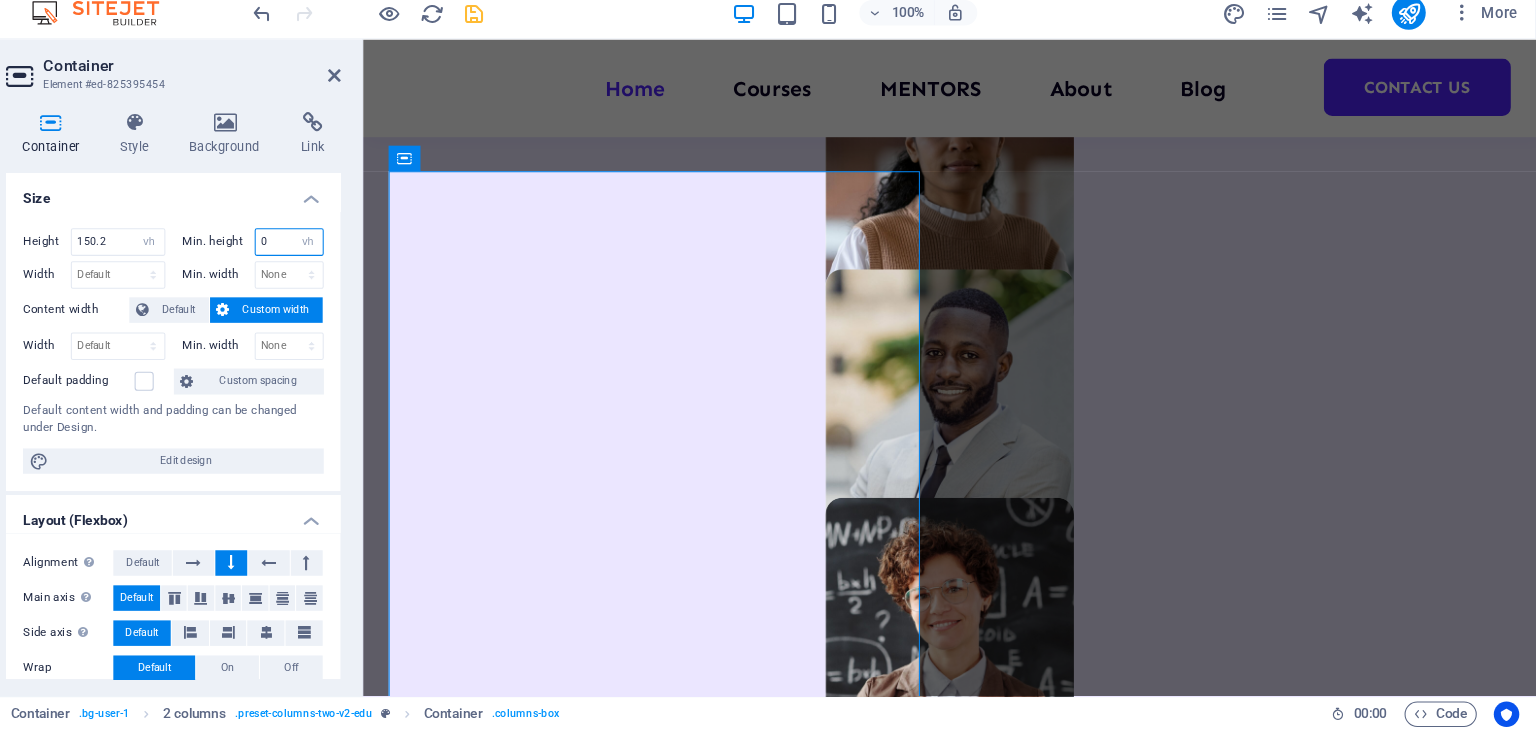 click on "0" at bounding box center (363, 271) 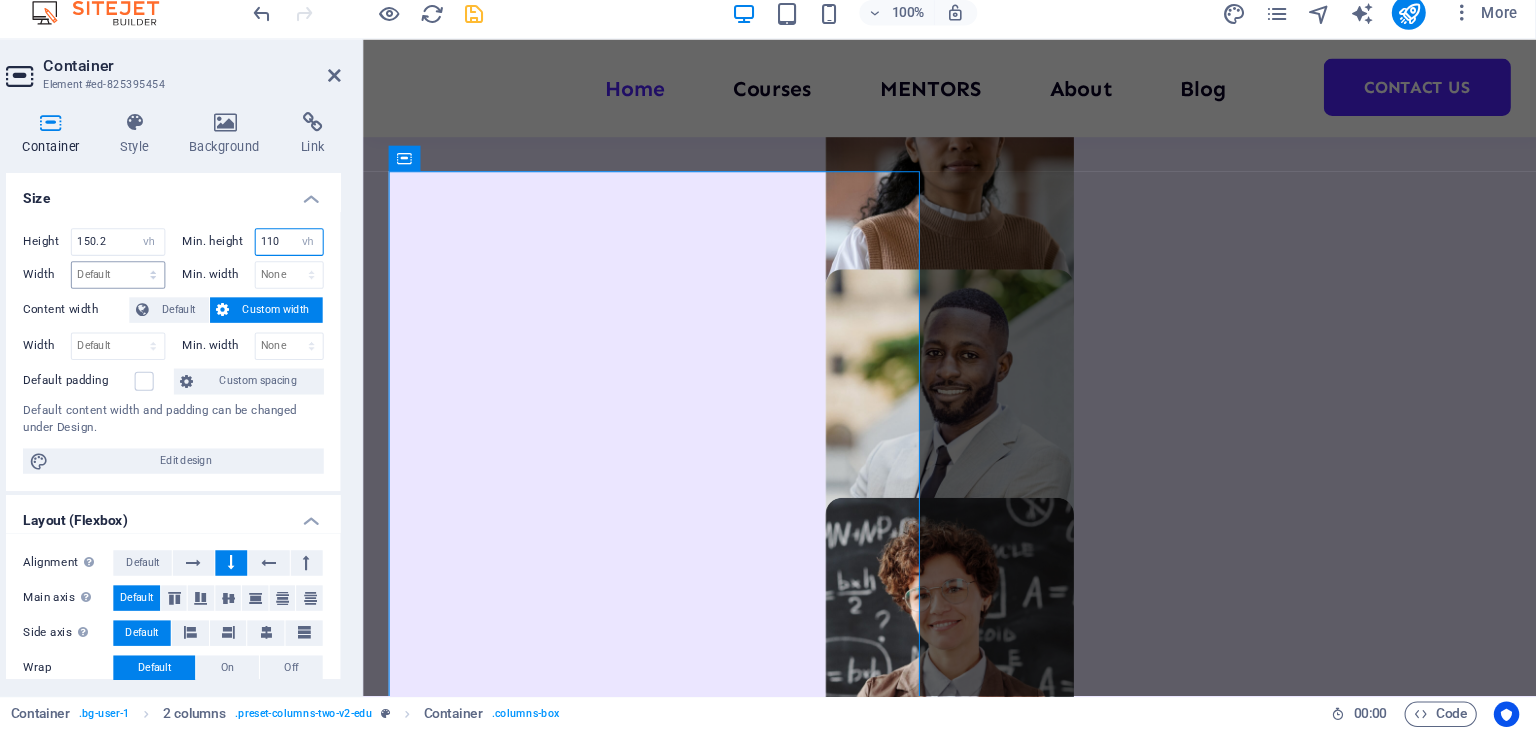 type on "110" 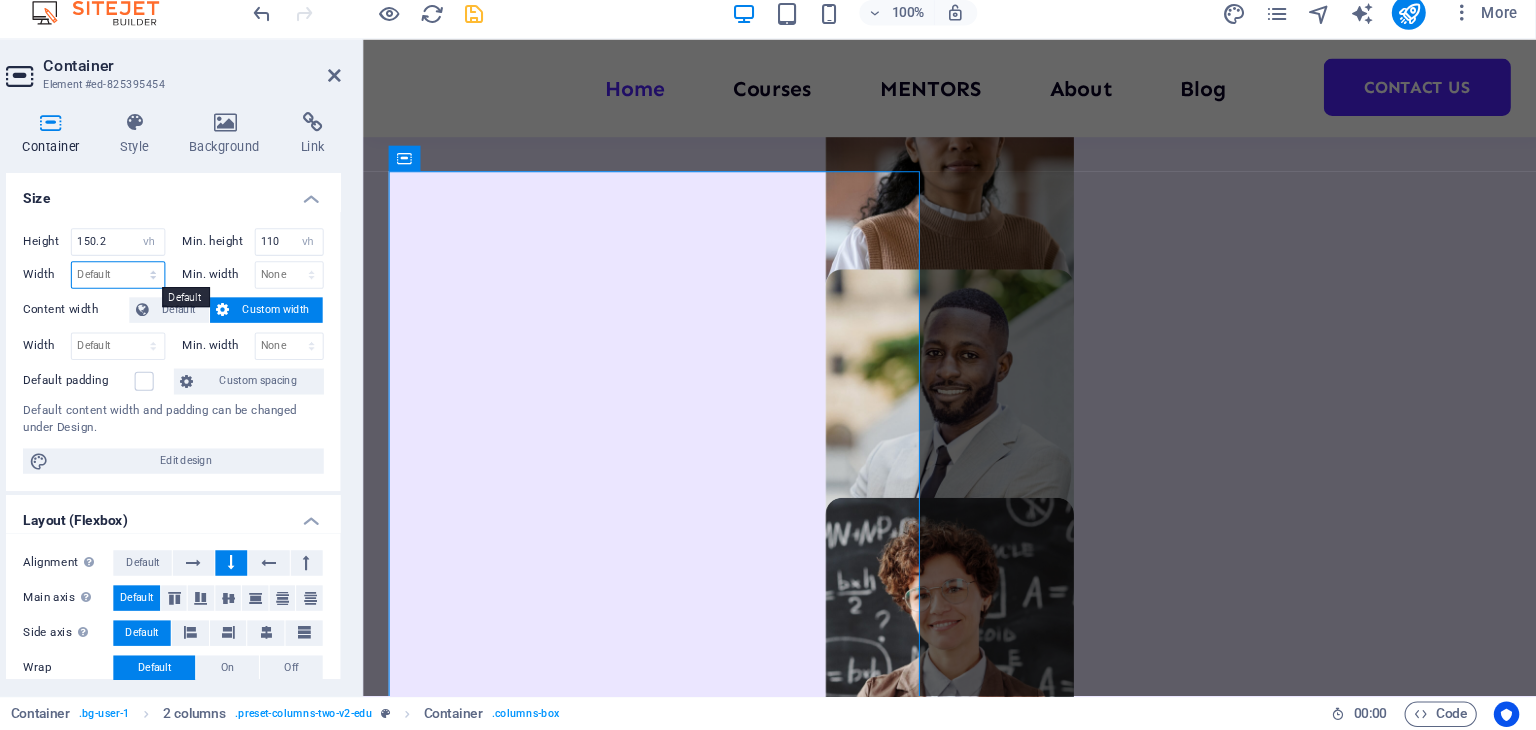 click on "Default px rem % em vh vw" at bounding box center [201, 302] 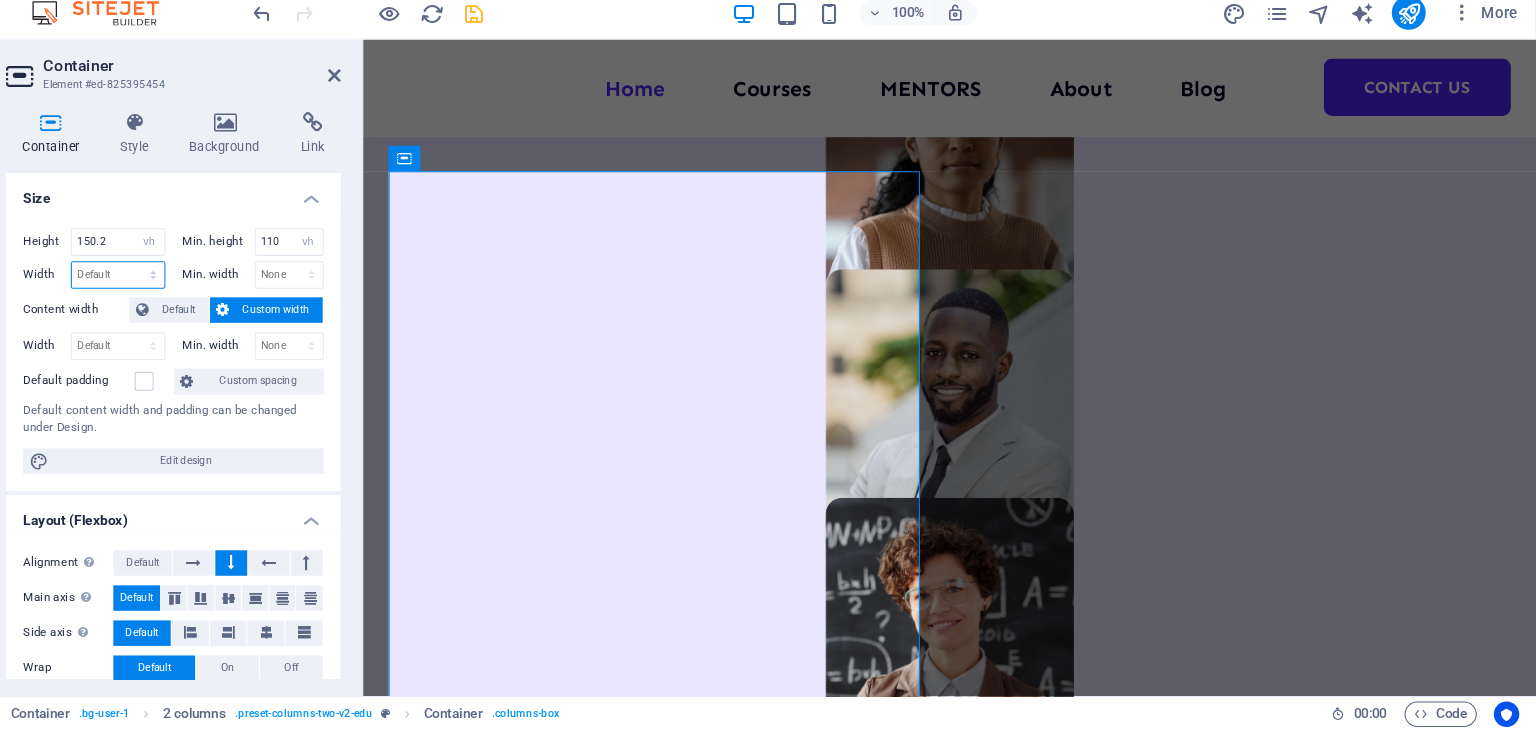 select on "vw" 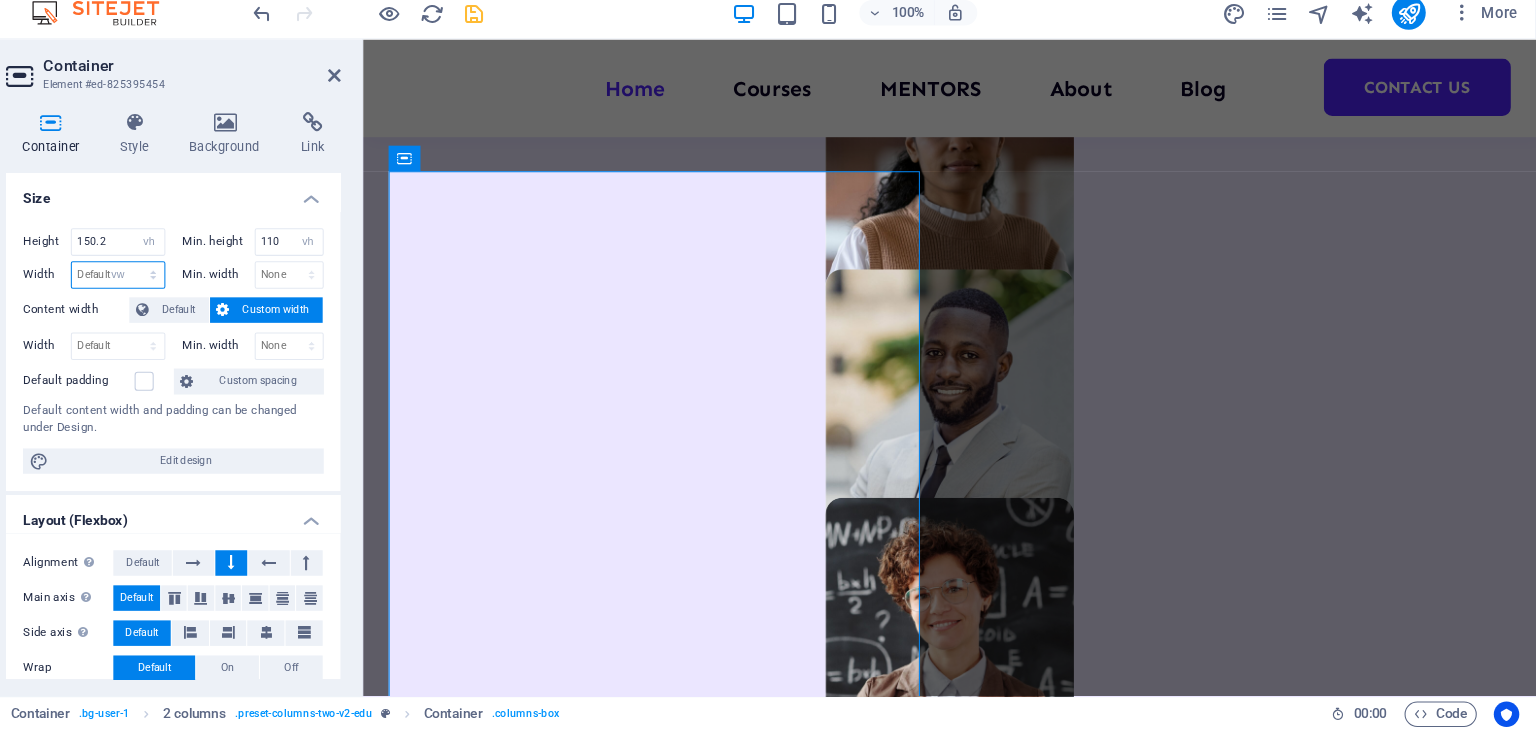 click on "Default px rem % em vh vw" at bounding box center [201, 302] 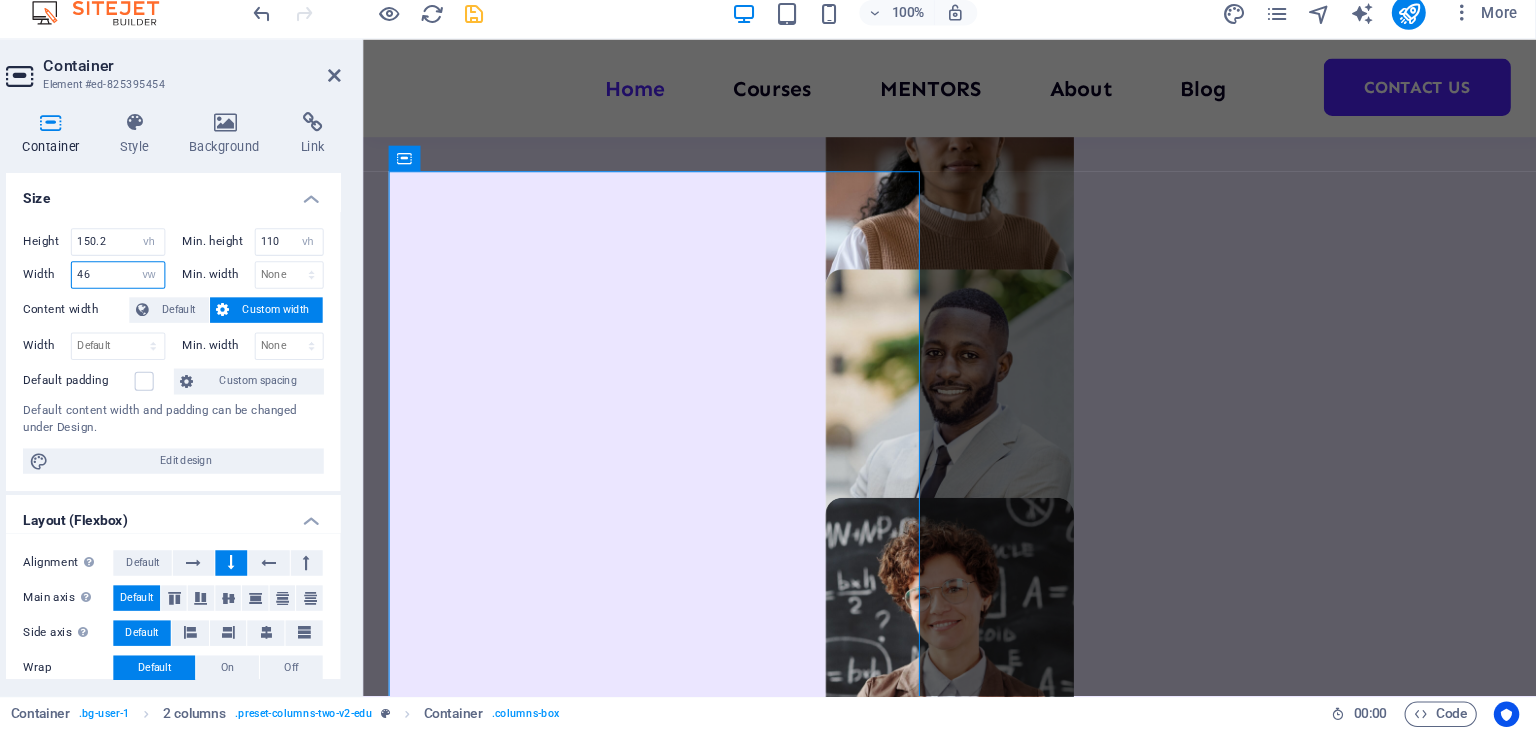 click on "46" at bounding box center [201, 302] 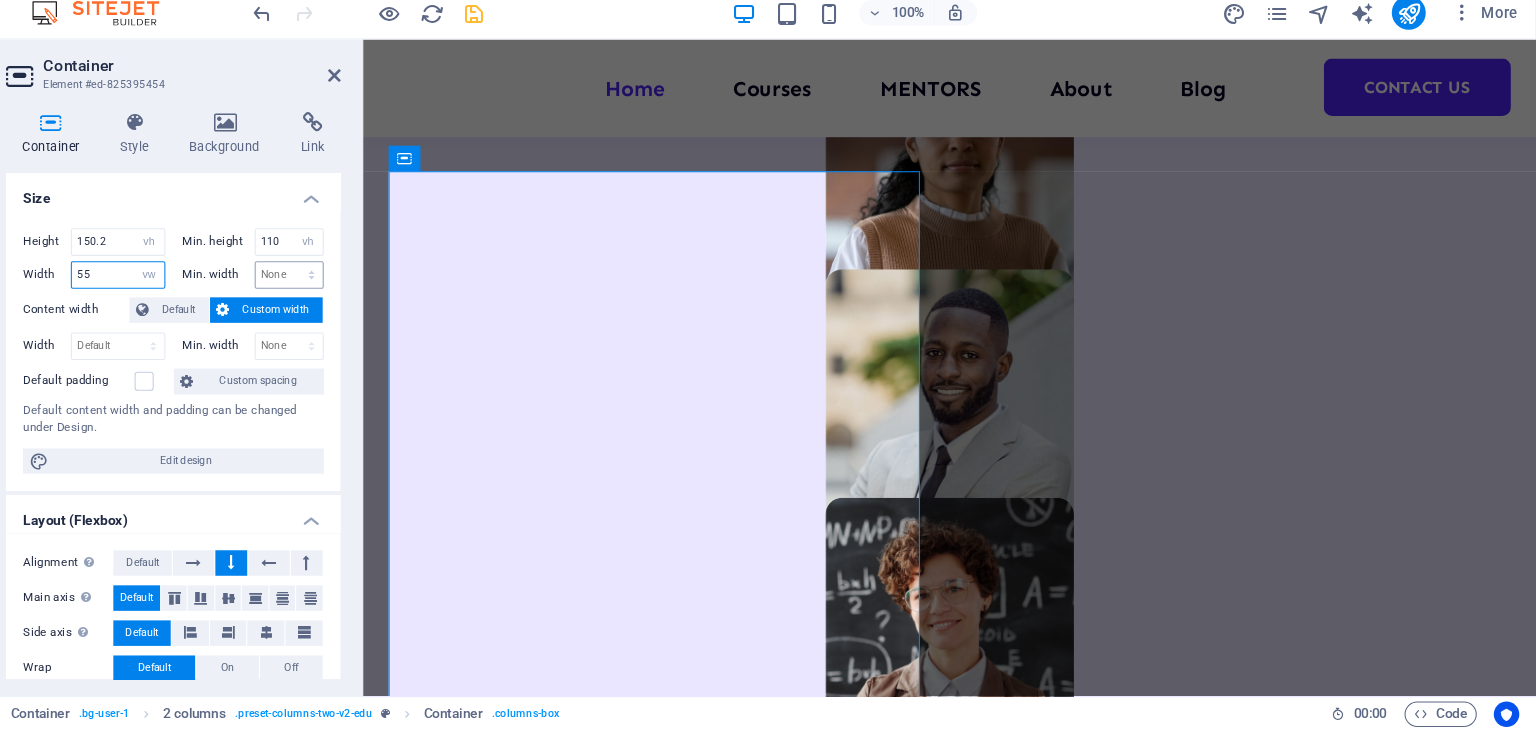 type on "55" 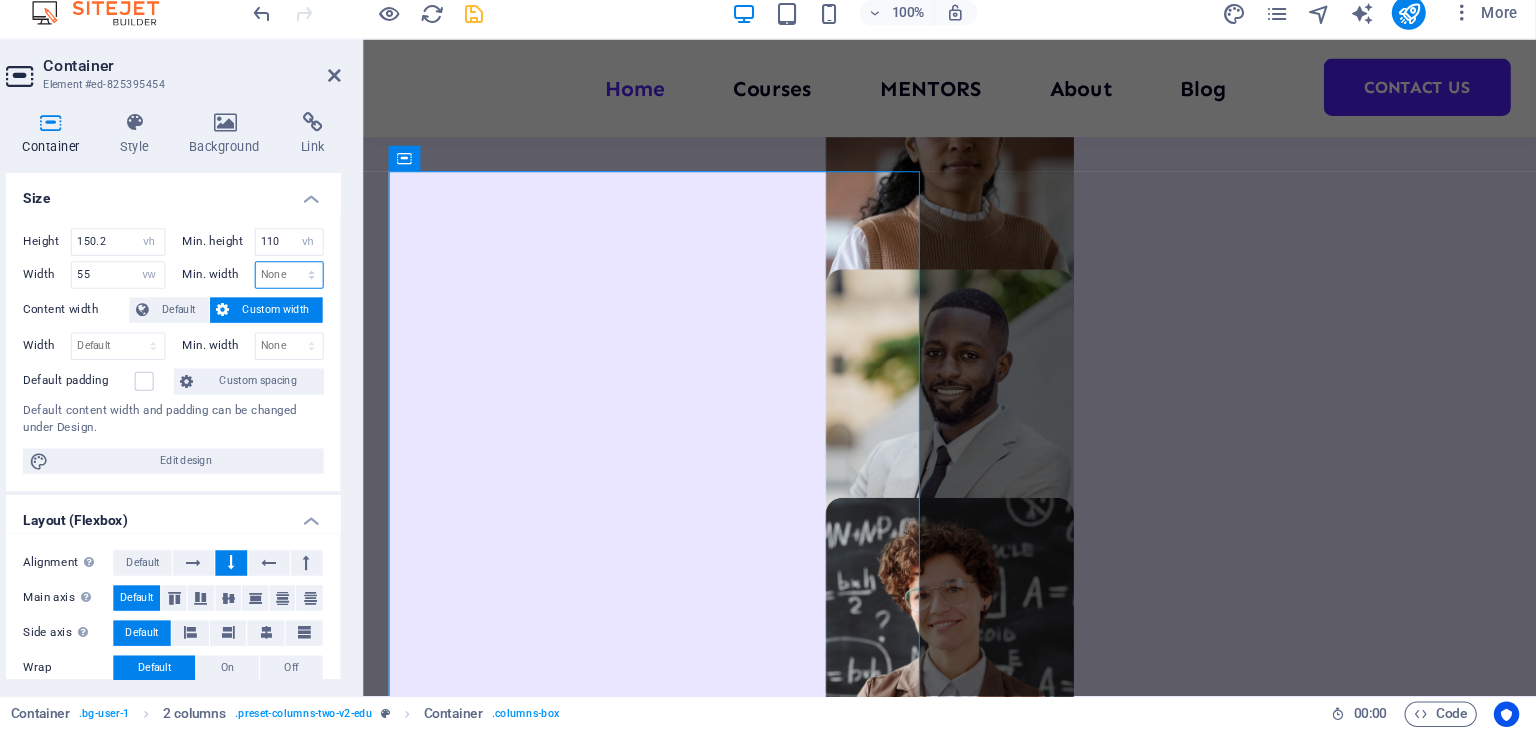 click on "None px rem % vh vw" at bounding box center [363, 302] 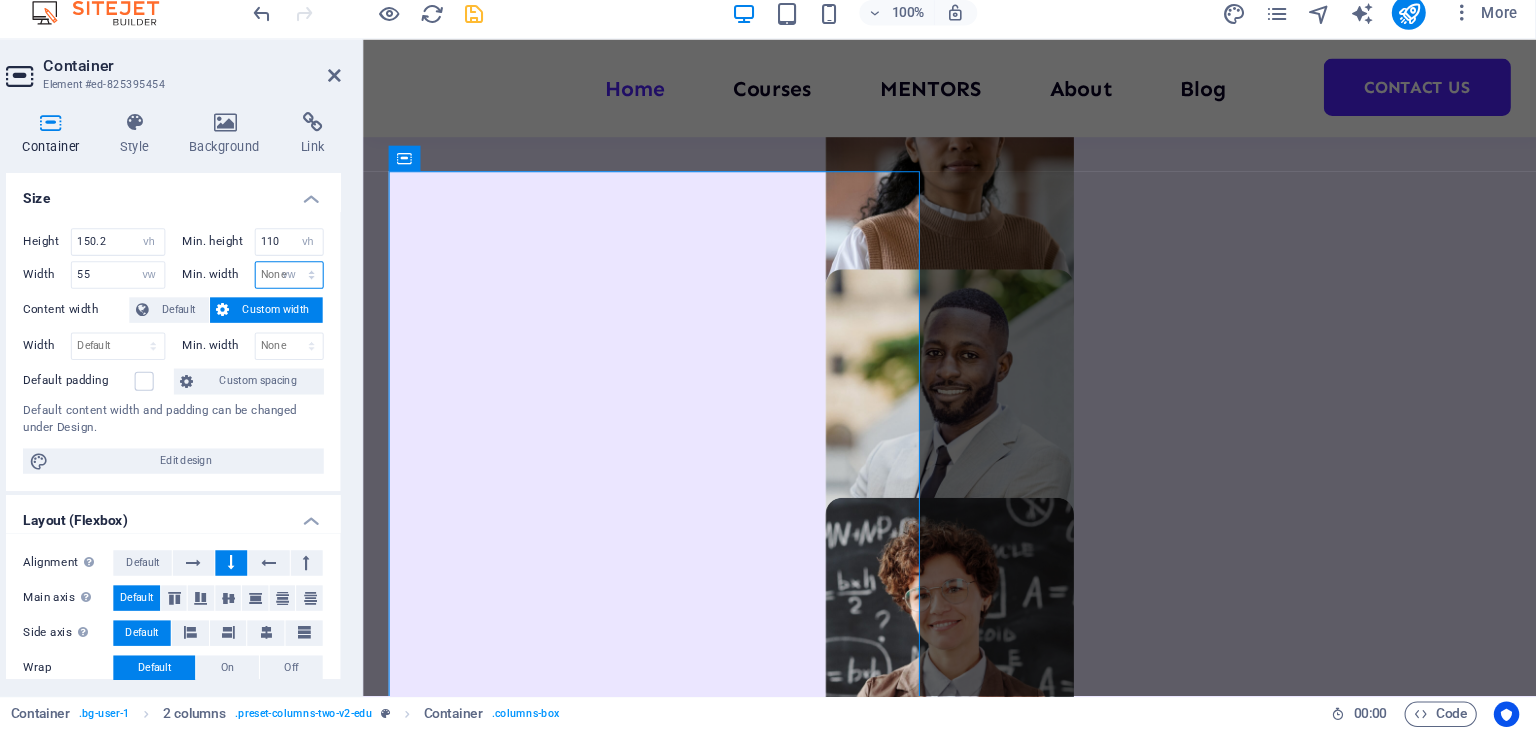 click on "None px rem % vh vw" at bounding box center [363, 302] 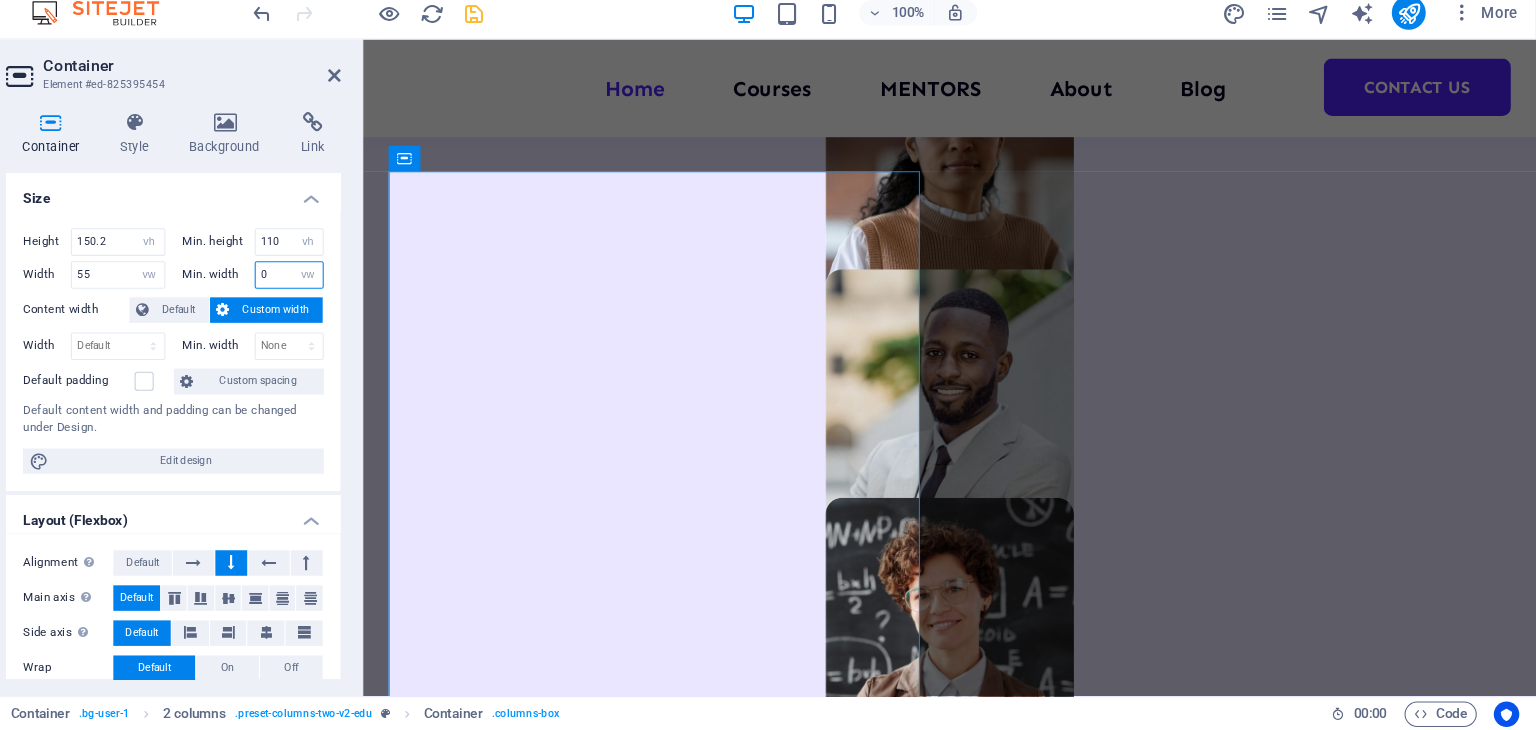 click on "0" at bounding box center (363, 302) 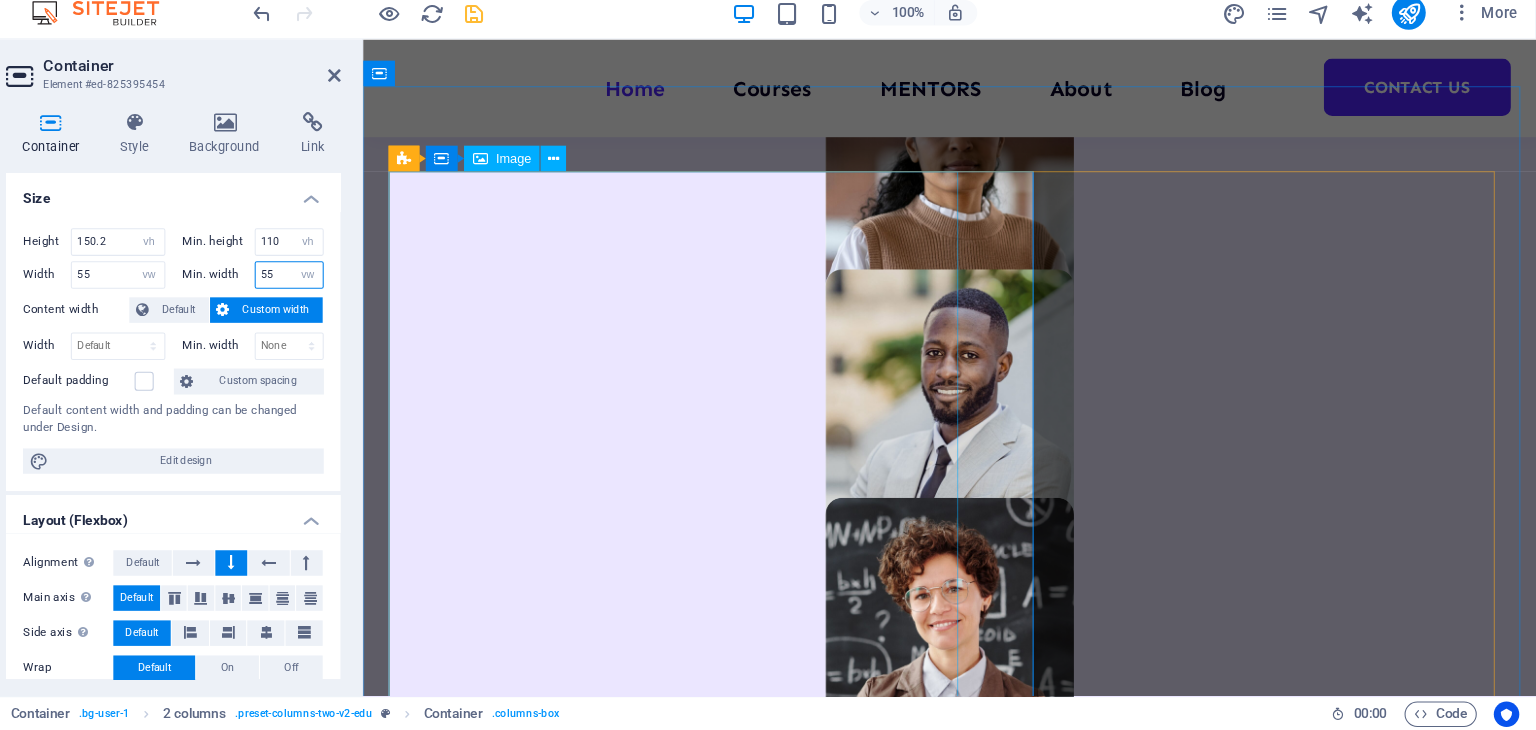 type on "55" 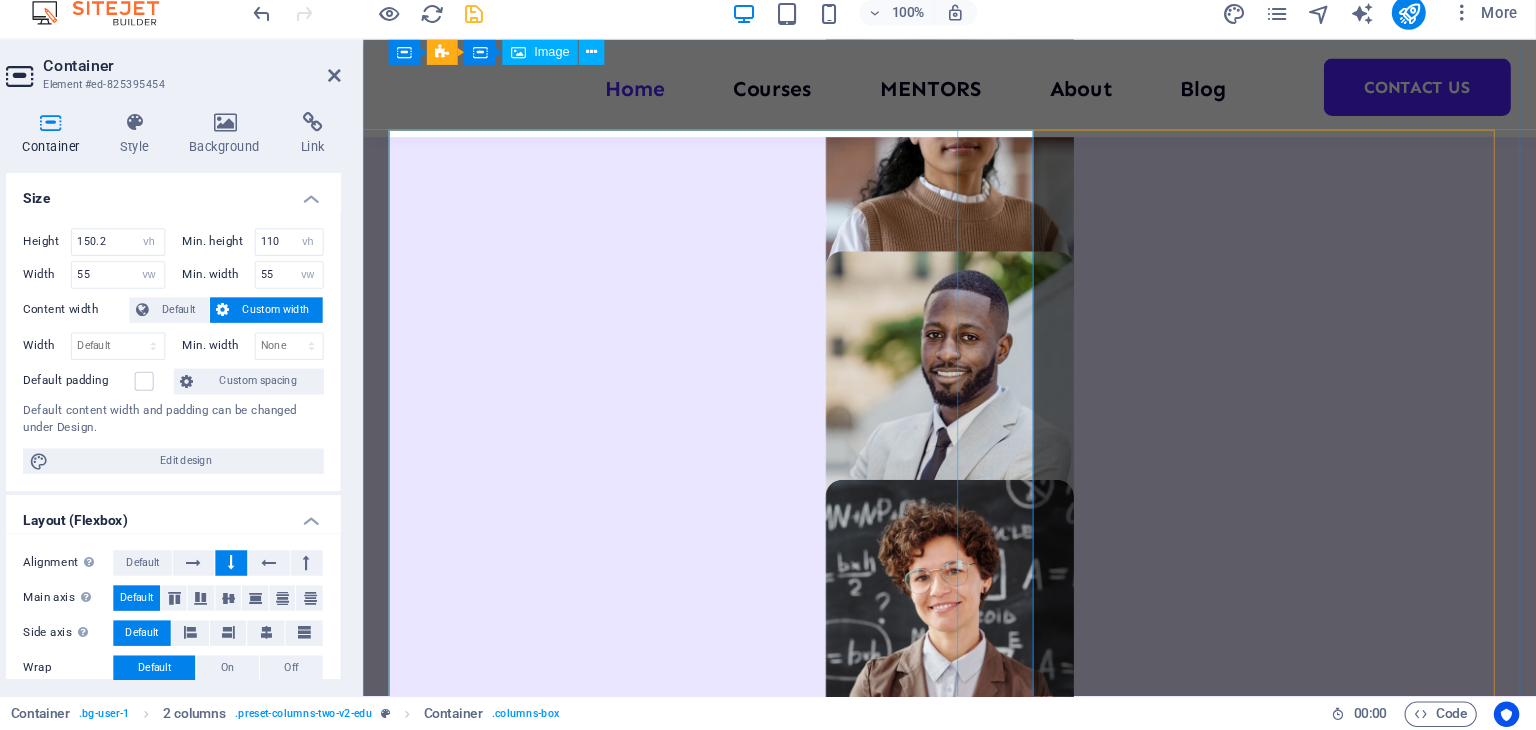scroll, scrollTop: 1383, scrollLeft: 0, axis: vertical 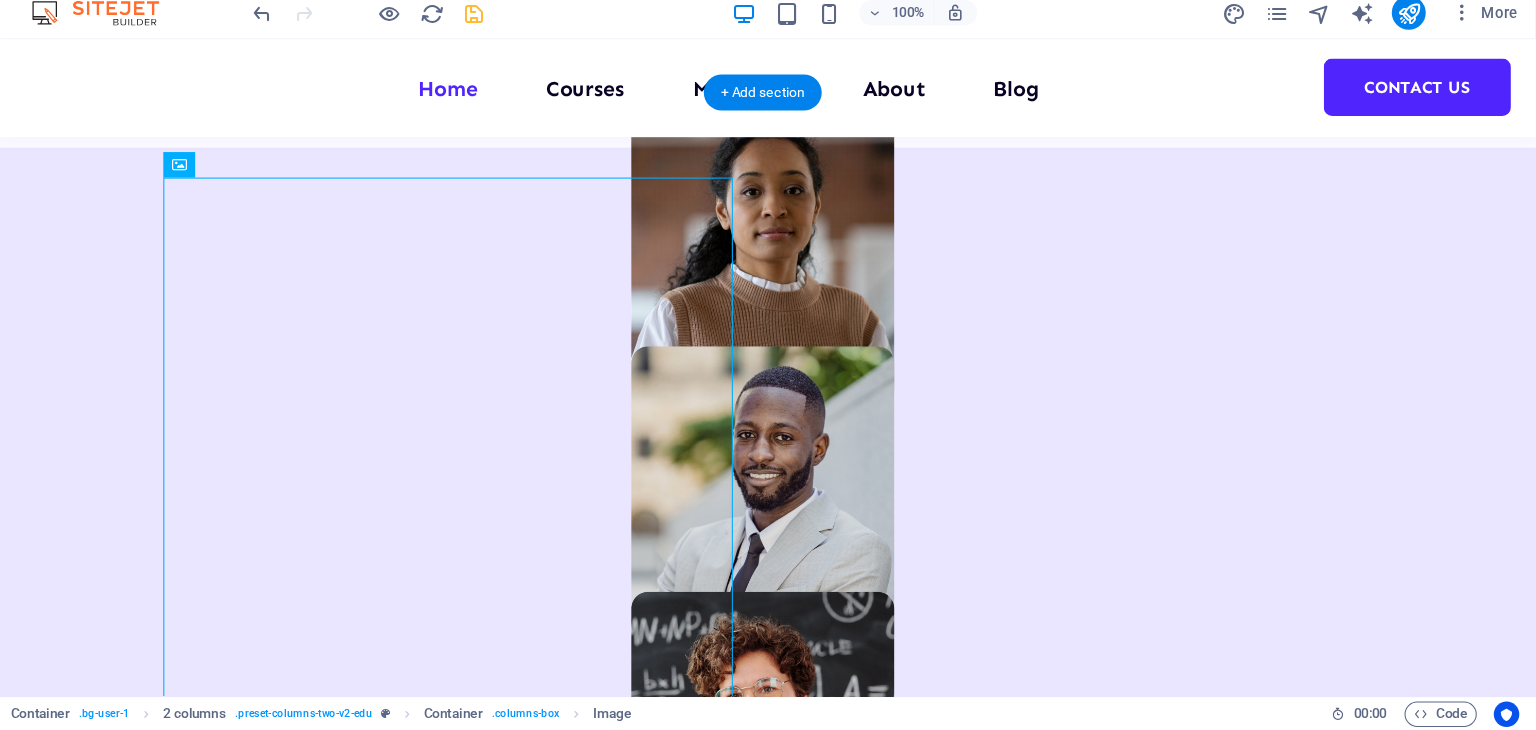 drag, startPoint x: 532, startPoint y: 327, endPoint x: 931, endPoint y: 374, distance: 401.75864 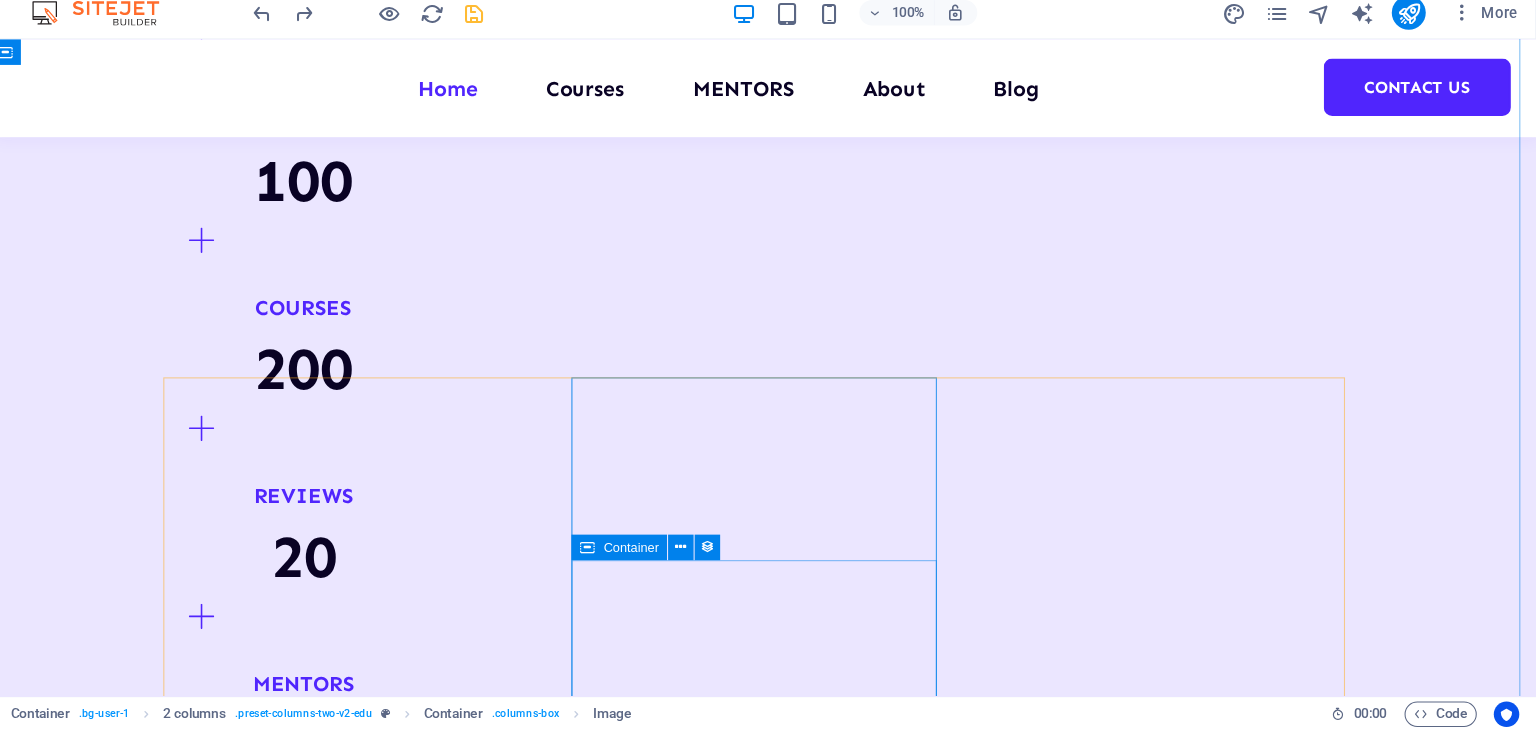 scroll, scrollTop: 2720, scrollLeft: 0, axis: vertical 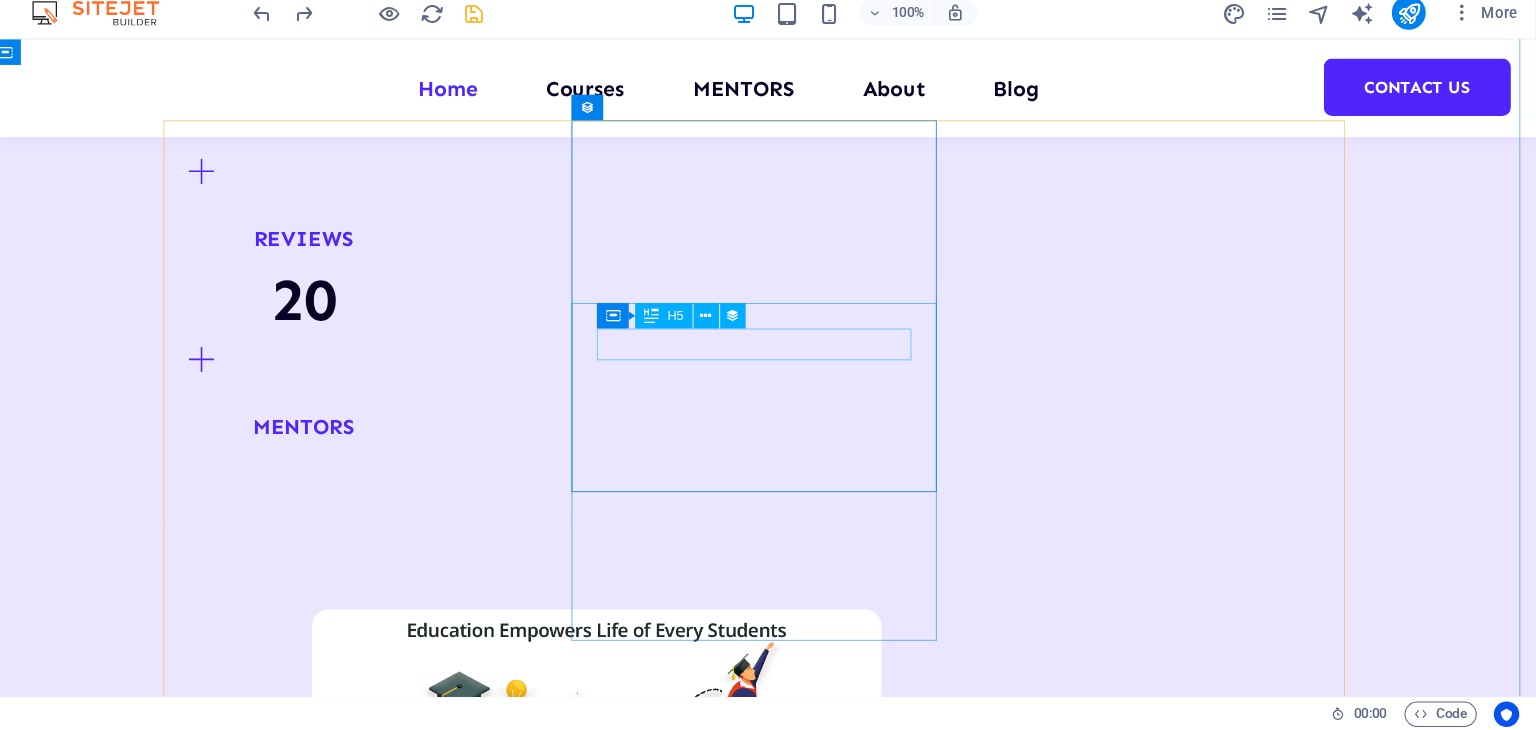 click on "Programming 101" at bounding box center (718, 4484) 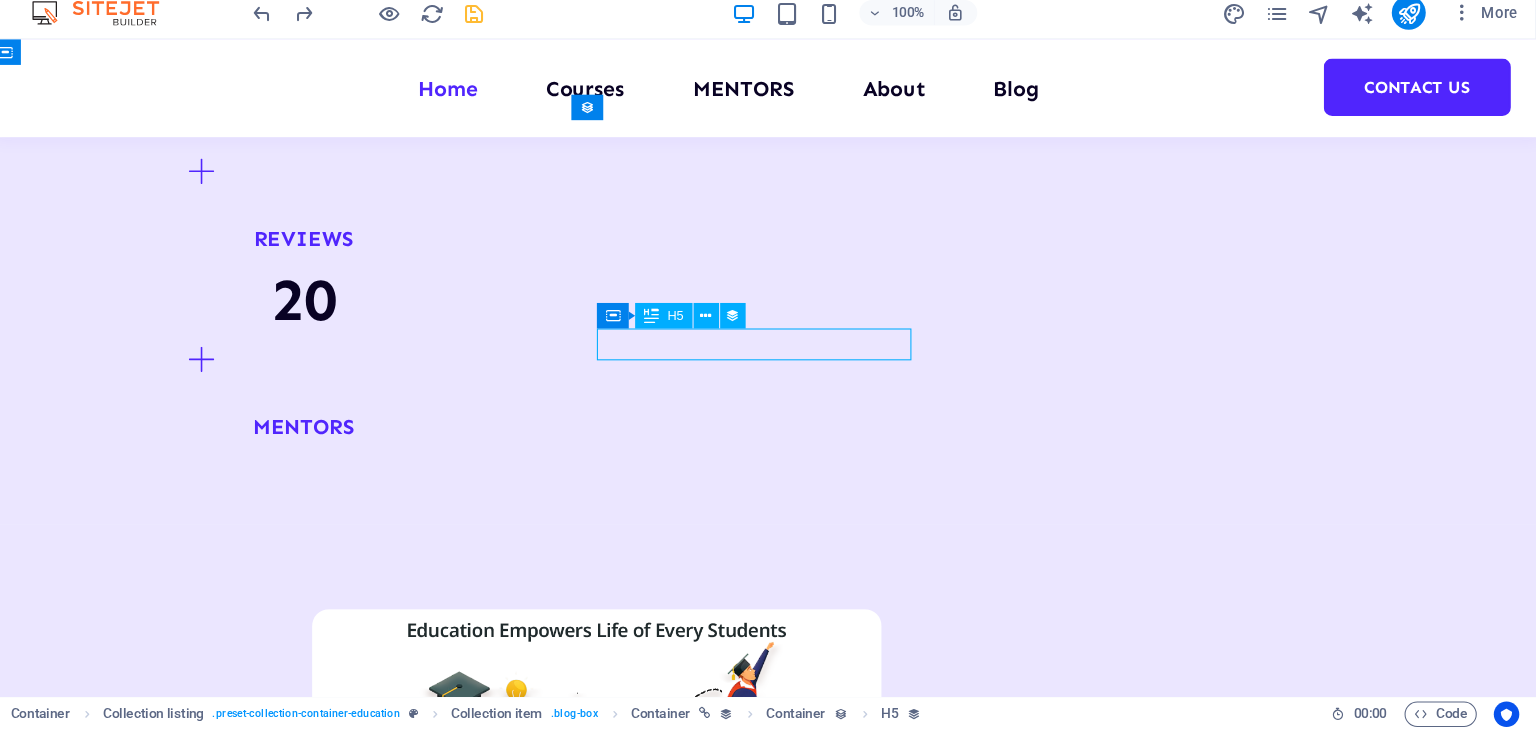 click on "Programming 101" at bounding box center (718, 4484) 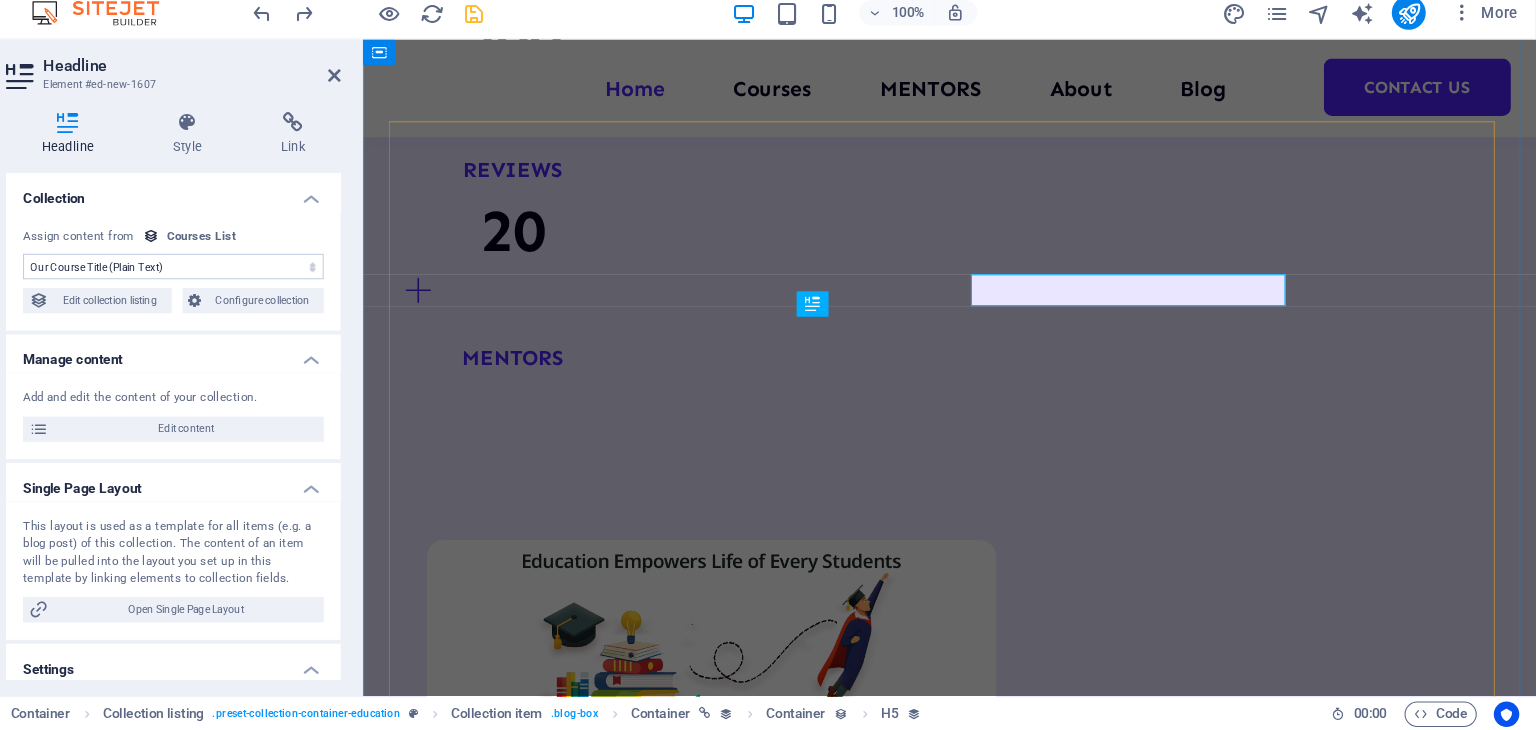 scroll, scrollTop: 2771, scrollLeft: 0, axis: vertical 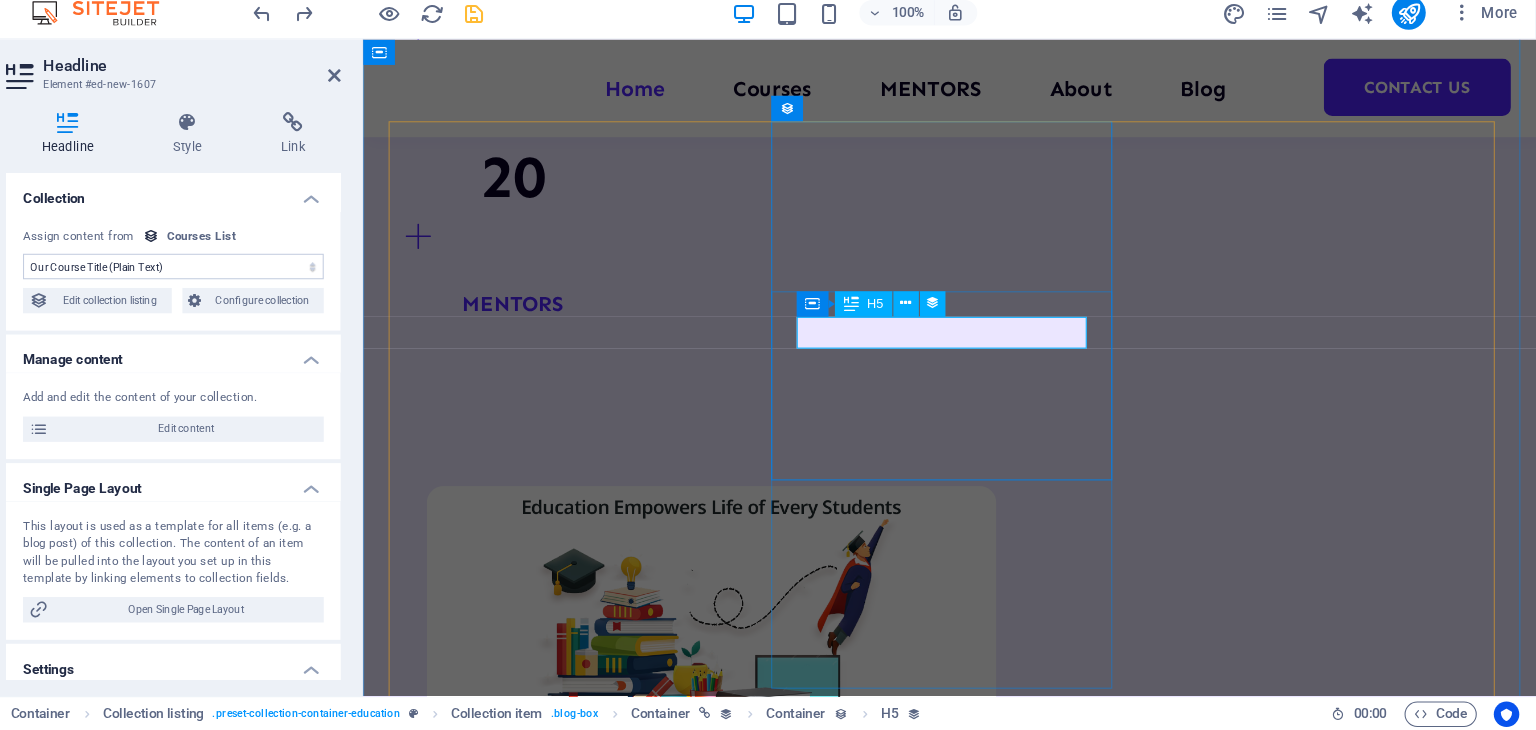 click on "Programming 101" at bounding box center (915, 4300) 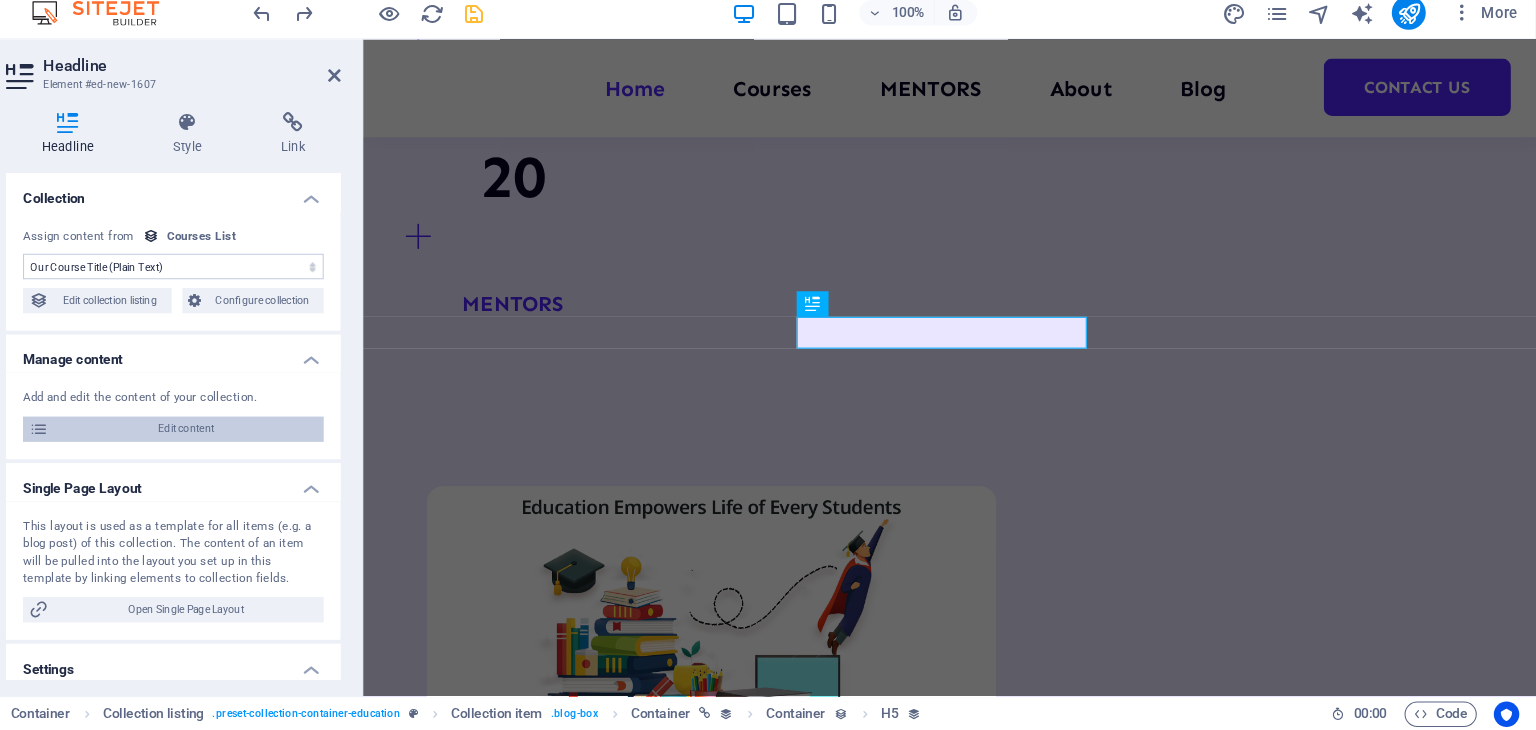 click on "Edit content" at bounding box center (265, 447) 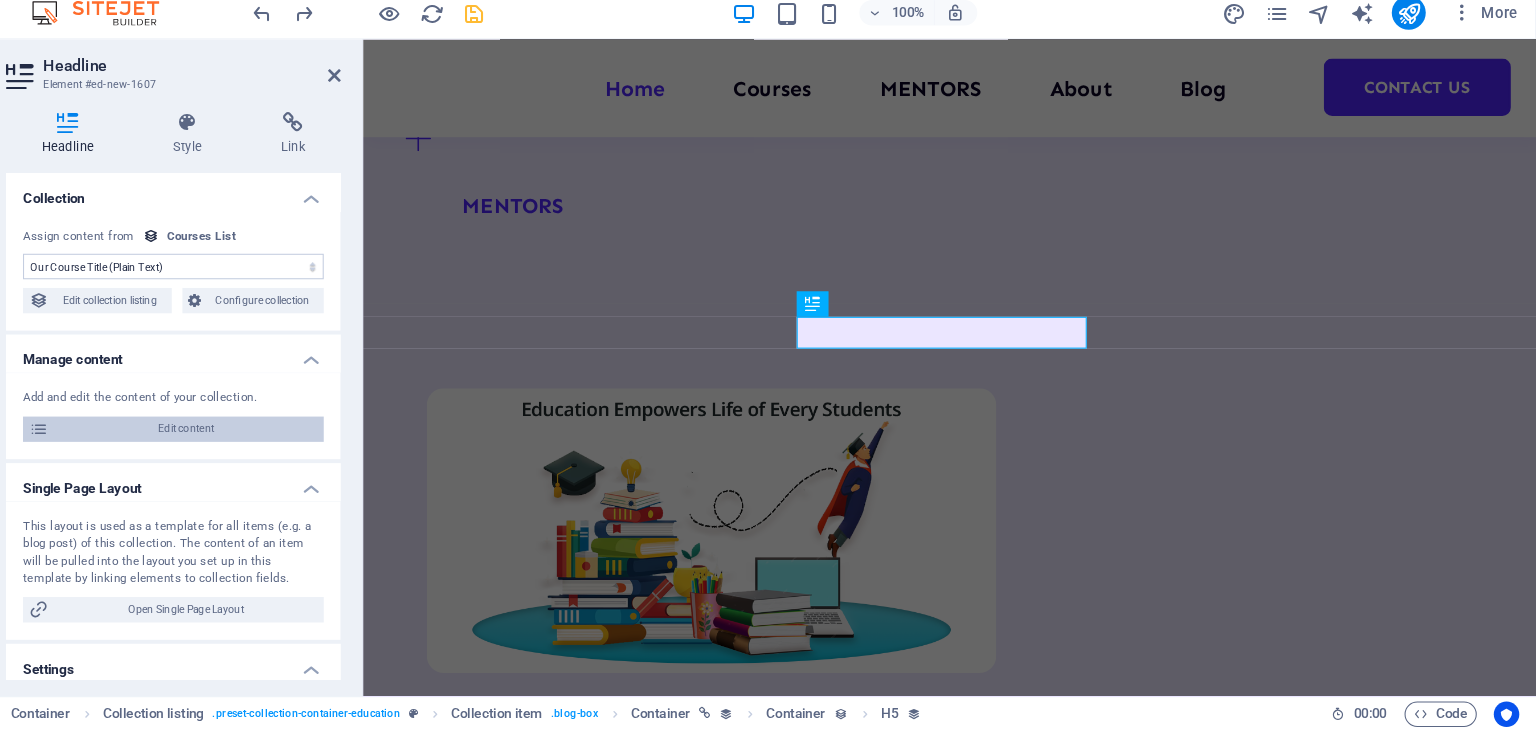 select on "Programming" 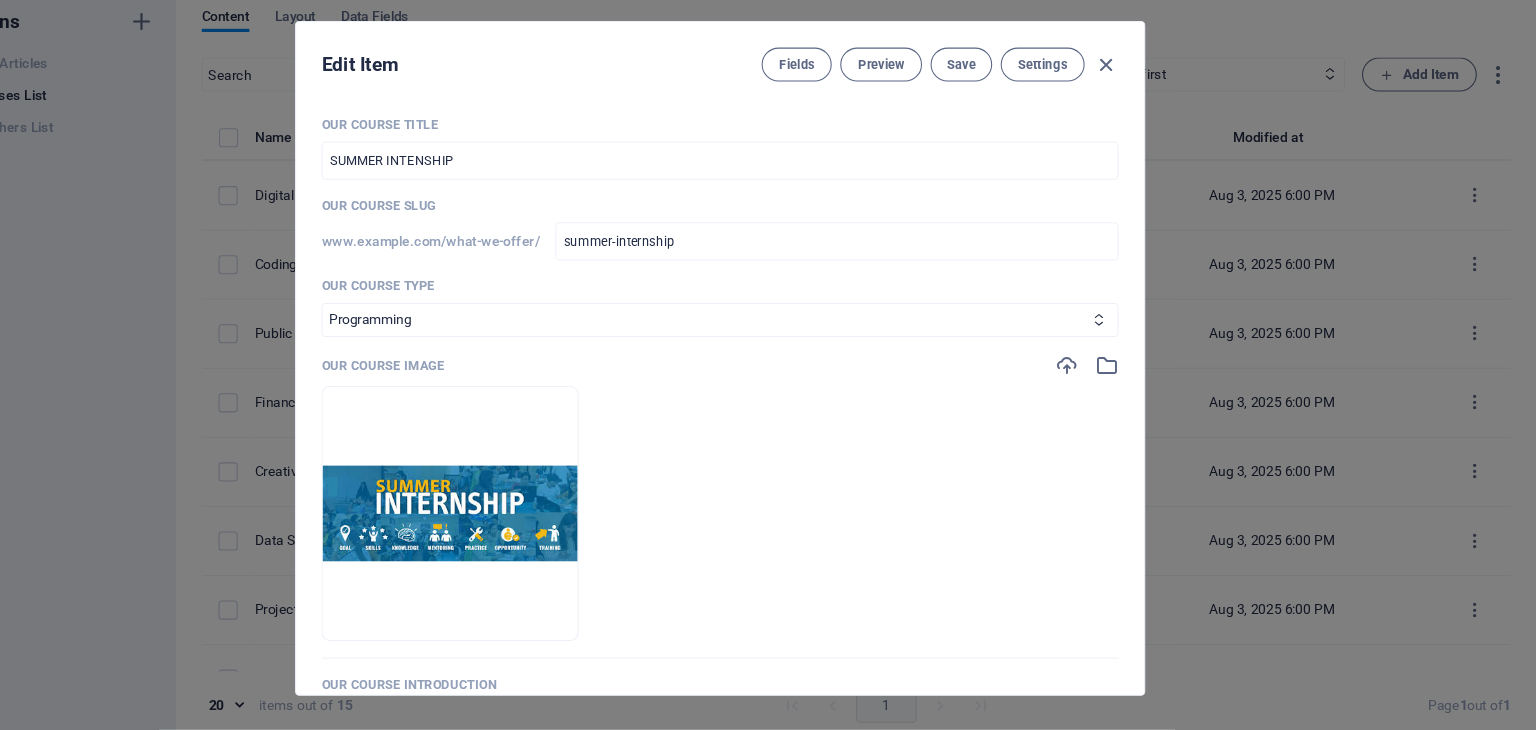 scroll, scrollTop: 0, scrollLeft: 0, axis: both 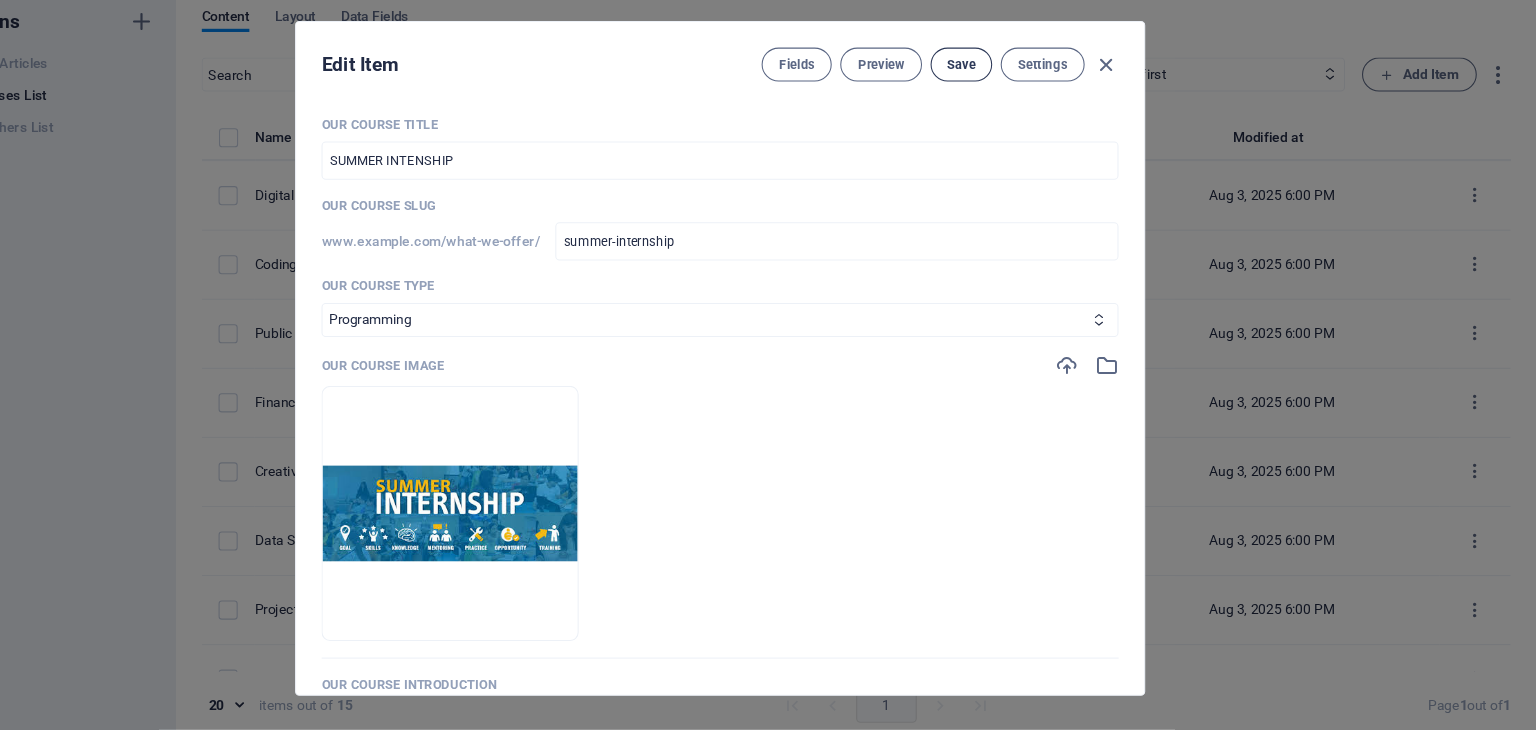 click on "Save" at bounding box center [995, 104] 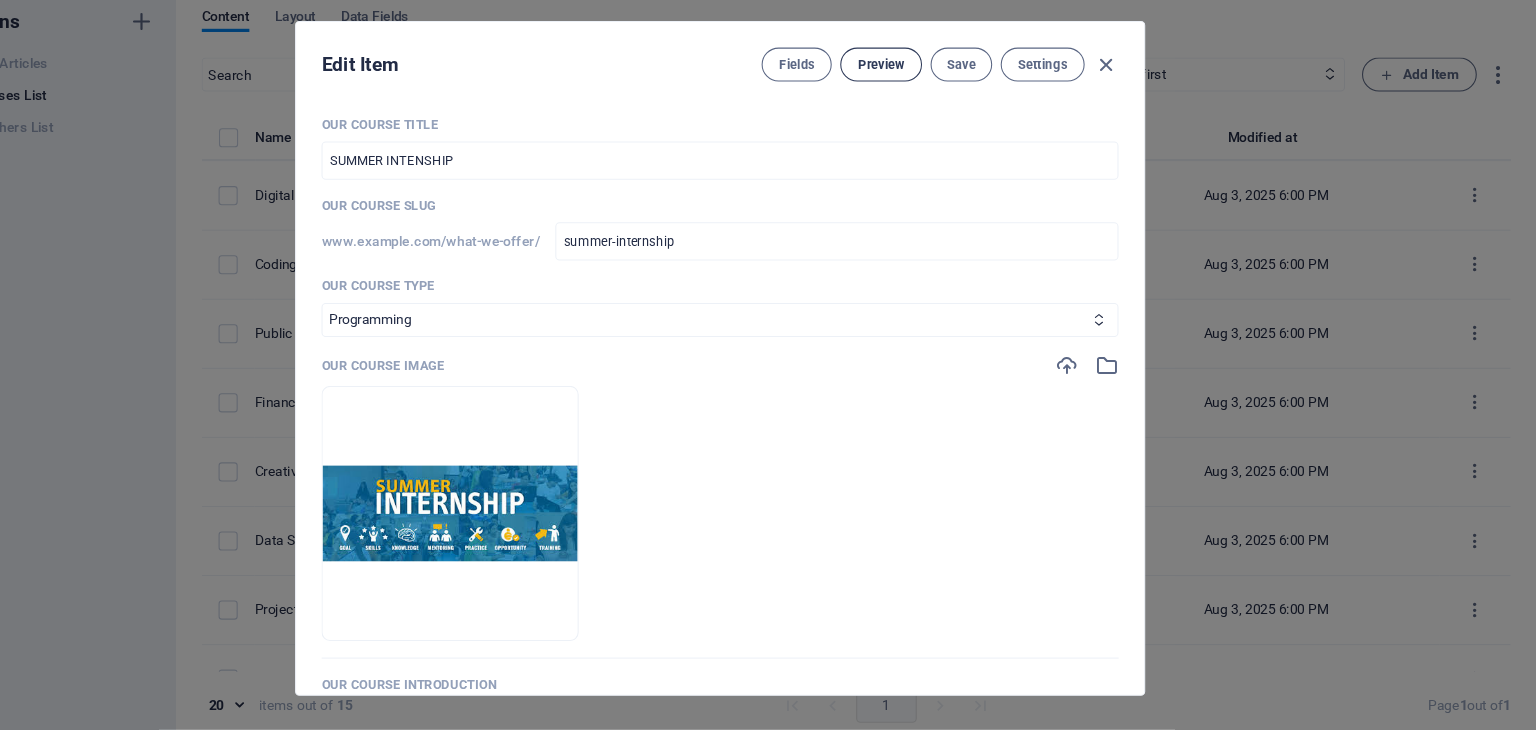 click on "Preview" at bounding box center [919, 104] 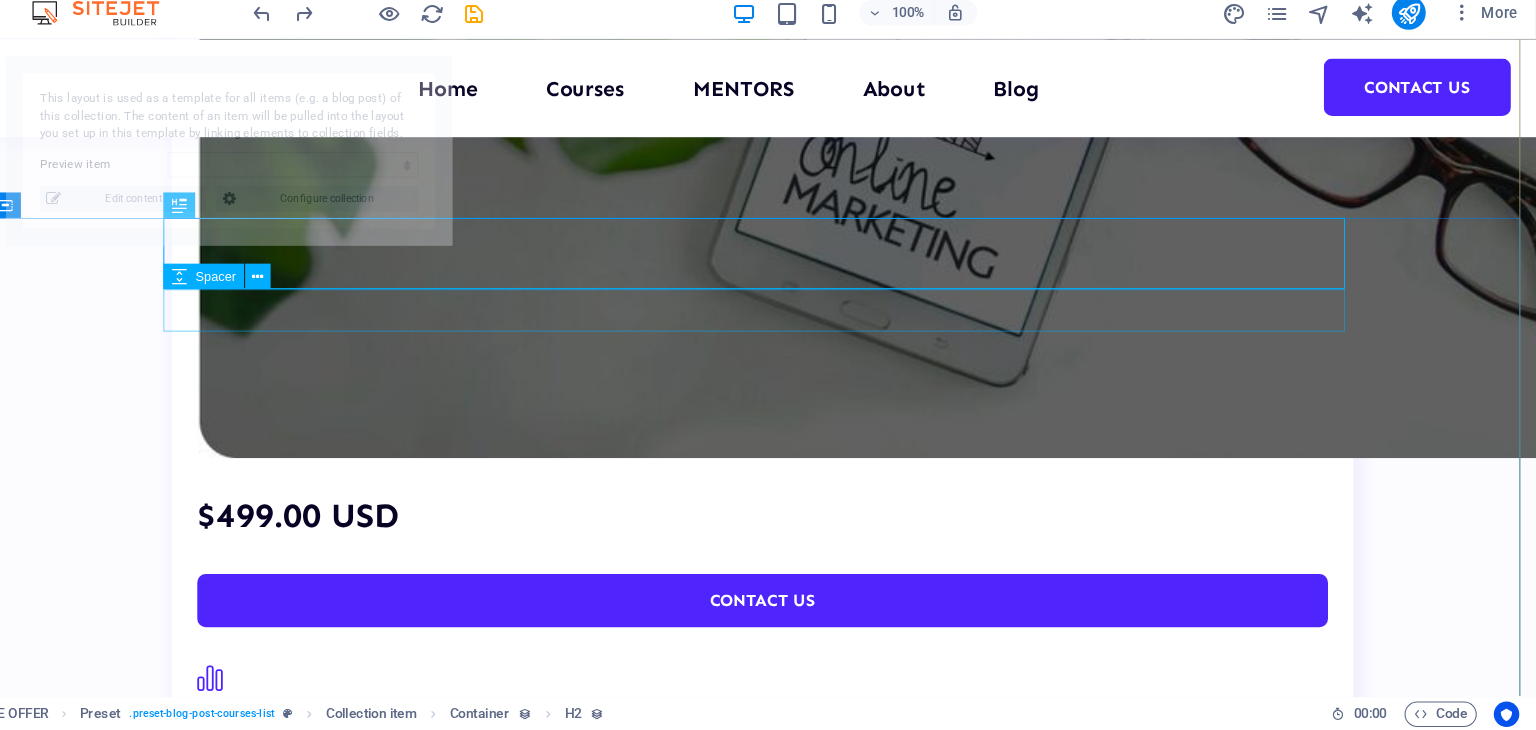 select on "688f56596fd47fef45083aec" 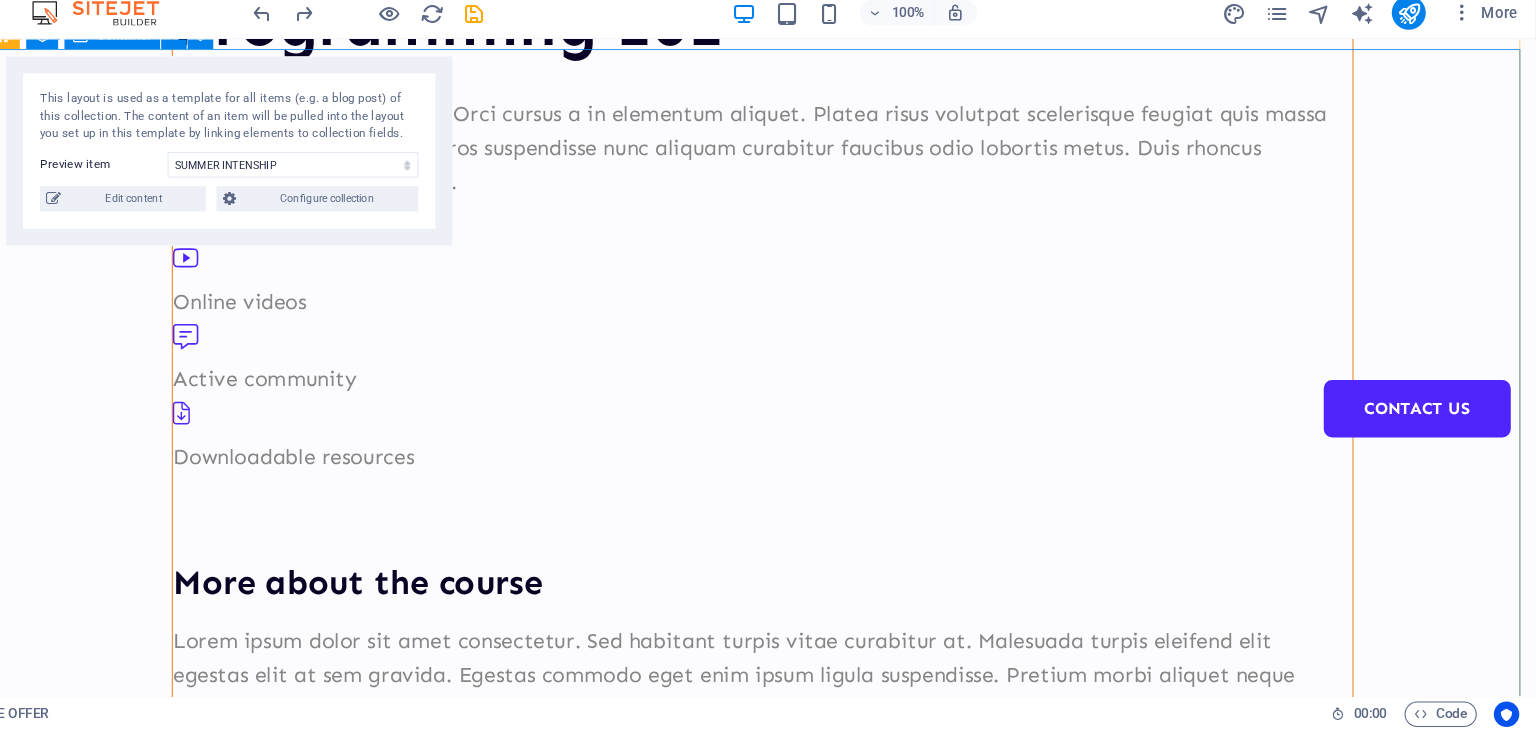 scroll, scrollTop: 0, scrollLeft: 0, axis: both 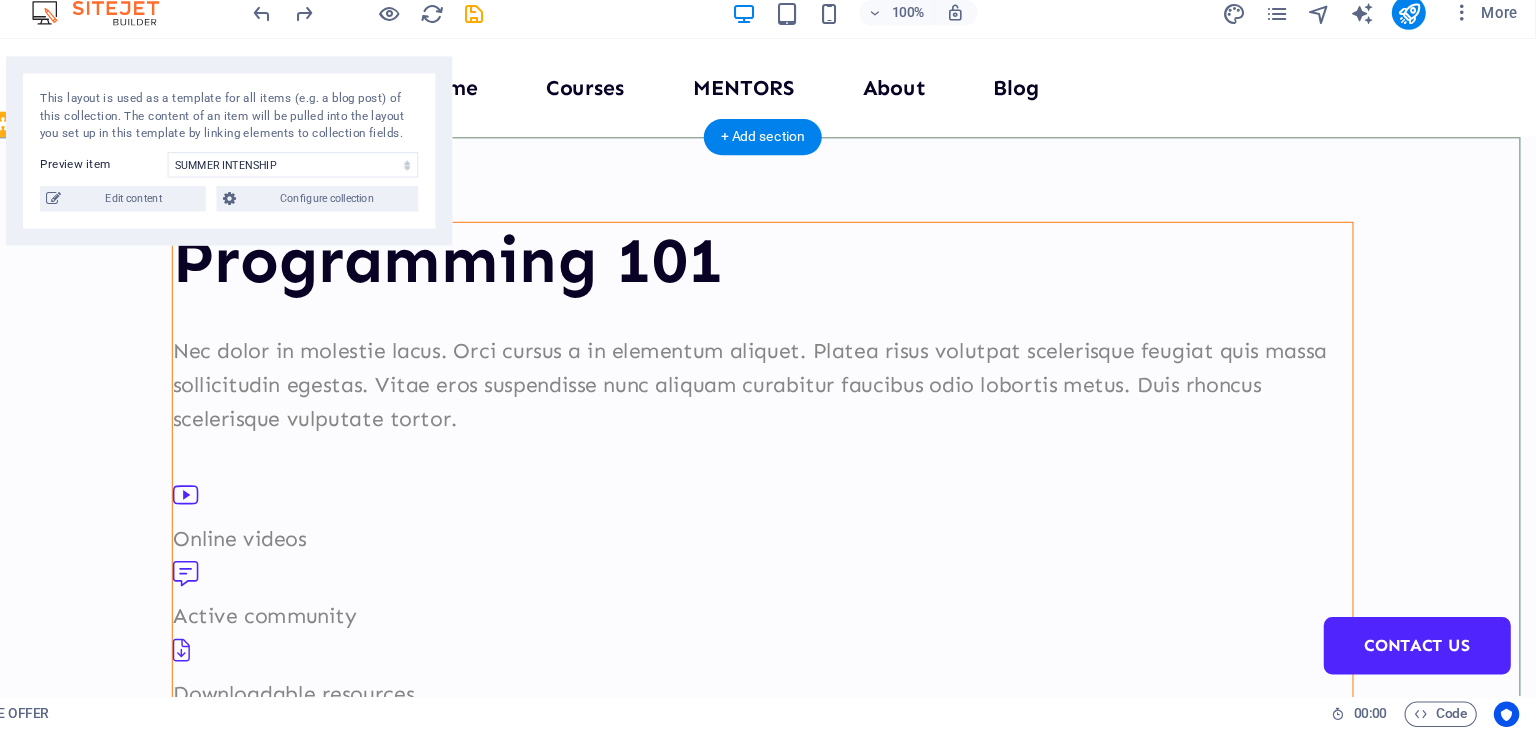 click on "Programming 101" at bounding box center (718, 248) 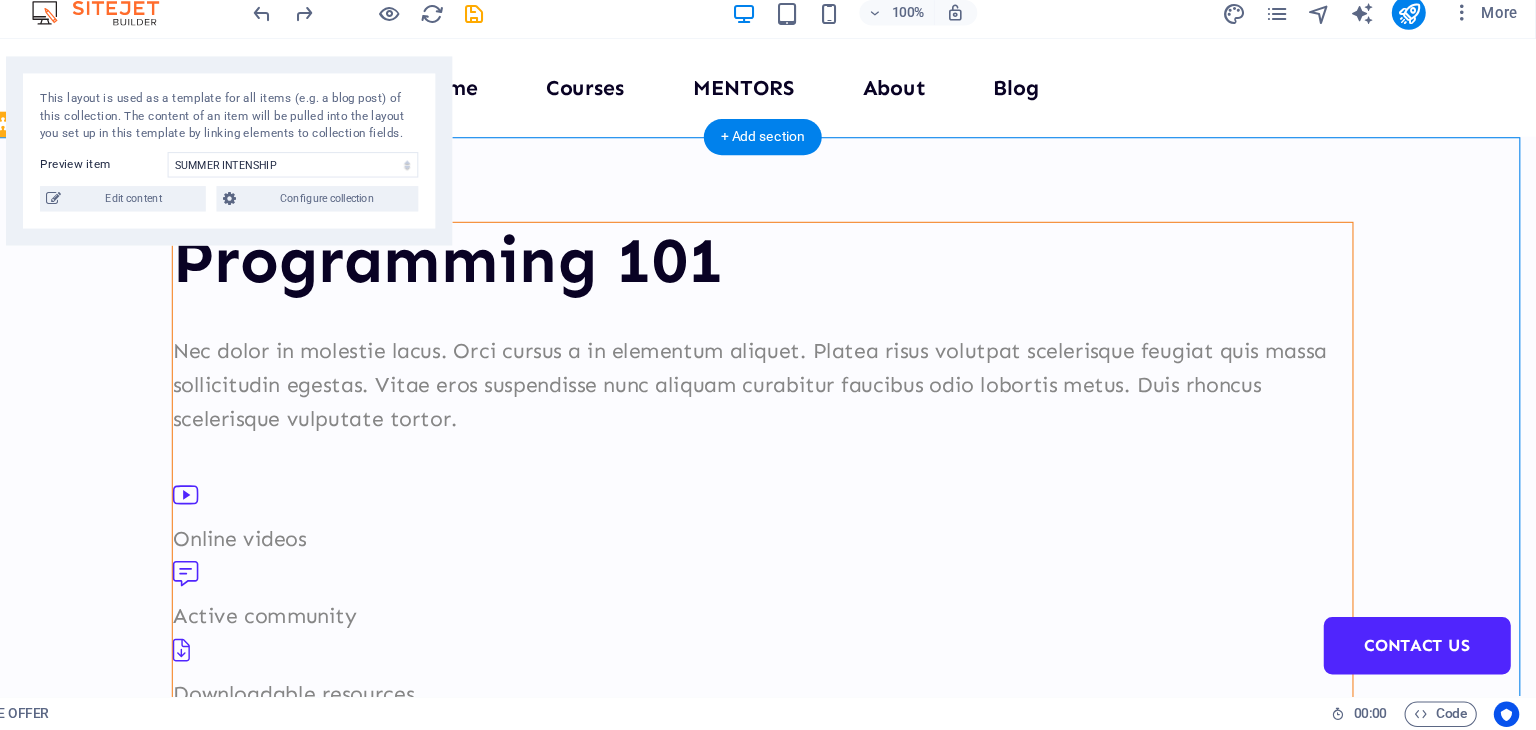 click on "Programming 101" at bounding box center [718, 248] 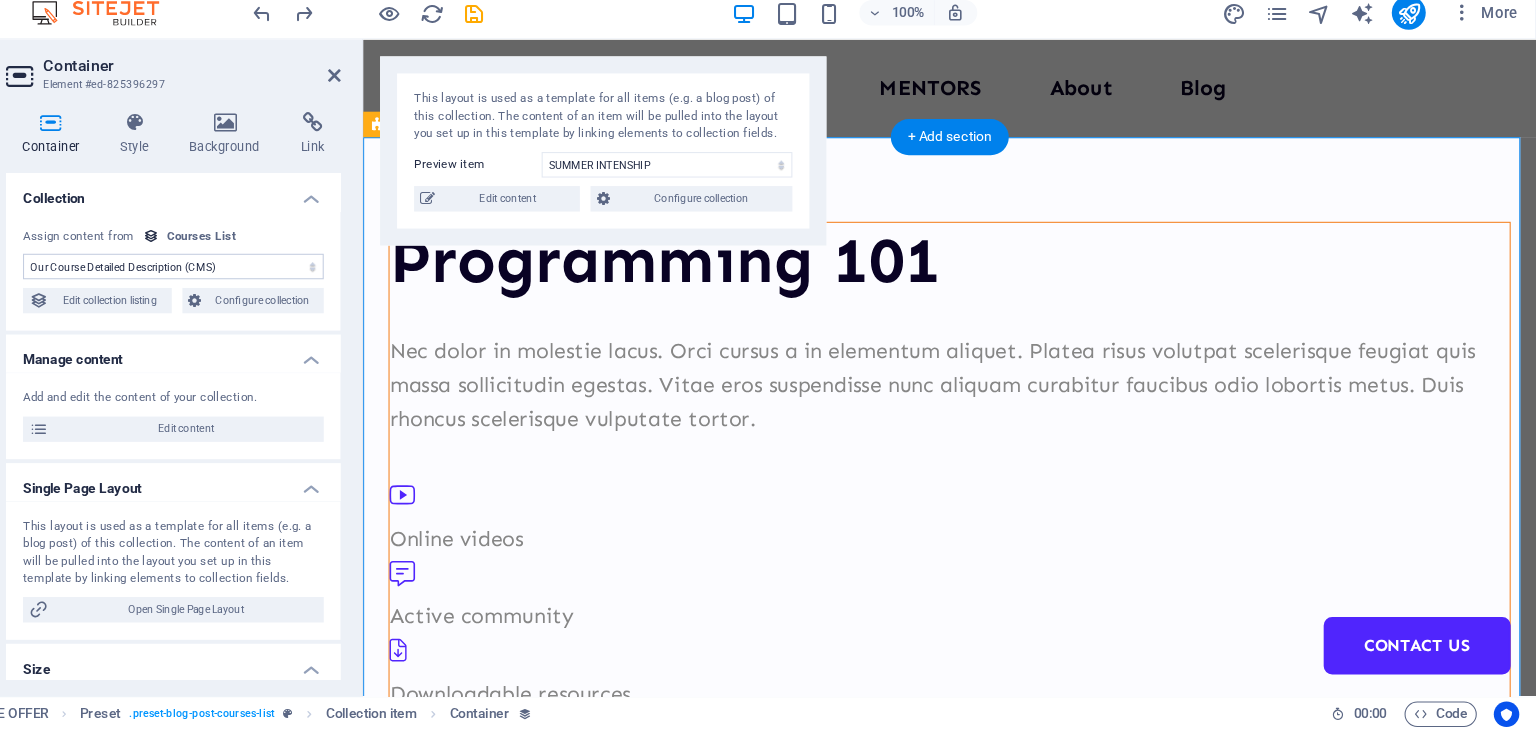 click on "Programming 101" at bounding box center (915, 248) 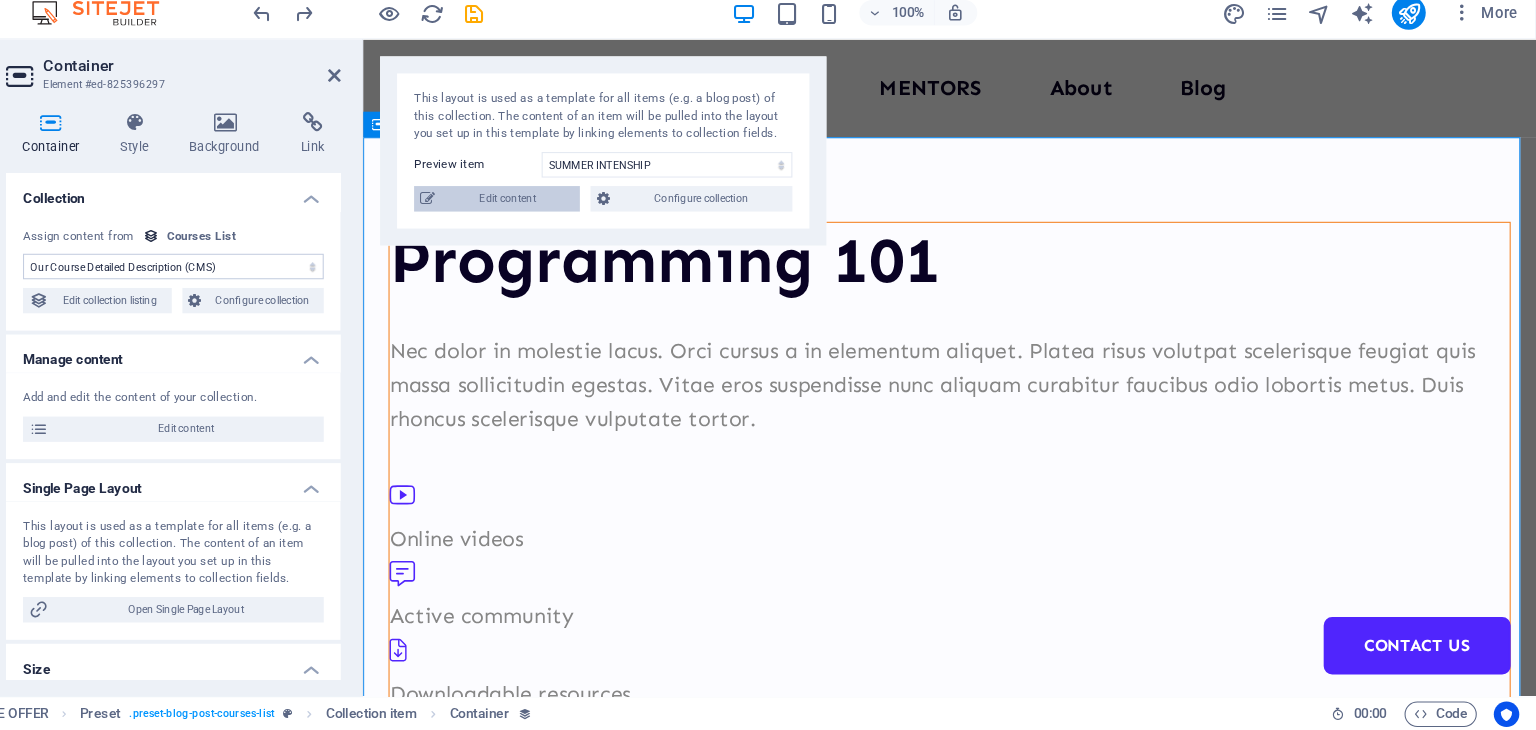 click on "Edit content" at bounding box center [568, 230] 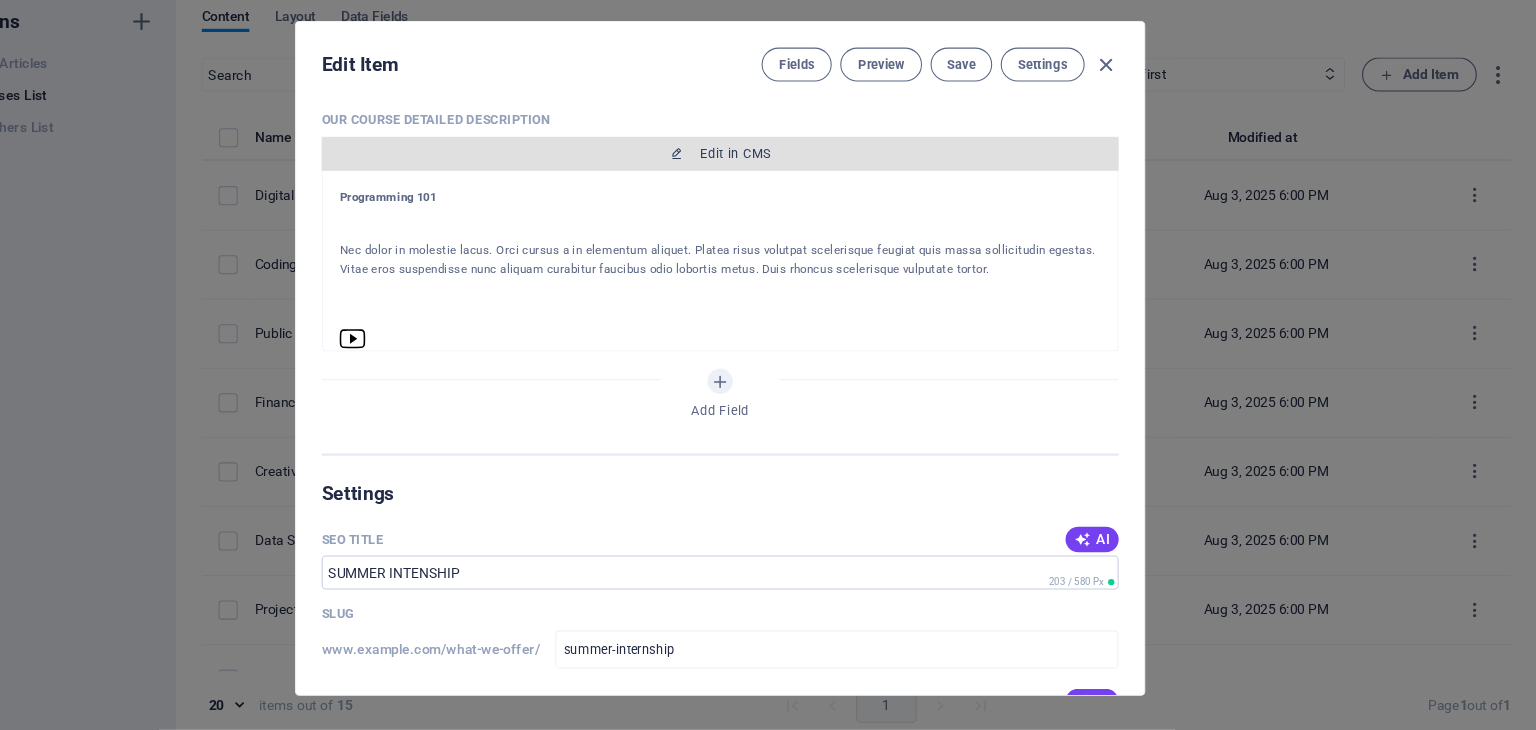 scroll, scrollTop: 895, scrollLeft: 0, axis: vertical 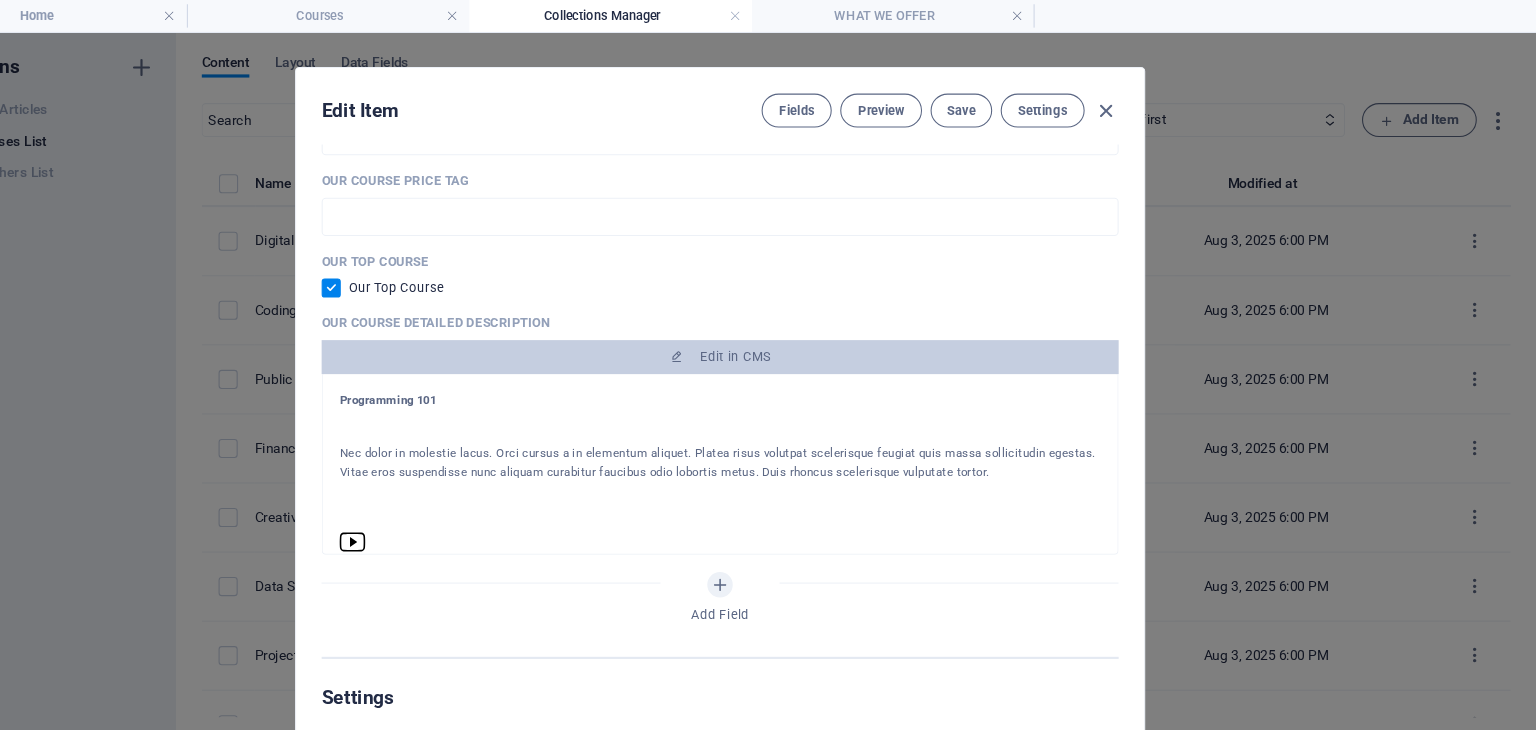drag, startPoint x: 510, startPoint y: 375, endPoint x: 397, endPoint y: 375, distance: 113 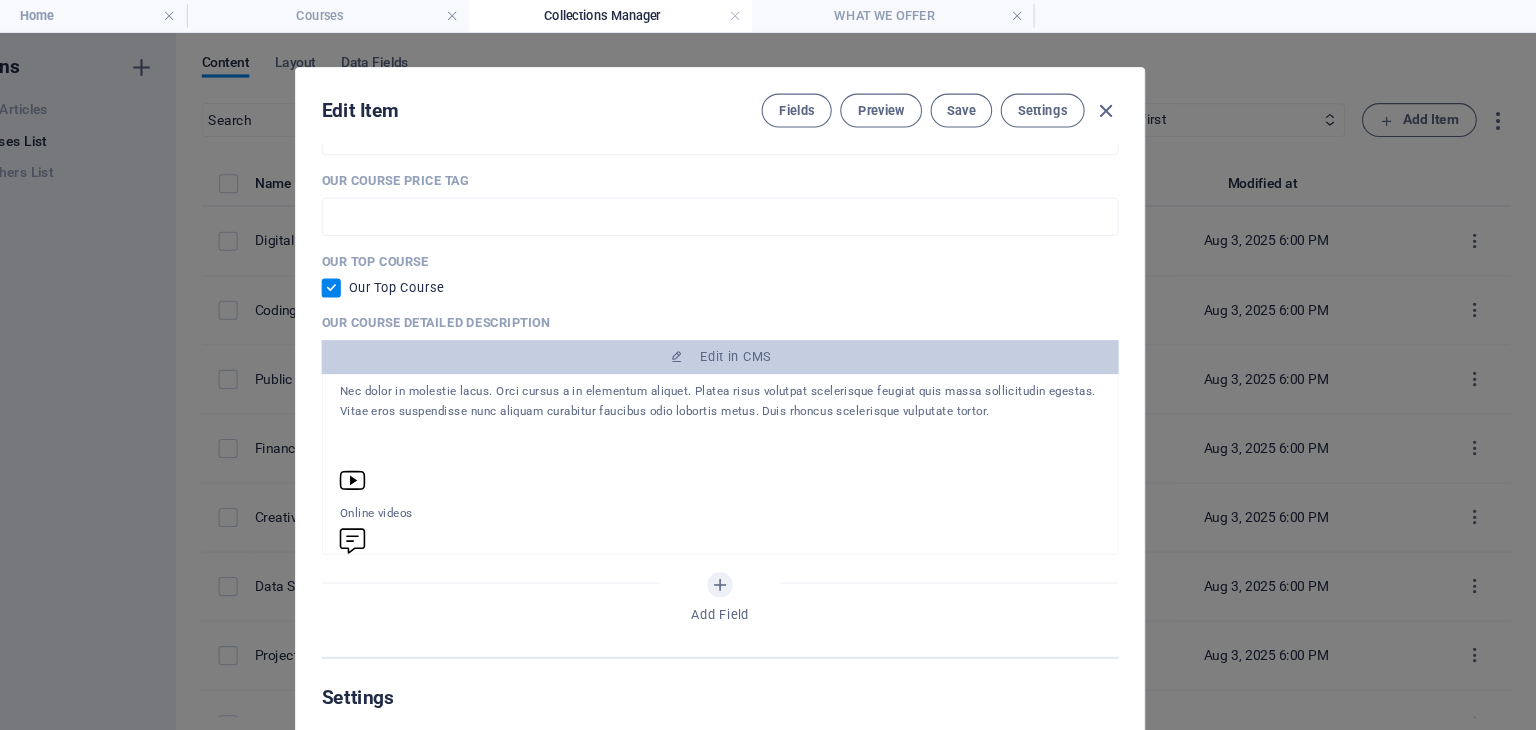 scroll, scrollTop: 0, scrollLeft: 0, axis: both 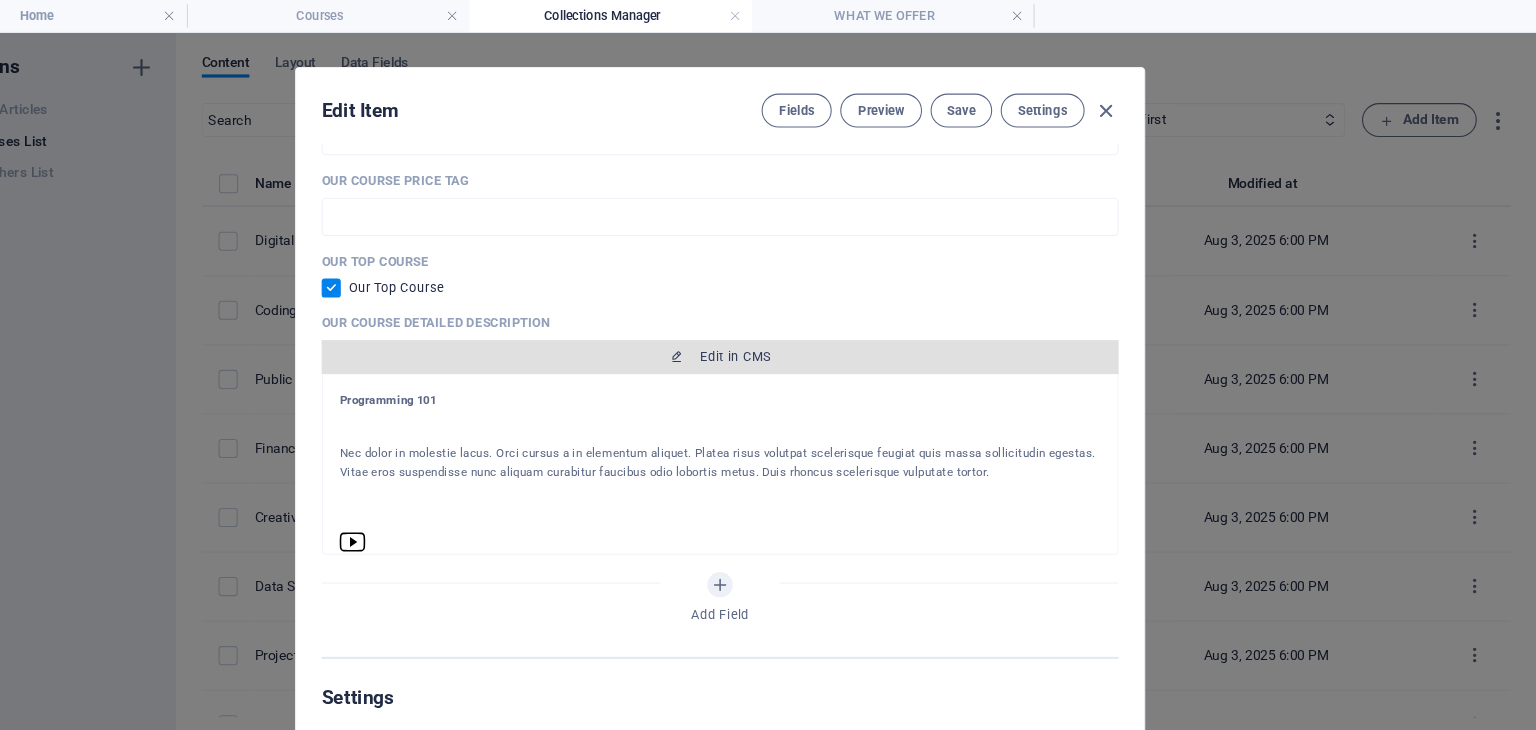 click on "Edit in CMS" at bounding box center [782, 336] 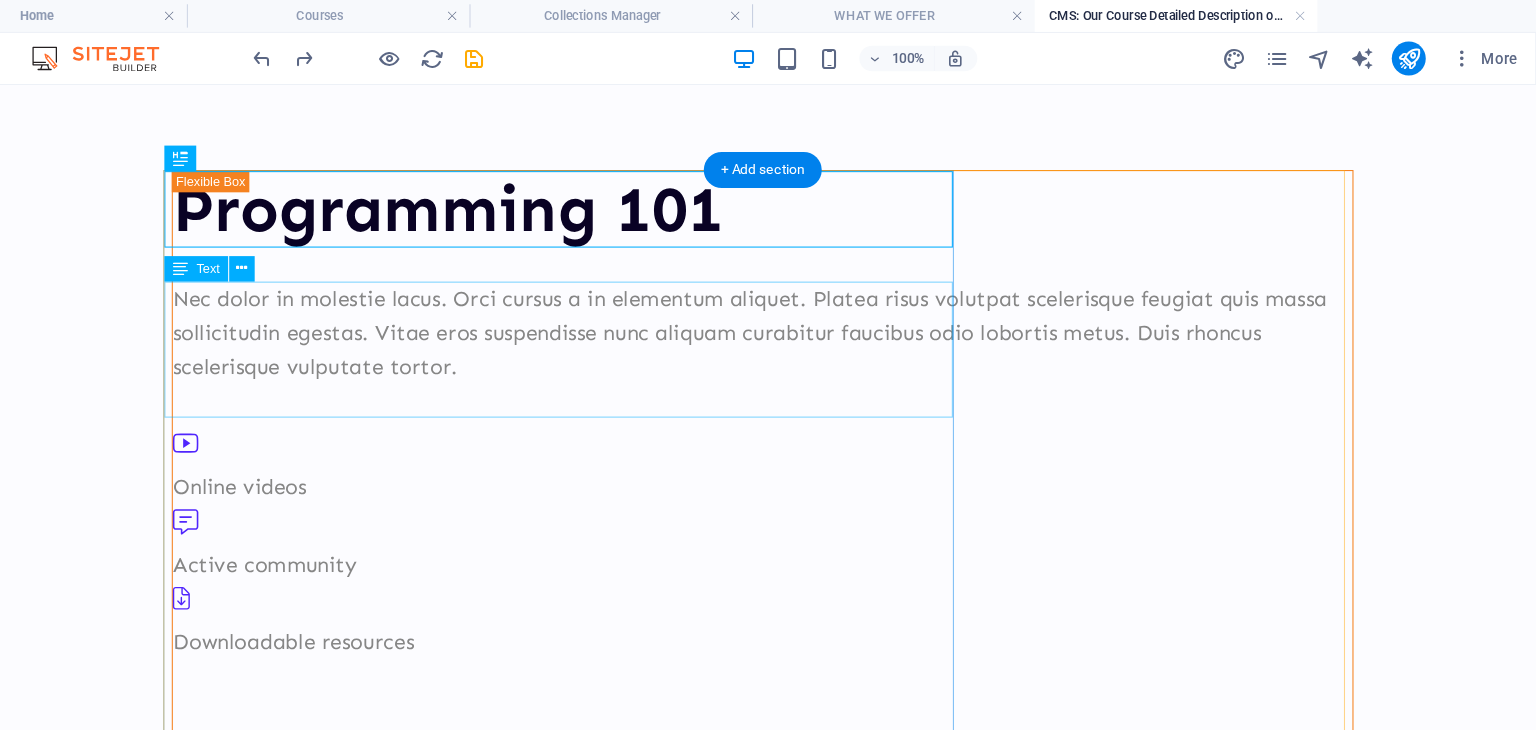 scroll, scrollTop: 0, scrollLeft: 0, axis: both 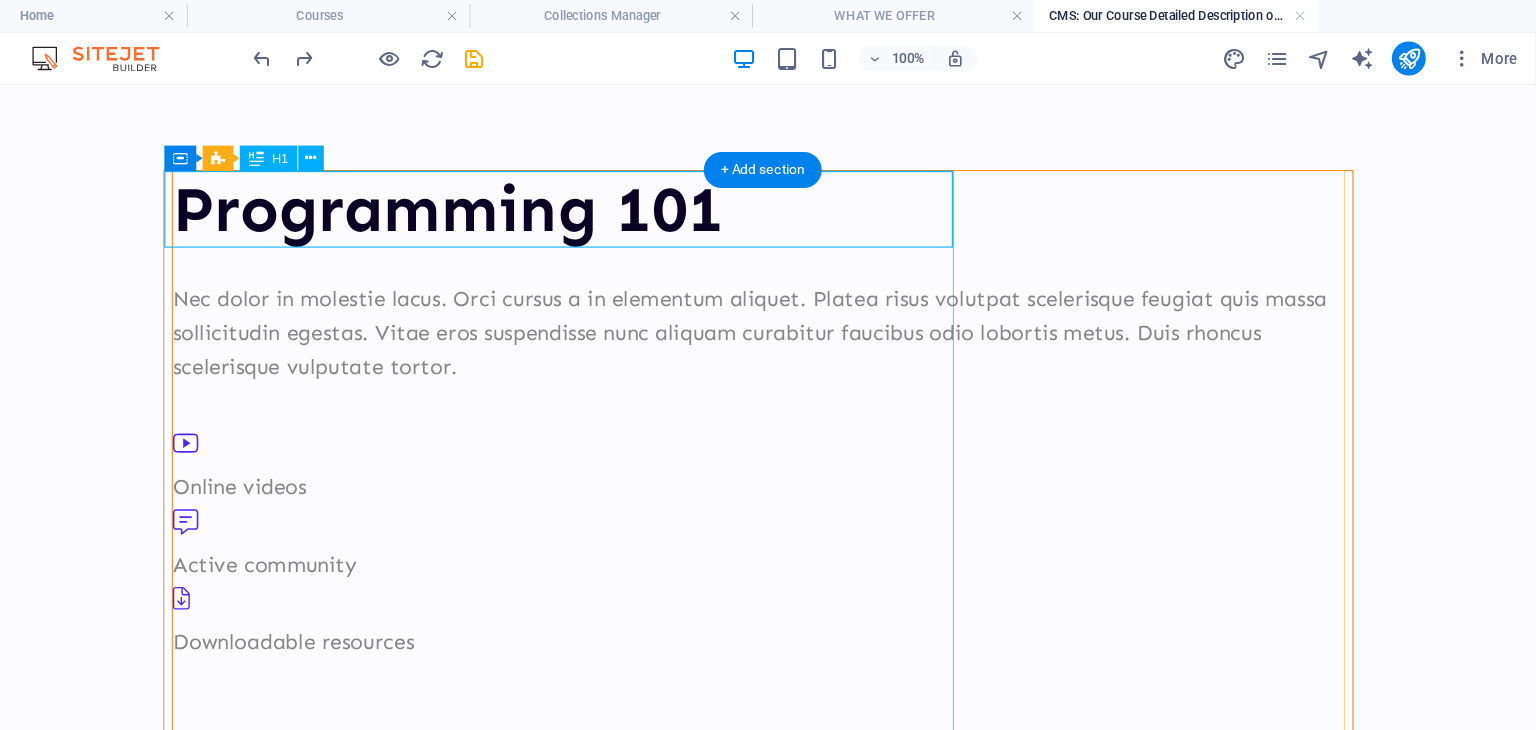click on "Programming 101" at bounding box center (718, 202) 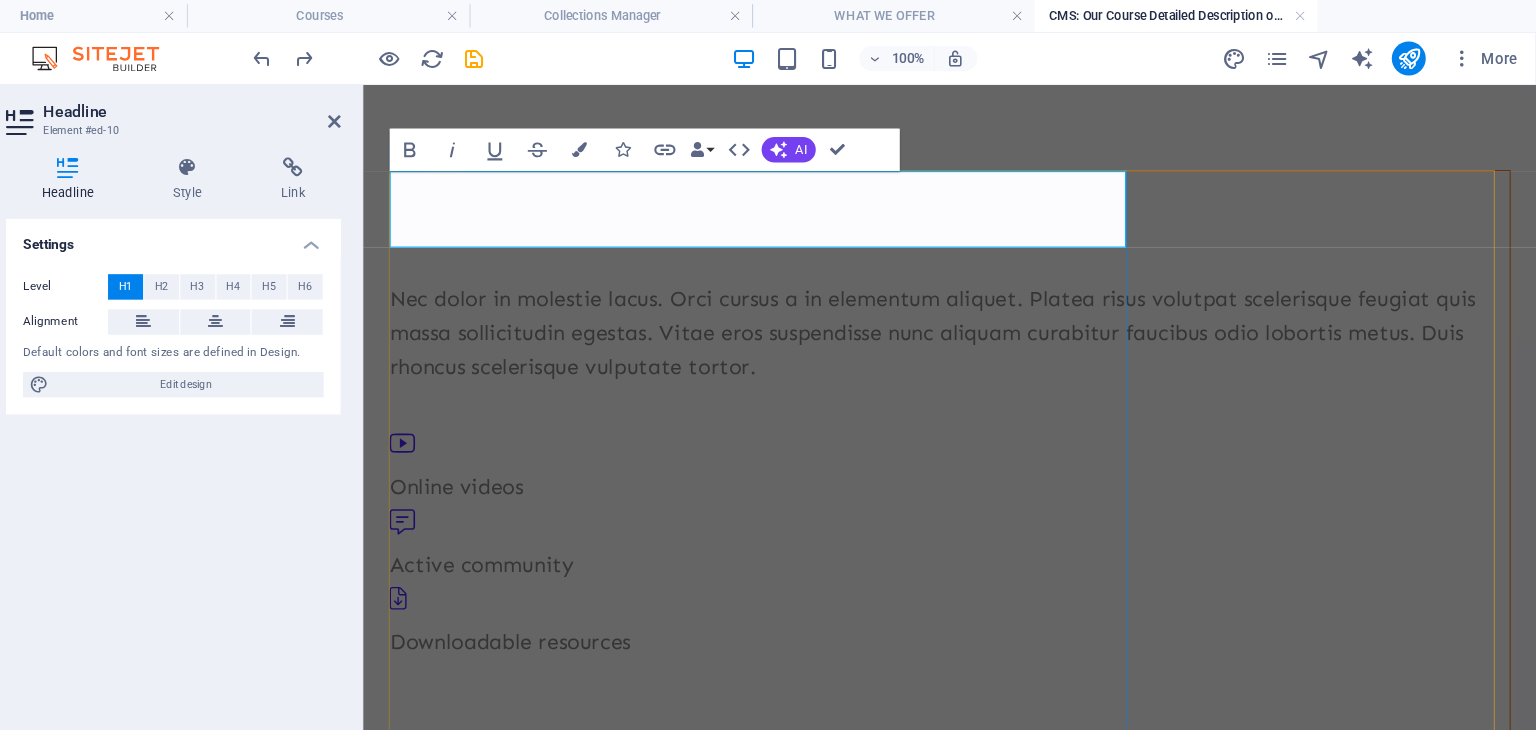 type 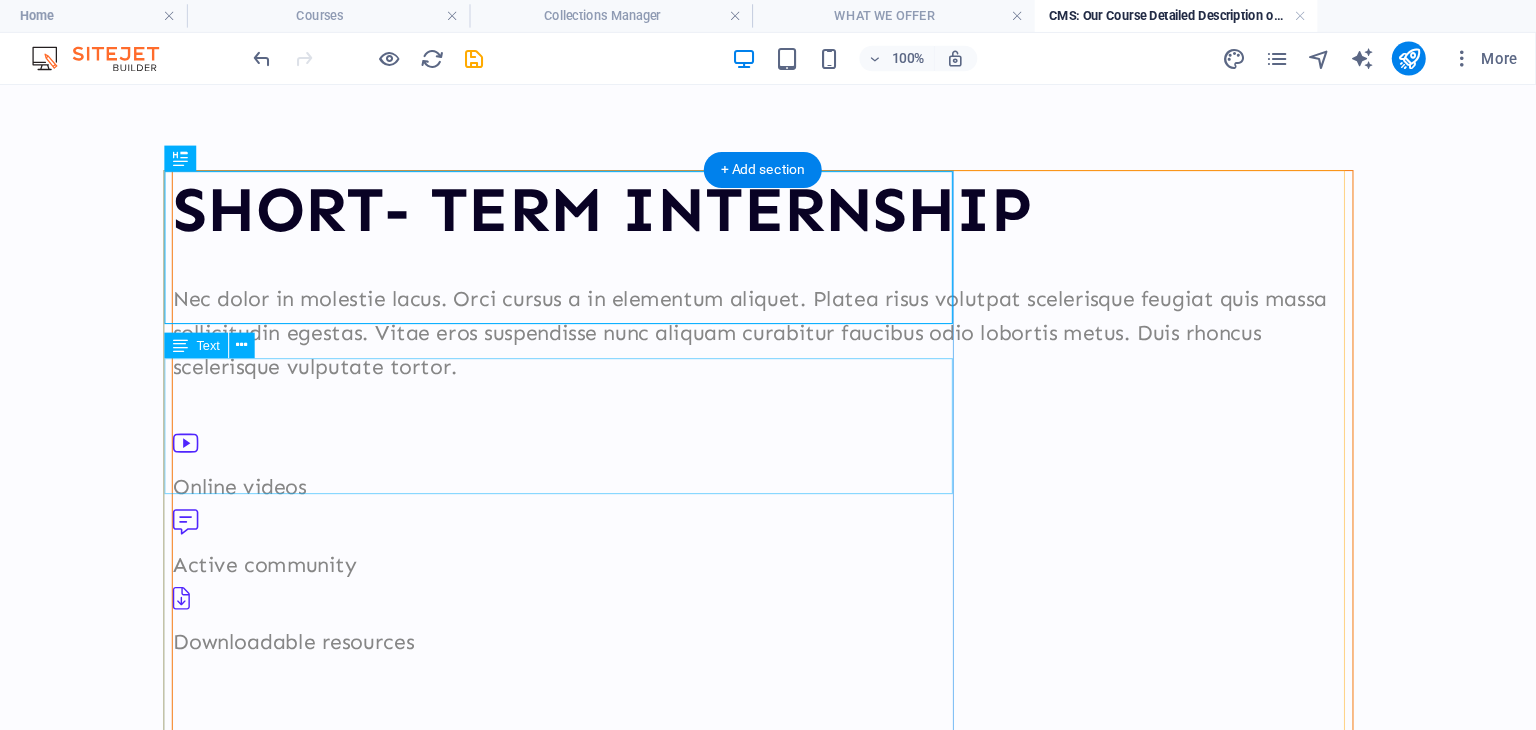 click on "Nec dolor in molestie lacus. Orci cursus a in elementum aliquet. Platea risus volutpat scelerisque feugiat quis massa sollicitudin egestas. Vitae eros suspendisse nunc aliquam curabitur faucibus odio lobortis metus. Duis rhoncus scelerisque vulputate tortor." at bounding box center (718, 318) 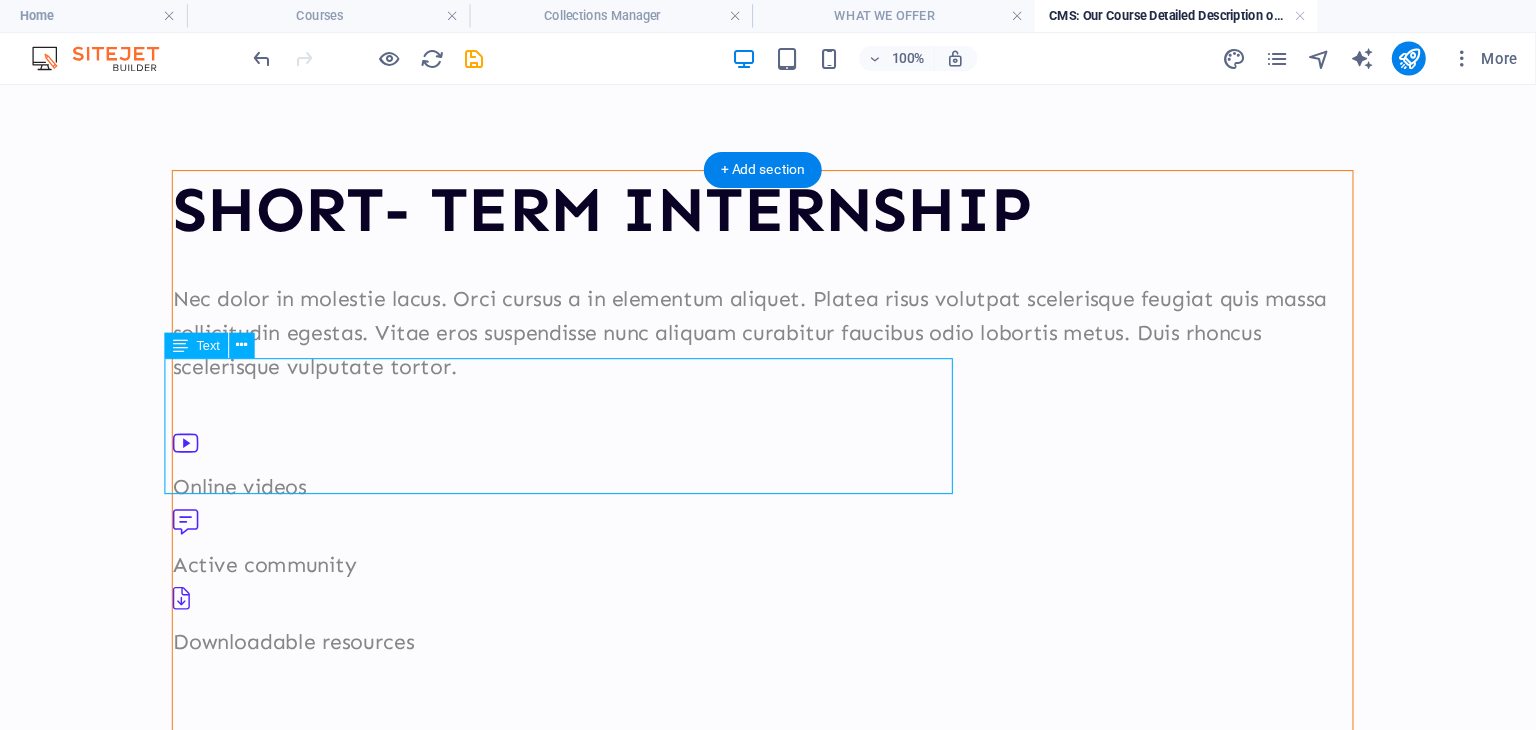 click on "Nec dolor in molestie lacus. Orci cursus a in elementum aliquet. Platea risus volutpat scelerisque feugiat quis massa sollicitudin egestas. Vitae eros suspendisse nunc aliquam curabitur faucibus odio lobortis metus. Duis rhoncus scelerisque vulputate tortor." at bounding box center (718, 318) 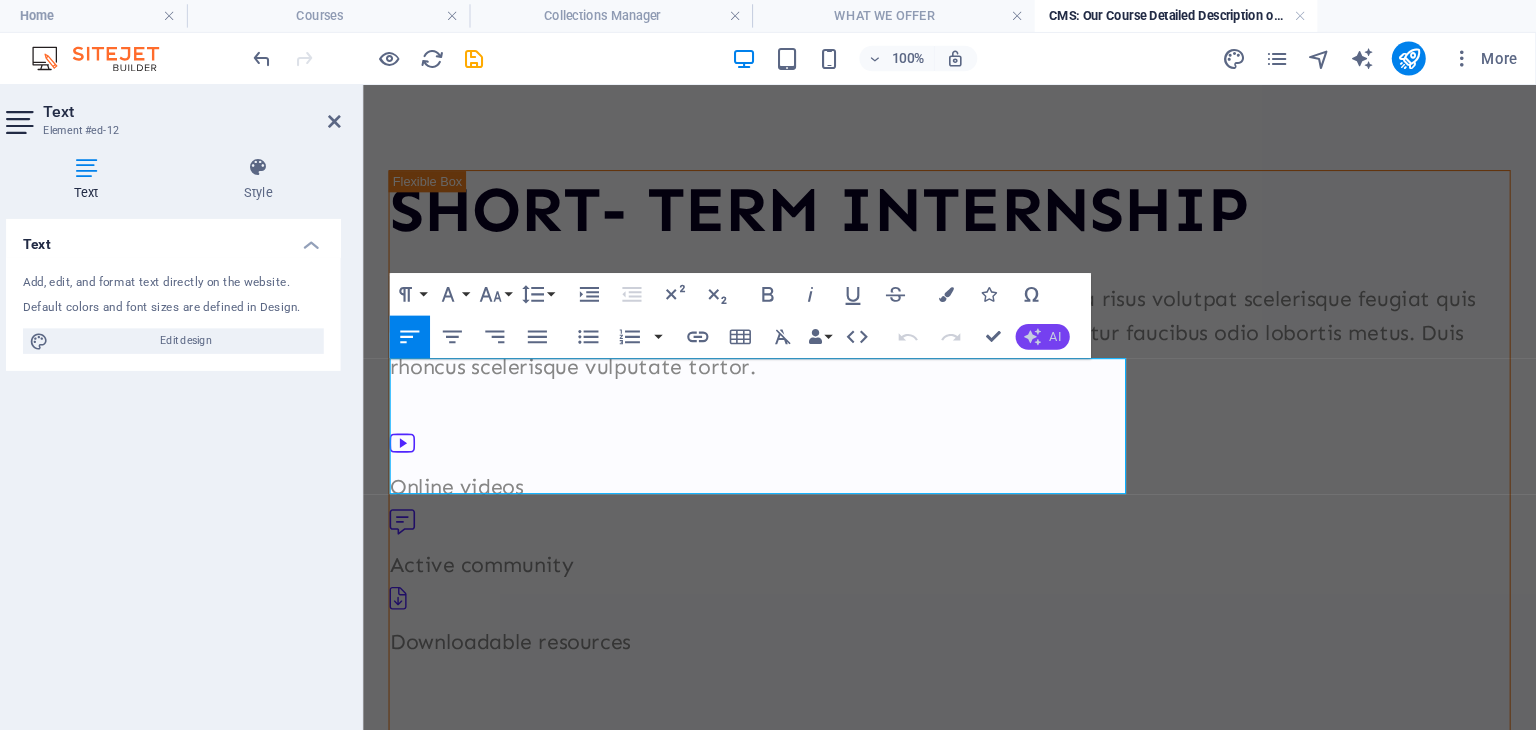 click on "AI" at bounding box center [1083, 317] 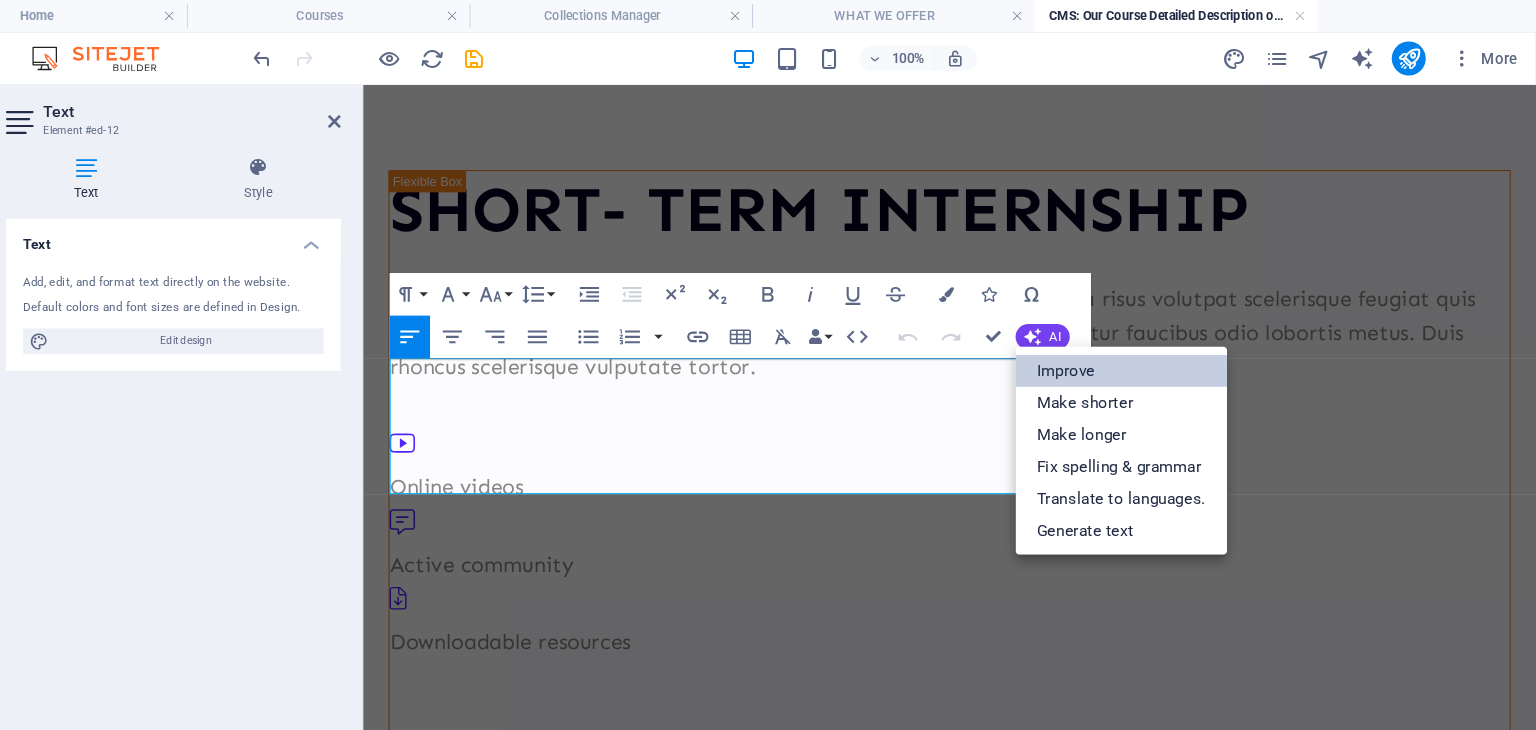 click on "Improve" at bounding box center [1145, 349] 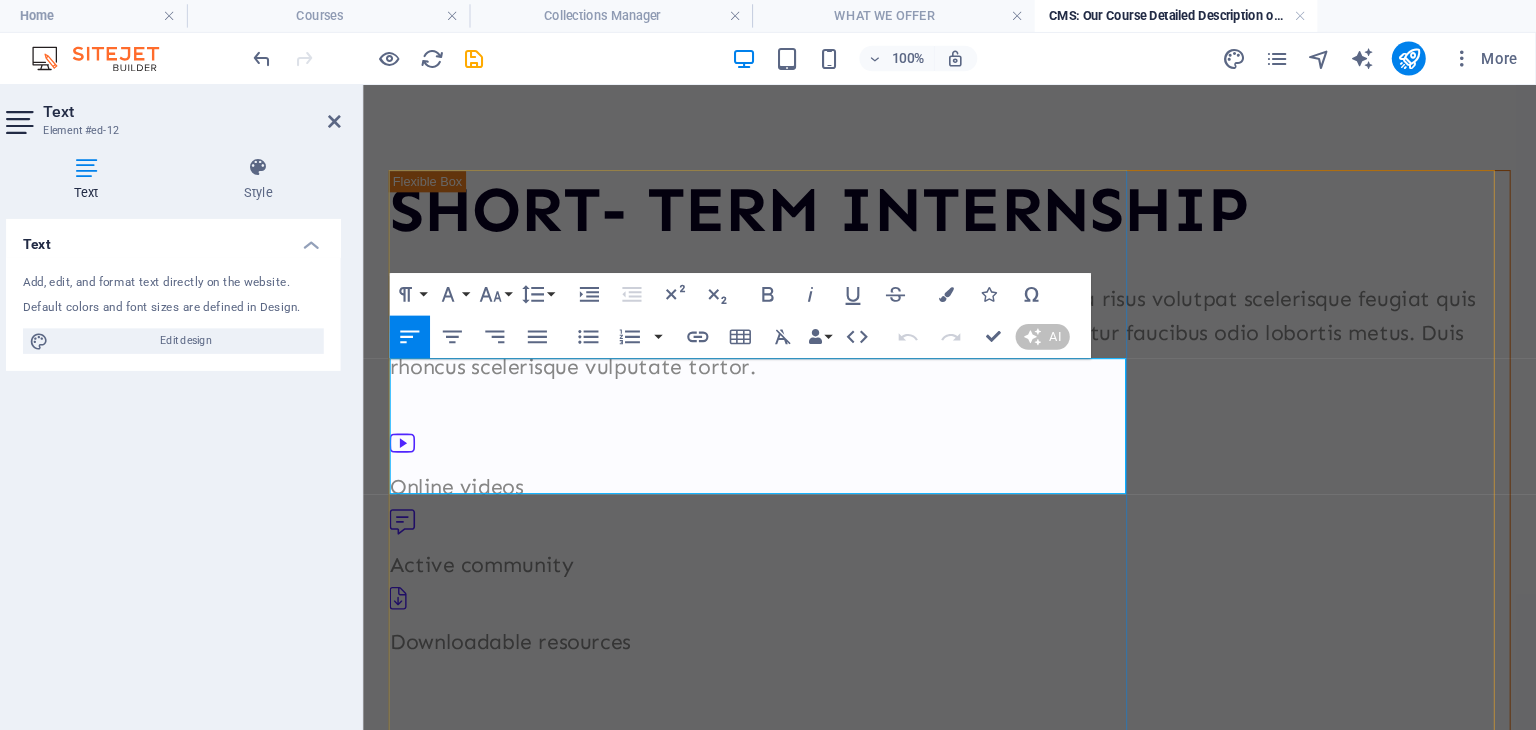 type 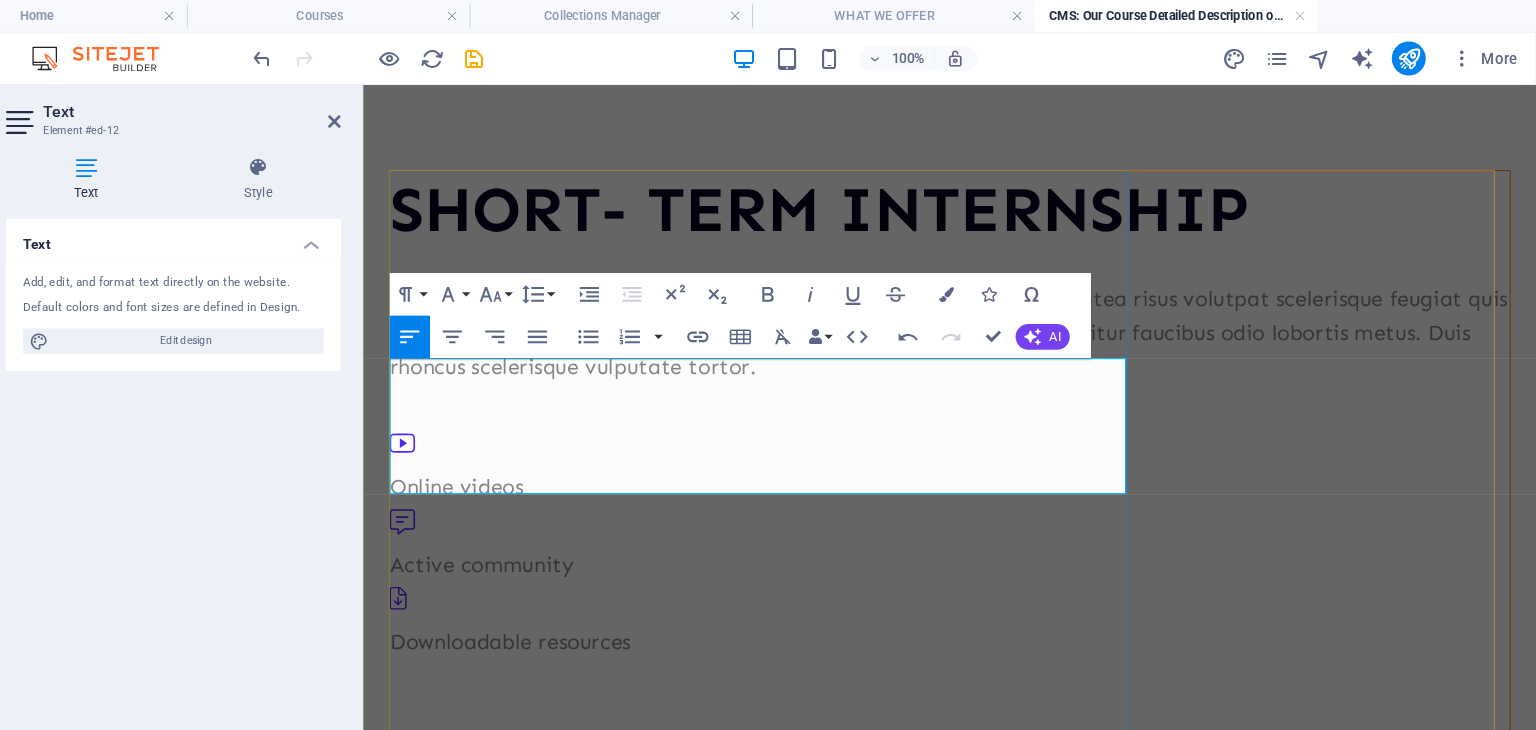 click on "Nullam dolor in molestie lacus. Orci cursus a in elementum aliquet. Platea risus volutpat scelerisque feugiat quis massa sollicitudin egestas. Vitae eros suspendisse nunc aliquam, curabitur faucibus odio lobortis metus. Duis rhoncus scelerisque vulputate tortor." at bounding box center [915, 318] 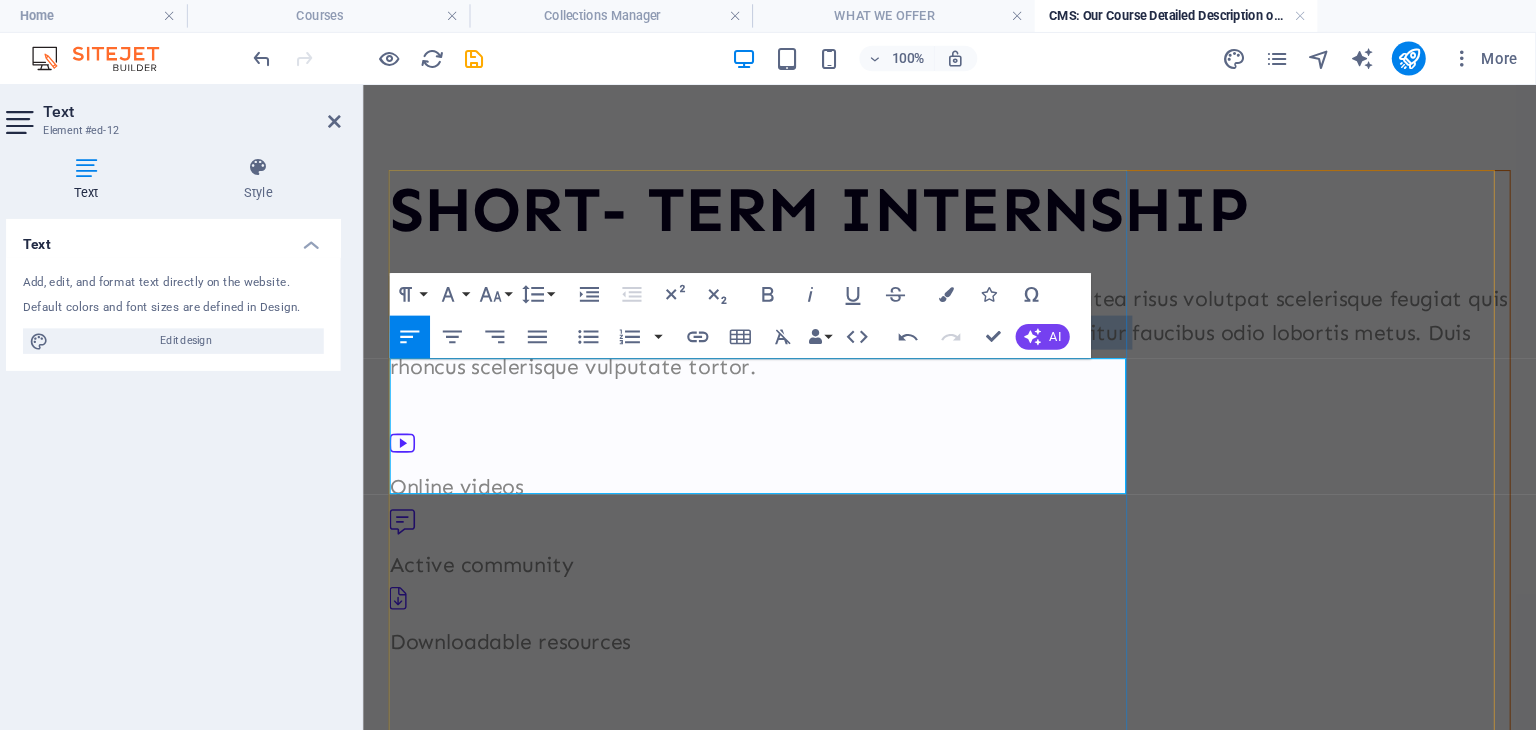 click on "Nullam dolor in molestie lacus. Orci cursus a in elementum aliquet. Platea risus volutpat scelerisque feugiat quis massa sollicitudin egestas. Vitae eros suspendisse nunc aliquam, curabitur faucibus odio lobortis metus. Duis rhoncus scelerisque vulputate tortor." at bounding box center [915, 318] 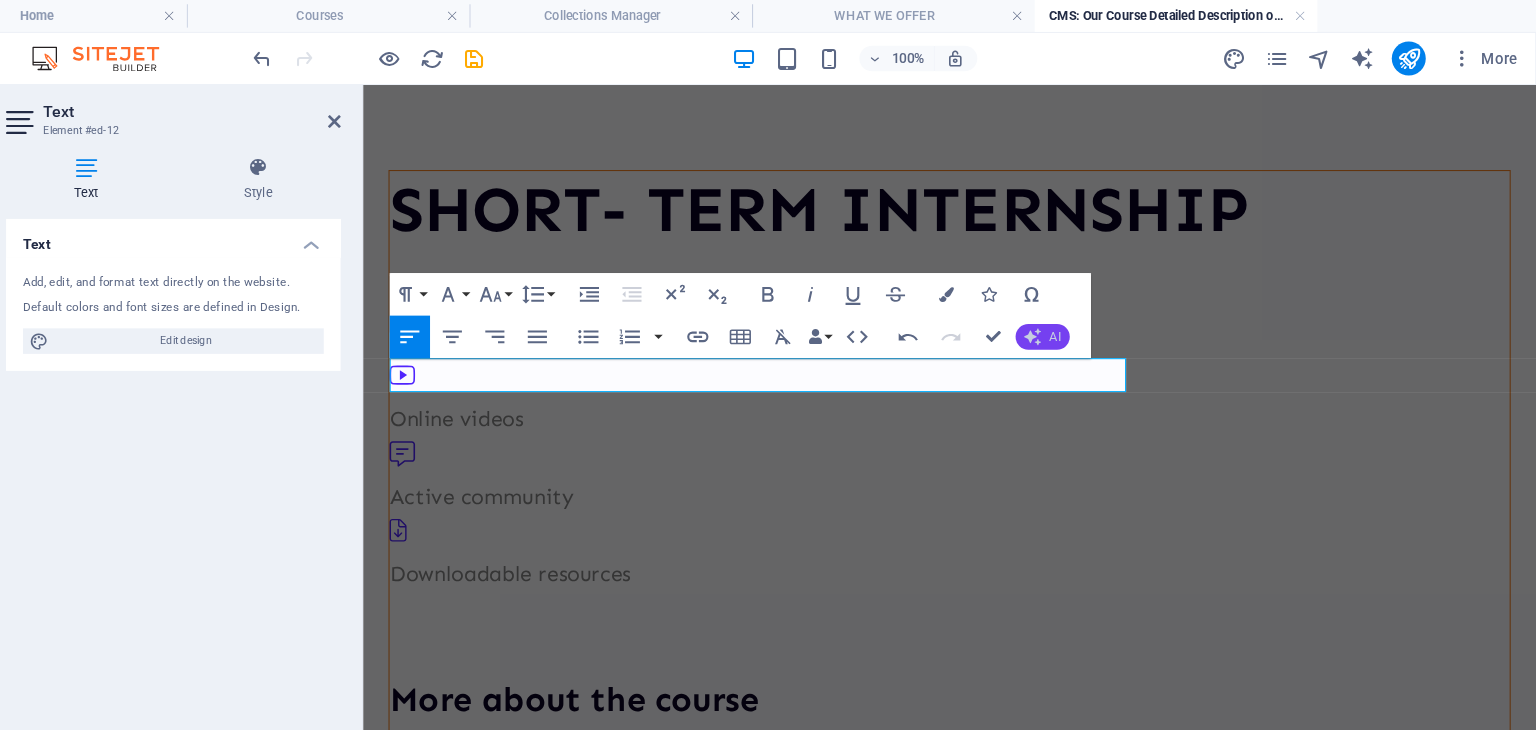 click on "AI" at bounding box center [1071, 317] 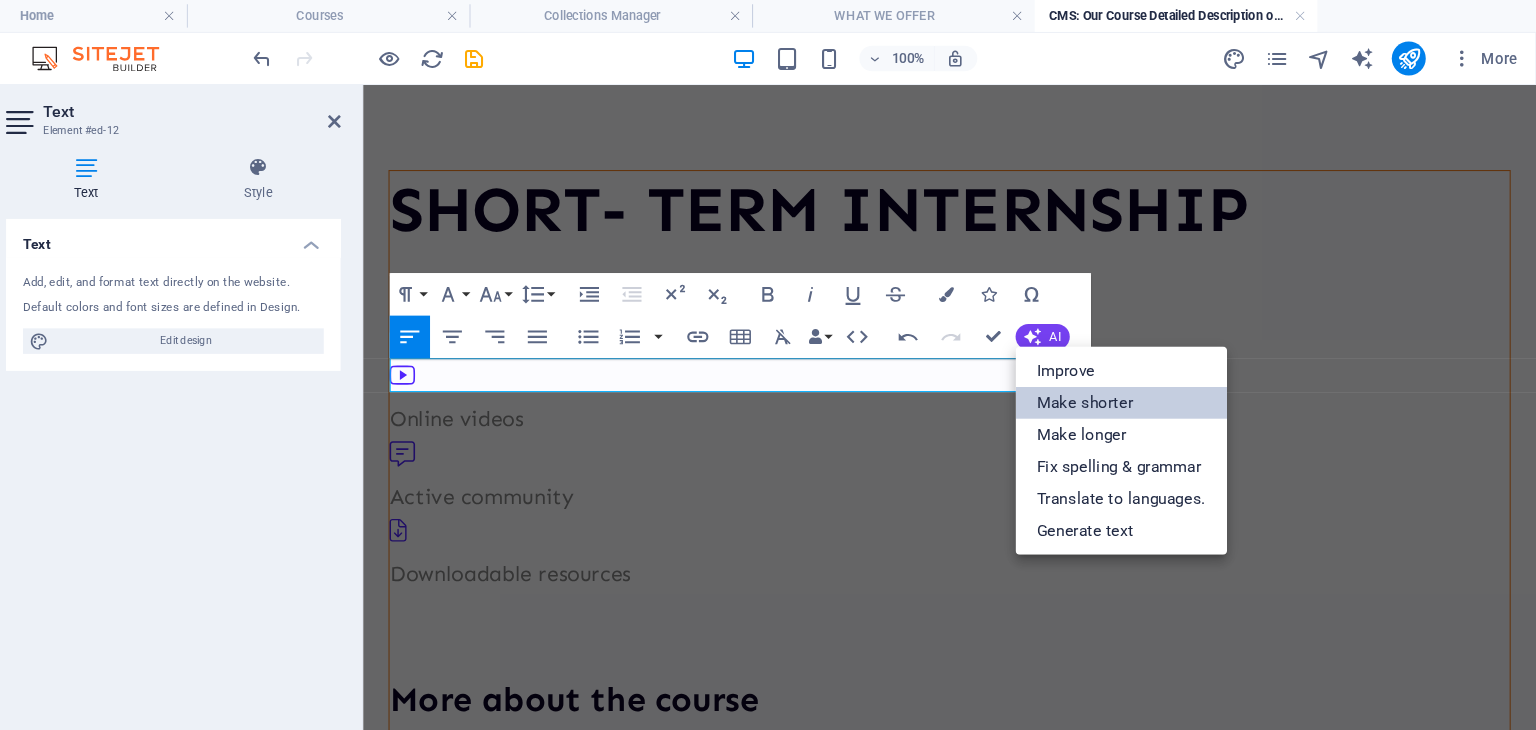 click on "Make shorter" at bounding box center [1145, 379] 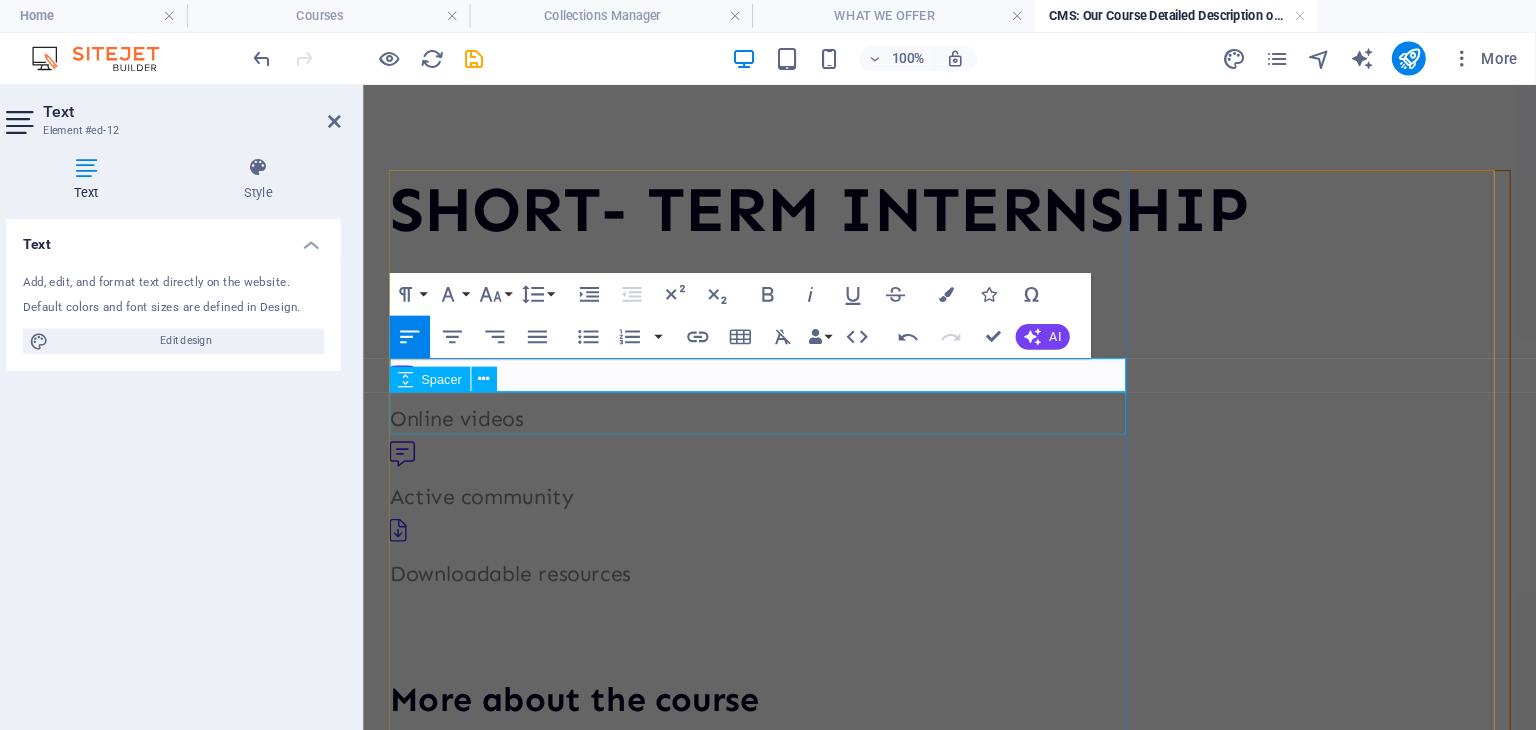 click at bounding box center [915, 322] 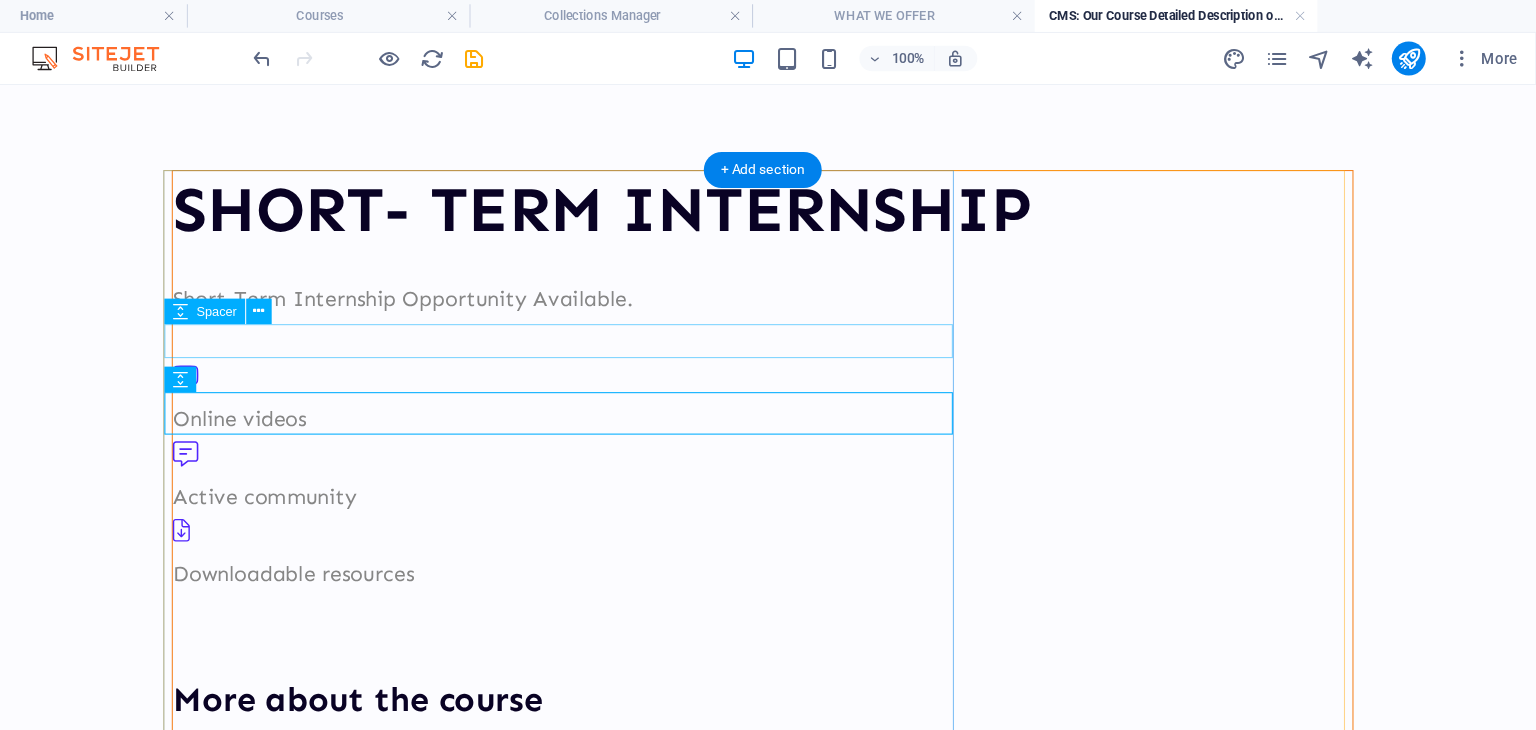 click at bounding box center [718, 254] 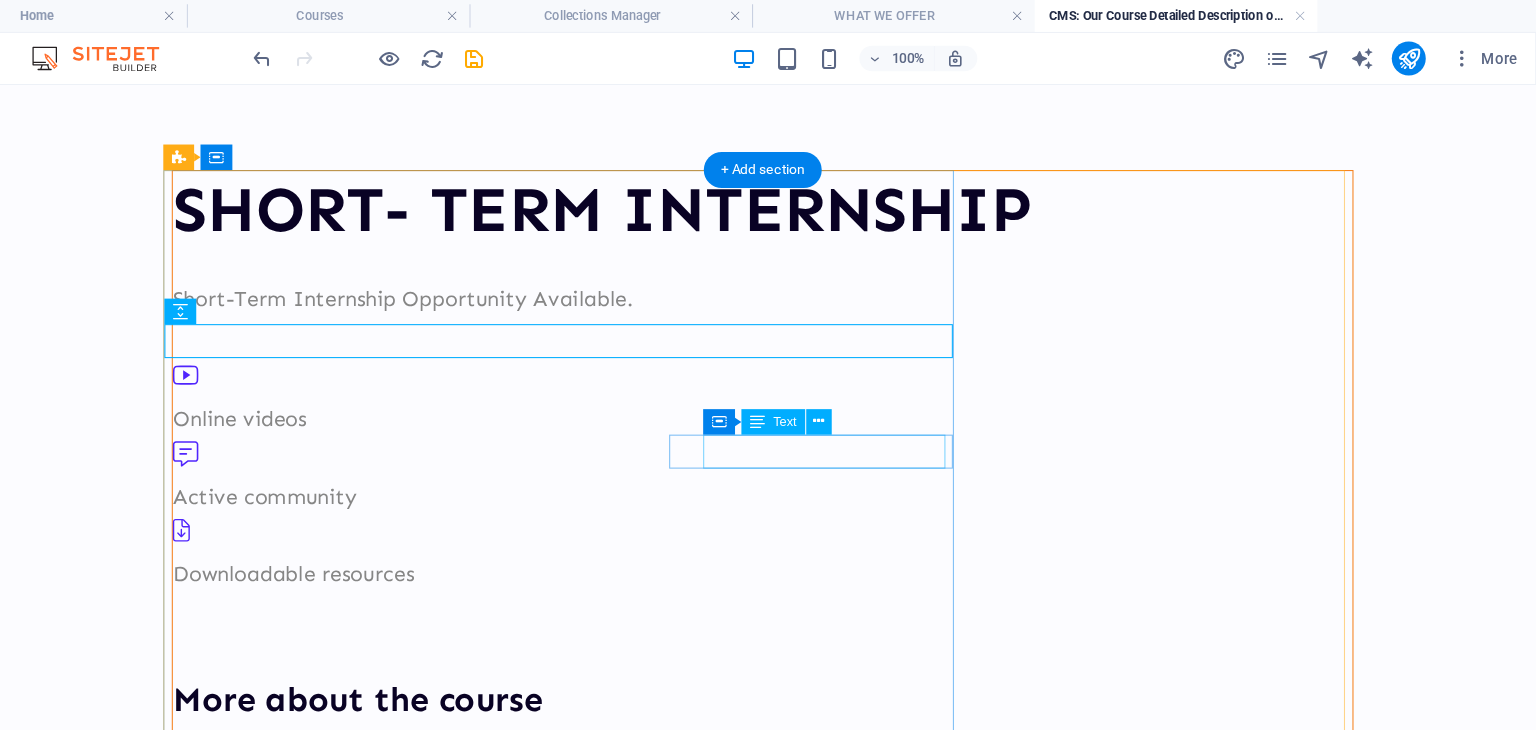 click on "Downloadable resources" at bounding box center (718, 545) 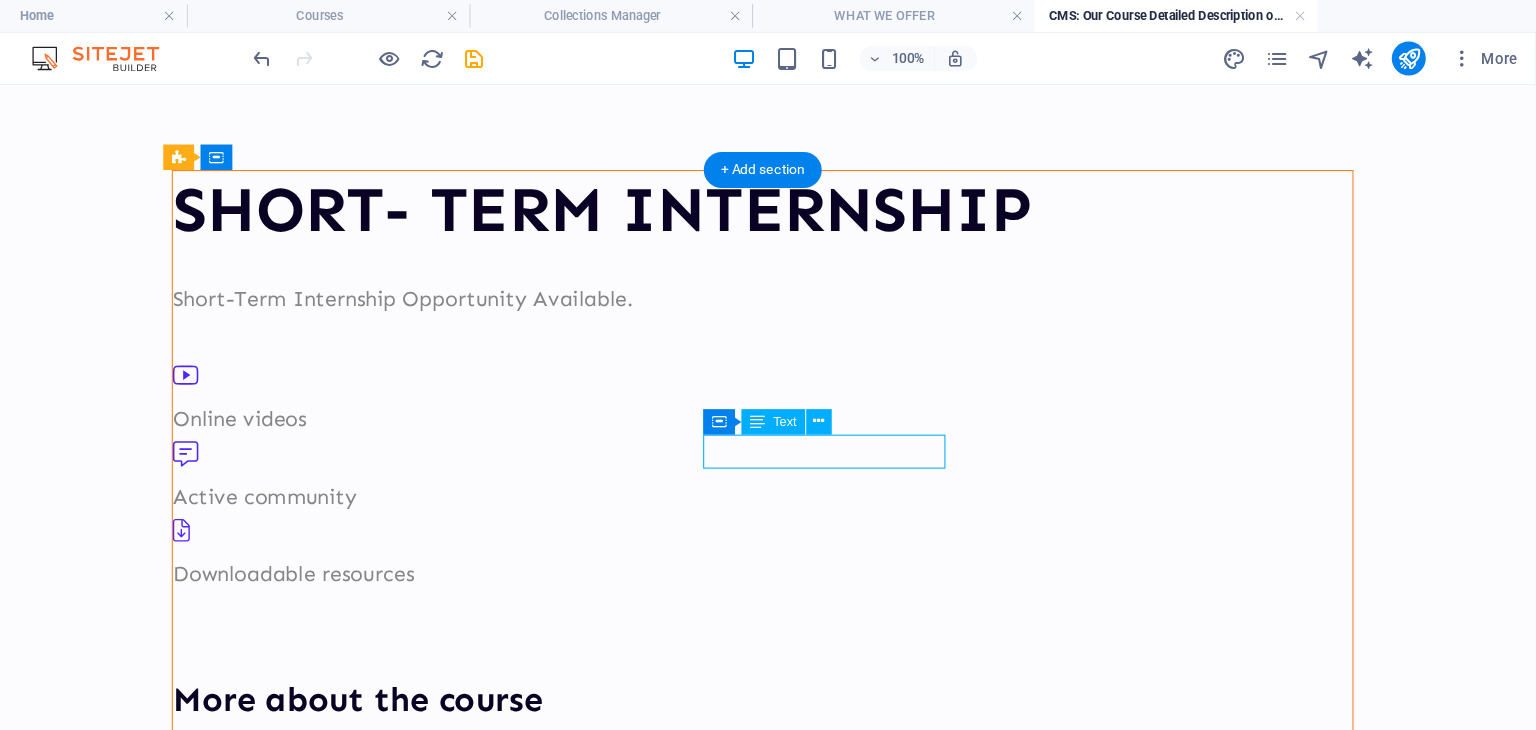 click on "Downloadable resources" at bounding box center (718, 545) 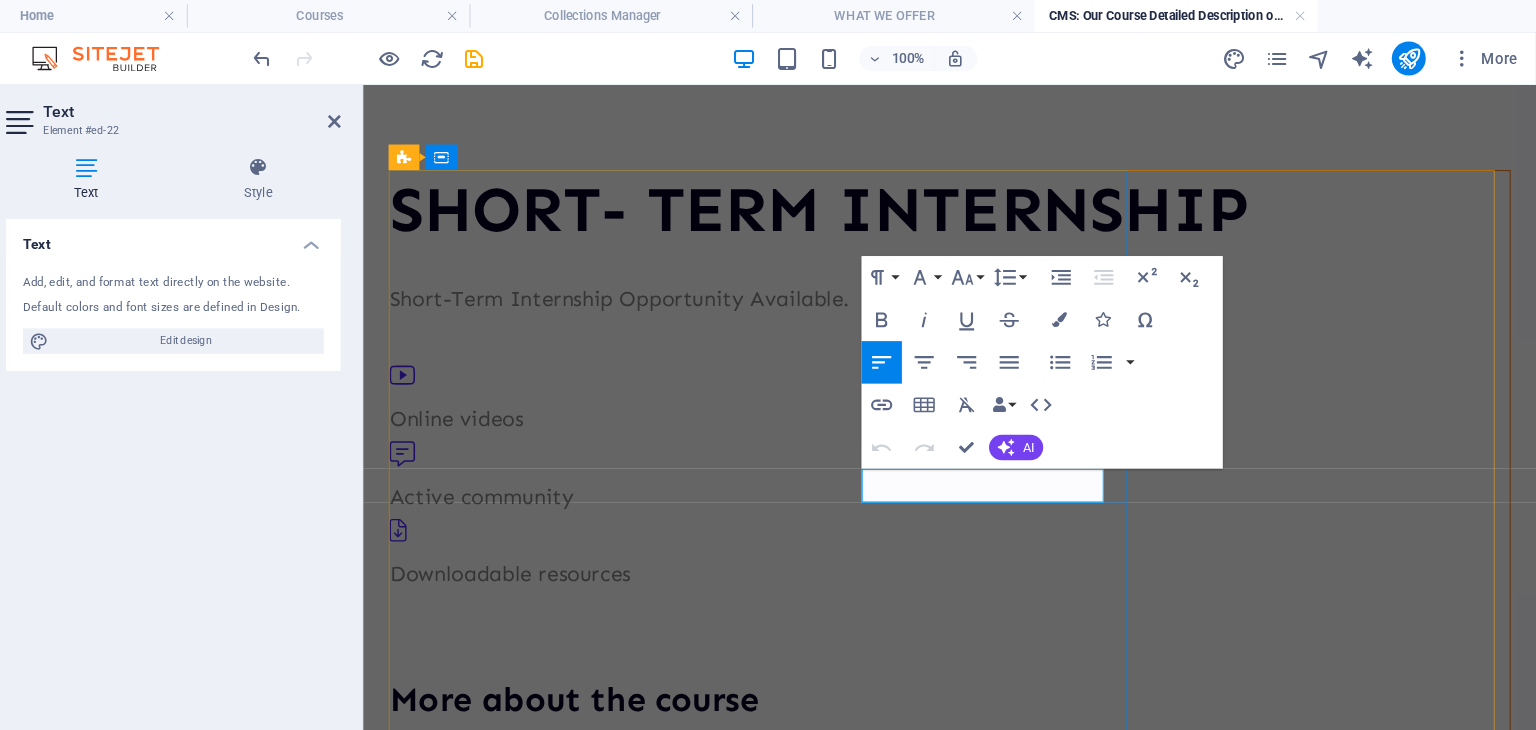 click on "Downloadable resources" at bounding box center (915, 545) 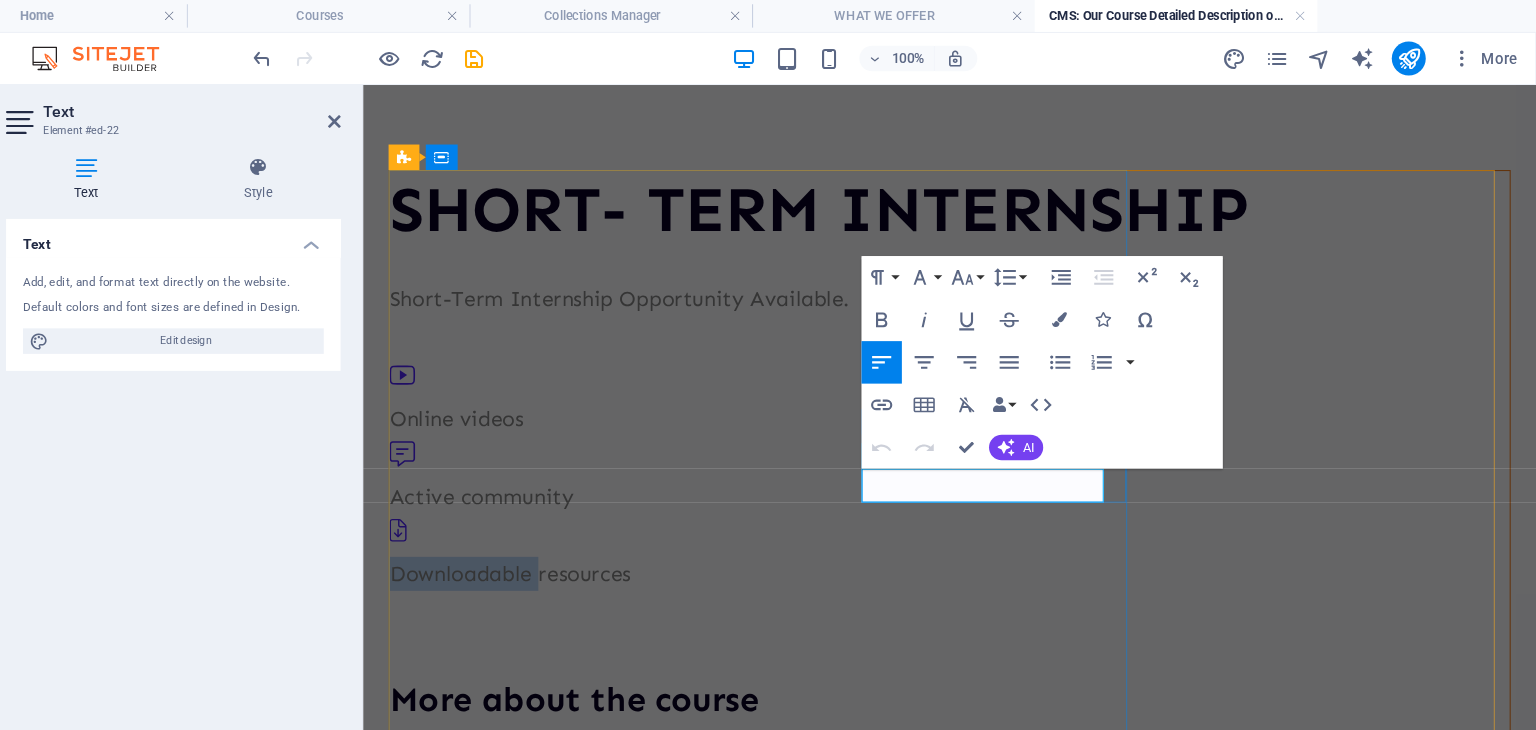 click on "Downloadable resources" at bounding box center [915, 545] 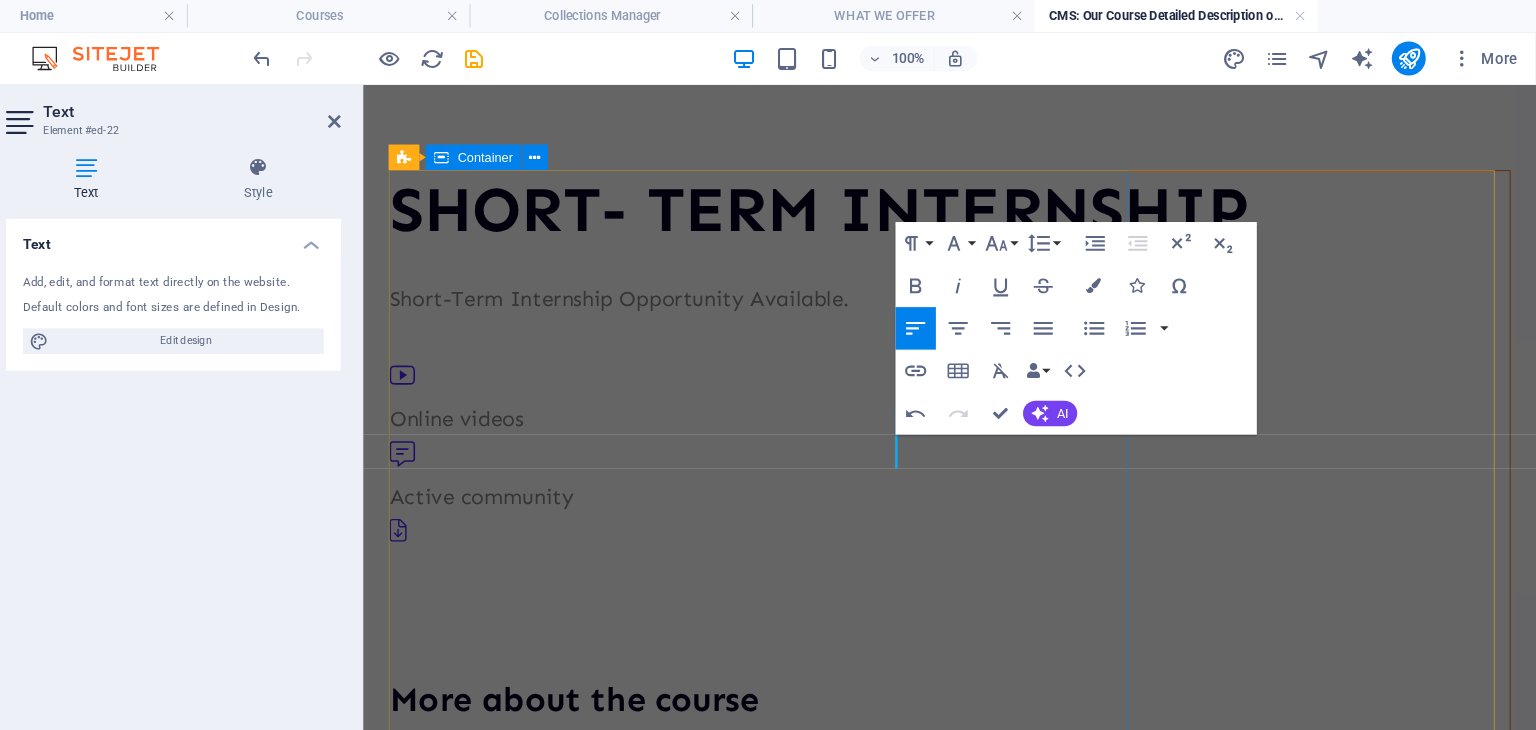 type 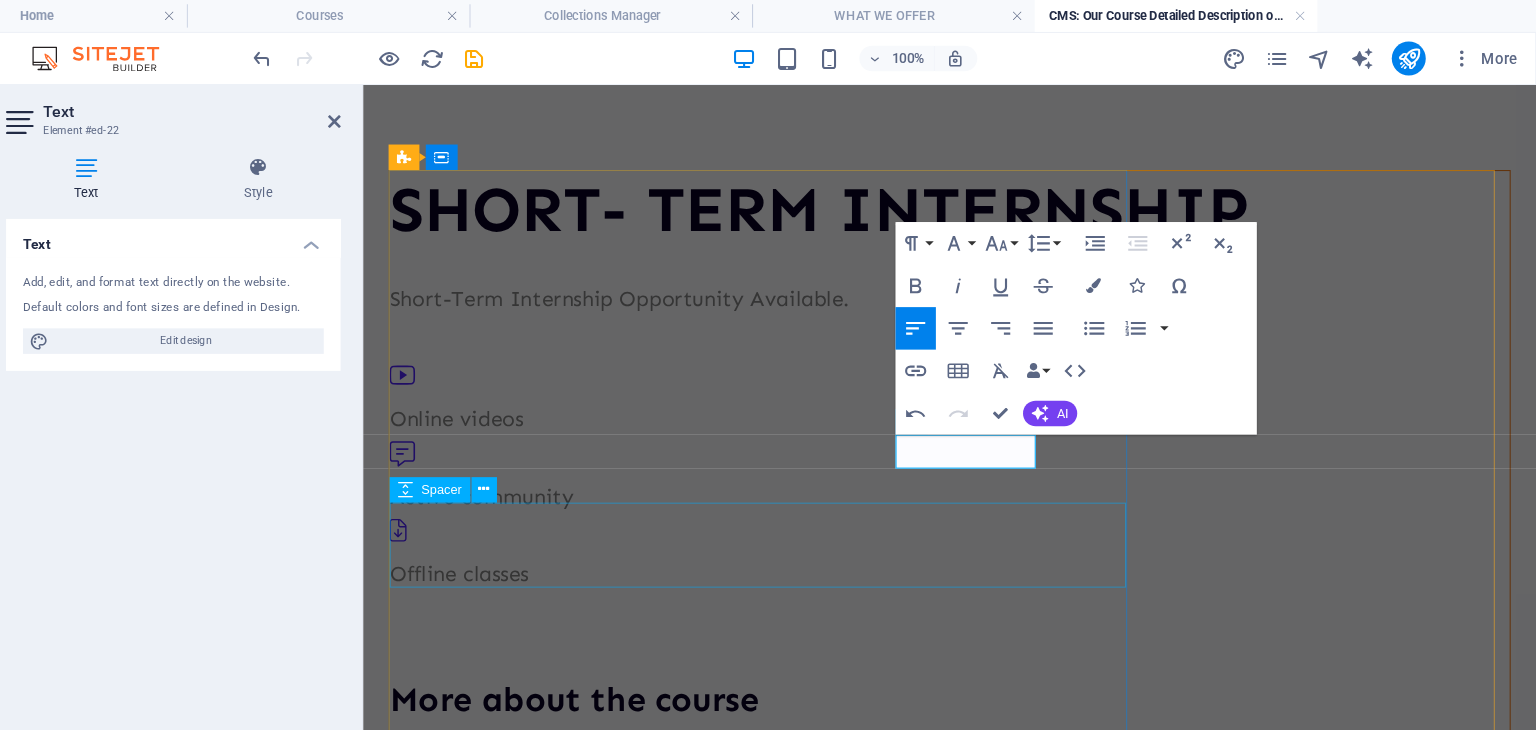 click at bounding box center (915, 601) 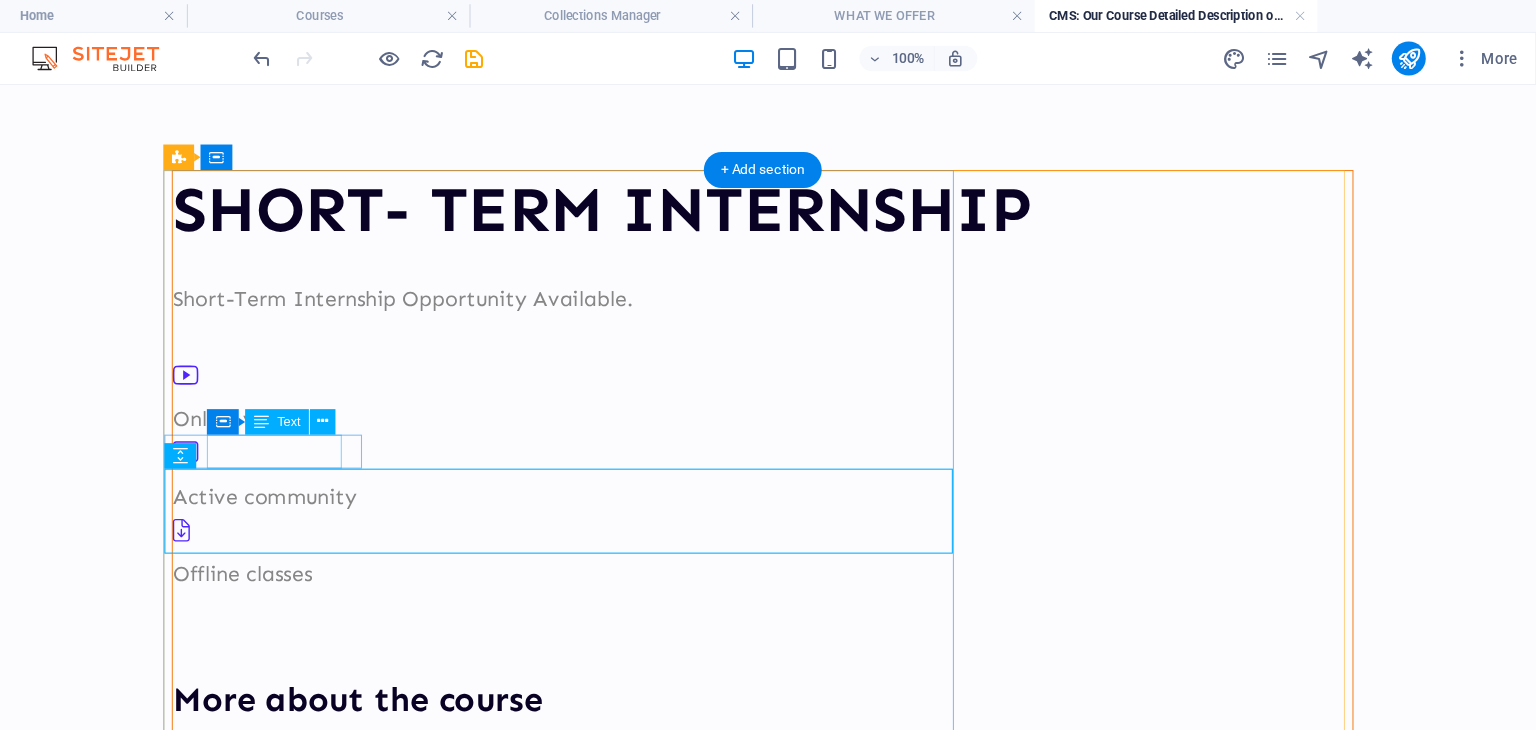 click on "Online videos" at bounding box center (718, 399) 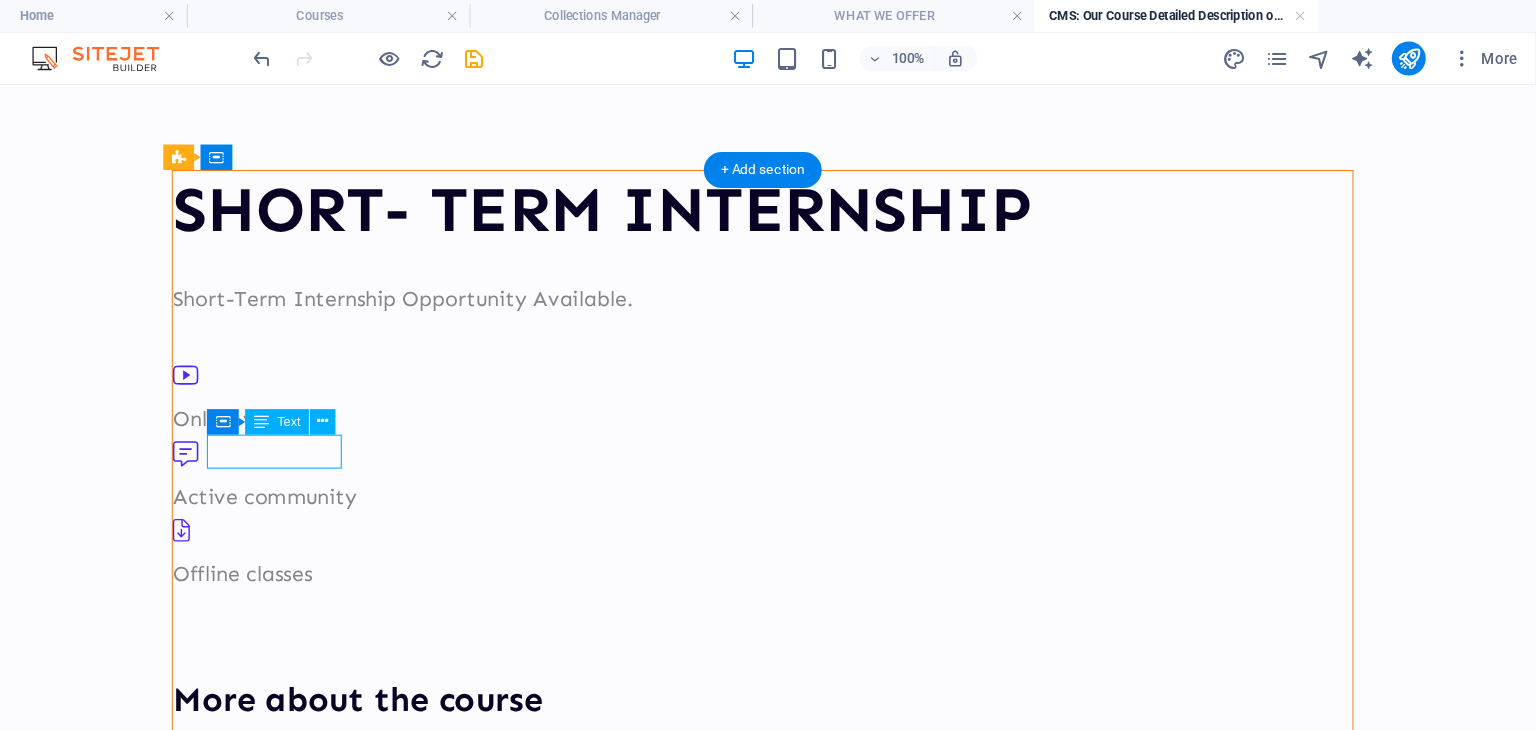 click on "Online videos" at bounding box center (718, 399) 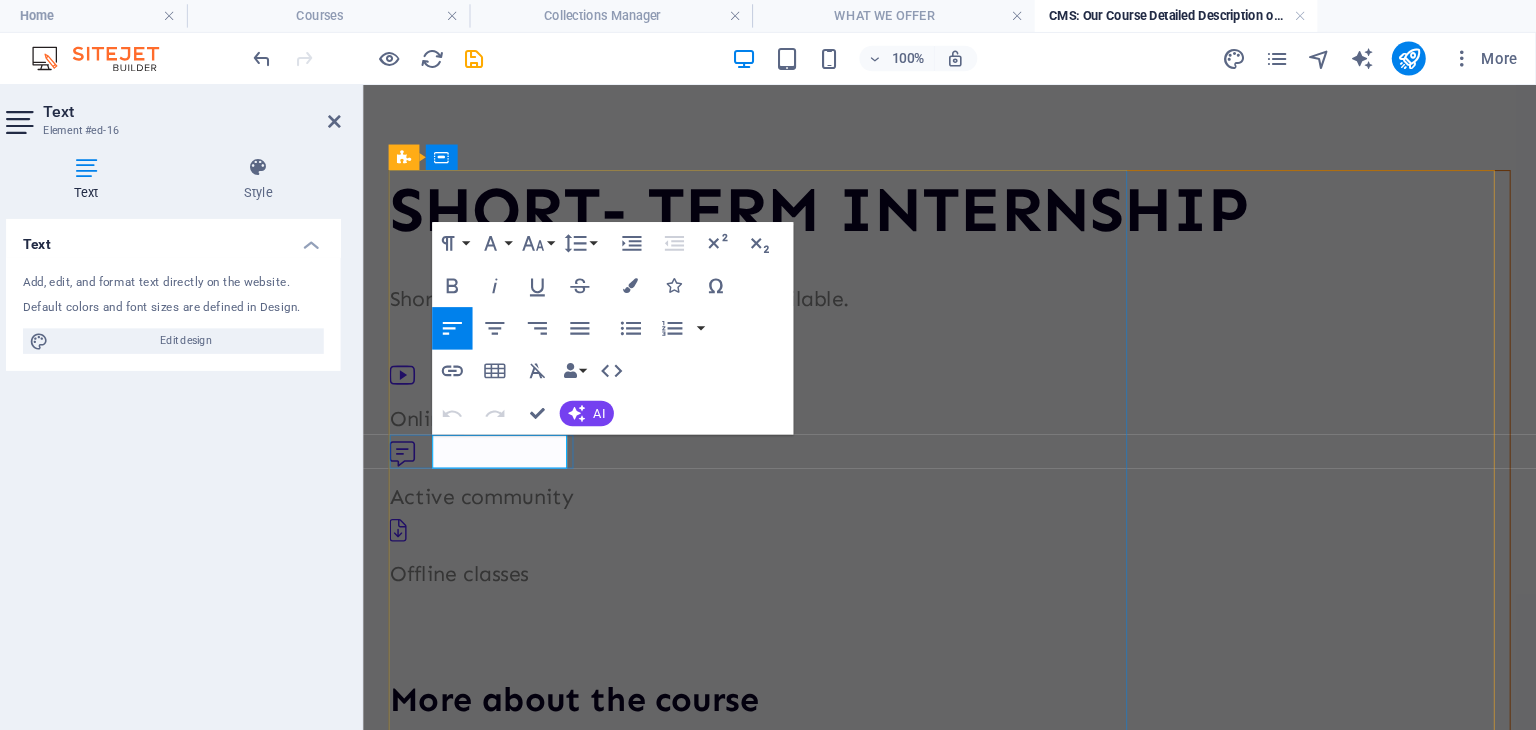 click on "Online videos" at bounding box center (915, 399) 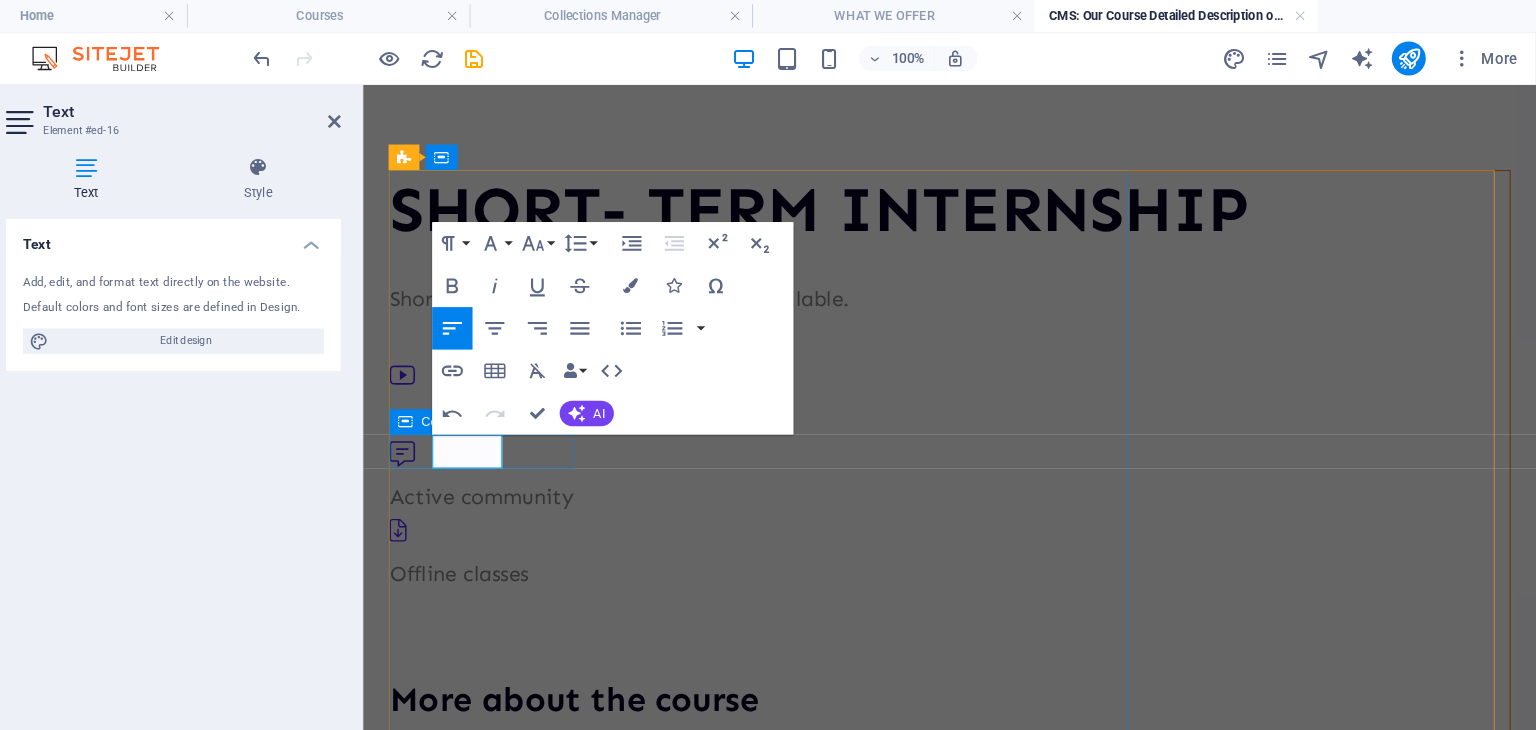 type 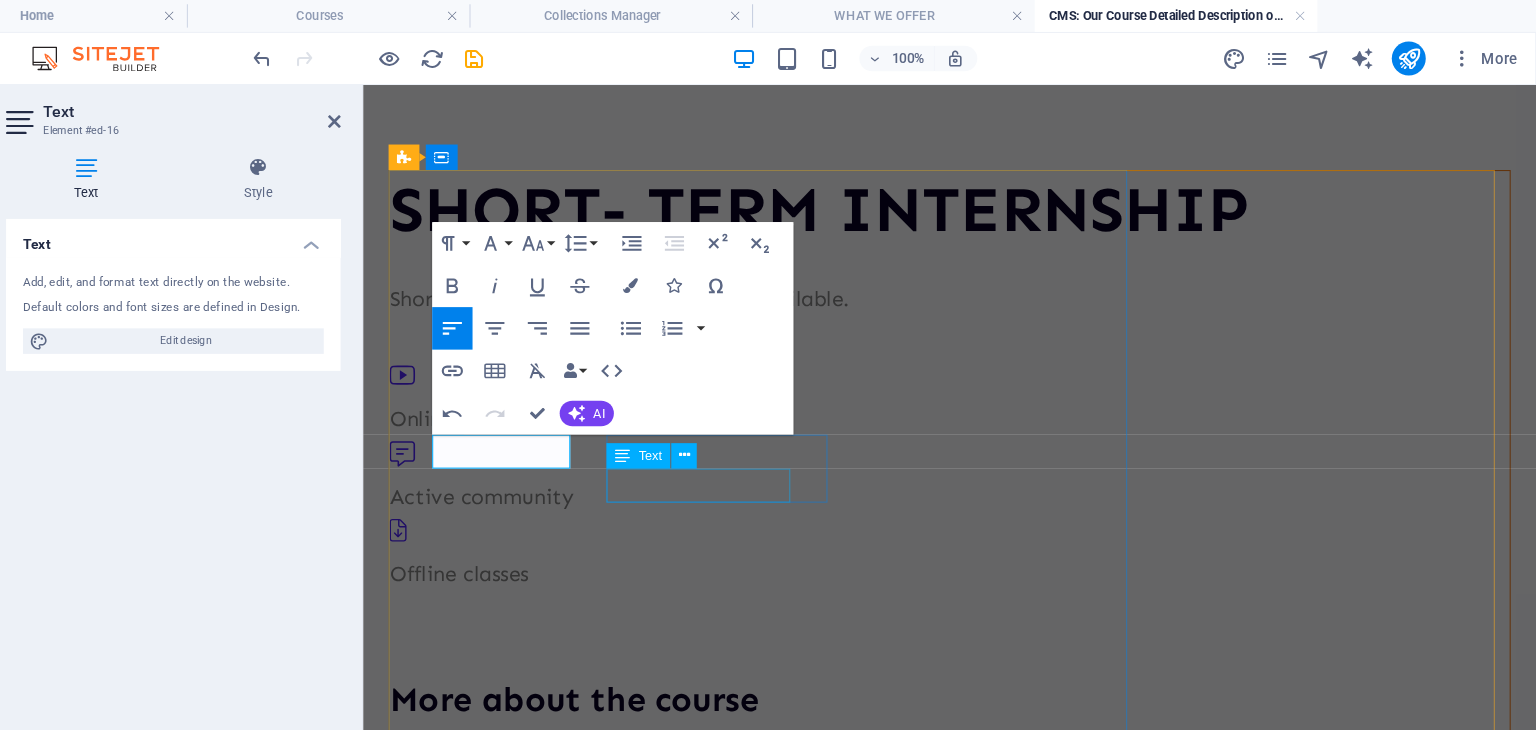 click on "Active community" at bounding box center [915, 472] 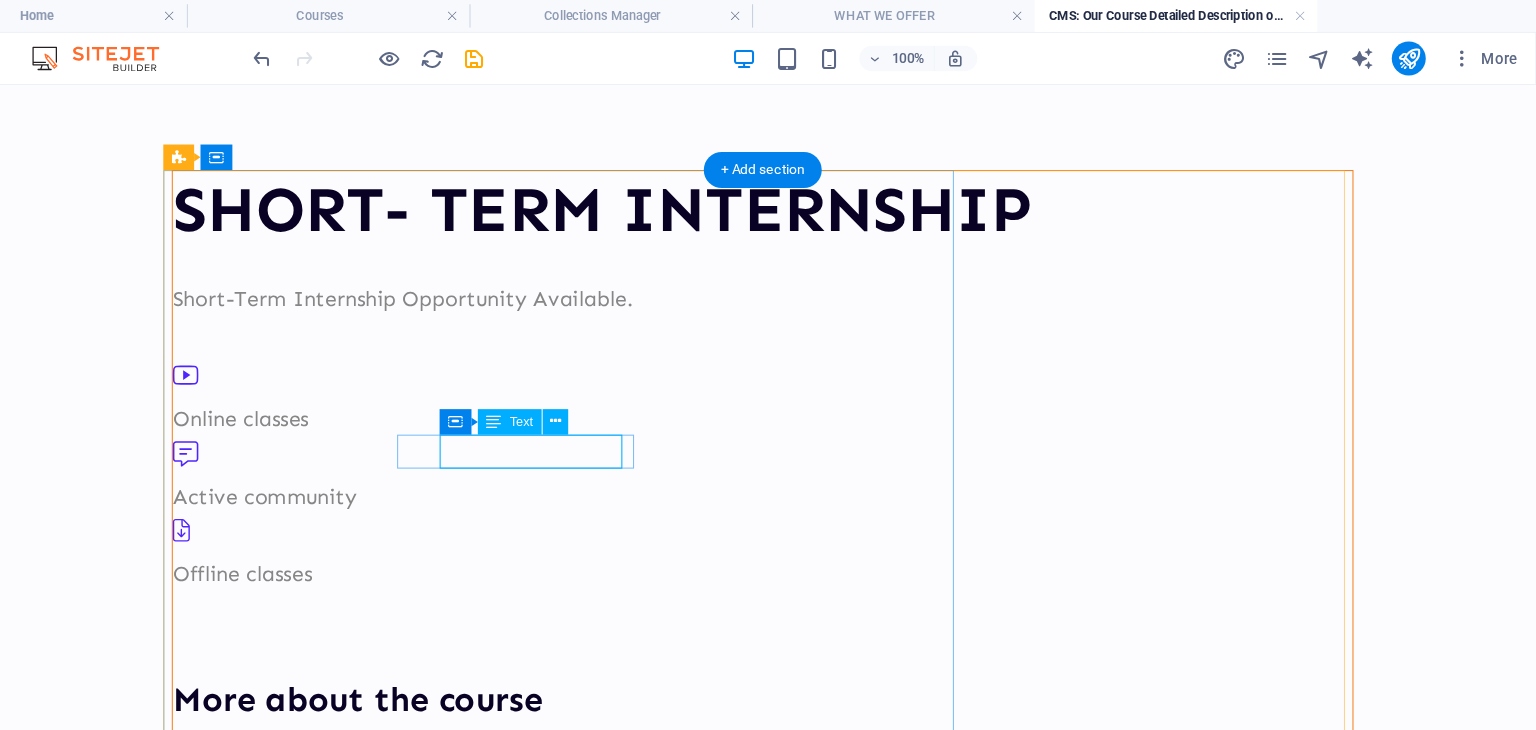click on "Active community" at bounding box center (718, 472) 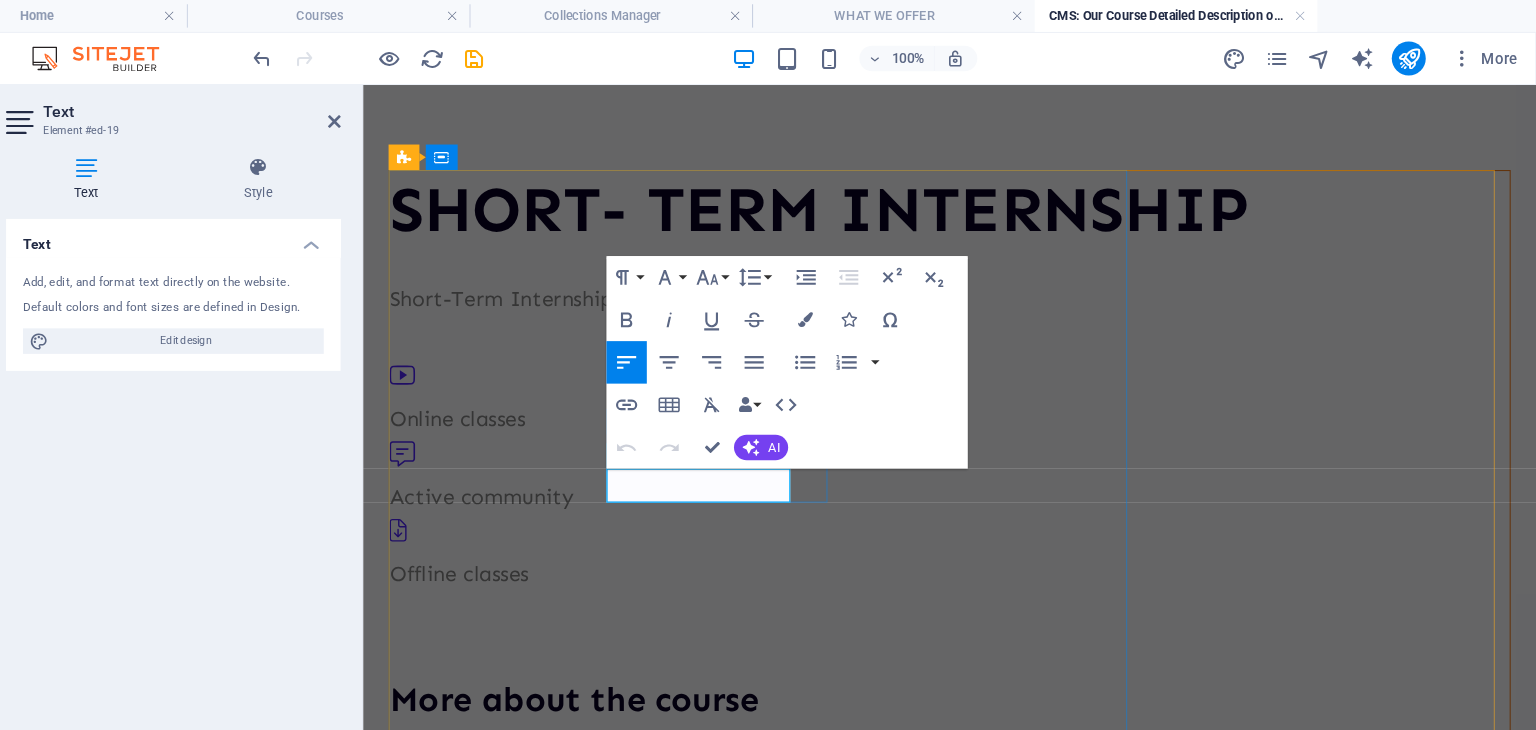 click on "Active community" at bounding box center [915, 472] 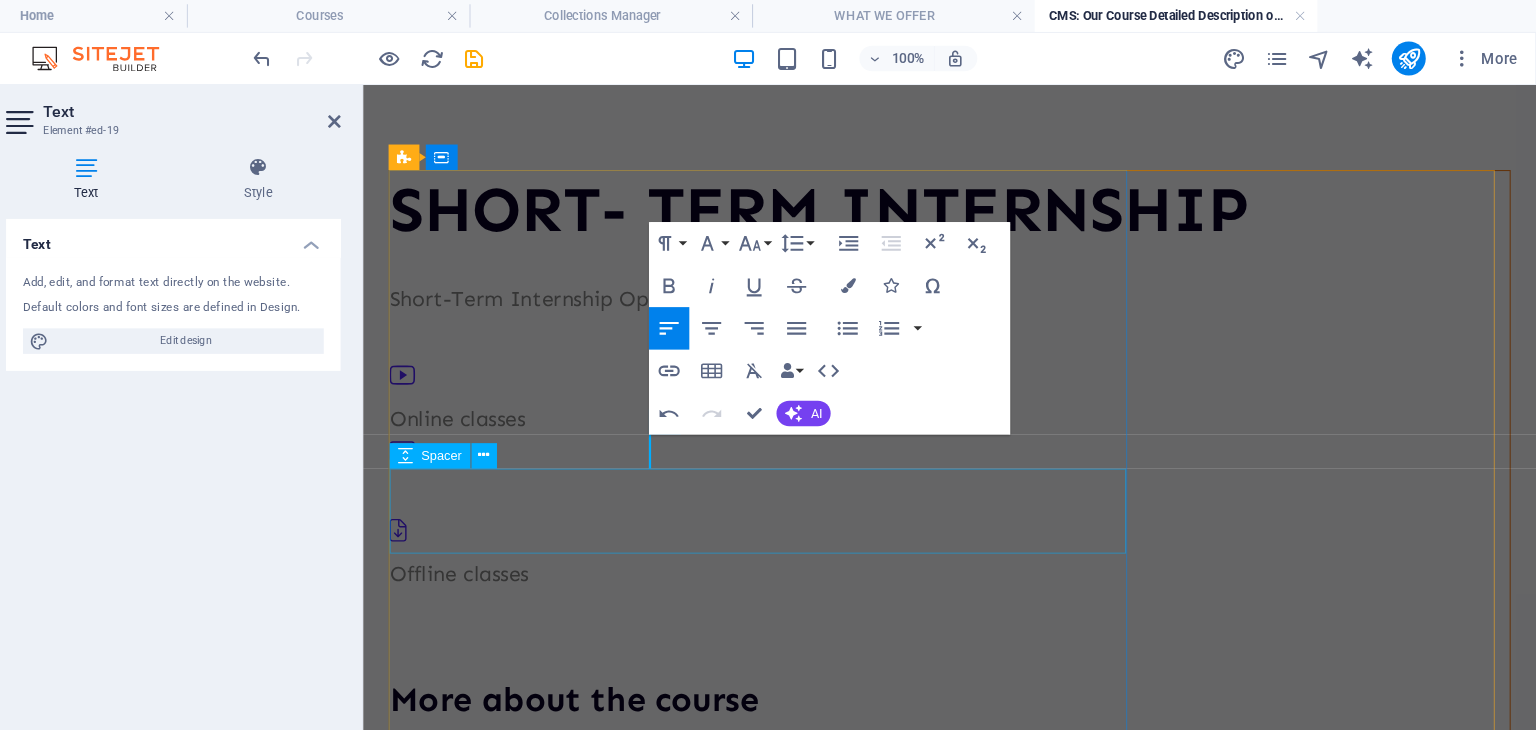 type 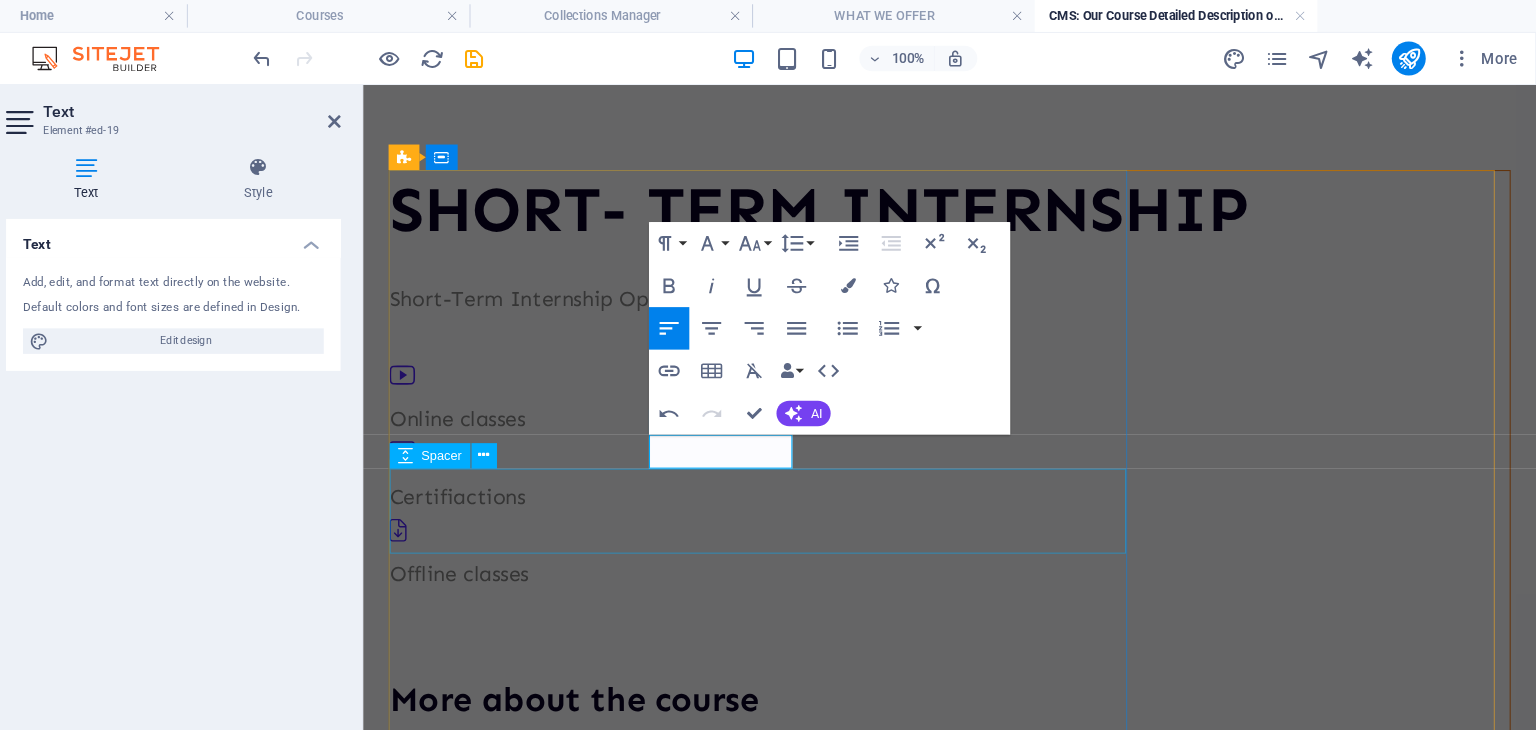 click at bounding box center (915, 601) 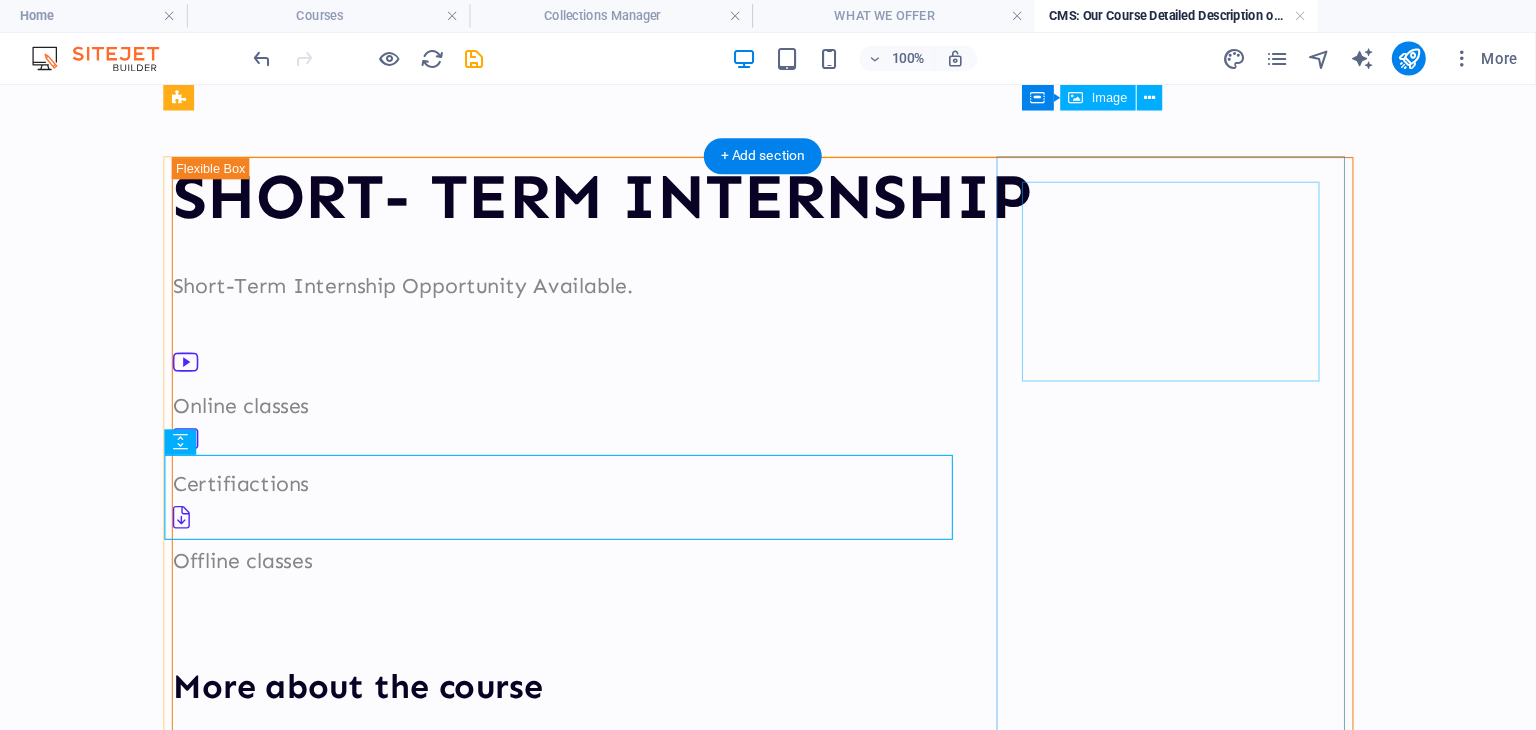 scroll, scrollTop: 12, scrollLeft: 0, axis: vertical 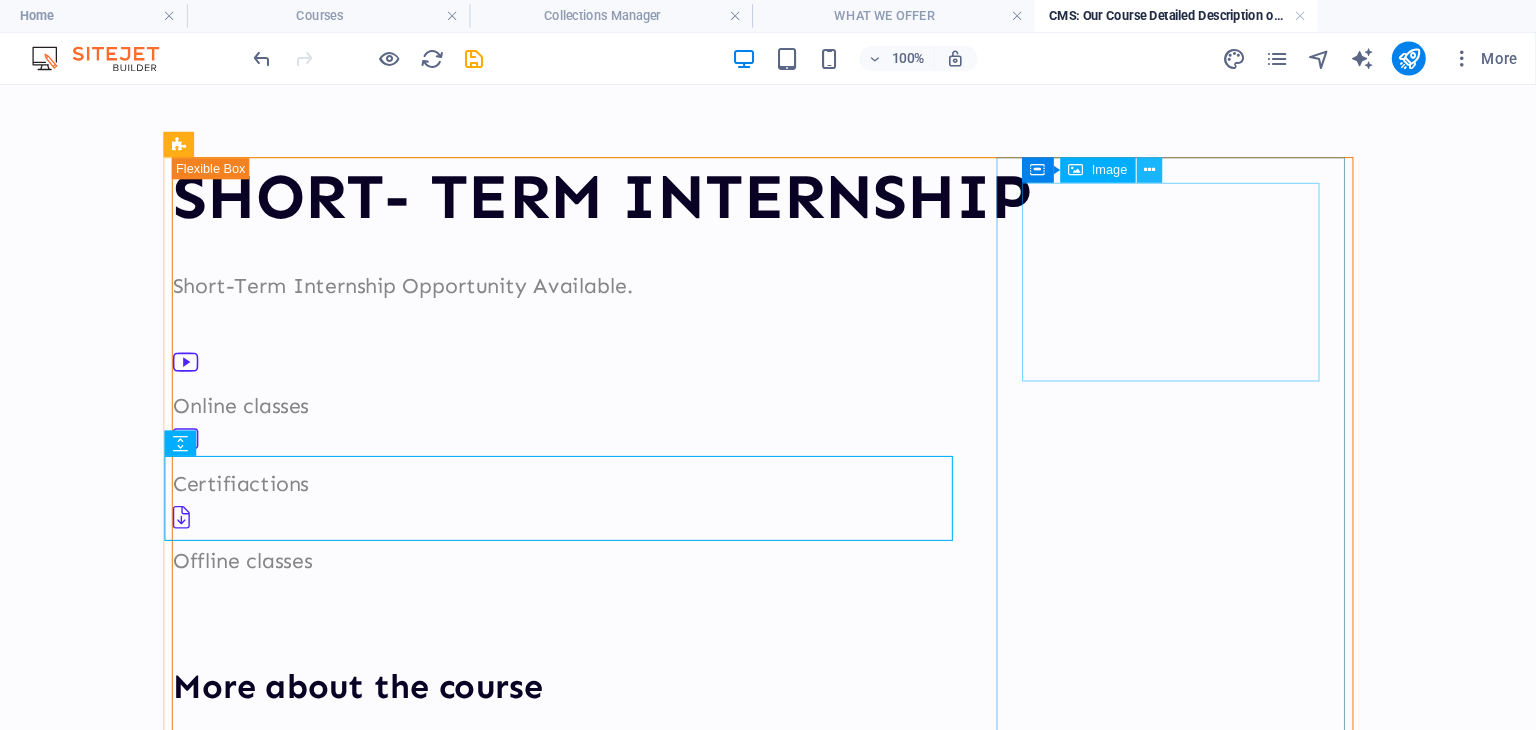 click at bounding box center [1172, 160] 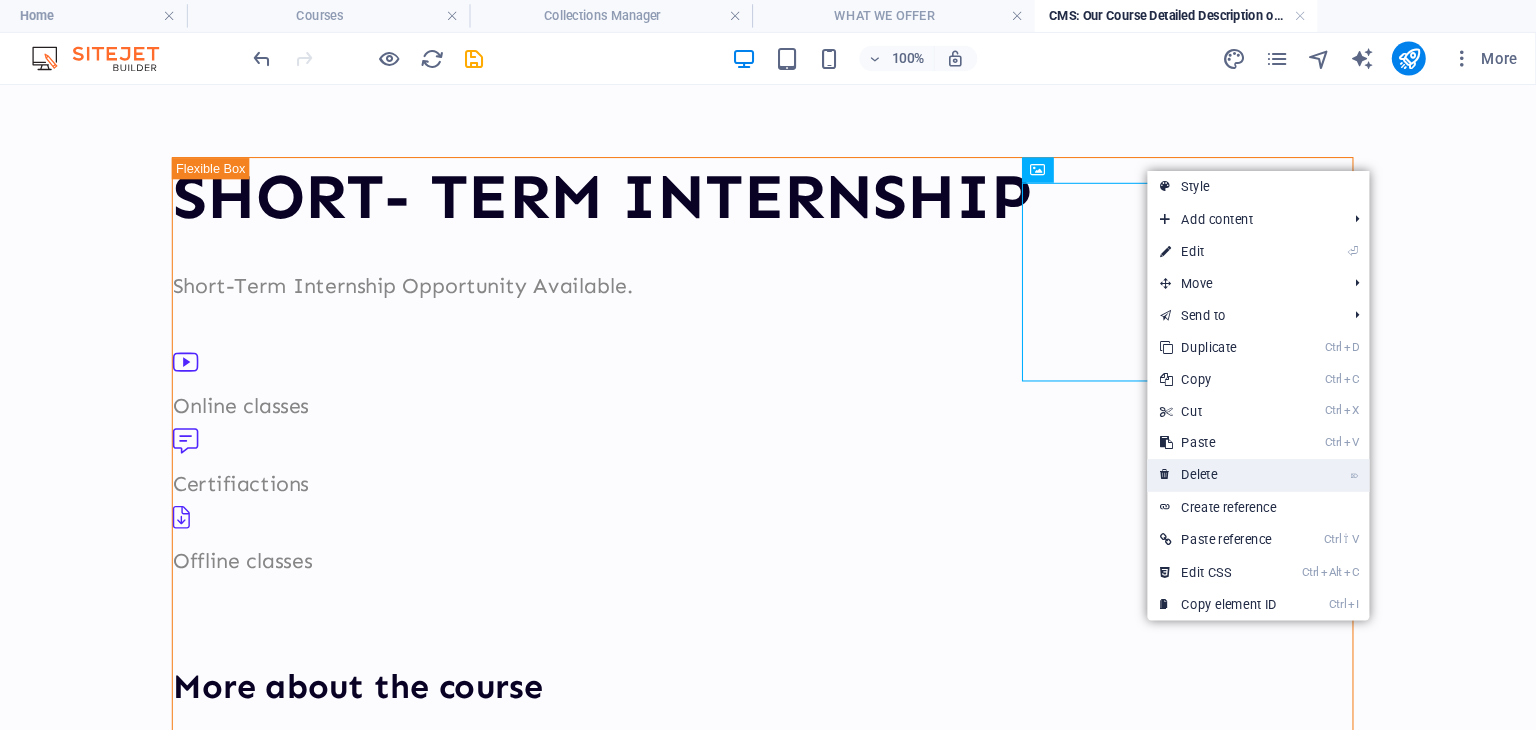 click on "⌦  Delete" at bounding box center [1237, 447] 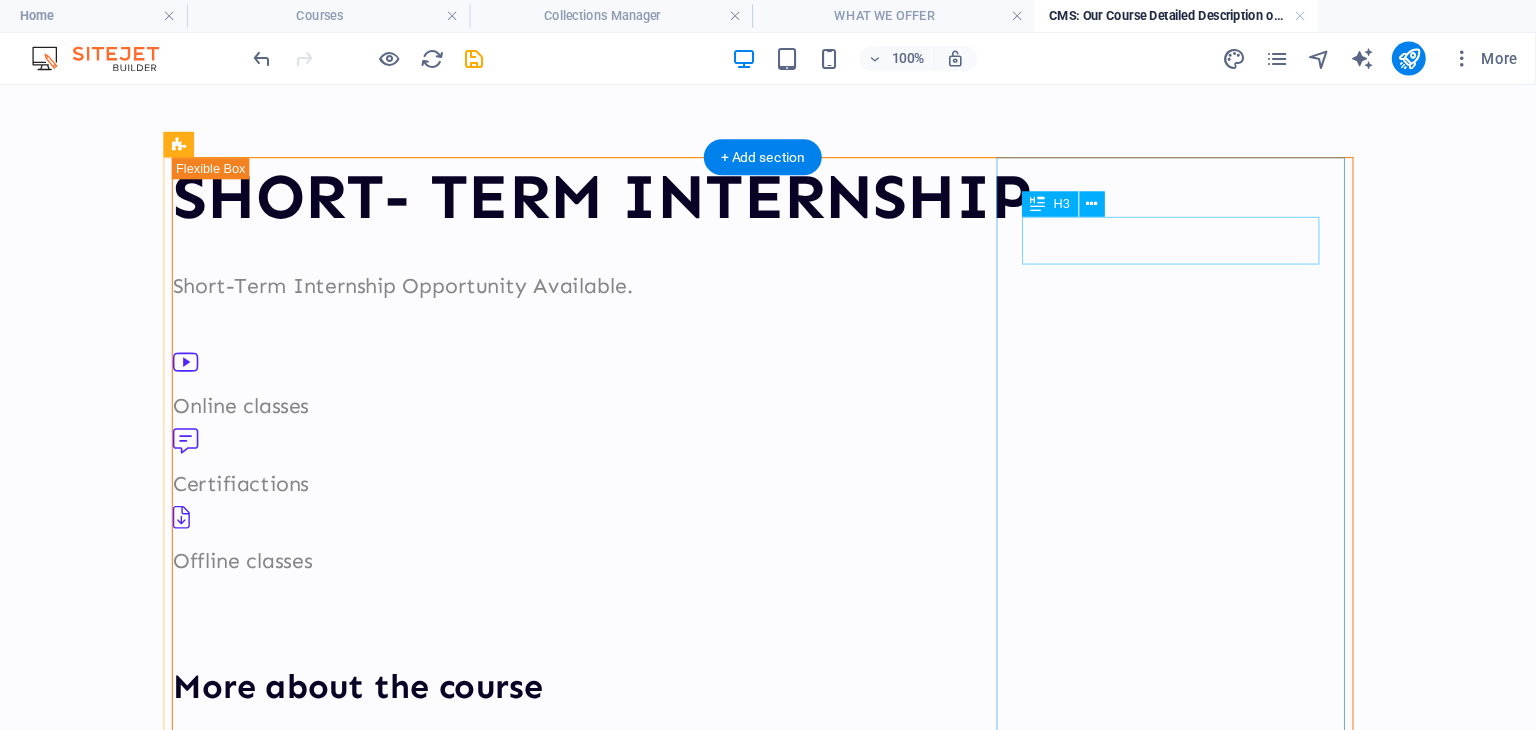 click on "$499.00 USD" at bounding box center (718, 981) 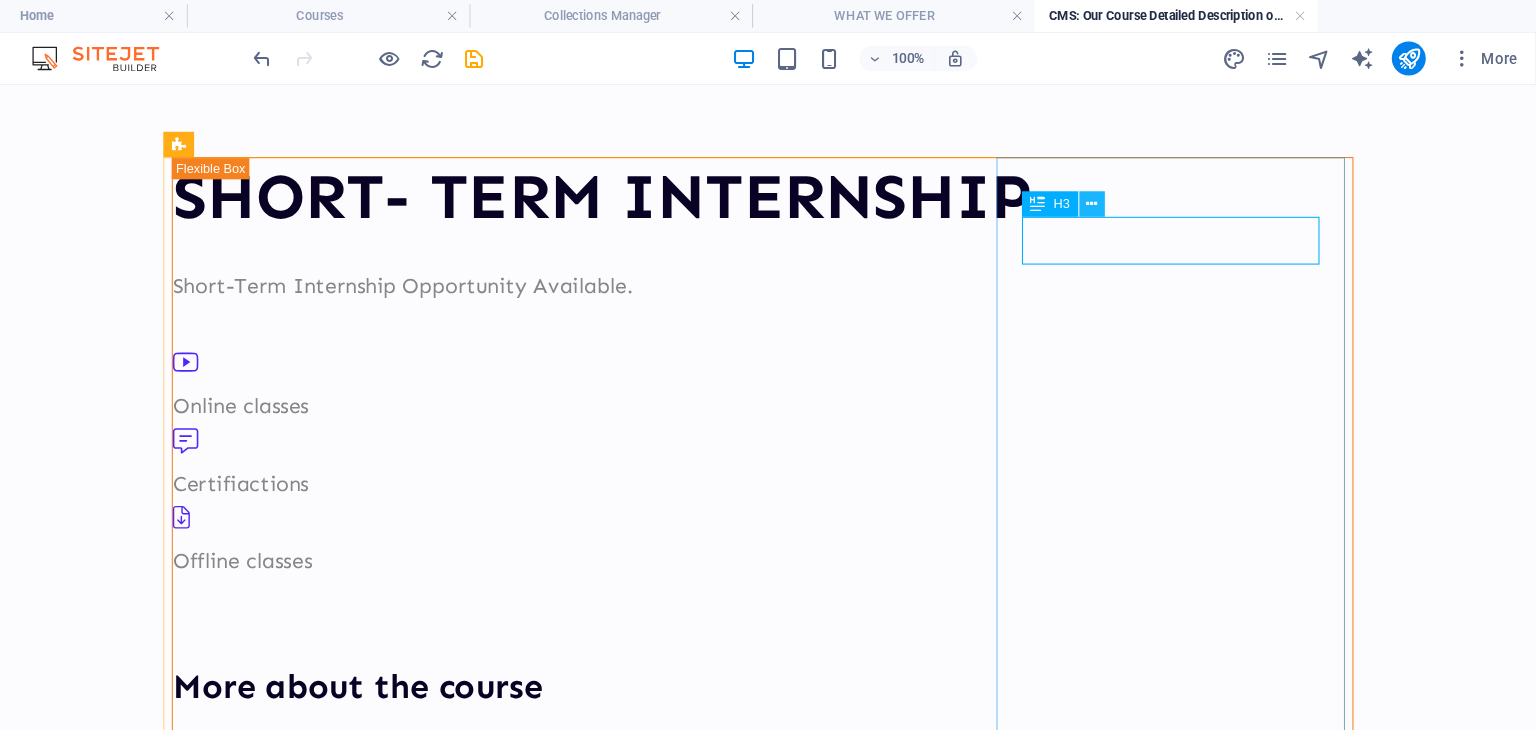 click at bounding box center (1118, 192) 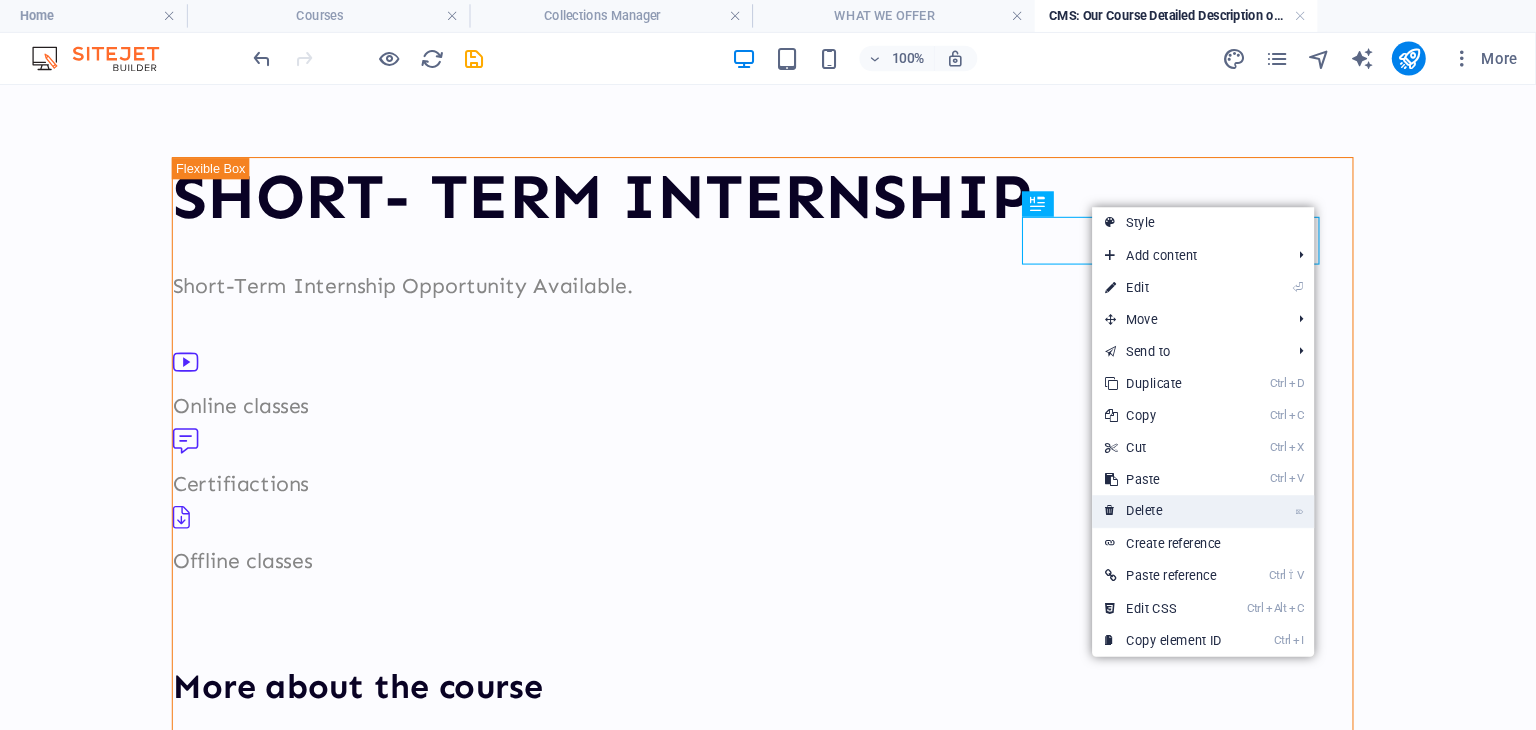 click on "⌦  Delete" at bounding box center [1185, 481] 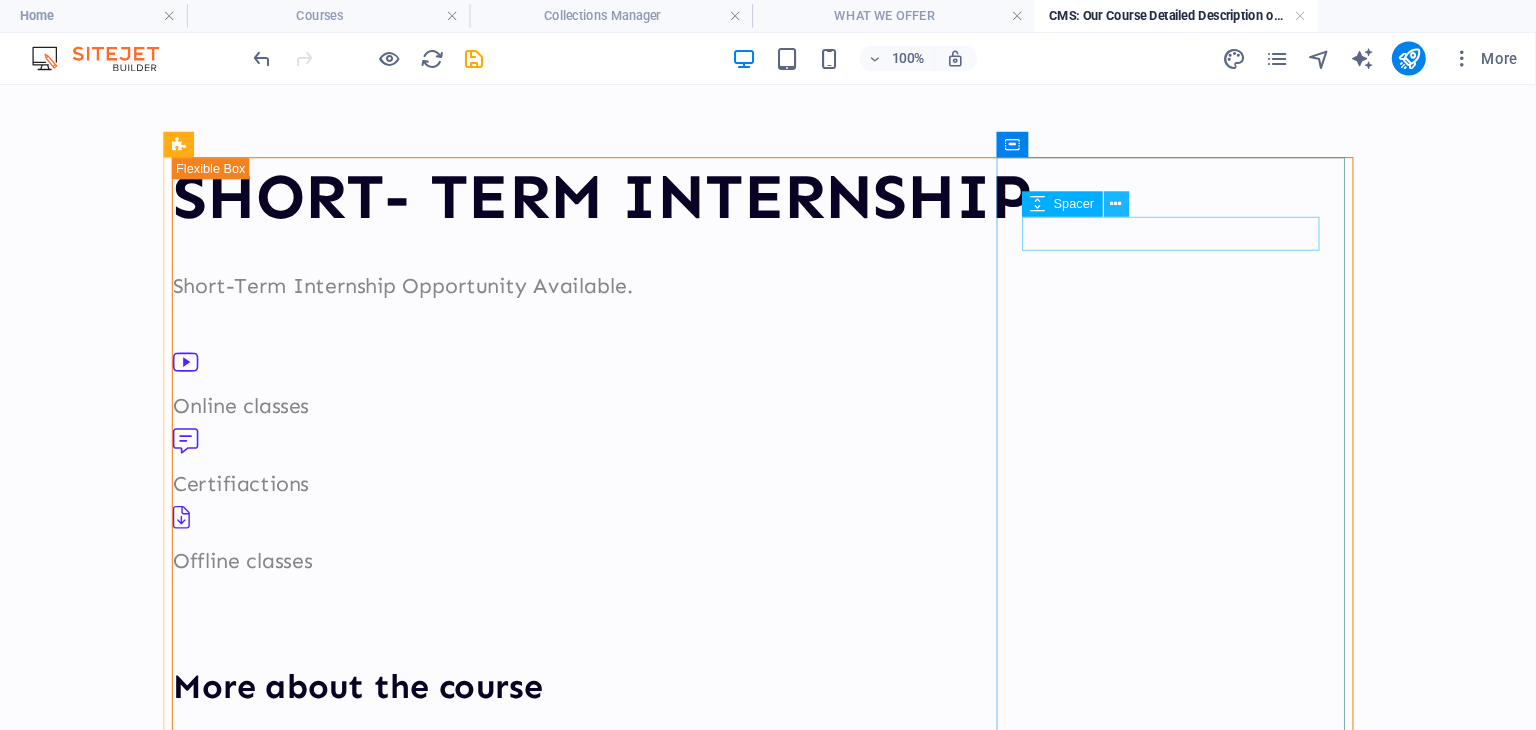 click at bounding box center [1140, 192] 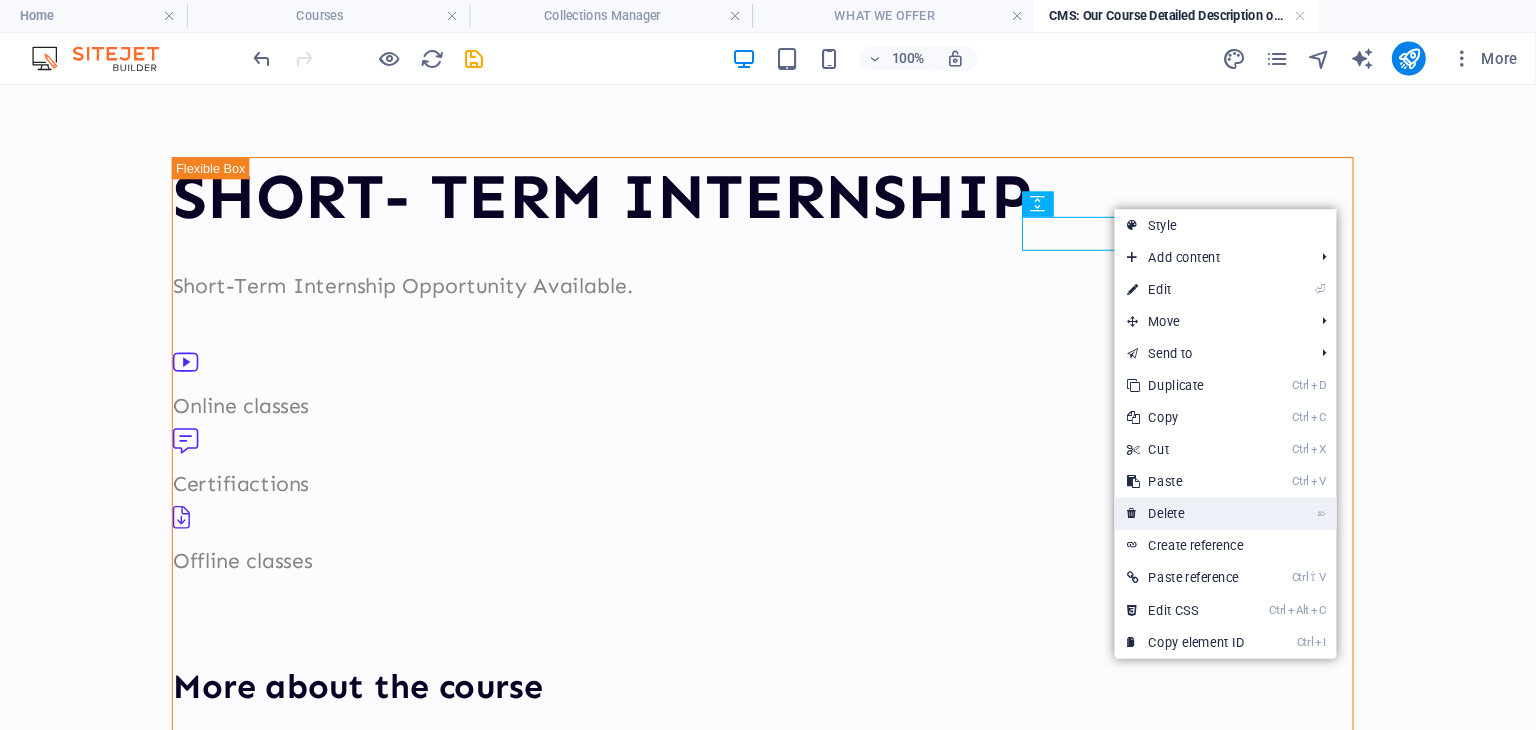 click on "⌦  Delete" at bounding box center (1206, 483) 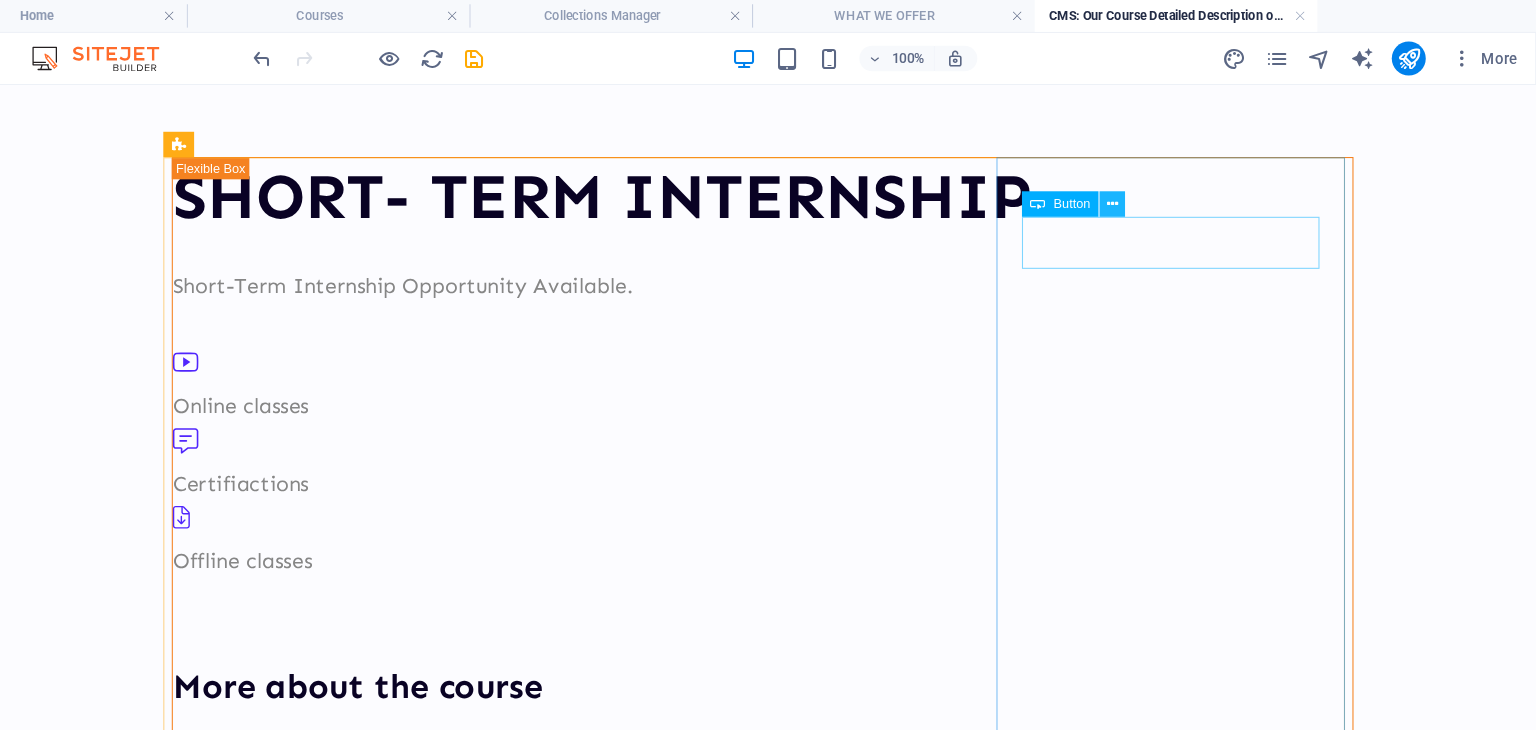 click at bounding box center [1137, 192] 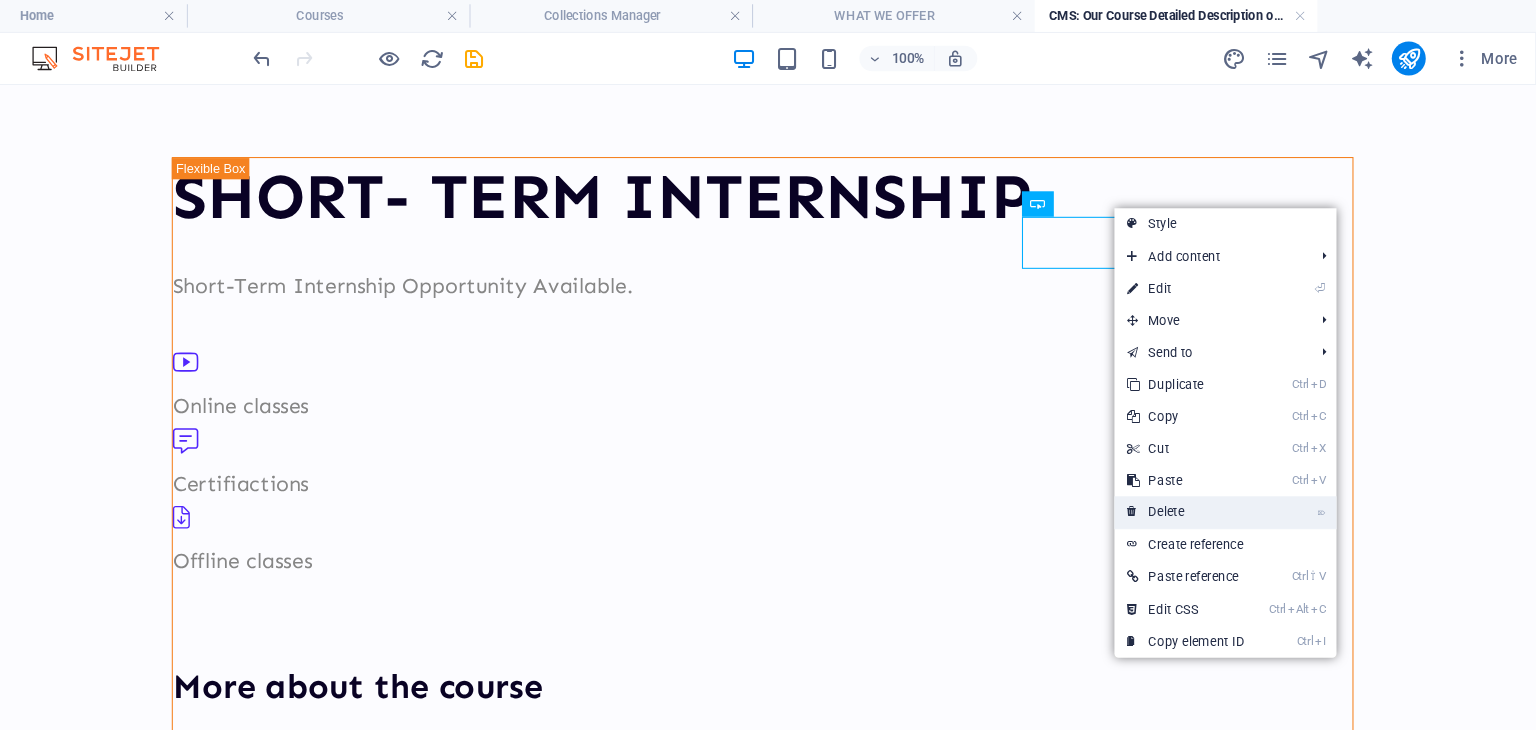 click on "⌦  Delete" at bounding box center [1206, 482] 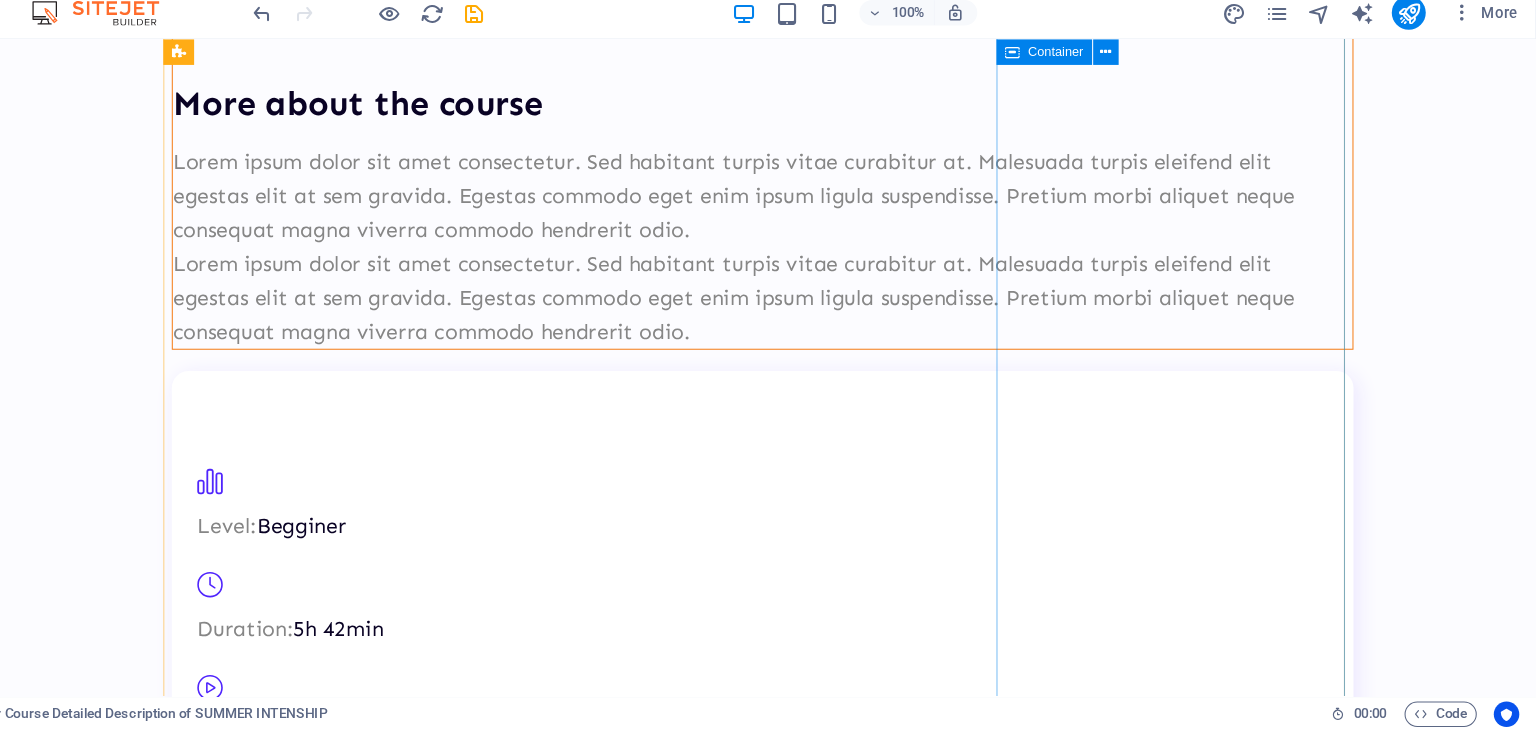 scroll, scrollTop: 0, scrollLeft: 0, axis: both 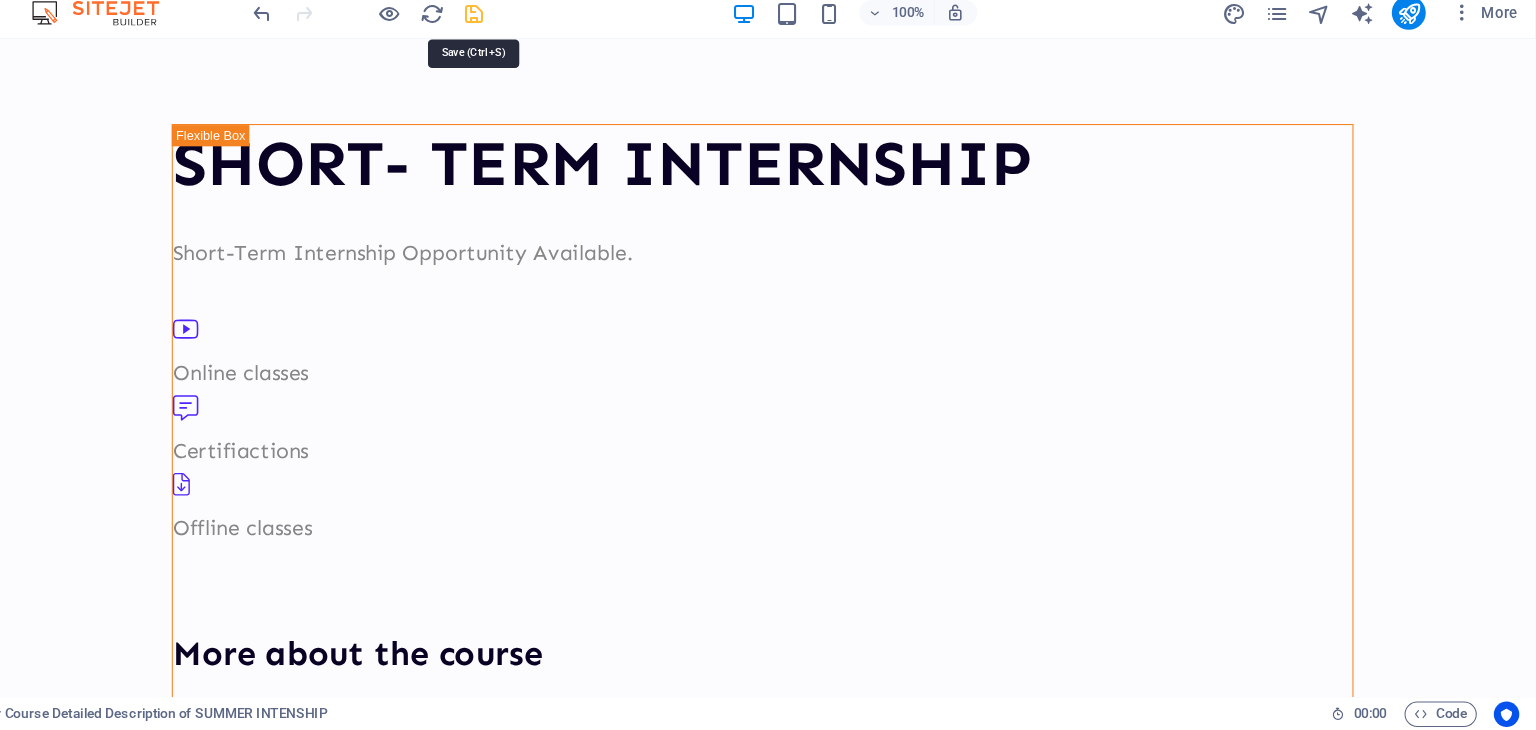 click at bounding box center (537, 55) 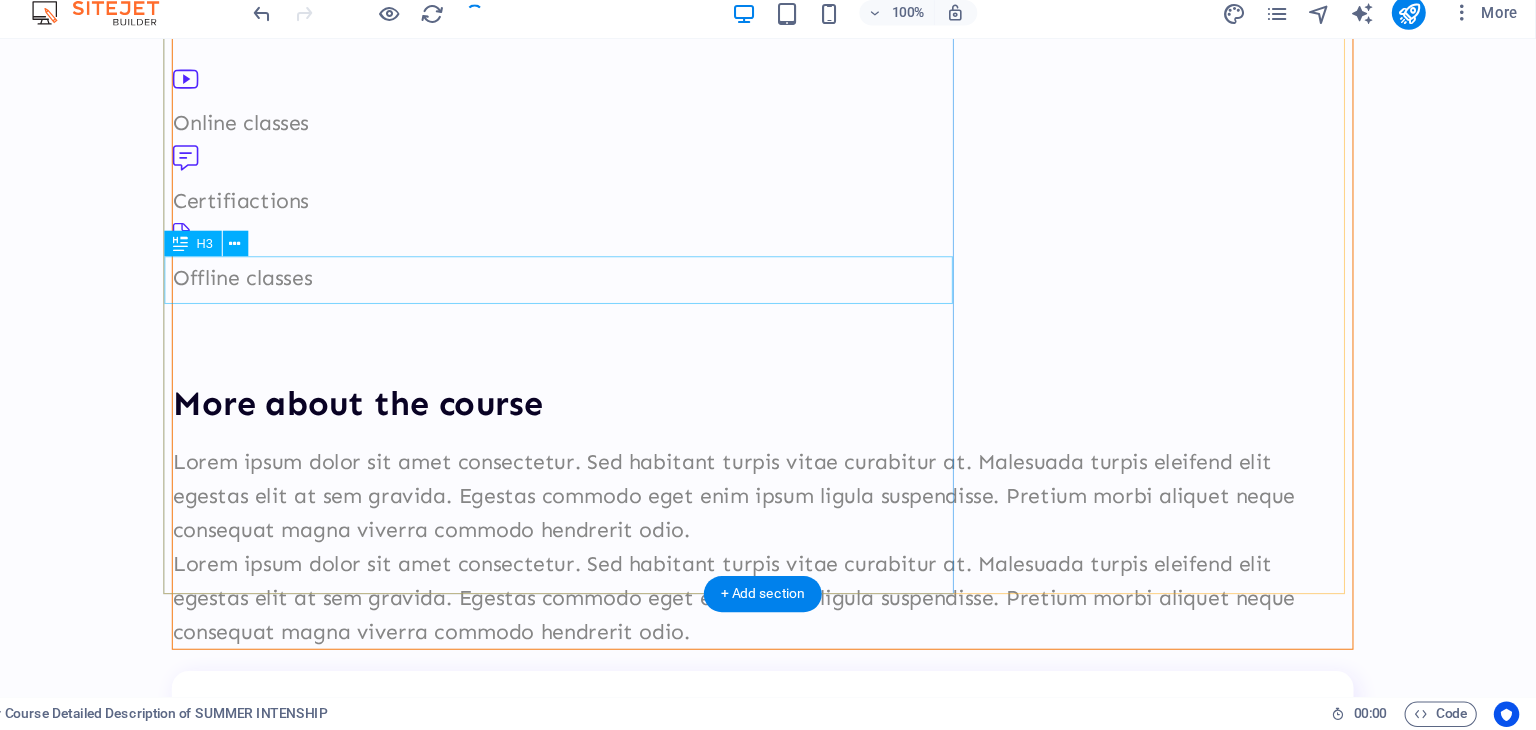 scroll, scrollTop: 0, scrollLeft: 0, axis: both 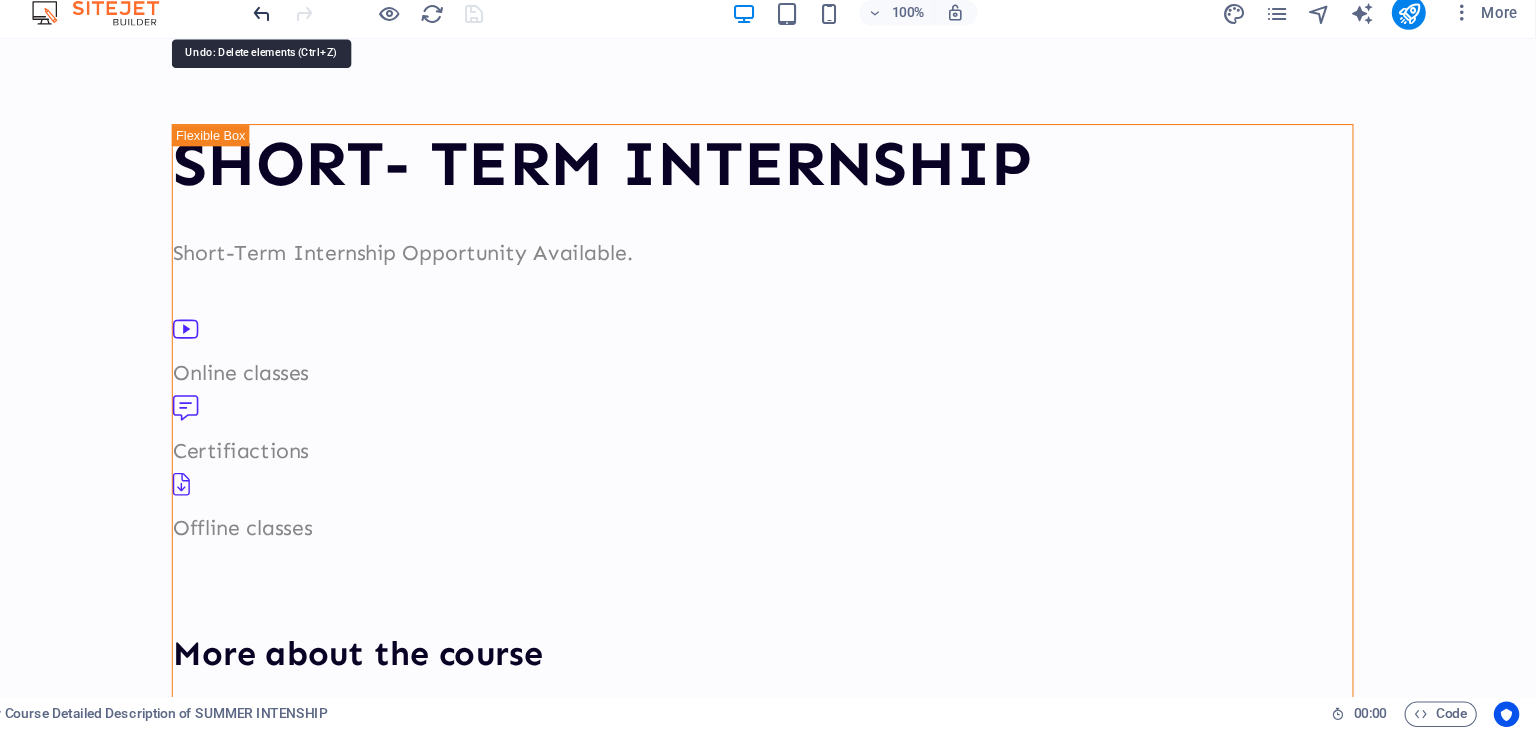click at bounding box center (337, 55) 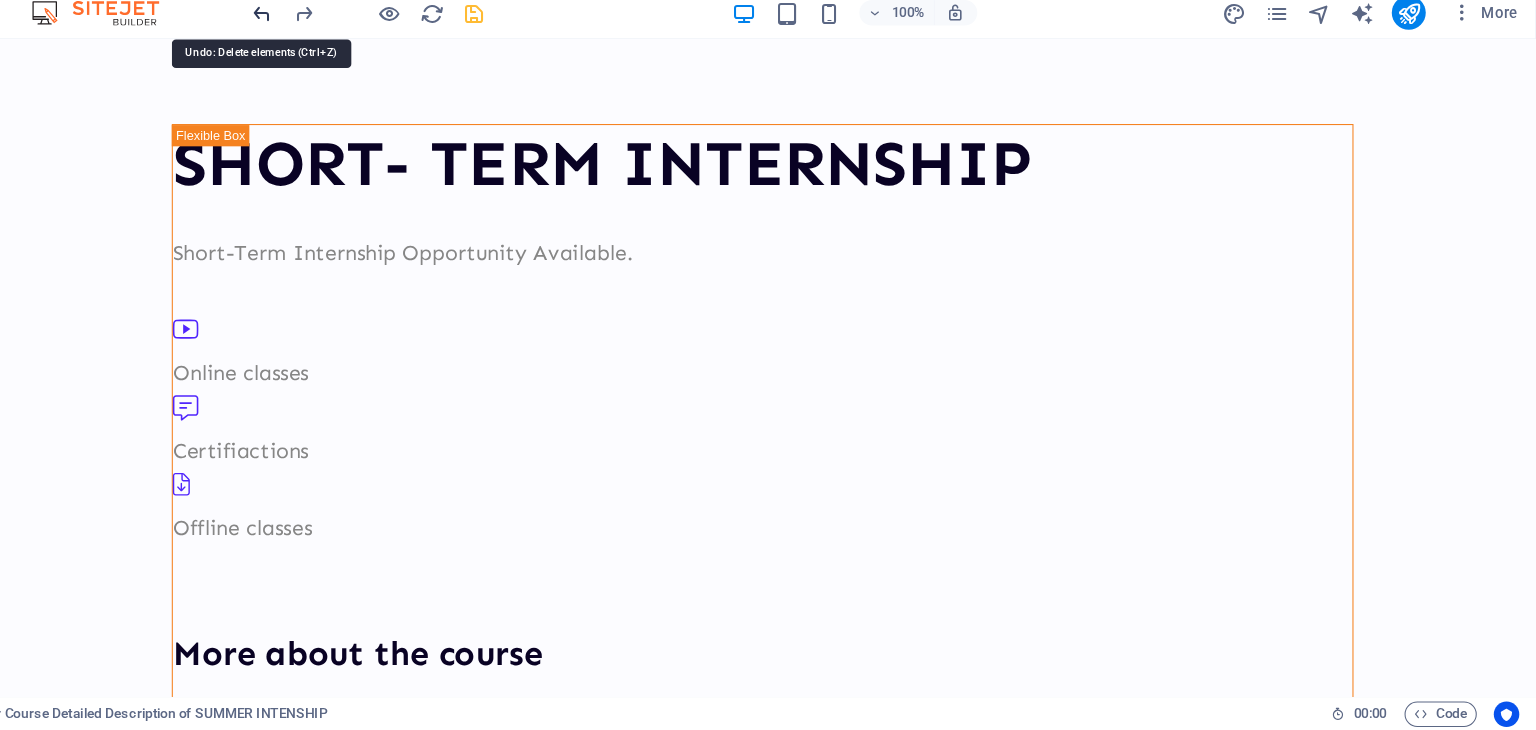 click at bounding box center (337, 55) 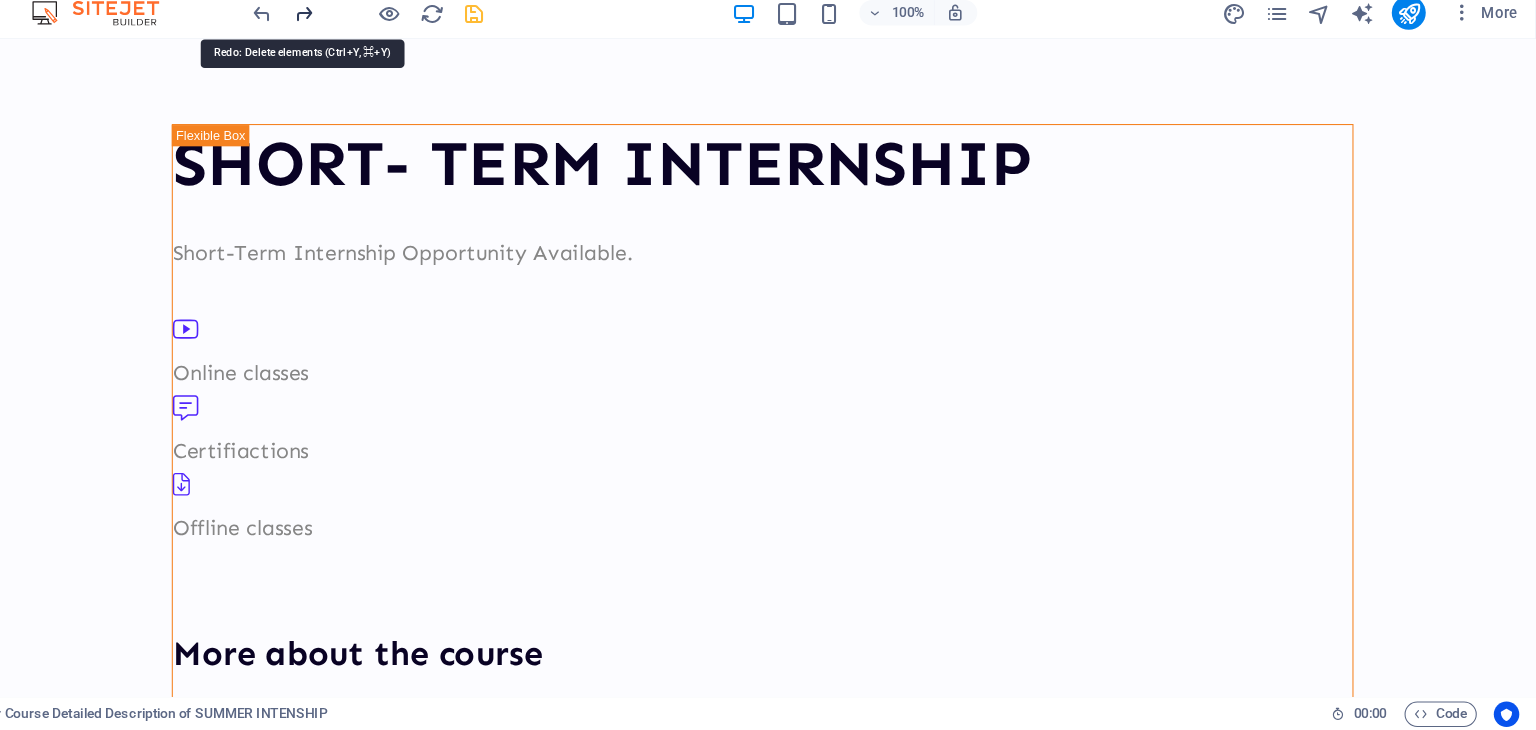 click at bounding box center (377, 55) 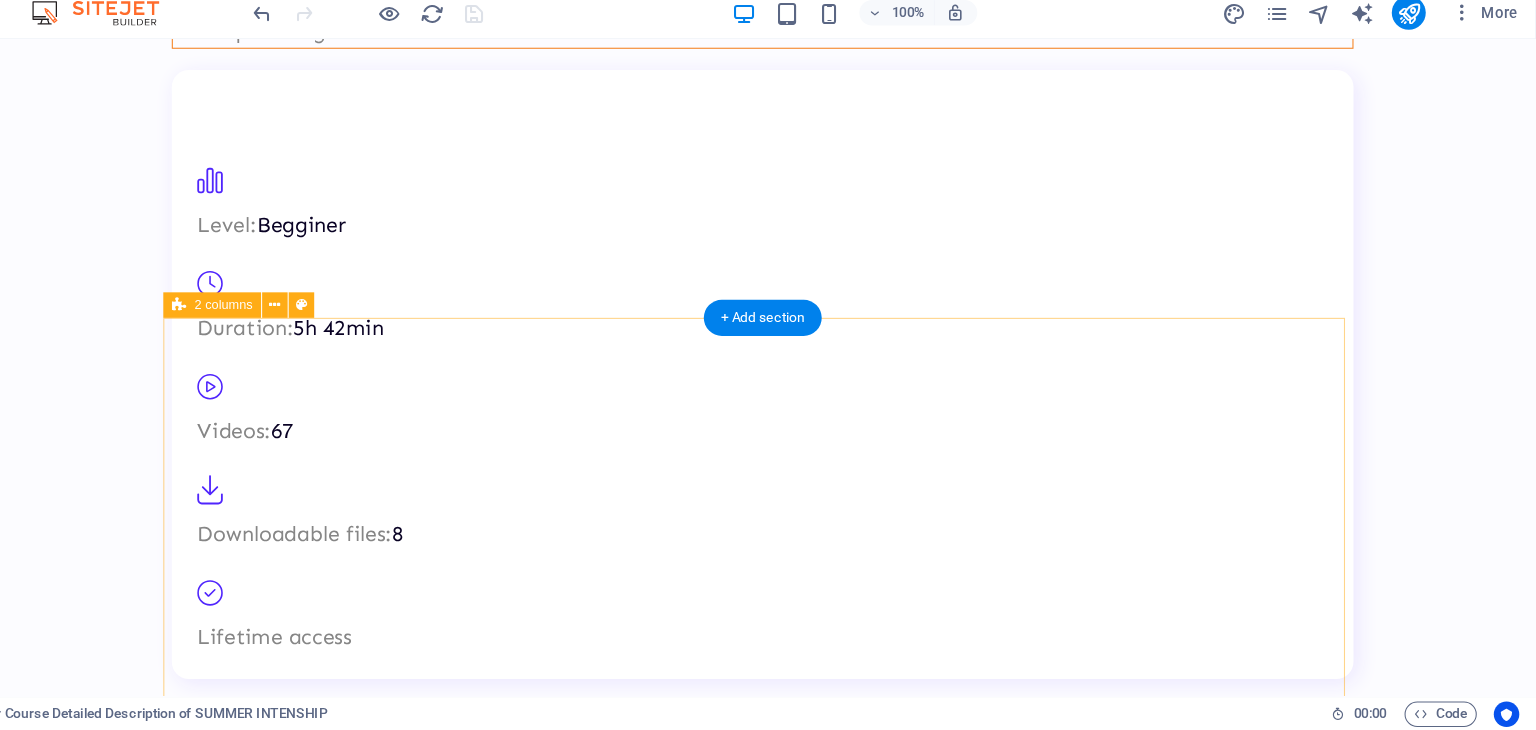 scroll, scrollTop: 0, scrollLeft: 0, axis: both 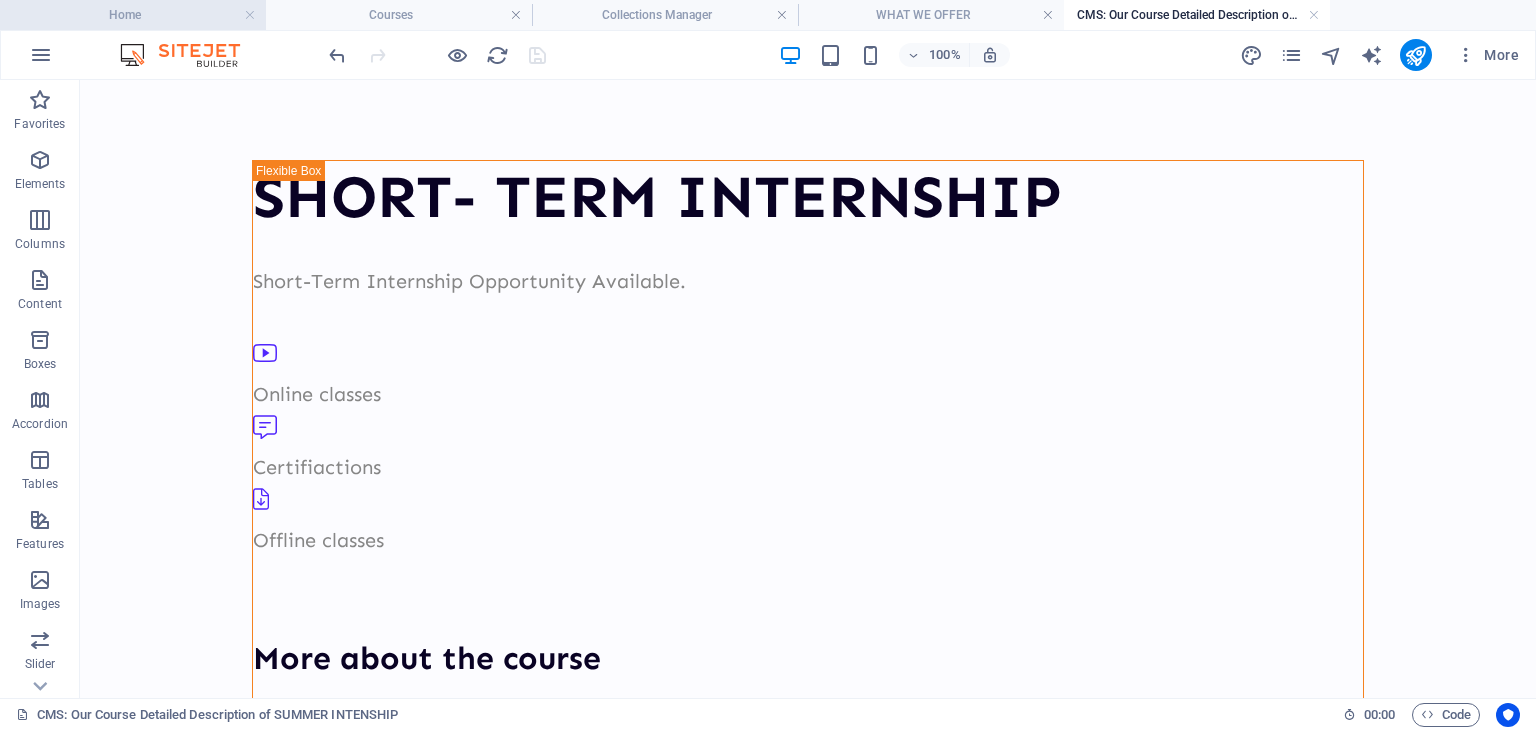 click on "Home" at bounding box center (133, 15) 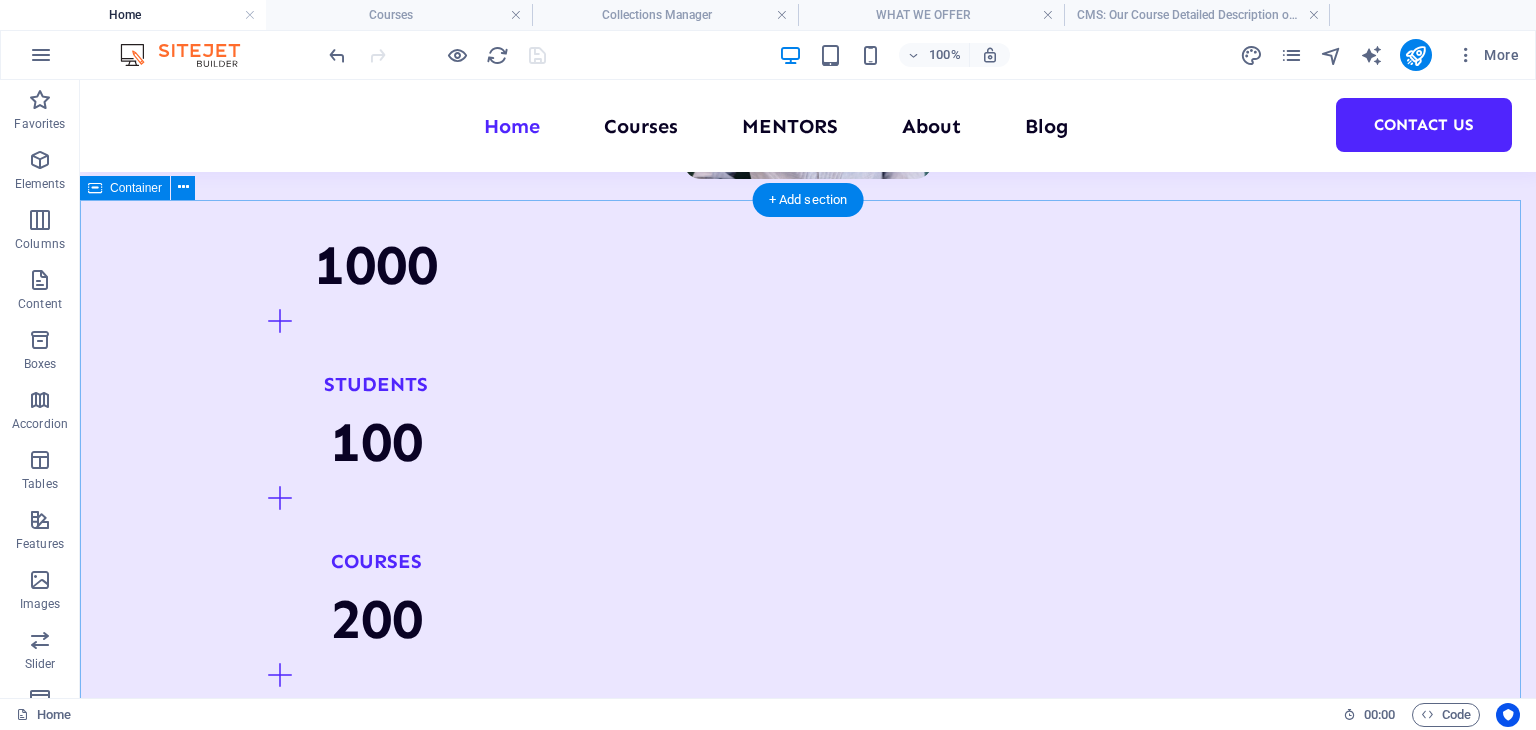scroll, scrollTop: 1203, scrollLeft: 0, axis: vertical 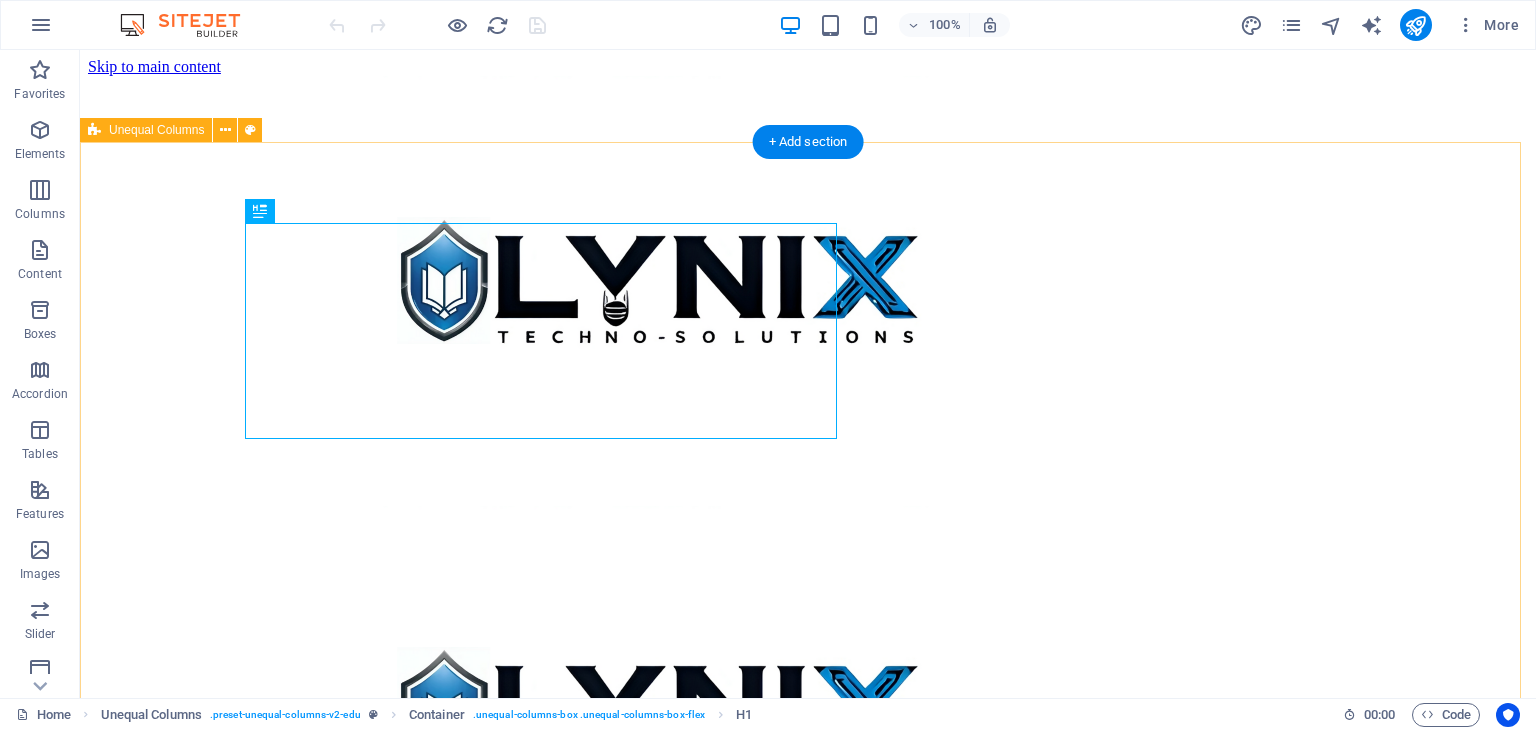 click on "Empowering Future Professionals with Real-World Skills At  Lynix Techno Solutions , we are committed to bridging the gap between academic knowledge and industry expectations Courses About Us" at bounding box center (808, 2730) 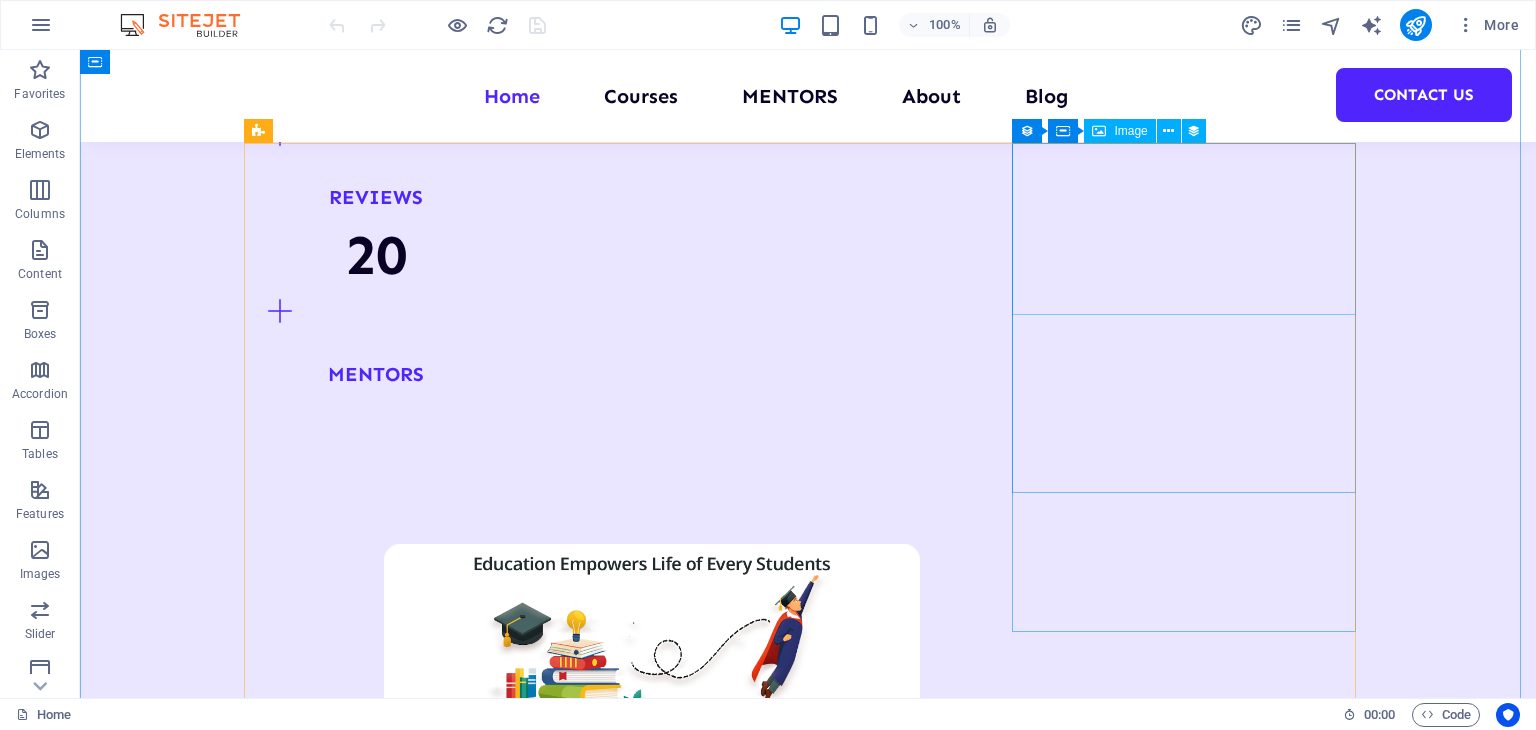 scroll, scrollTop: 2748, scrollLeft: 0, axis: vertical 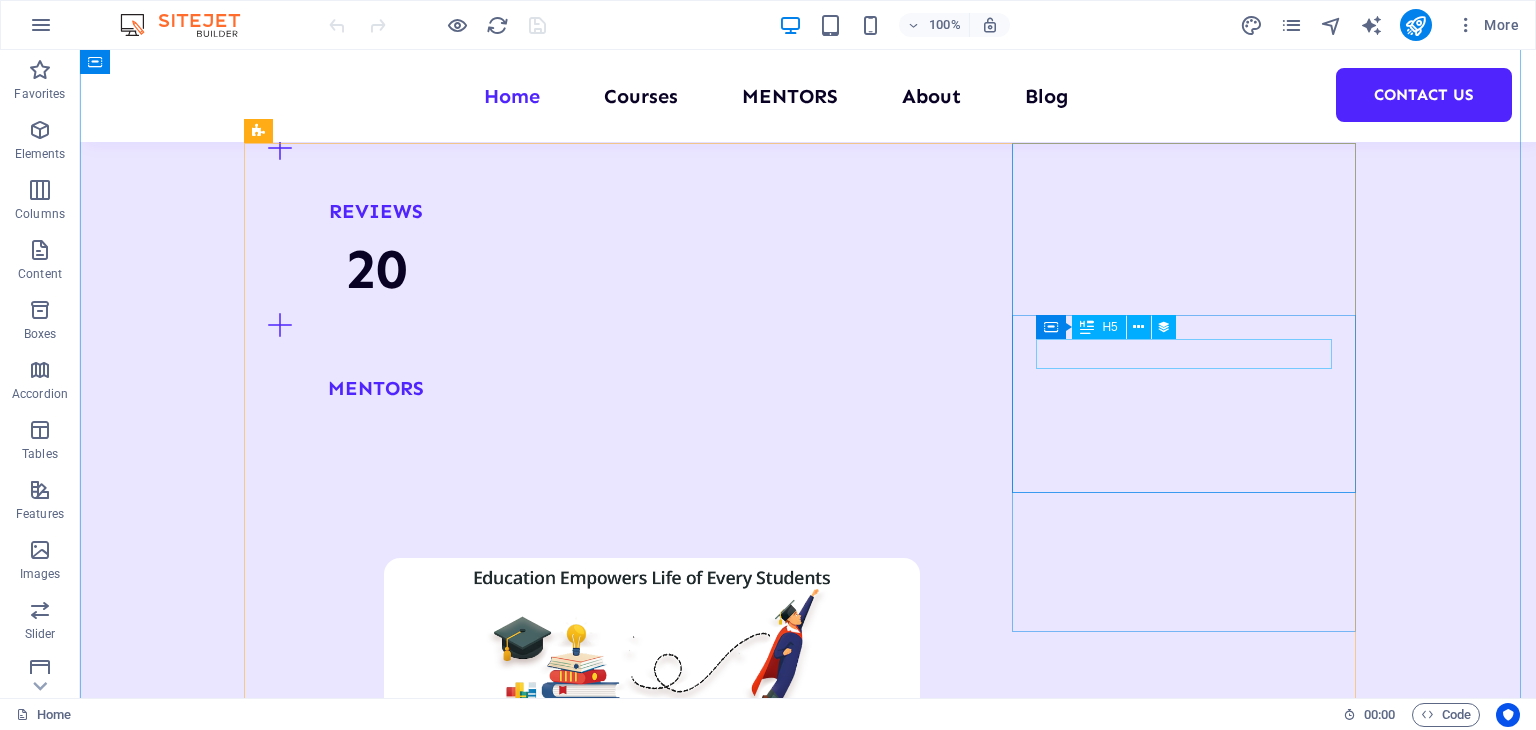click on "Management" at bounding box center (808, 5123) 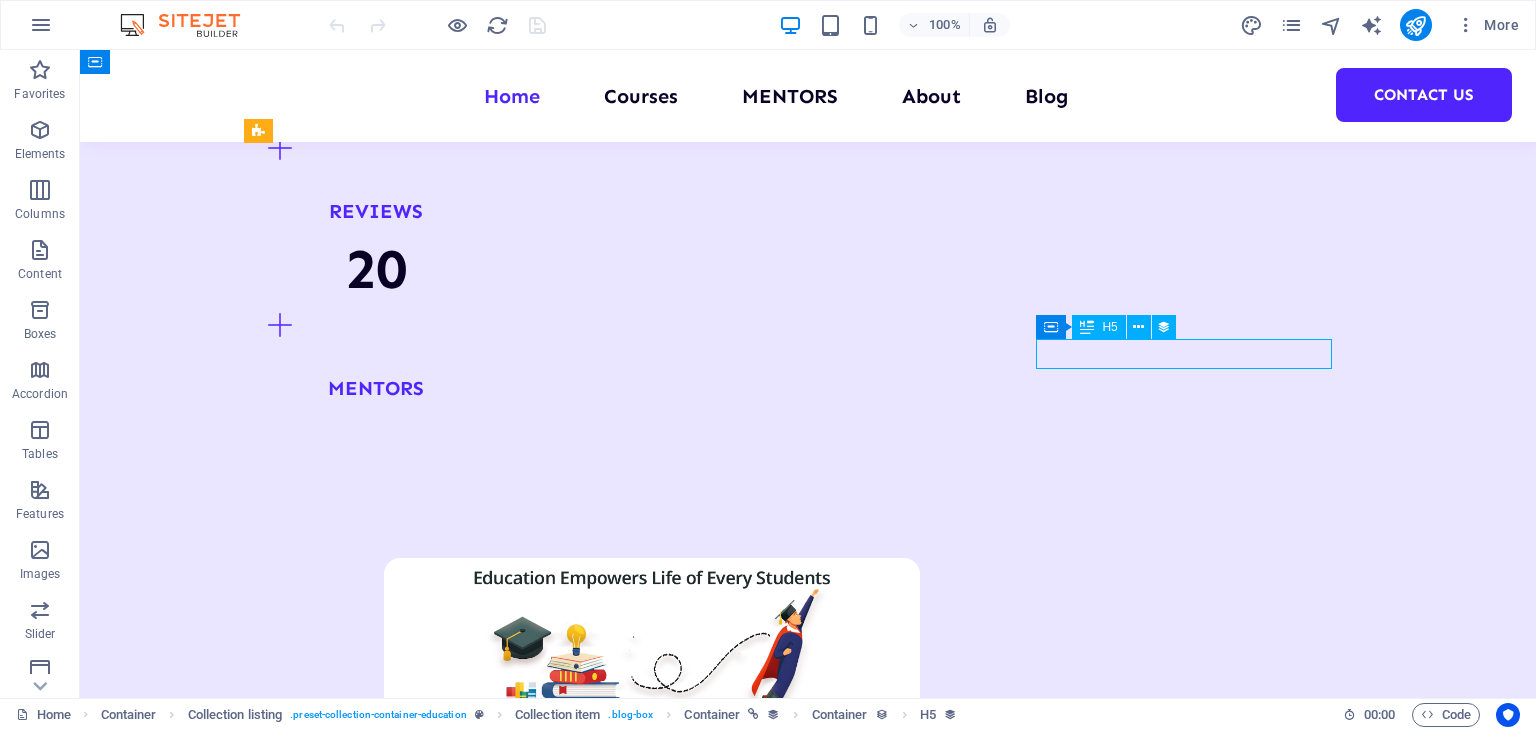 click on "Management" at bounding box center [808, 5123] 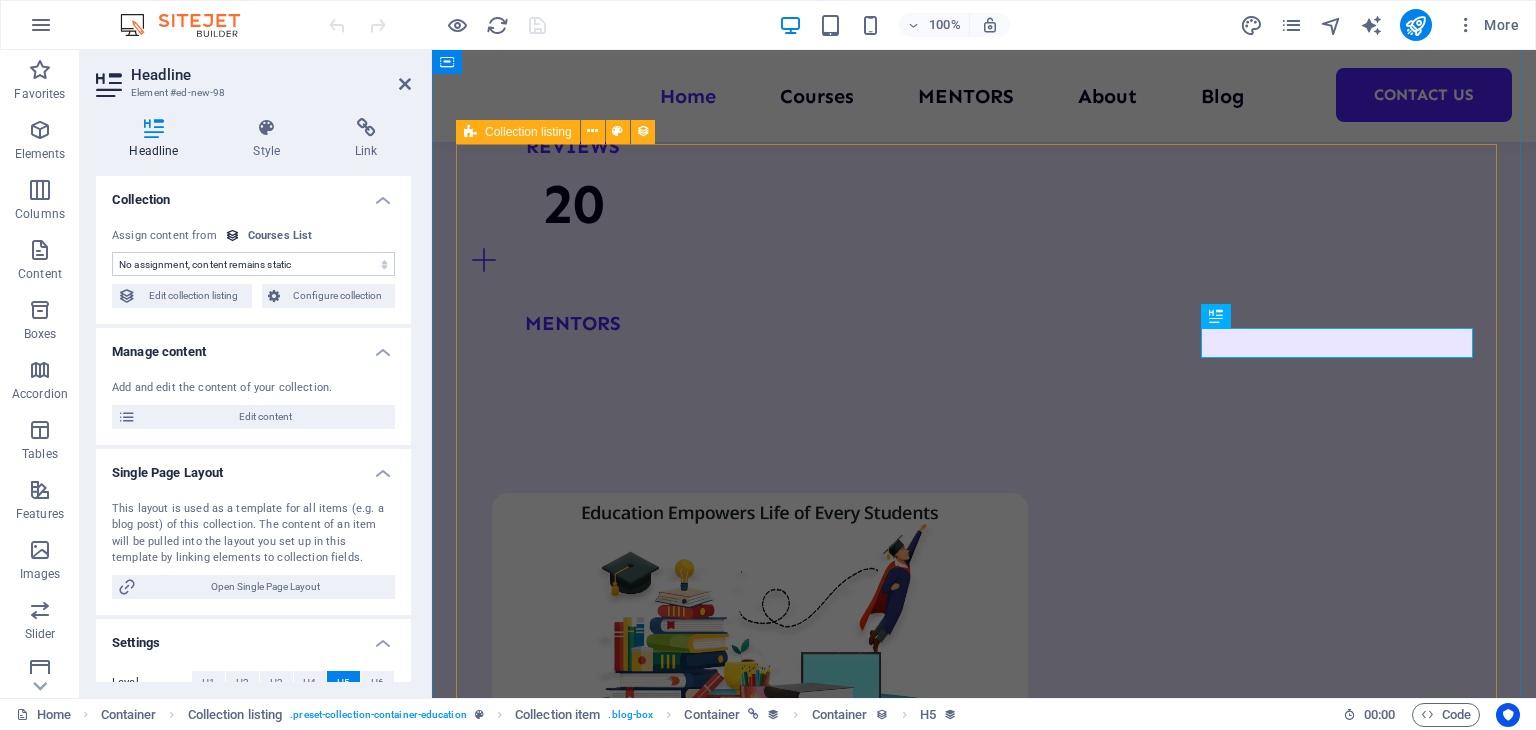 scroll, scrollTop: 2800, scrollLeft: 0, axis: vertical 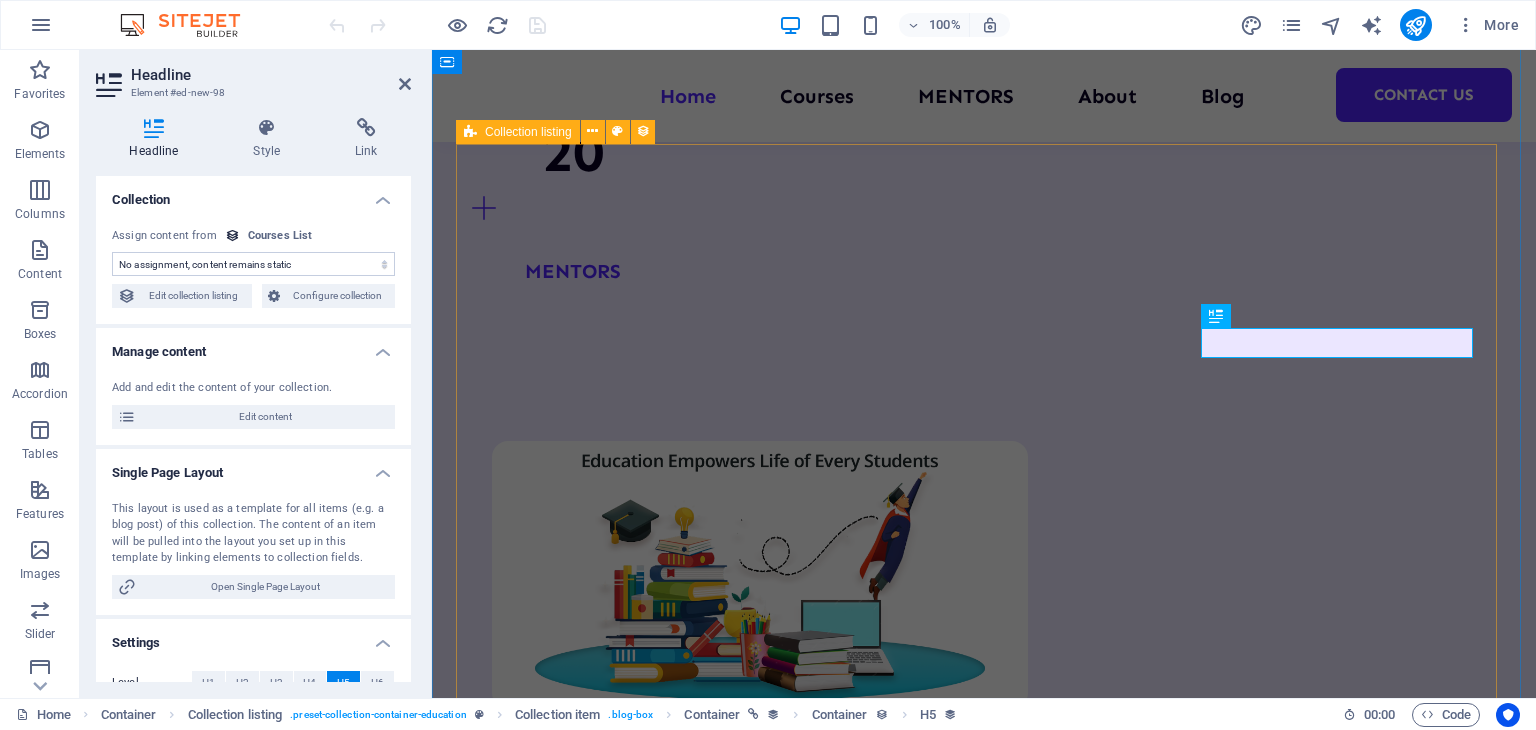 select on "name" 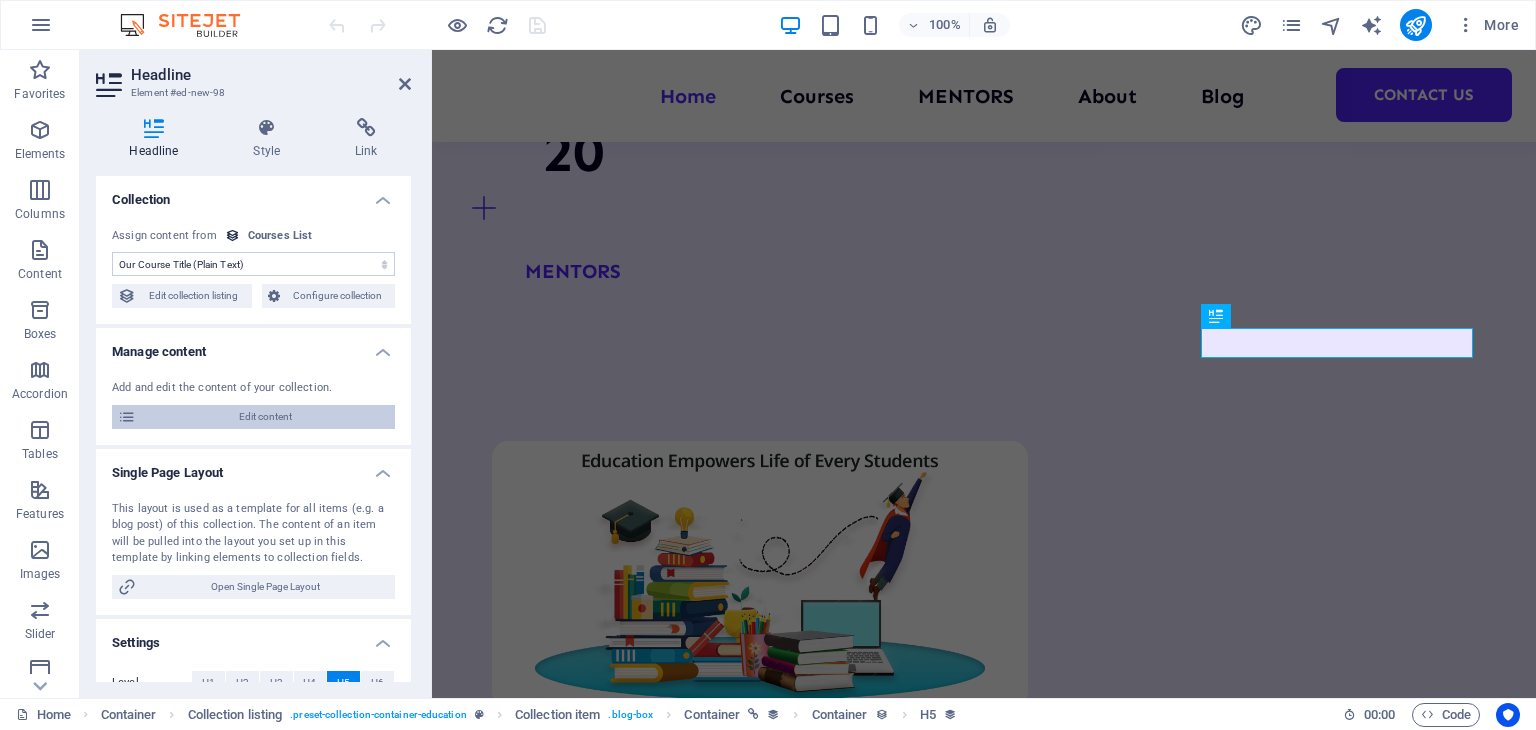 click on "Edit content" at bounding box center [265, 417] 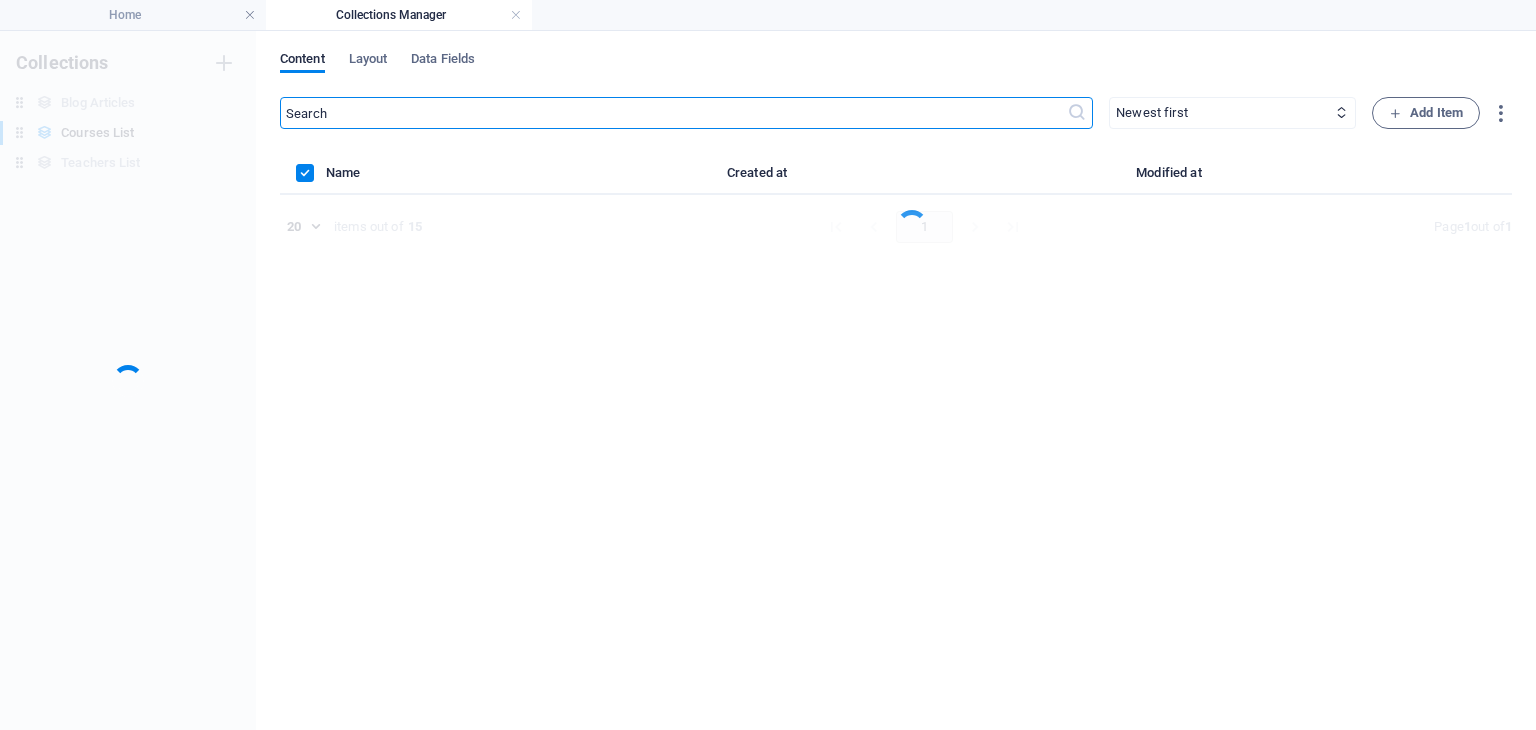 scroll, scrollTop: 0, scrollLeft: 0, axis: both 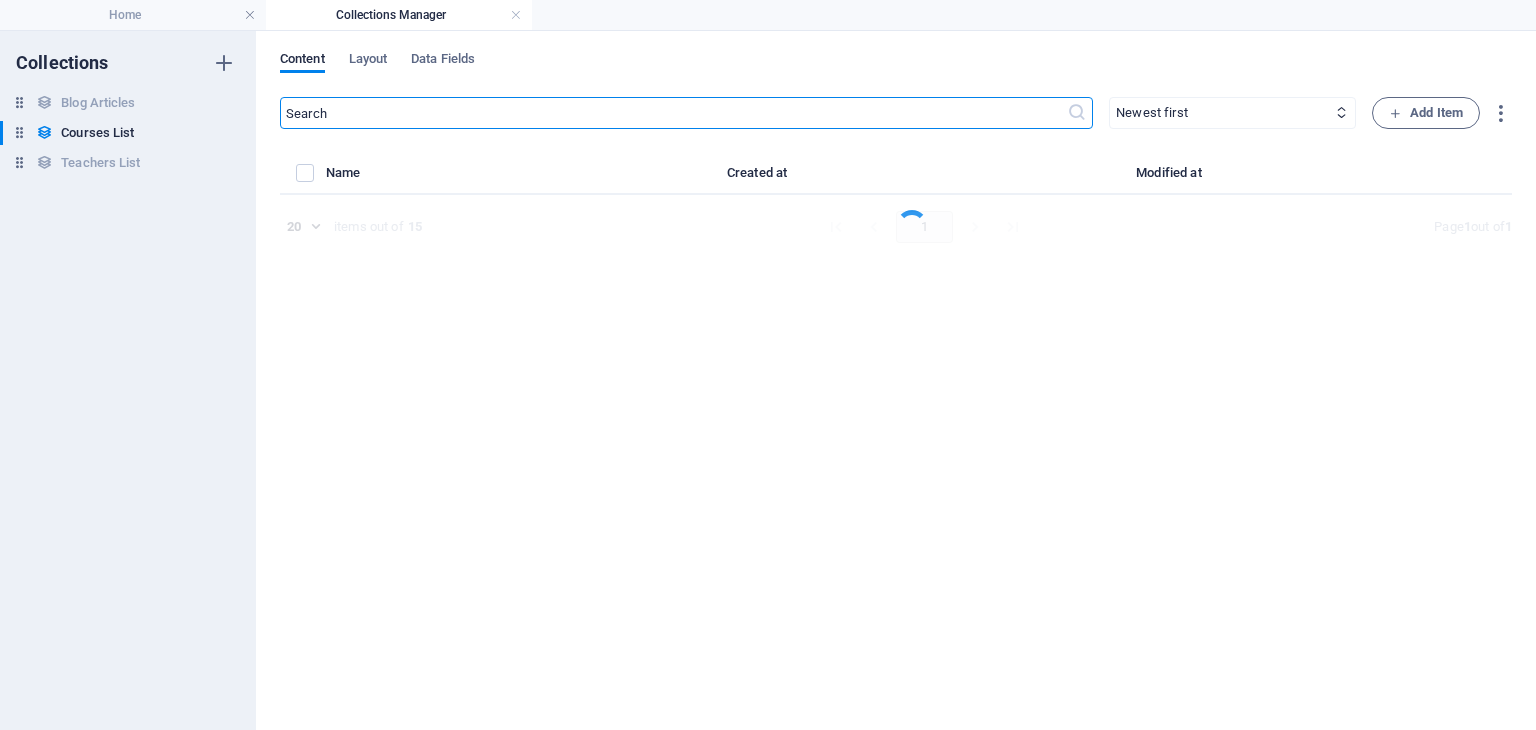 select on "Management" 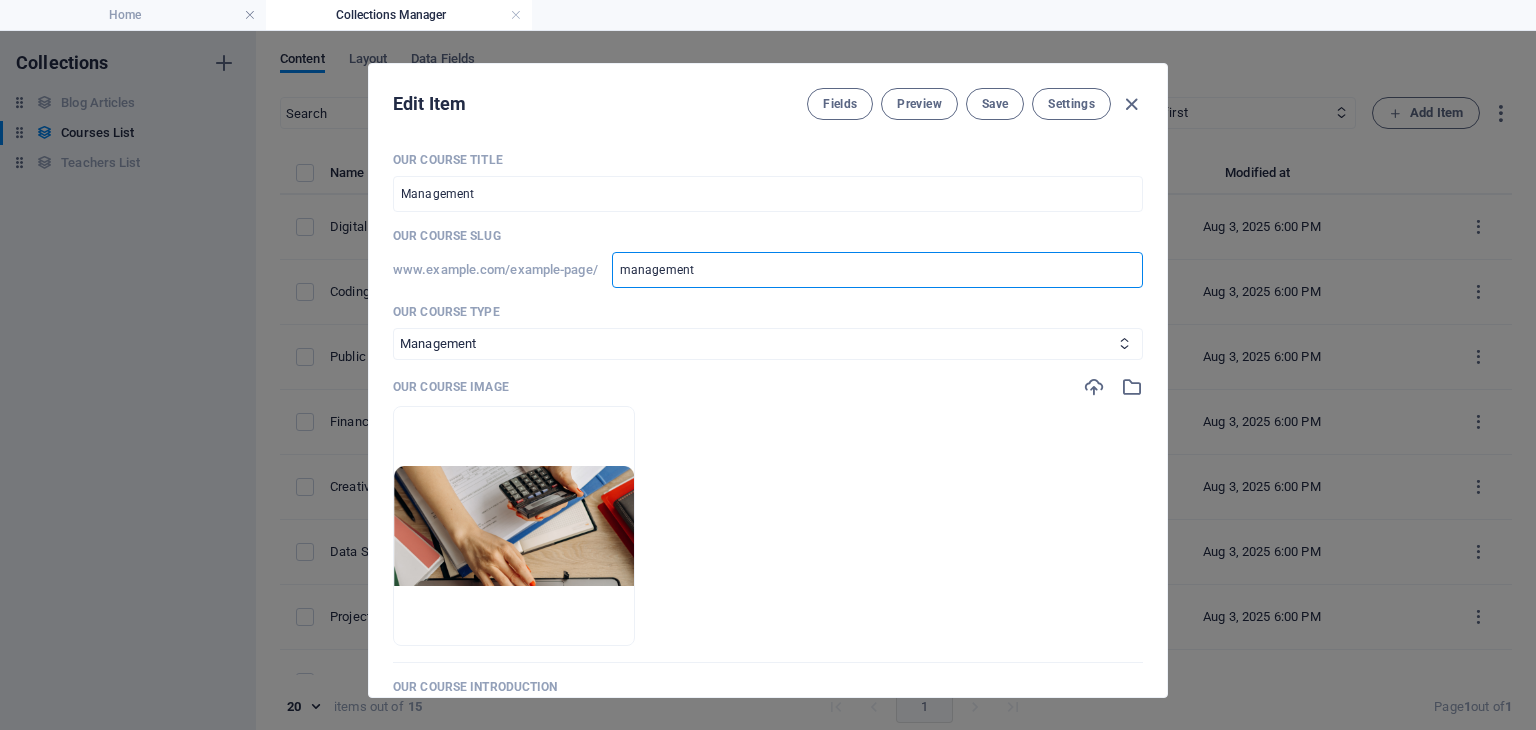 click on "management" at bounding box center [877, 270] 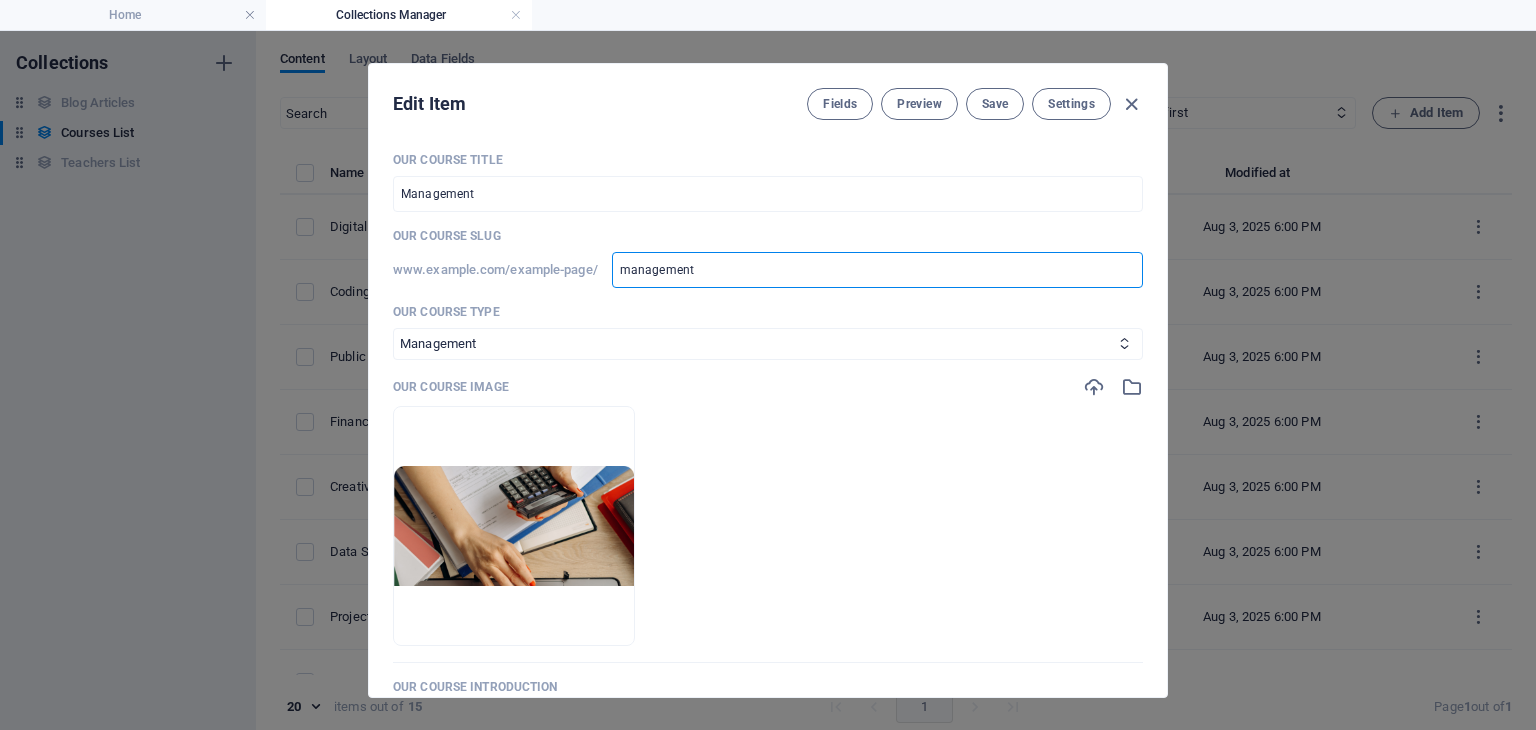 click on "management" at bounding box center [877, 270] 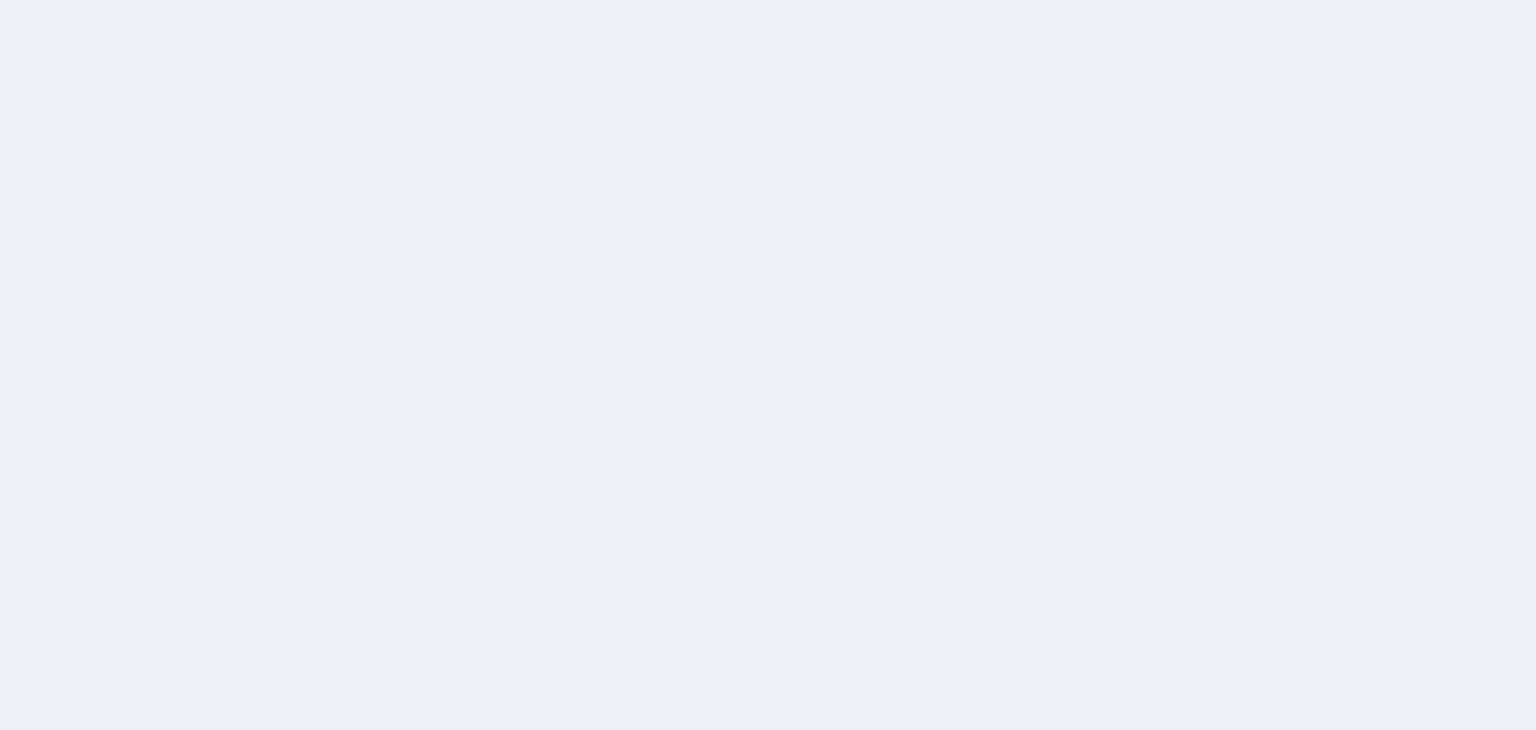 scroll, scrollTop: 0, scrollLeft: 0, axis: both 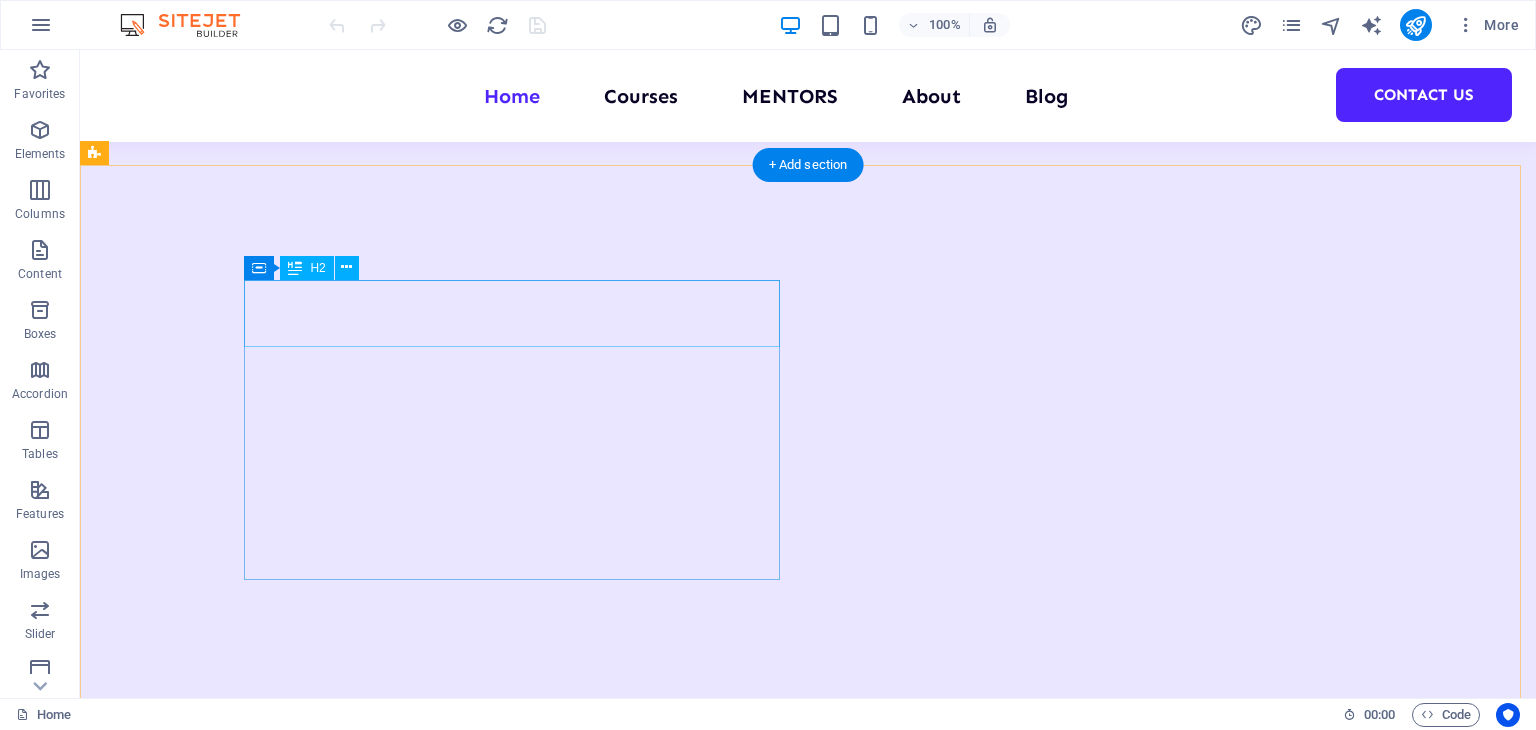 click on "Our Teachers" at bounding box center [372, 5466] 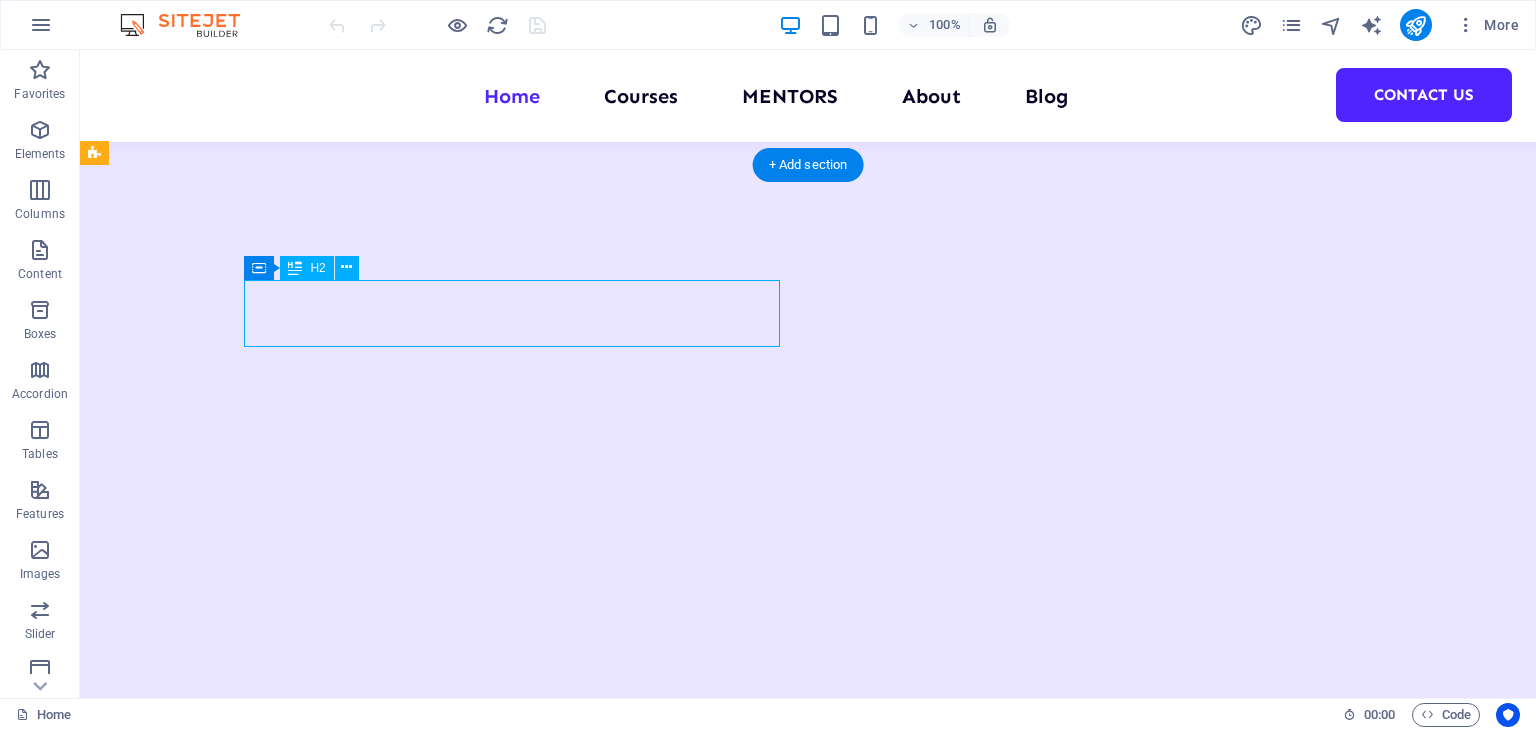click on "Our Teachers" at bounding box center (372, 5466) 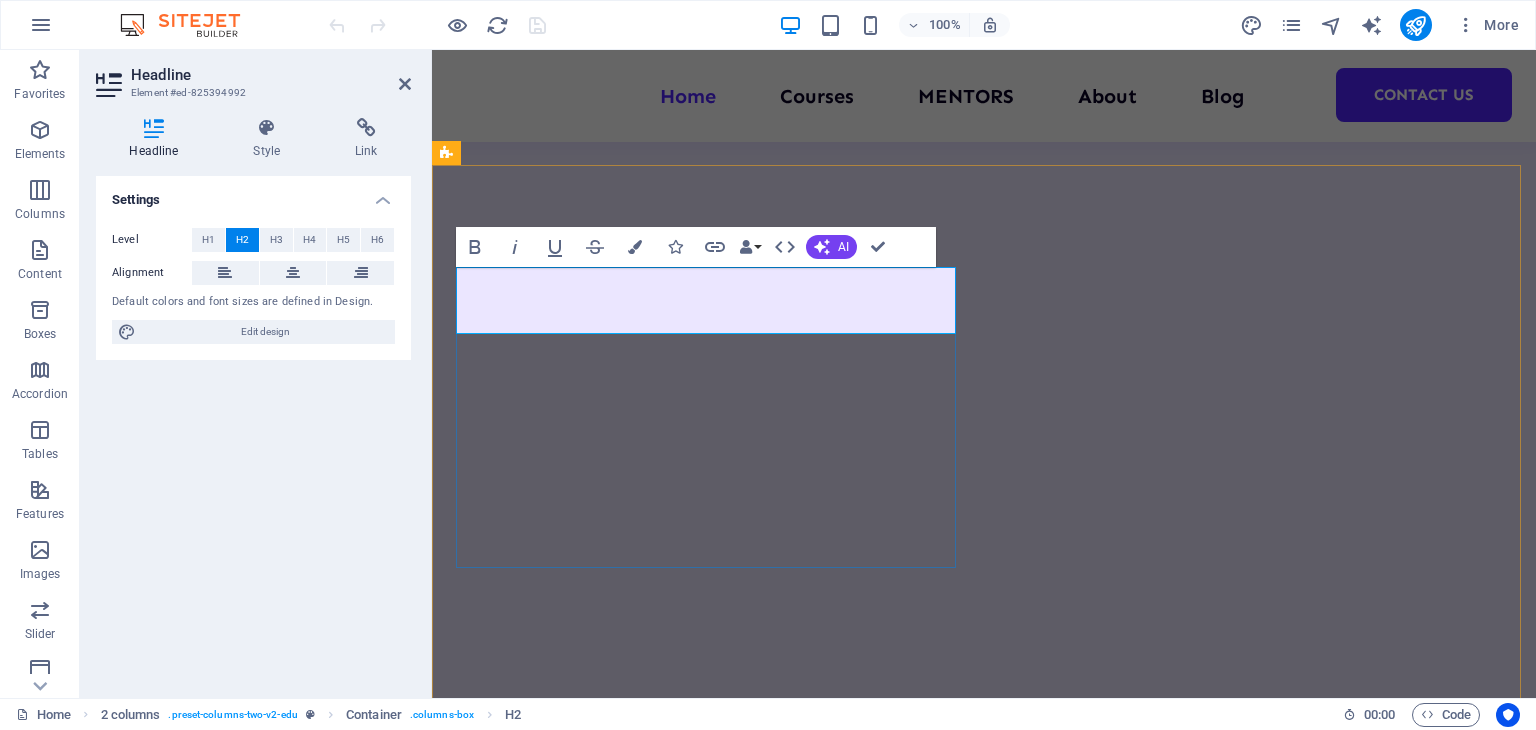 scroll, scrollTop: 3611, scrollLeft: 0, axis: vertical 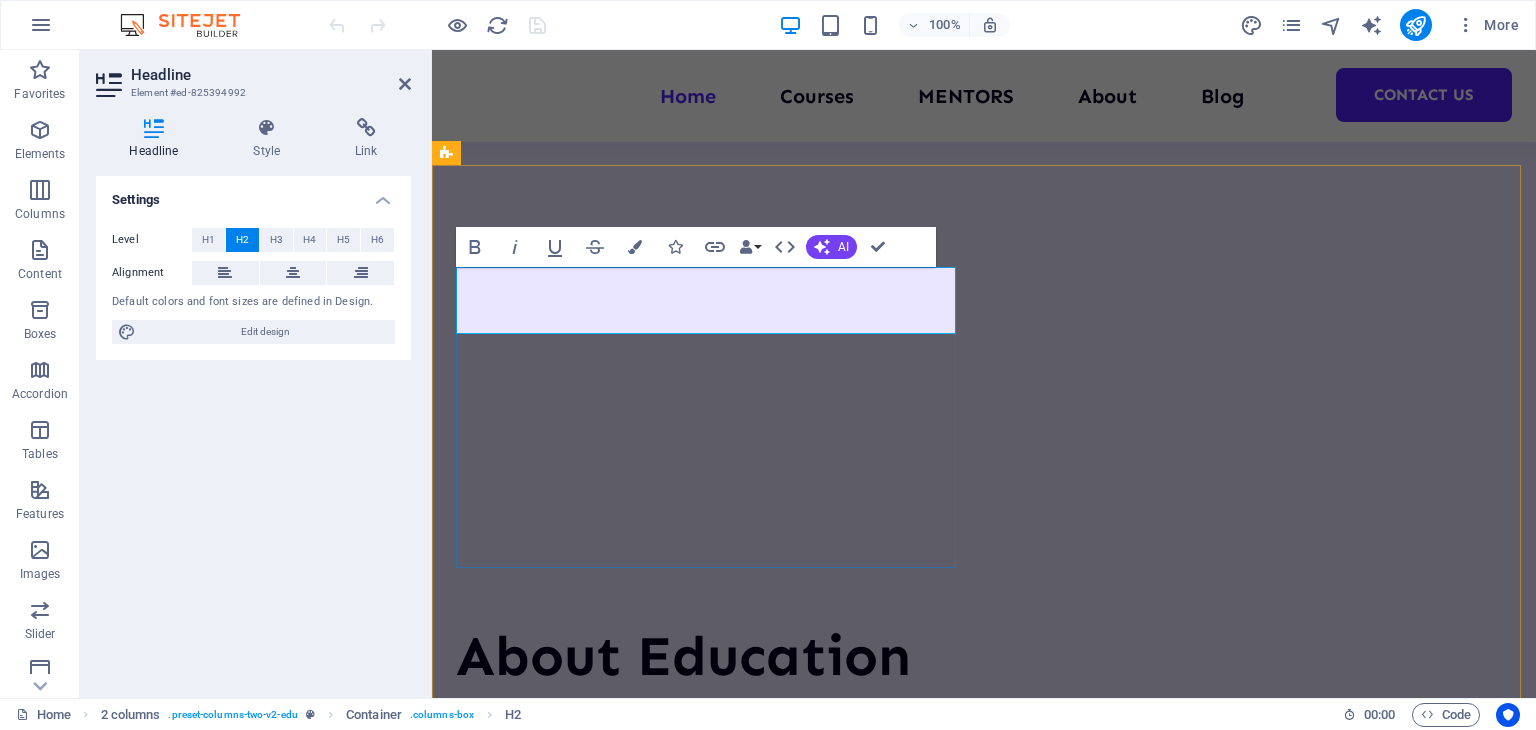 click on "Our Teachers" at bounding box center [710, 5196] 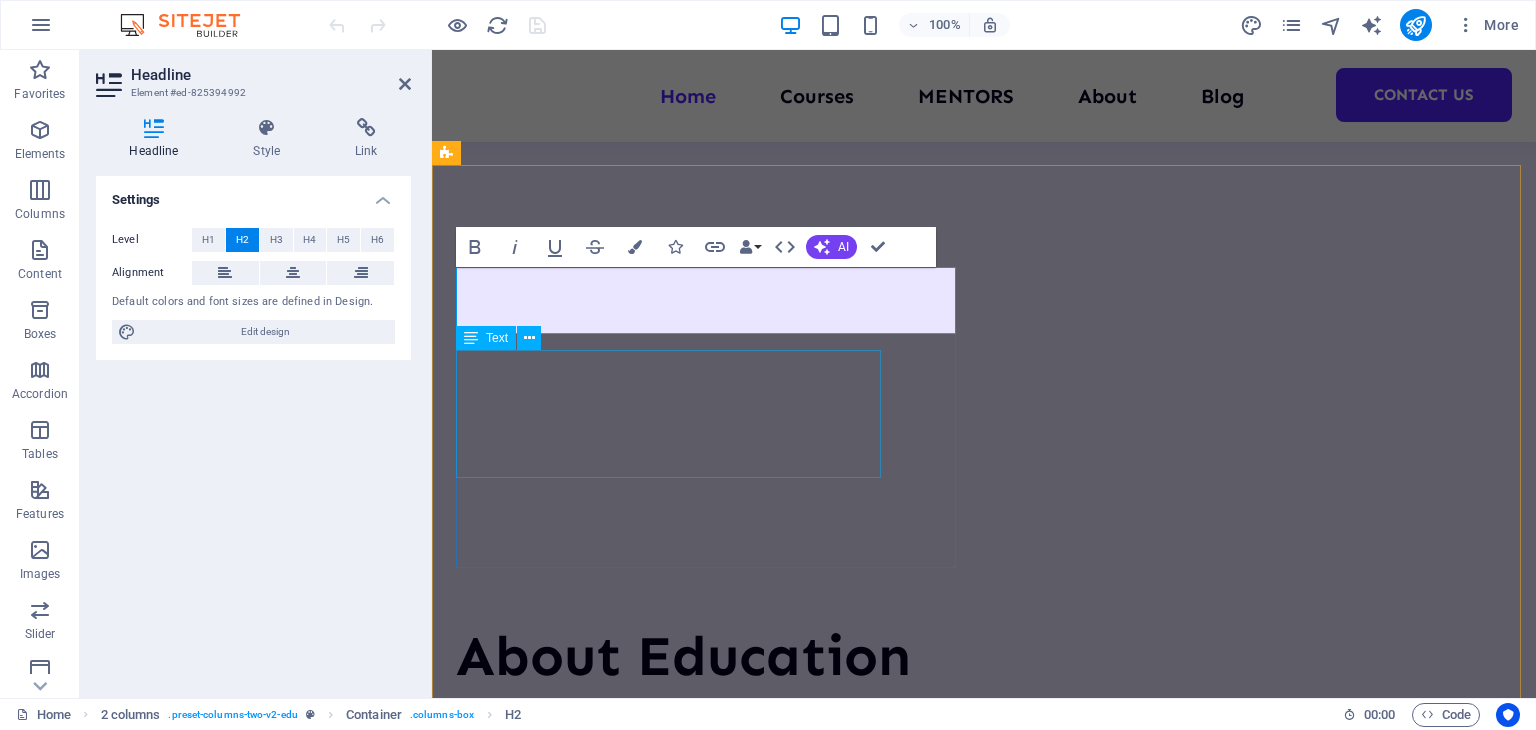 click on "Our comprehensive range of courses, programs and resources are carefully crafted to meet the needs of learners from all backgrounds and skill levels." at bounding box center (710, 5294) 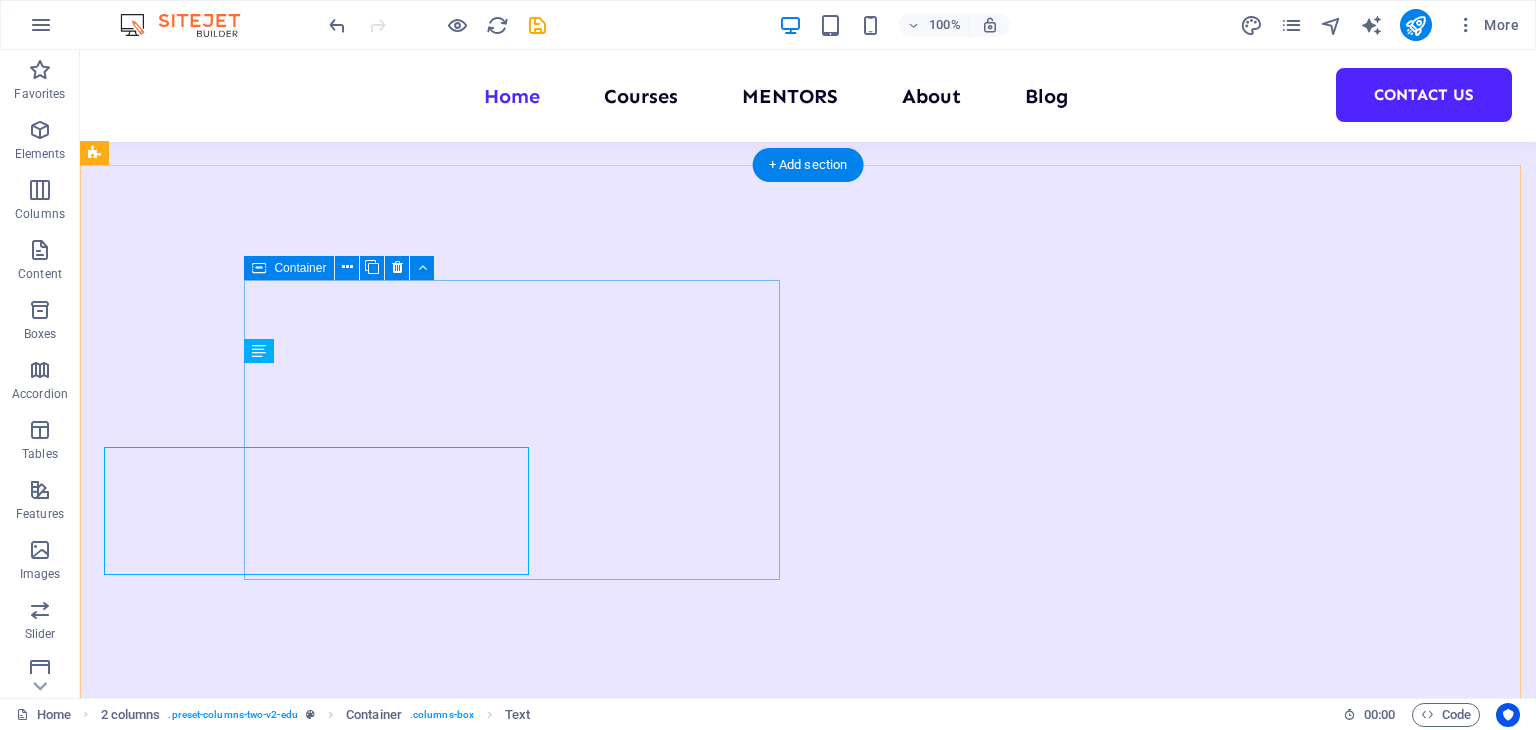 scroll, scrollTop: 3514, scrollLeft: 0, axis: vertical 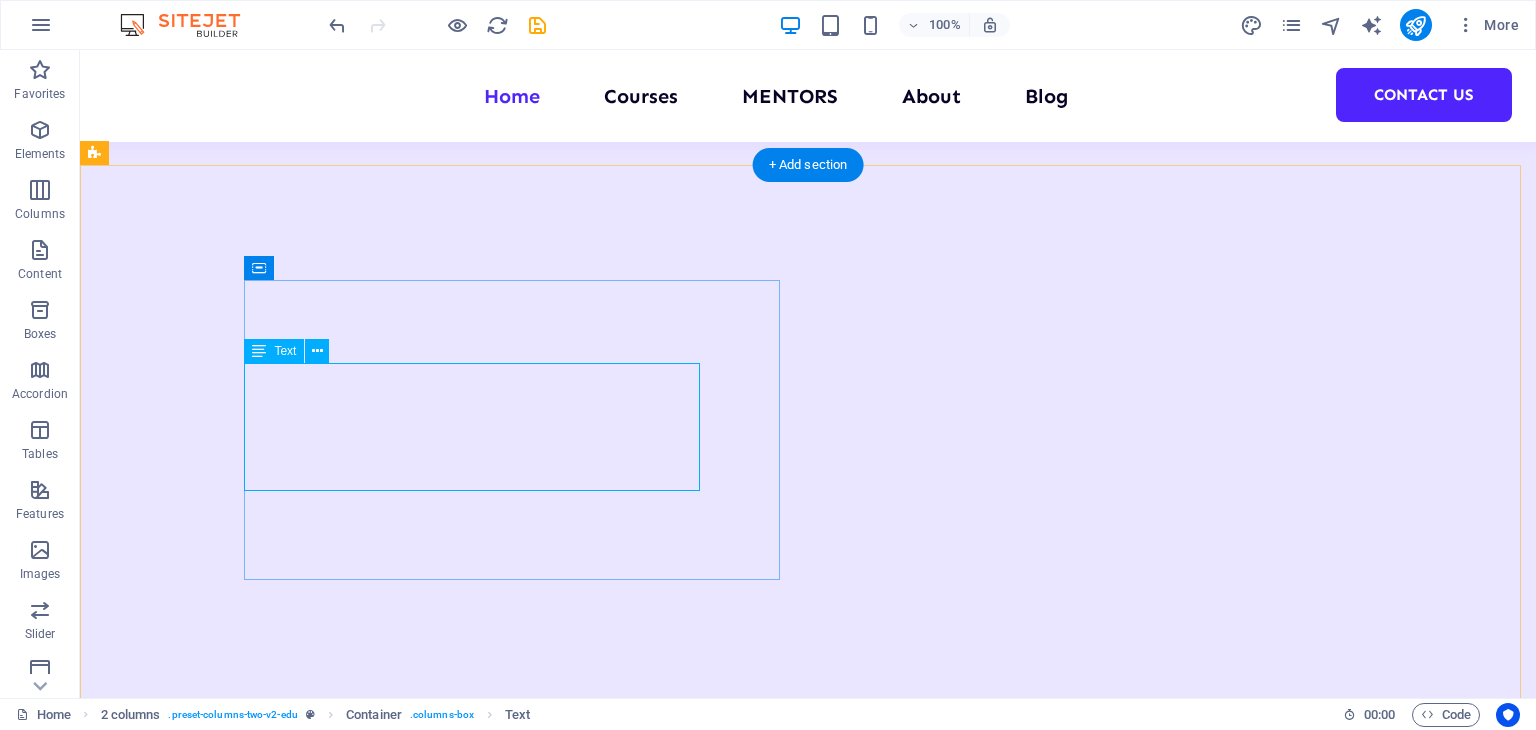 click on "Our comprehensive range of courses, programs and resources are carefully crafted to meet the needs of learners from all backgrounds and skill levels." at bounding box center [372, 5564] 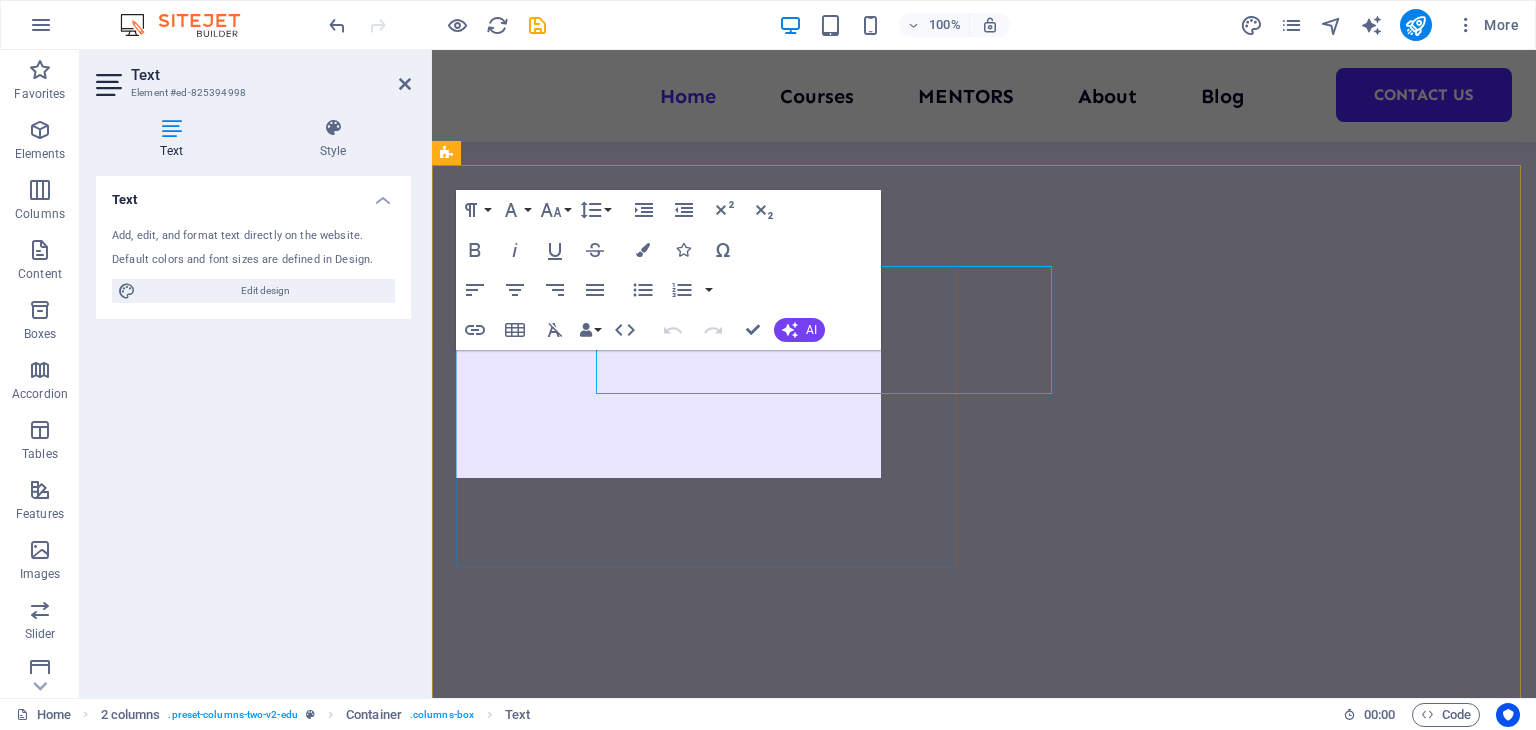 scroll, scrollTop: 3611, scrollLeft: 0, axis: vertical 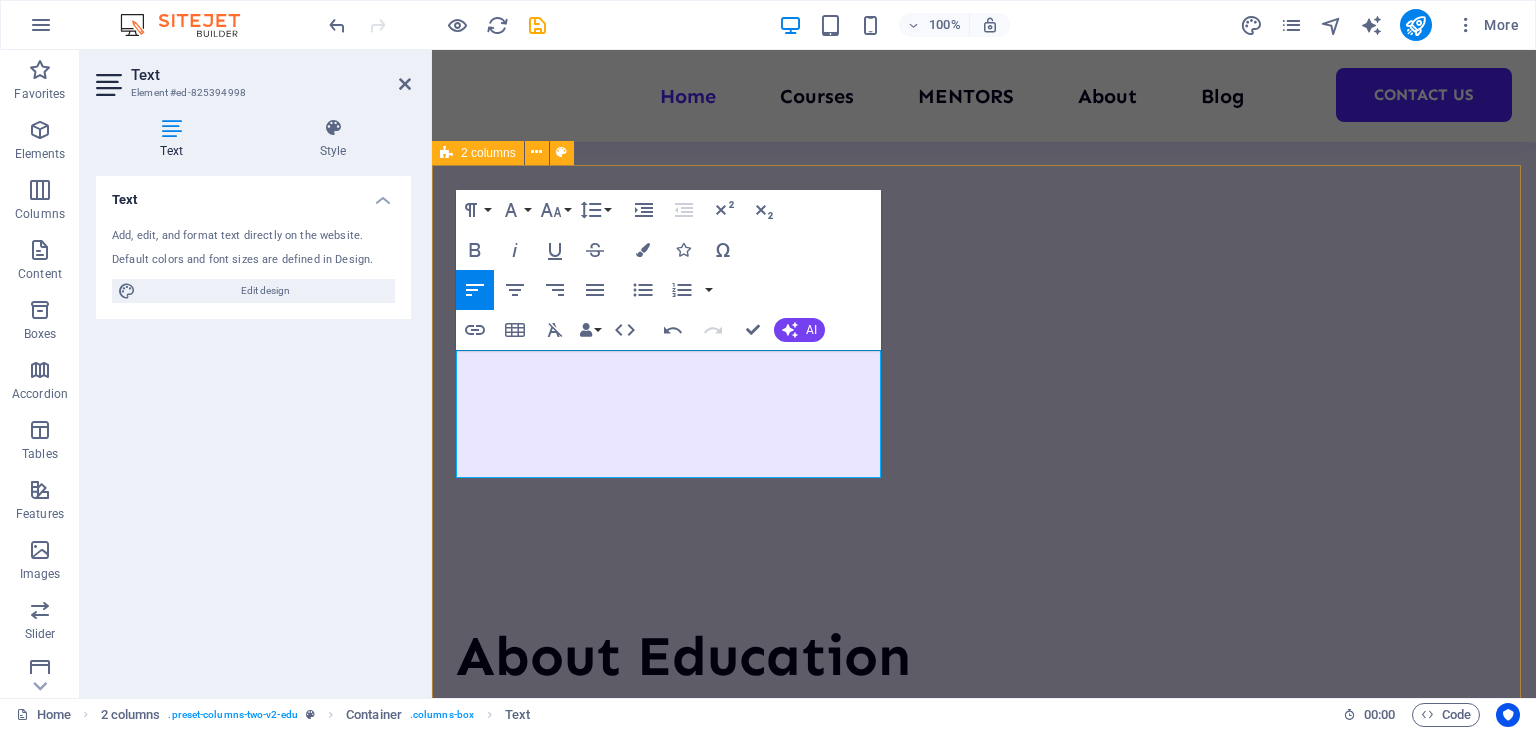 click on "Our Mentors  Our mentors are seasoned industry professionals dedicated to guiding students with practical insights, hands-on experience, and personalized support. All teachers" at bounding box center [984, 5107] 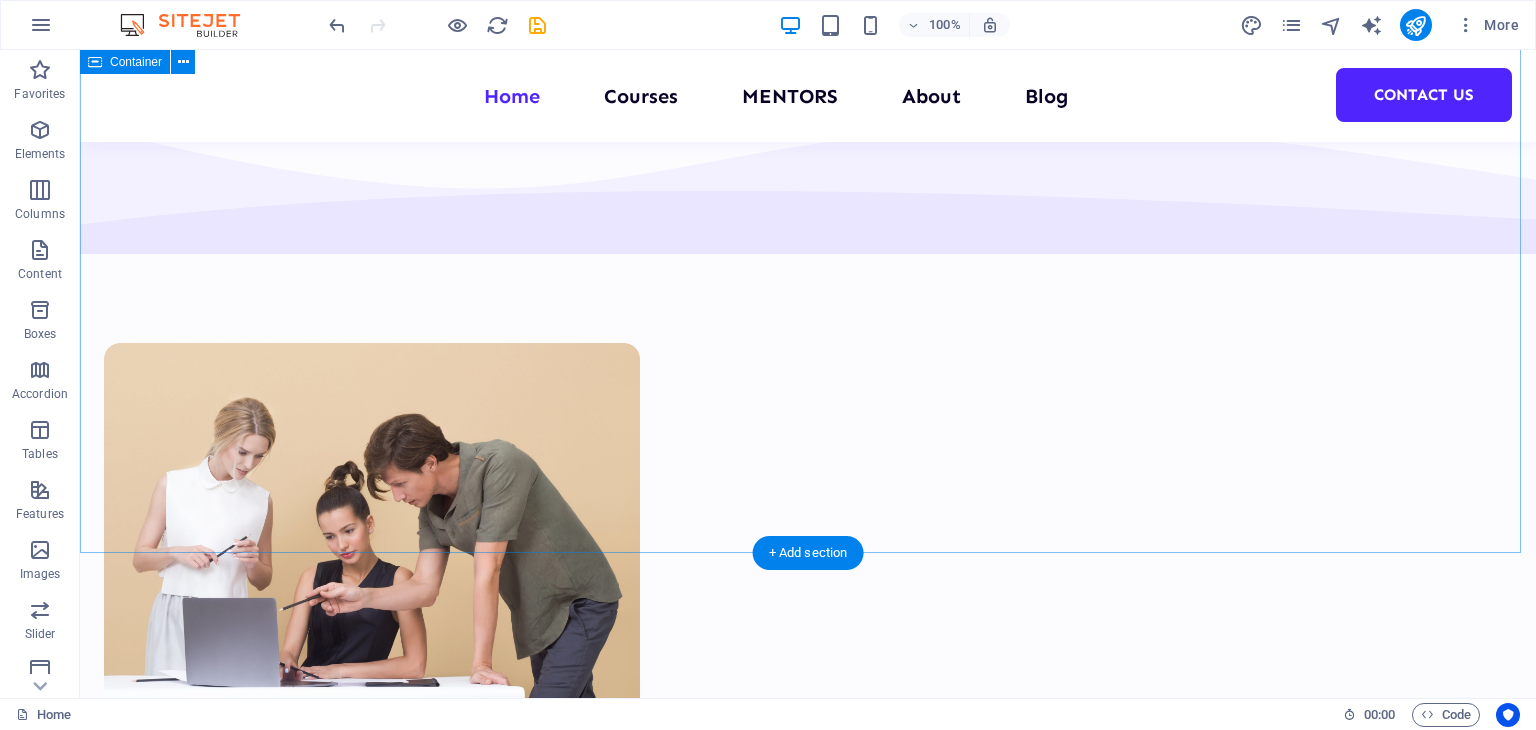 scroll, scrollTop: 8723, scrollLeft: 0, axis: vertical 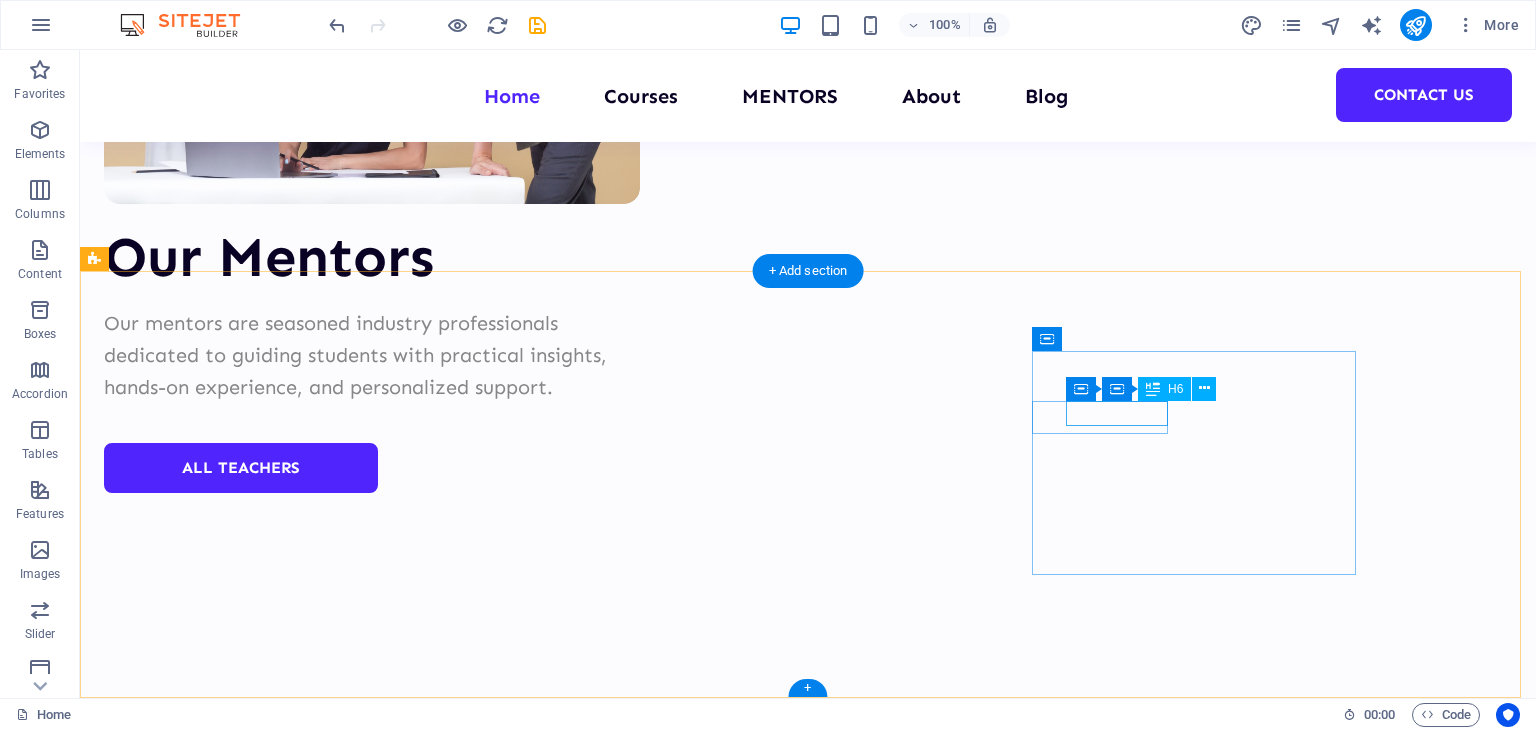 click on "0123 - 456789" at bounding box center [660, 9994] 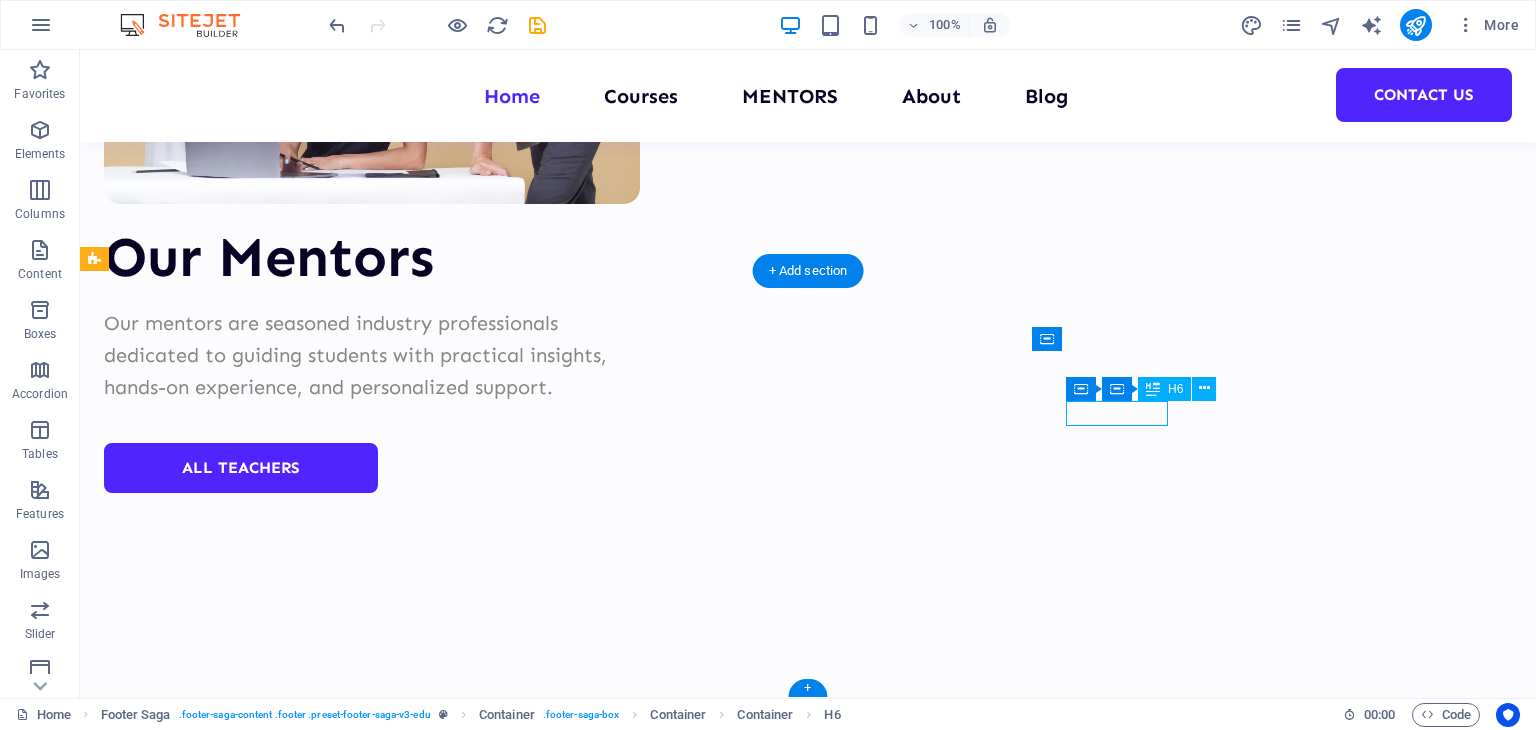 click on "0123 - 456789" at bounding box center [660, 9994] 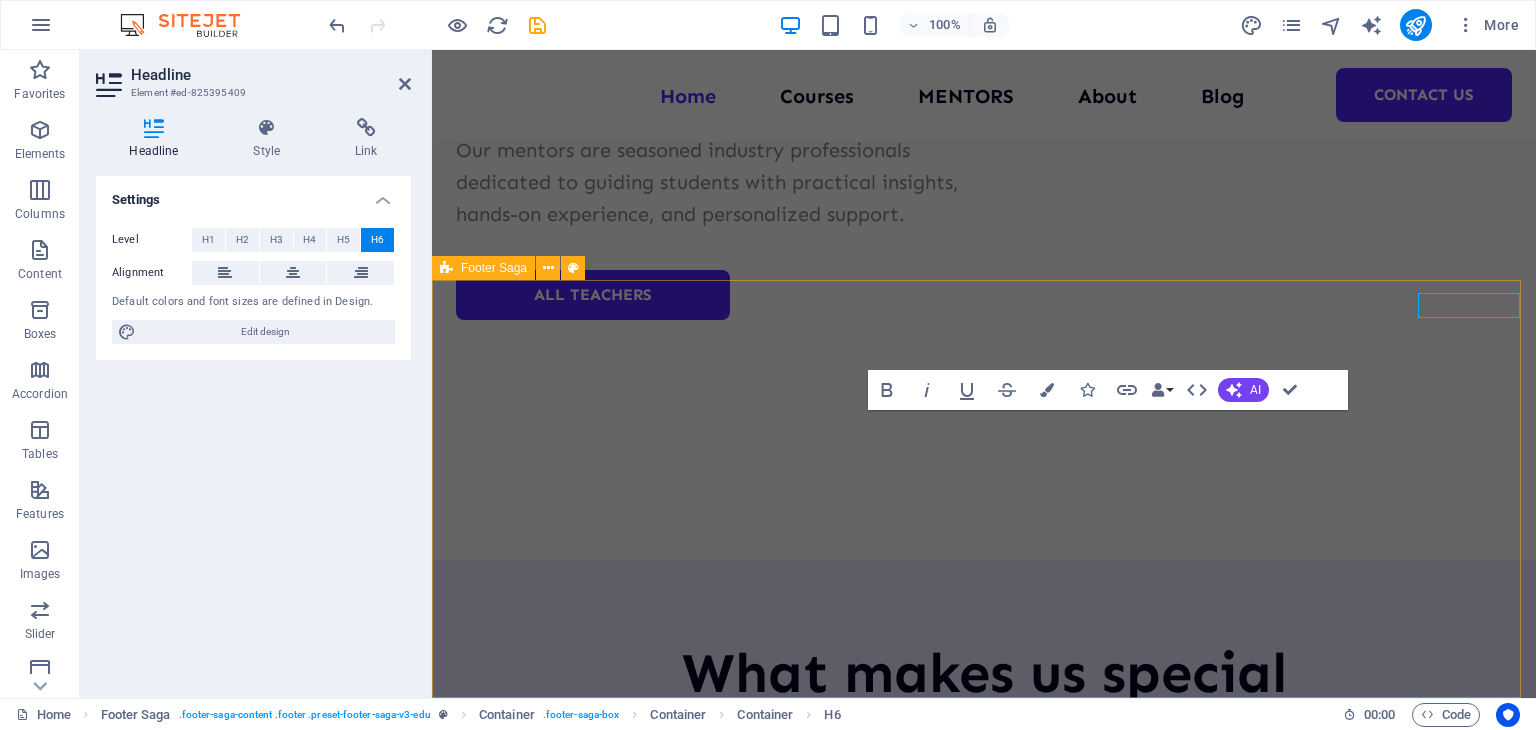scroll, scrollTop: 8895, scrollLeft: 0, axis: vertical 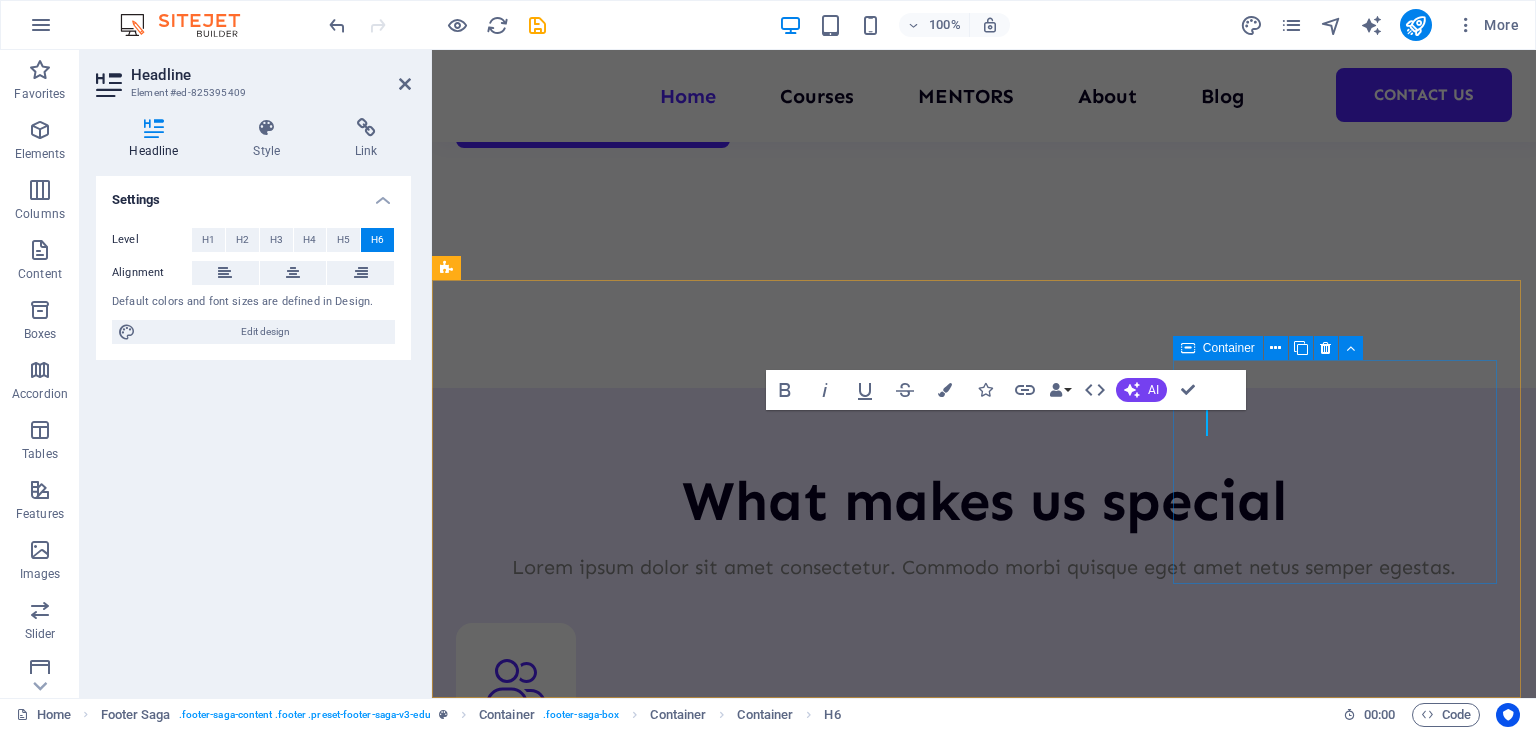 type 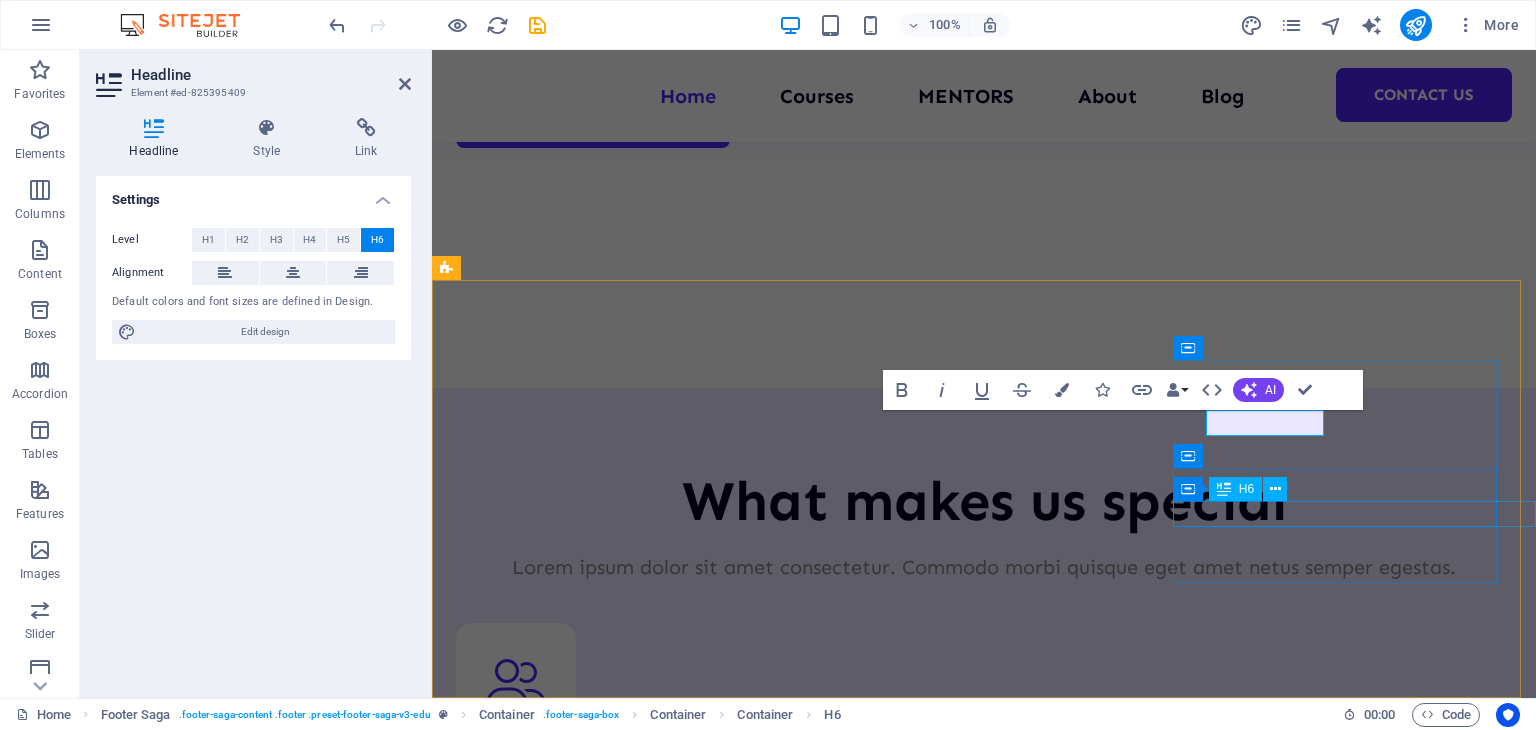 click on "[EMAIL]" at bounding box center (984, 9824) 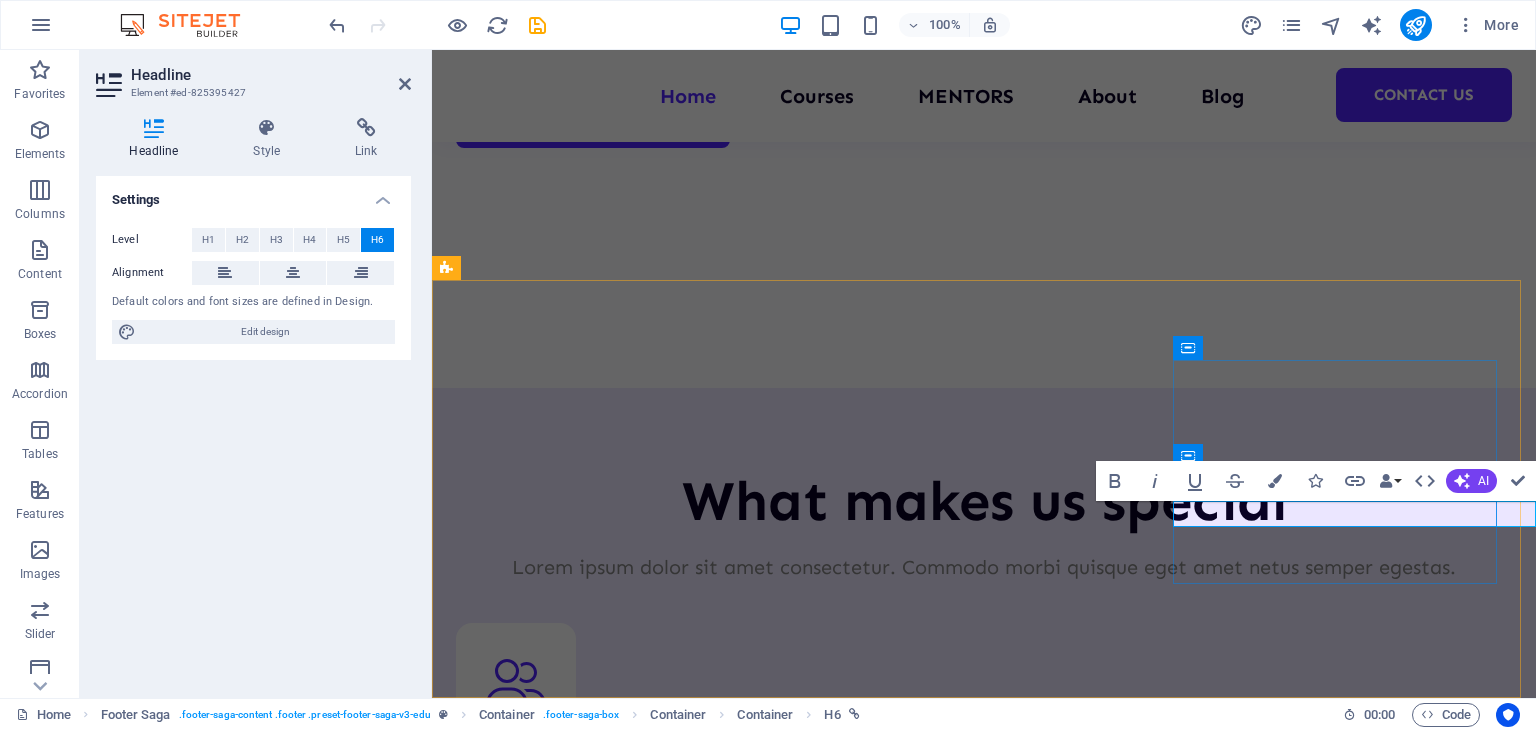 scroll, scrollTop: 8861, scrollLeft: 0, axis: vertical 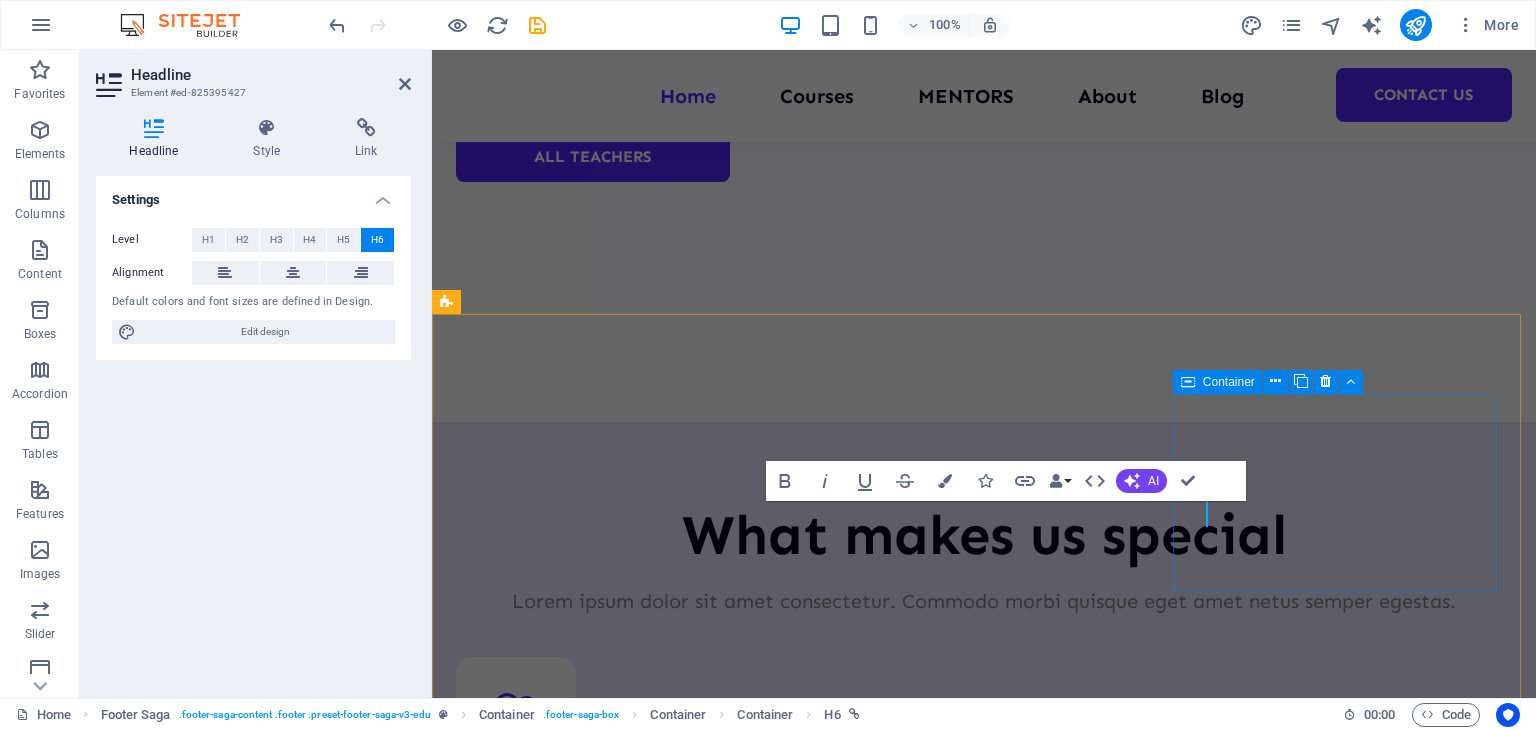 type 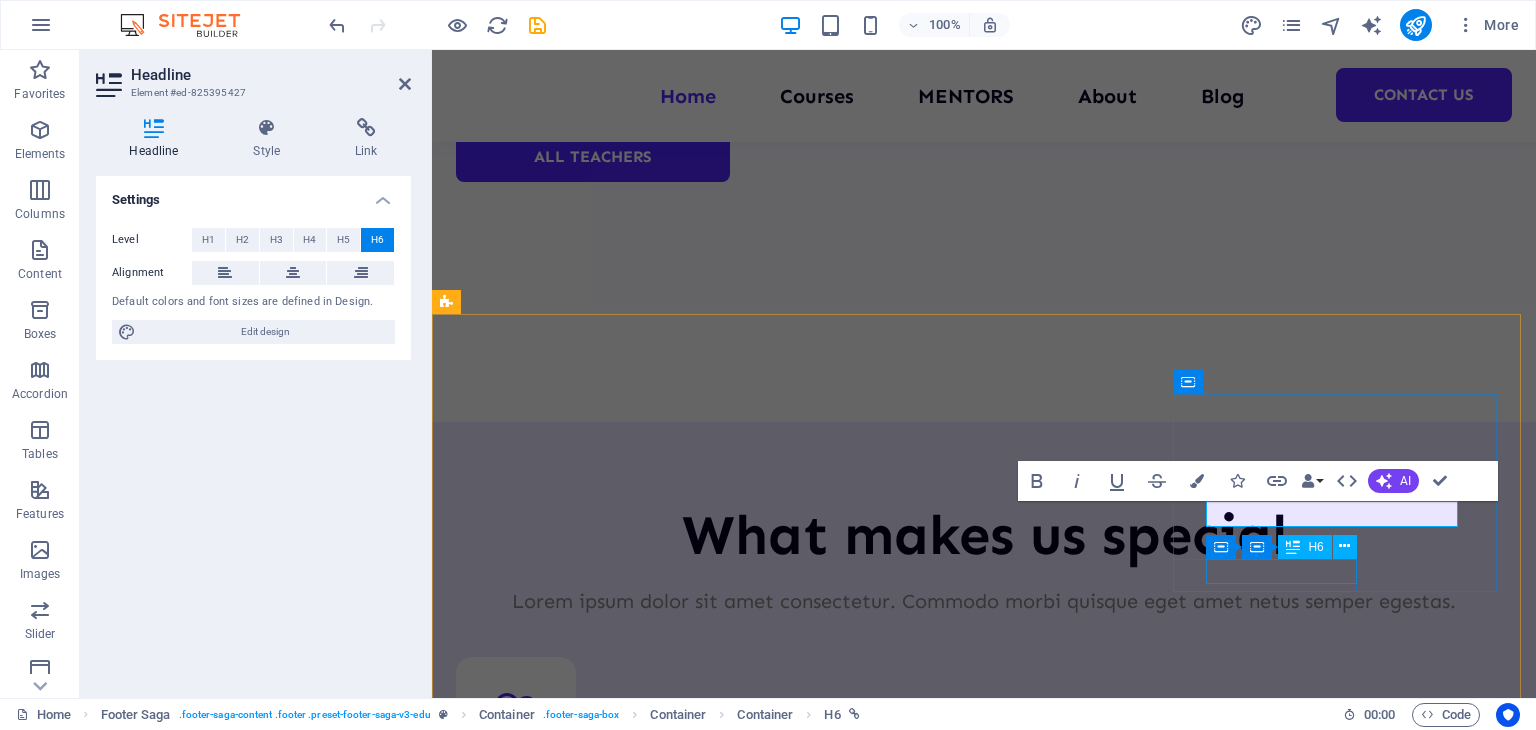 click on "08:00 AM - 07:00 PM" at bounding box center (984, 9940) 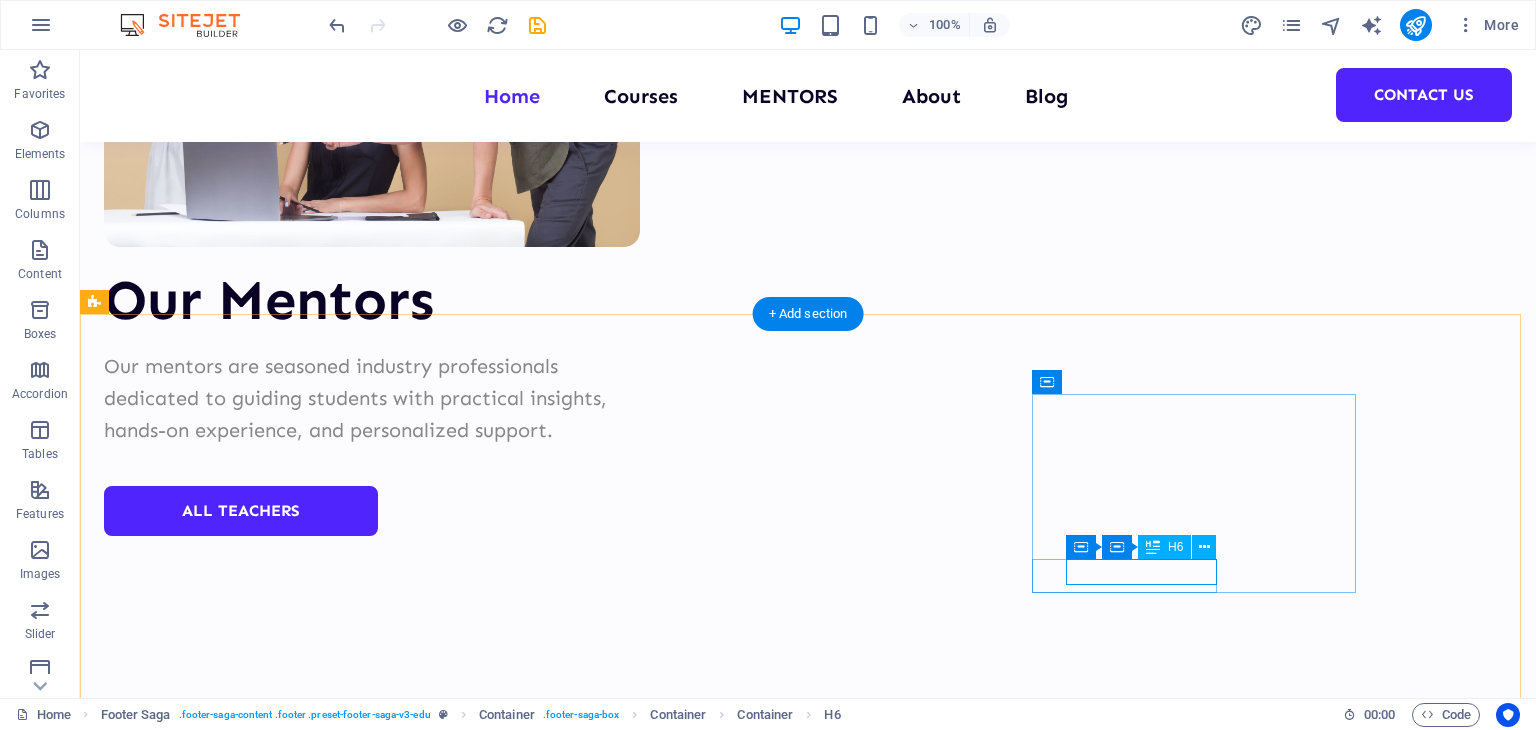 scroll, scrollTop: 8723, scrollLeft: 0, axis: vertical 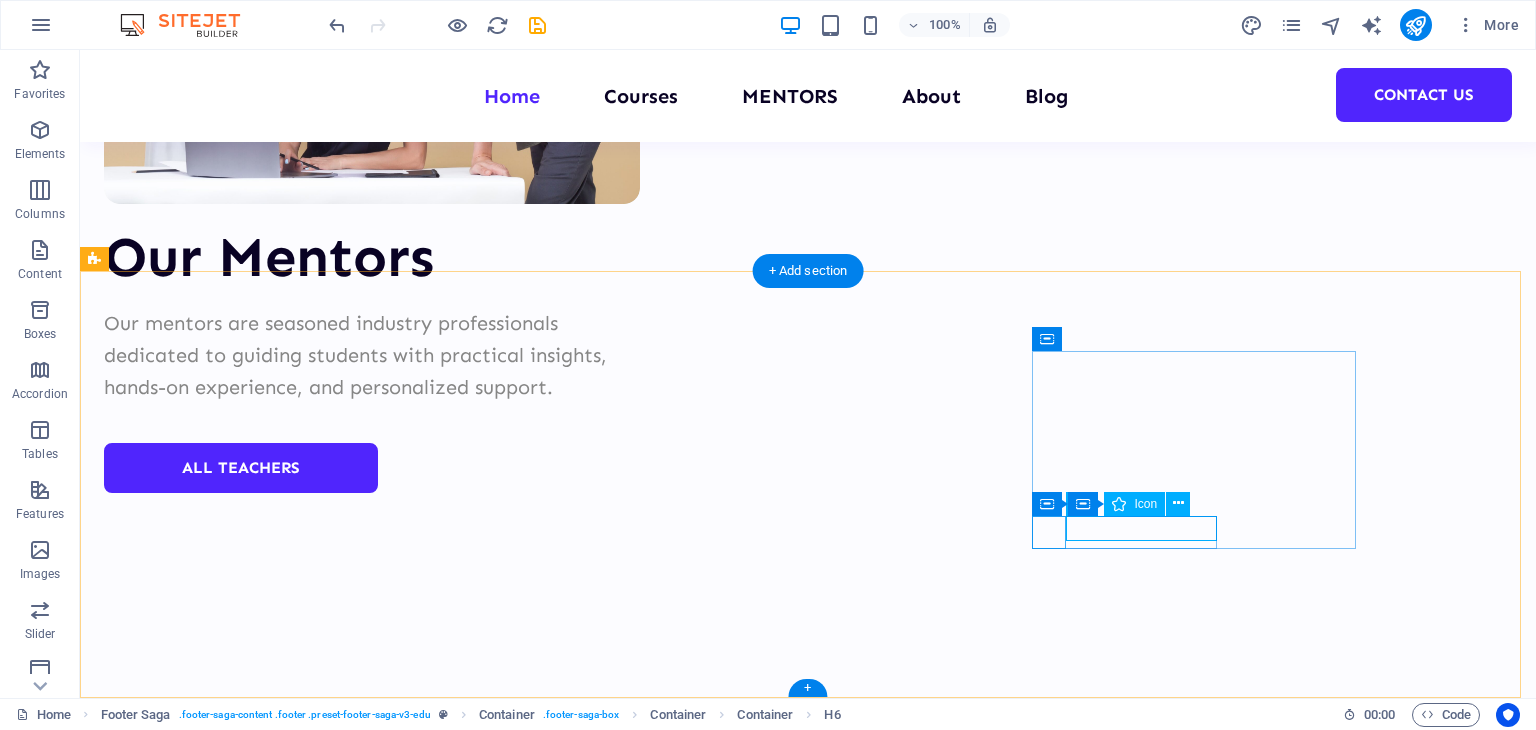 click at bounding box center (660, 10129) 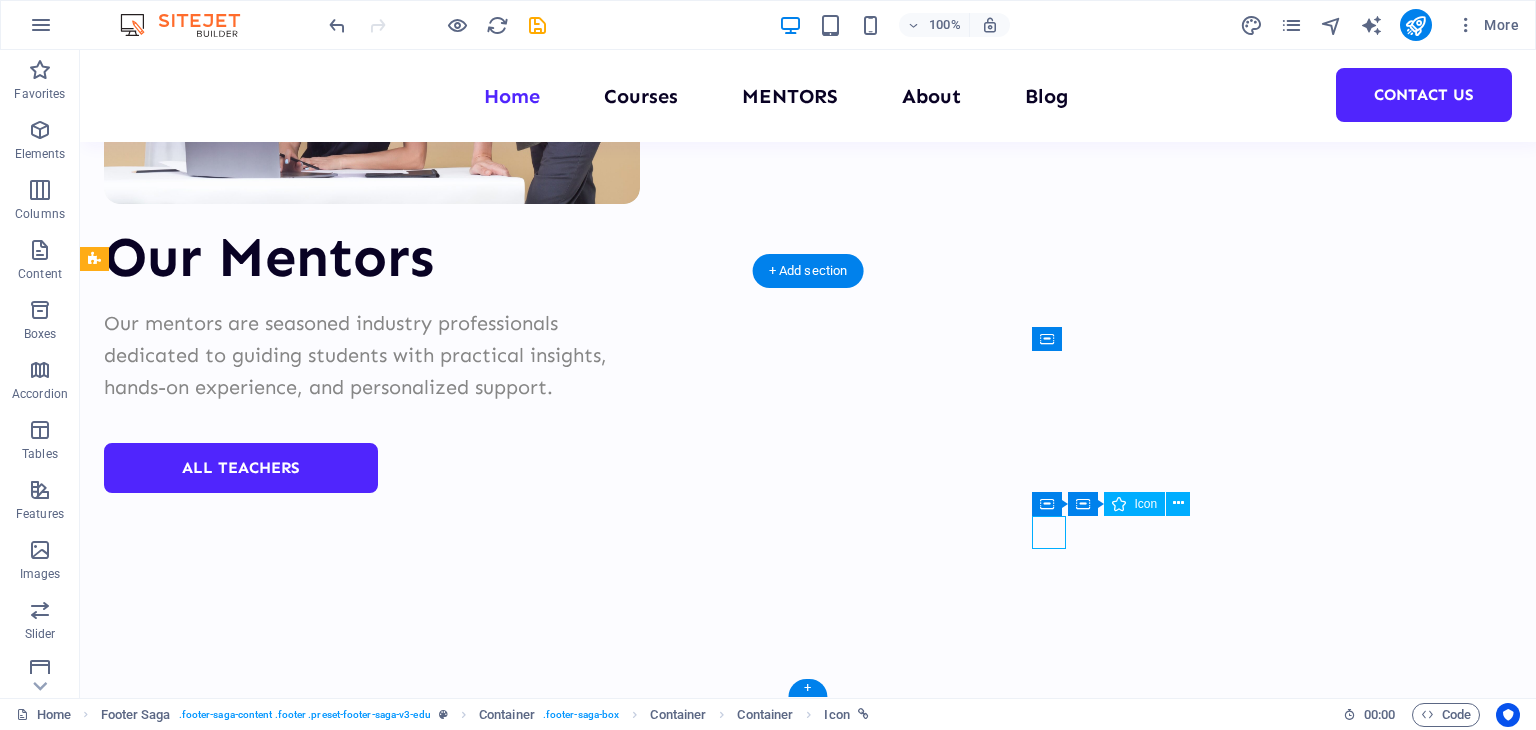 click at bounding box center [660, 10129] 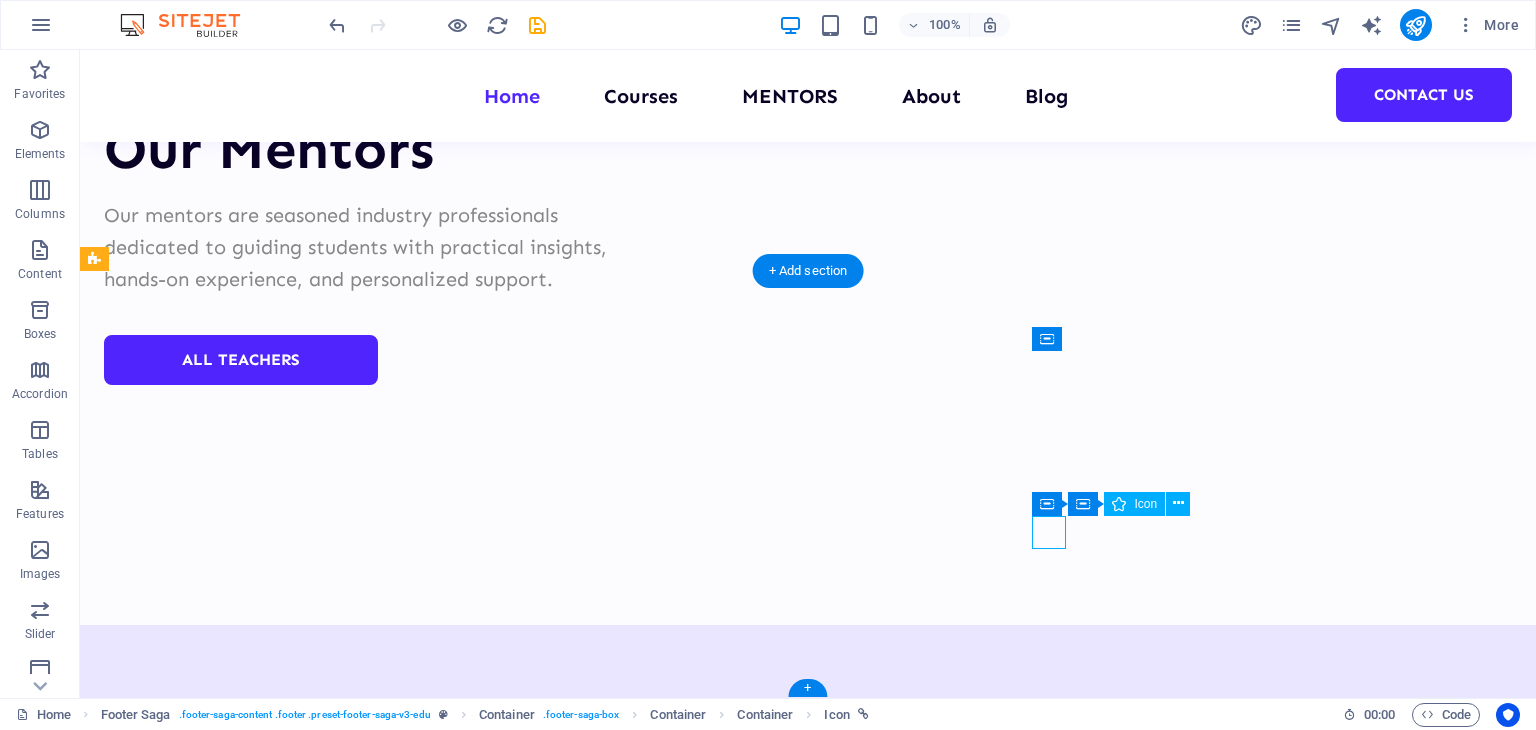 select on "xMidYMid" 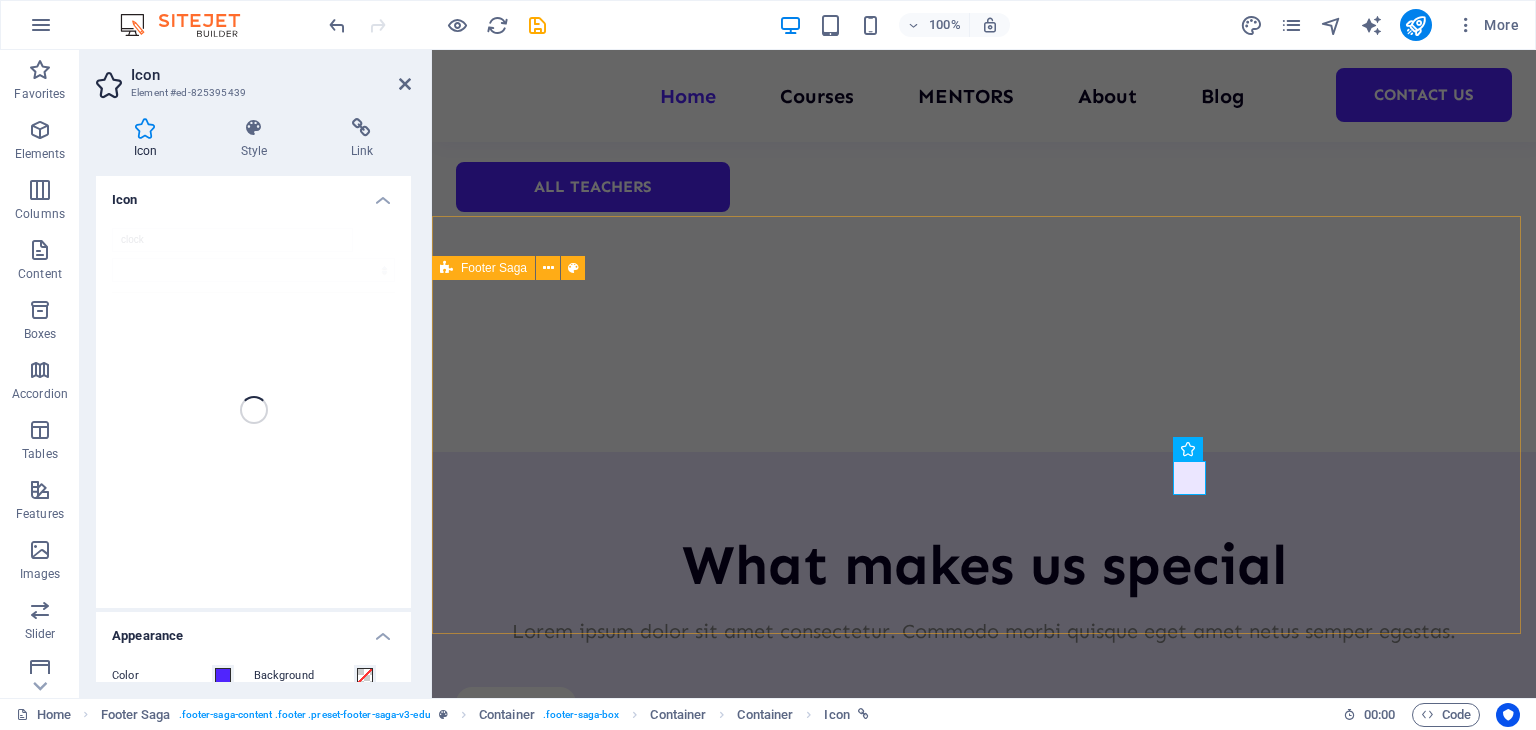 scroll, scrollTop: 8895, scrollLeft: 0, axis: vertical 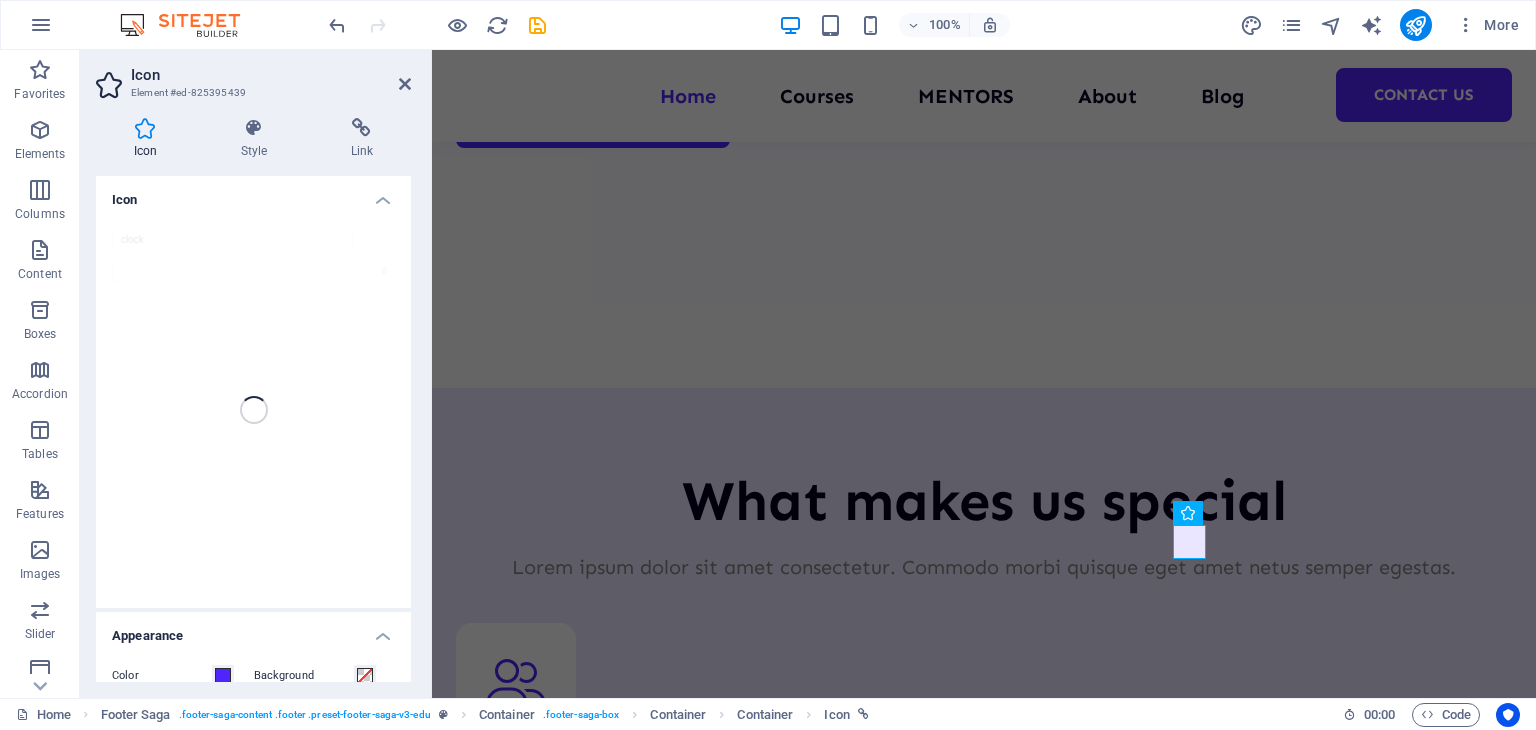 click on "clock" at bounding box center [253, 410] 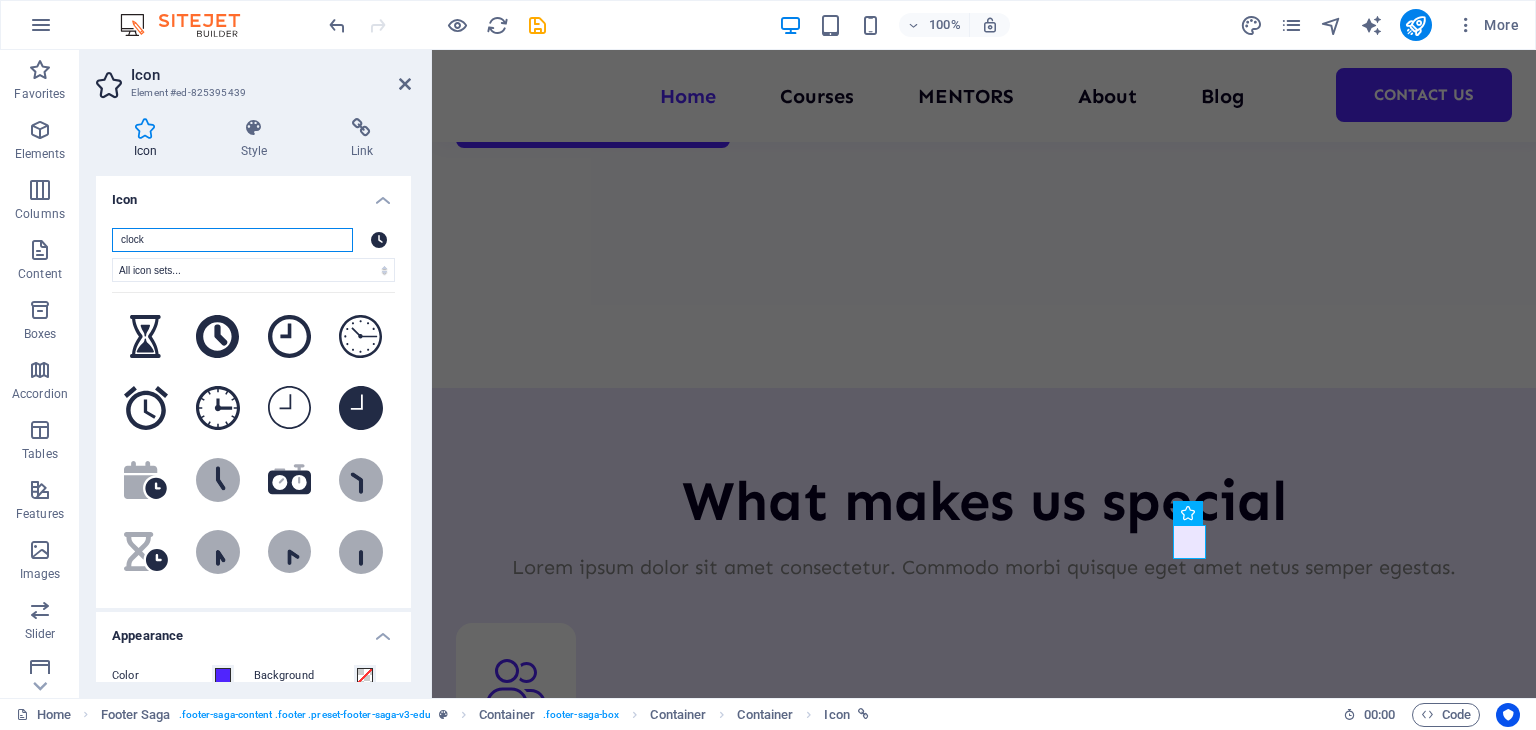 click on "clock" at bounding box center (232, 240) 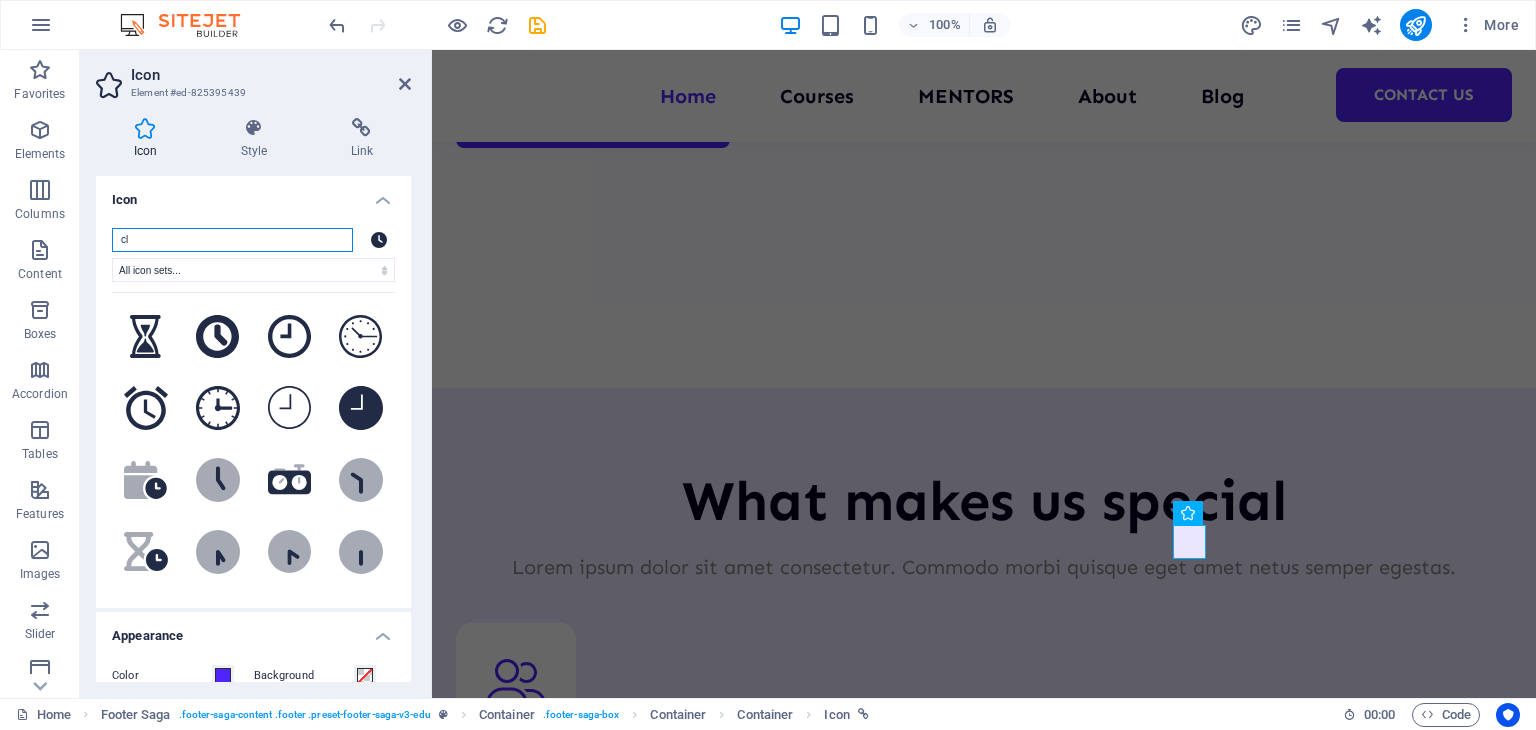 type on "c" 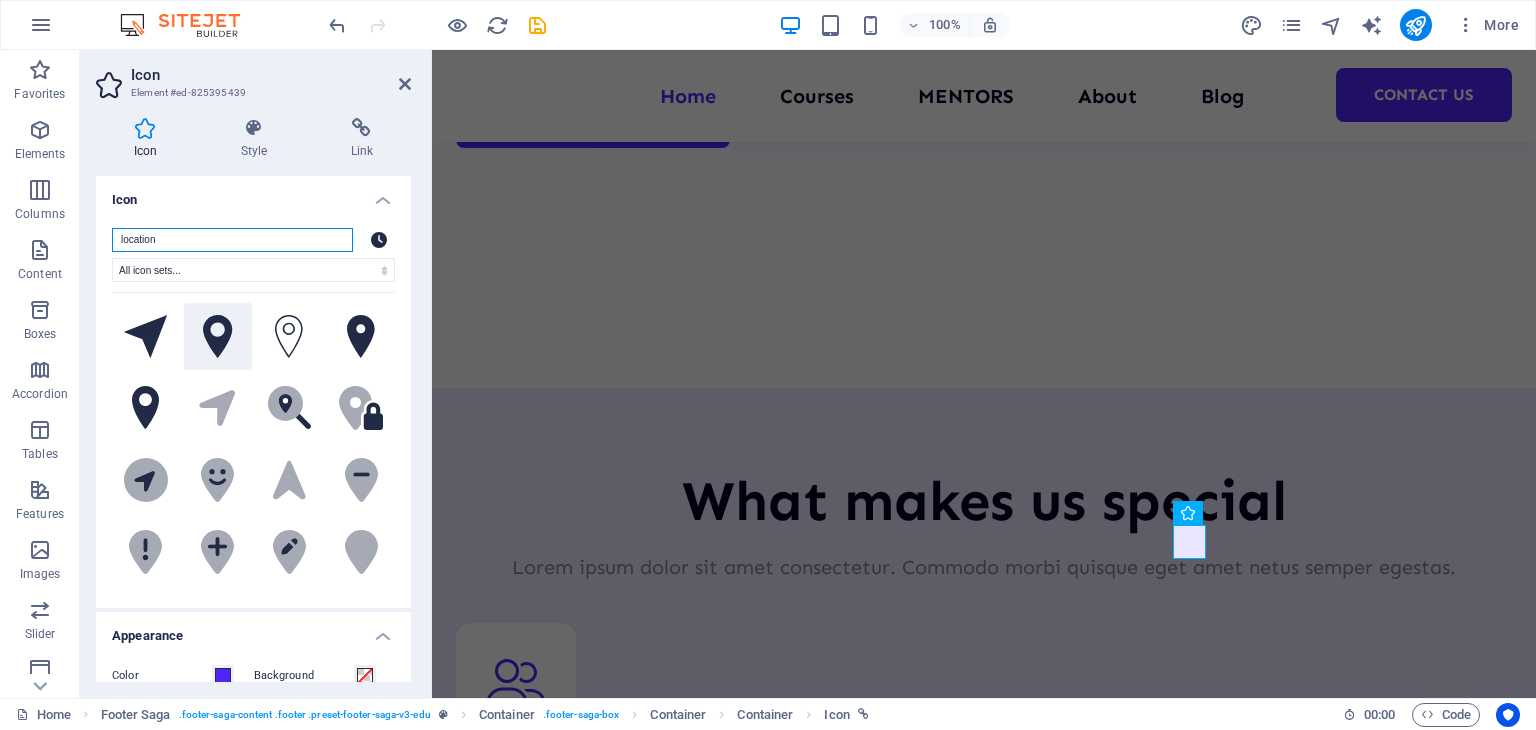 type on "location" 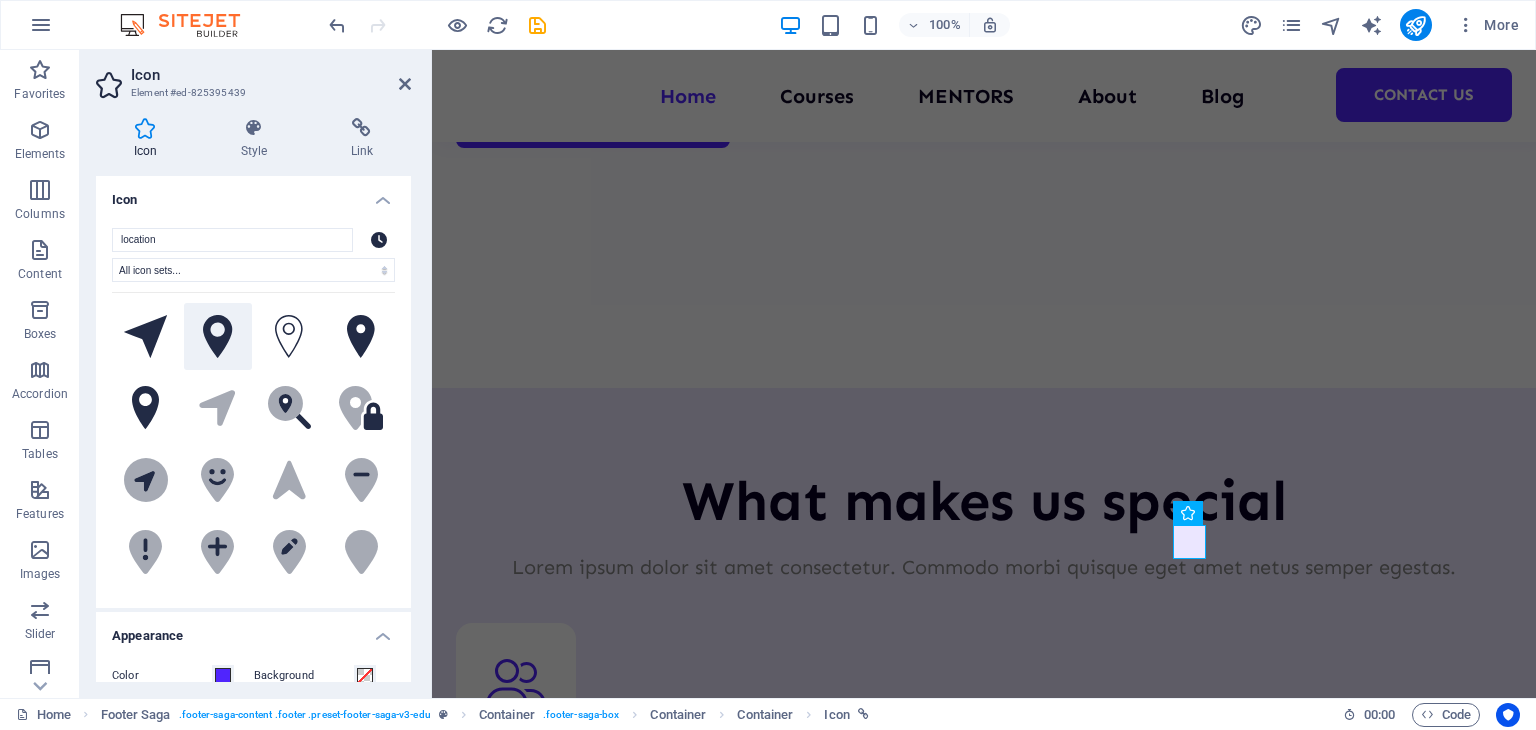 click 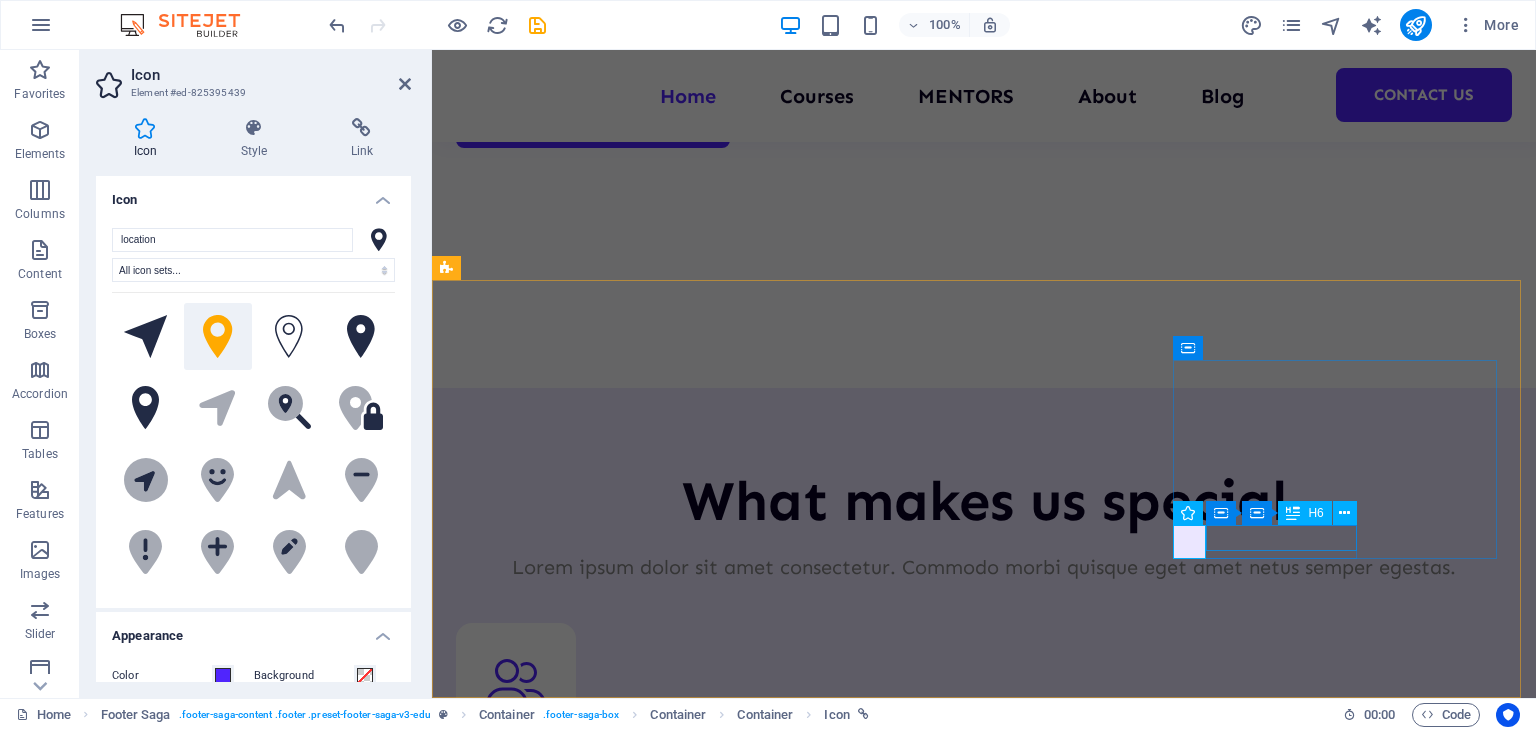 click on "08:00 AM - 07:00 PM" at bounding box center (984, 9906) 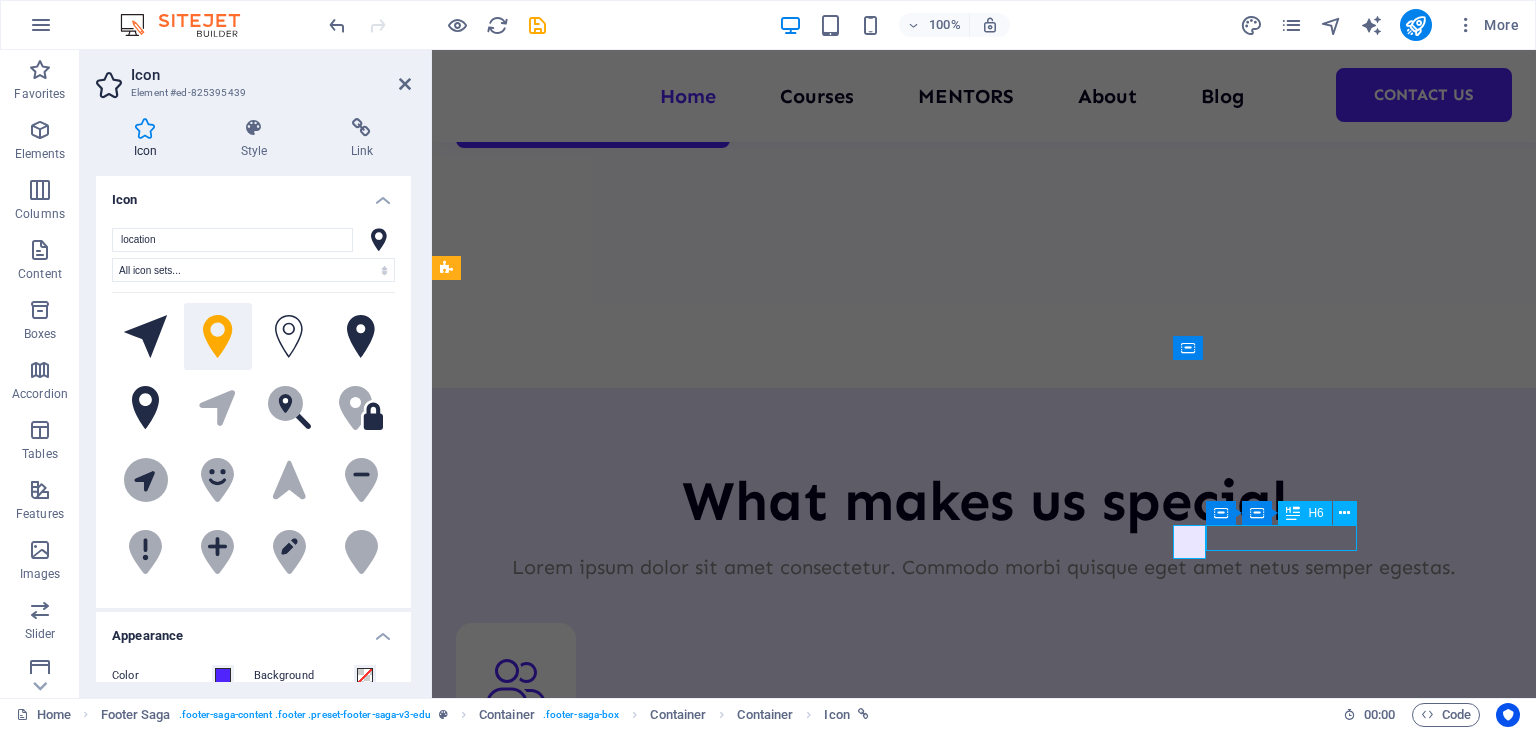 click on "08:00 AM - 07:00 PM" at bounding box center [984, 9906] 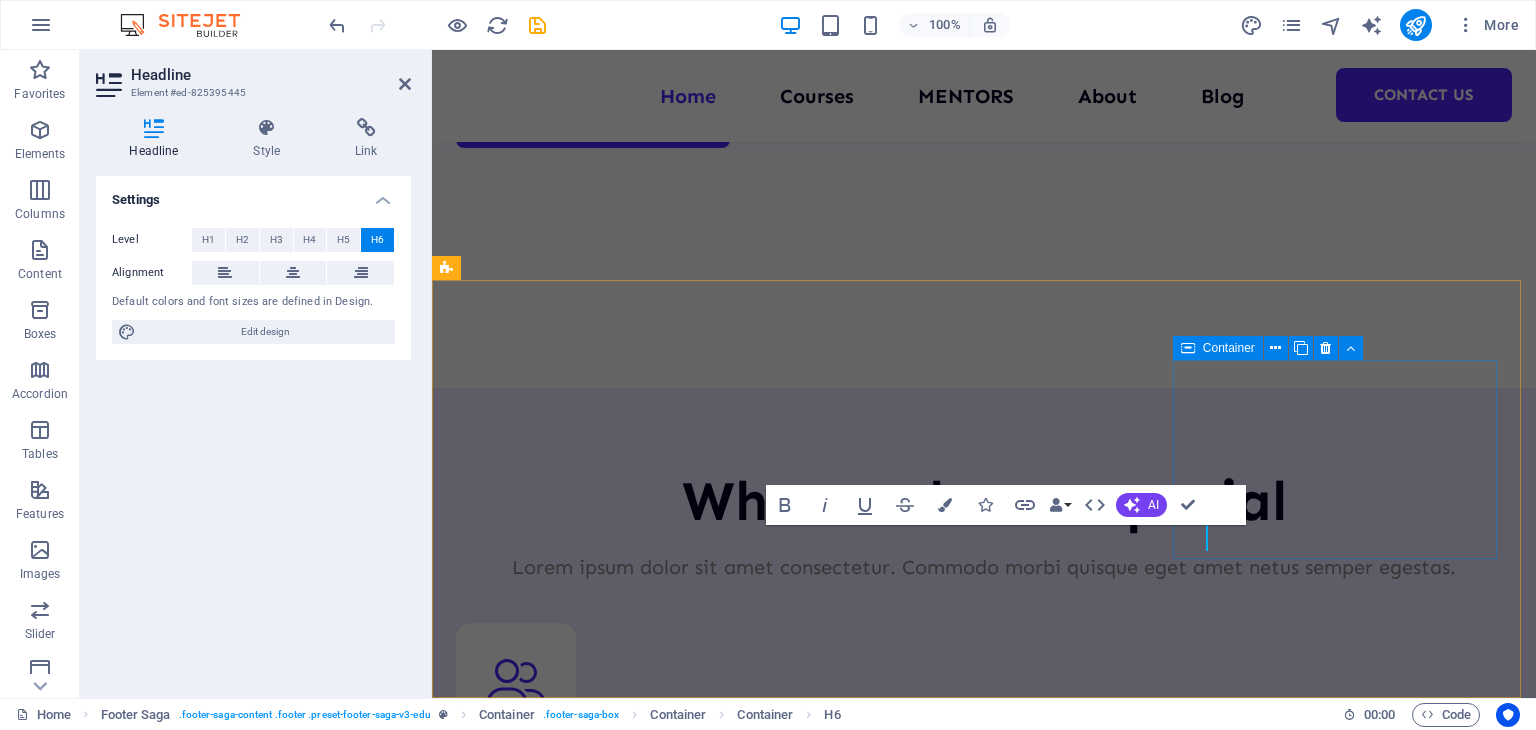 type 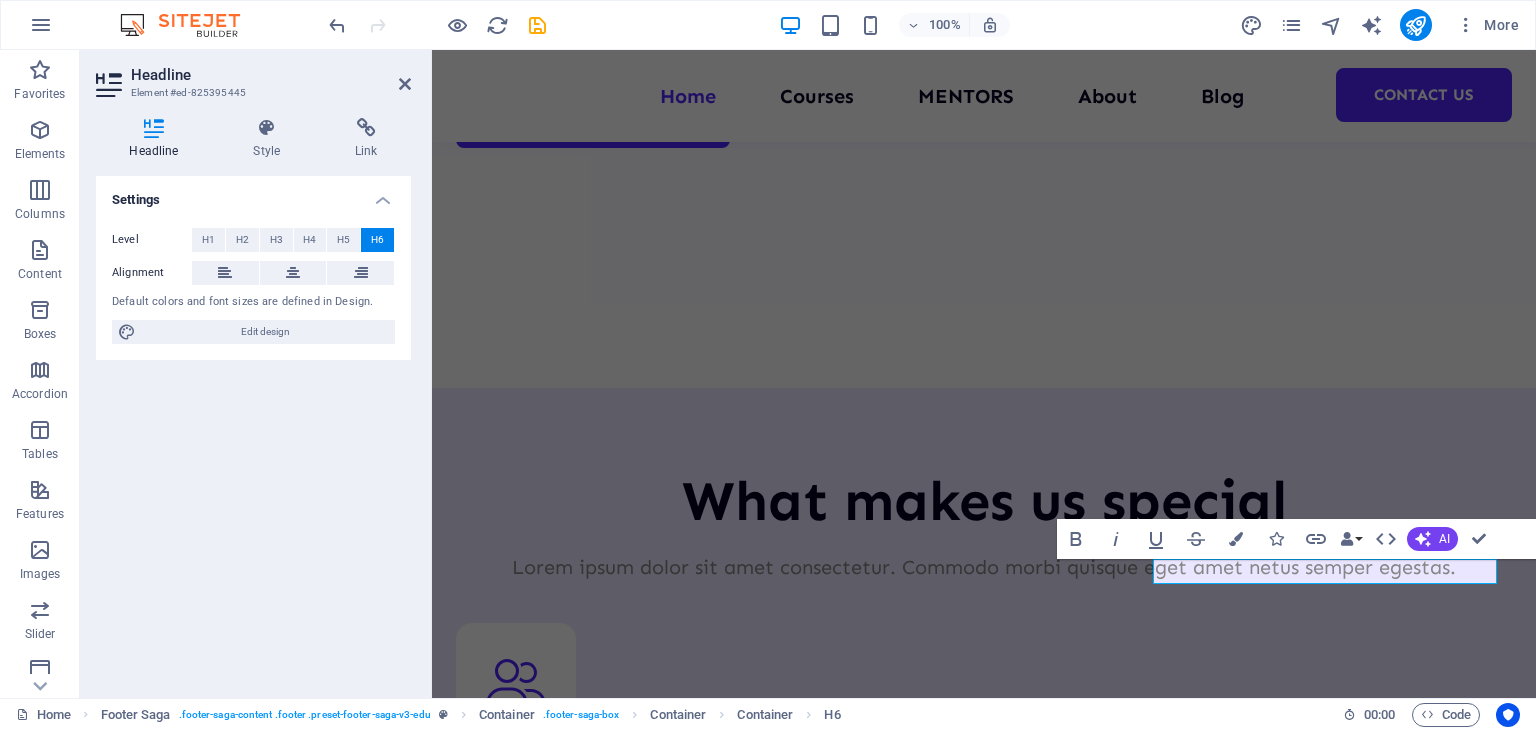 scroll, scrollTop: 0, scrollLeft: 20, axis: horizontal 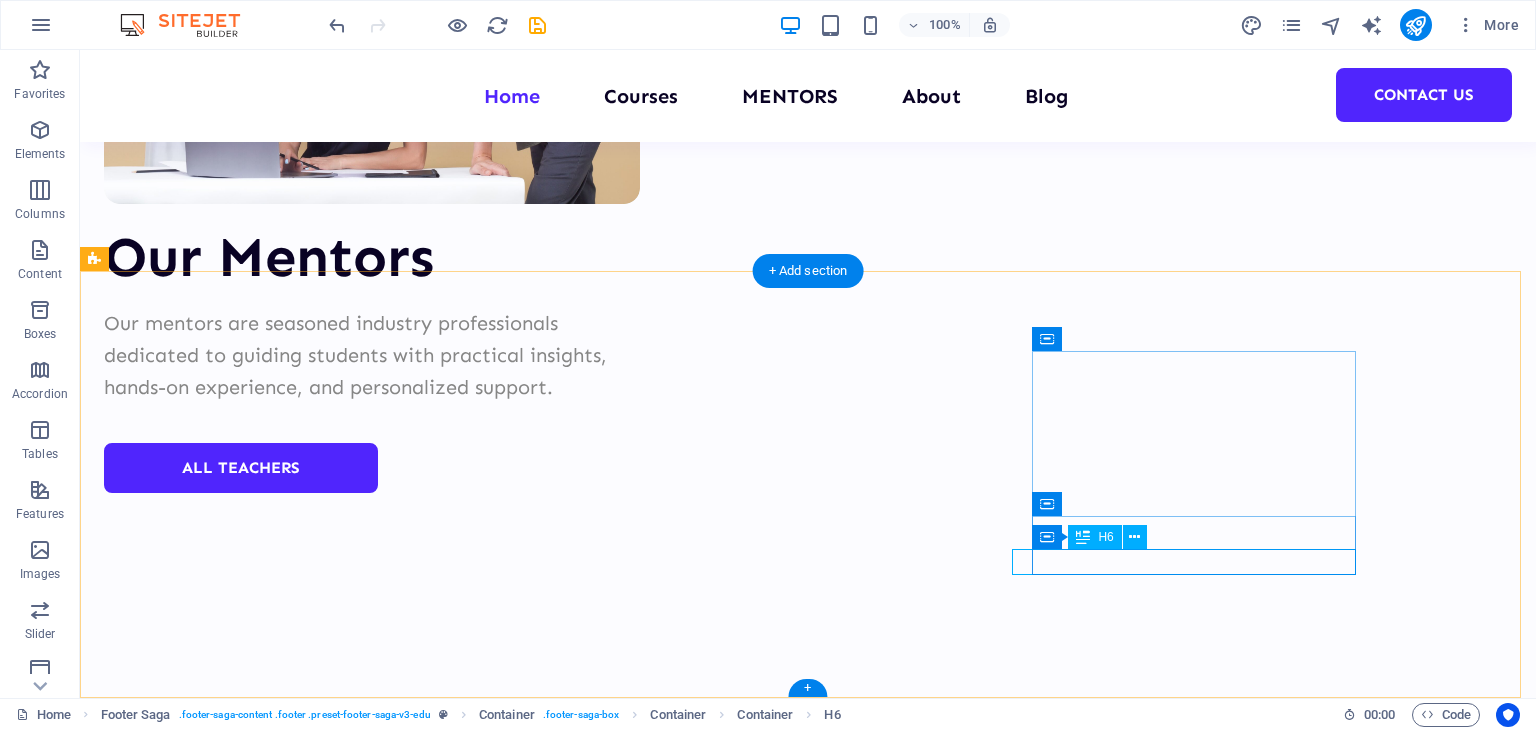 click on "SECTOR 3 , MVP COLONY, VISHAKAPATNAM" at bounding box center [660, 10159] 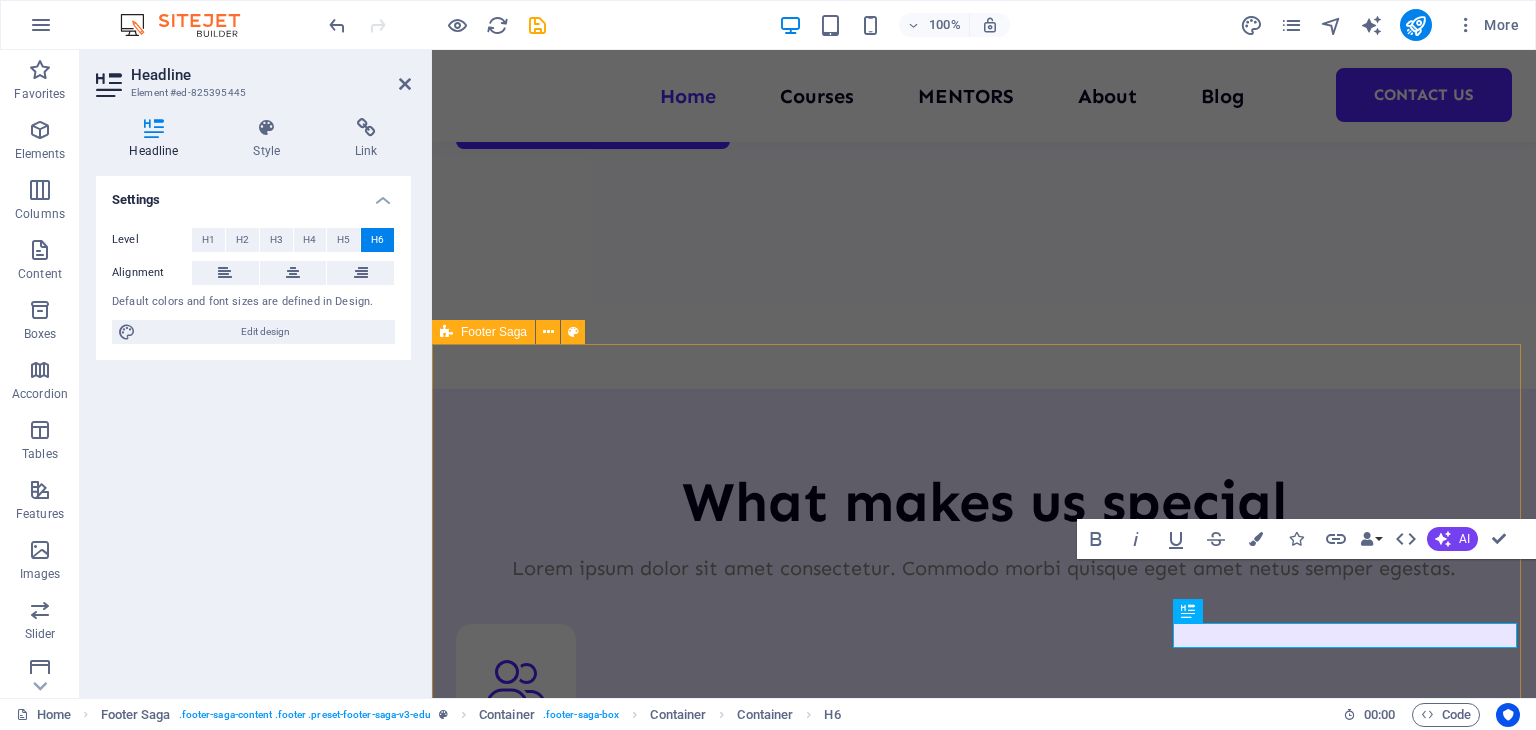 scroll, scrollTop: 0, scrollLeft: 0, axis: both 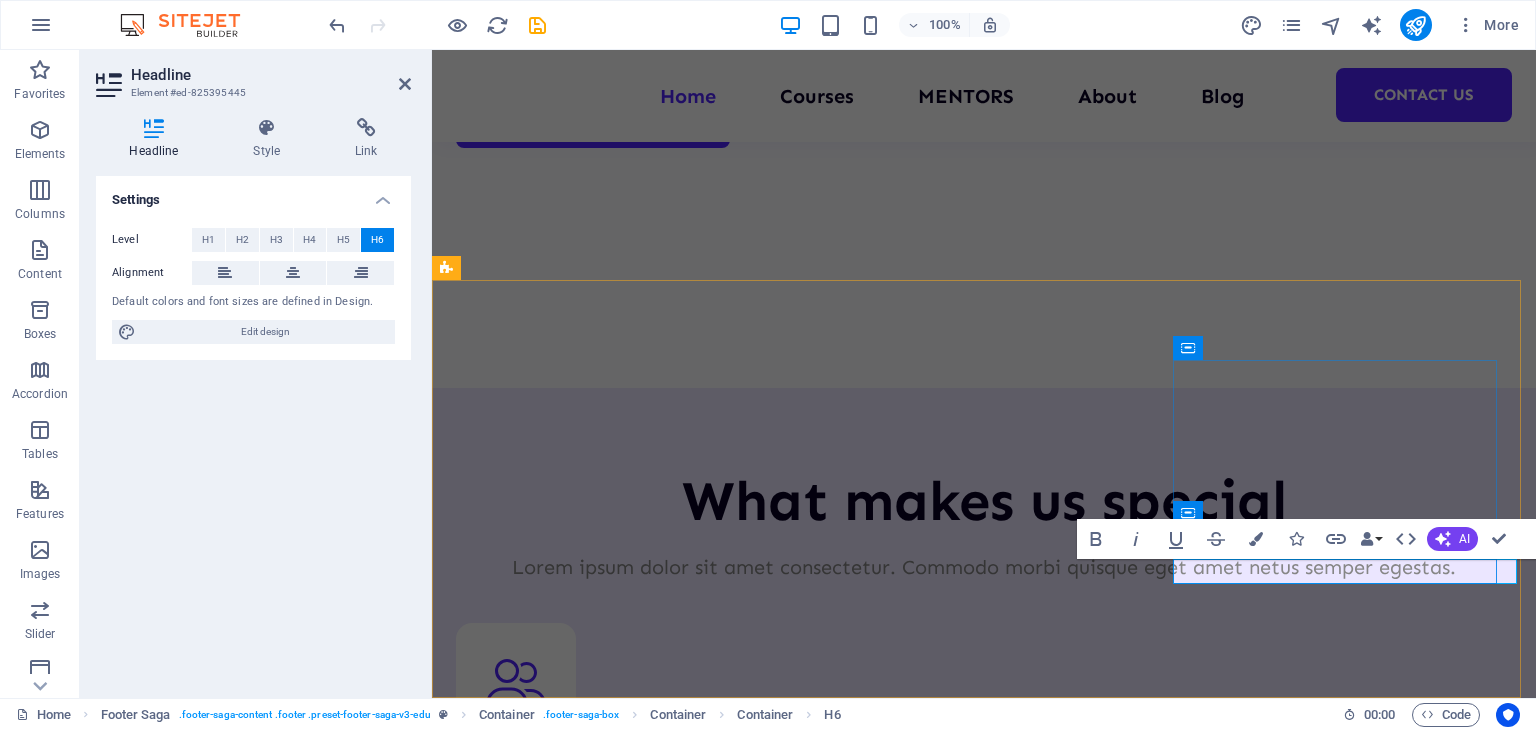click on "SECTOR 3 , MVP COLONY, VISHAKAPATNAM" at bounding box center [984, 9906] 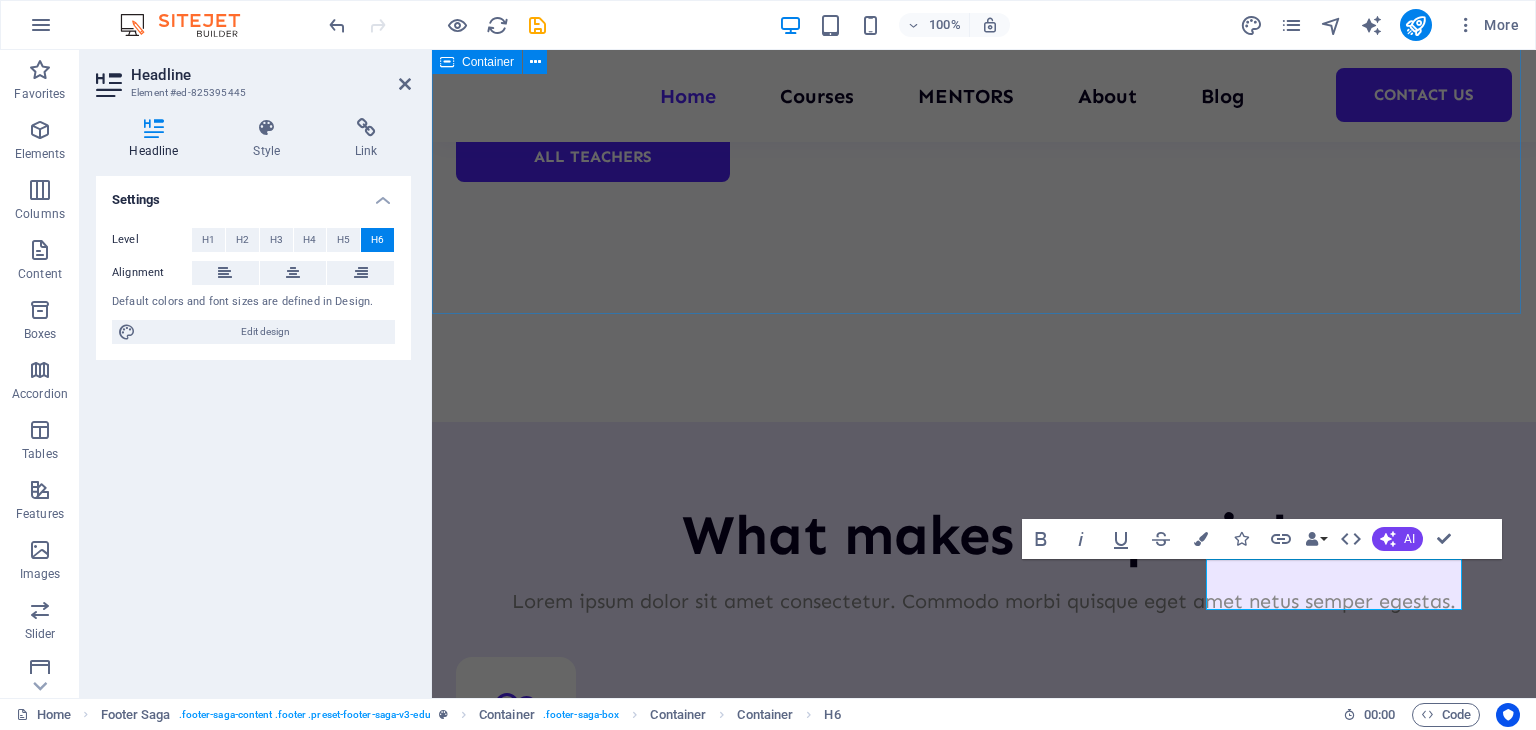 click on "Frequently asked questions What makes our education methods so unique? Lorem ipsum dolor sit amet, consectetur adipiscing elit, sed do eiusmod tempor incididunt ut labore et dolore magna aliqua. Ut enim ad minim veniam,  quis nostrud  exercitation. Sed do eiusmod tempor incididunt ut labore et dolore magna aliqua. Why choose the Academix team? Lorem ipsum dolor sit amet, consectetur adipiscing elit, sed do eiusmod tempor incididunt ut labore et dolore magna aliqua. Ut enim ad minim veniam, quis nostrud exercitation. Sed do eiusmod tempor incididunt ut labore et dolore magna aliqua. How is onboarding conducted? Lorem ipsum dolor sit amet, consectetur adipiscing elit, sed do eiusmod tempor incididunt ut labore et dolore magna aliqua. Ut enim ad minim veniam, quis nostrud exercitation. Sed do eiusmod tempor incididunt ut labore et dolore magna aliqua. Is Academix as simple as presented?  quis nostrud exercitation.  Sed do eiusmod tempor incididunt ut labore et dolore magna aliqua." at bounding box center (984, 8069) 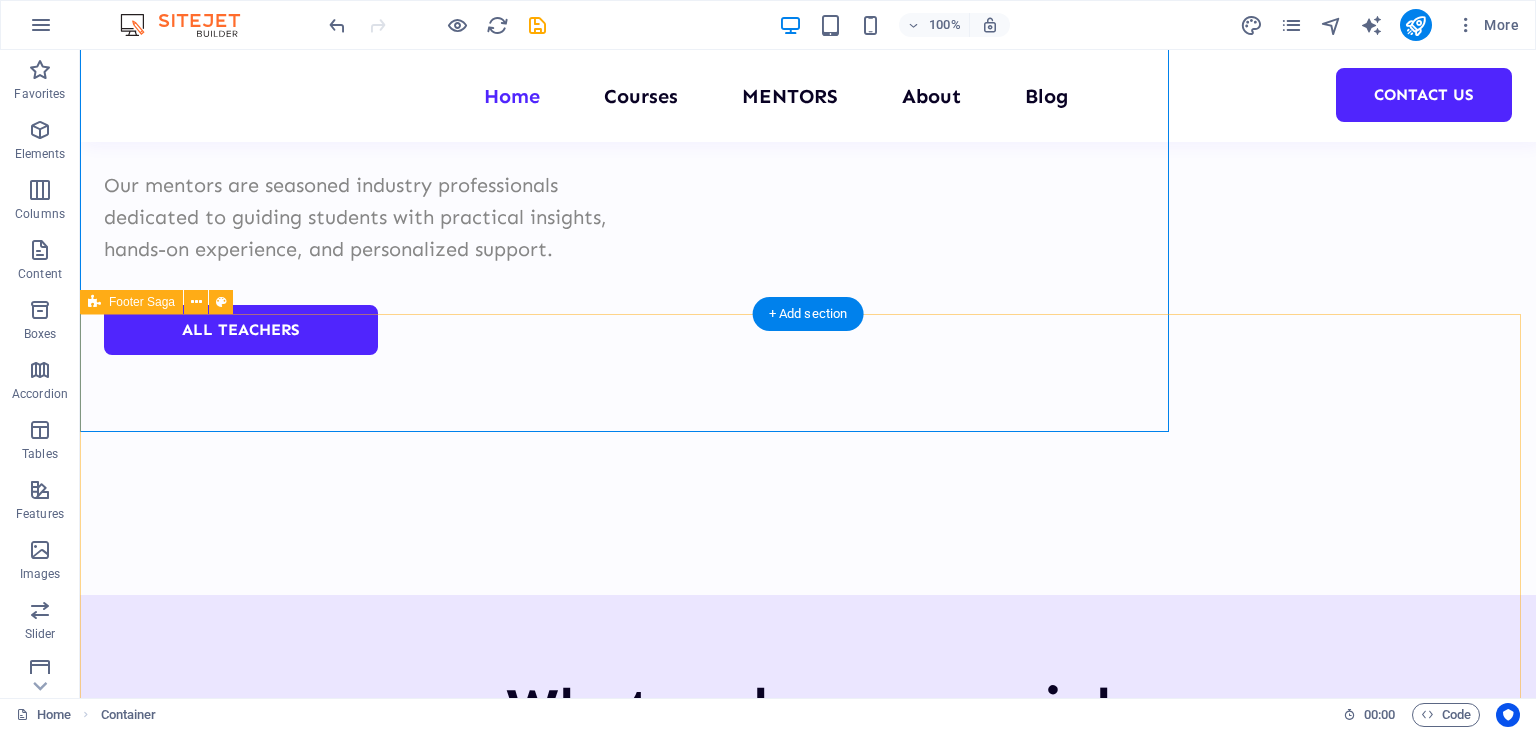 scroll, scrollTop: 8680, scrollLeft: 0, axis: vertical 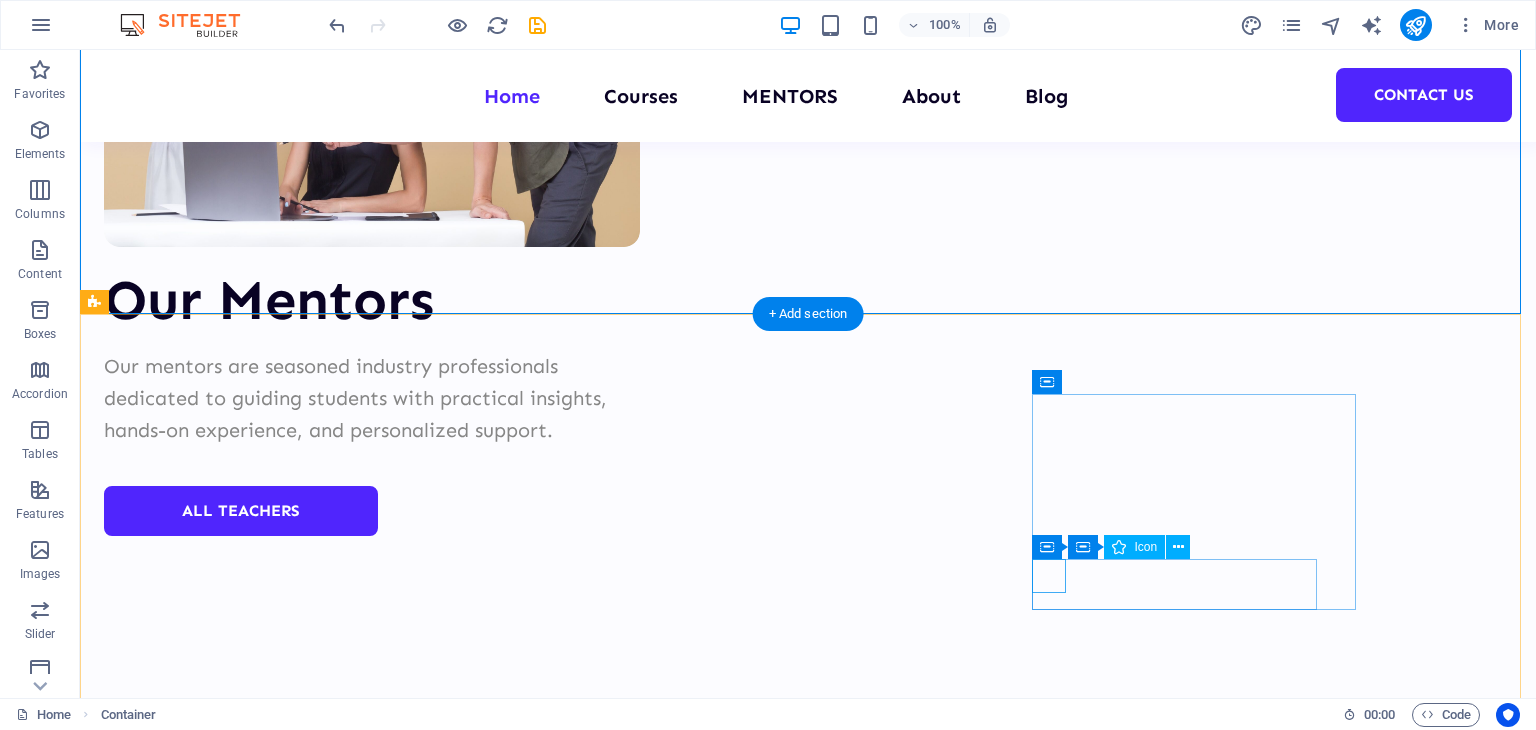 click at bounding box center [660, 10172] 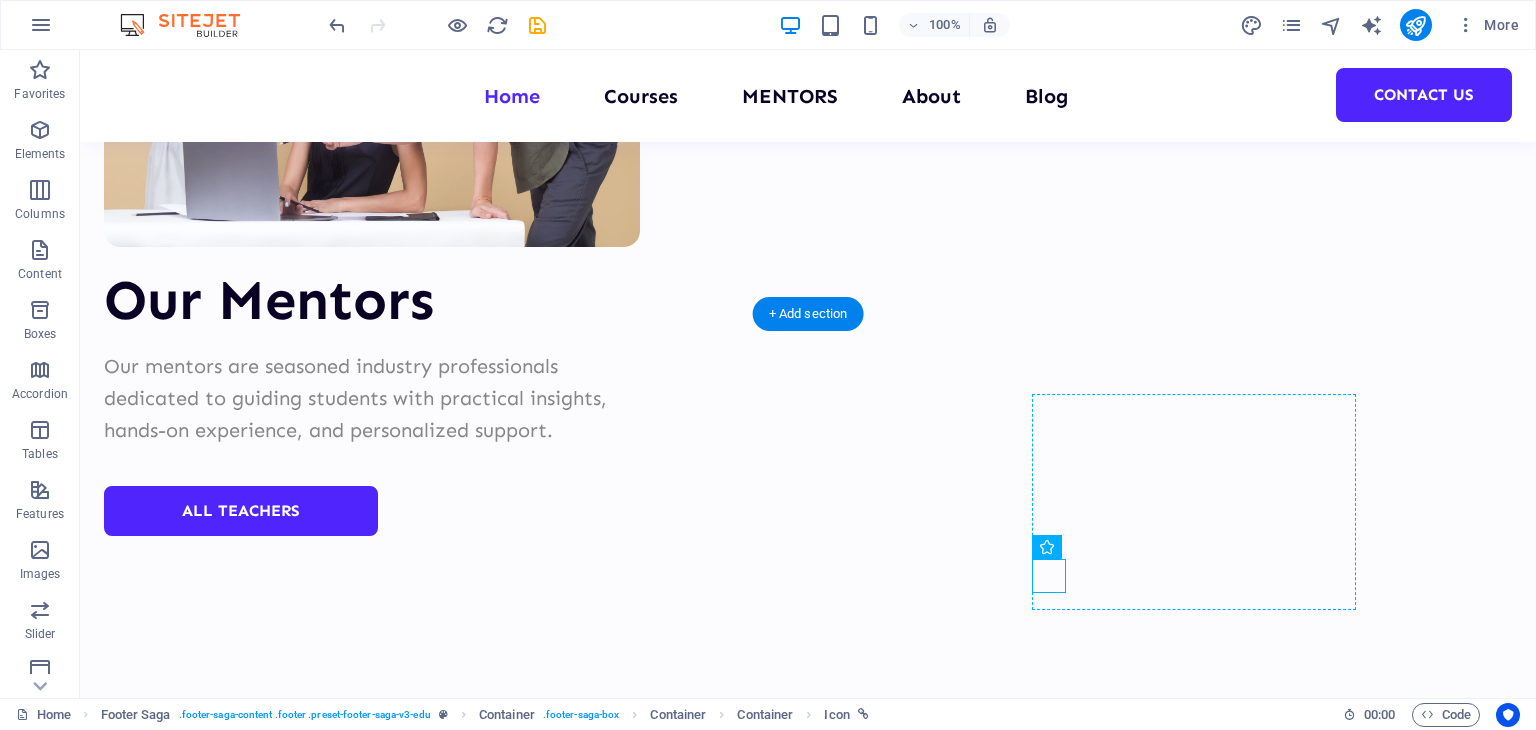 drag, startPoint x: 1048, startPoint y: 576, endPoint x: 1046, endPoint y: 596, distance: 20.09975 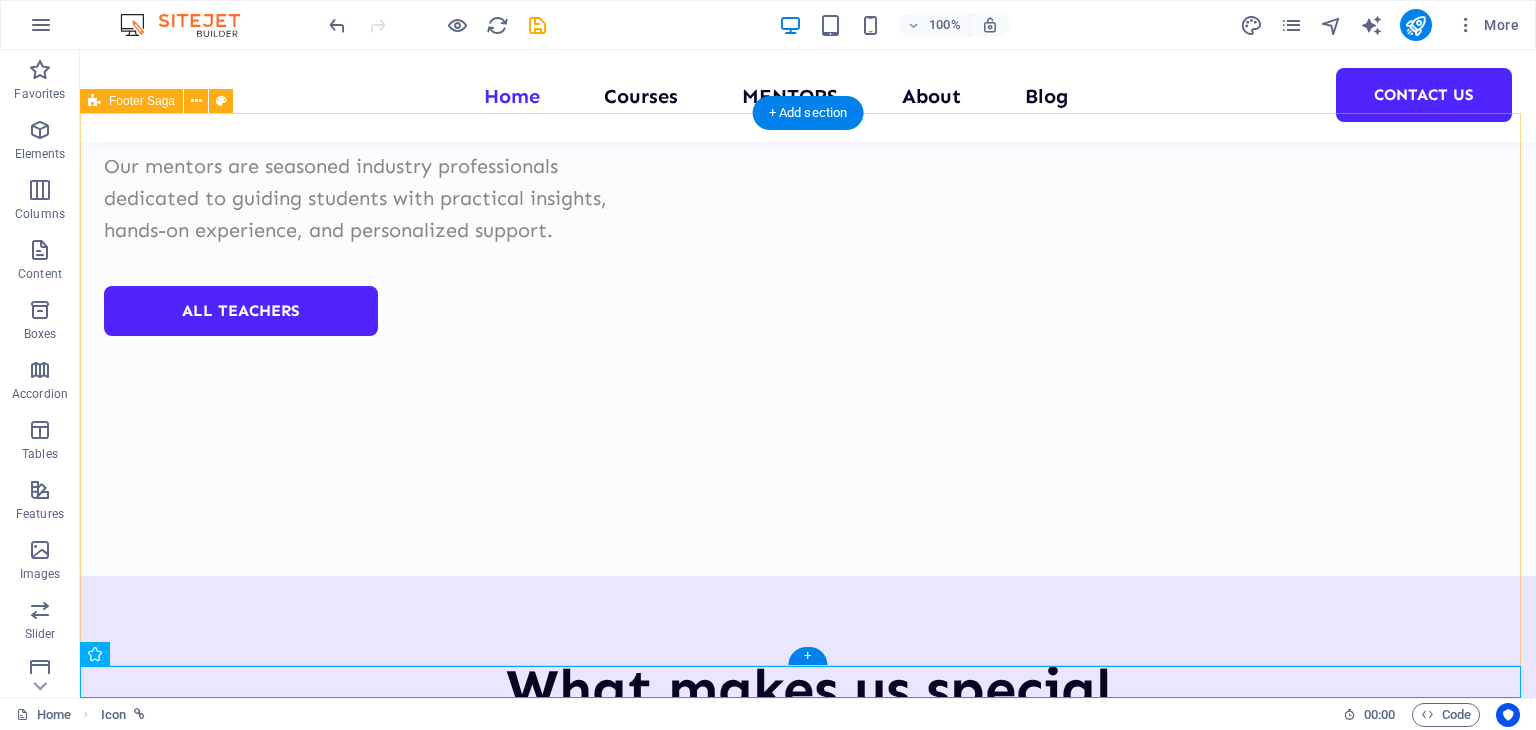 scroll, scrollTop: 8723, scrollLeft: 0, axis: vertical 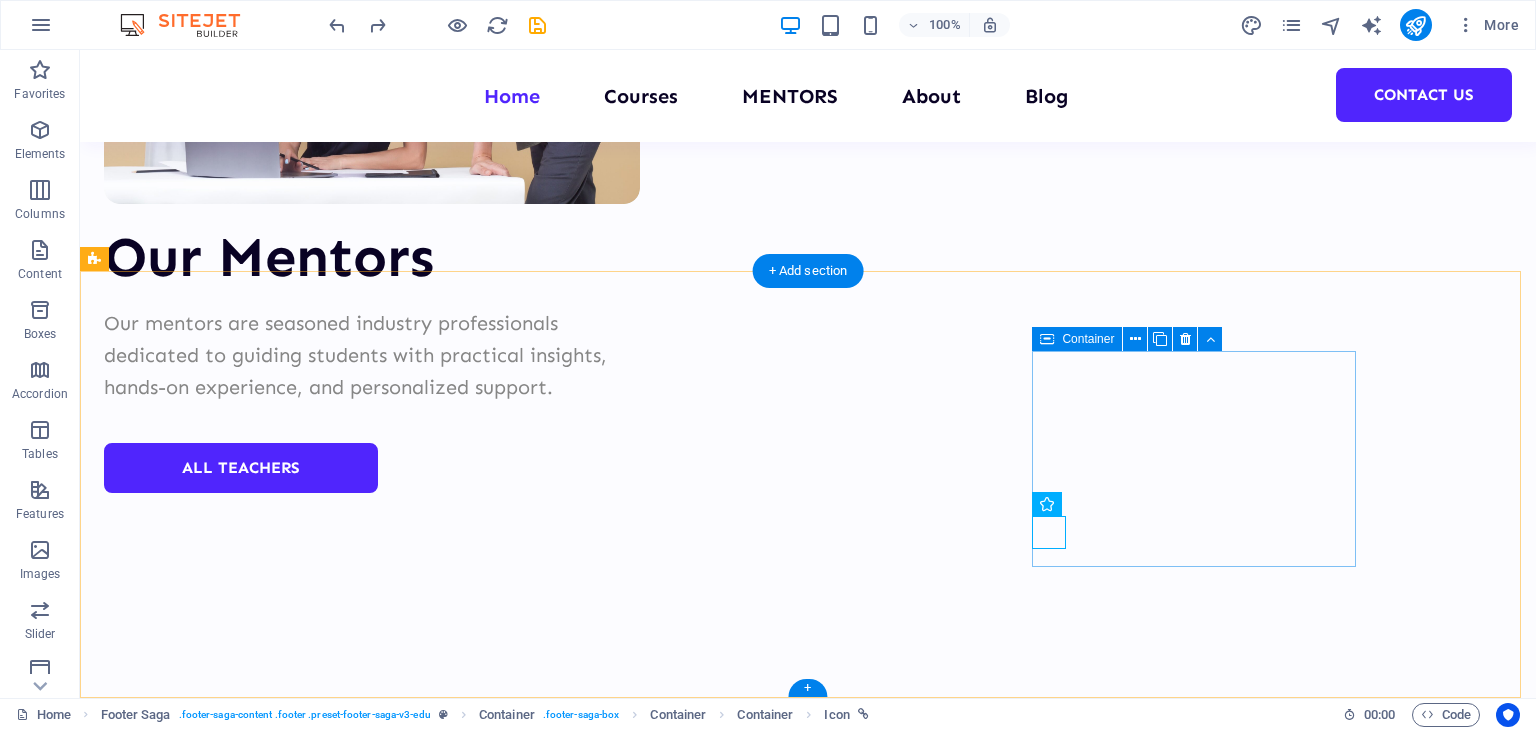 click on "Contact +91 9553767487 admin@lynixtechnosolutions.com SECTOR 3 ,  MVP COLONY, VISHAKAPATNAM" at bounding box center (660, 10047) 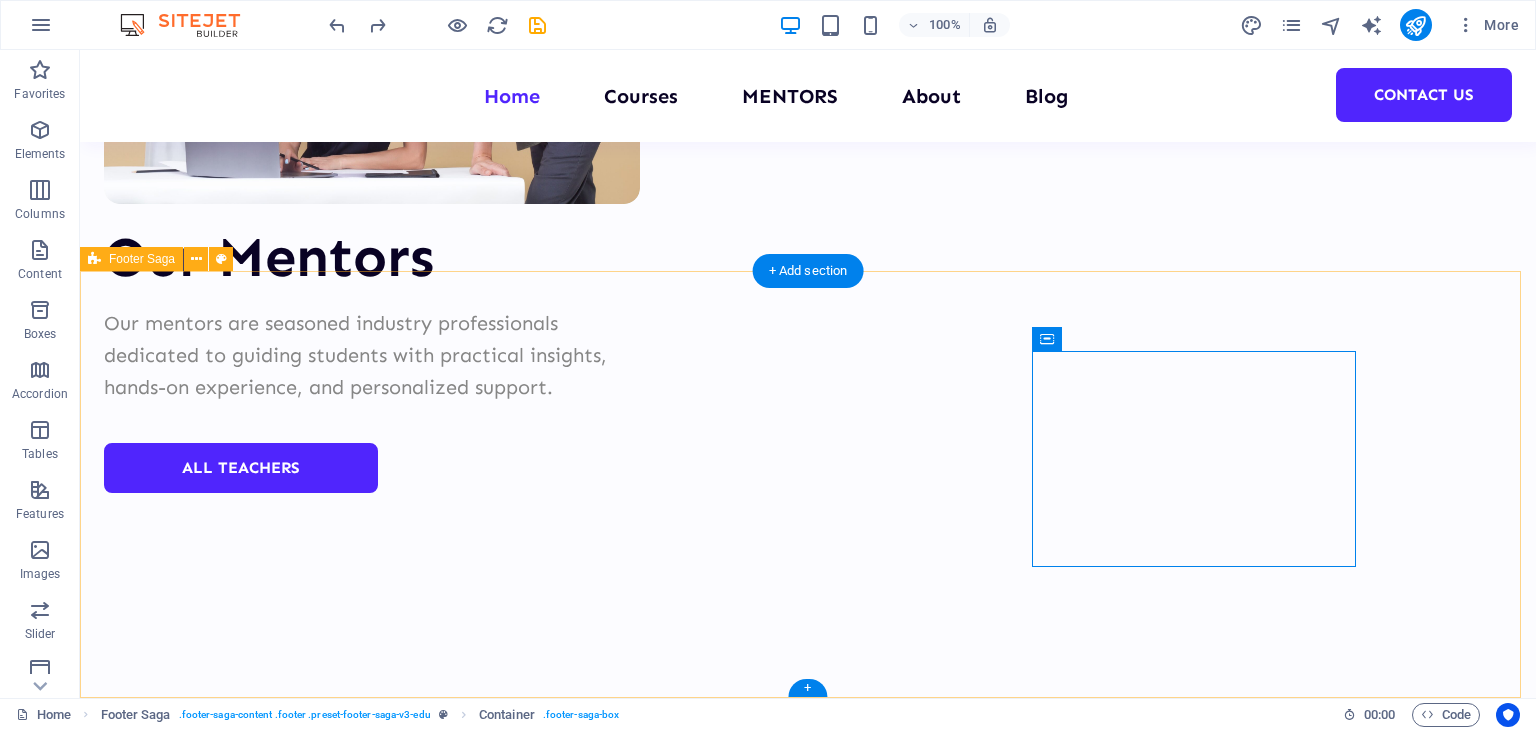 click on "Empowering learning for curious minds Quick Links Home Courses Teachers About Blog Contact Contact +91 9553767487 admin@lynixtechnosolutions.com SECTOR 3 ,  MVP COLONY, VISHAKAPATNAM" at bounding box center [808, 9614] 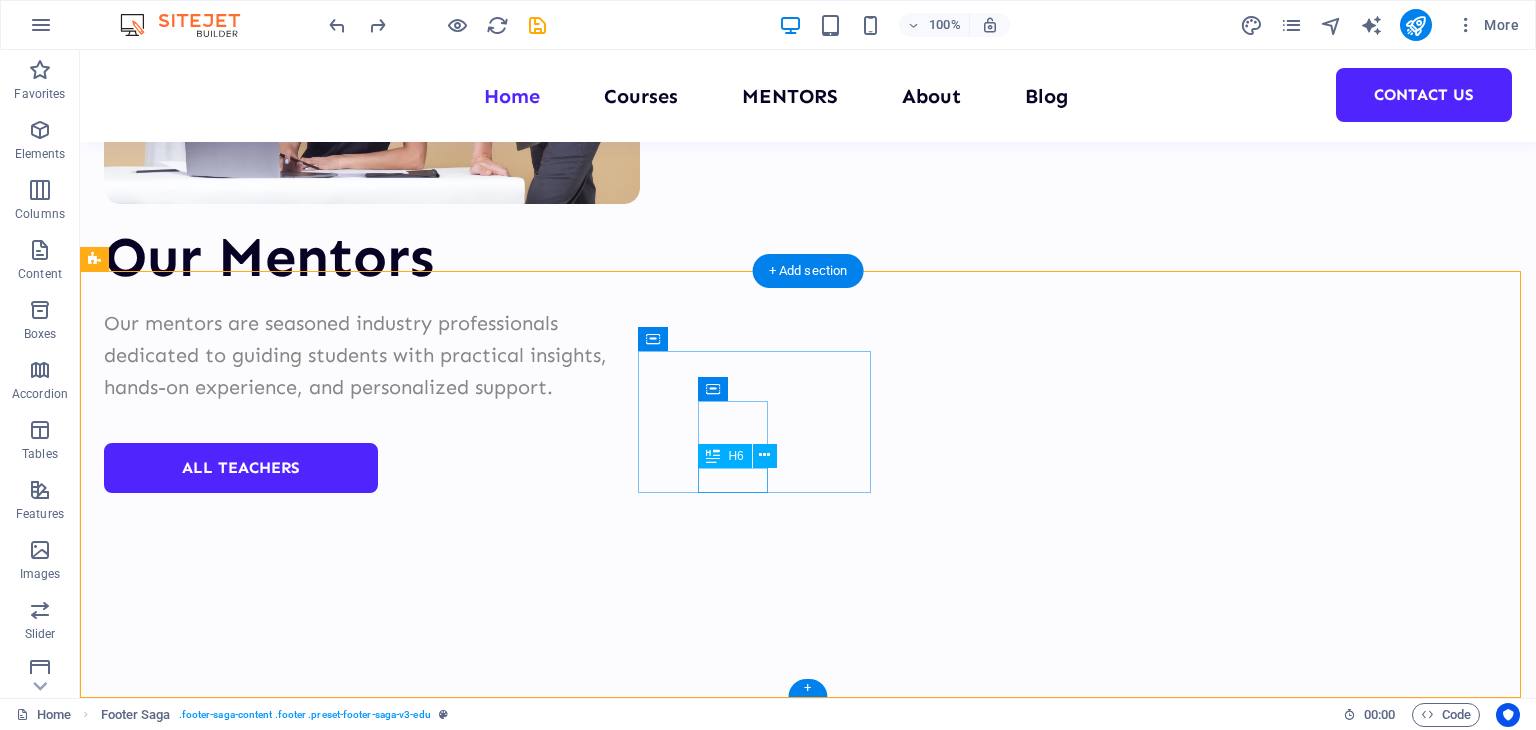 click on "Teachers" at bounding box center [198, 9763] 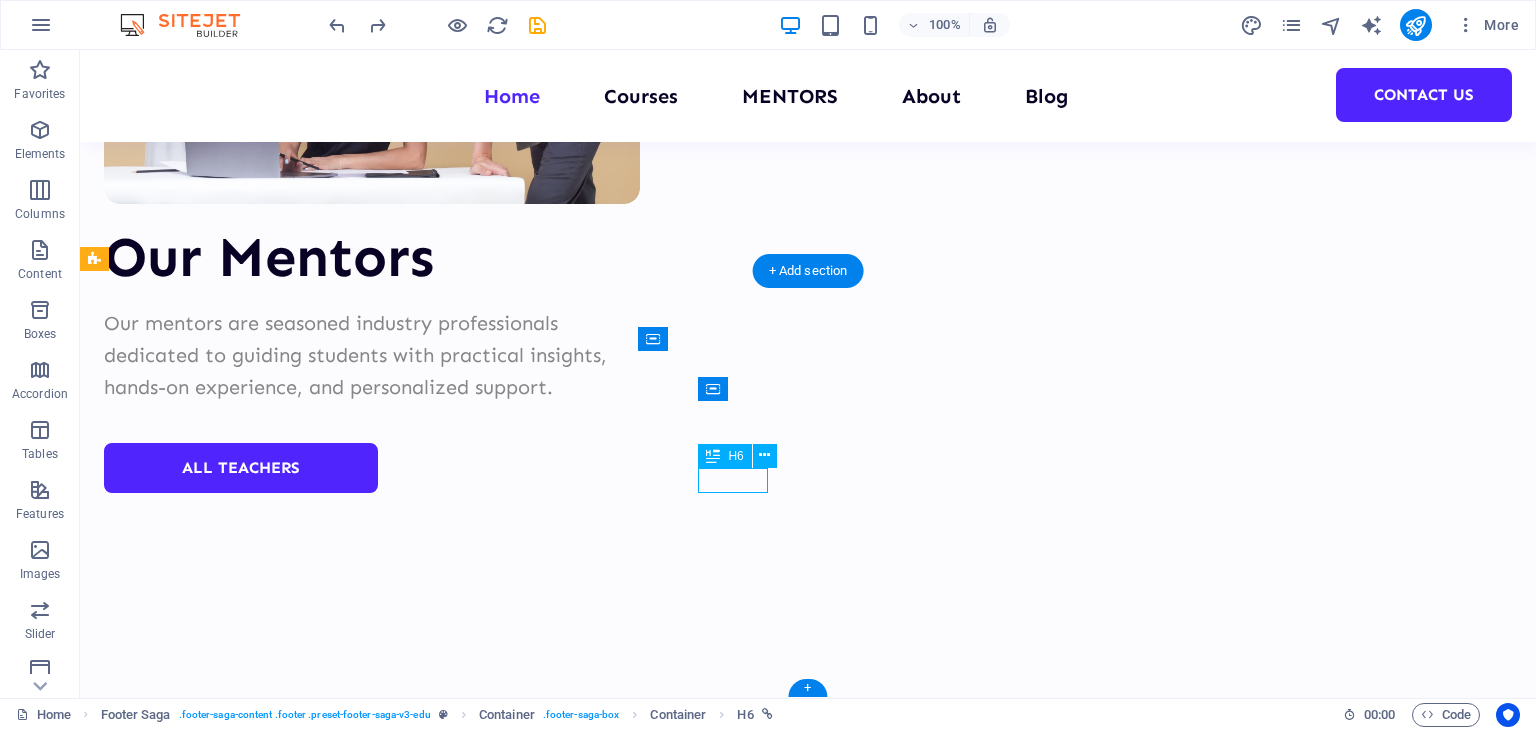 click on "Teachers" at bounding box center (198, 9763) 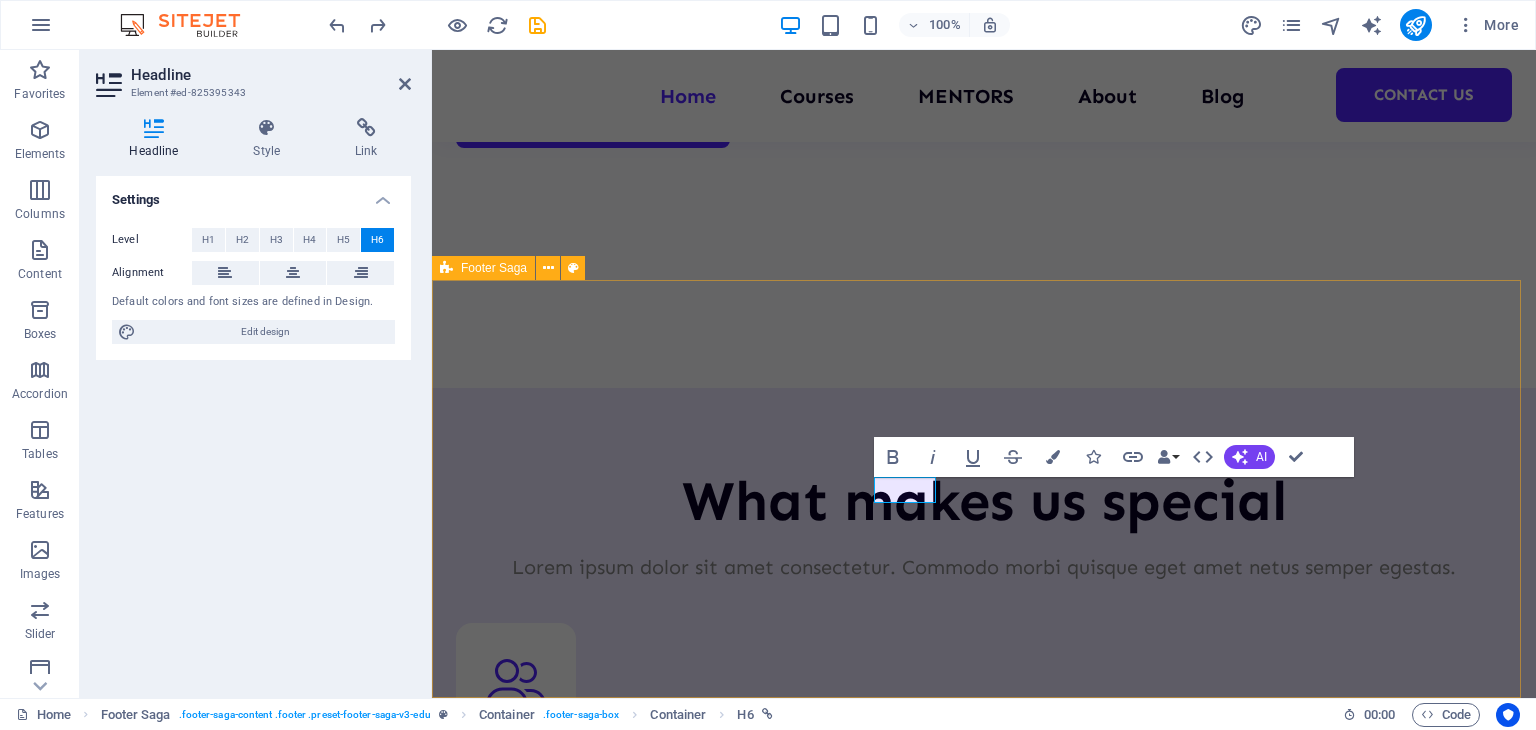 type 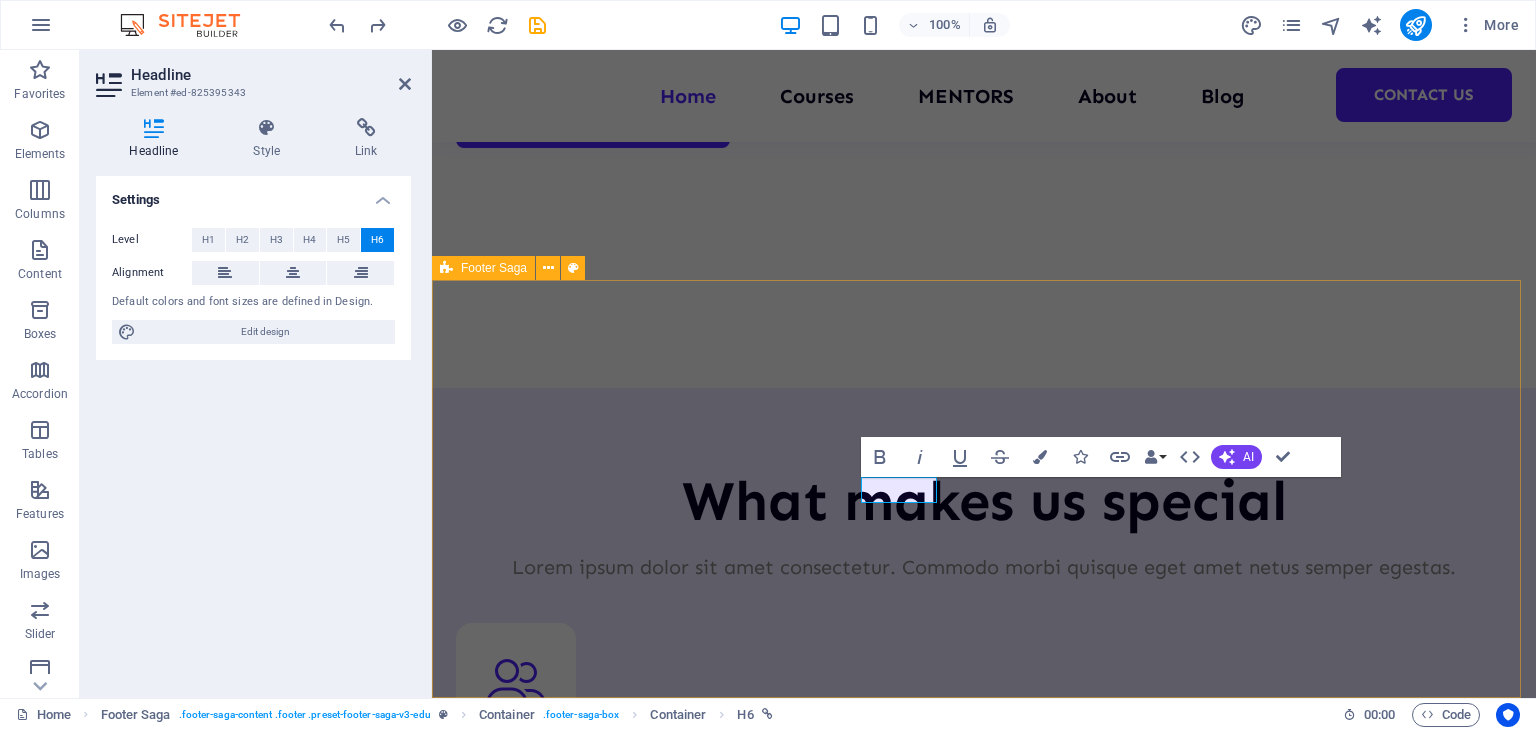 scroll, scrollTop: 0, scrollLeft: 18, axis: horizontal 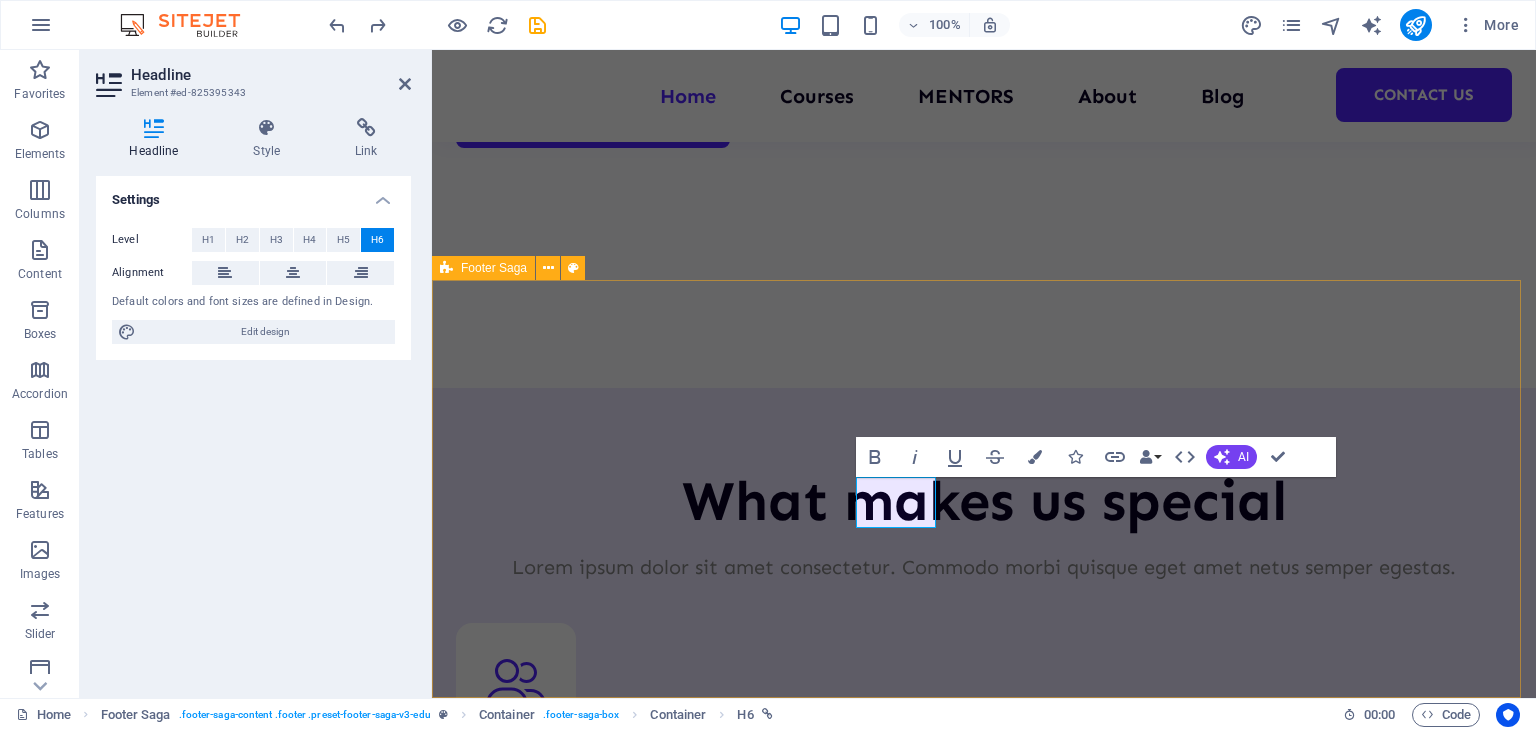 click on "Empowering learning for curious minds Quick Links Home Courses MENTORS  ‌ About Blog Contact Contact +91 9553767487 admin@lynixtechnosolutions.com SECTOR 3 ,  MVP COLONY, VISHAKAPATNAM" at bounding box center (984, 9388) 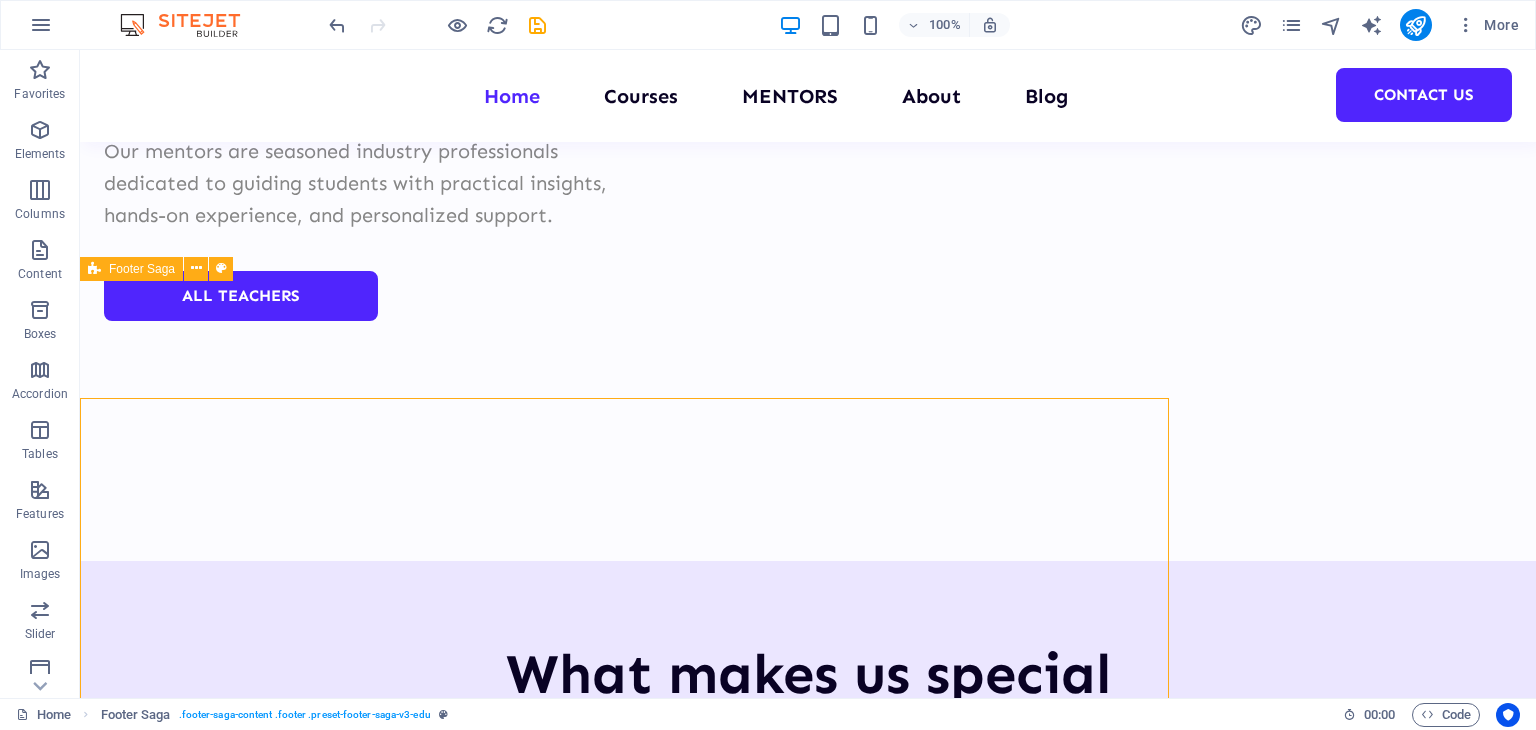 scroll, scrollTop: 8713, scrollLeft: 0, axis: vertical 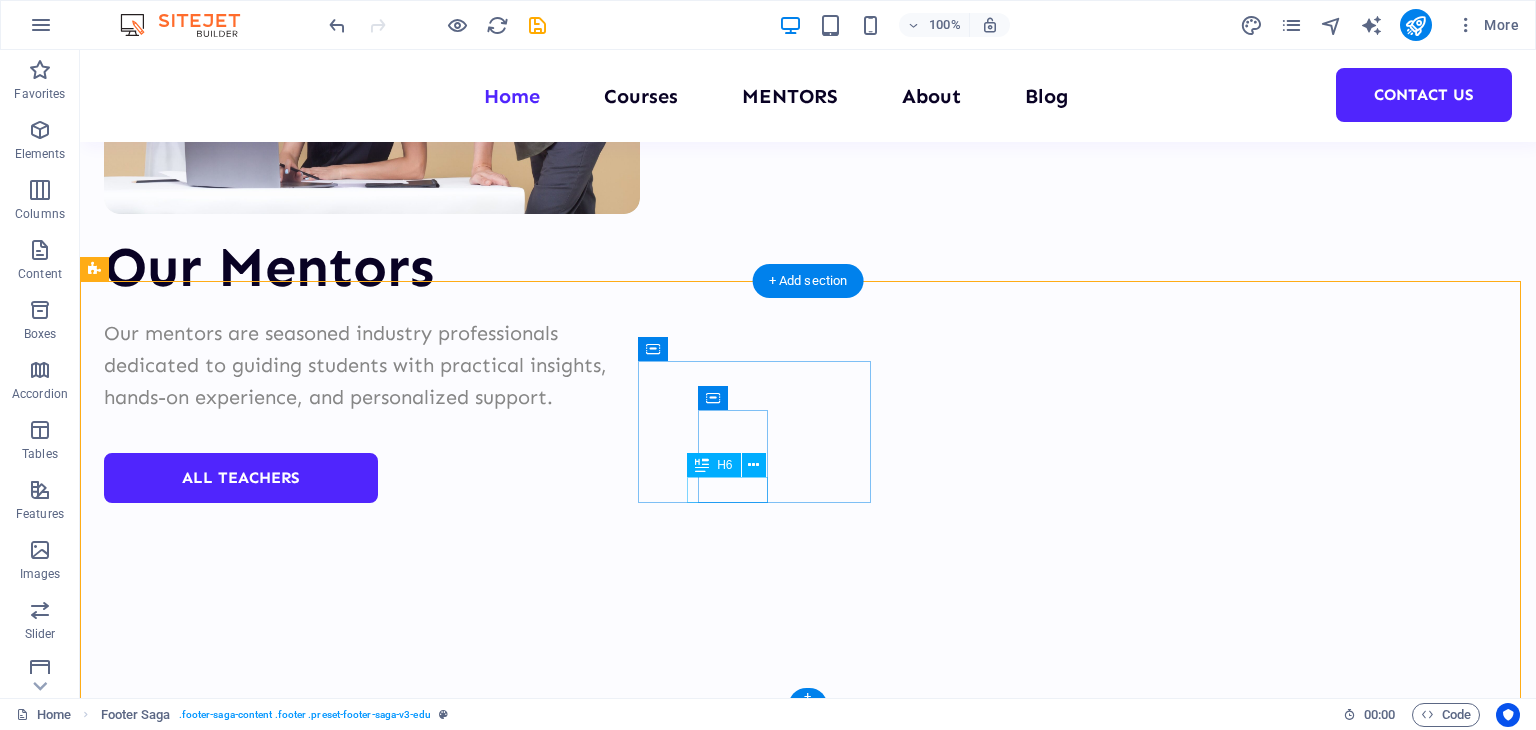 click on "MENTORS" at bounding box center [198, 9773] 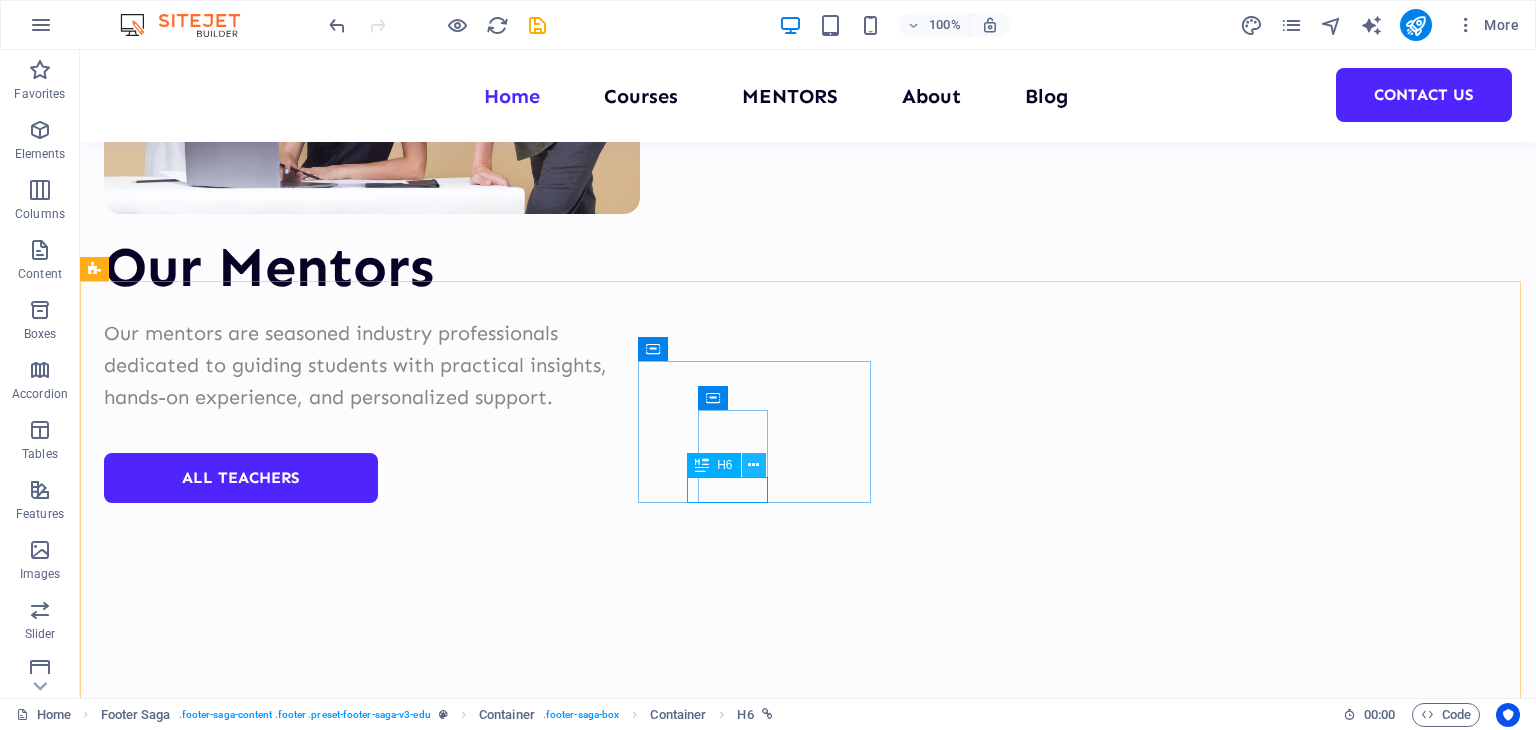 click at bounding box center [753, 465] 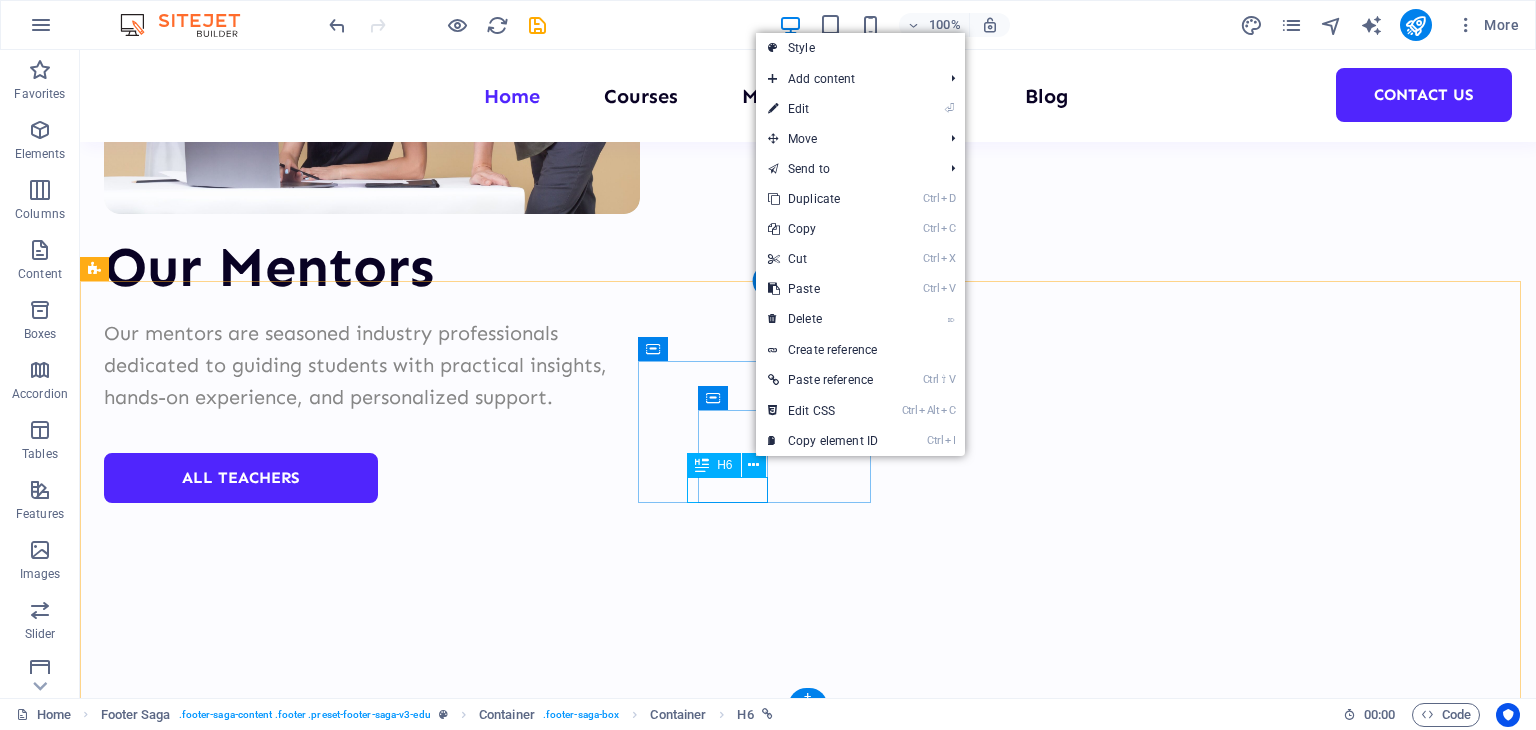 click on "MENTORS" at bounding box center [198, 9773] 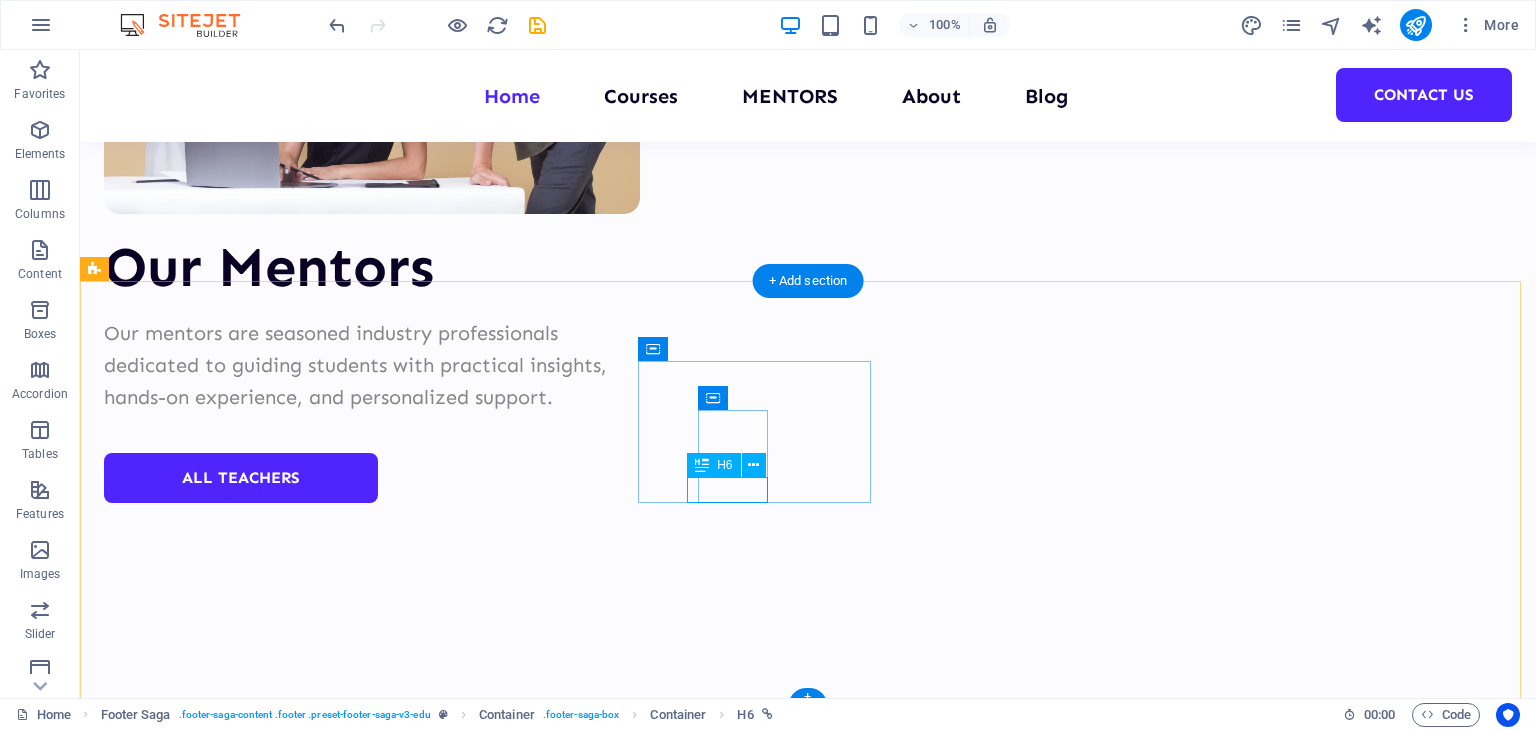 click on "MENTORS" at bounding box center [198, 9773] 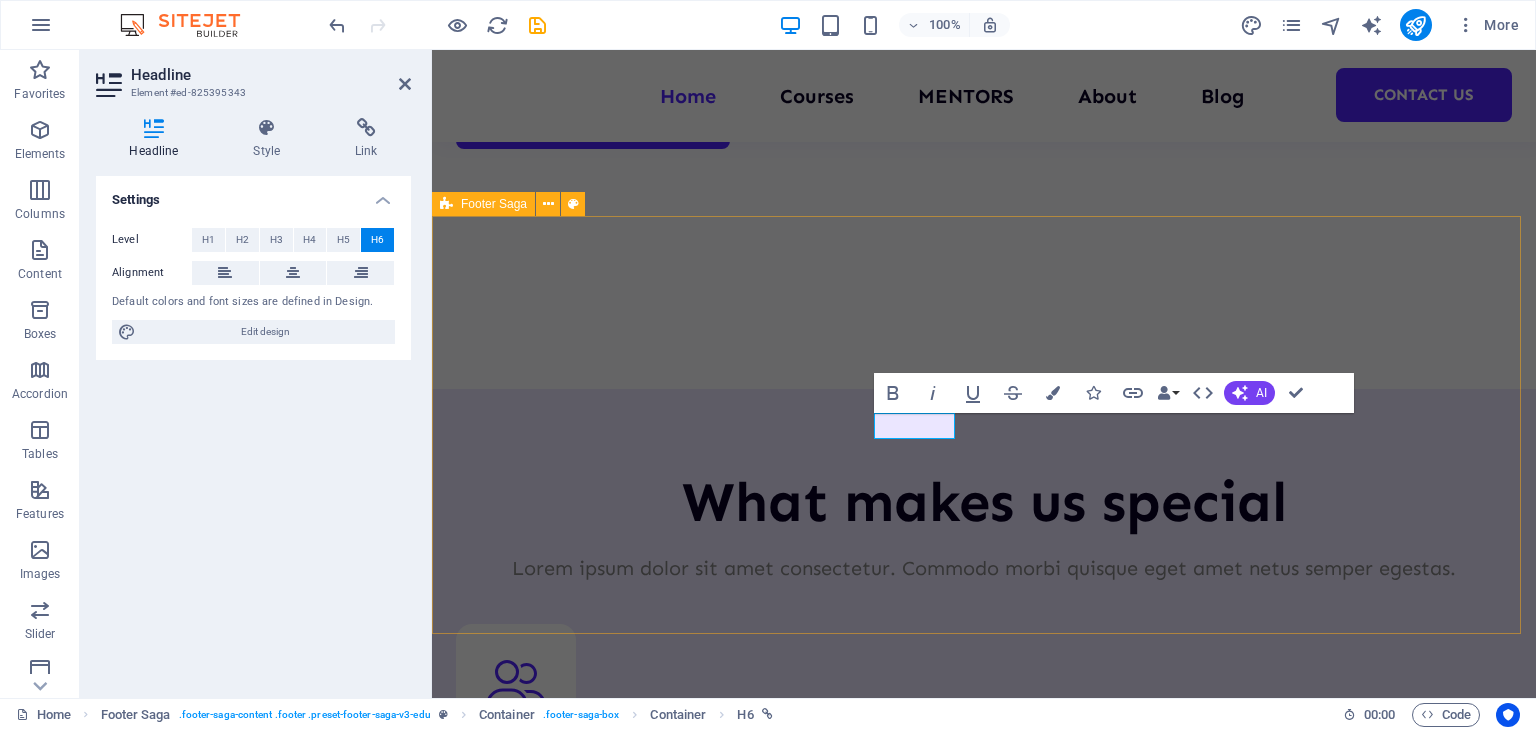 scroll, scrollTop: 0, scrollLeft: 0, axis: both 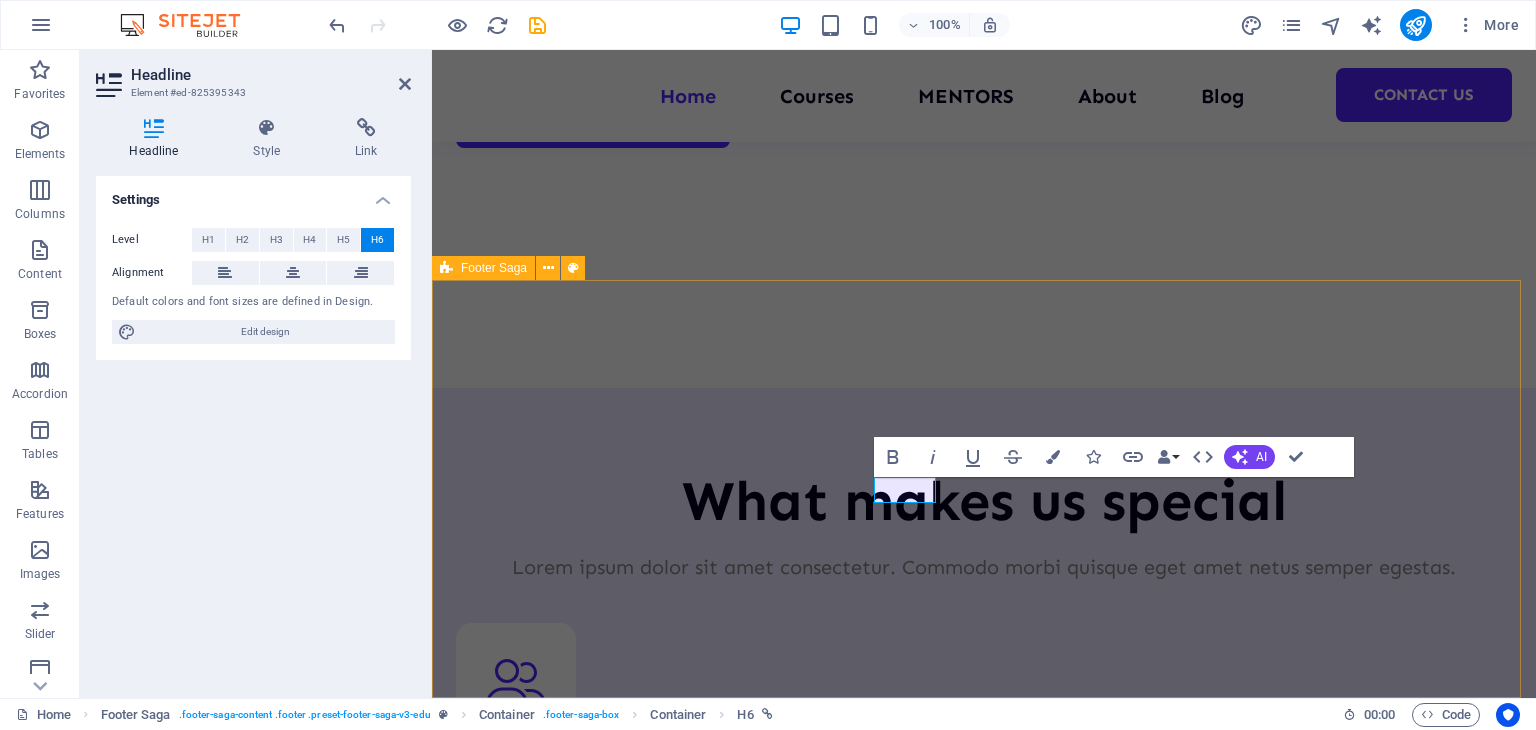type 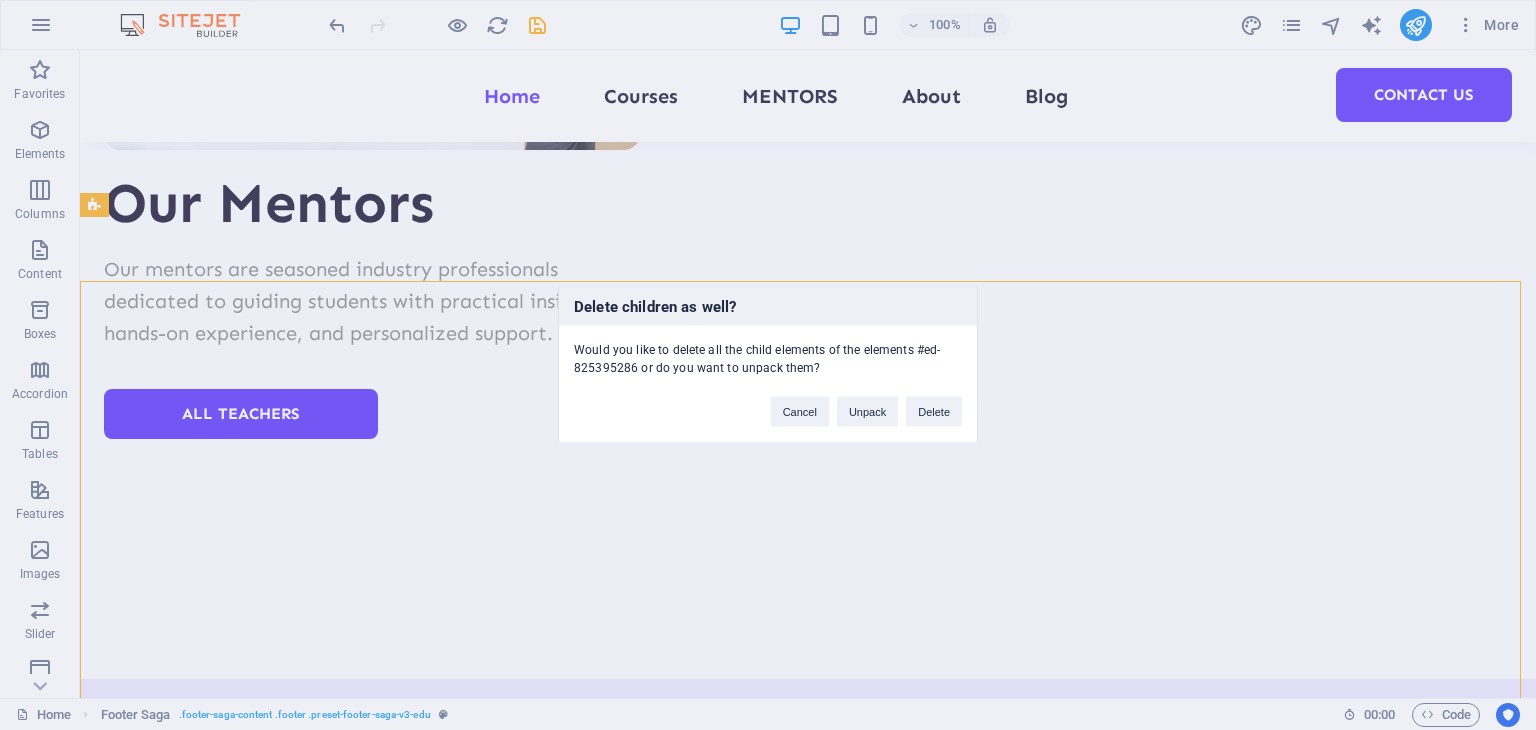scroll, scrollTop: 8713, scrollLeft: 0, axis: vertical 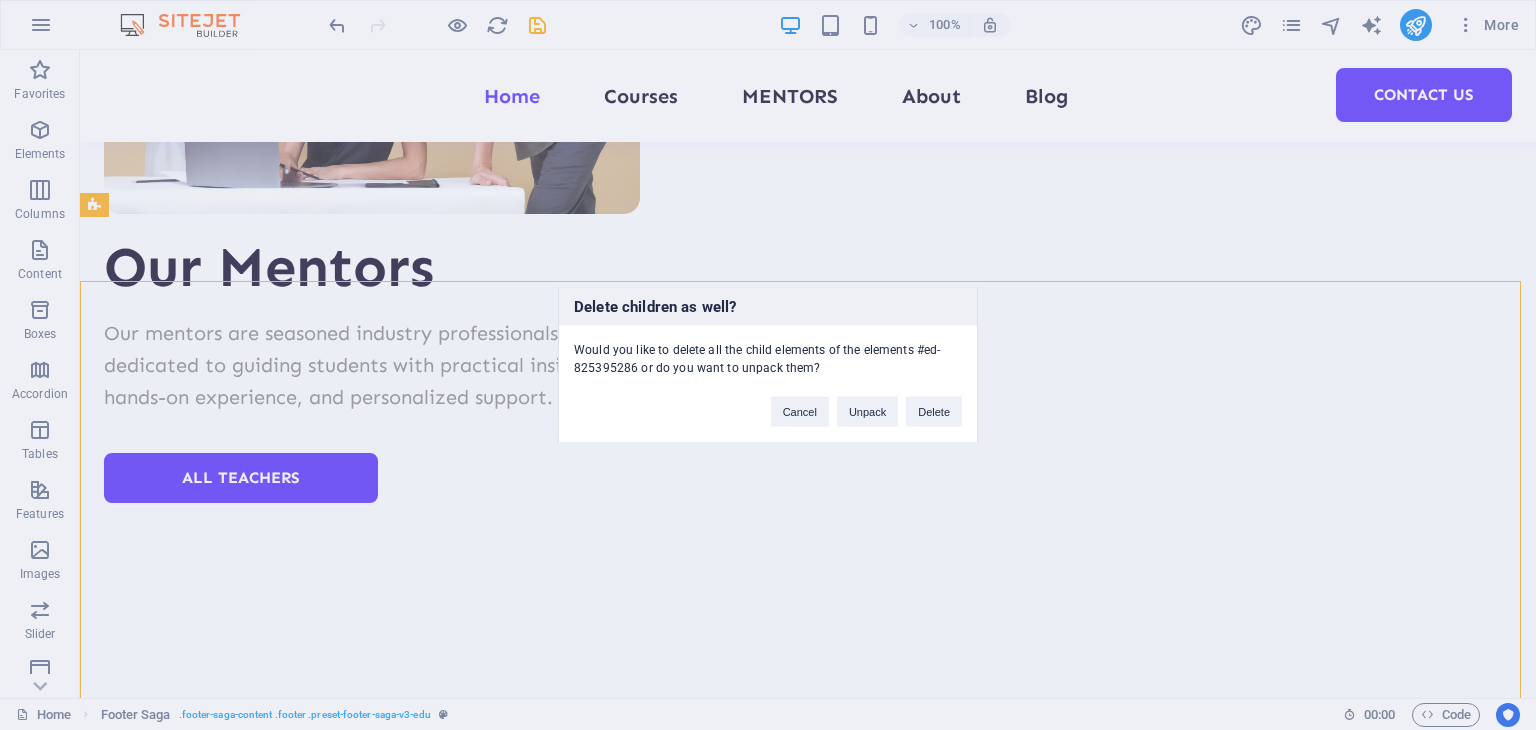 type 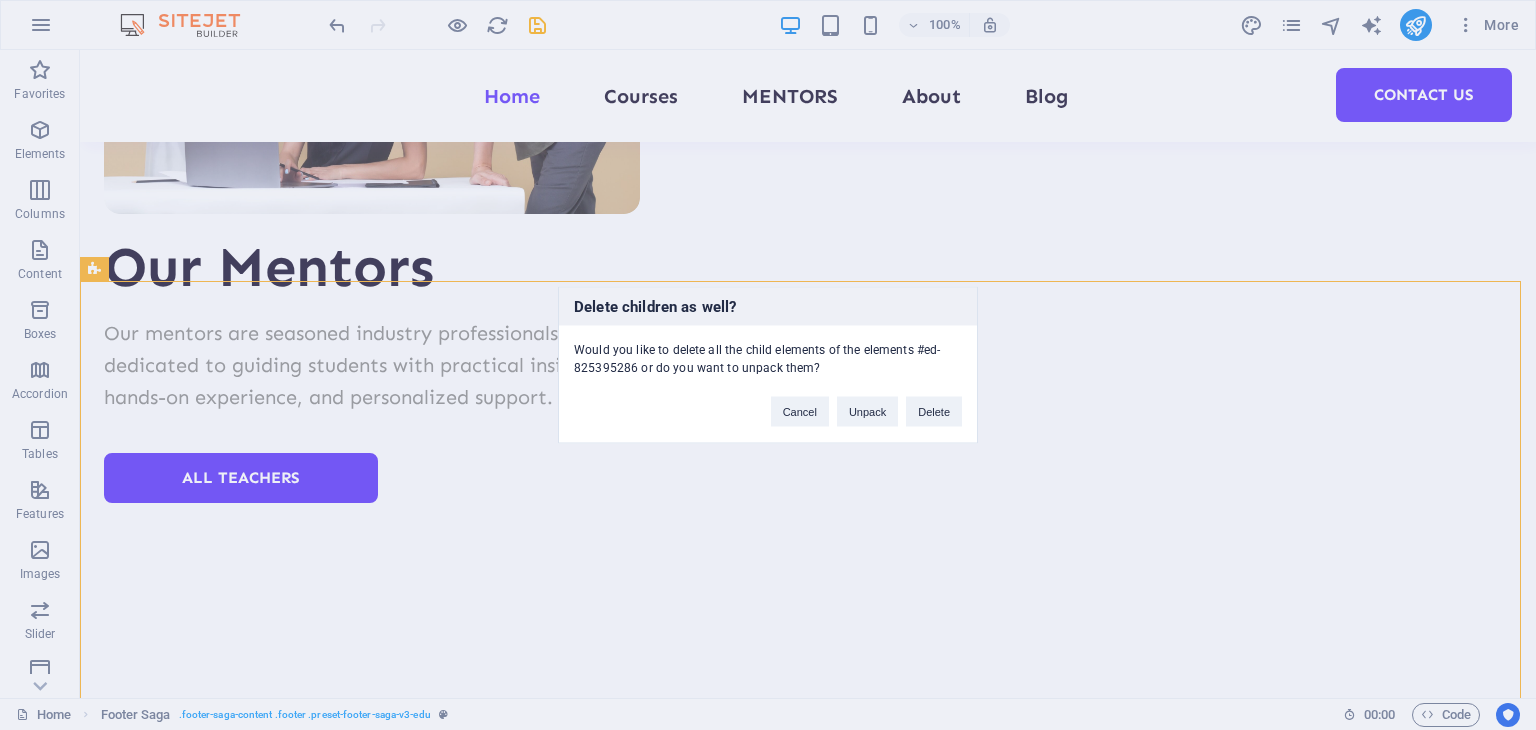 click on "Delete children as well? Would you like to delete all the child elements of the elements #ed-825395286 or do you want to unpack them? Cancel Unpack Delete" at bounding box center [768, 365] 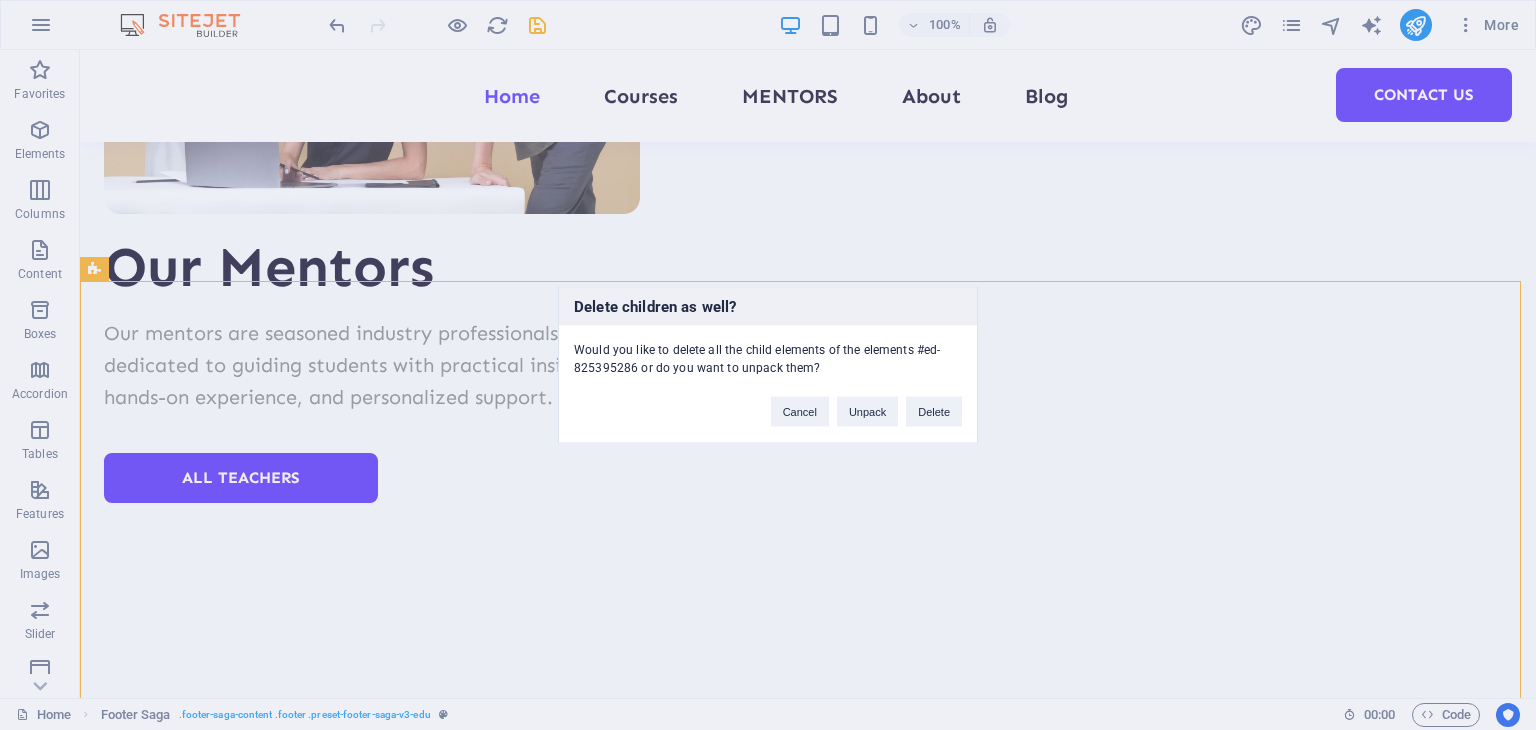 click on "Delete children as well? Would you like to delete all the child elements of the elements #ed-825395286 or do you want to unpack them? Cancel Unpack Delete" at bounding box center (768, 365) 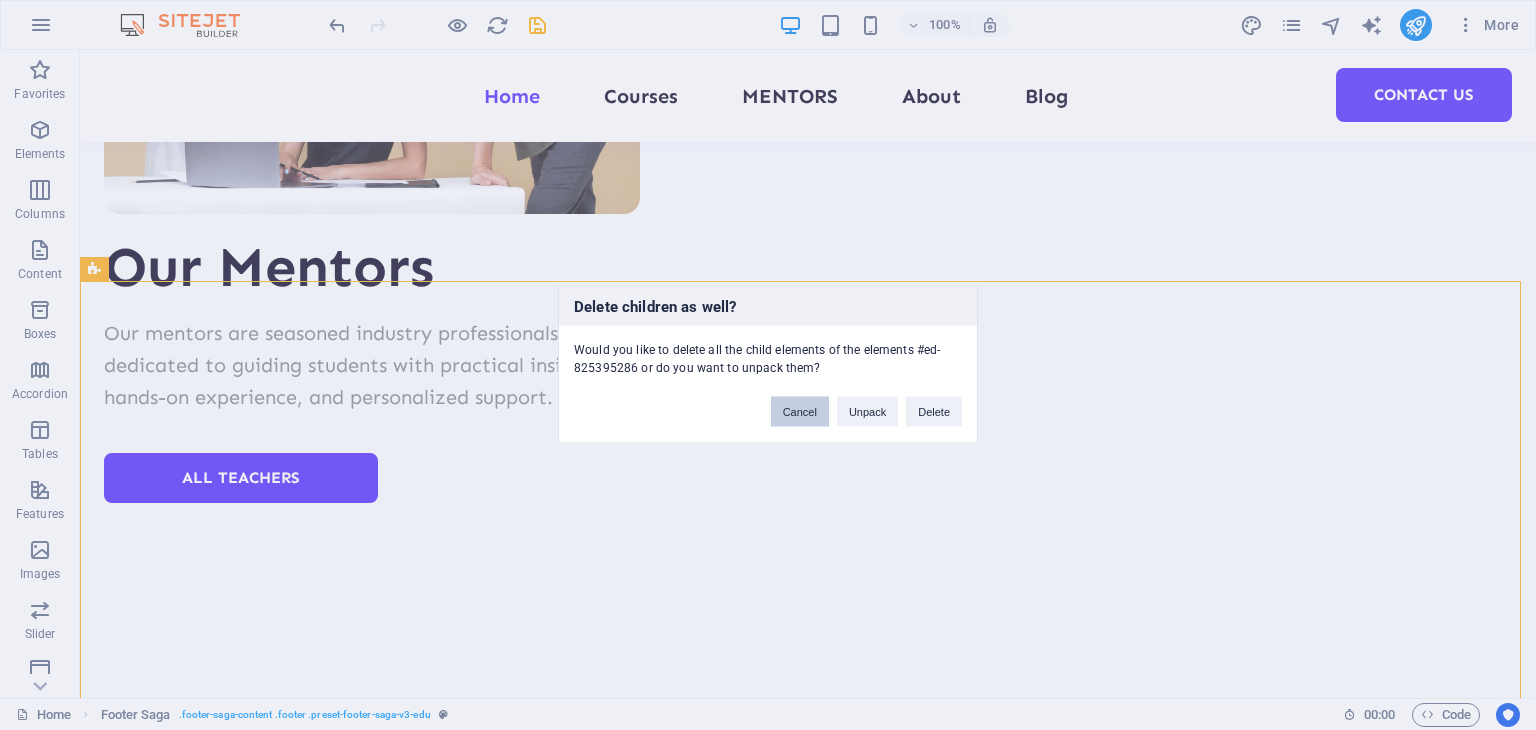 click on "Cancel" at bounding box center [800, 412] 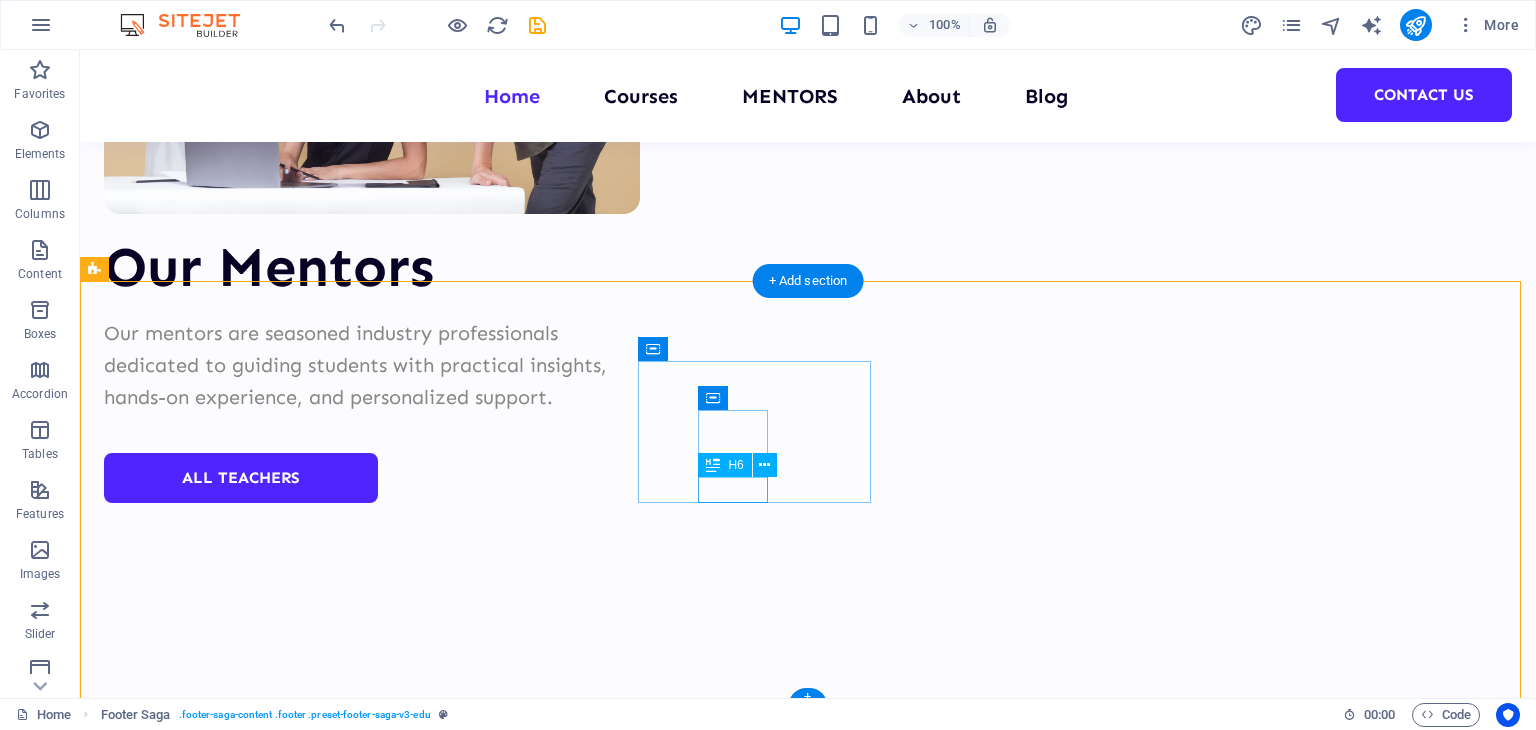 click on "Mentots" at bounding box center [198, 9773] 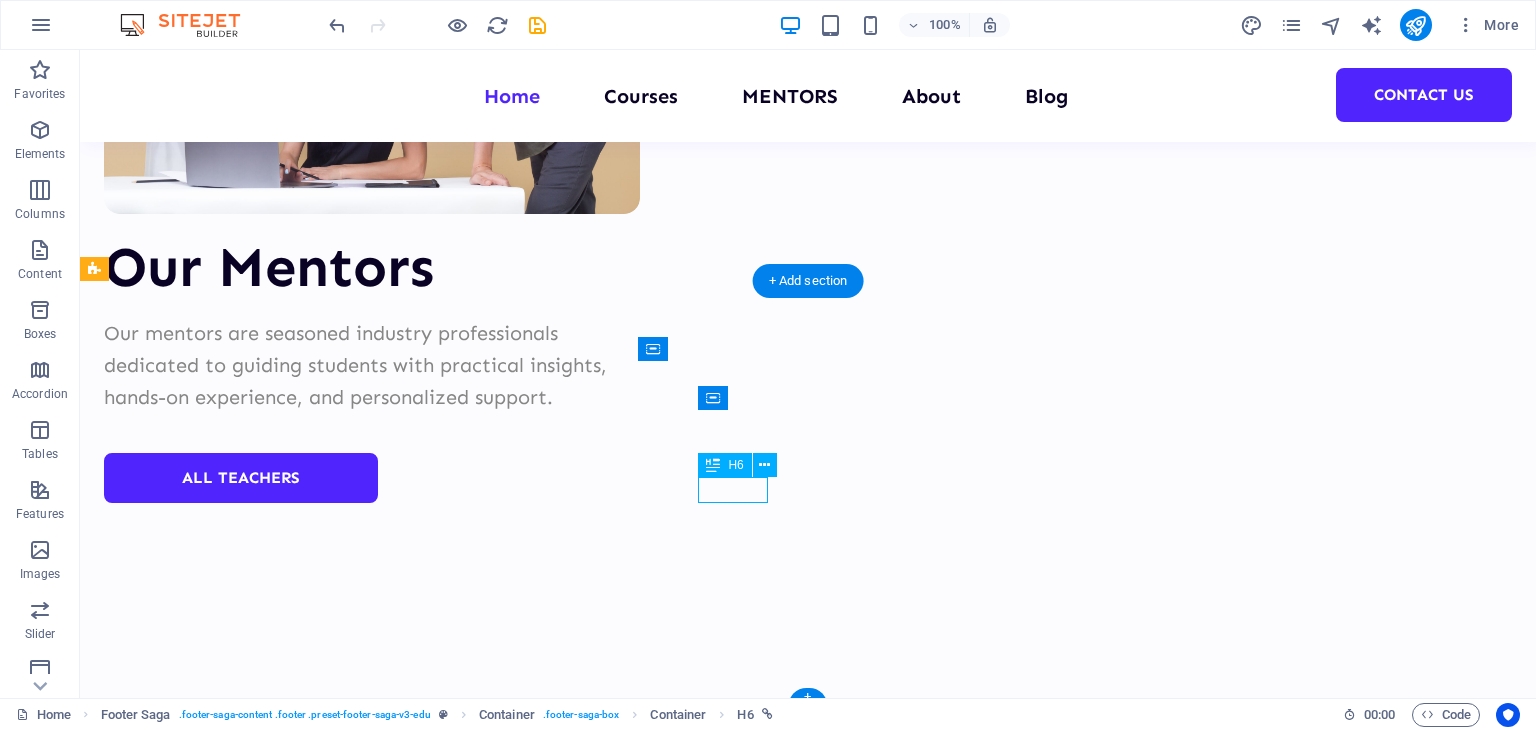 click on "Mentots" at bounding box center (198, 9773) 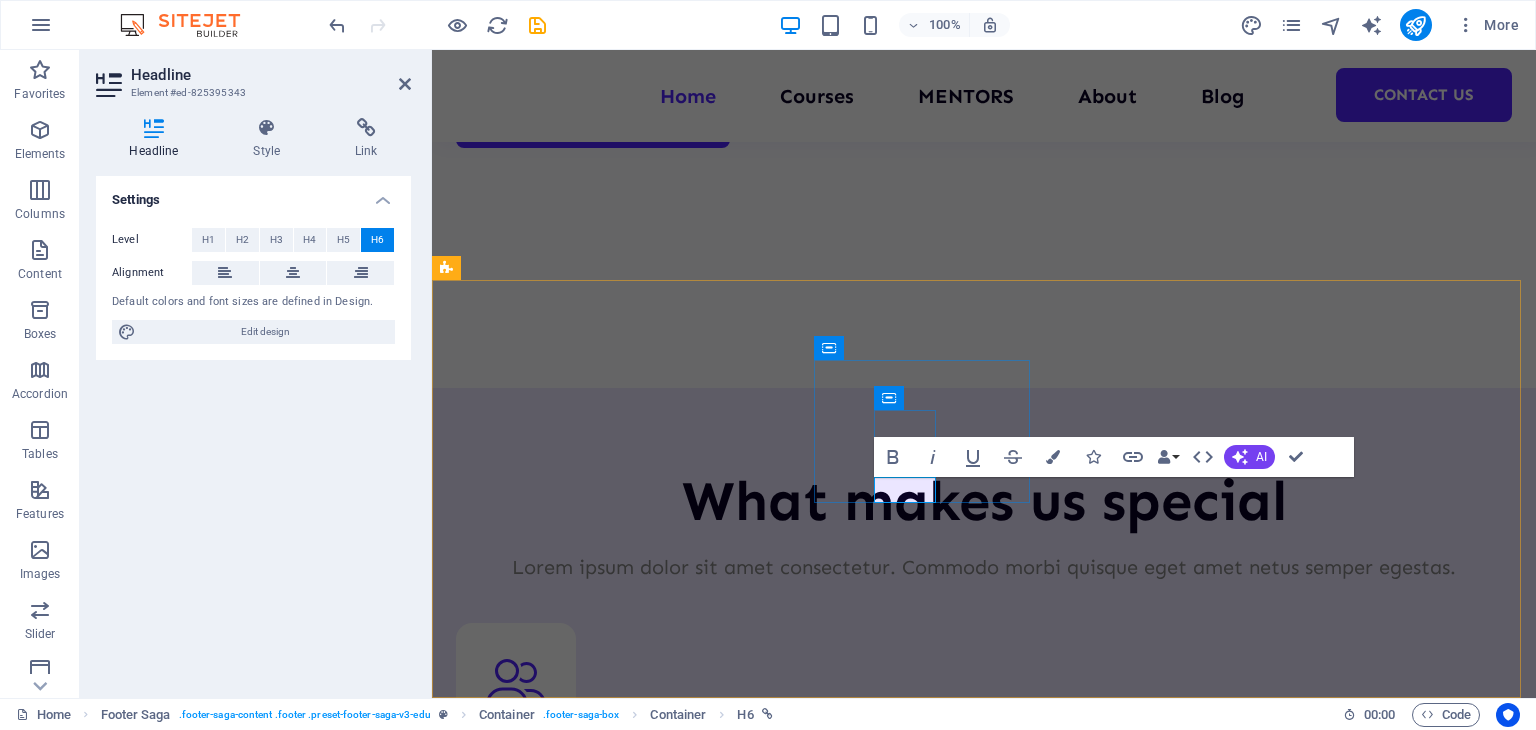 click on "Mentots" at bounding box center (547, 9509) 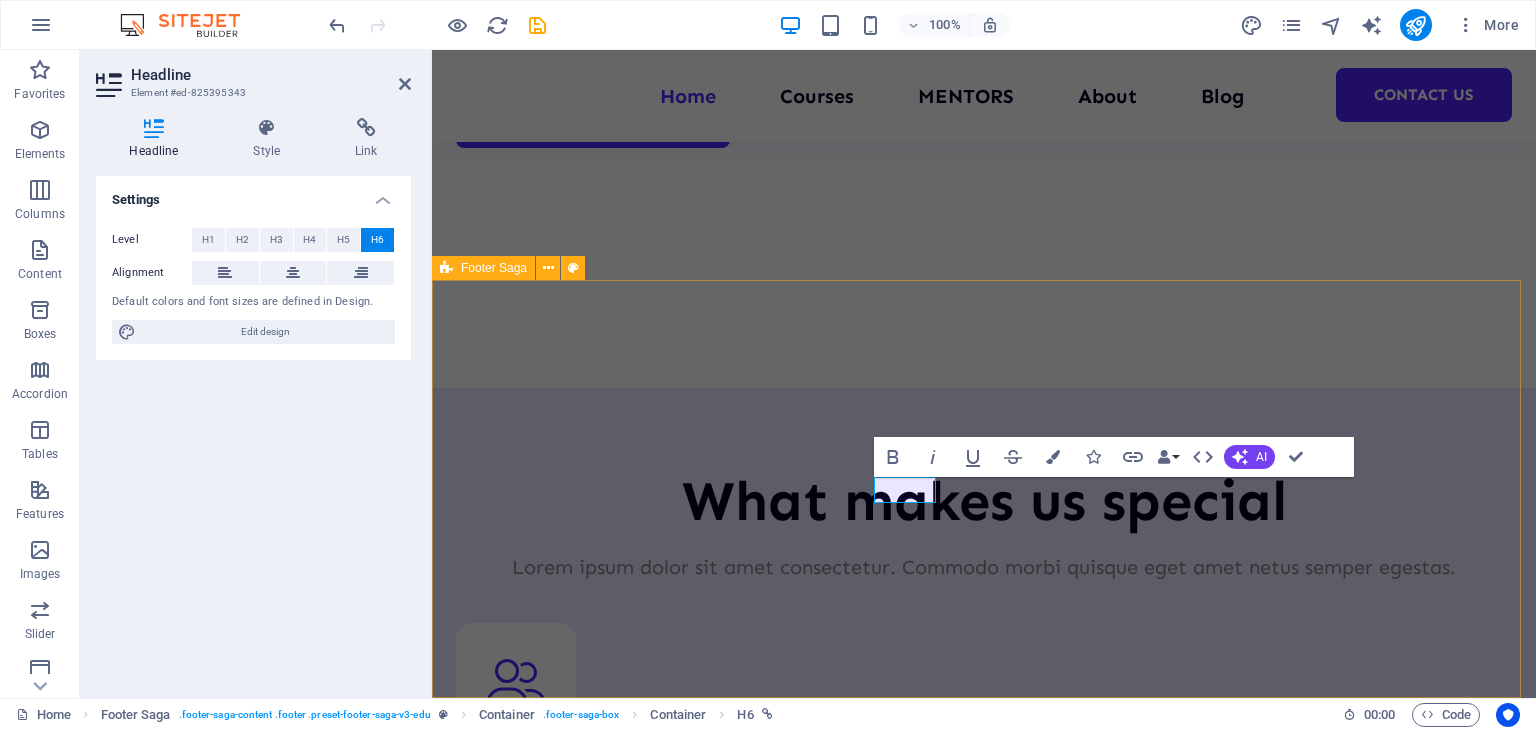 click on "Empowering learning for curious minds Quick Links Home Courses Mentors About Blog Contact Contact +91 9553767487 admin@lynixtechnosolutions.com SECTOR 3 ,  MVP COLONY, VISHAKAPATNAM" at bounding box center (984, 9362) 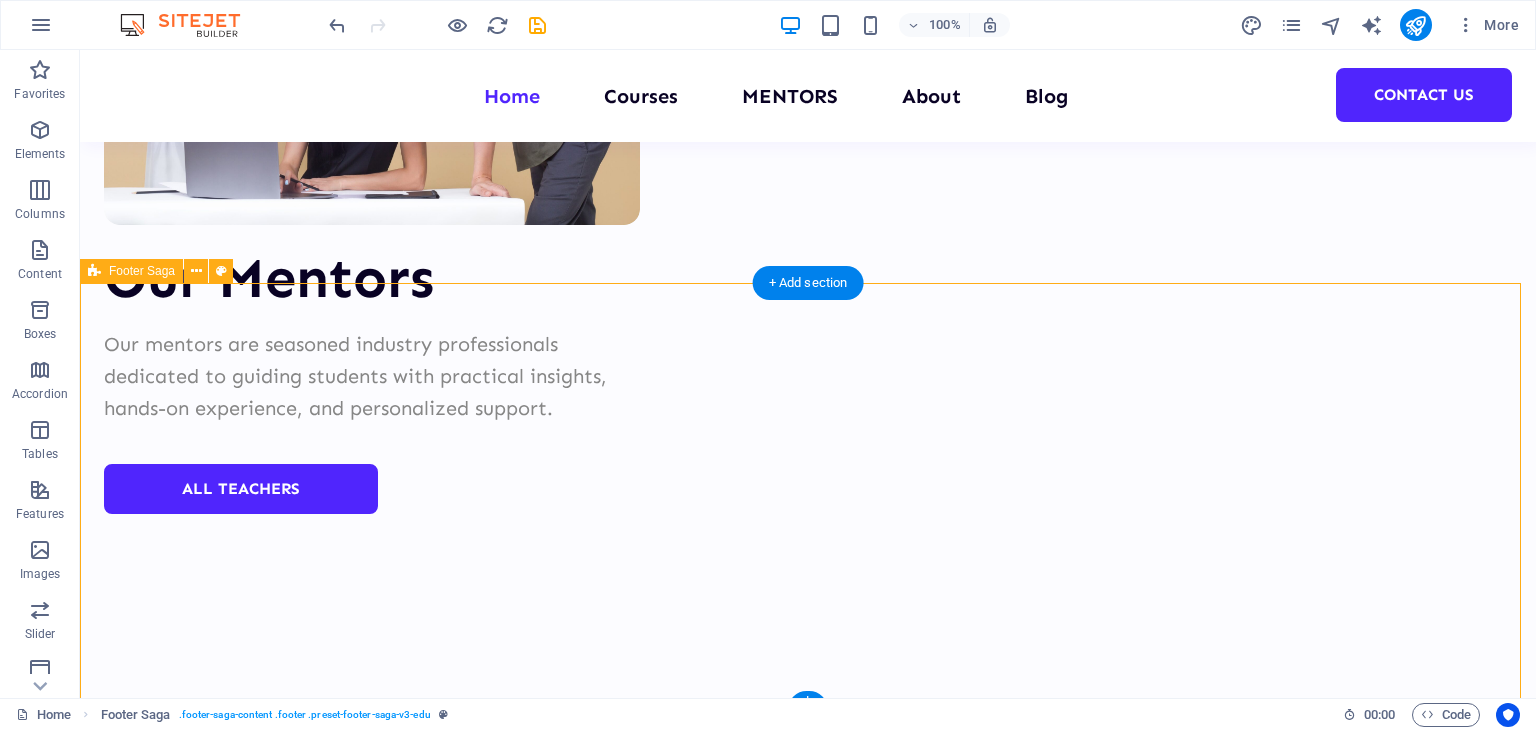 scroll, scrollTop: 8701, scrollLeft: 0, axis: vertical 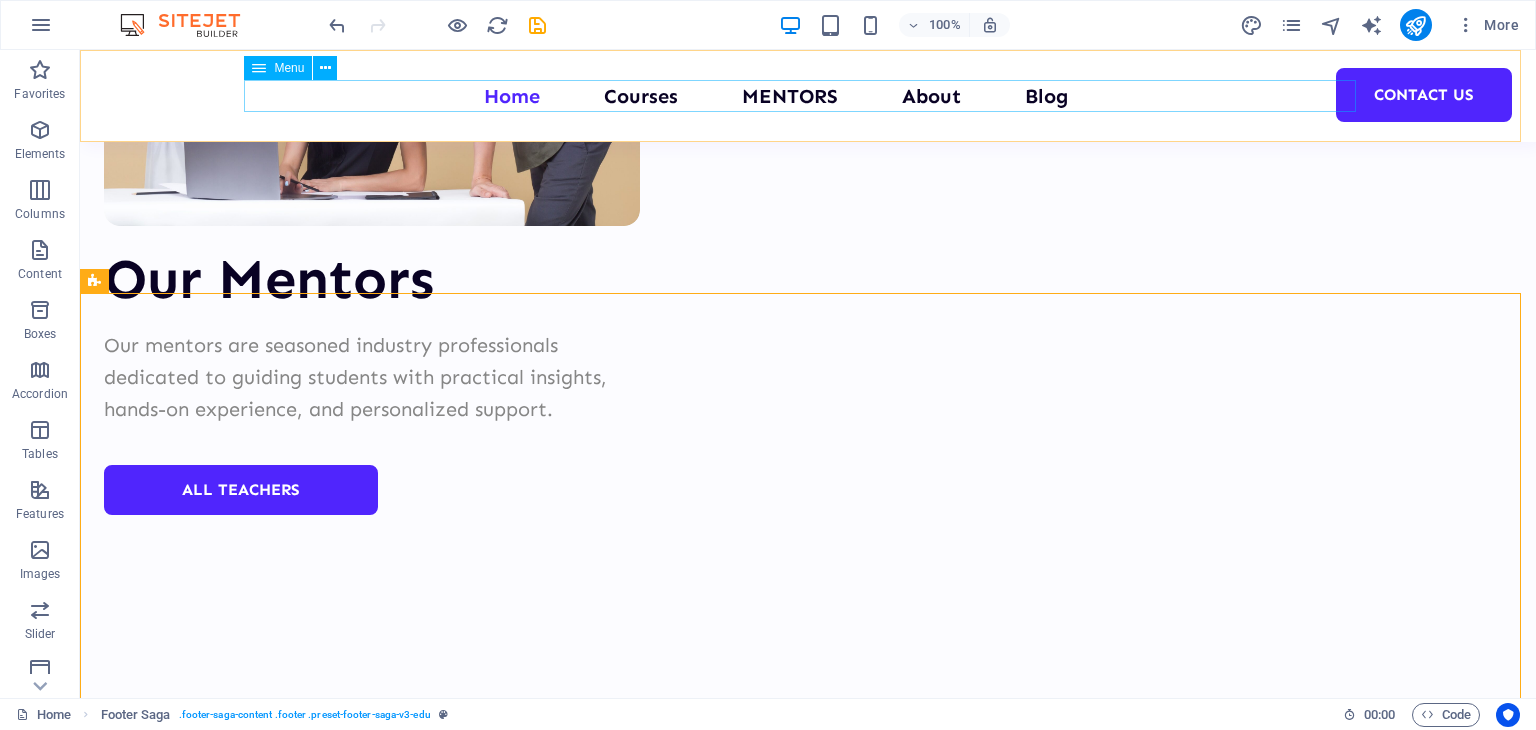 click on "Home Courses MENTORS  About Blog Contact Us" at bounding box center (808, 96) 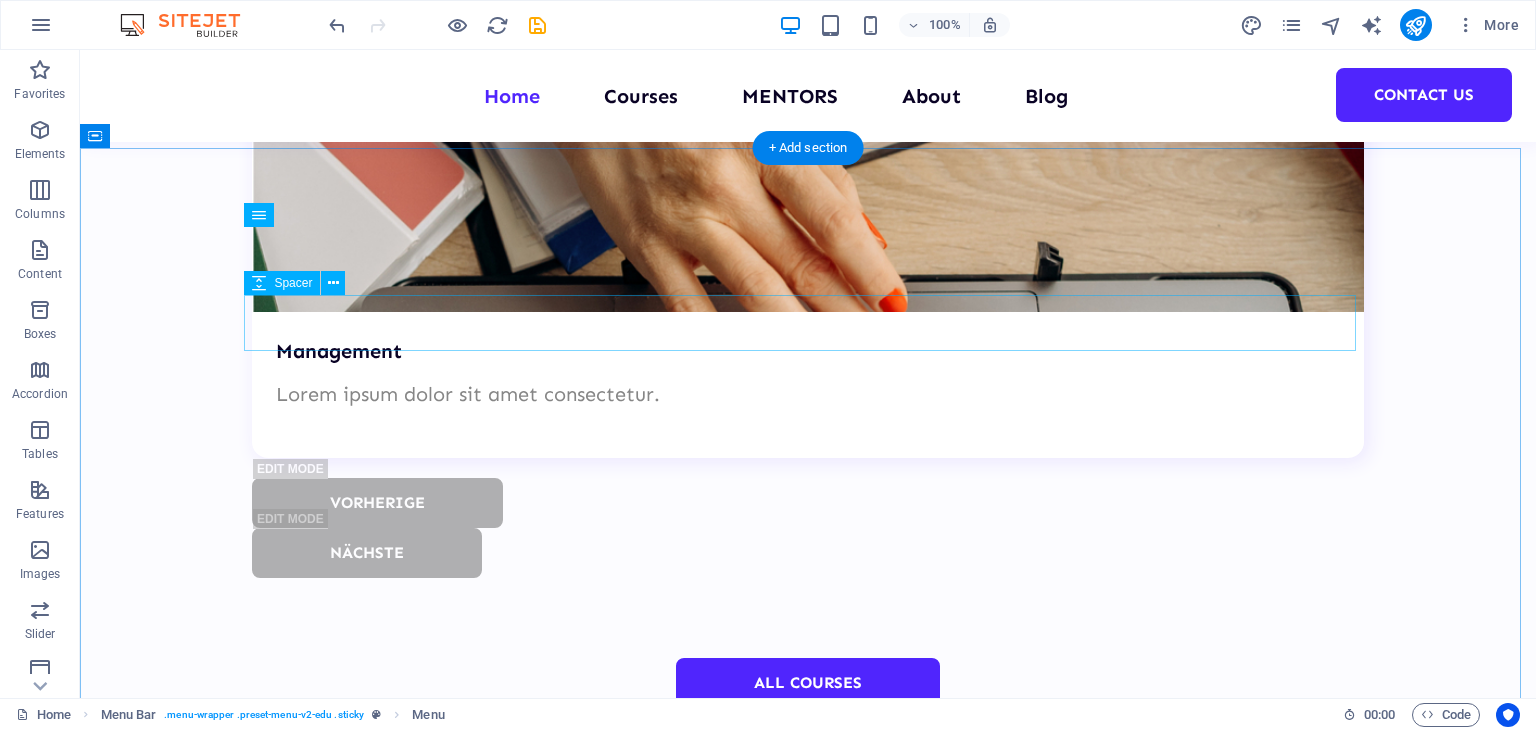scroll, scrollTop: 7519, scrollLeft: 0, axis: vertical 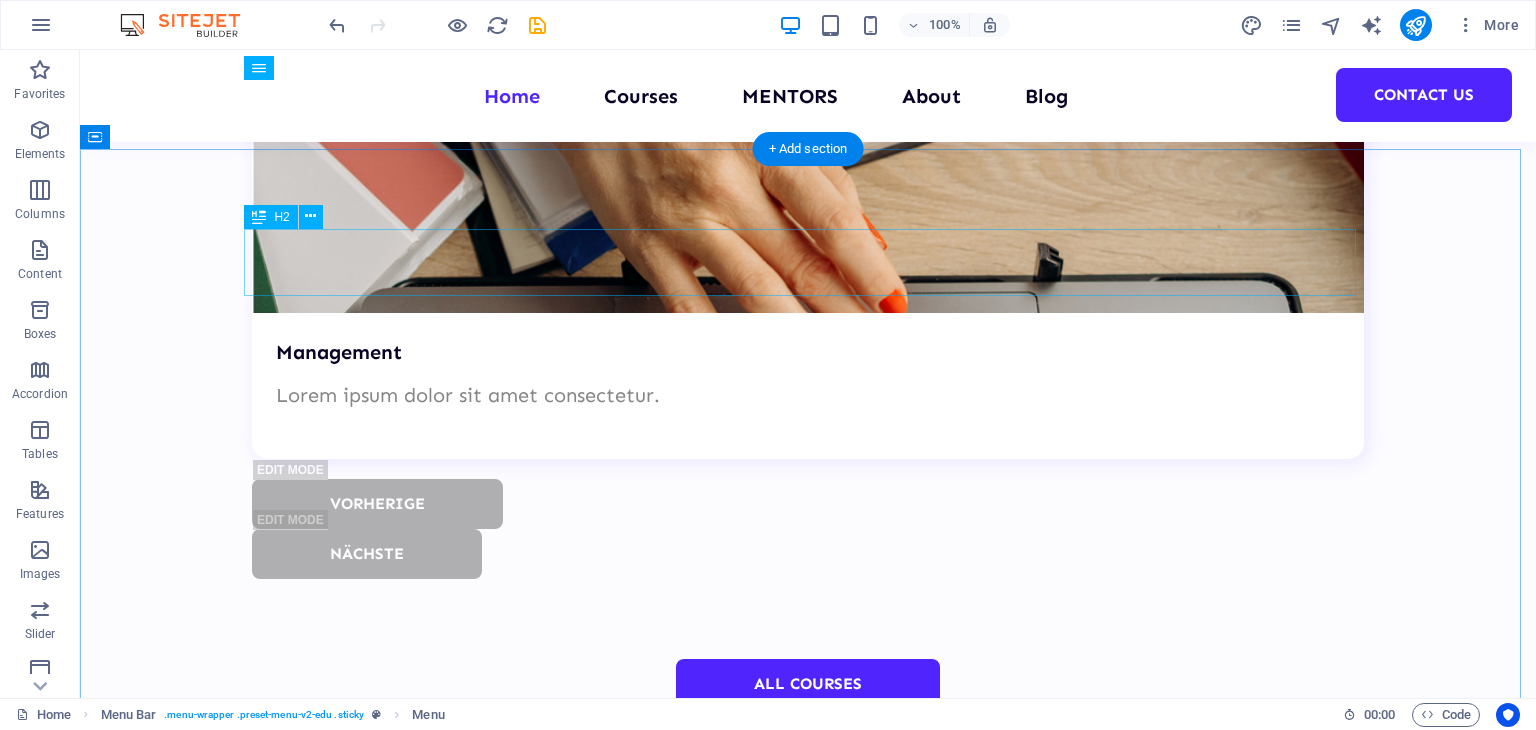 click on "Frequently asked questions" at bounding box center [808, 9068] 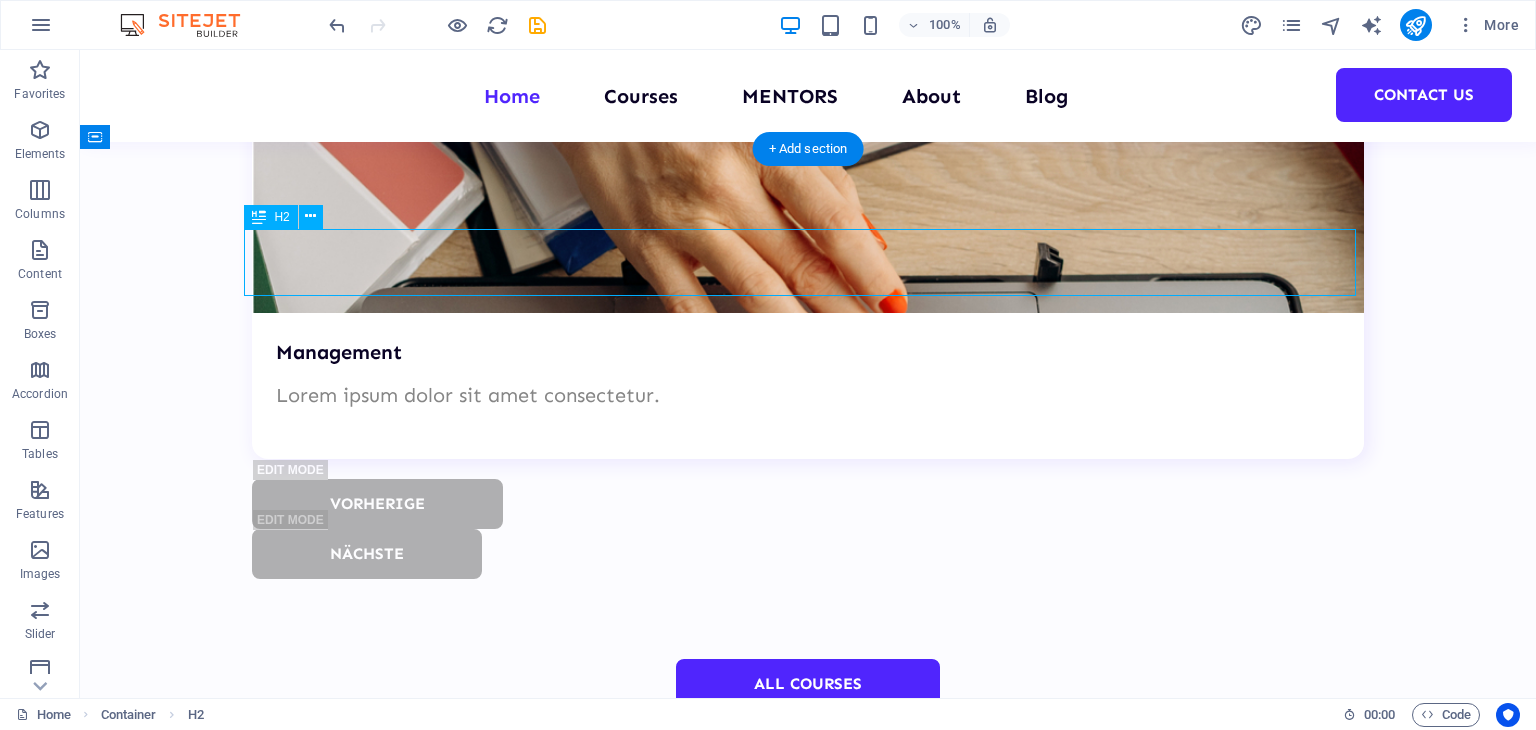 click on "Frequently asked questions" at bounding box center [808, 9068] 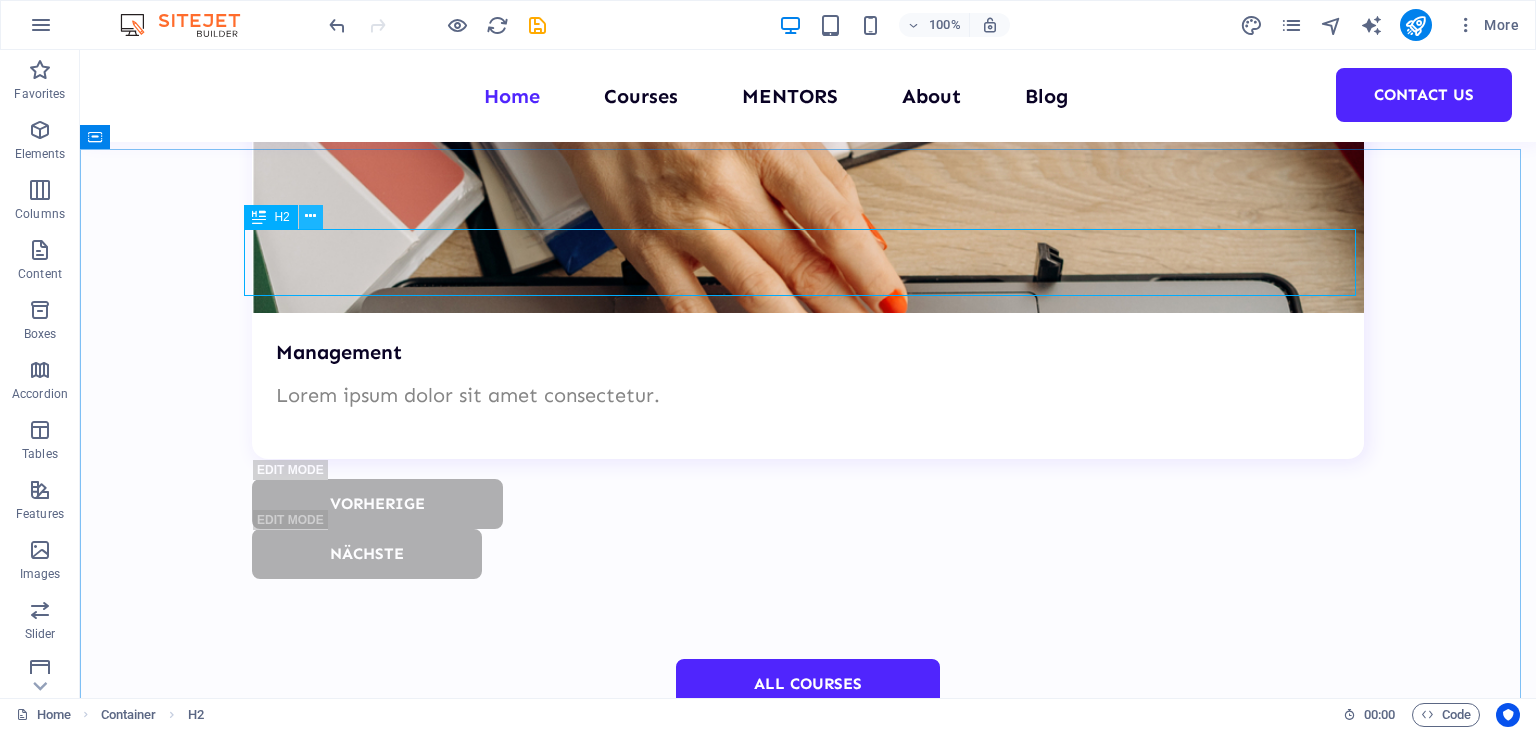 click at bounding box center (311, 217) 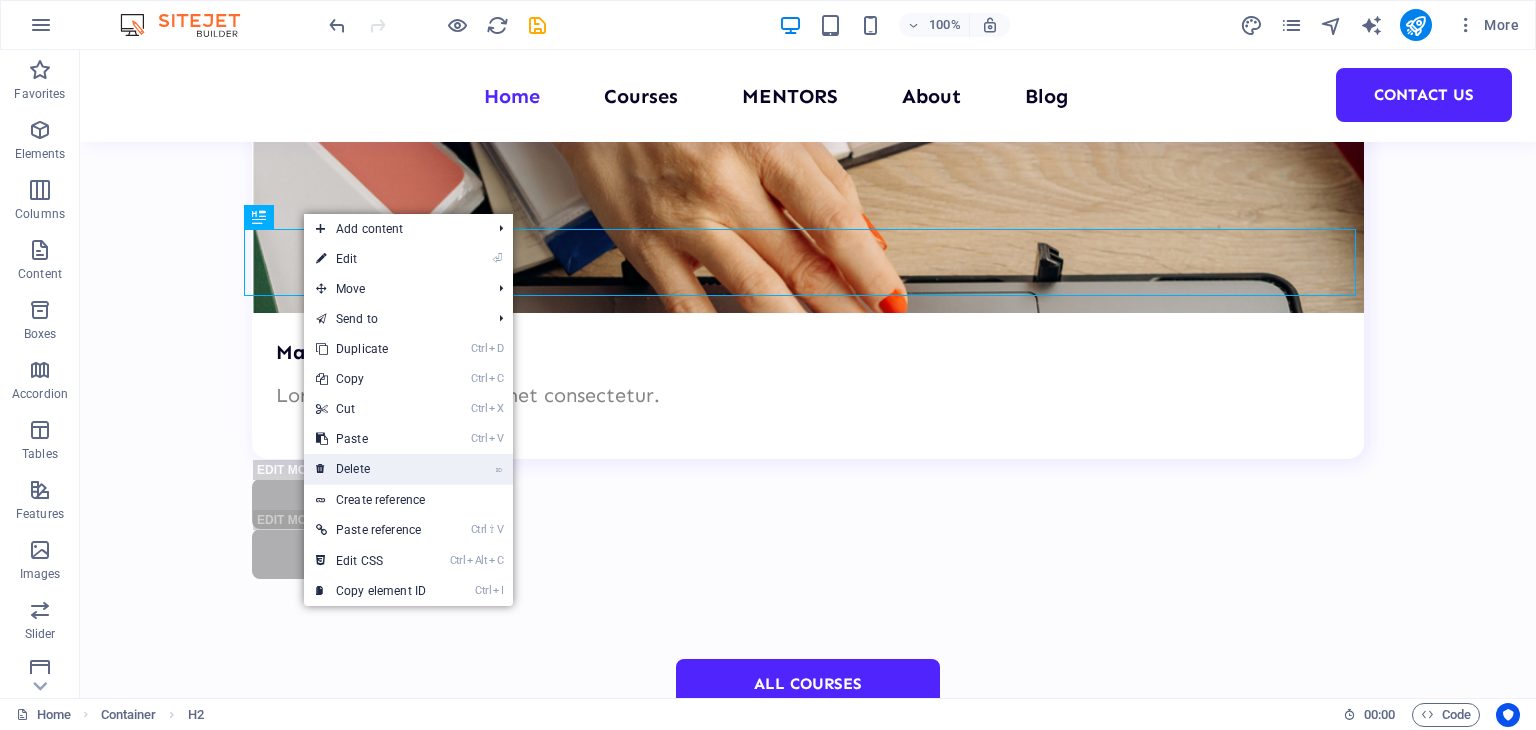 click on "⌦  Delete" at bounding box center (371, 469) 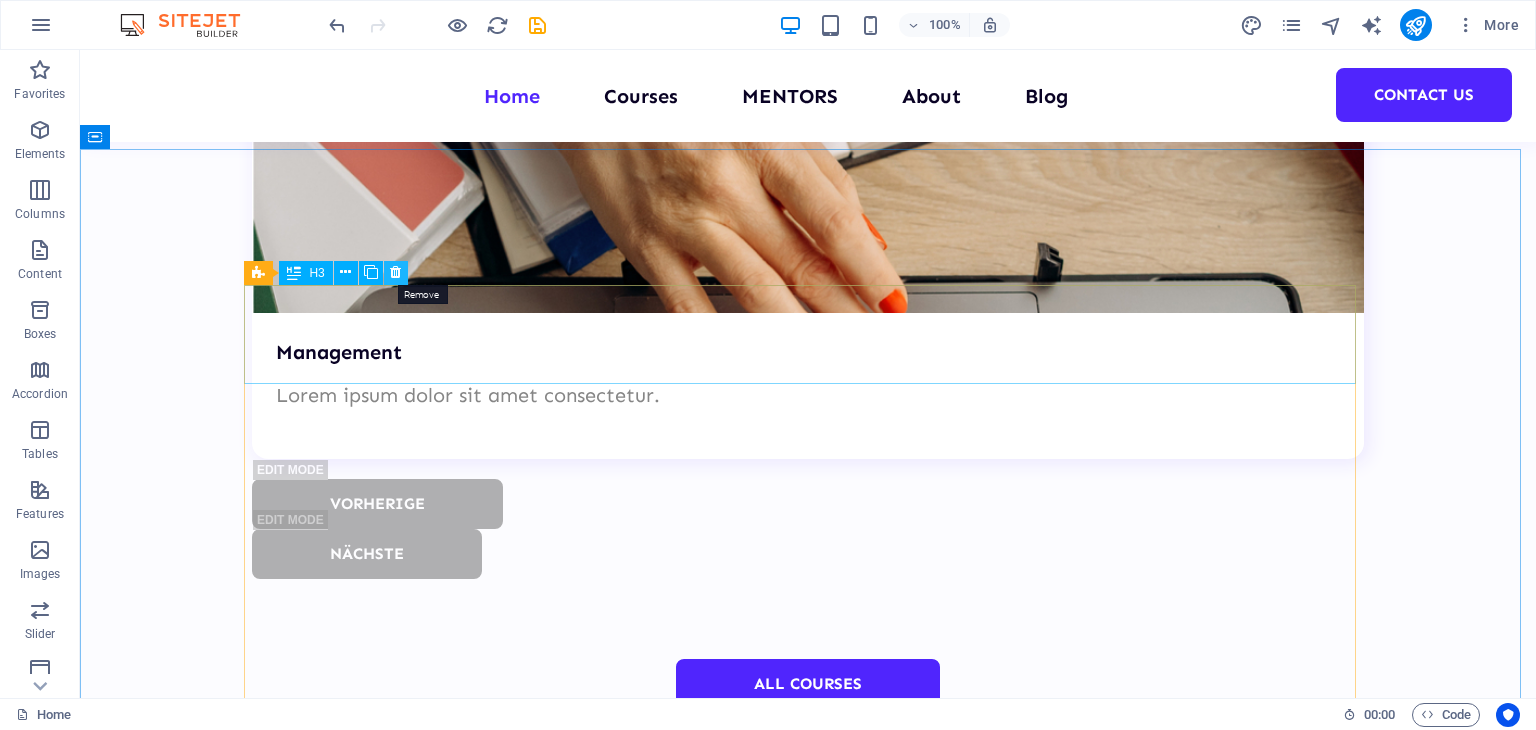click at bounding box center [395, 272] 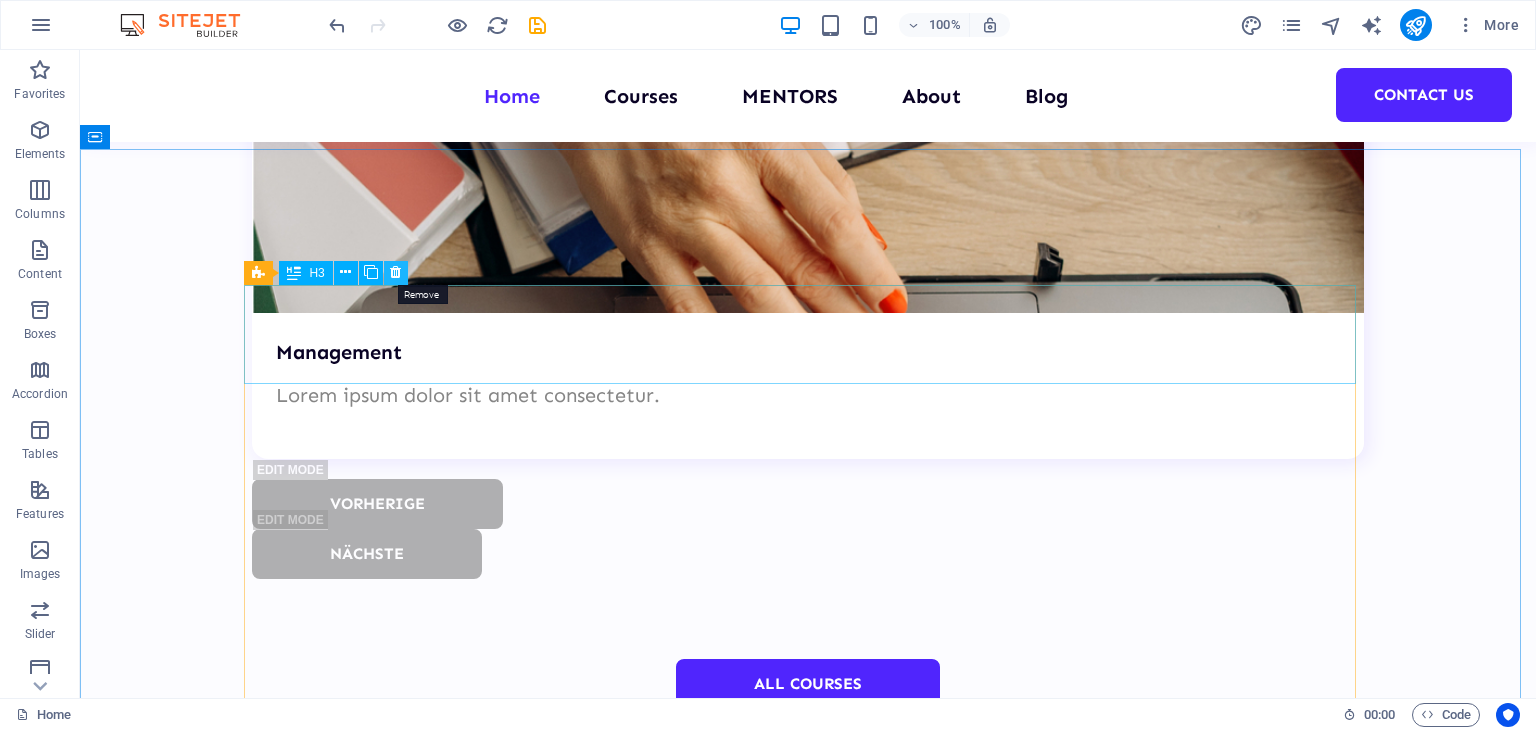 click at bounding box center [395, 272] 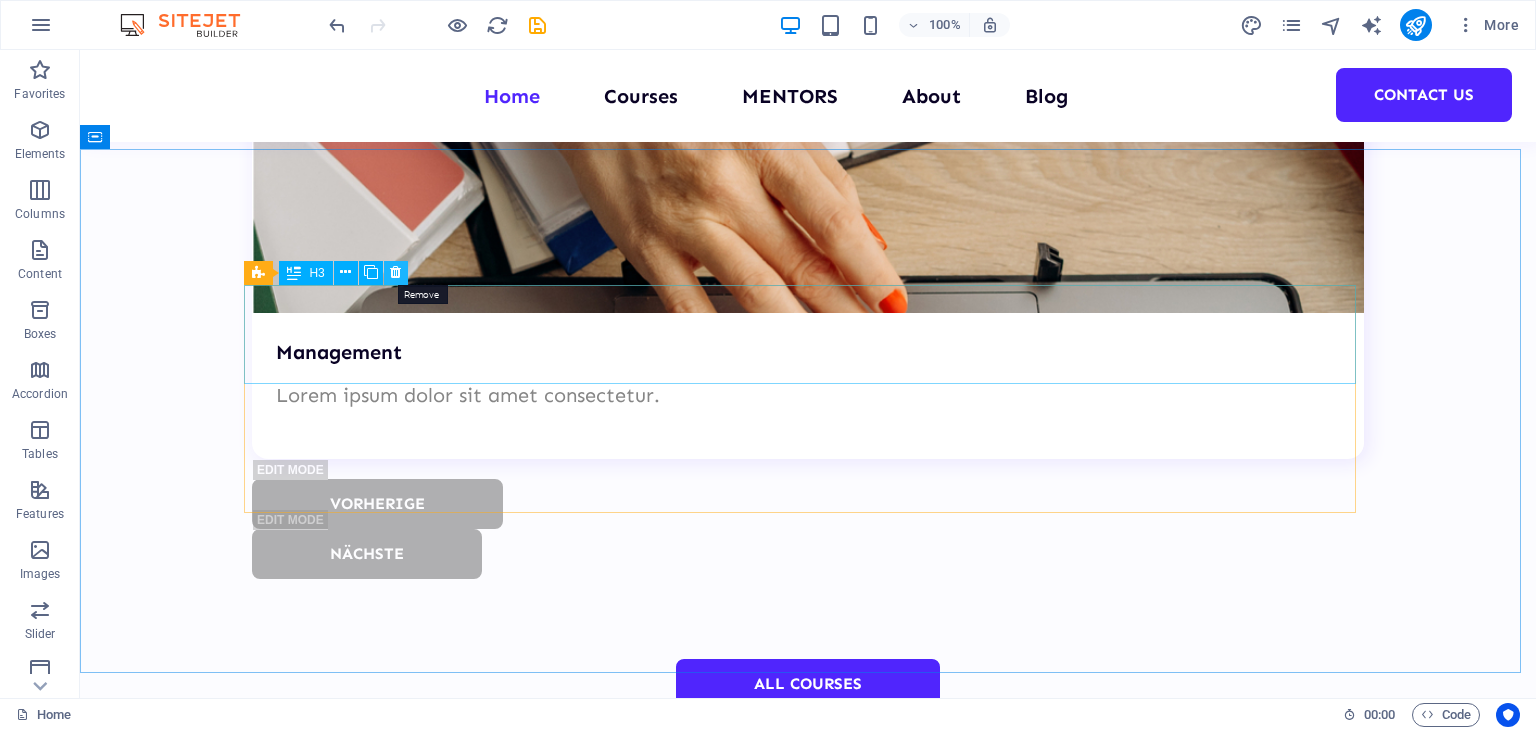click at bounding box center (395, 272) 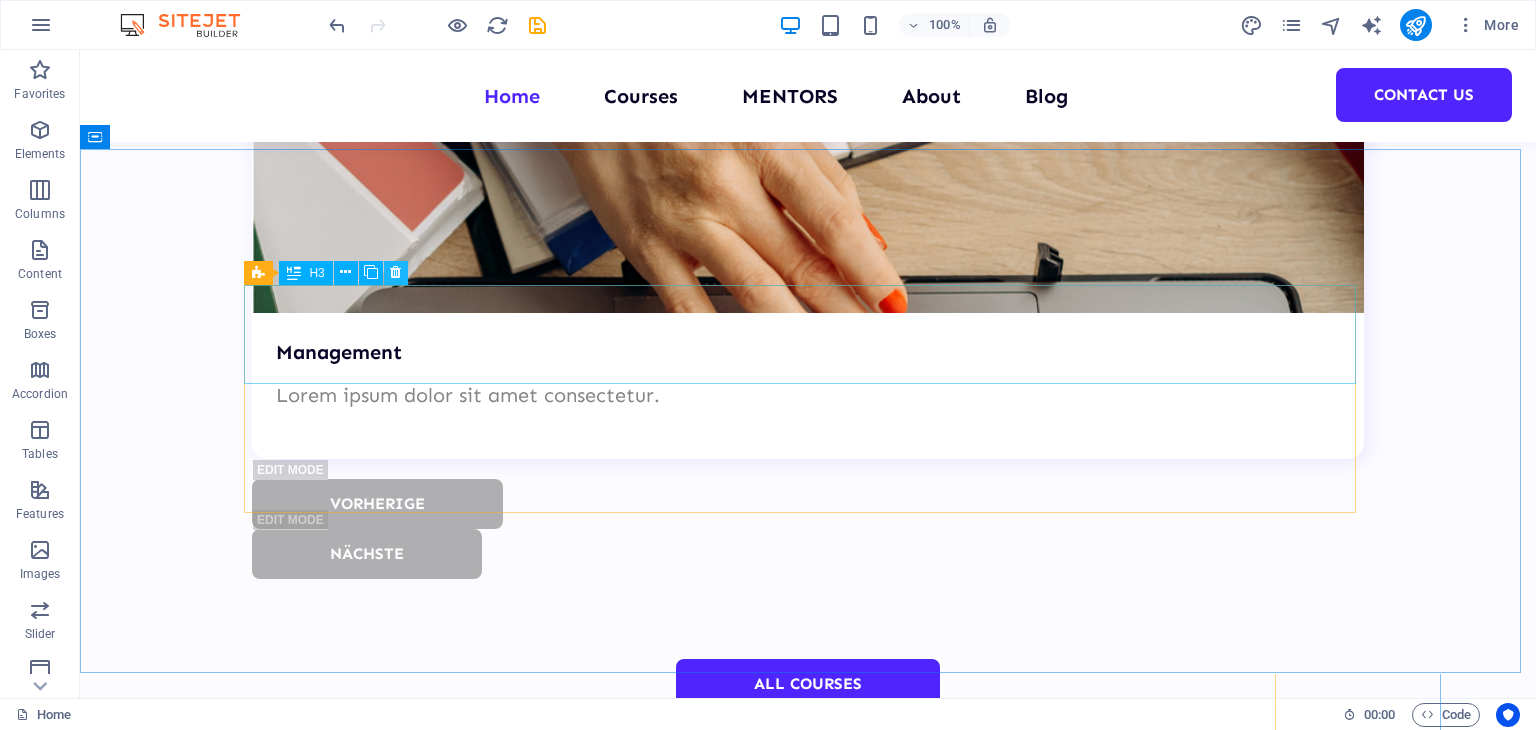 click at bounding box center (395, 272) 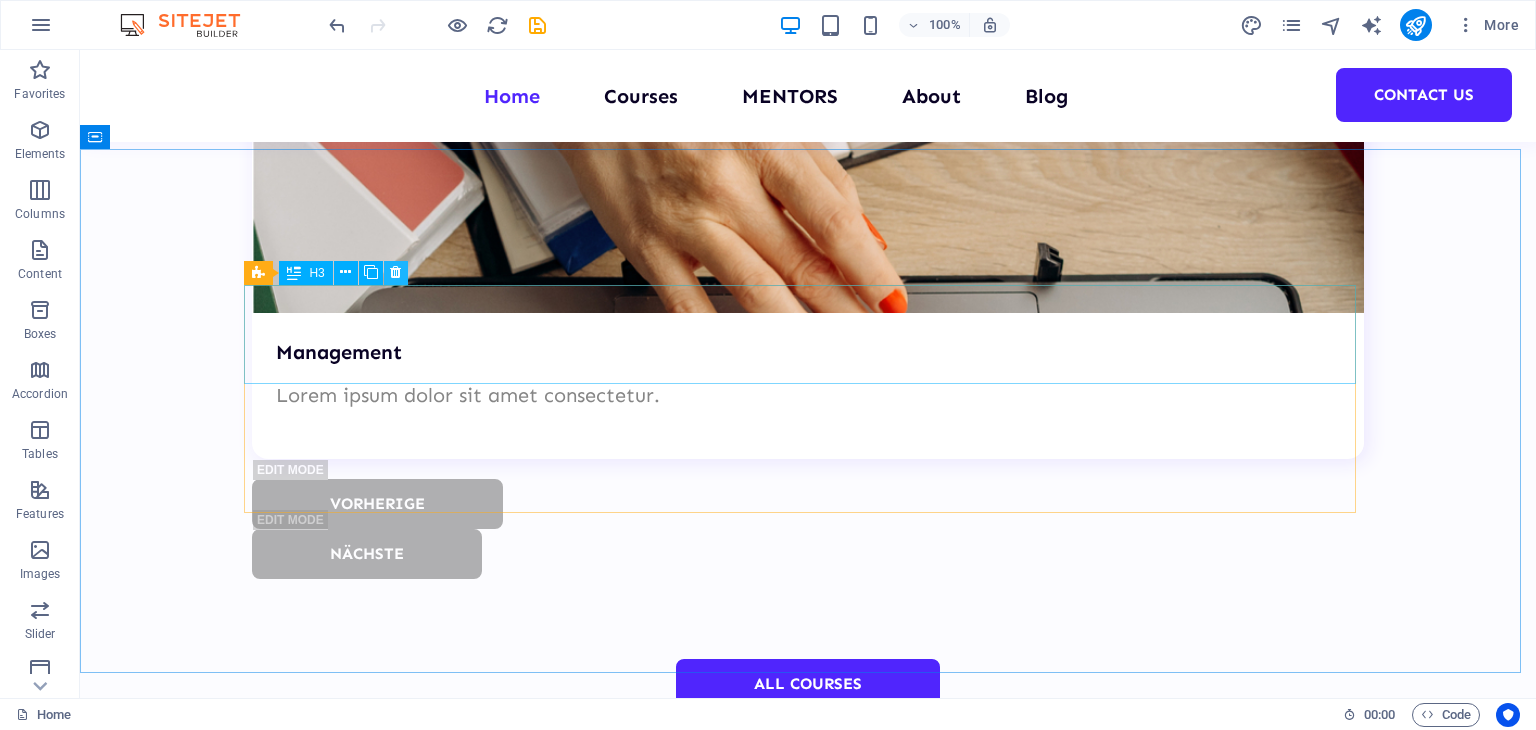click at bounding box center [395, 272] 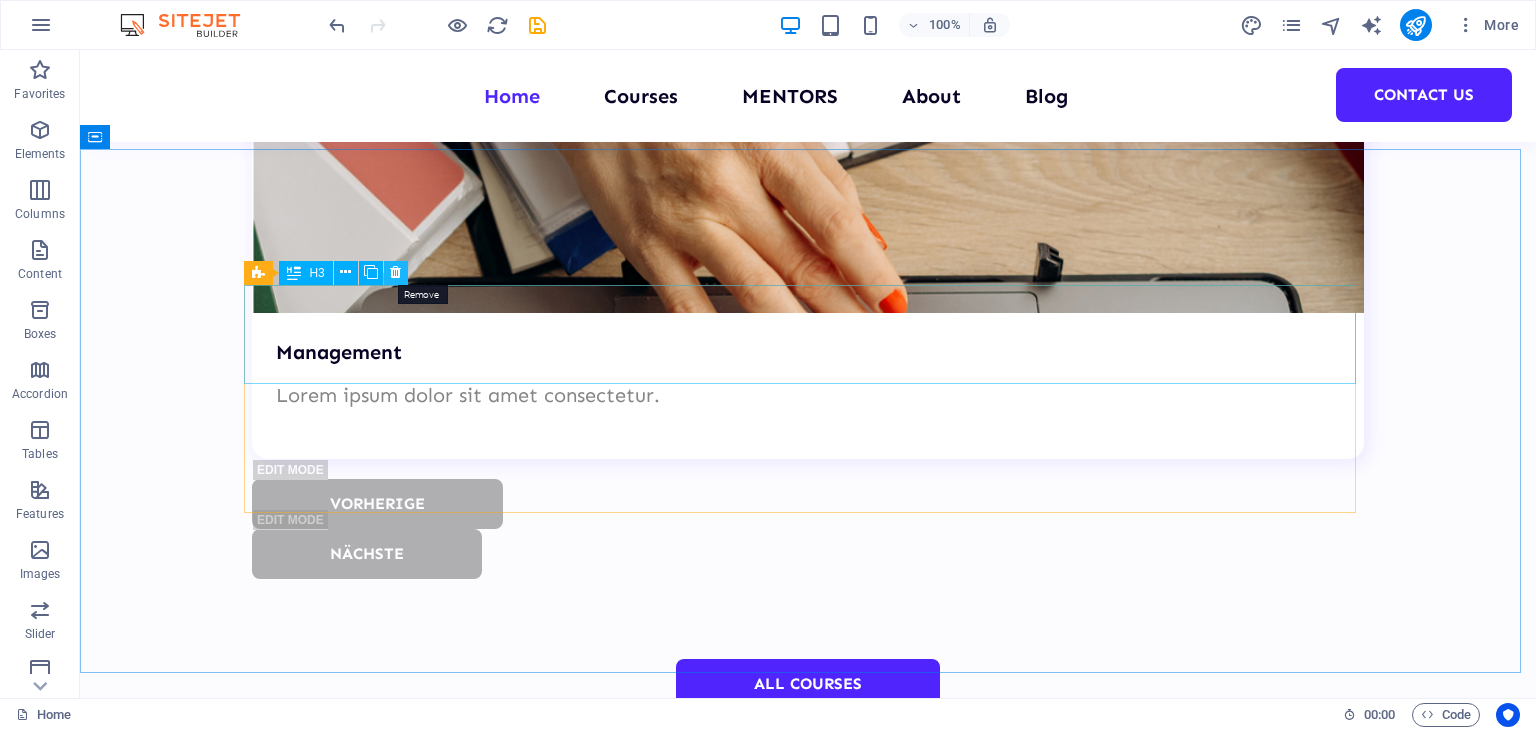 click at bounding box center (395, 272) 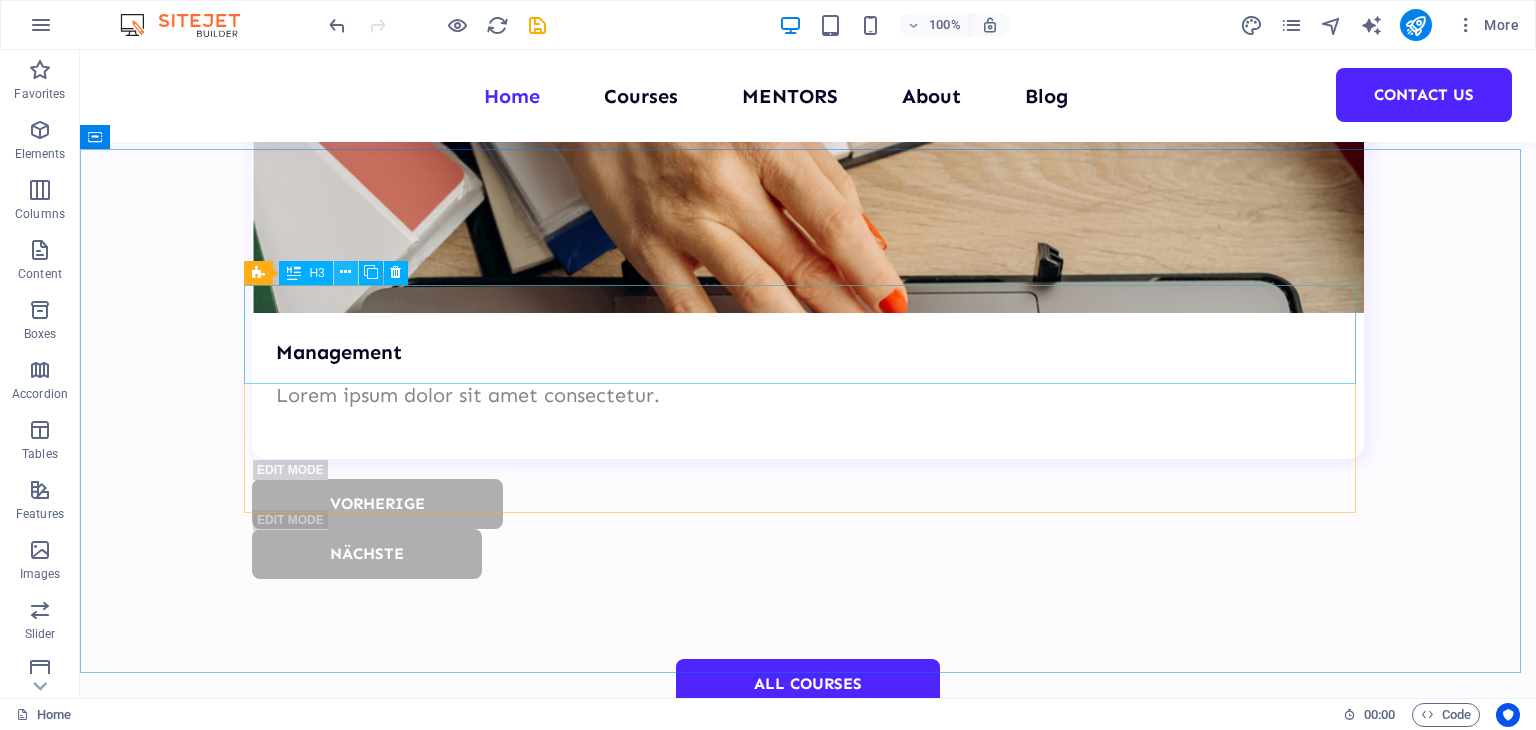 click at bounding box center (345, 272) 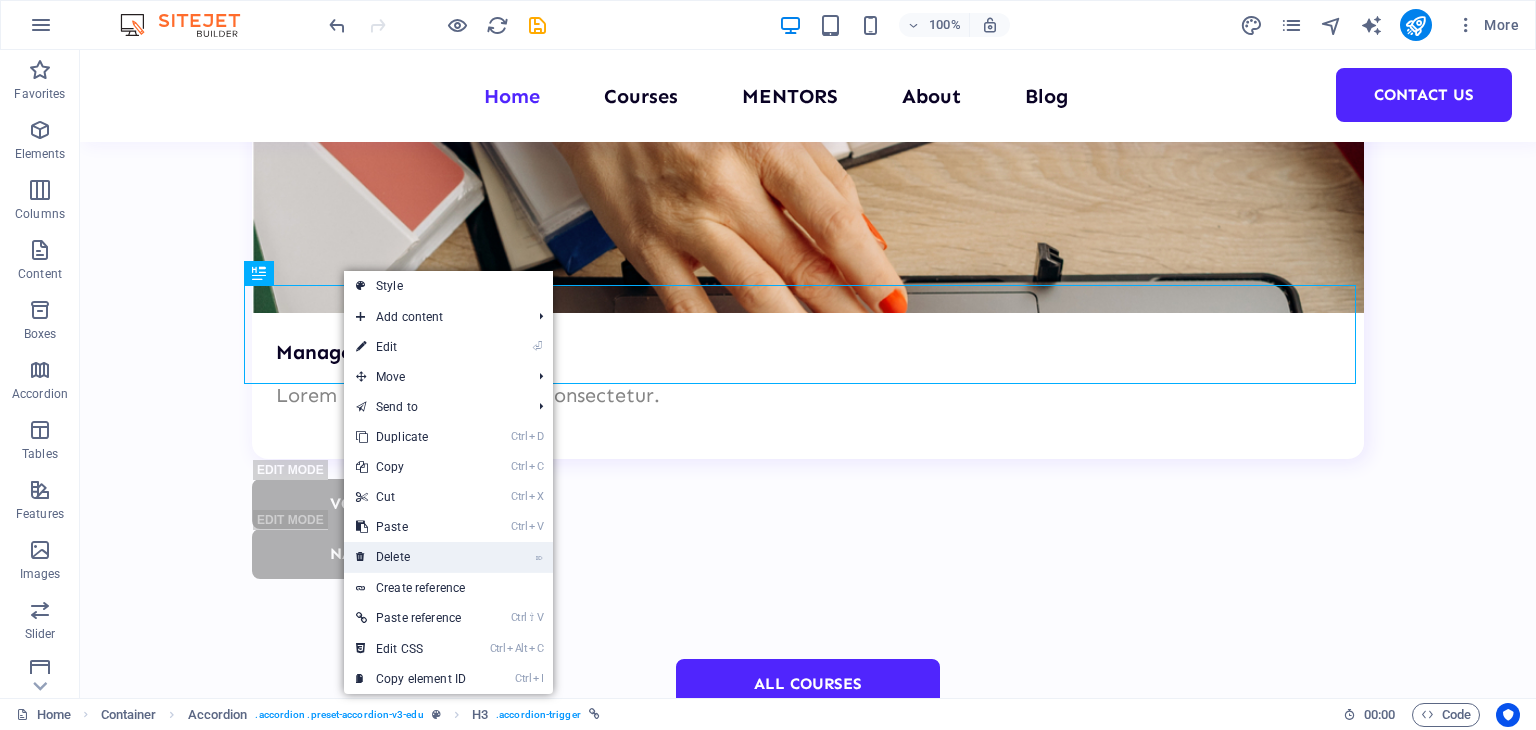 click on "⌦  Delete" at bounding box center (411, 557) 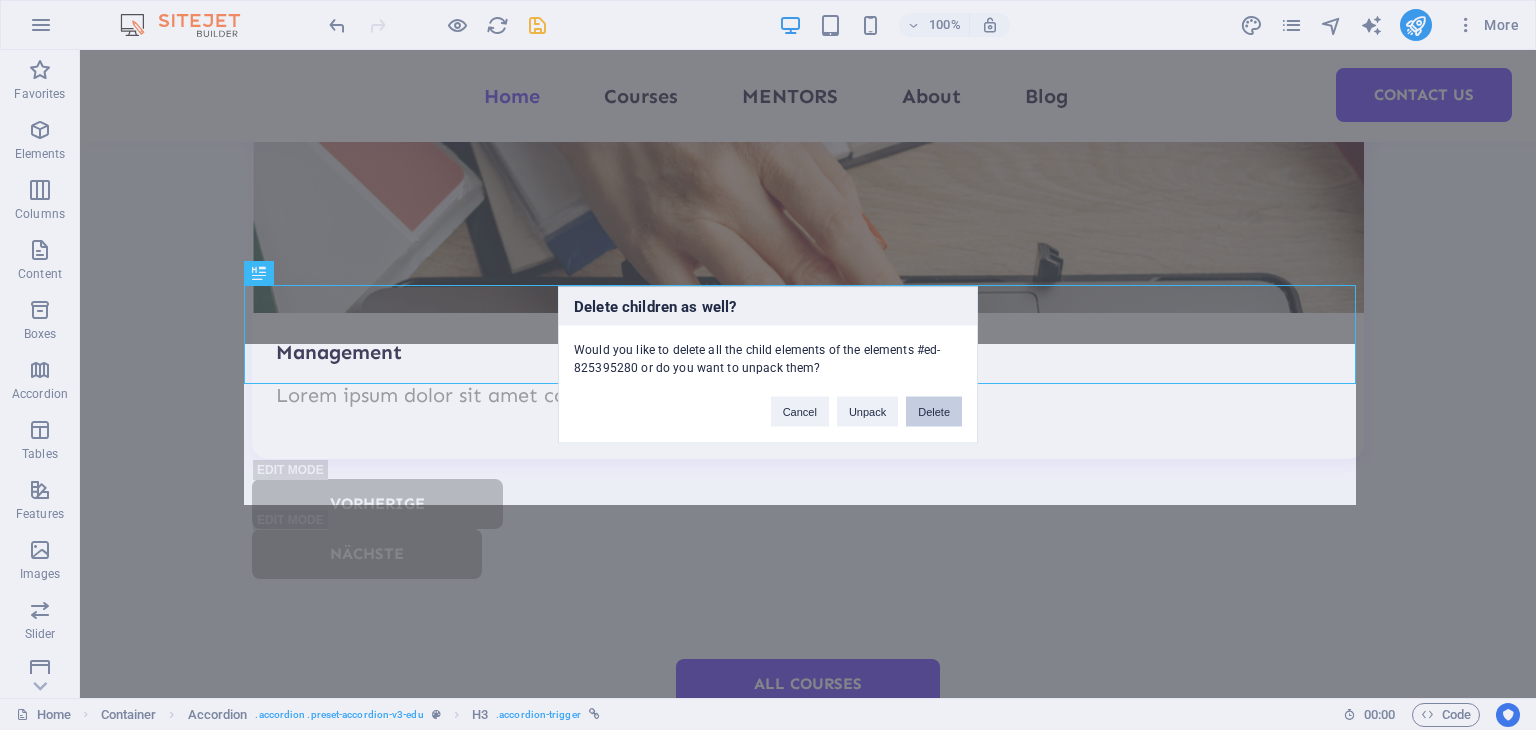 click on "Delete" at bounding box center [934, 412] 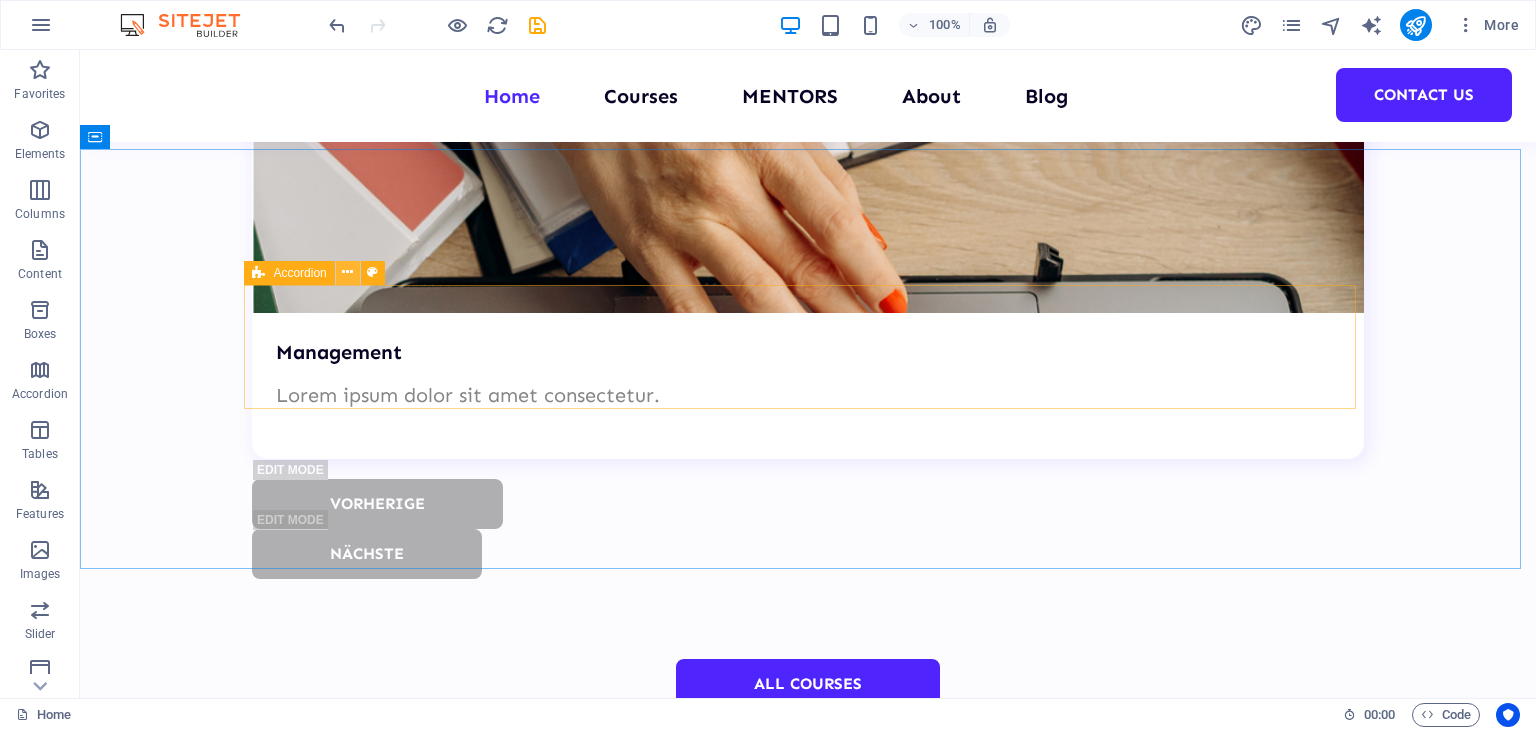 click at bounding box center [347, 272] 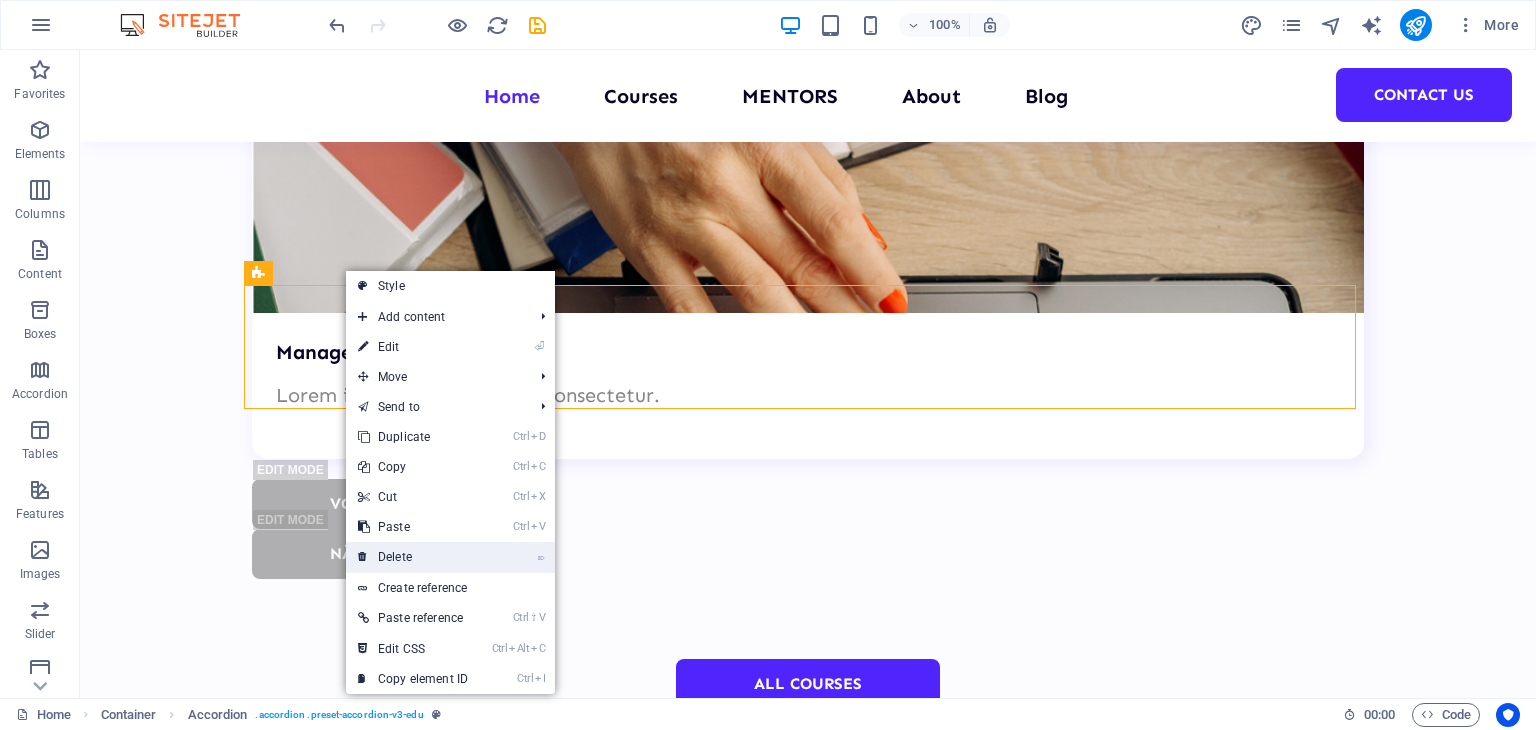 click on "⌦  Delete" at bounding box center [413, 557] 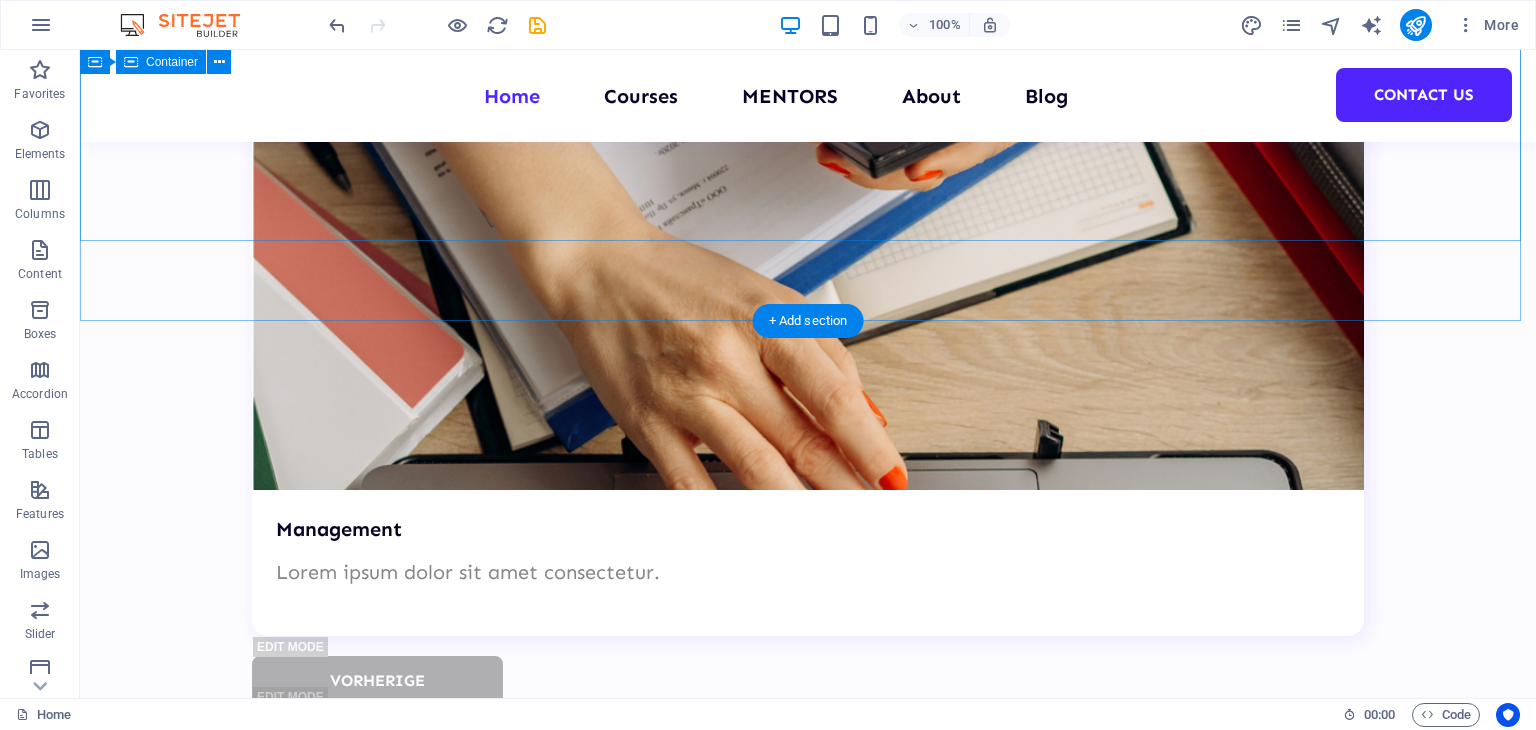 scroll, scrollTop: 7352, scrollLeft: 0, axis: vertical 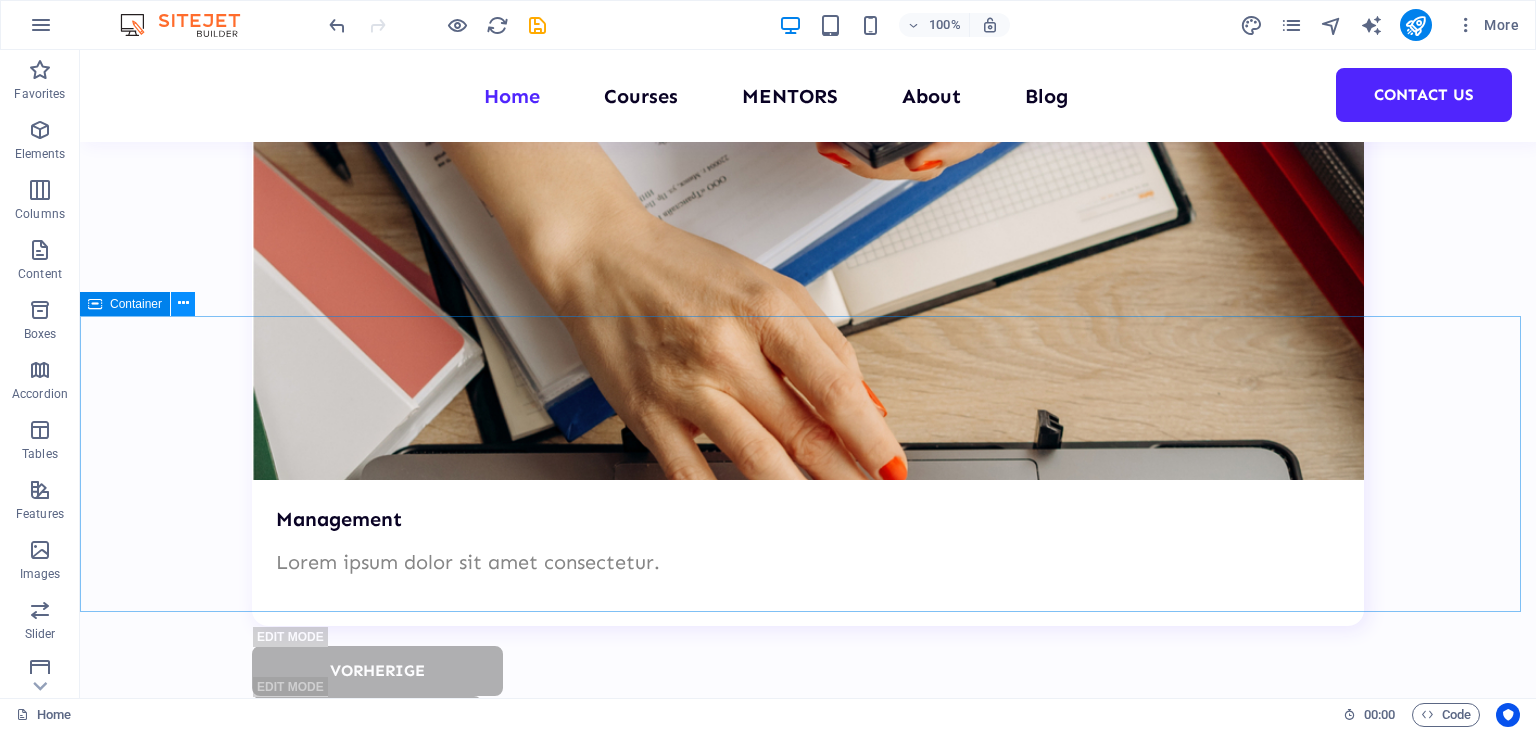 click at bounding box center [183, 303] 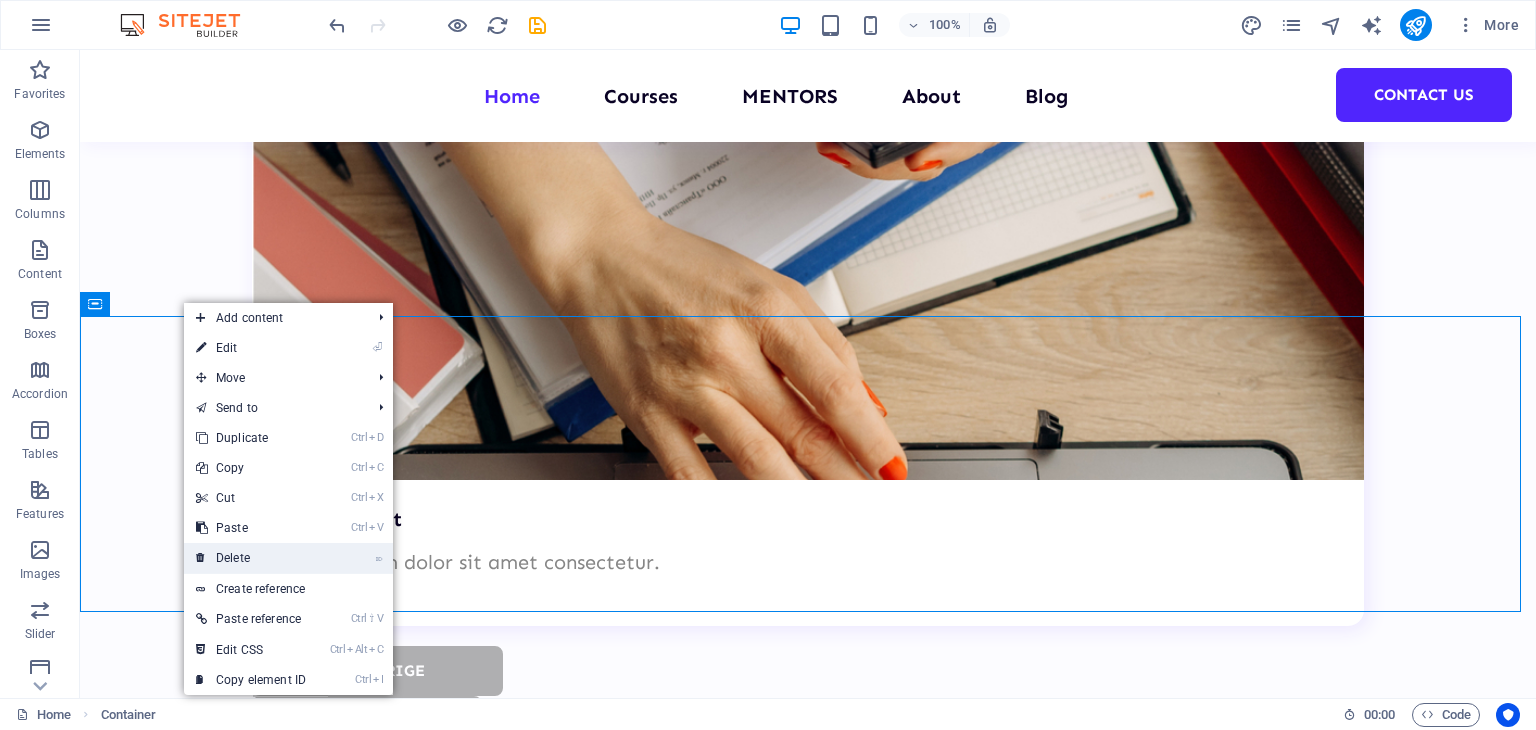 click on "⌦  Delete" at bounding box center [251, 558] 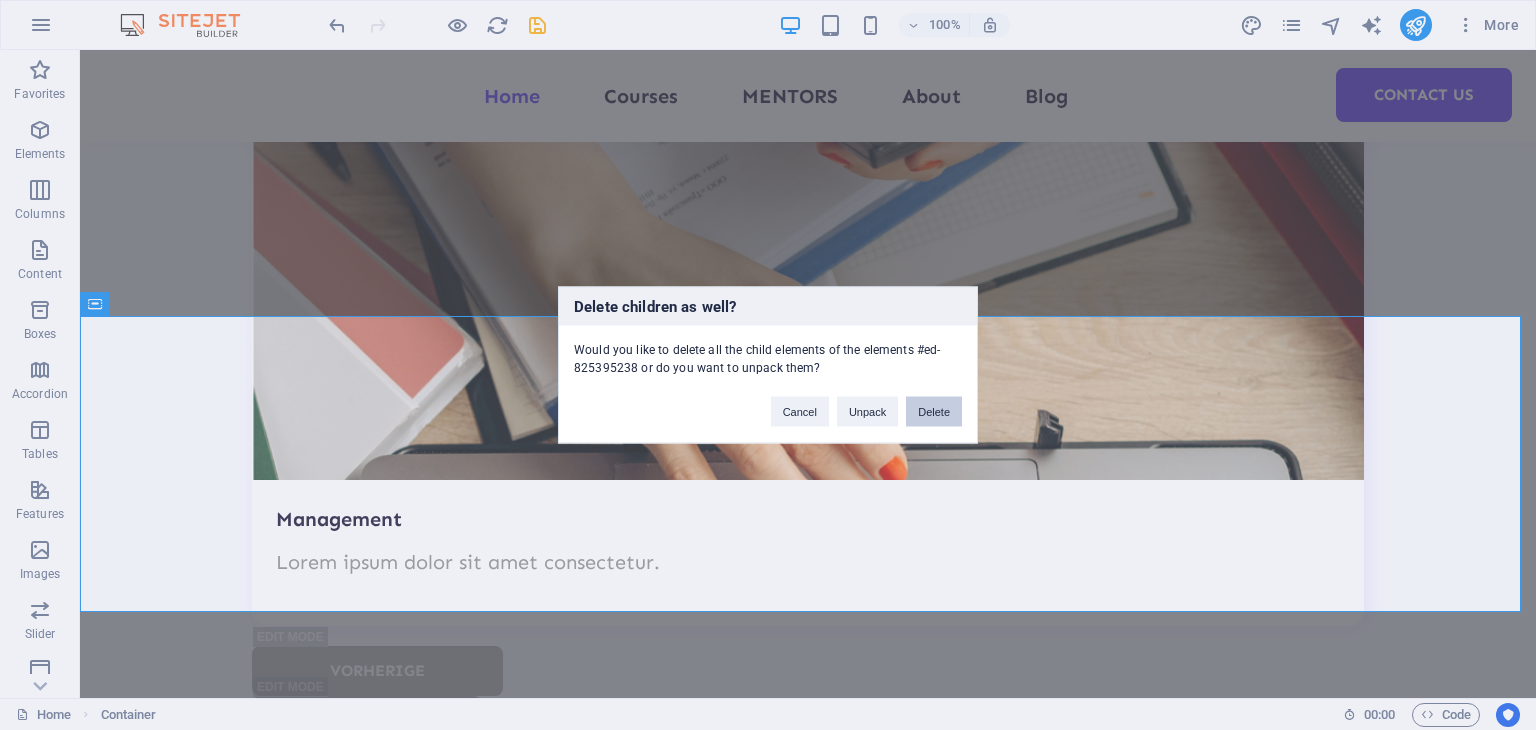 click on "Delete" at bounding box center (934, 412) 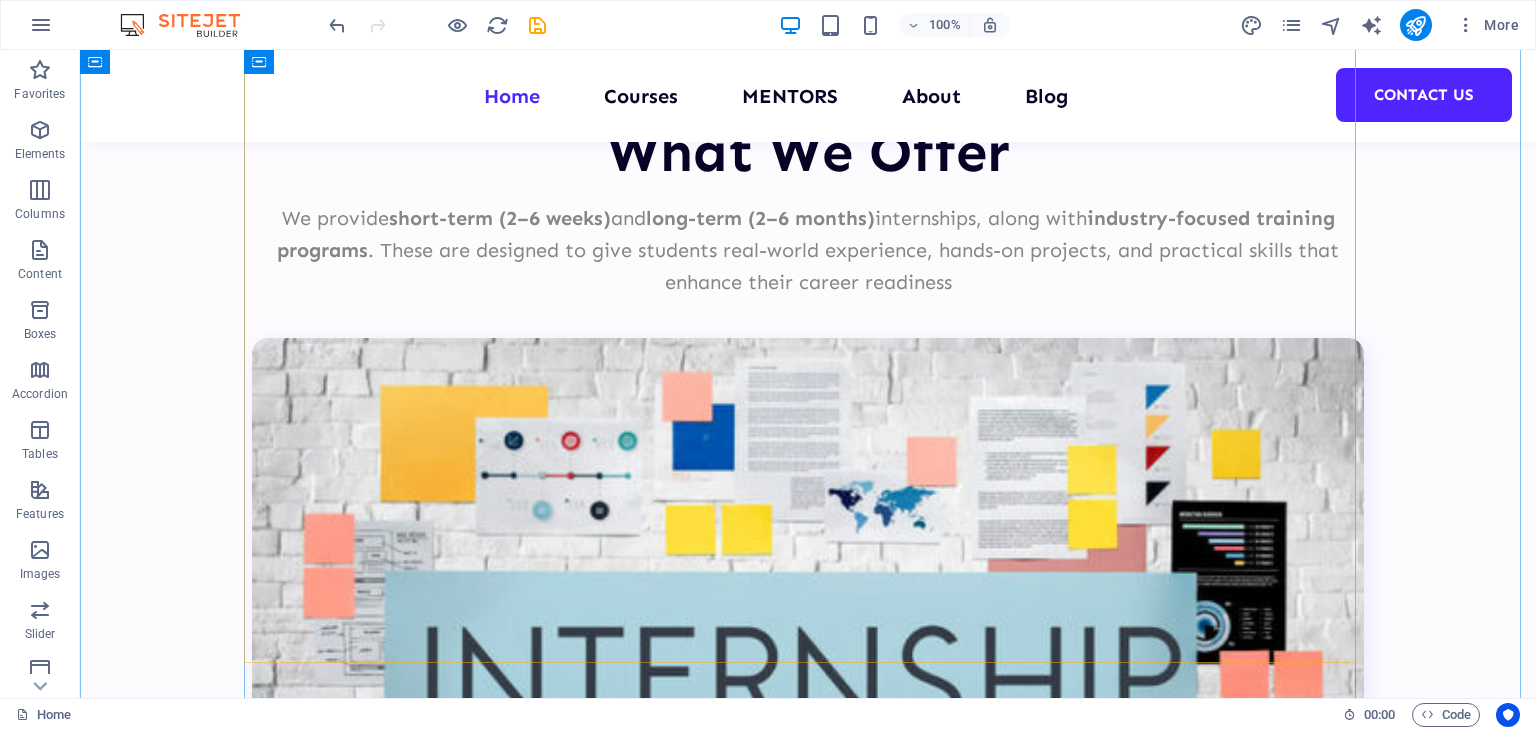 scroll, scrollTop: 5331, scrollLeft: 0, axis: vertical 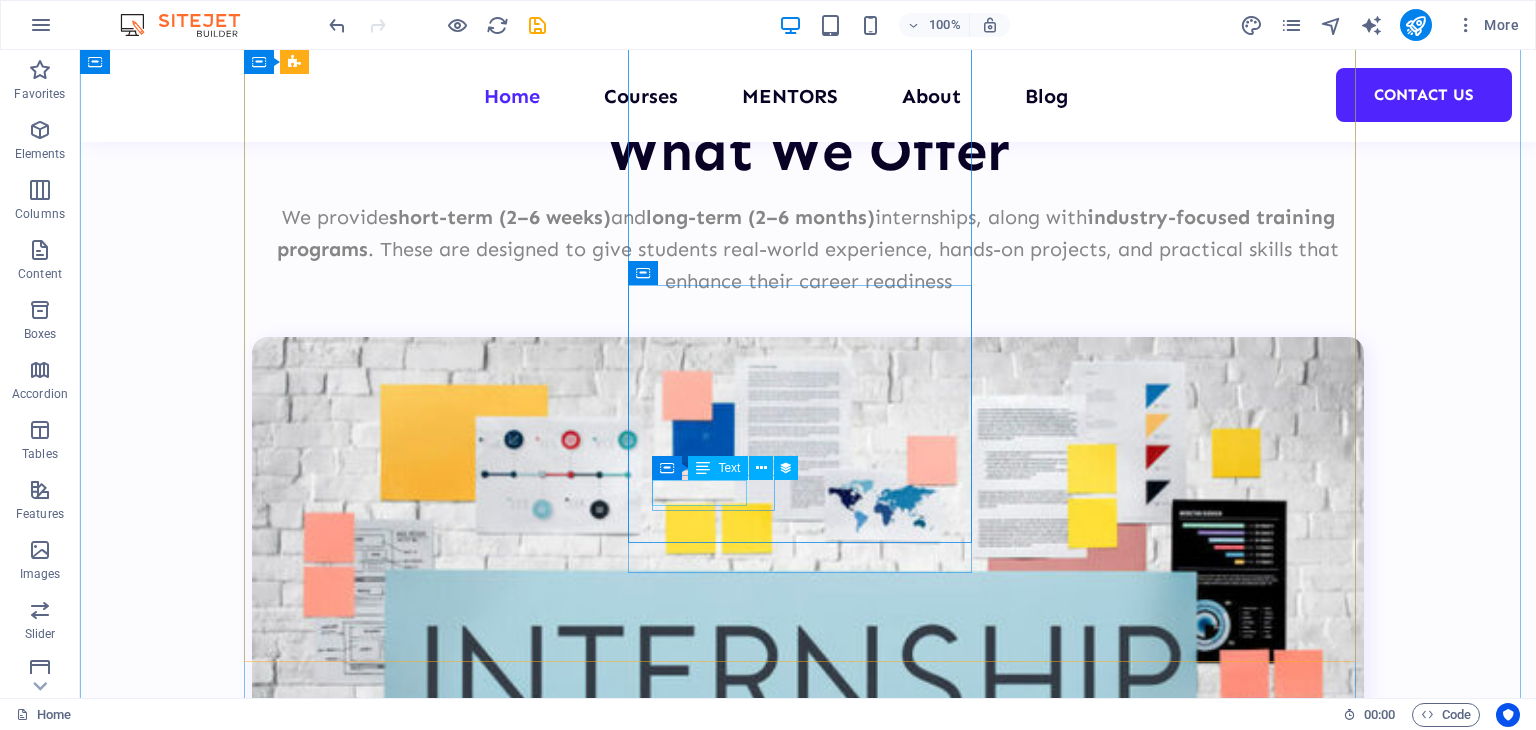 click on "READ MORE" at bounding box center [808, 8170] 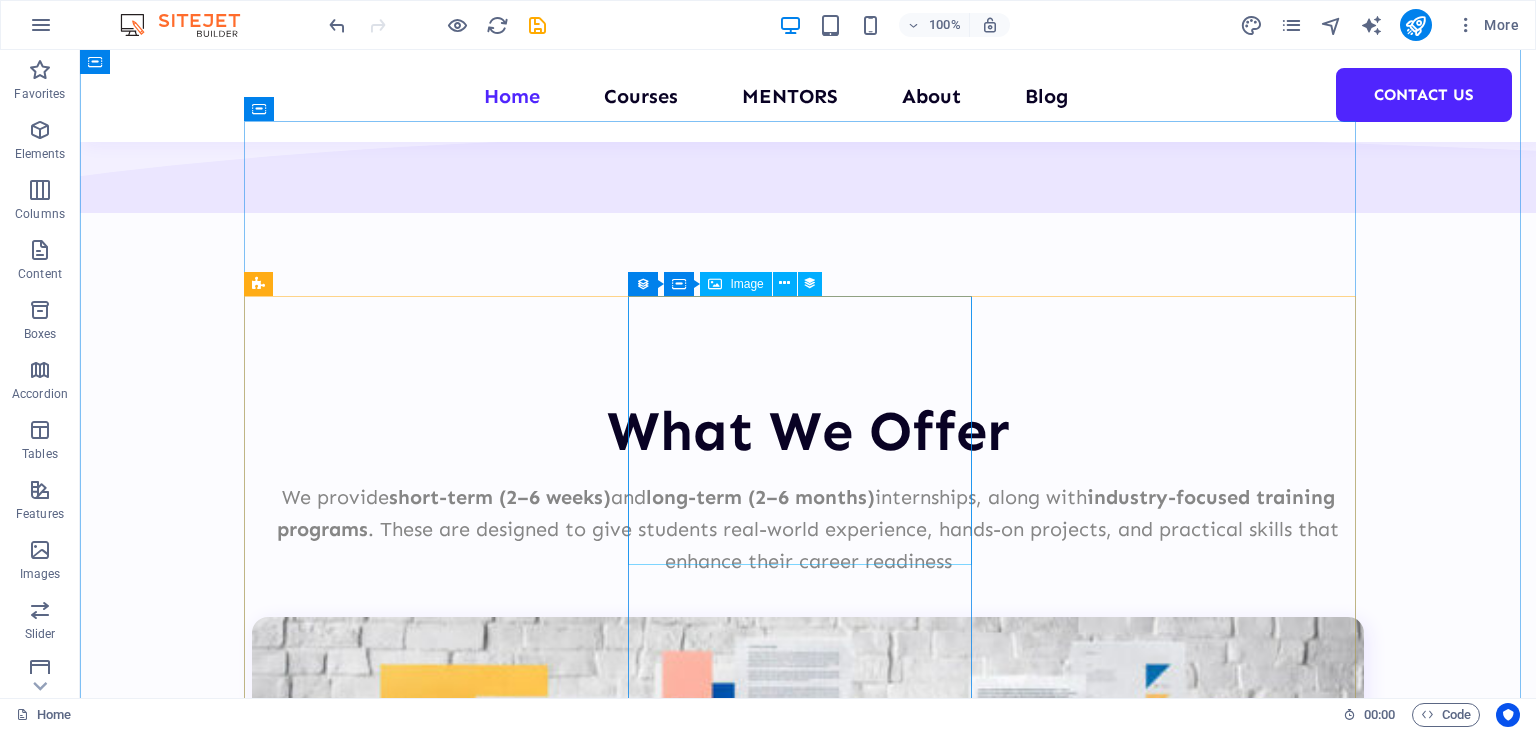 scroll, scrollTop: 5050, scrollLeft: 0, axis: vertical 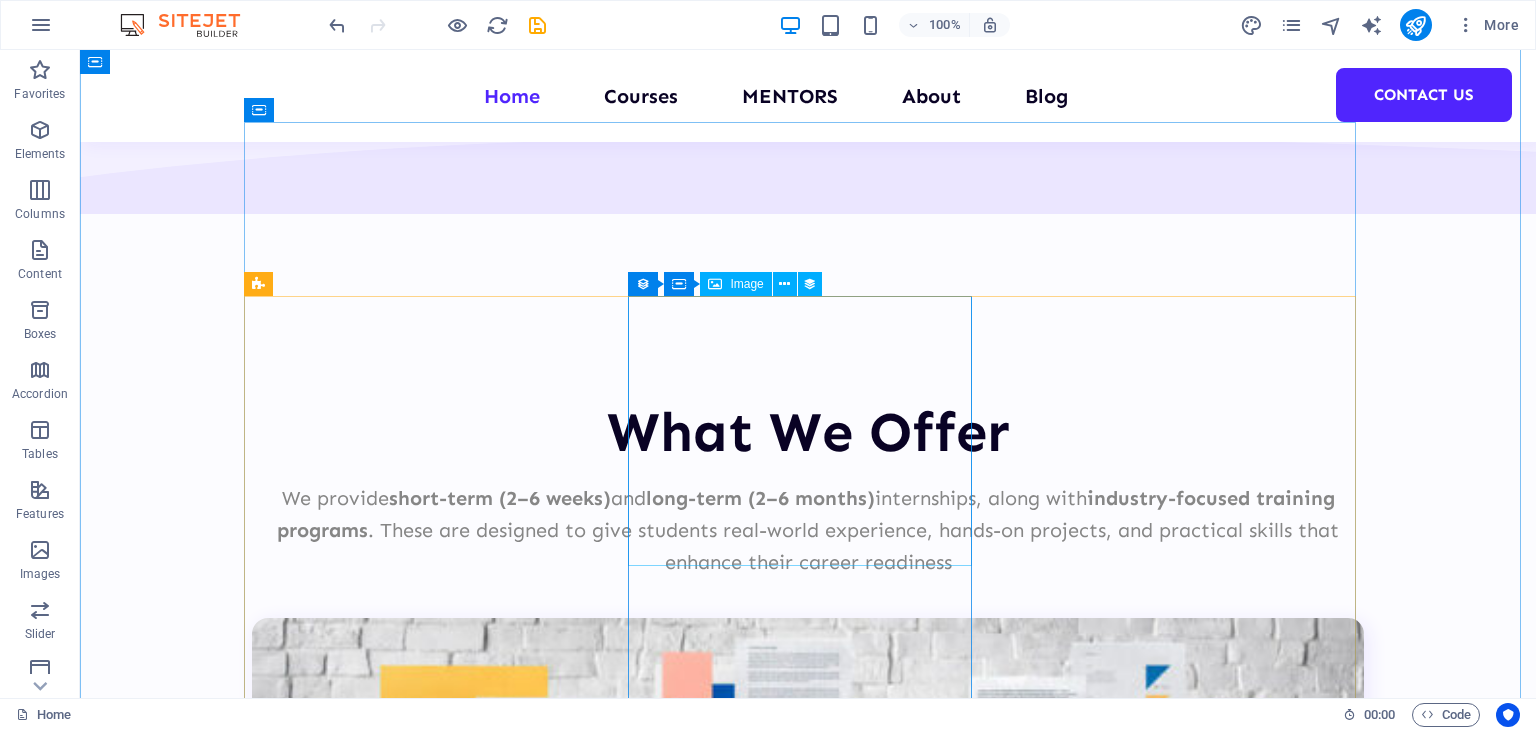 click at bounding box center (808, 7876) 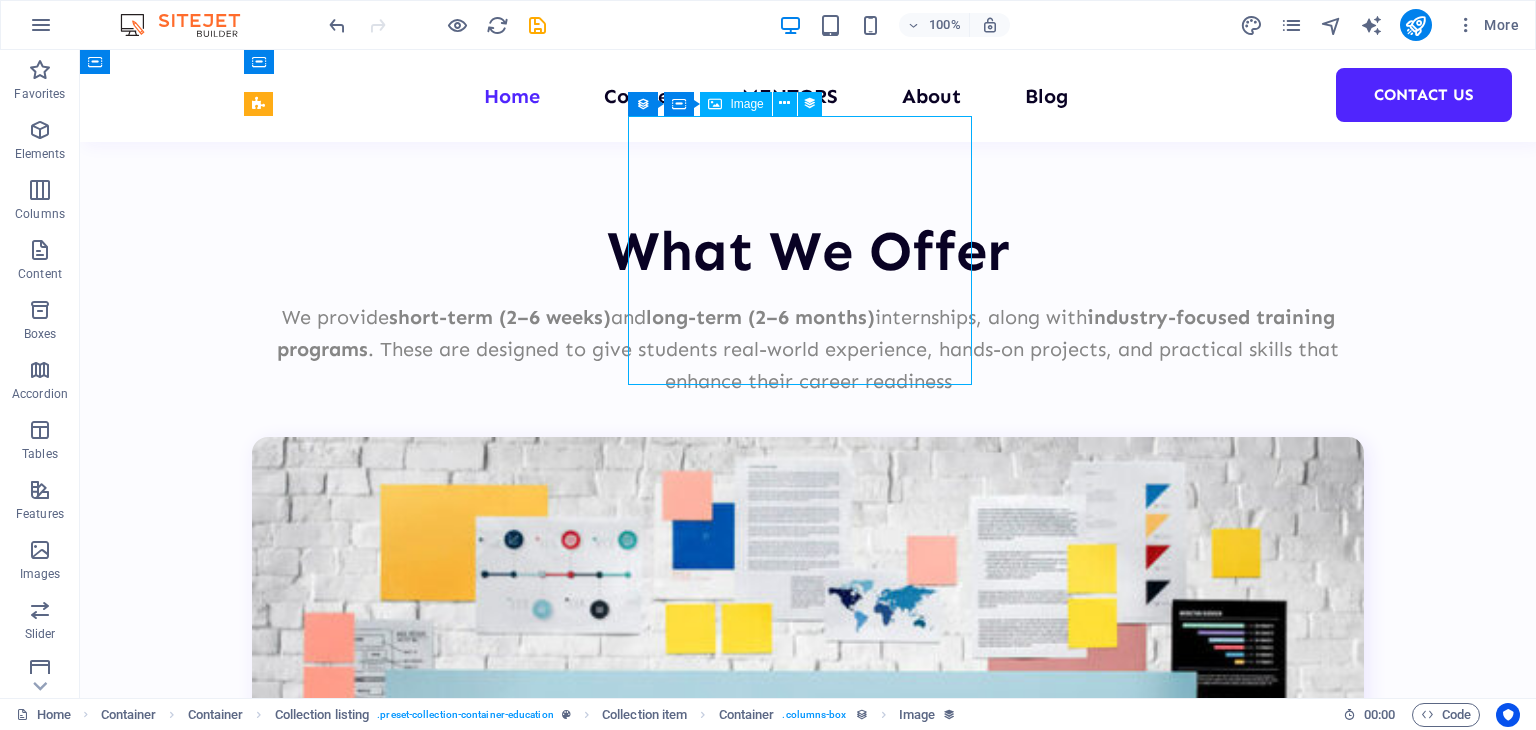 scroll, scrollTop: 5230, scrollLeft: 0, axis: vertical 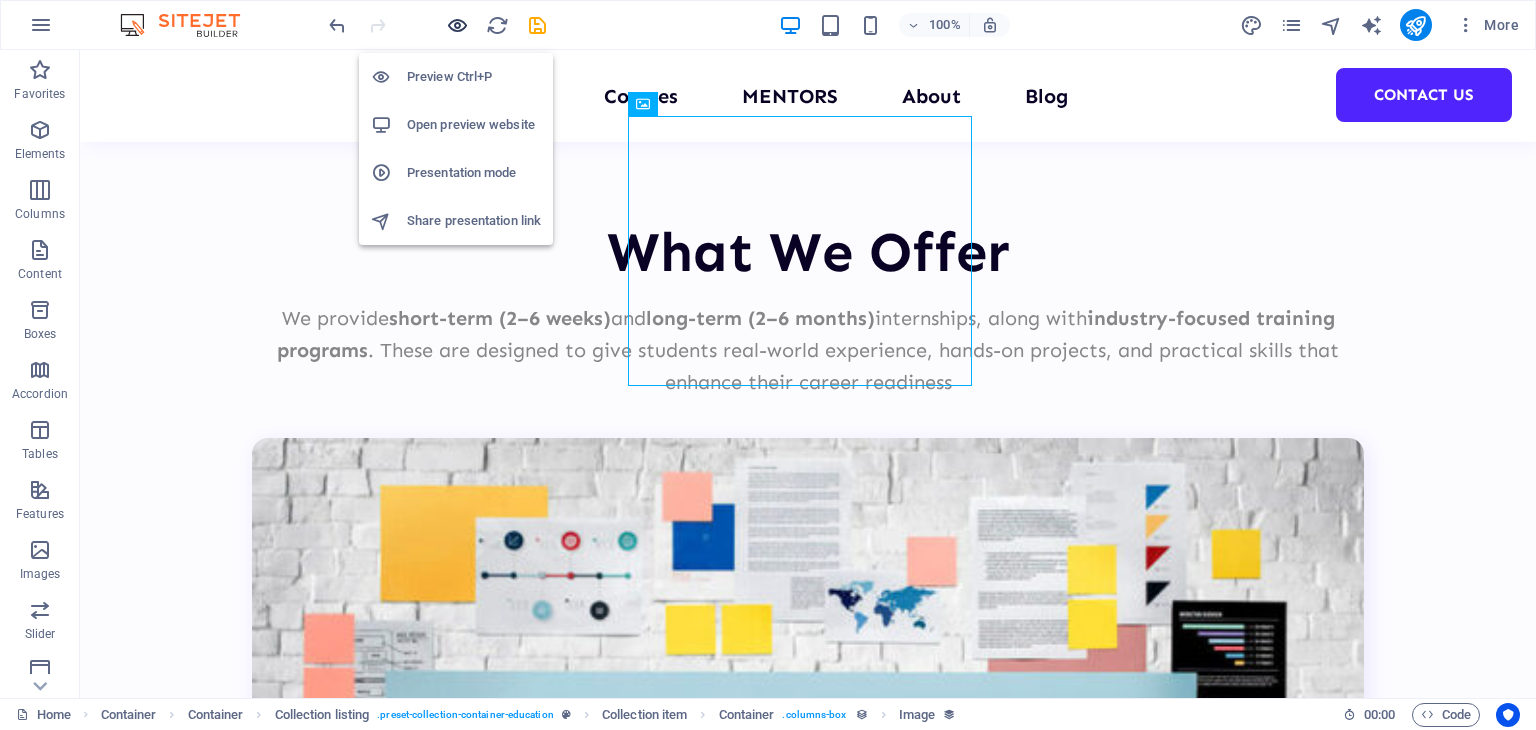 click at bounding box center [457, 25] 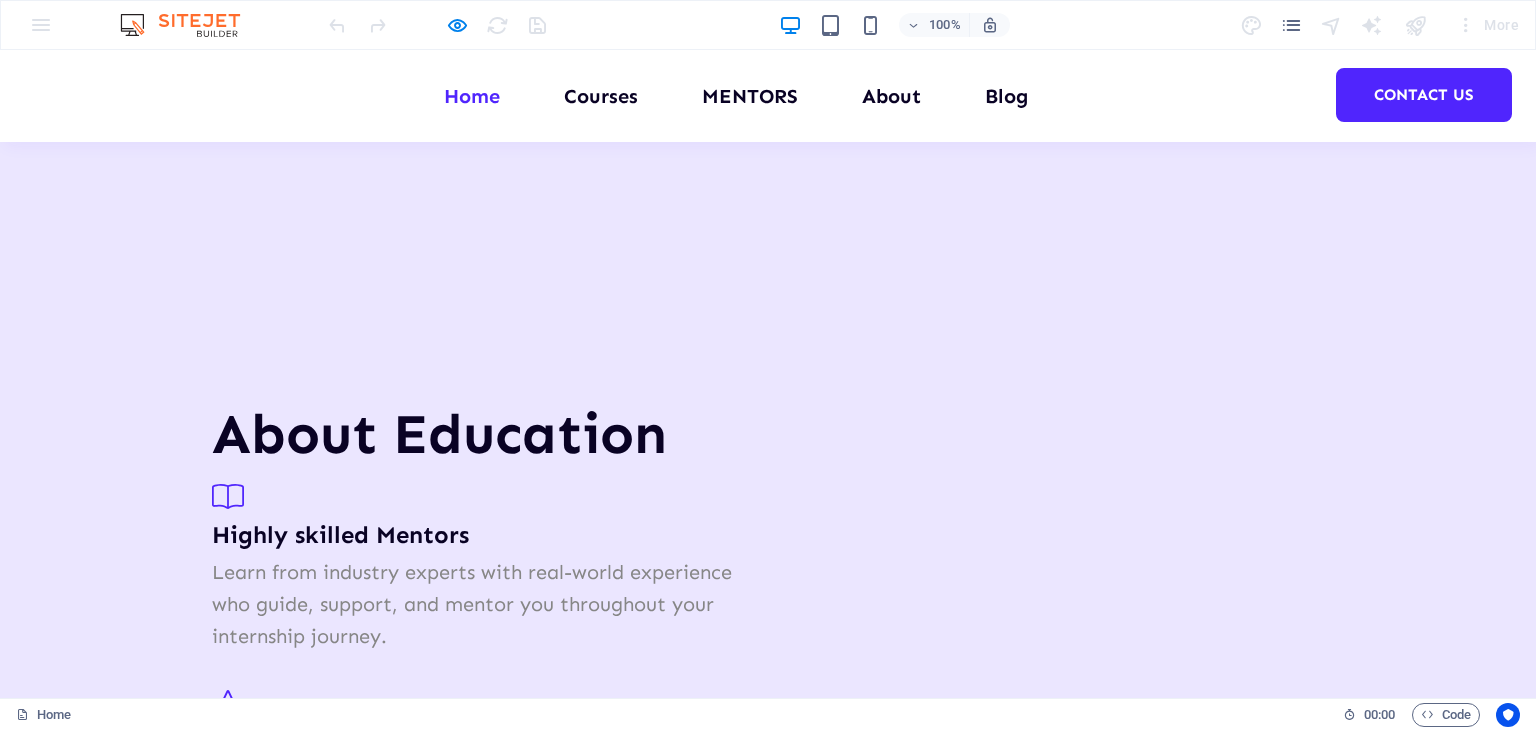scroll, scrollTop: 3884, scrollLeft: 0, axis: vertical 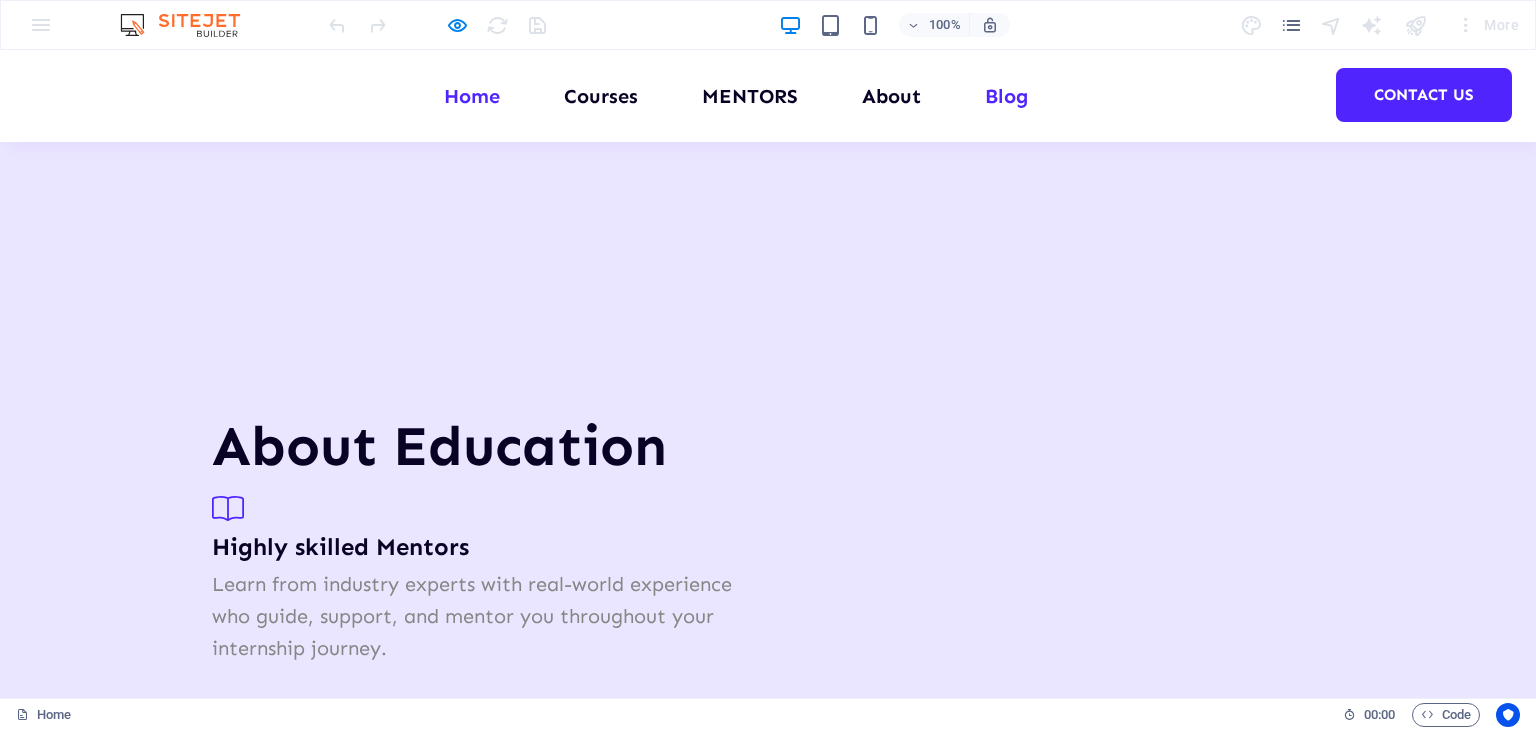 click on "Blog" at bounding box center (1006, 96) 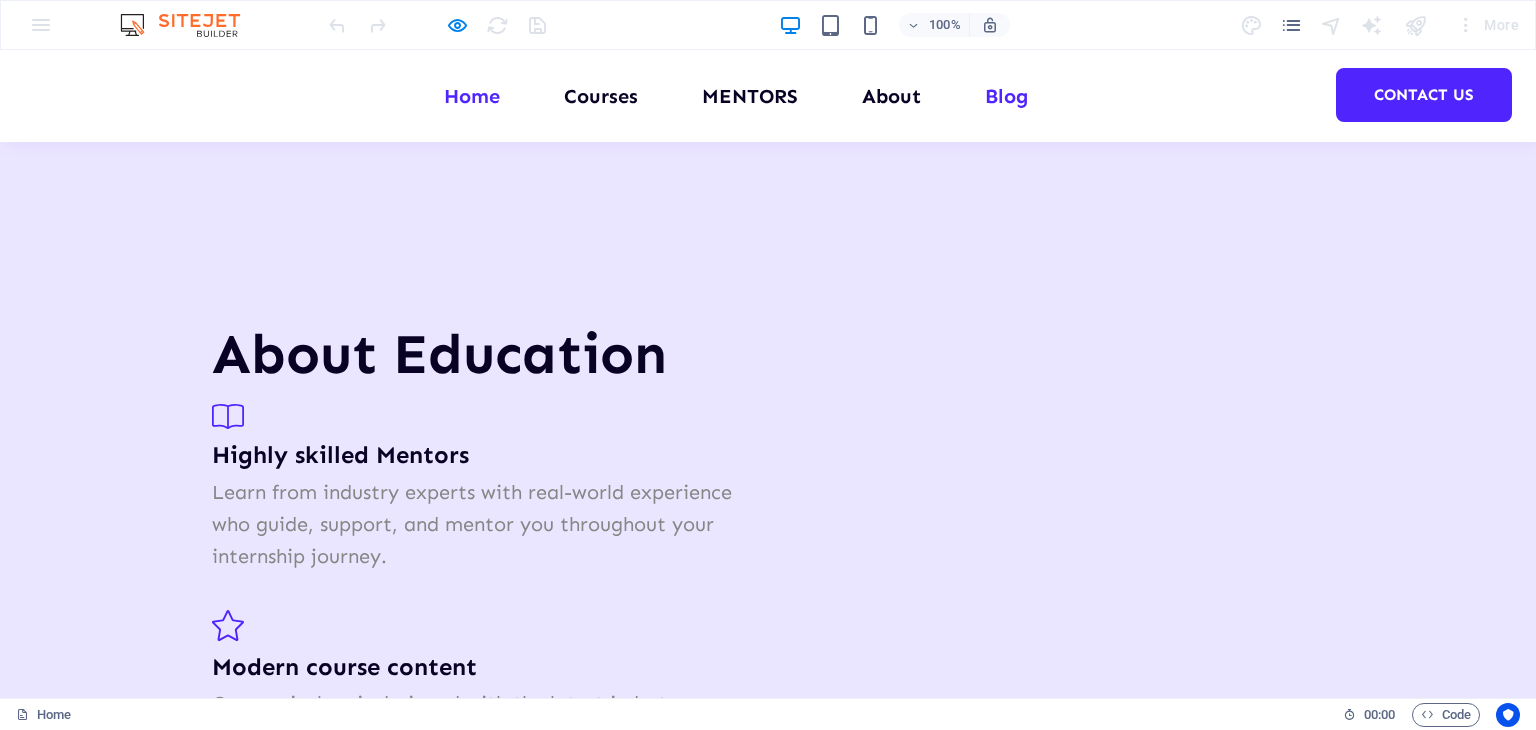 scroll, scrollTop: 0, scrollLeft: 0, axis: both 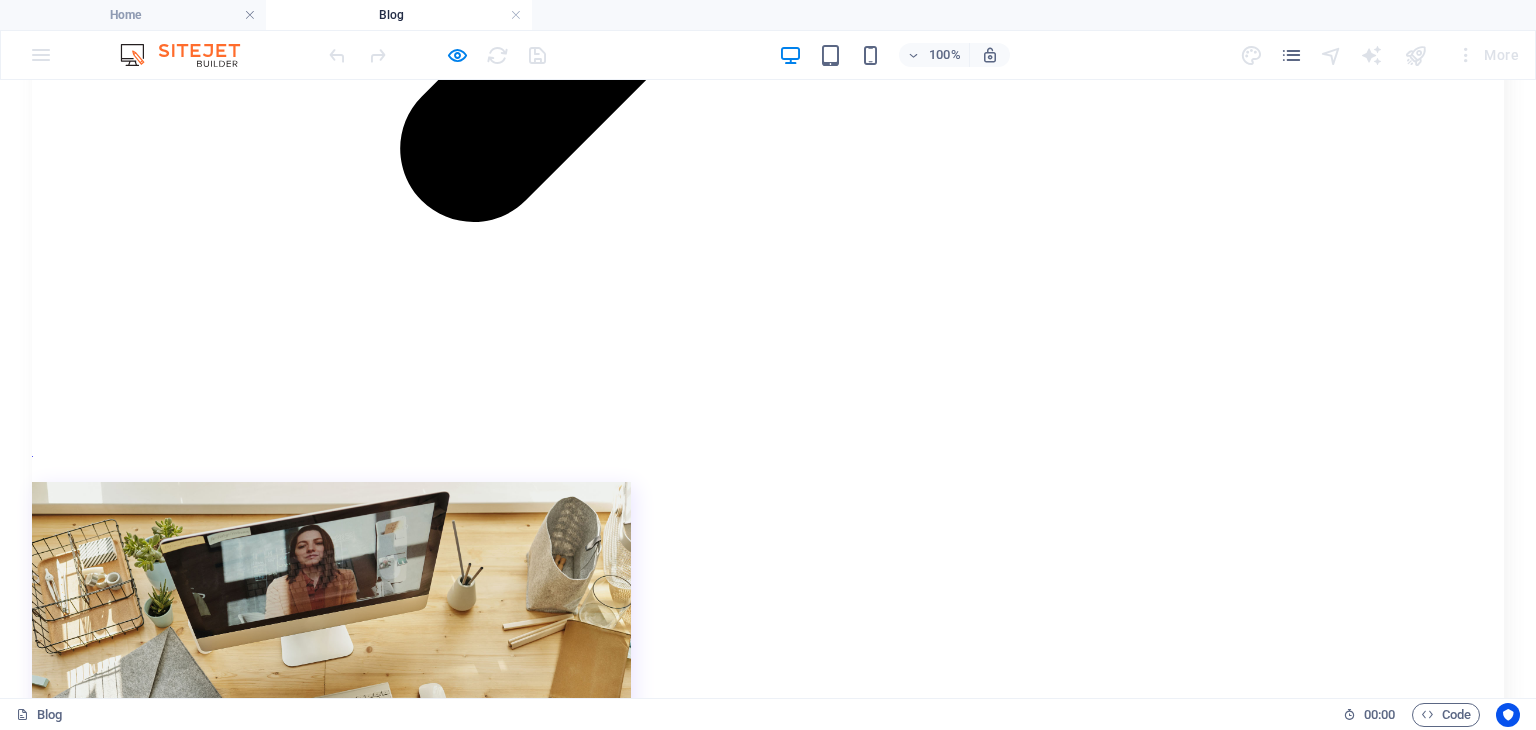 click on "Home Courses MENTORS  About Blog Contact Us" at bounding box center (768, -3473) 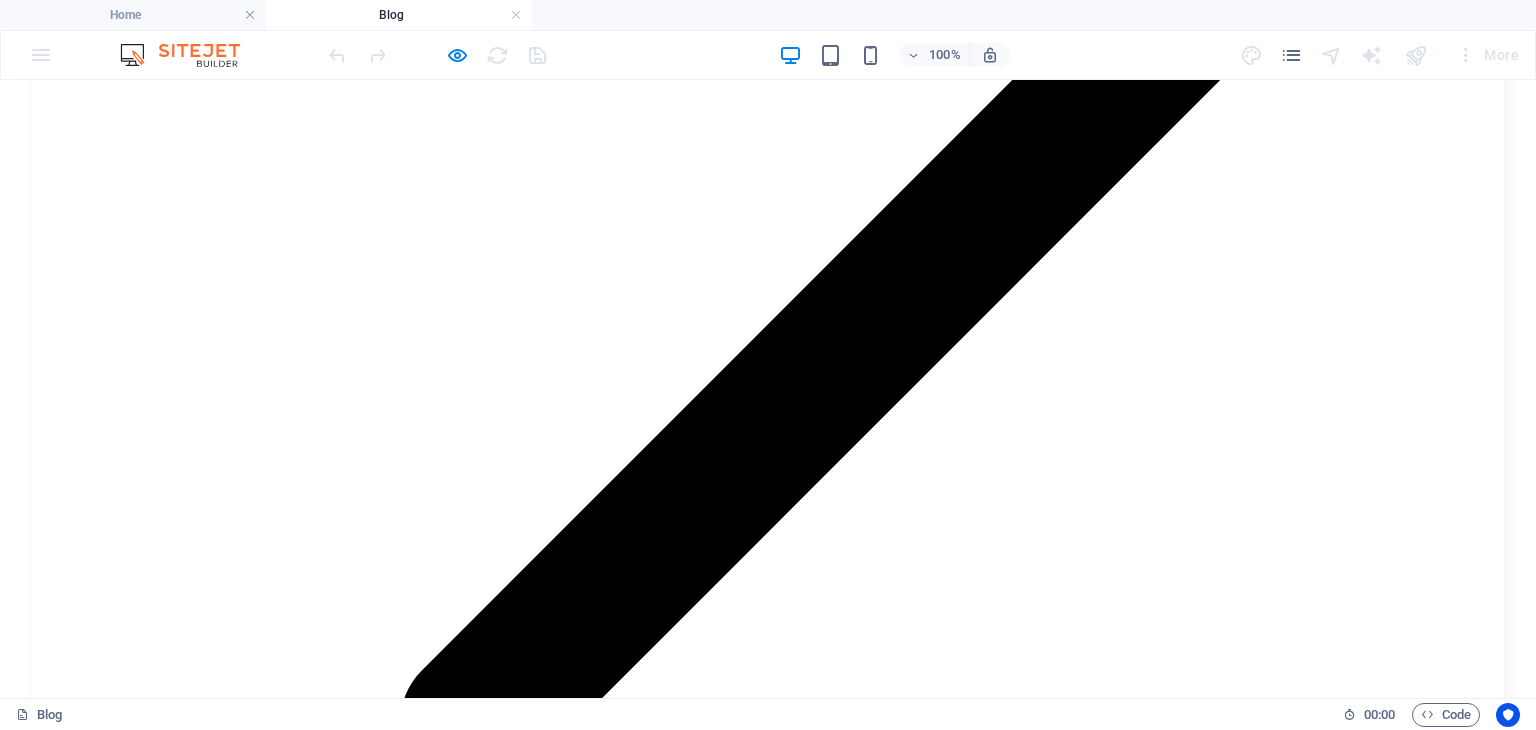 scroll, scrollTop: 4808, scrollLeft: 0, axis: vertical 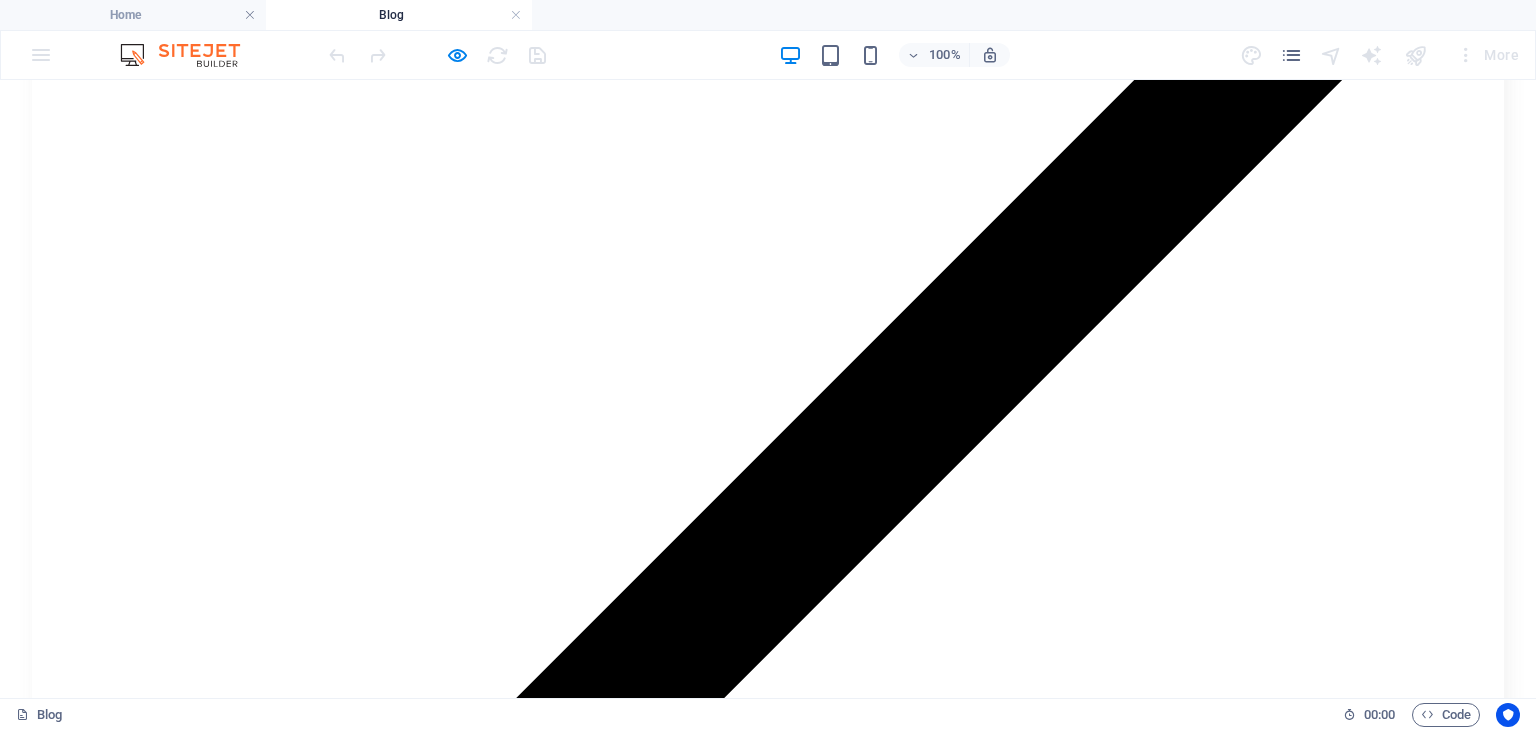 click on "Home Courses MENTORS  About Blog Contact Us" at bounding box center [768, -2777] 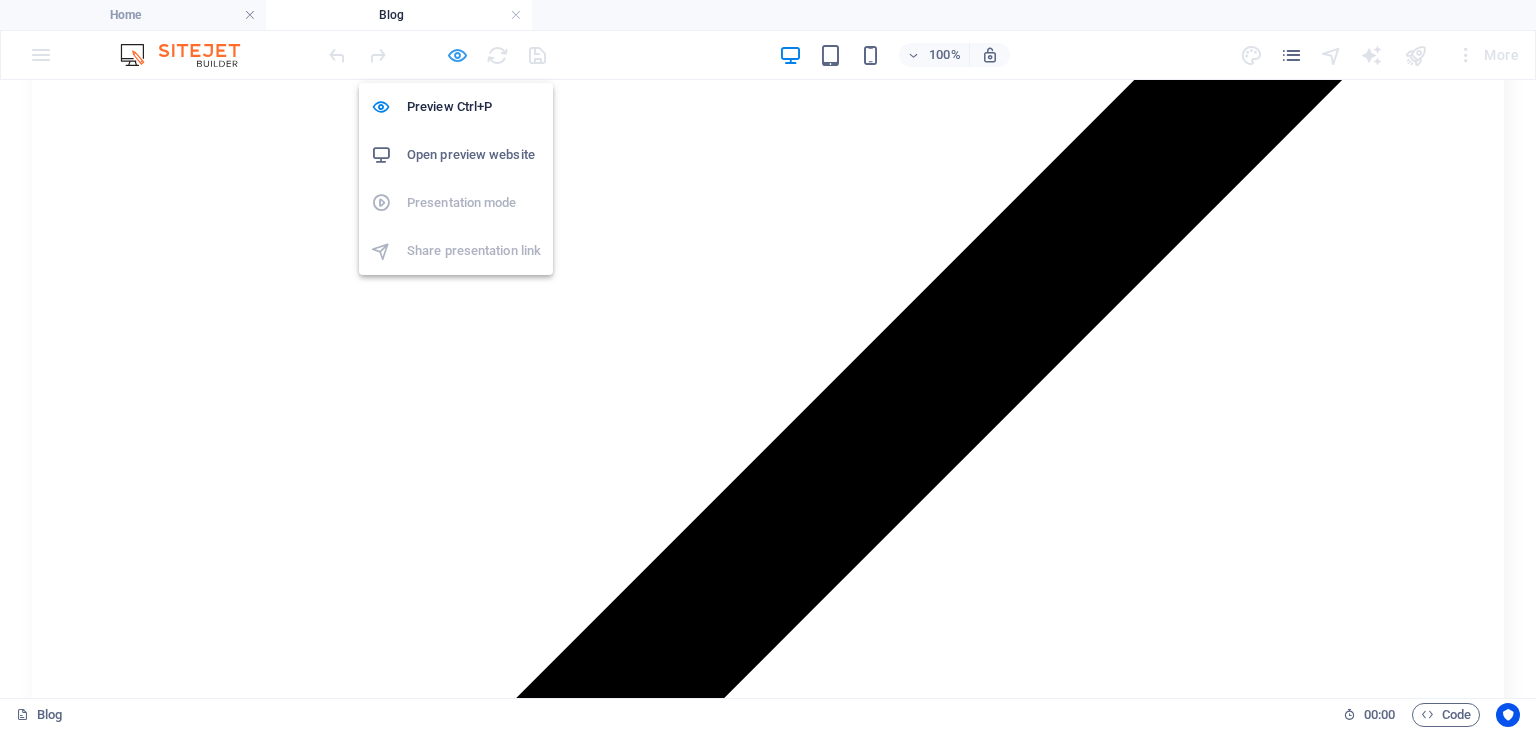 click at bounding box center [457, 55] 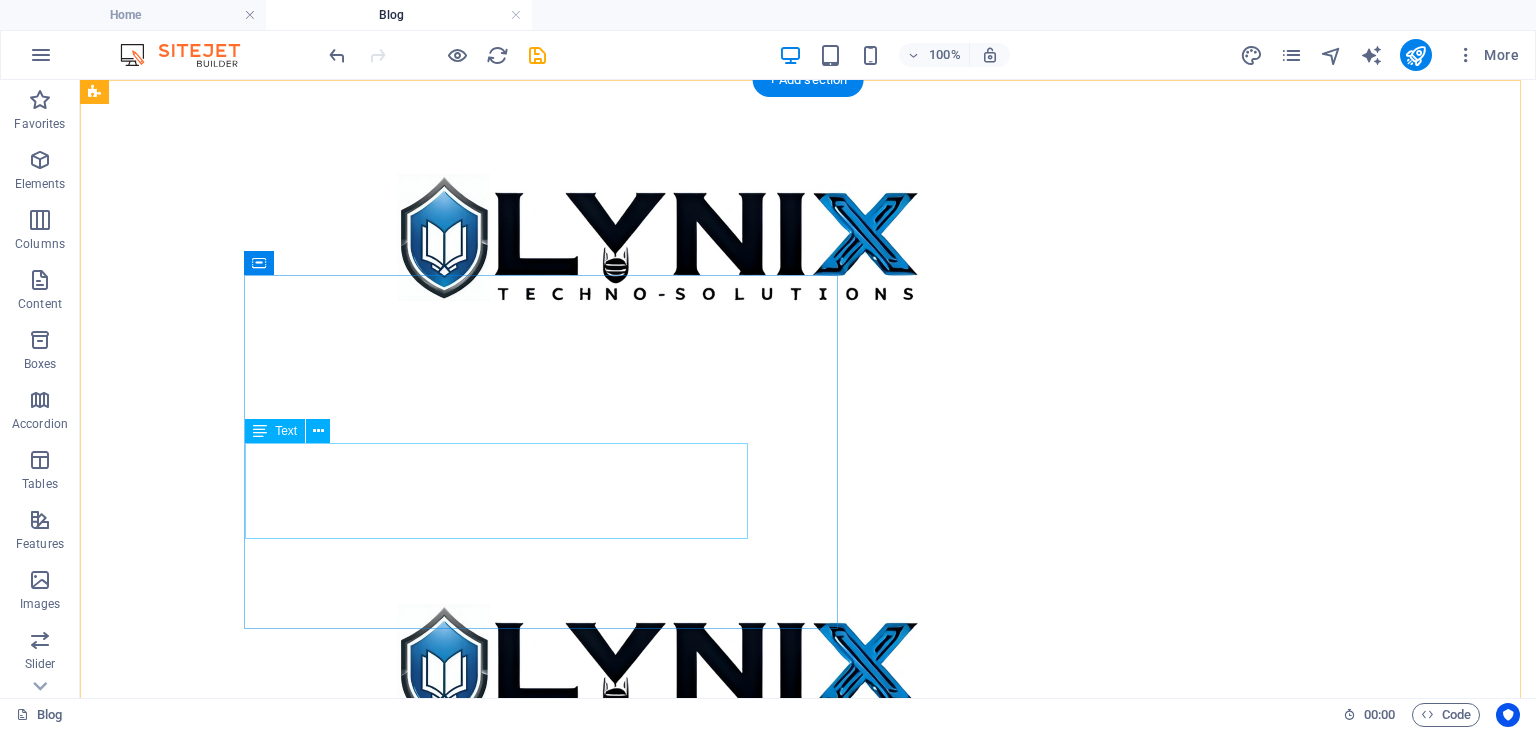 scroll, scrollTop: 0, scrollLeft: 0, axis: both 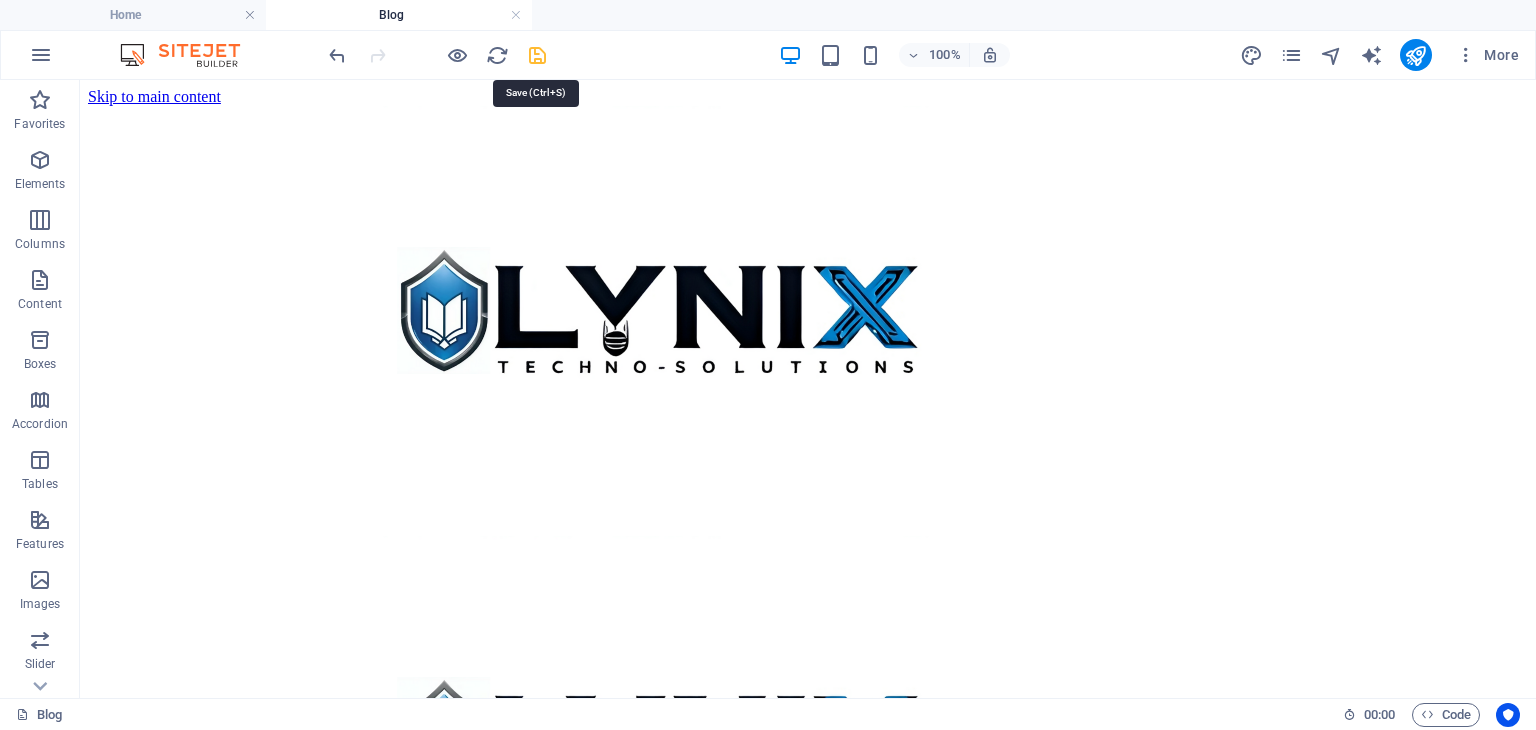 click at bounding box center [537, 55] 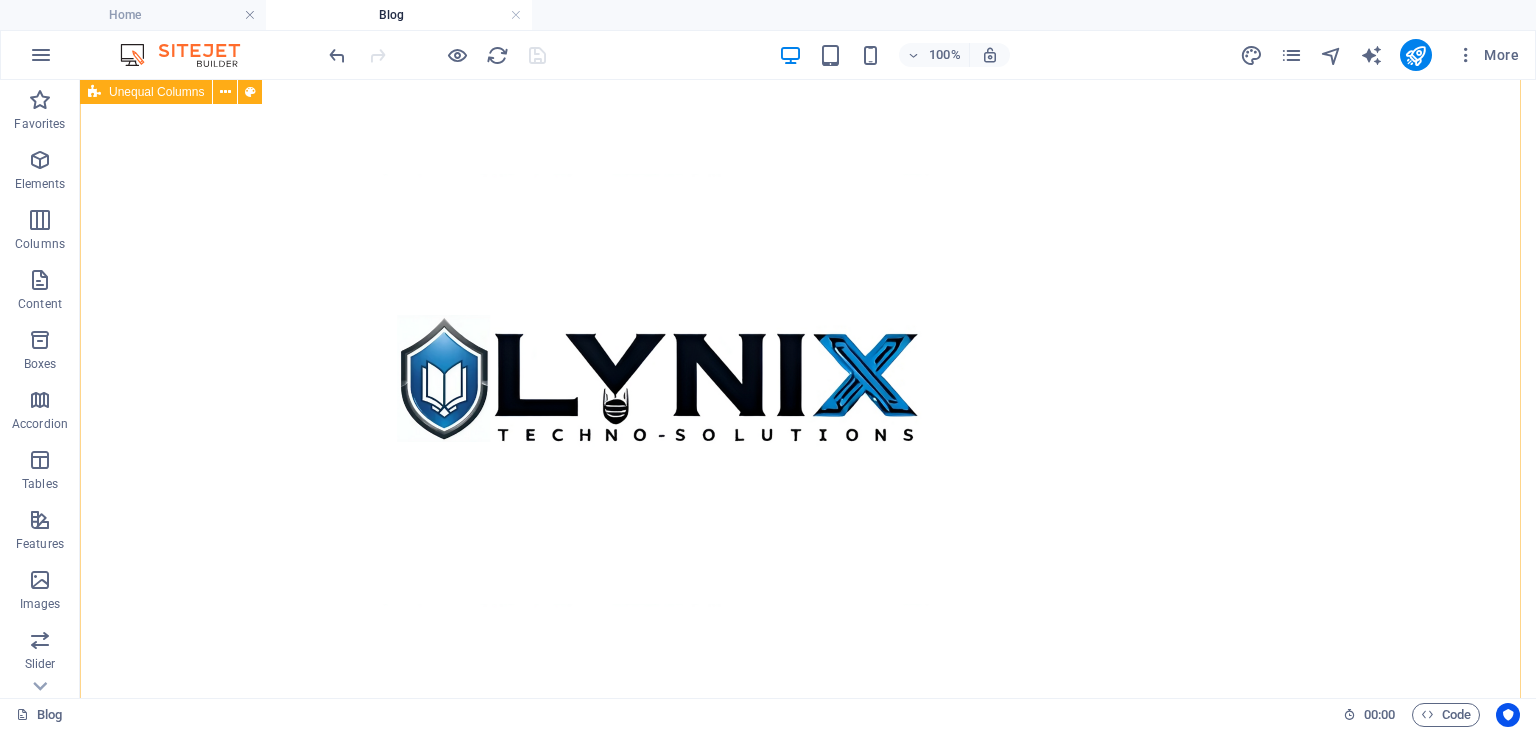 scroll, scrollTop: 0, scrollLeft: 0, axis: both 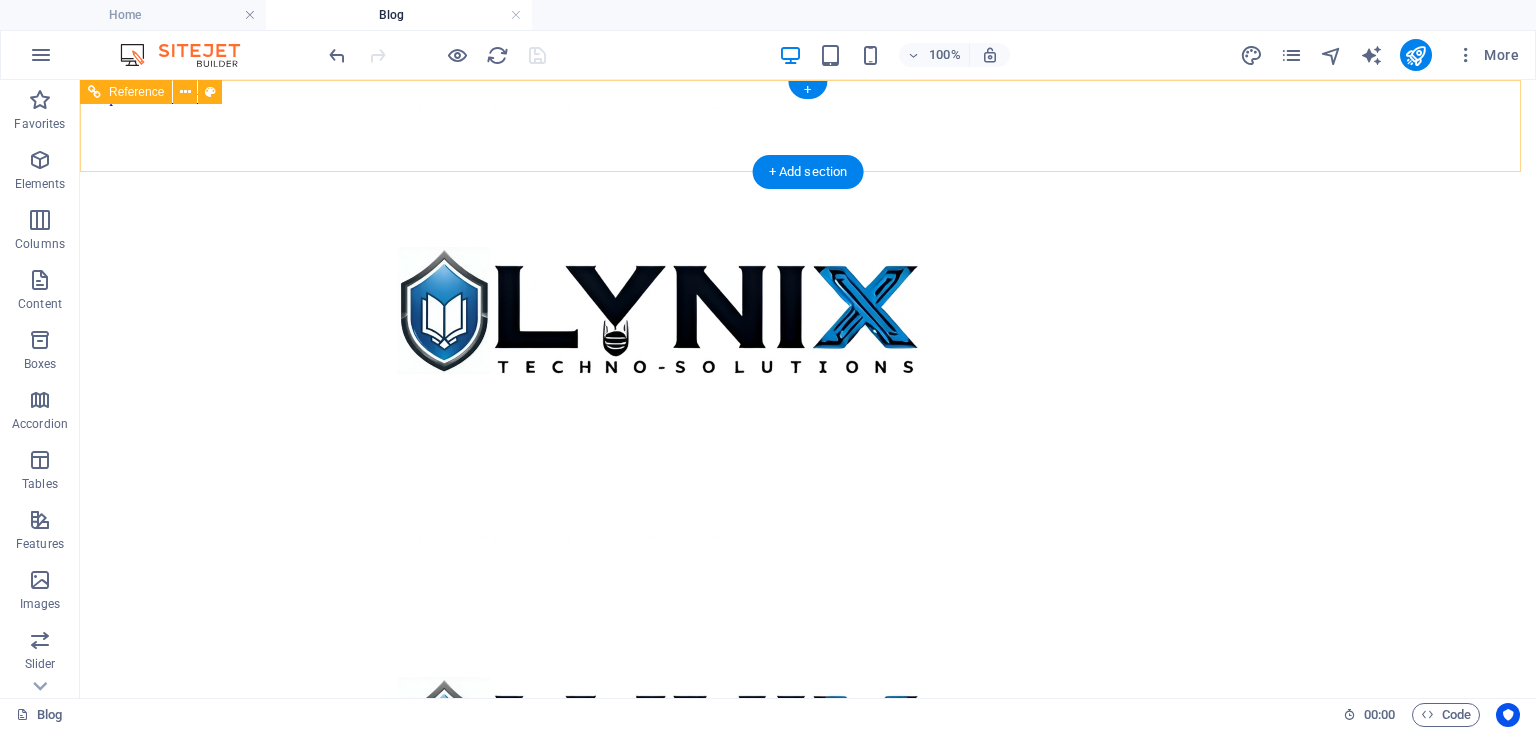click on "Home Courses MENTORS  About Blog Contact Us" at bounding box center (808, 2031) 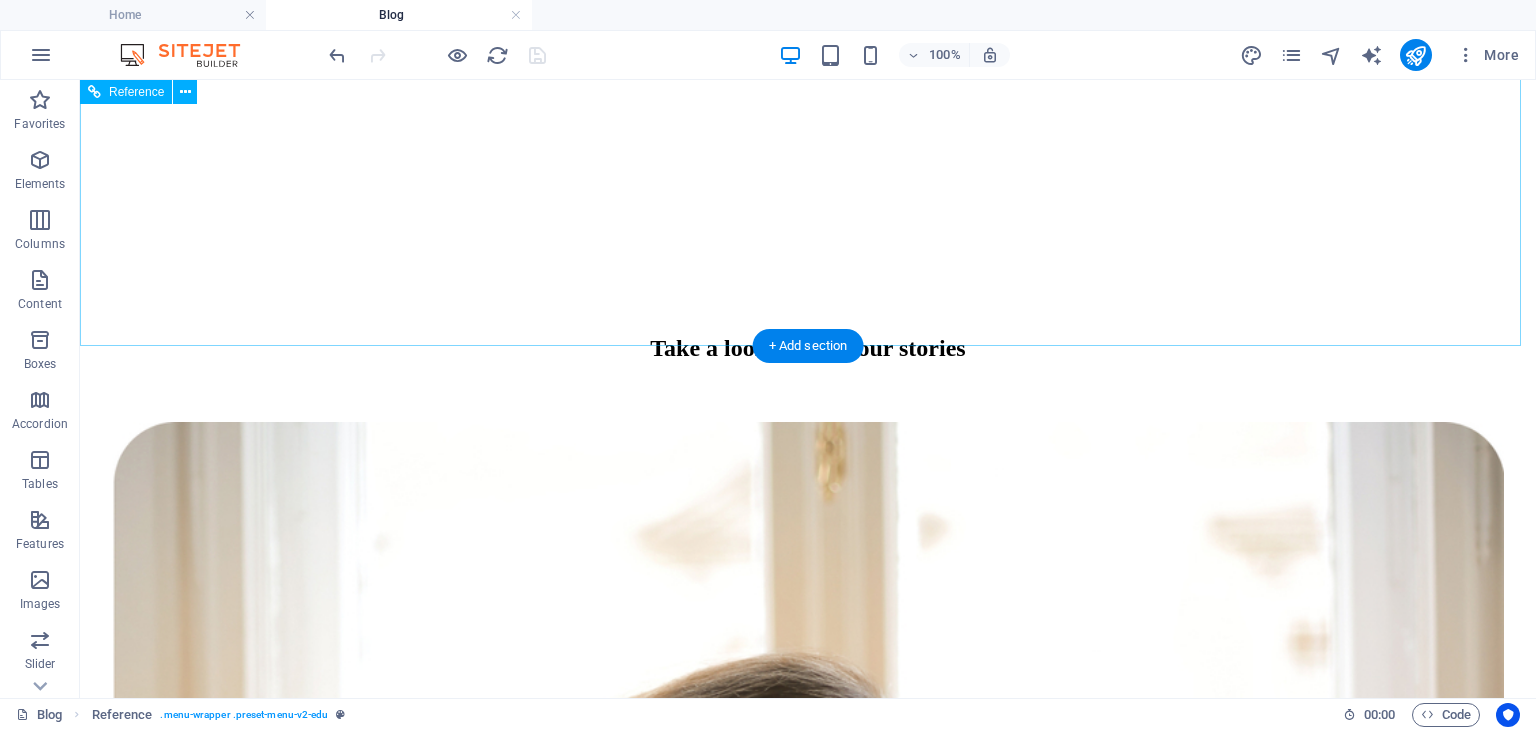 scroll, scrollTop: 6956, scrollLeft: 0, axis: vertical 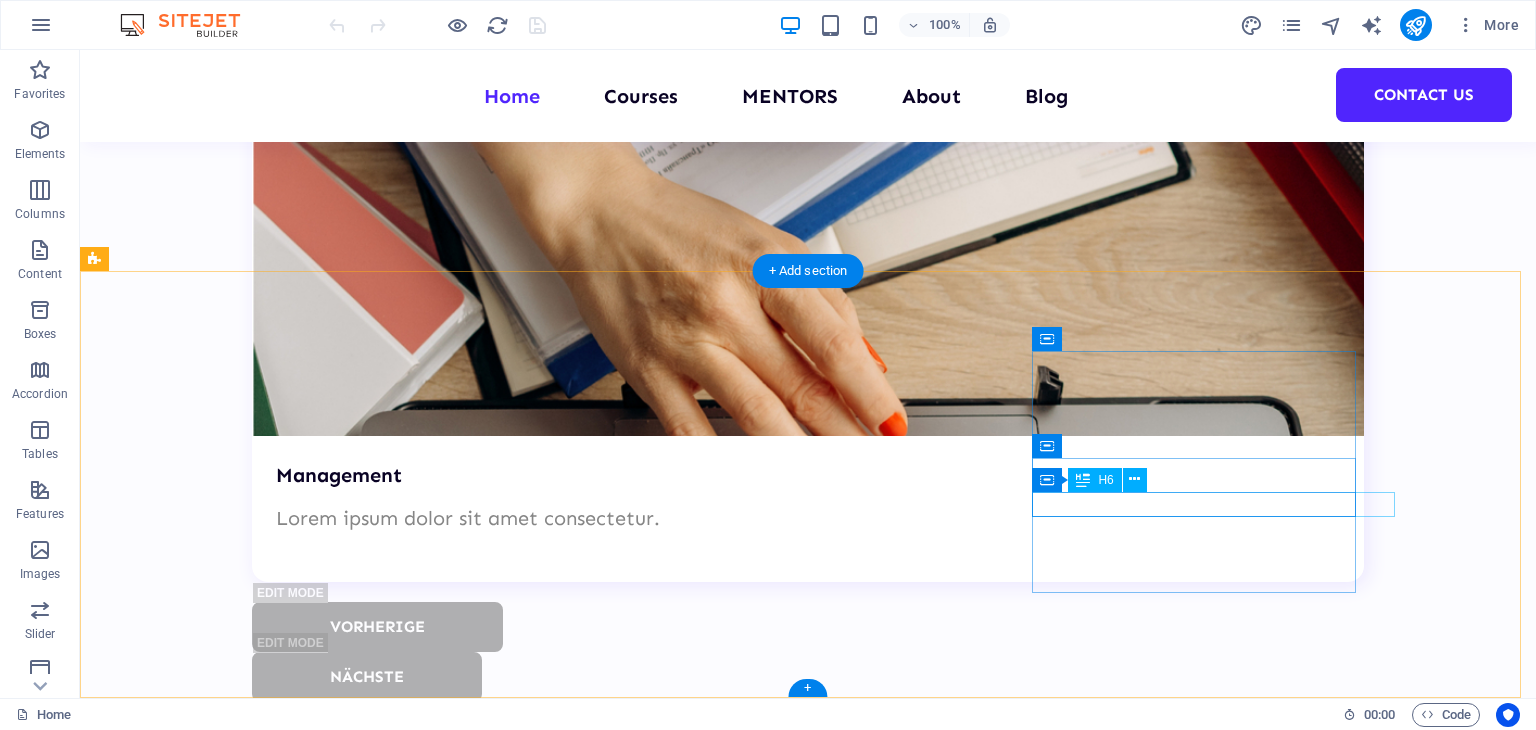 click on "[EMAIL]" at bounding box center [660, 10202] 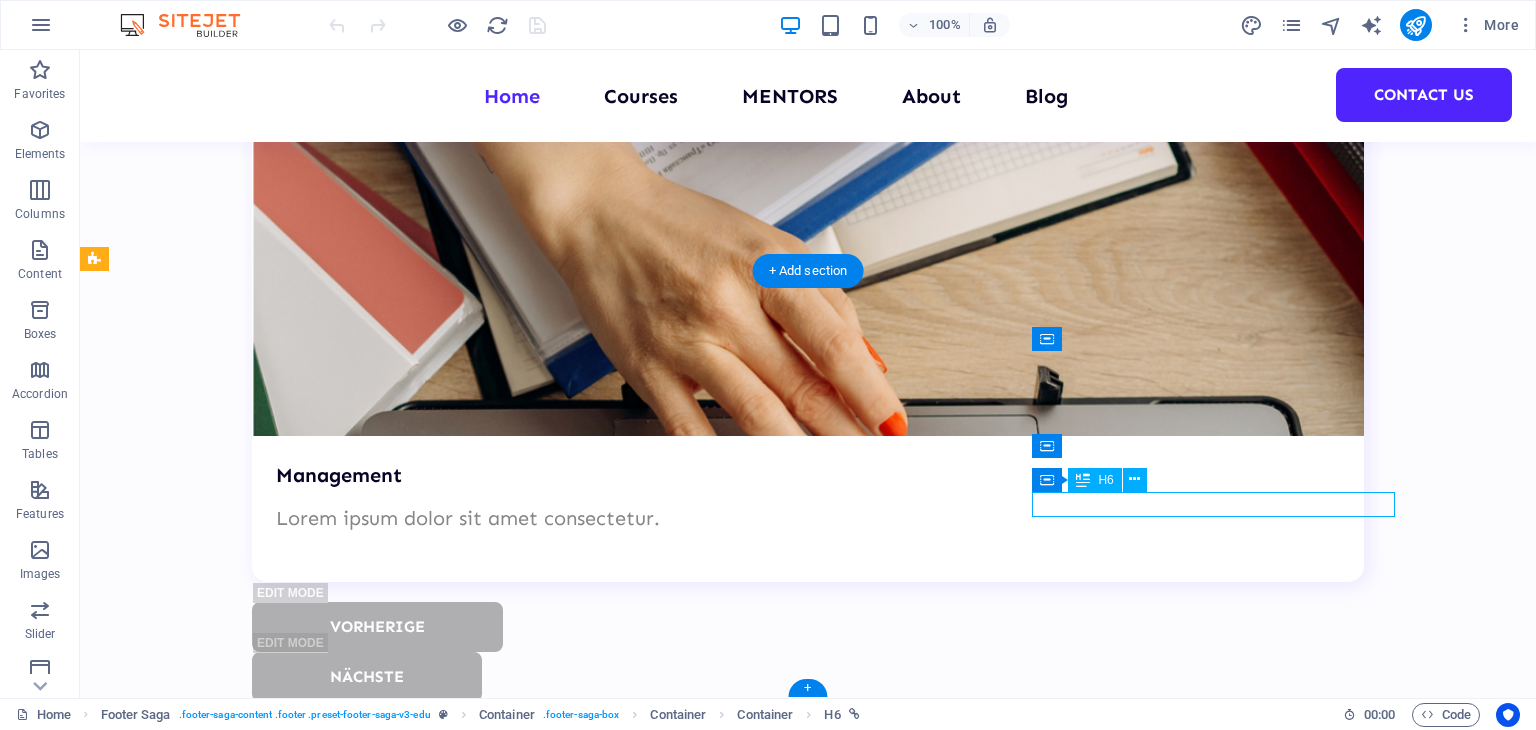 click on "[EMAIL]" at bounding box center [660, 10202] 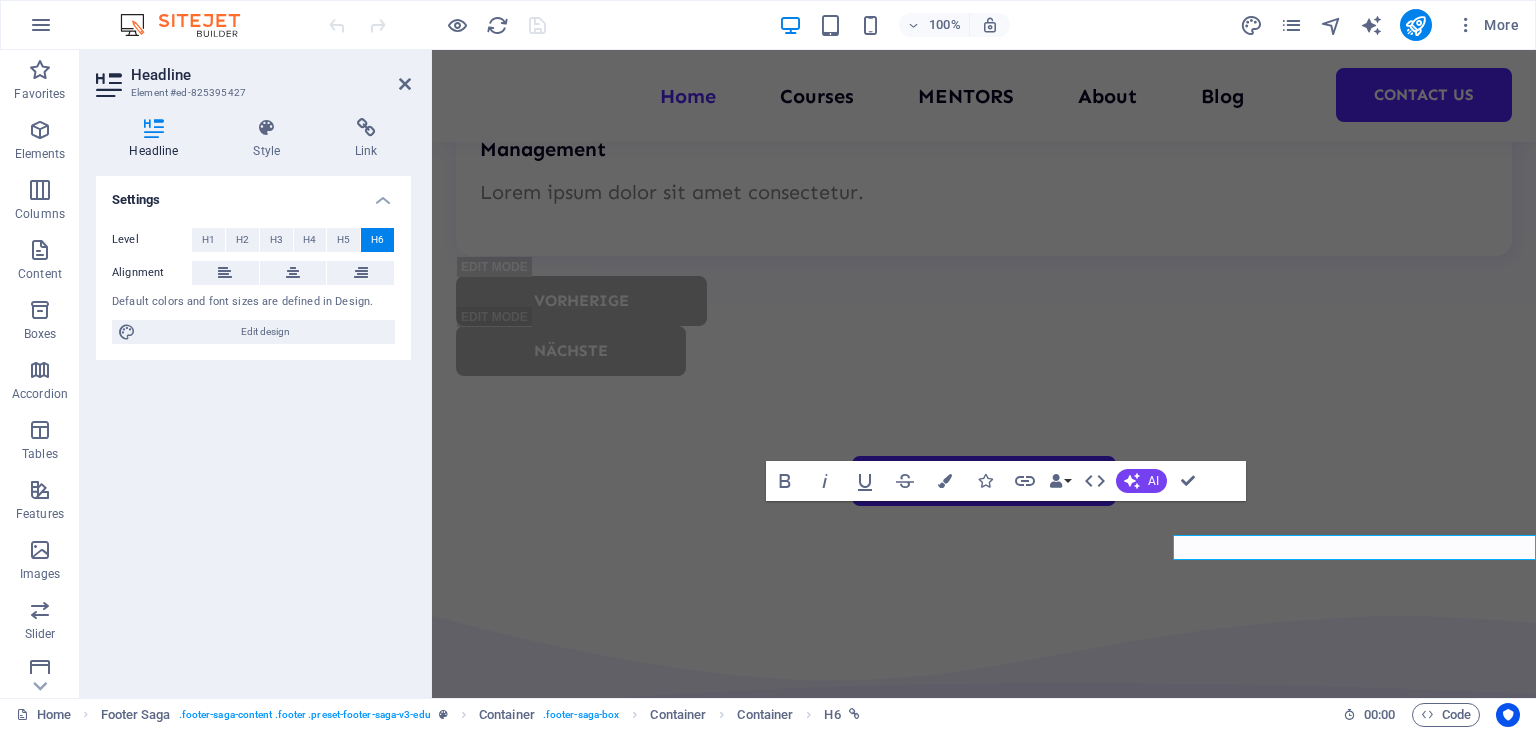 scroll, scrollTop: 7535, scrollLeft: 0, axis: vertical 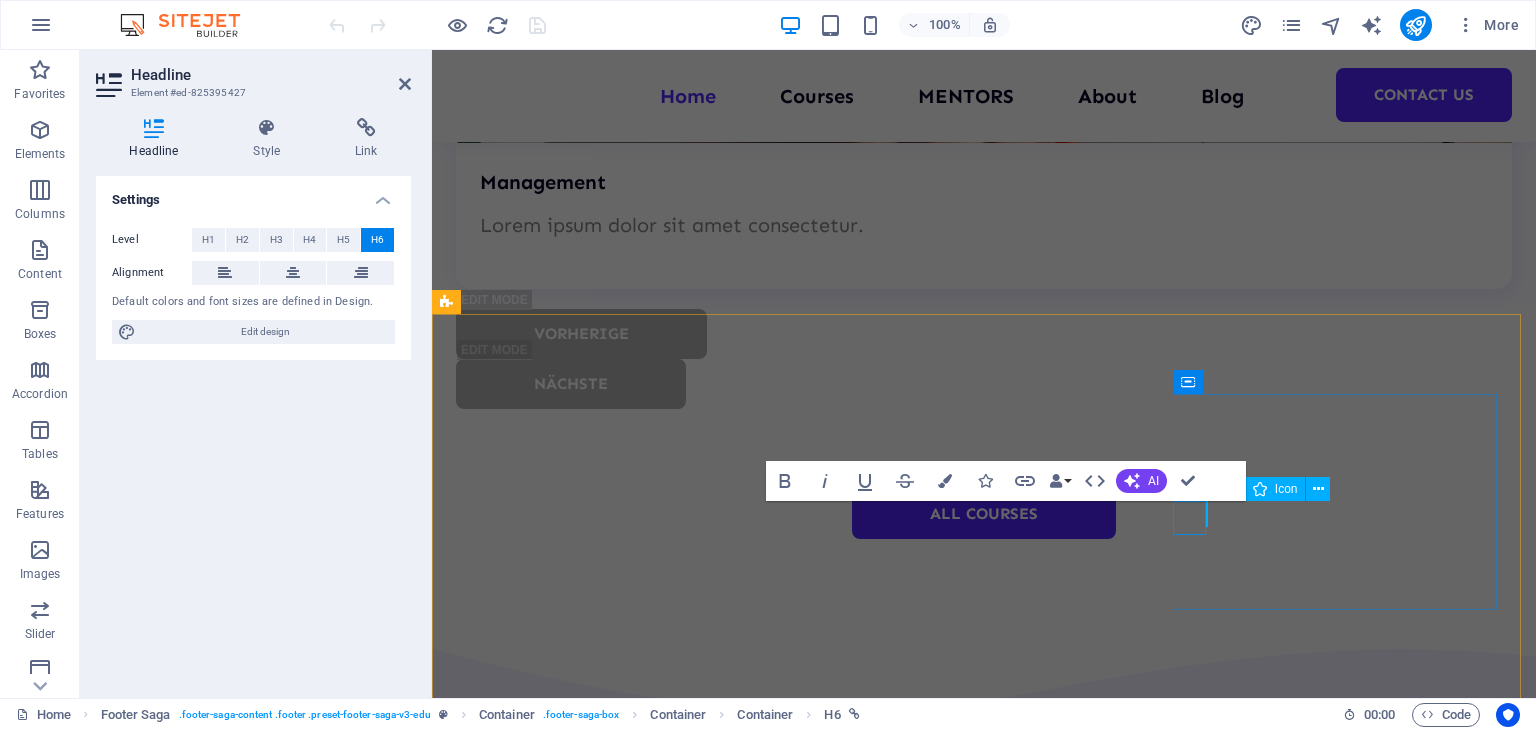 type 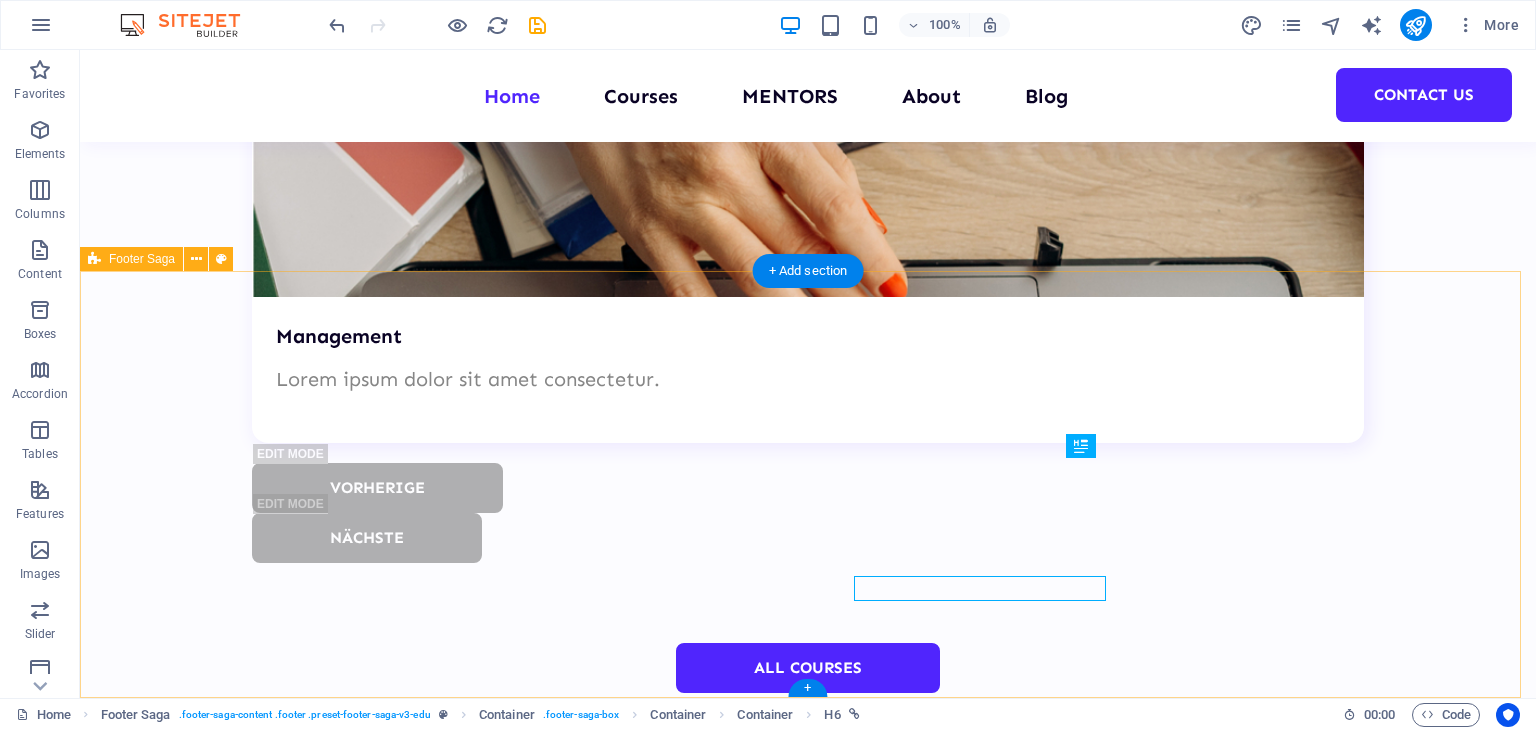 scroll, scrollTop: 7396, scrollLeft: 0, axis: vertical 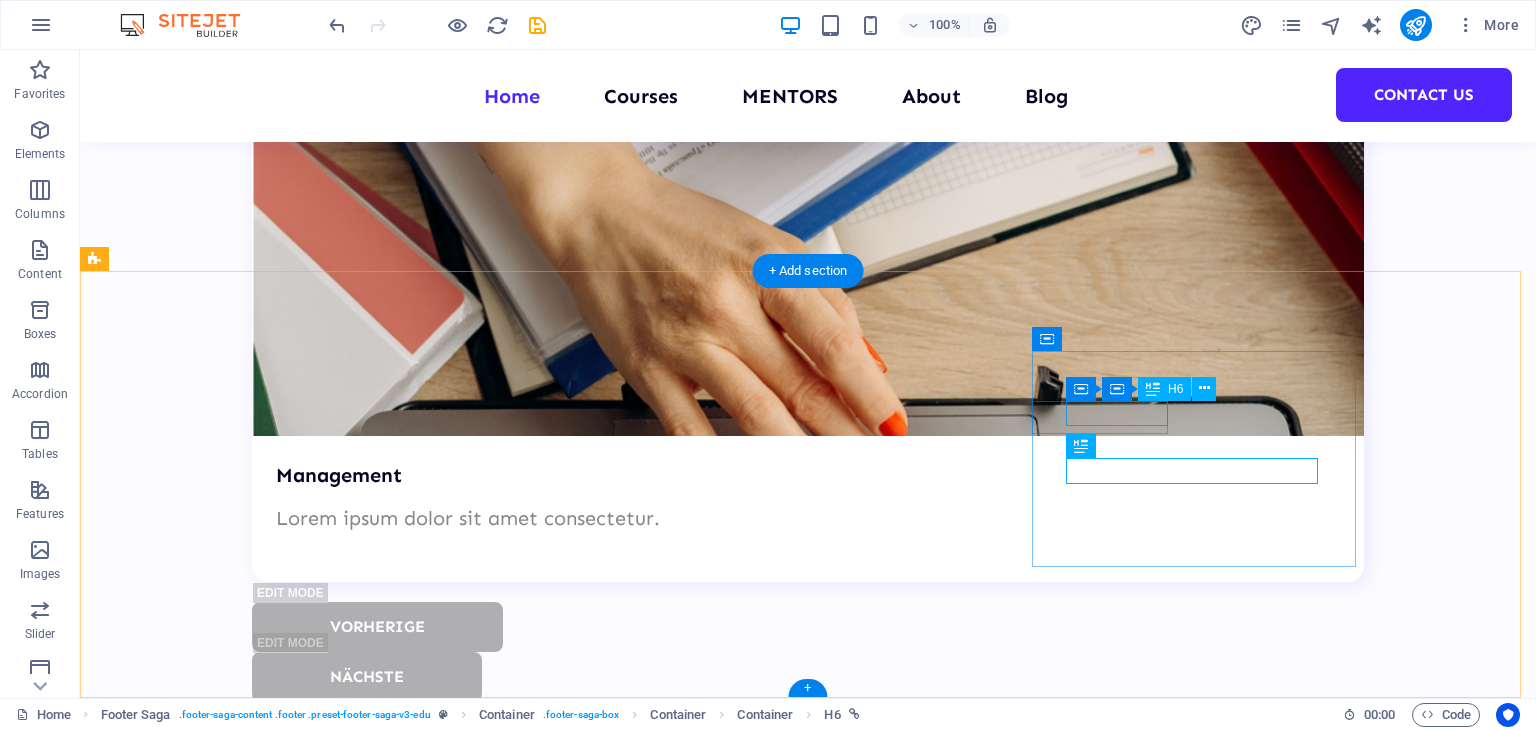 click on "0123 - 456789" at bounding box center [660, 10119] 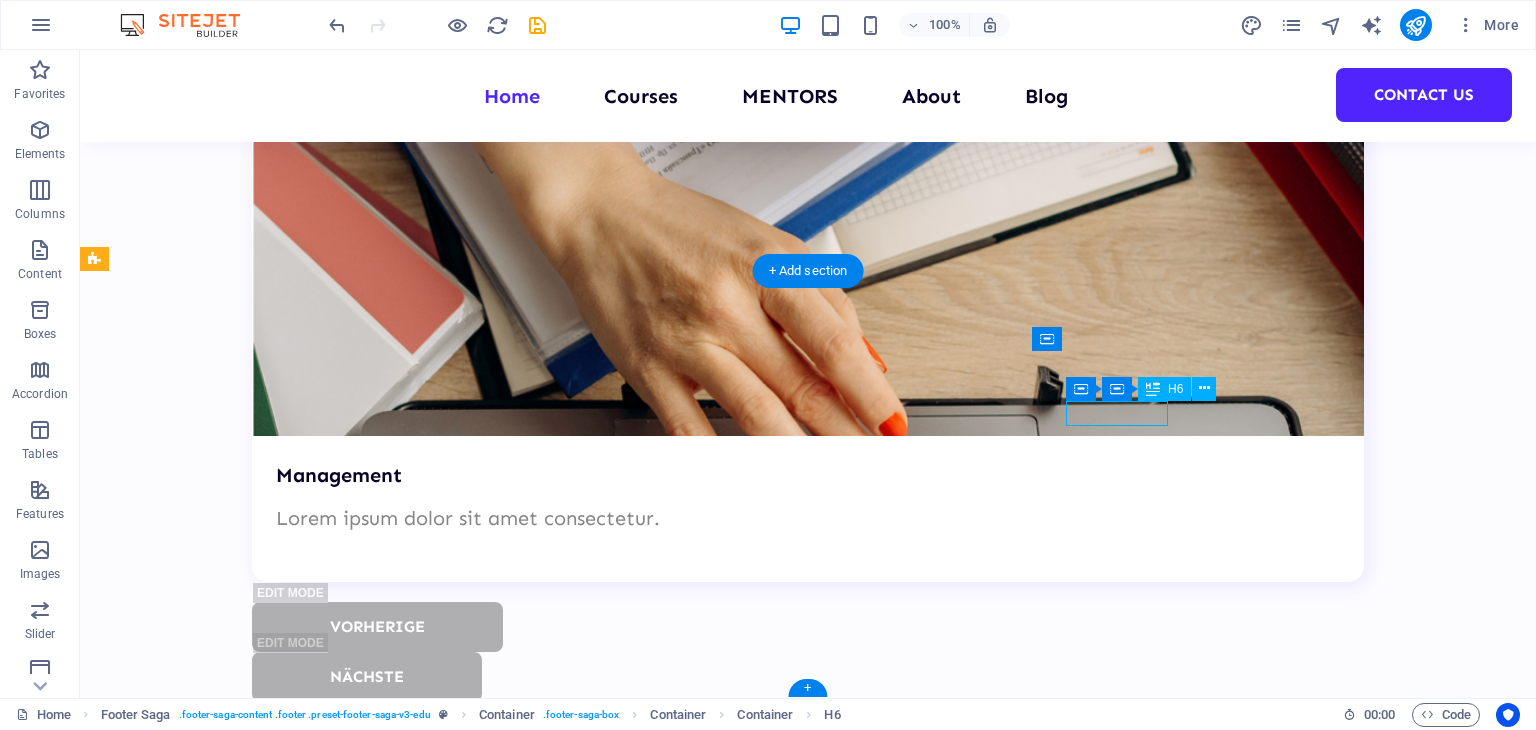 click on "0123 - 456789" at bounding box center [660, 10119] 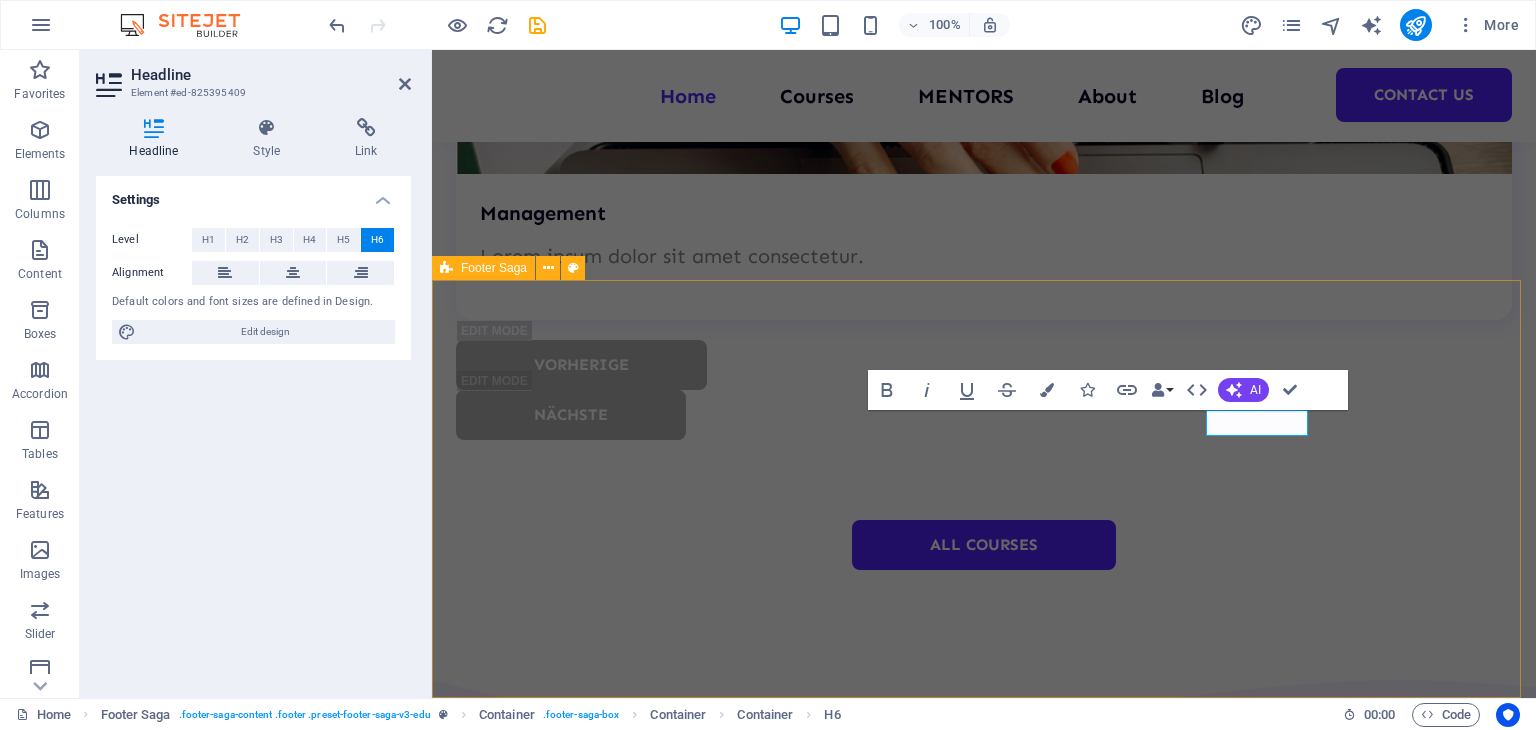 scroll, scrollTop: 7568, scrollLeft: 0, axis: vertical 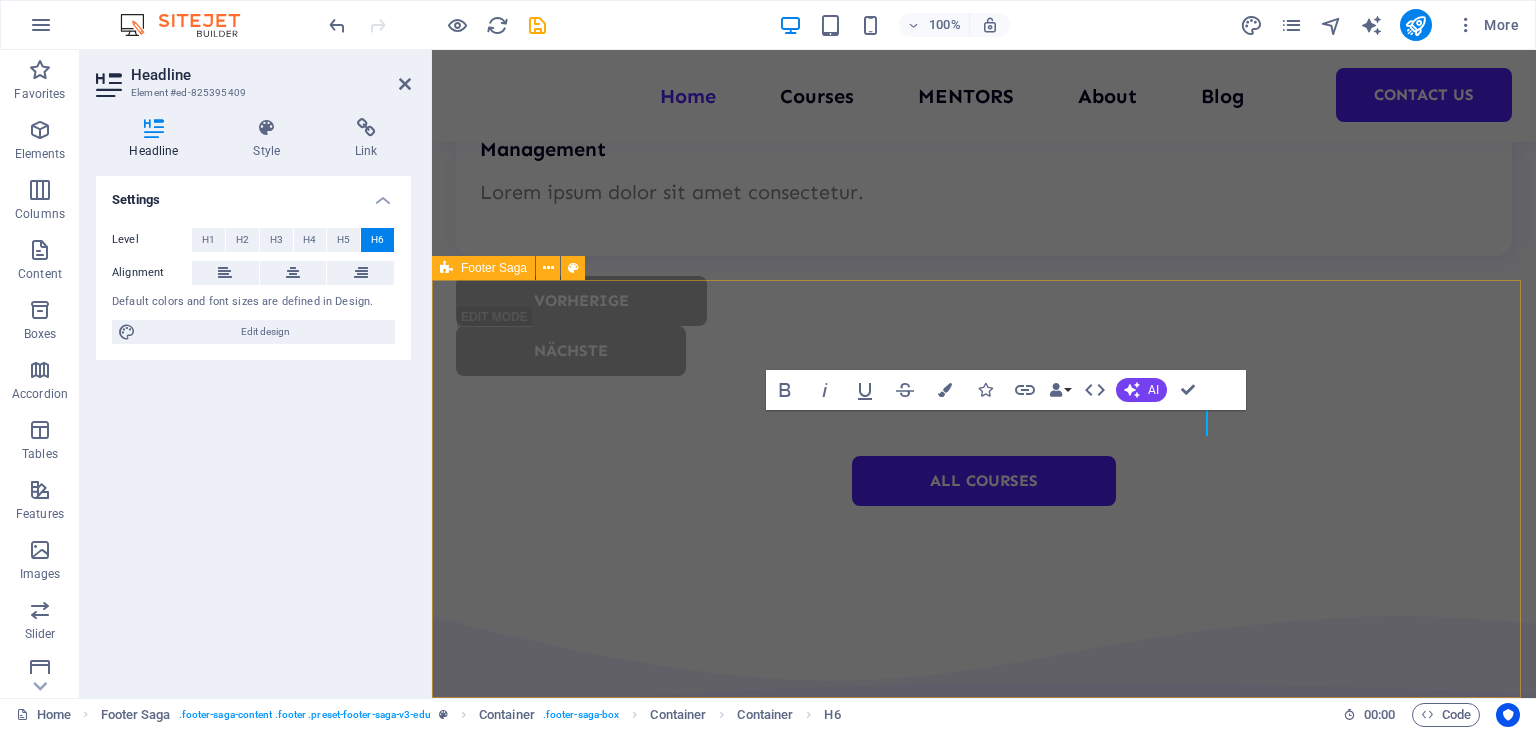 type 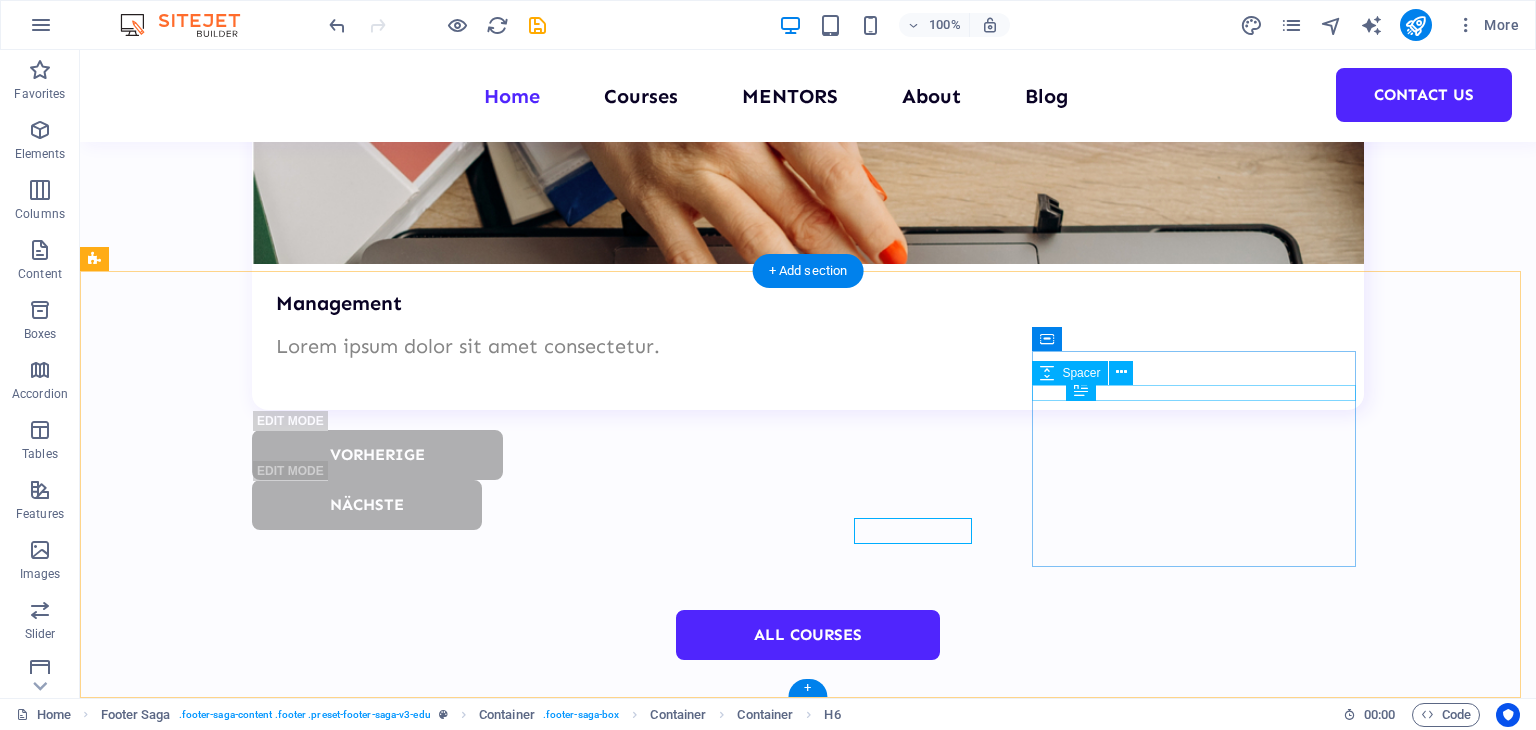 scroll, scrollTop: 7396, scrollLeft: 0, axis: vertical 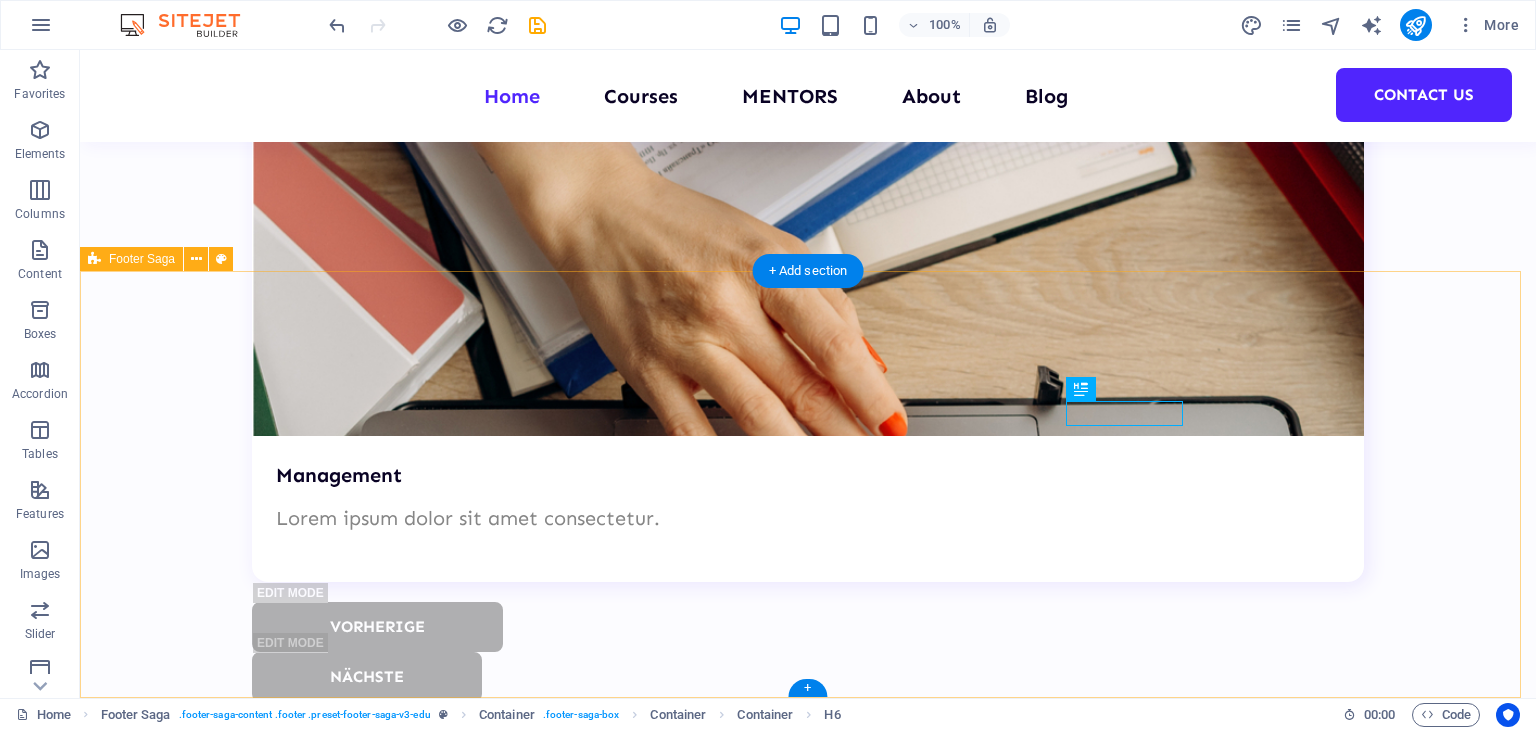 click on "Empowering learning for curious minds Quick Links Home Courses Mentors About Blog Contact Contact +91 9553767487 admin@lynixtechnosolutions.com SECTOR 3 ,  MVP COLONY, VISHAKAPATNAM" at bounding box center (808, 9740) 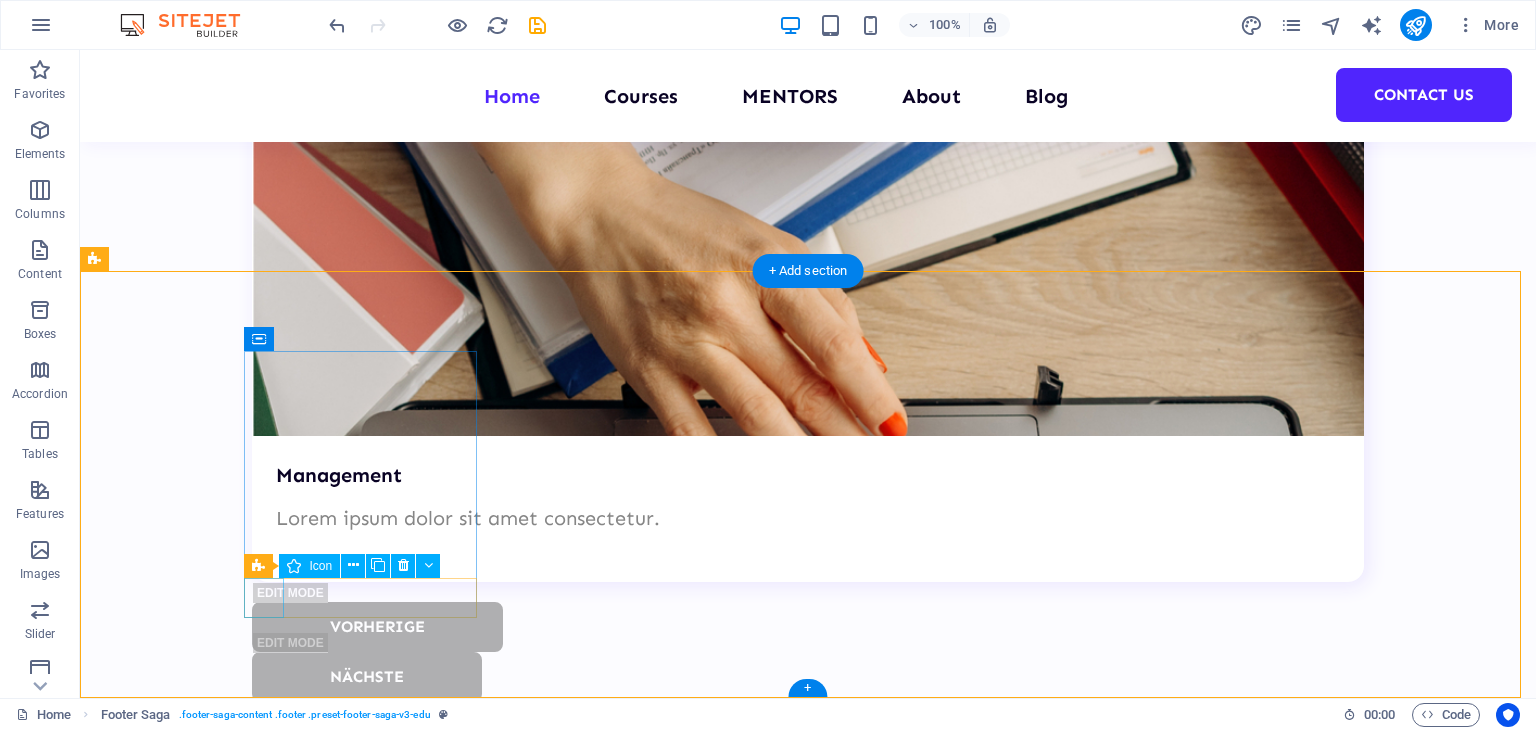 click at bounding box center (220, 9572) 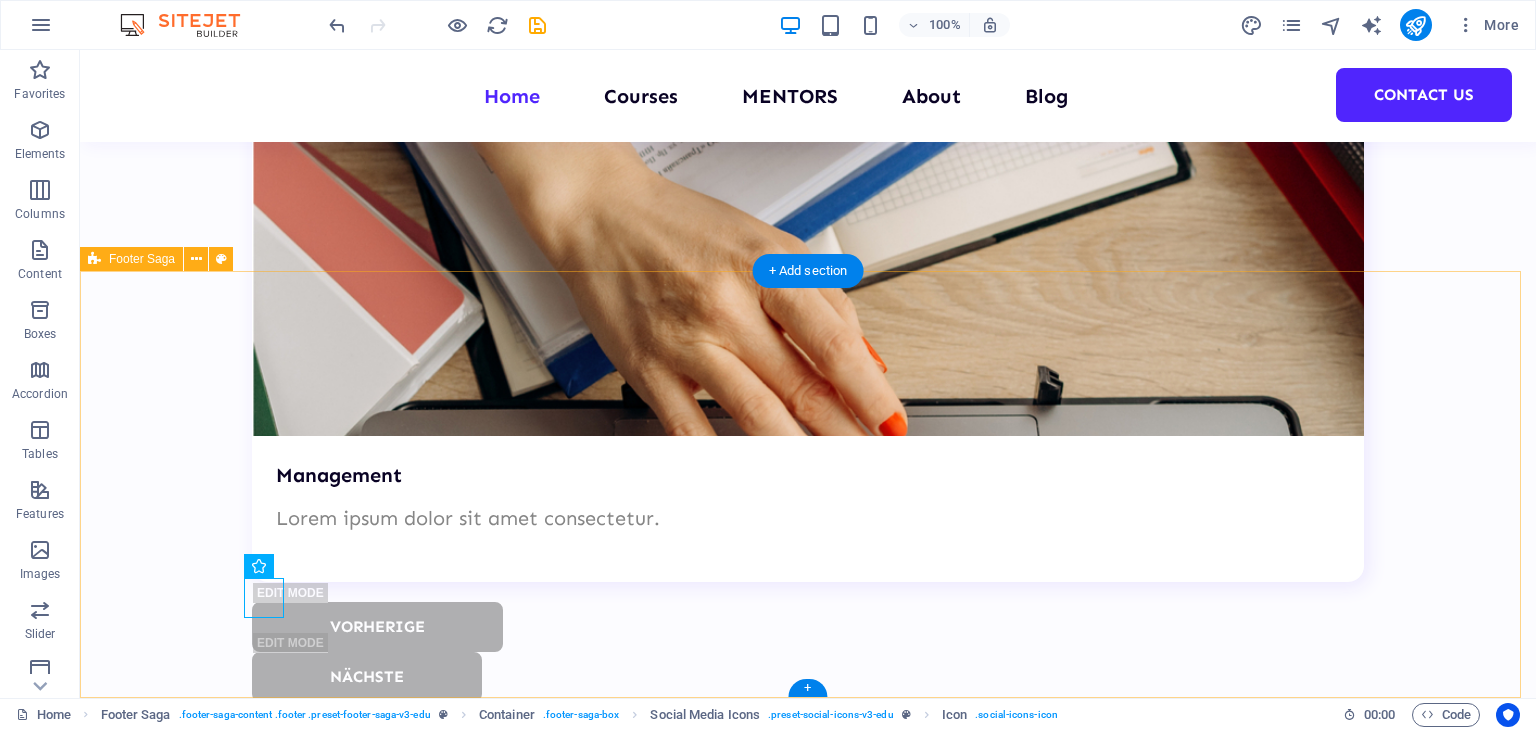 click on "Empowering learning for curious minds Quick Links Home Courses Mentors About Blog Contact Contact +91 9553767487 admin@lynixtechnosolutions.com SECTOR 3 ,  MVP COLONY, VISHAKAPATNAM" at bounding box center [808, 9740] 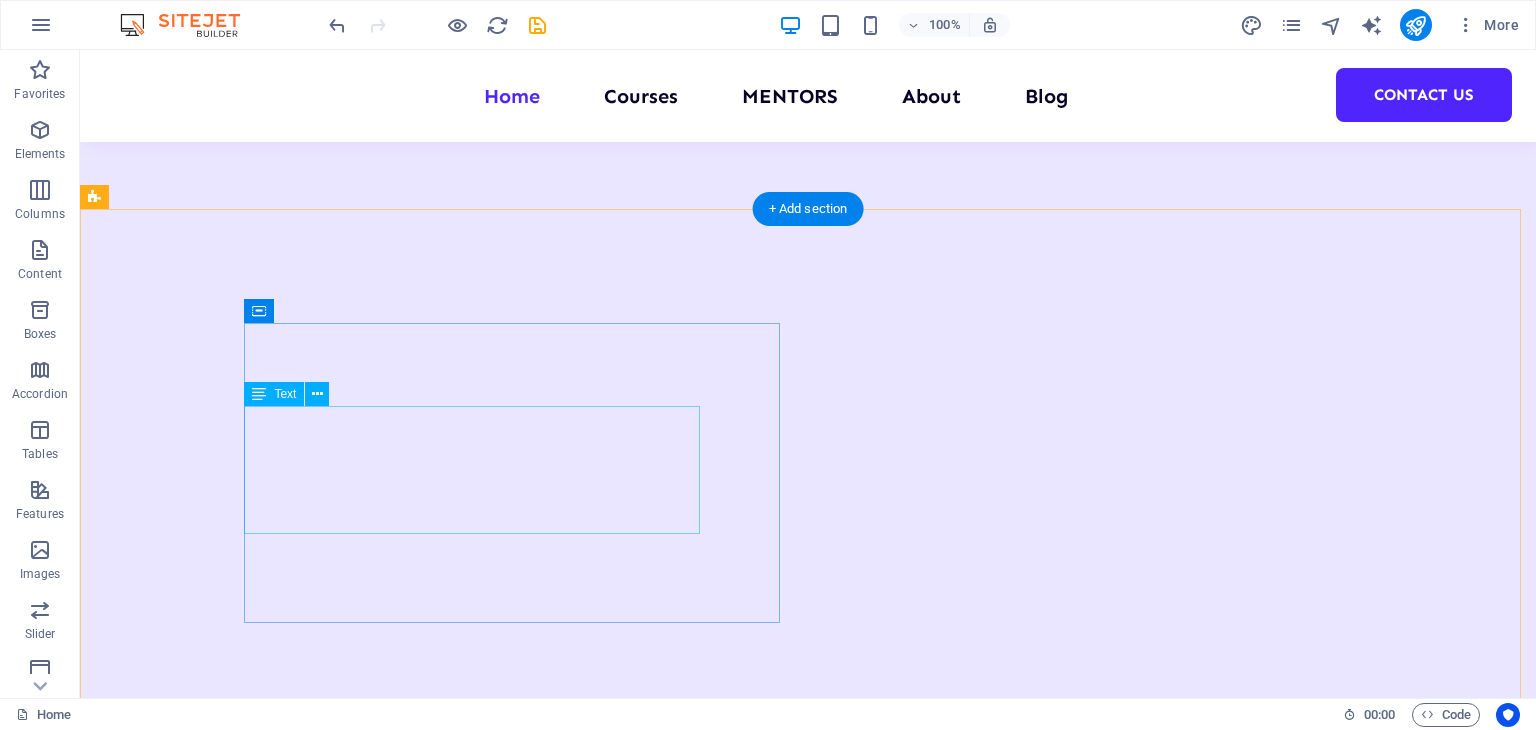 scroll, scrollTop: 3483, scrollLeft: 0, axis: vertical 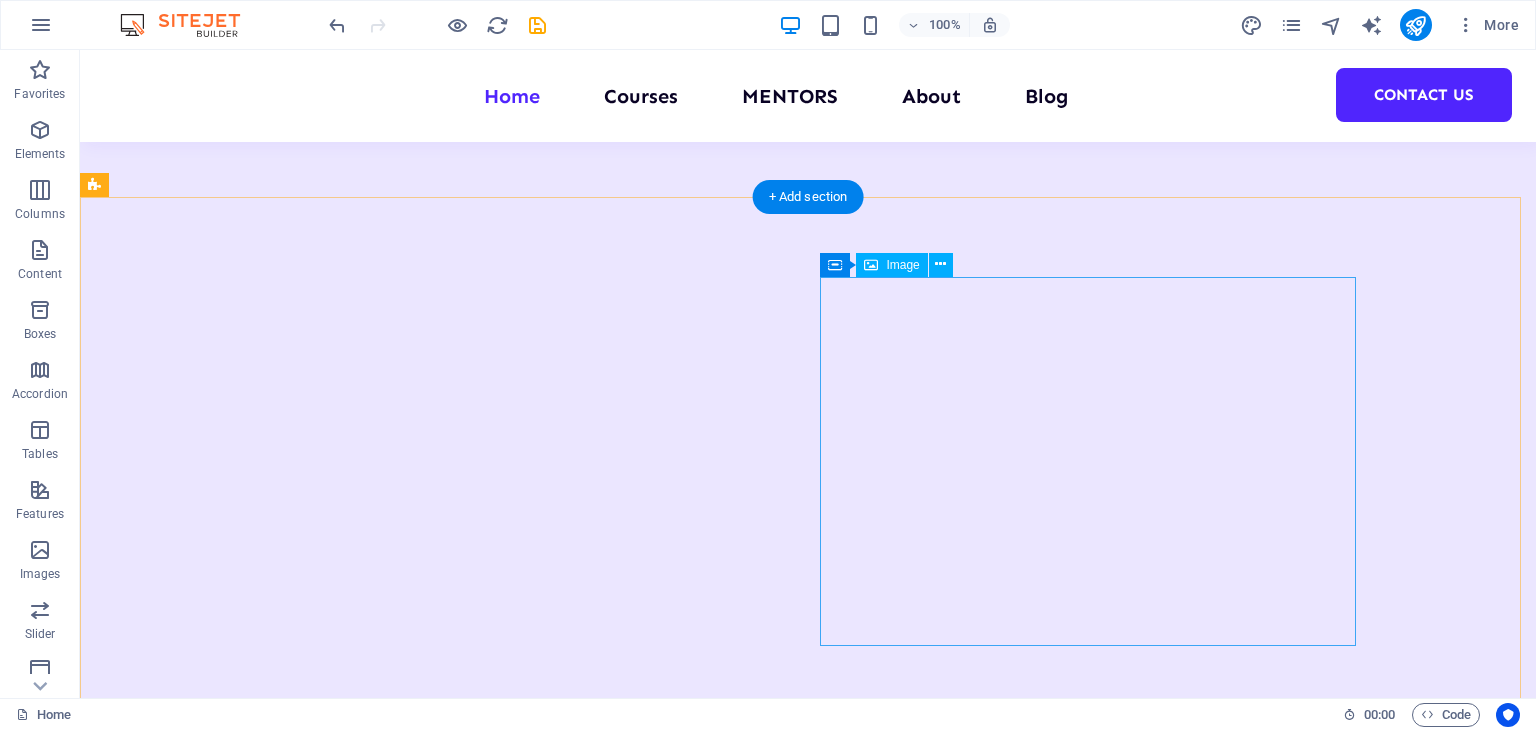 click at bounding box center [372, 5259] 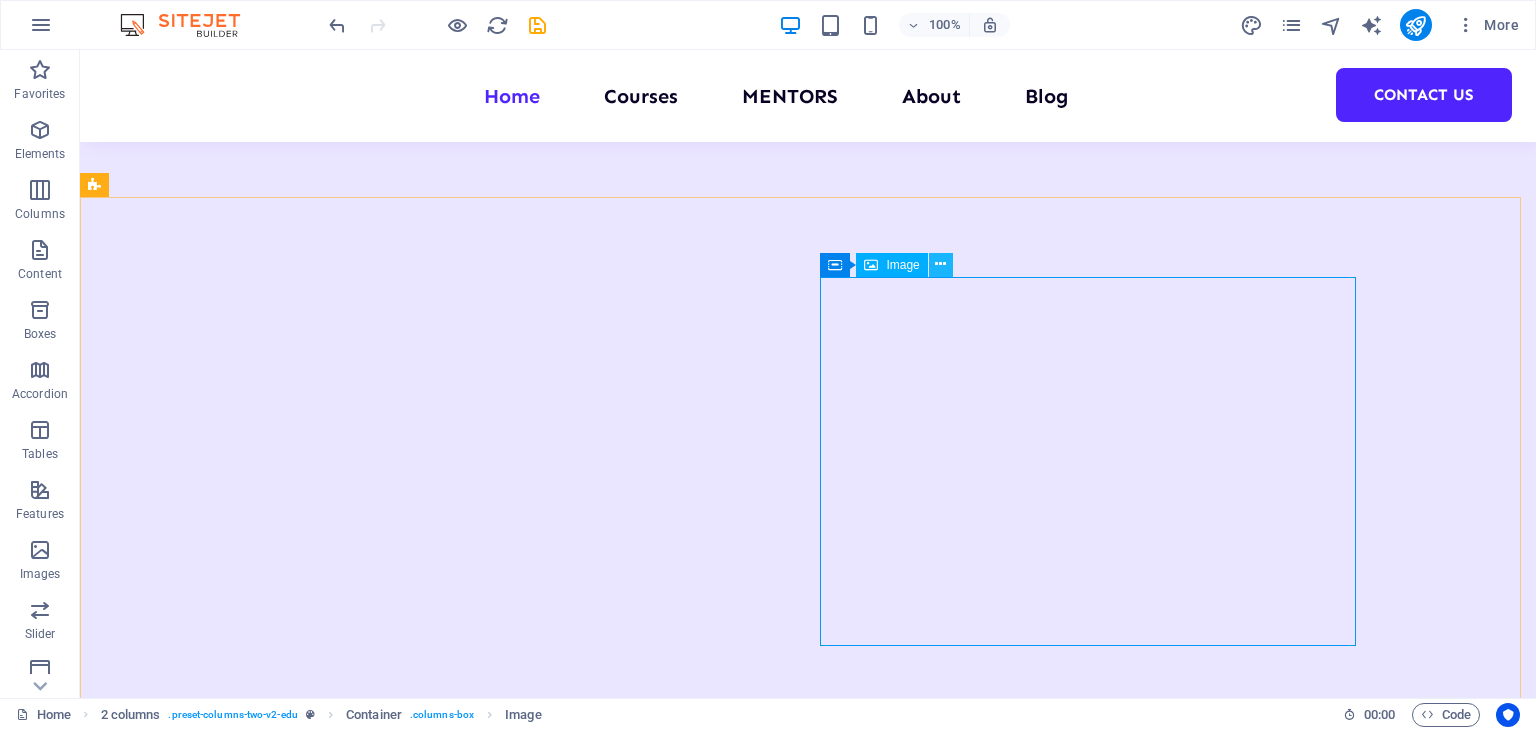 click at bounding box center (941, 265) 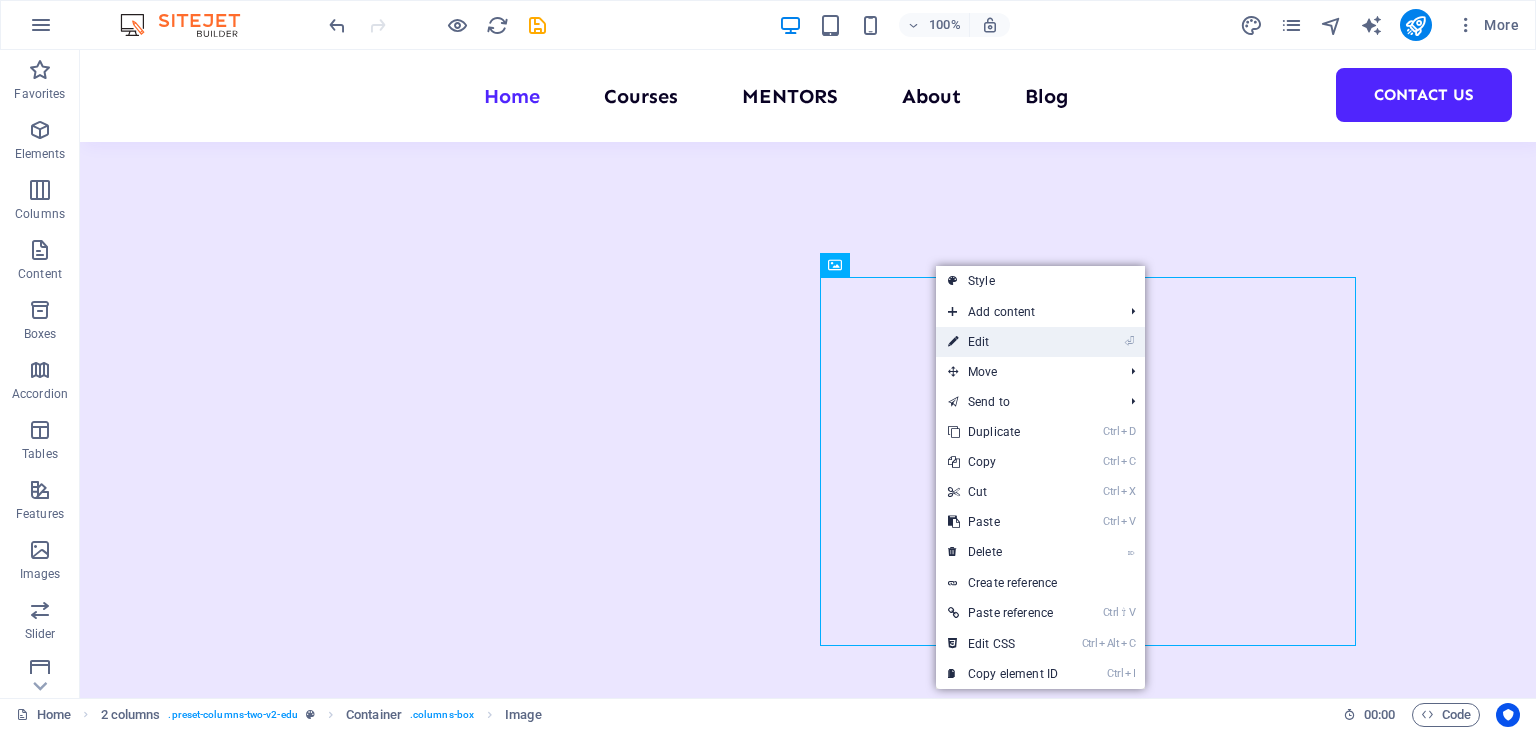 click on "⏎  Edit" at bounding box center (1003, 342) 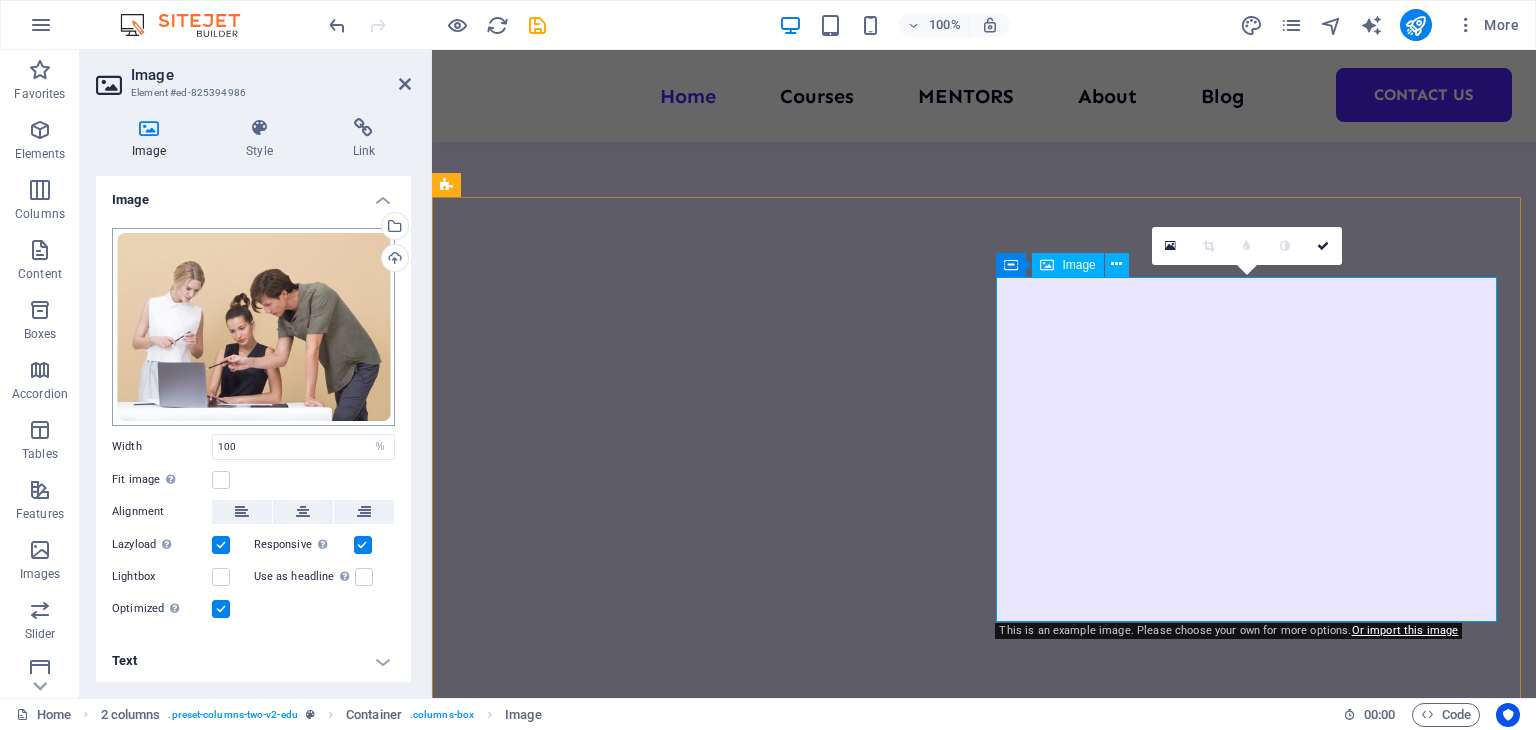 scroll, scrollTop: 3579, scrollLeft: 0, axis: vertical 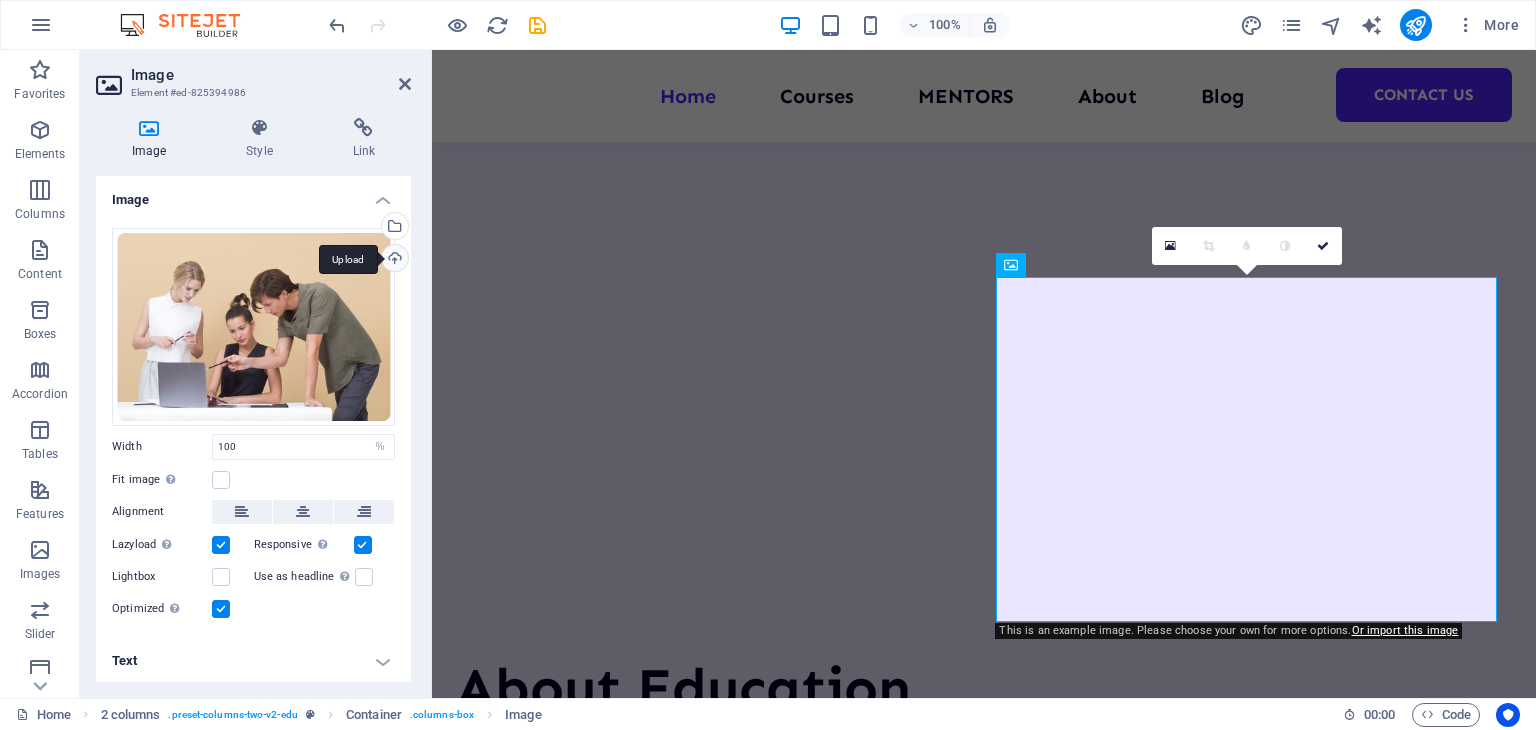 click on "Upload" at bounding box center [393, 260] 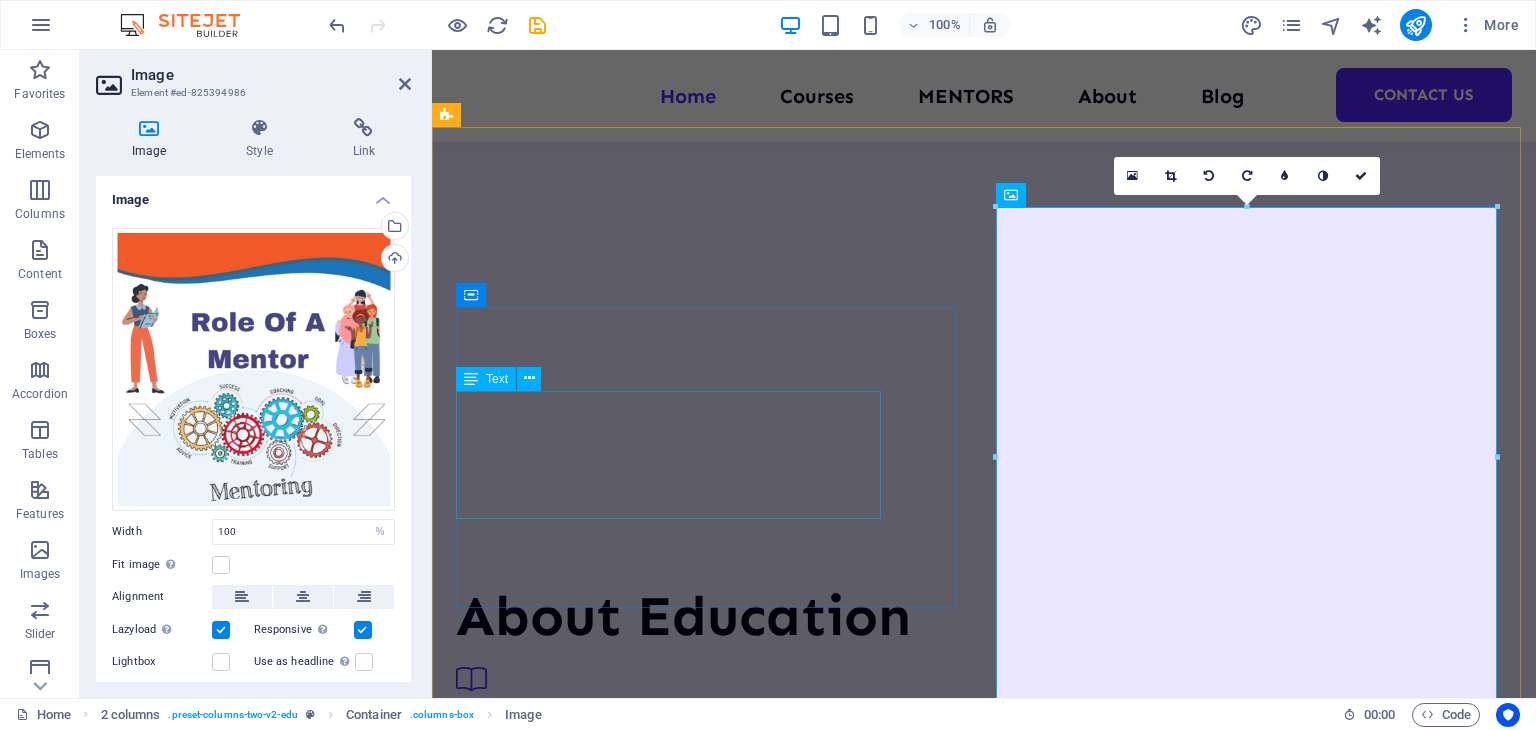 scroll, scrollTop: 3648, scrollLeft: 0, axis: vertical 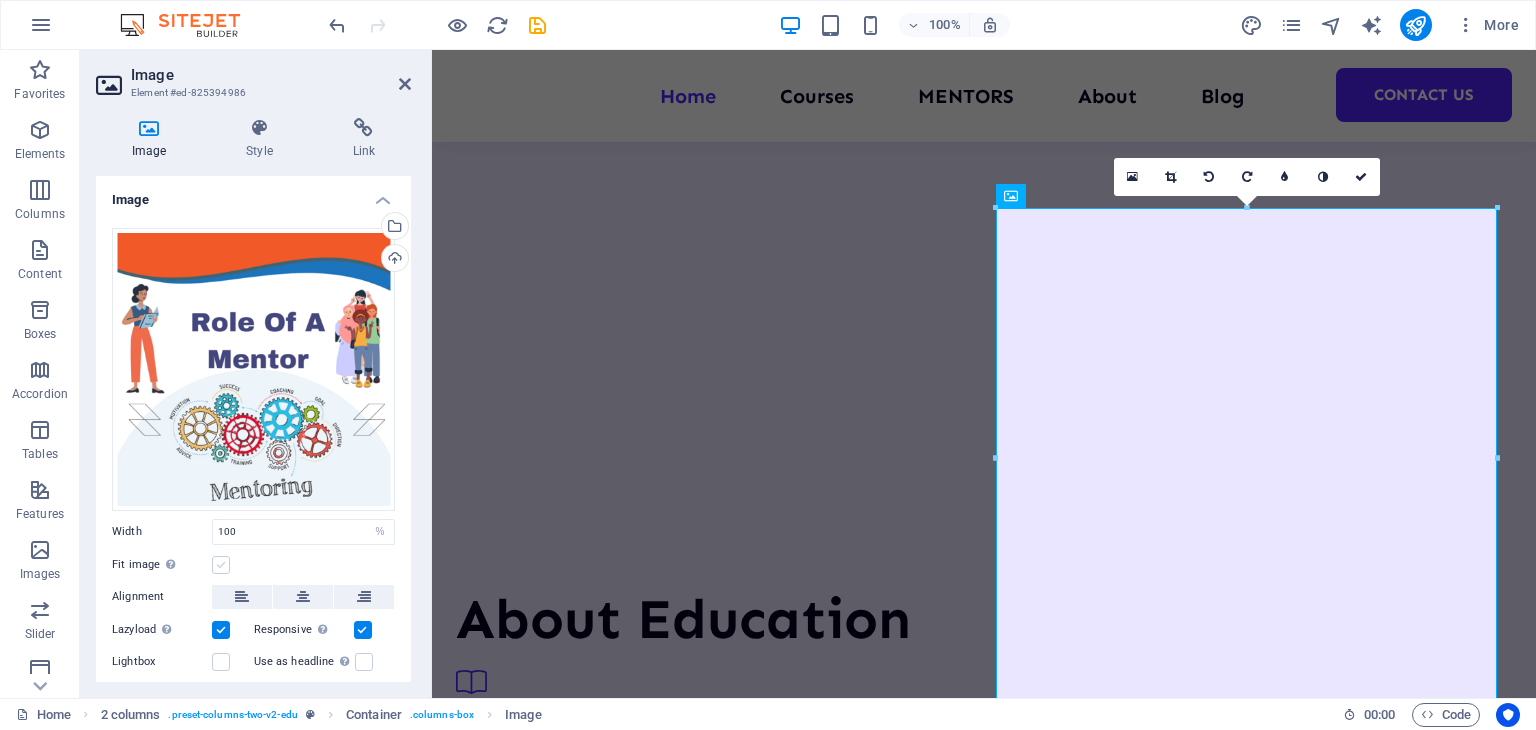 click at bounding box center [221, 565] 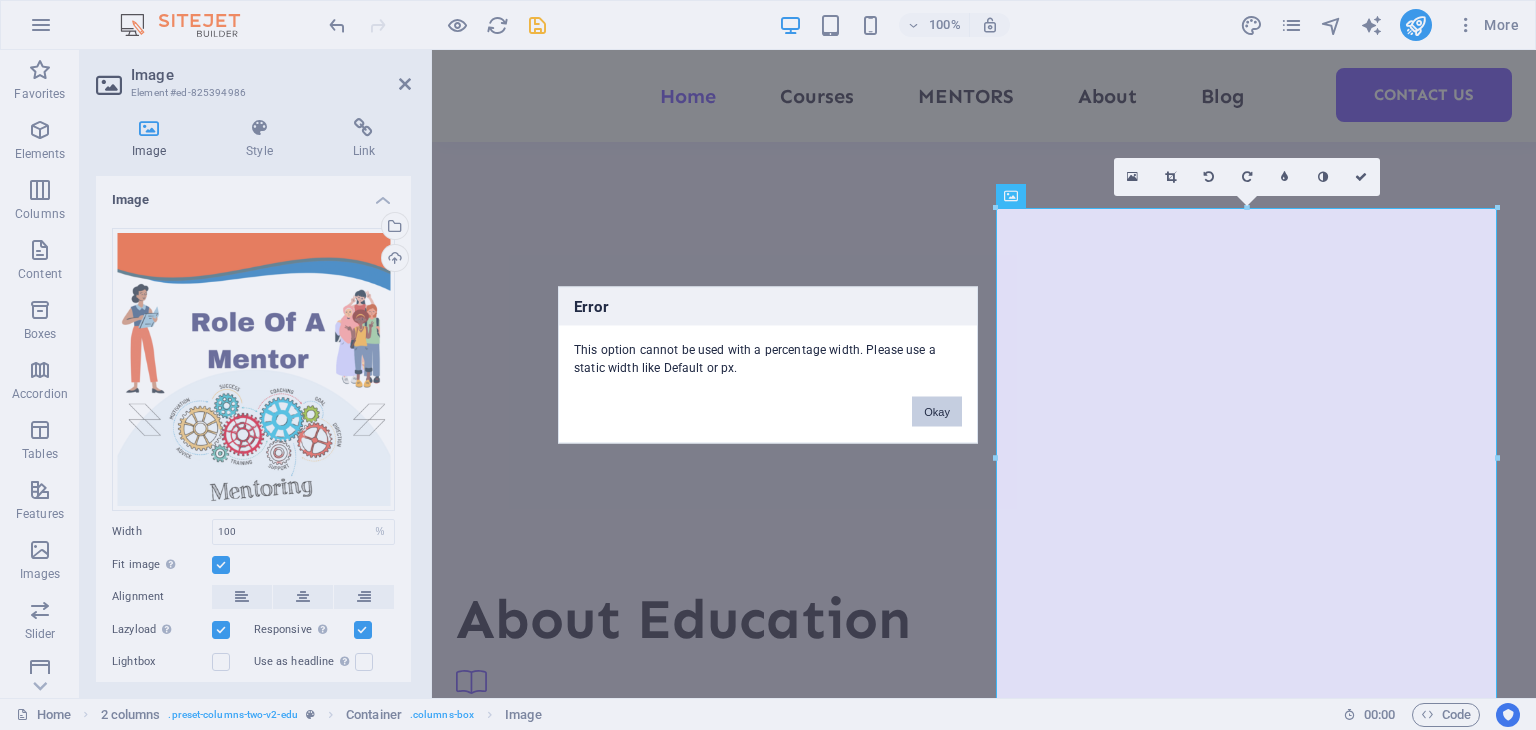 click on "Okay" at bounding box center [937, 412] 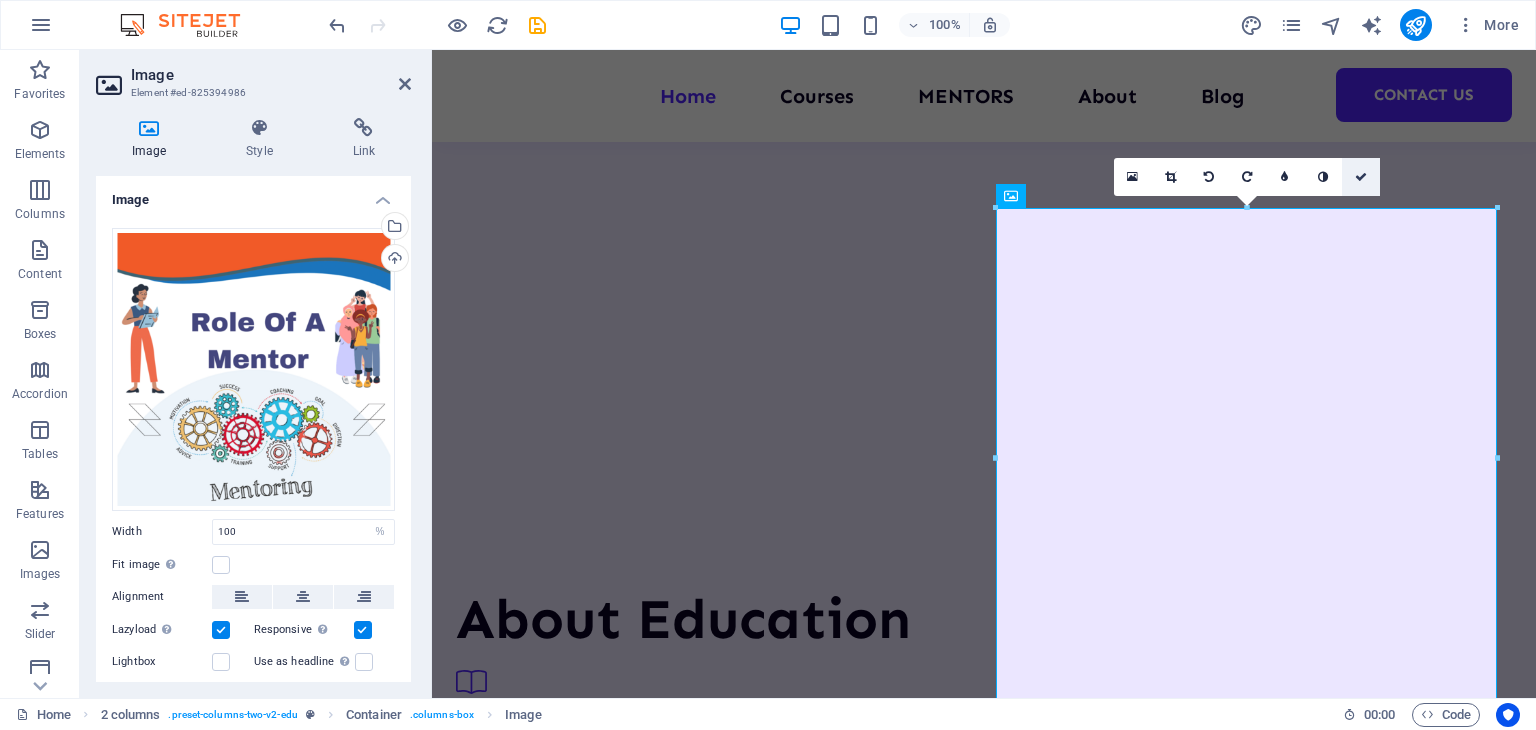 click at bounding box center (1361, 177) 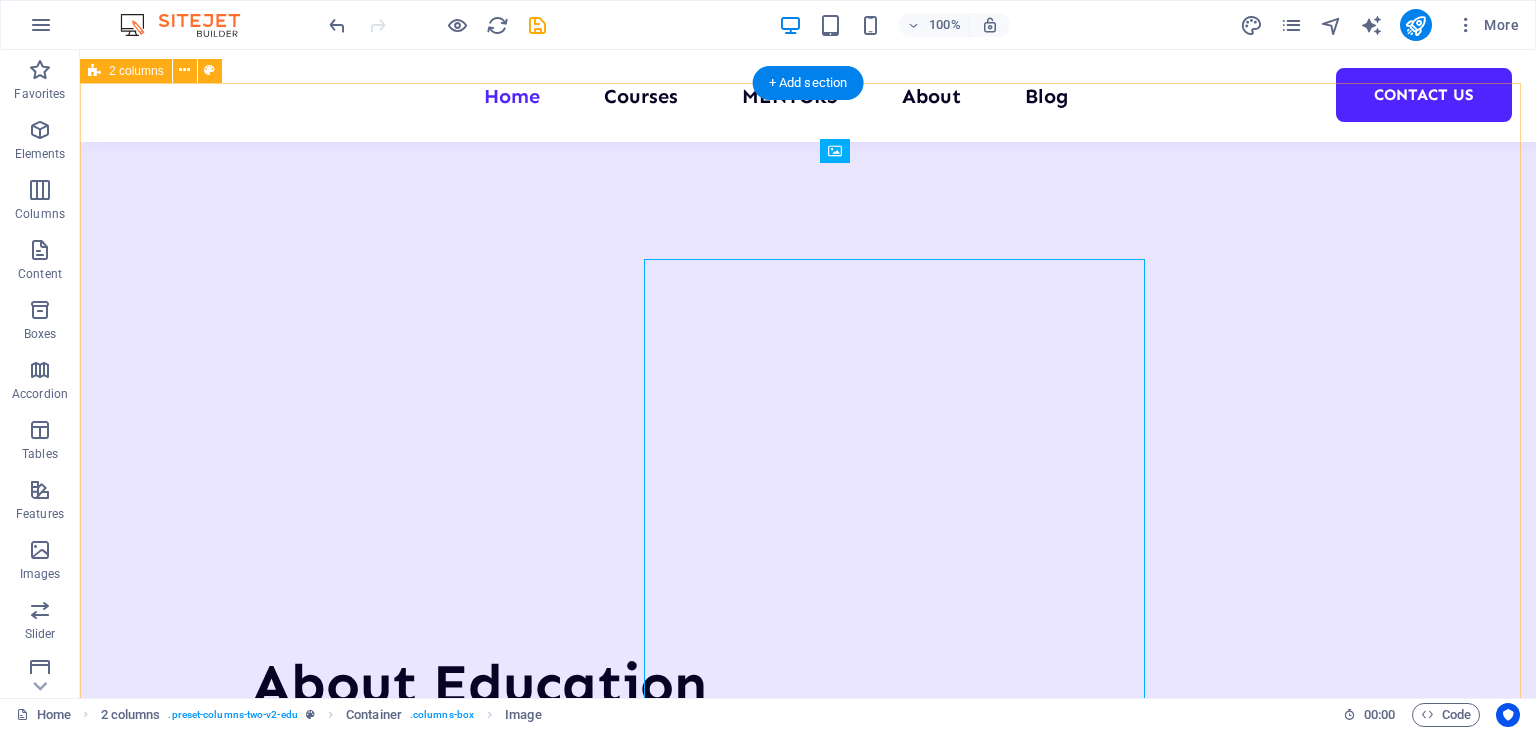 scroll, scrollTop: 3596, scrollLeft: 0, axis: vertical 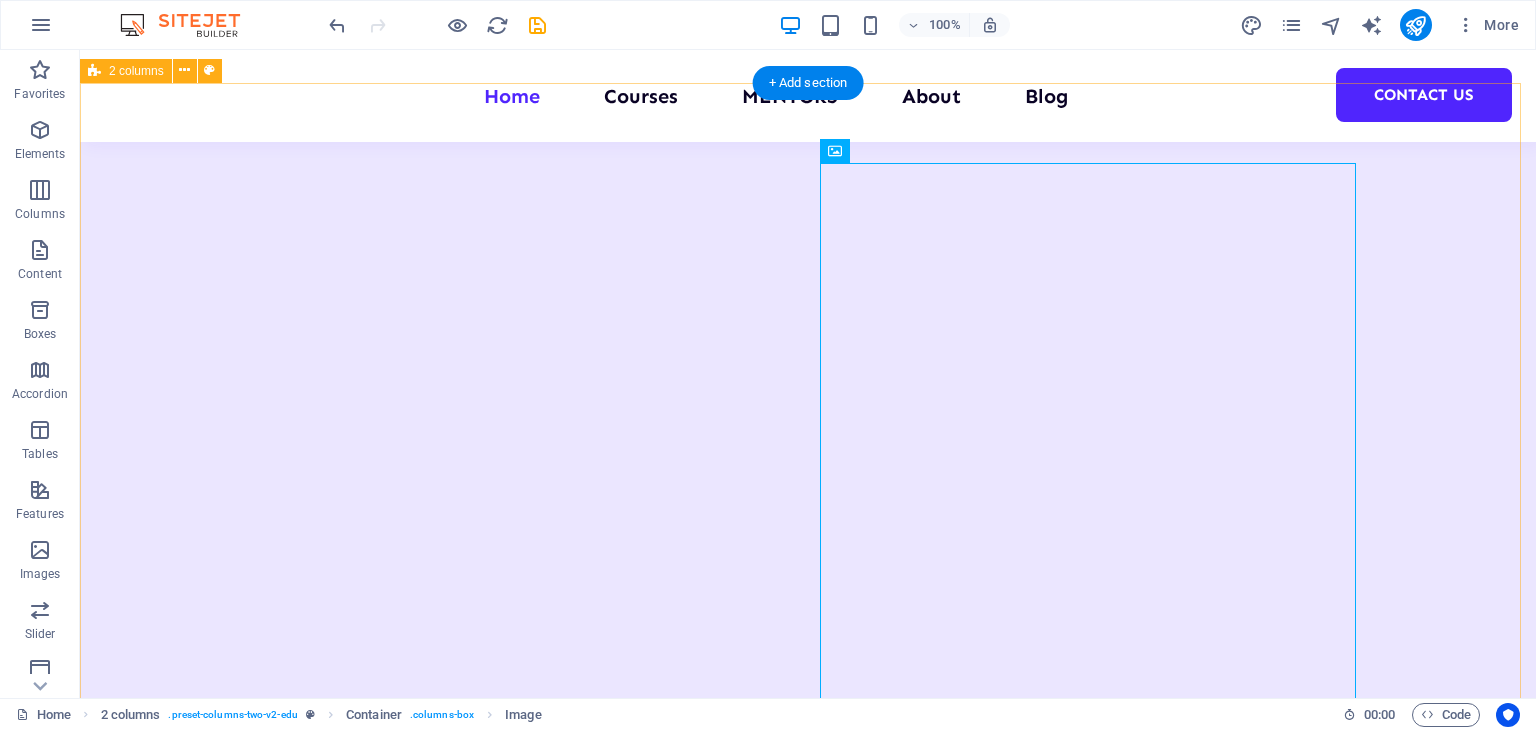 click on "Our Mentors  Our mentors are seasoned industry professionals dedicated to guiding students with practical insights, hands-on experience, and personalized support. All teachers" at bounding box center [808, 5369] 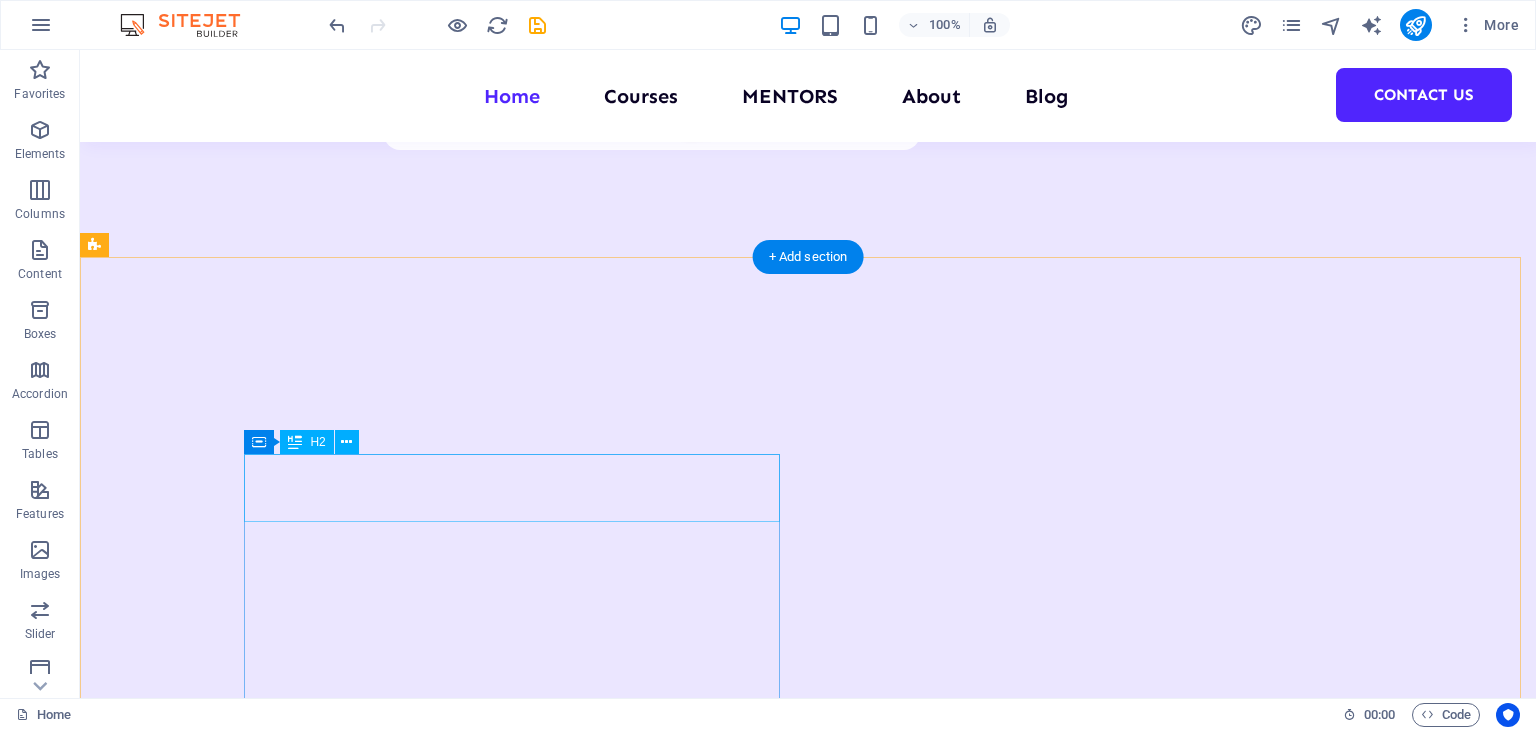 scroll, scrollTop: 3423, scrollLeft: 0, axis: vertical 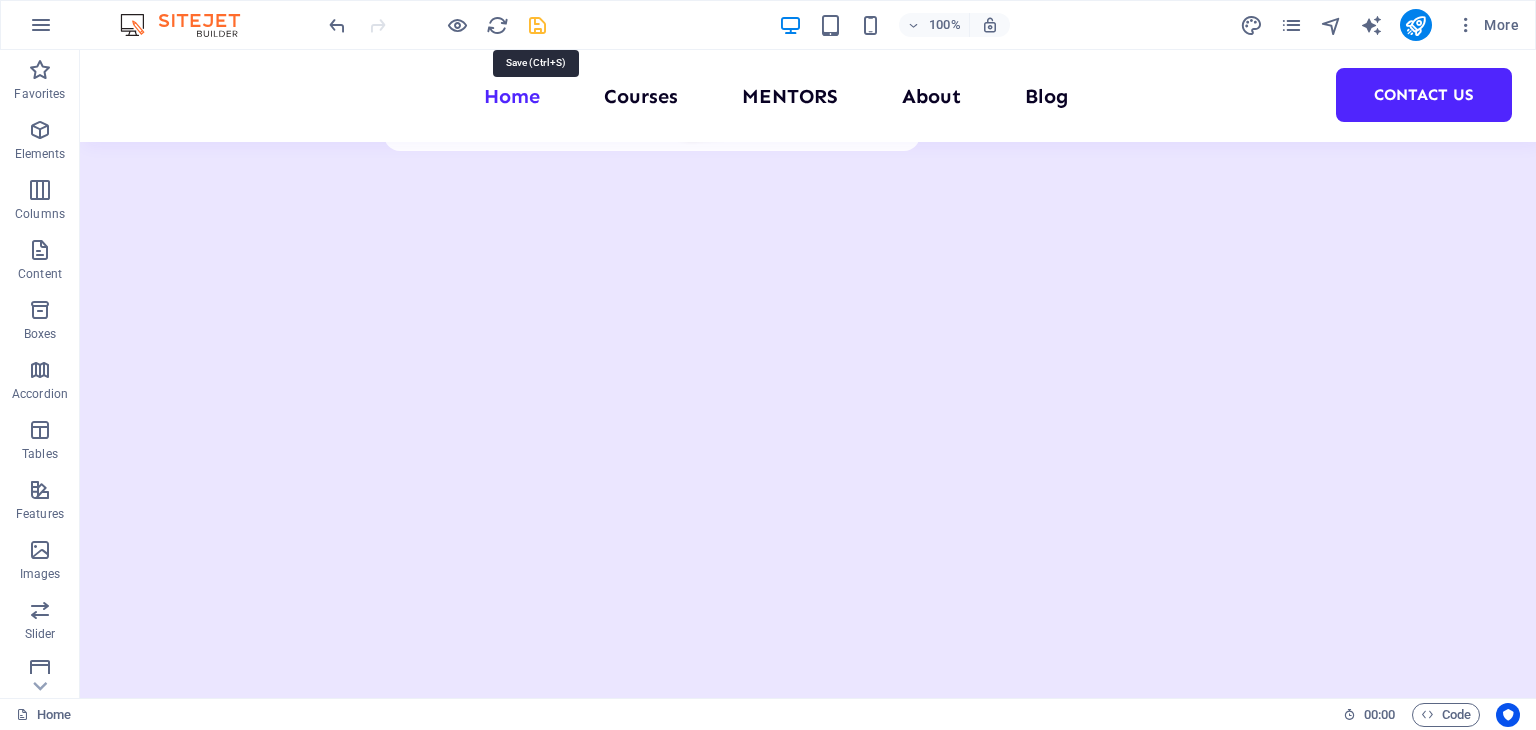 click at bounding box center [537, 25] 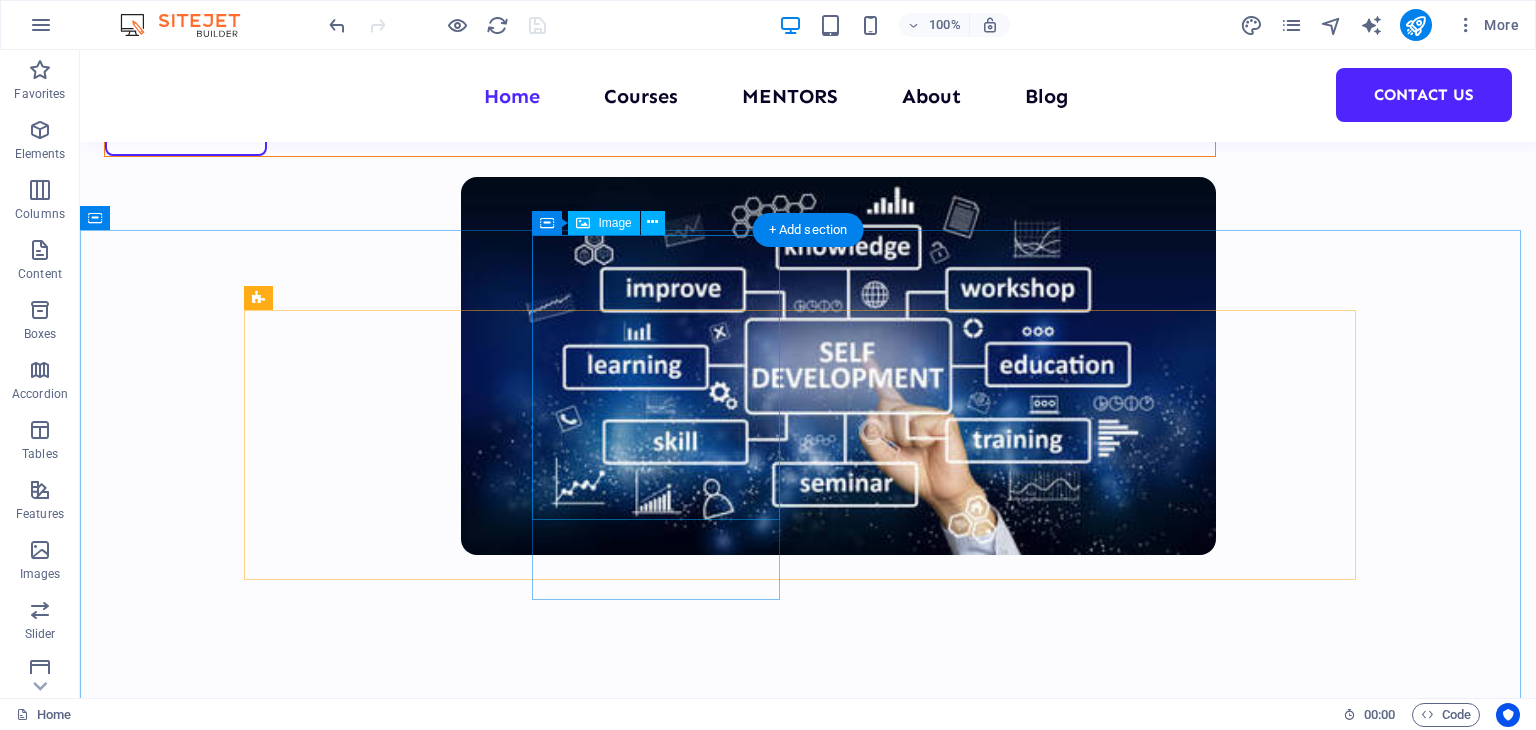 scroll, scrollTop: 674, scrollLeft: 0, axis: vertical 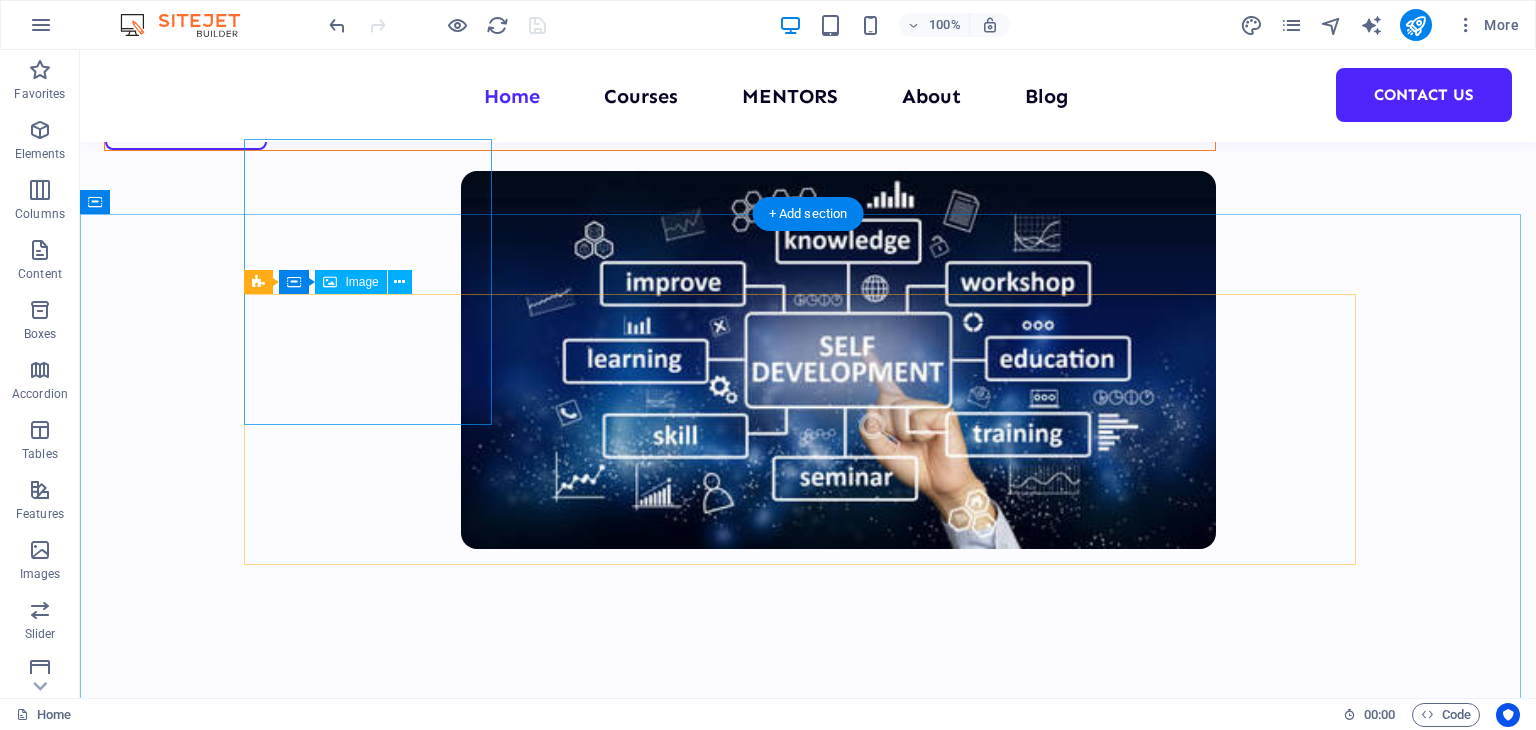 click at bounding box center [808, 889] 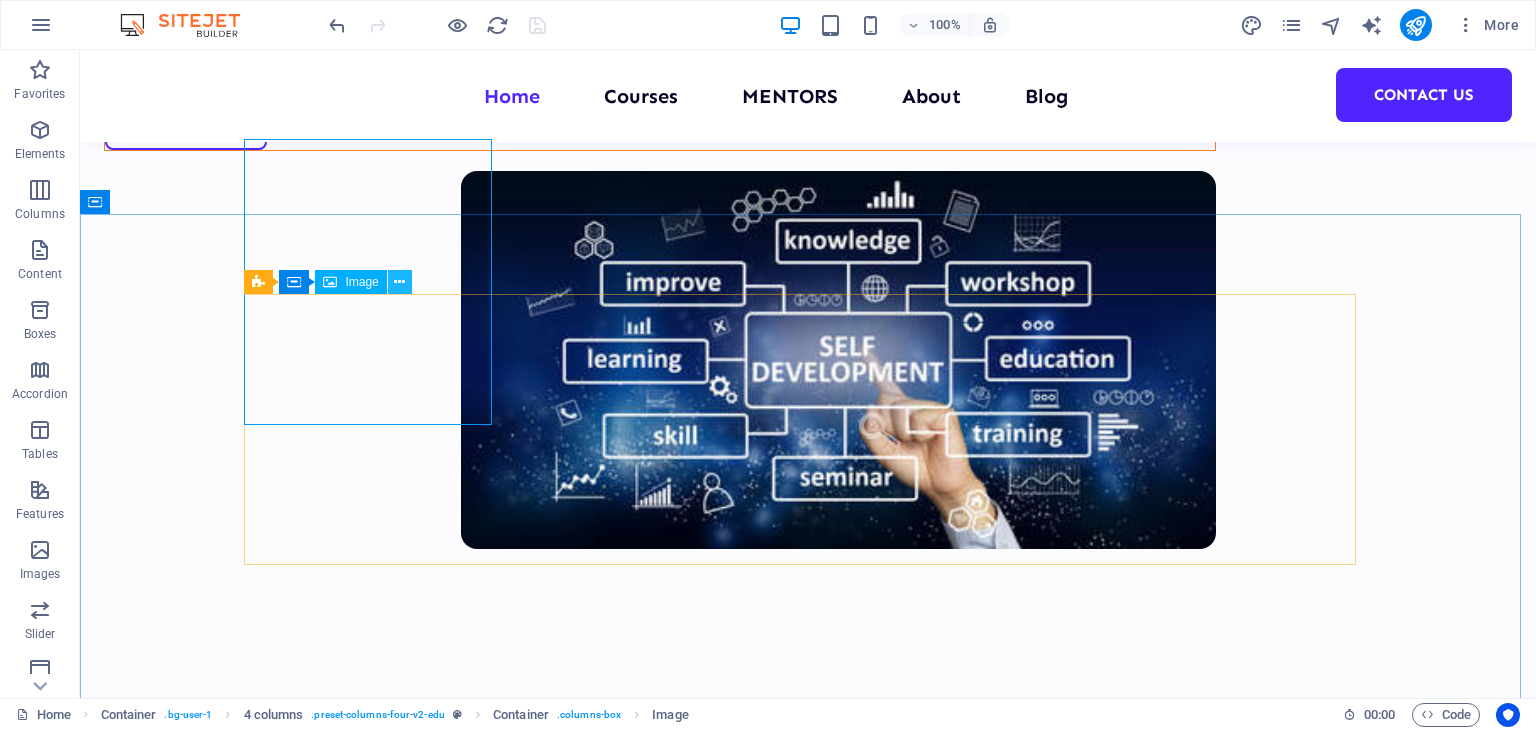 click at bounding box center (399, 282) 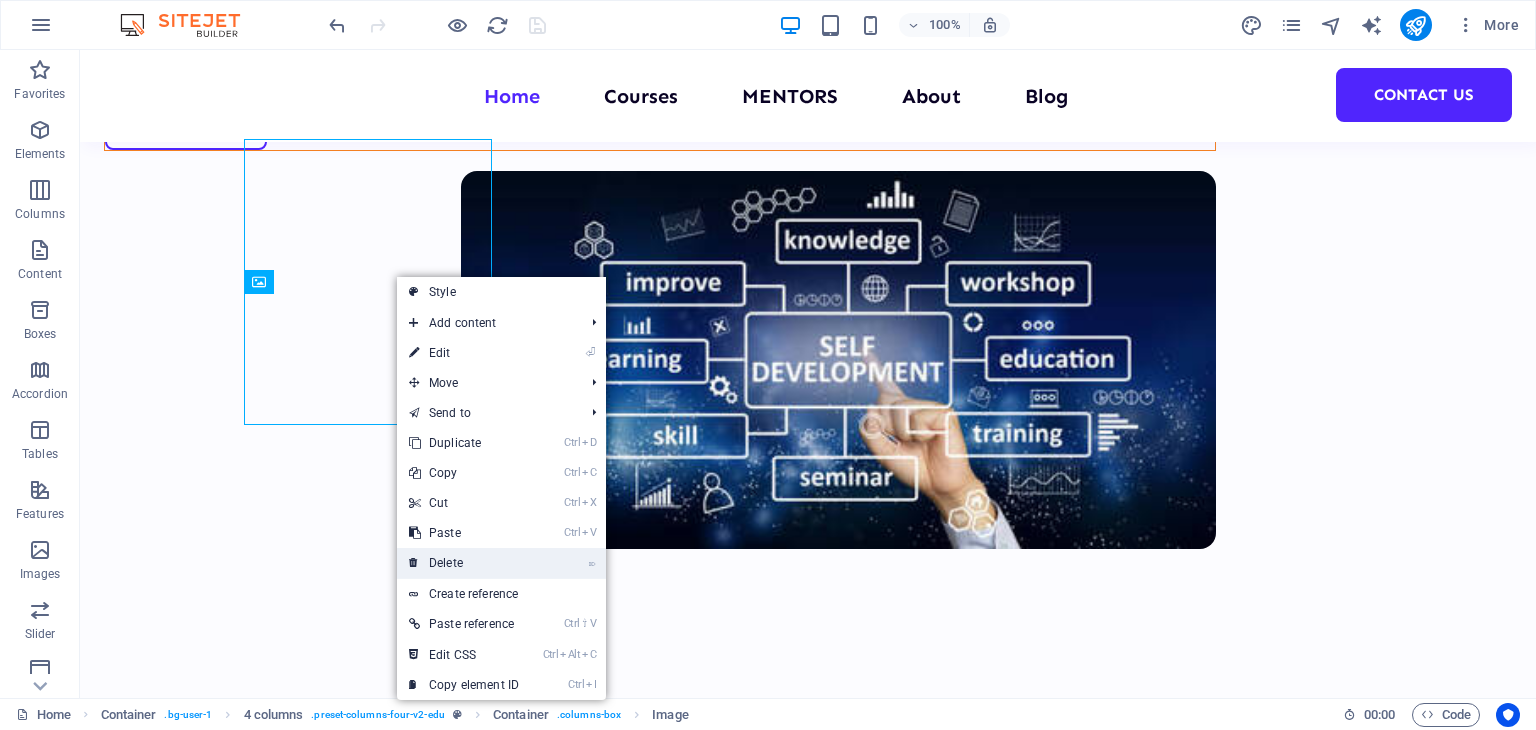 click on "⌦  Delete" at bounding box center (464, 563) 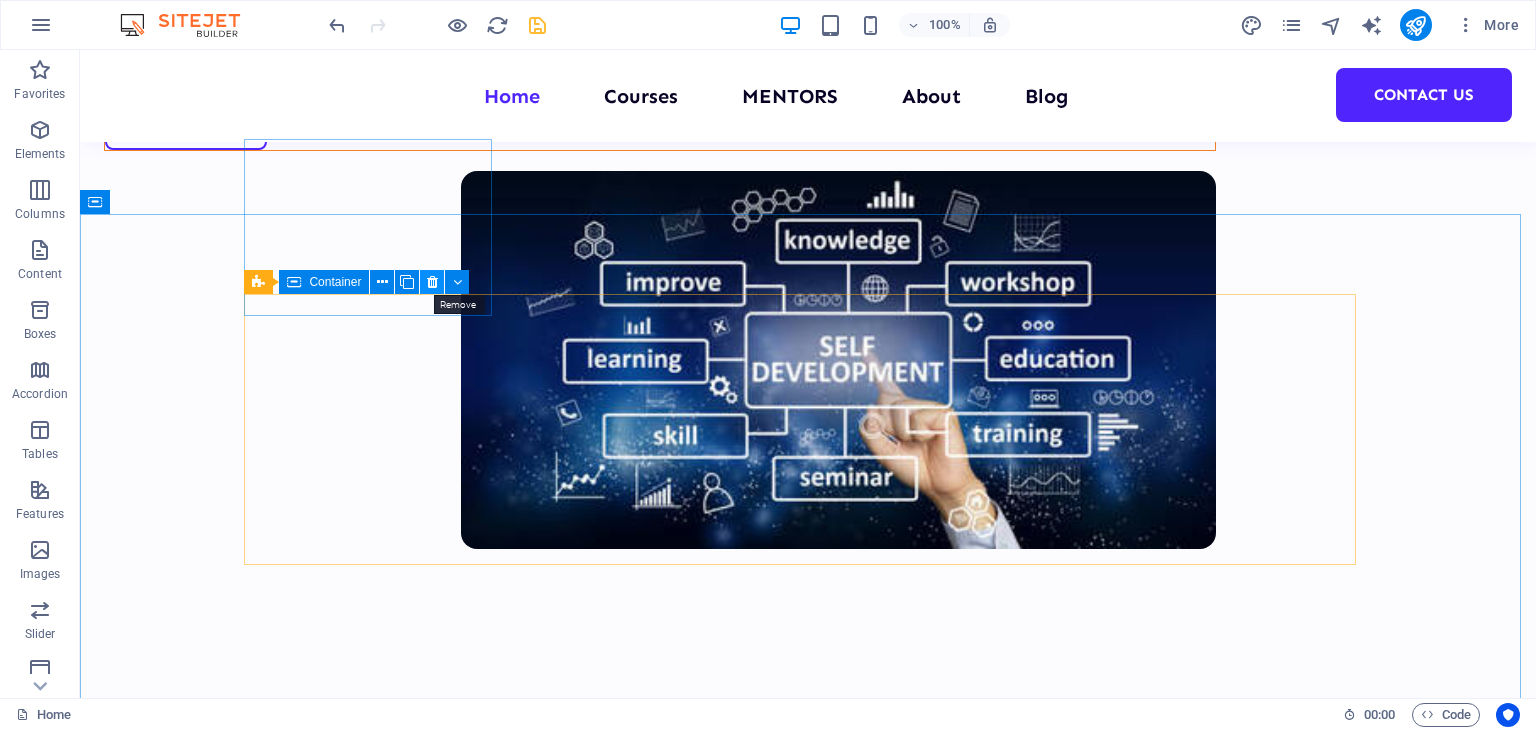 click at bounding box center (432, 282) 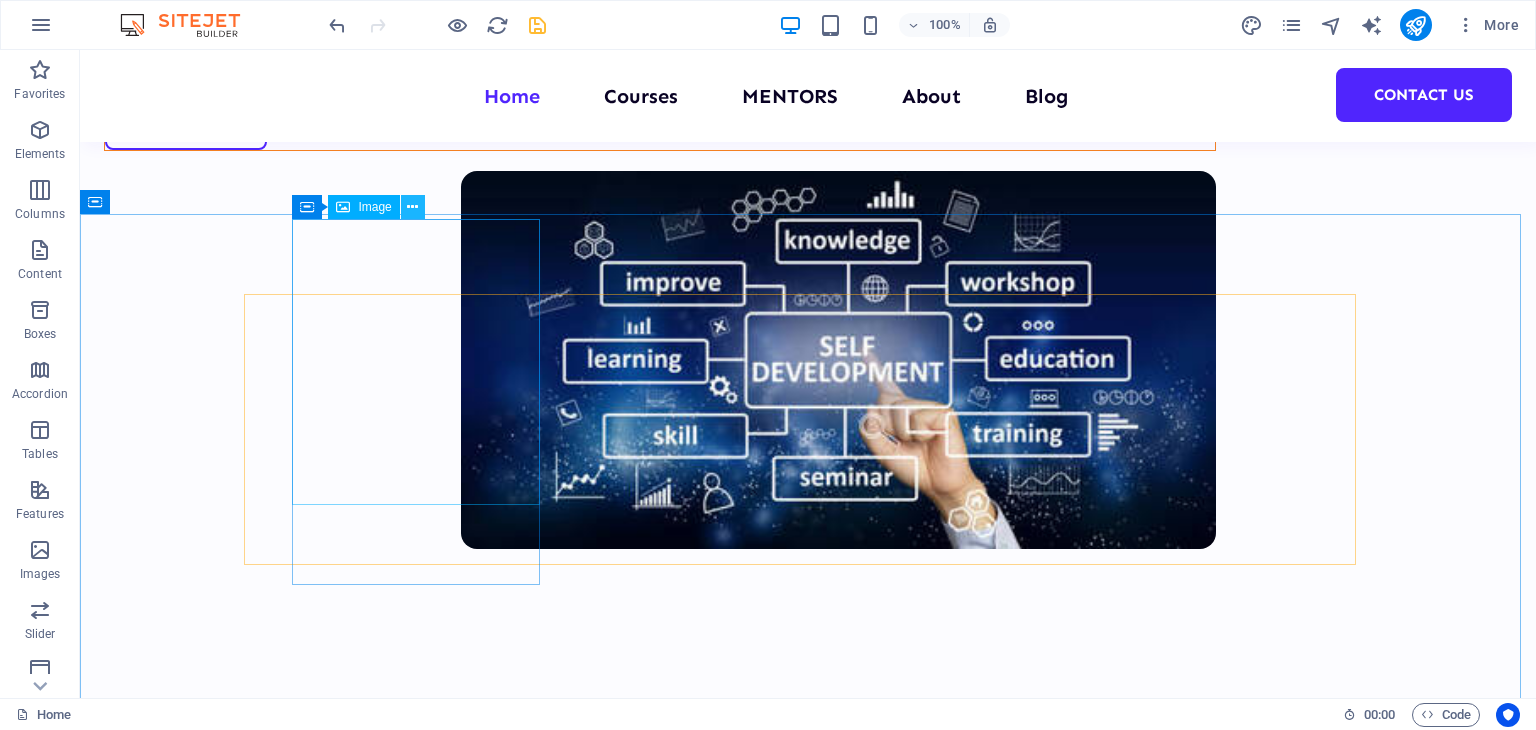 click at bounding box center [412, 207] 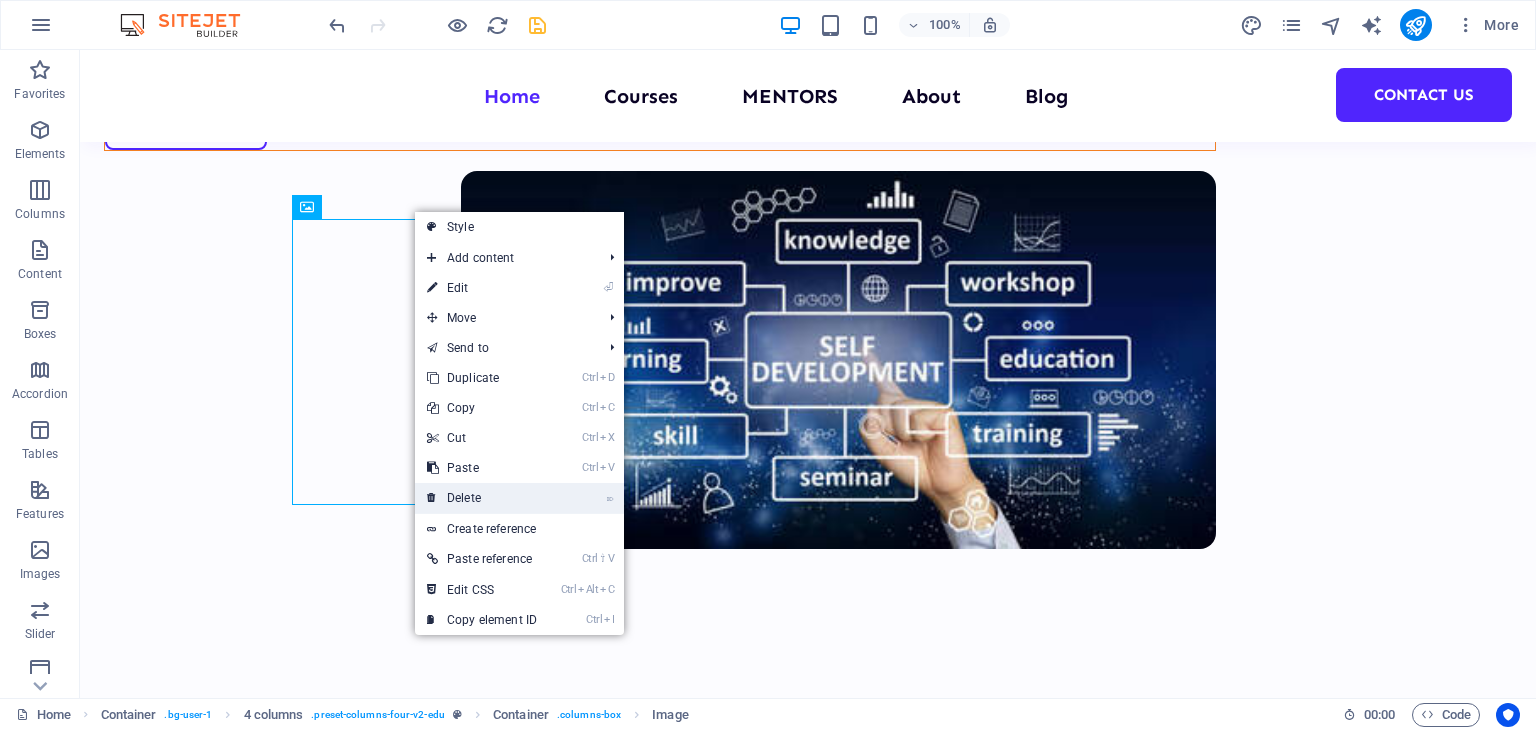 click on "⌦  Delete" at bounding box center [482, 498] 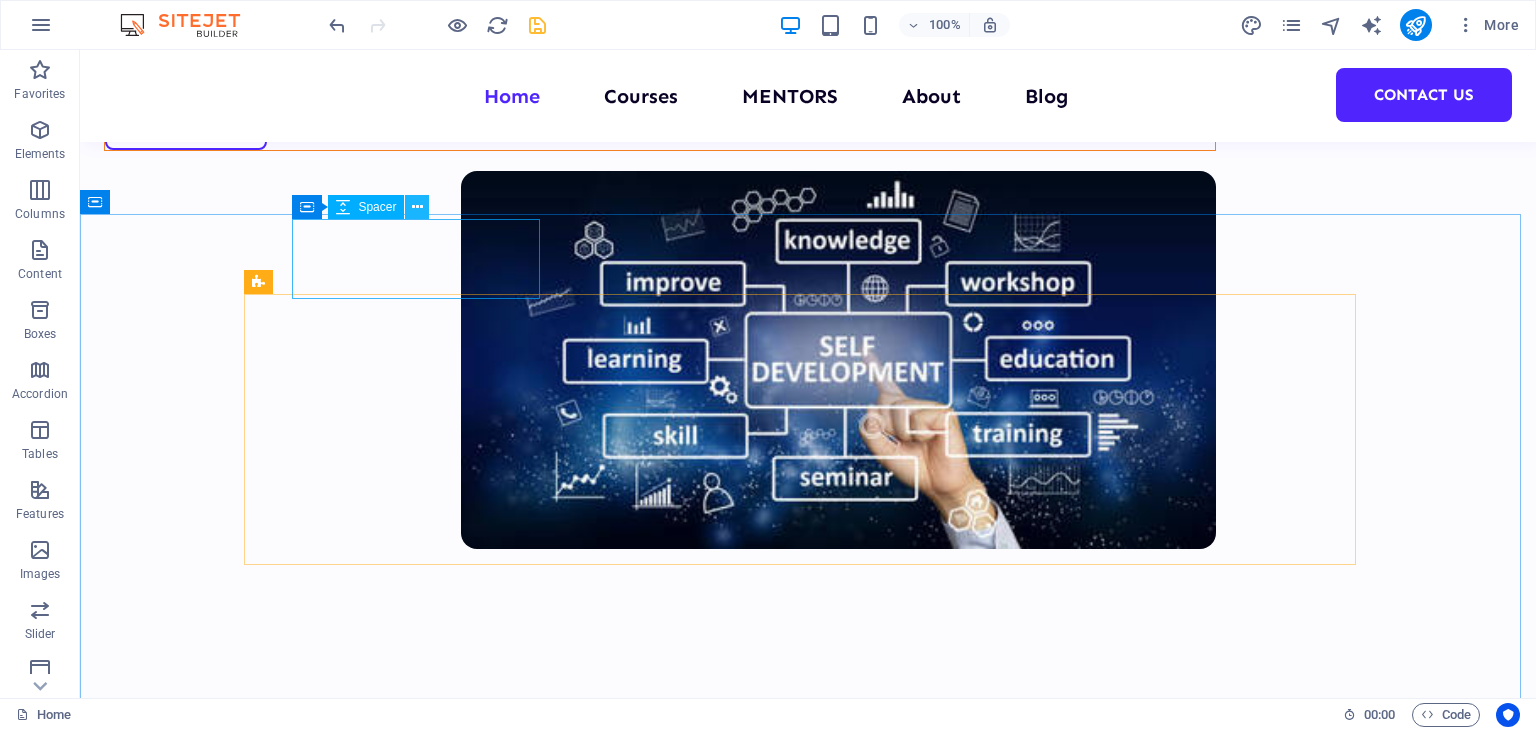 click at bounding box center [417, 207] 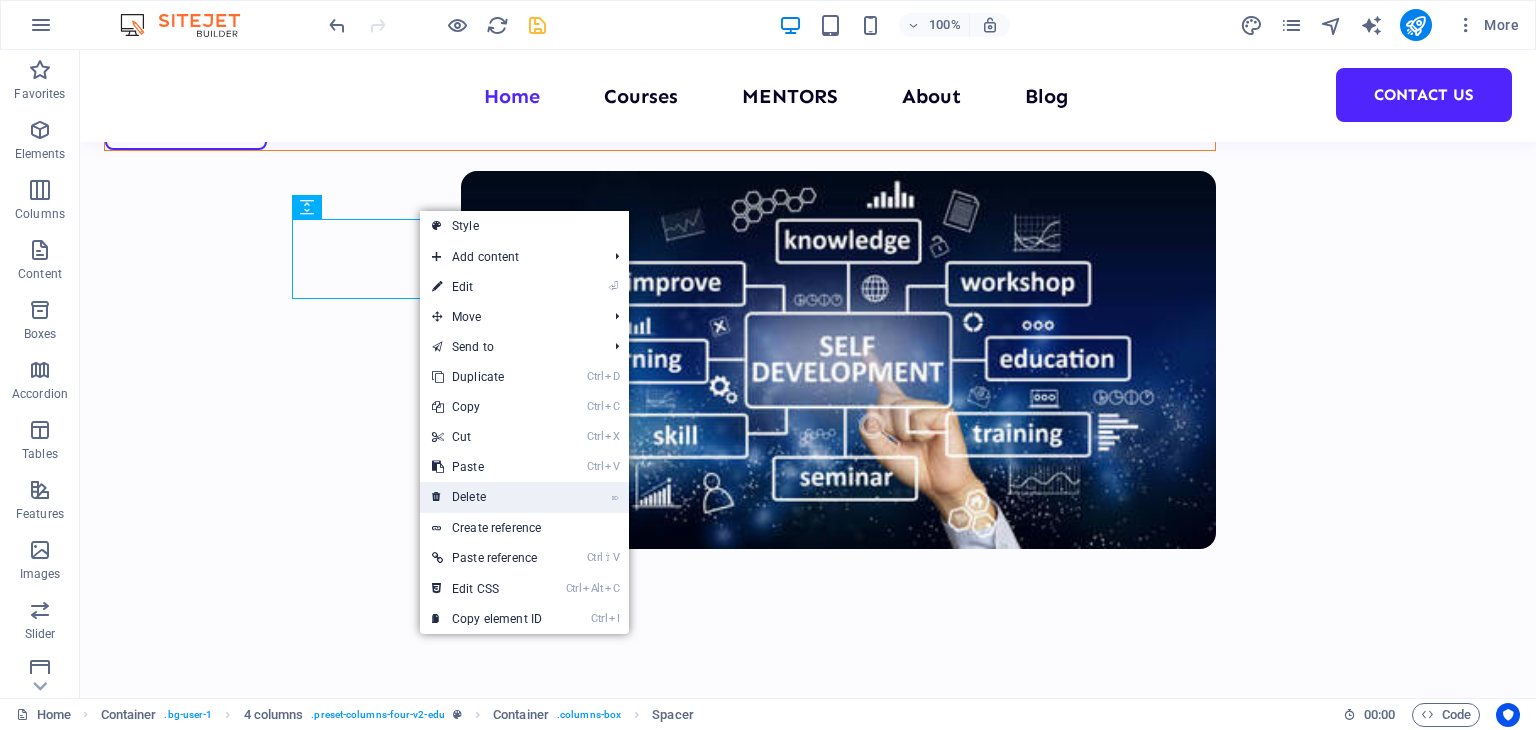 click on "⌦  Delete" at bounding box center [487, 497] 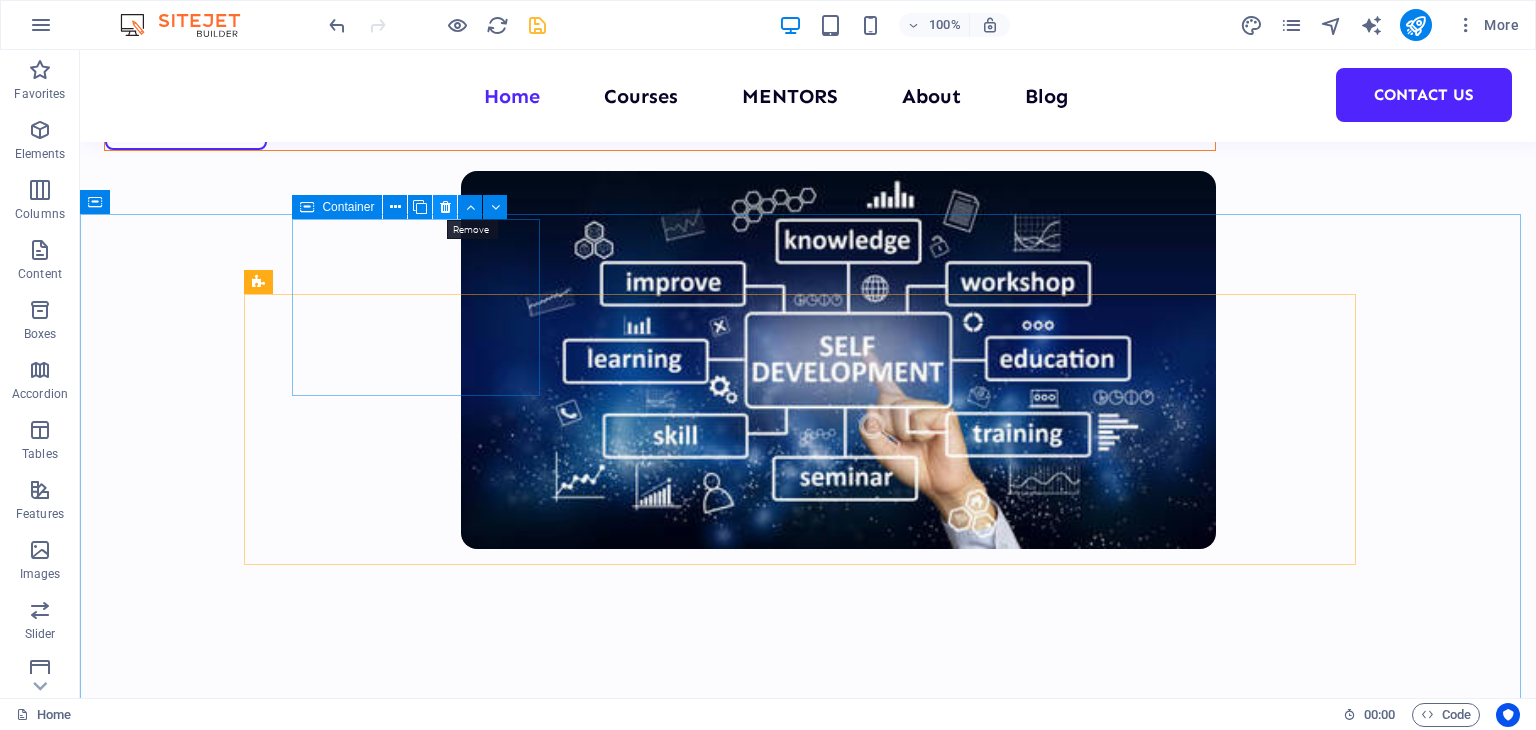 click at bounding box center [445, 207] 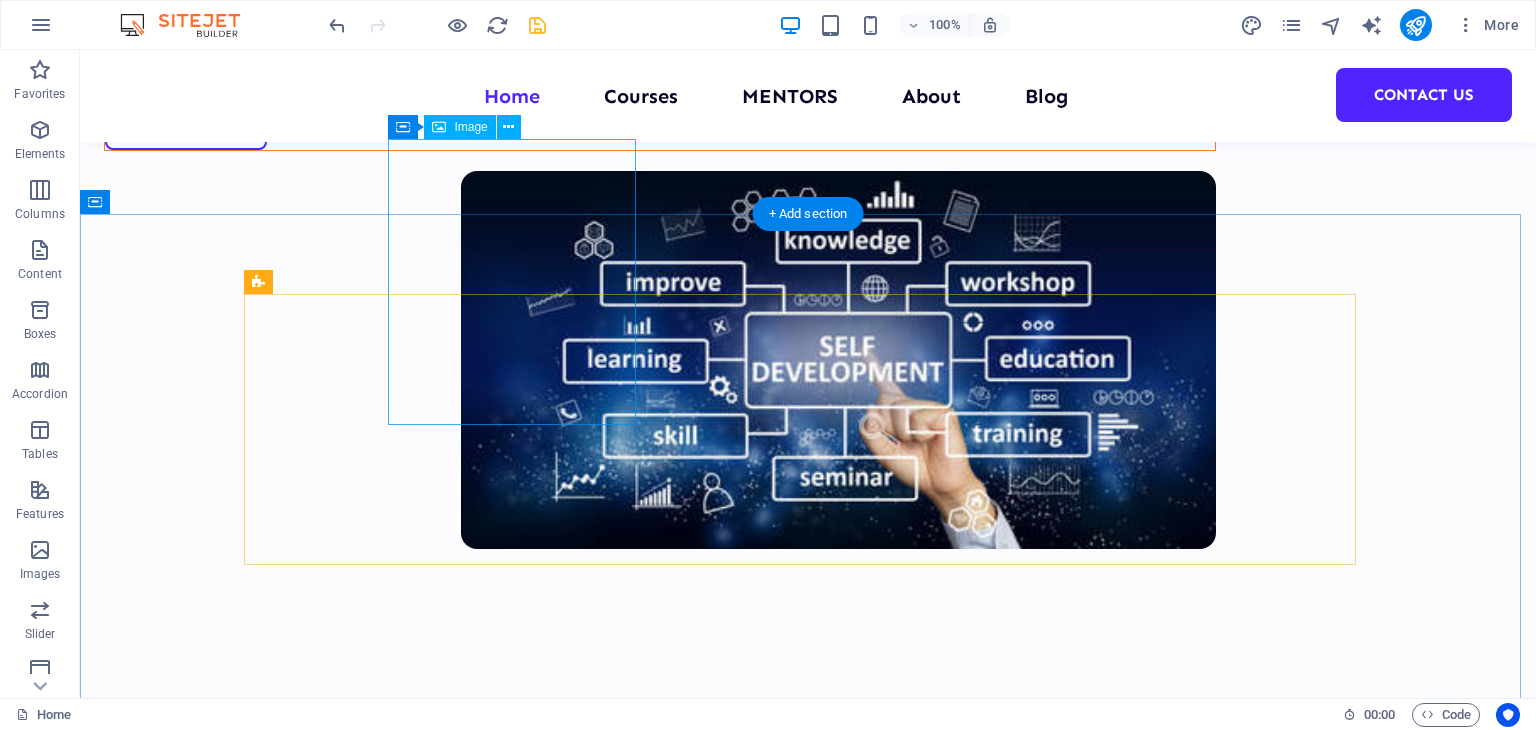 scroll, scrollTop: 592, scrollLeft: 0, axis: vertical 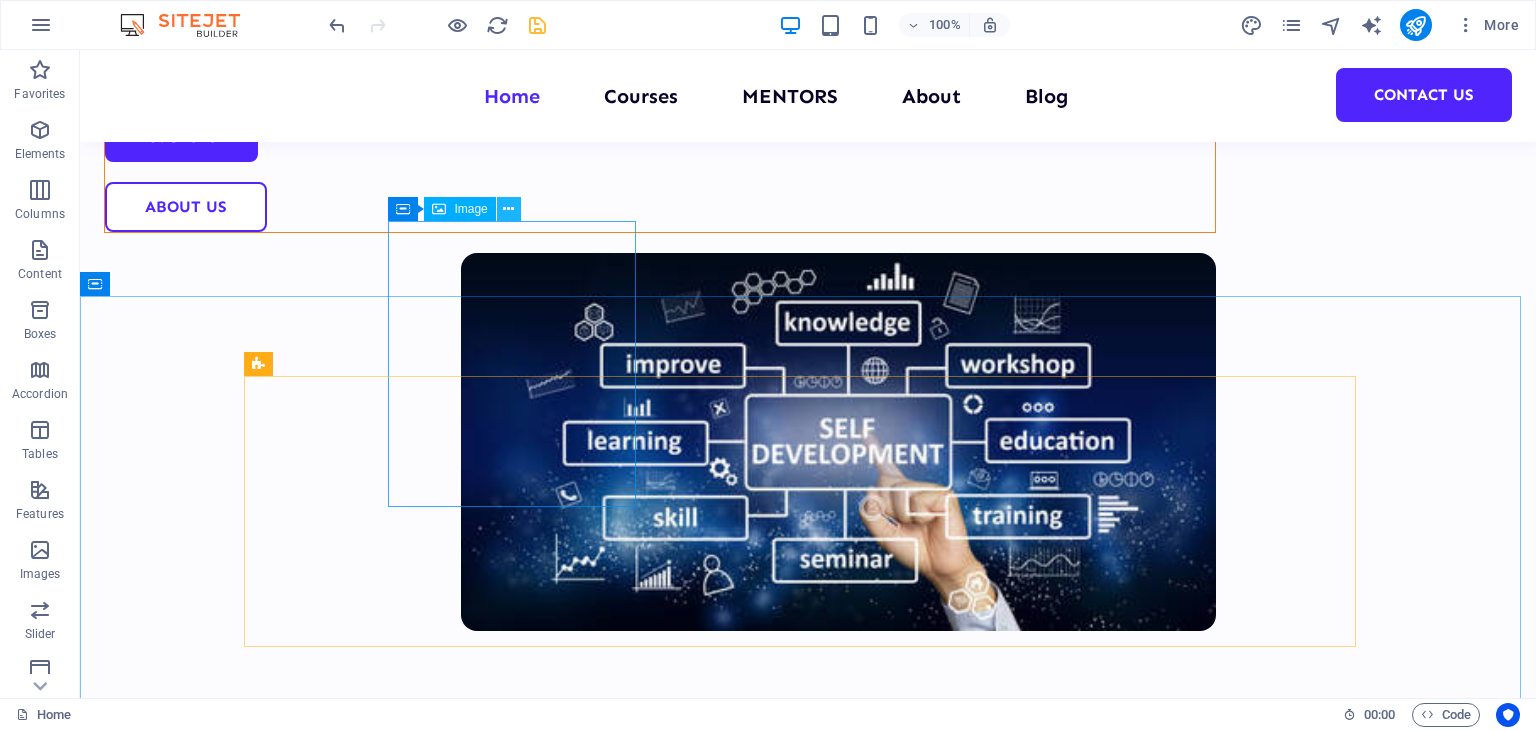 click at bounding box center (508, 209) 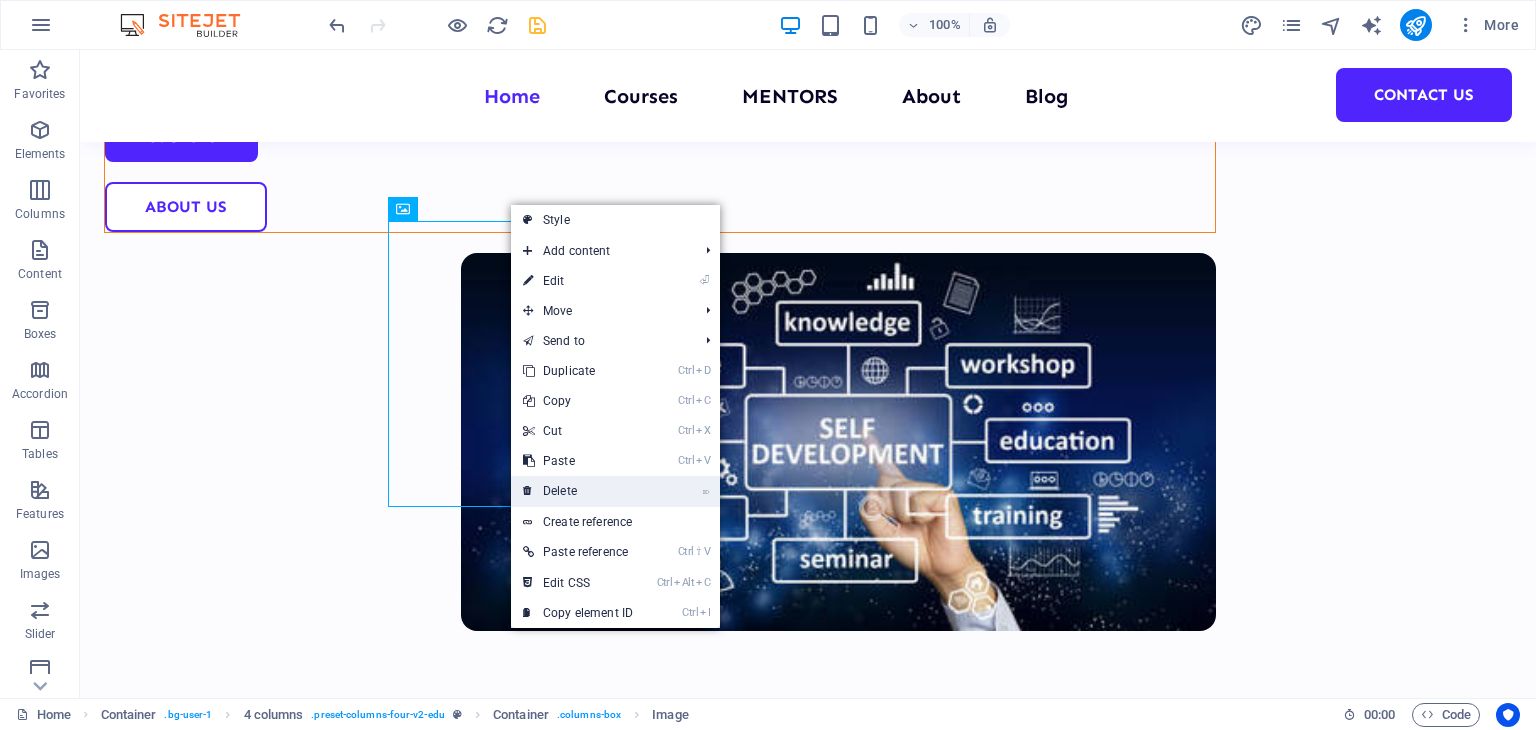 click on "⌦  Delete" at bounding box center (578, 491) 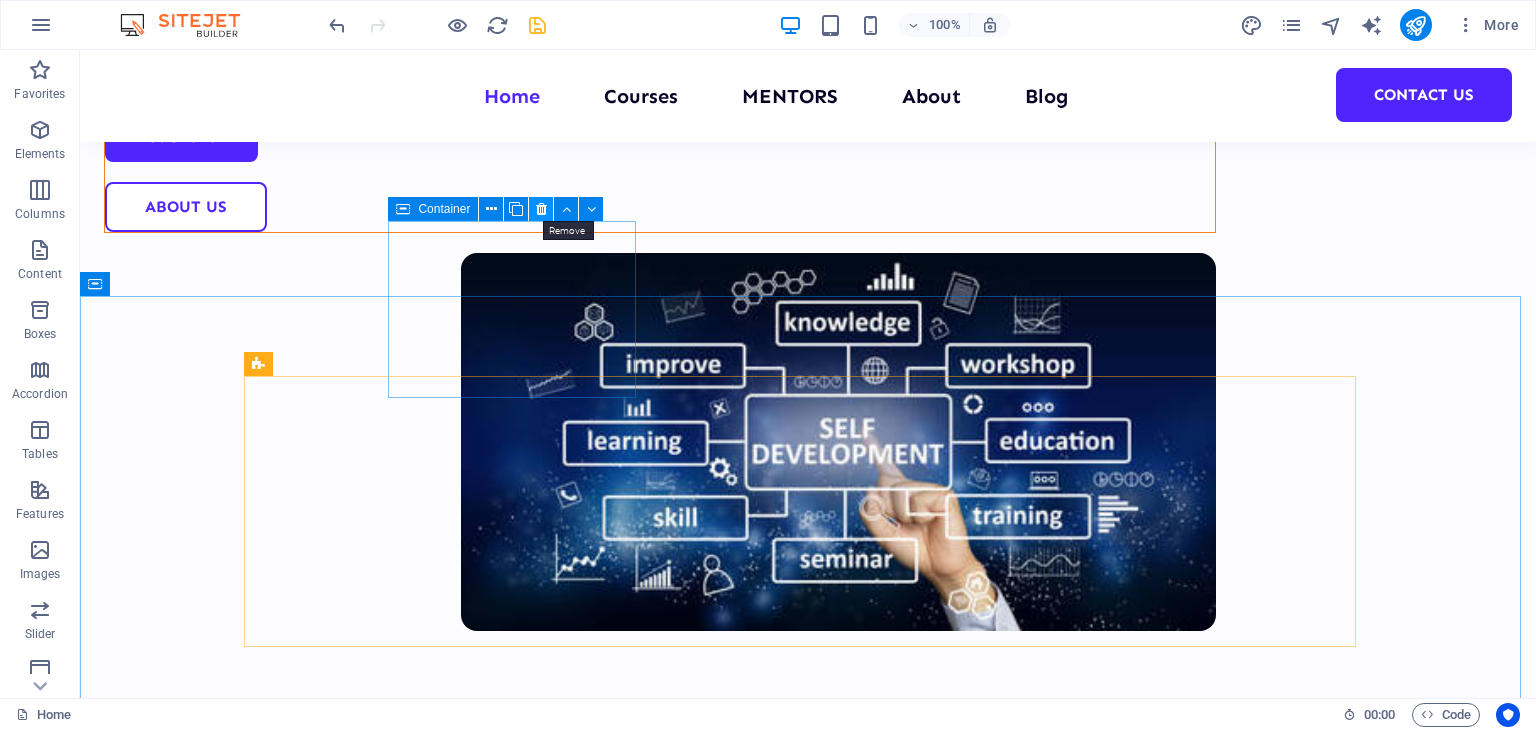 click at bounding box center (541, 209) 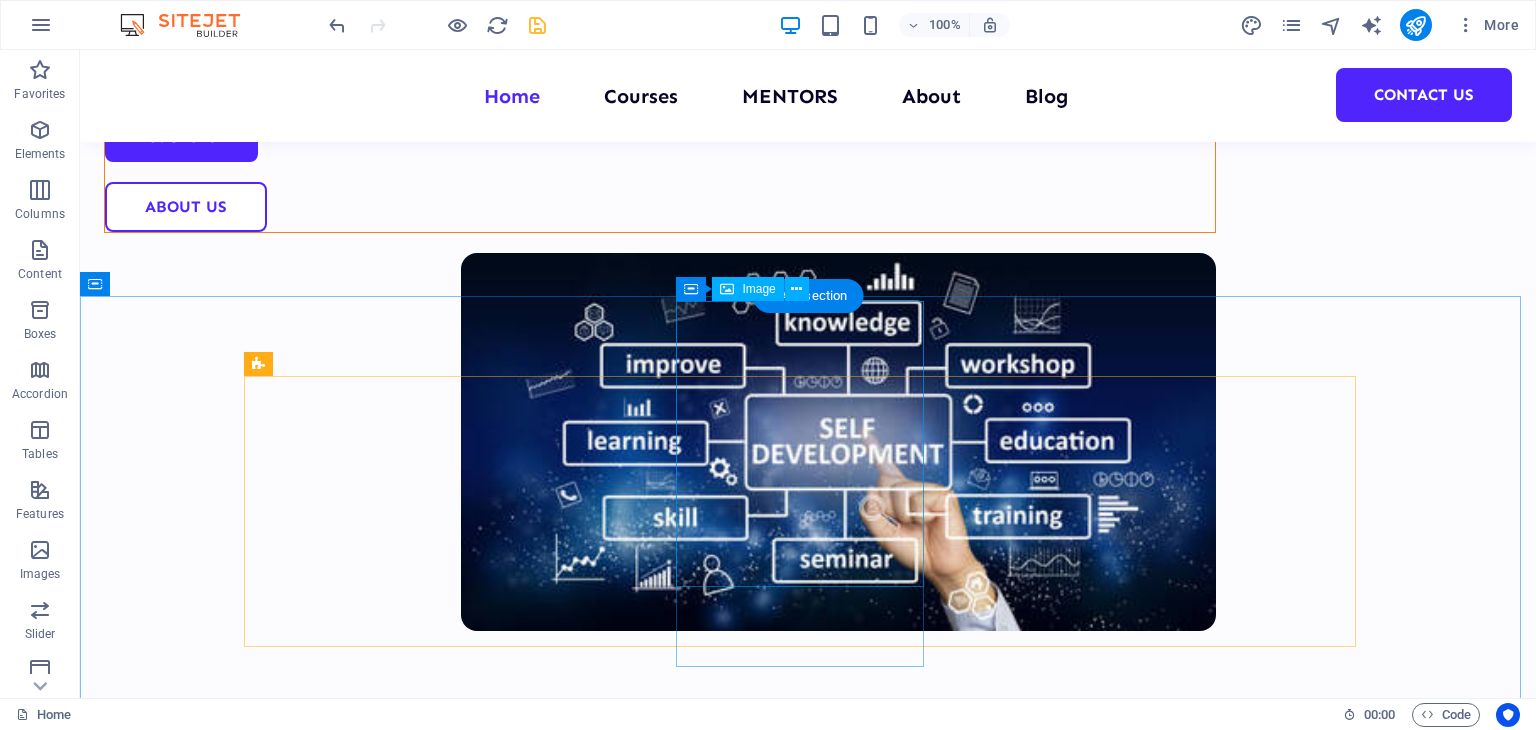 click at bounding box center [808, 1051] 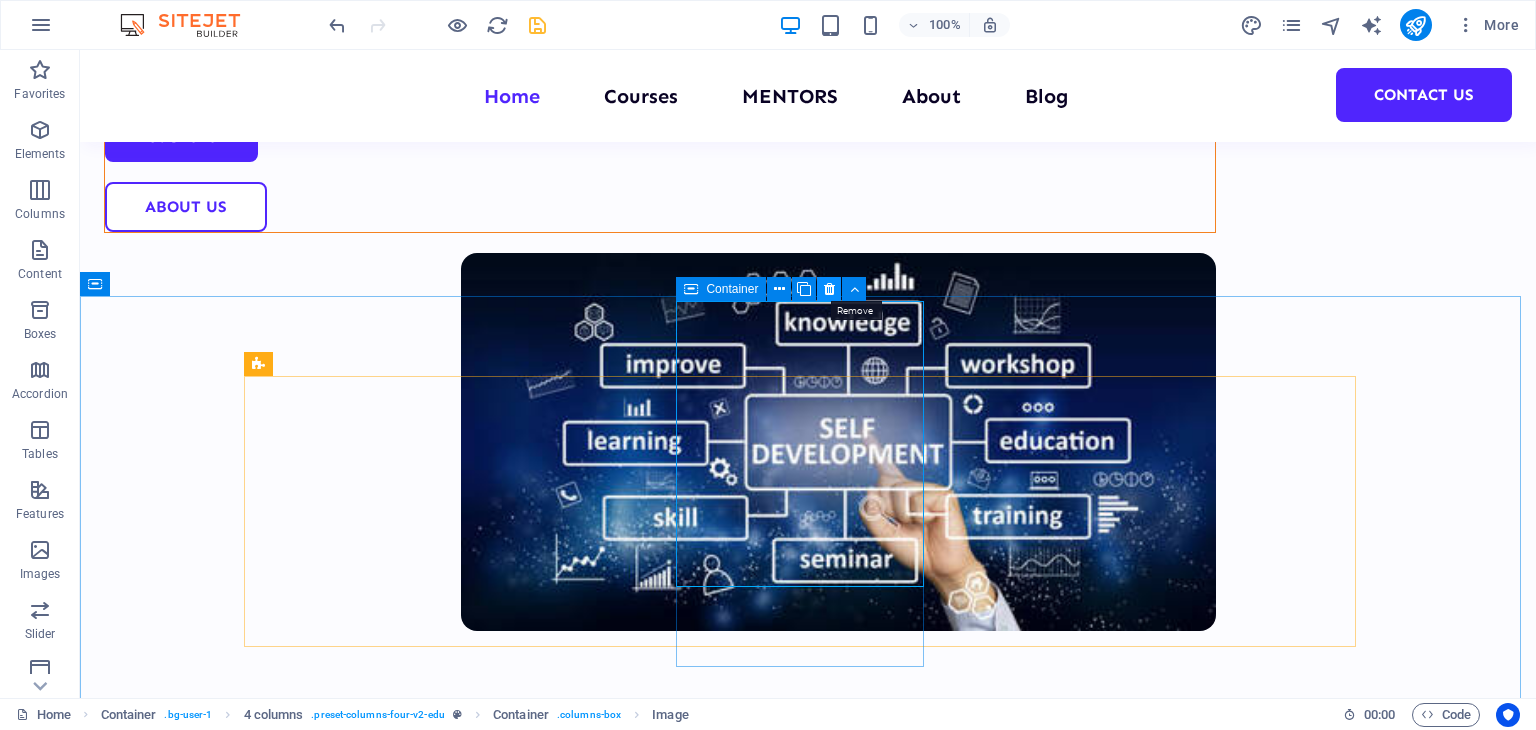 click at bounding box center [829, 289] 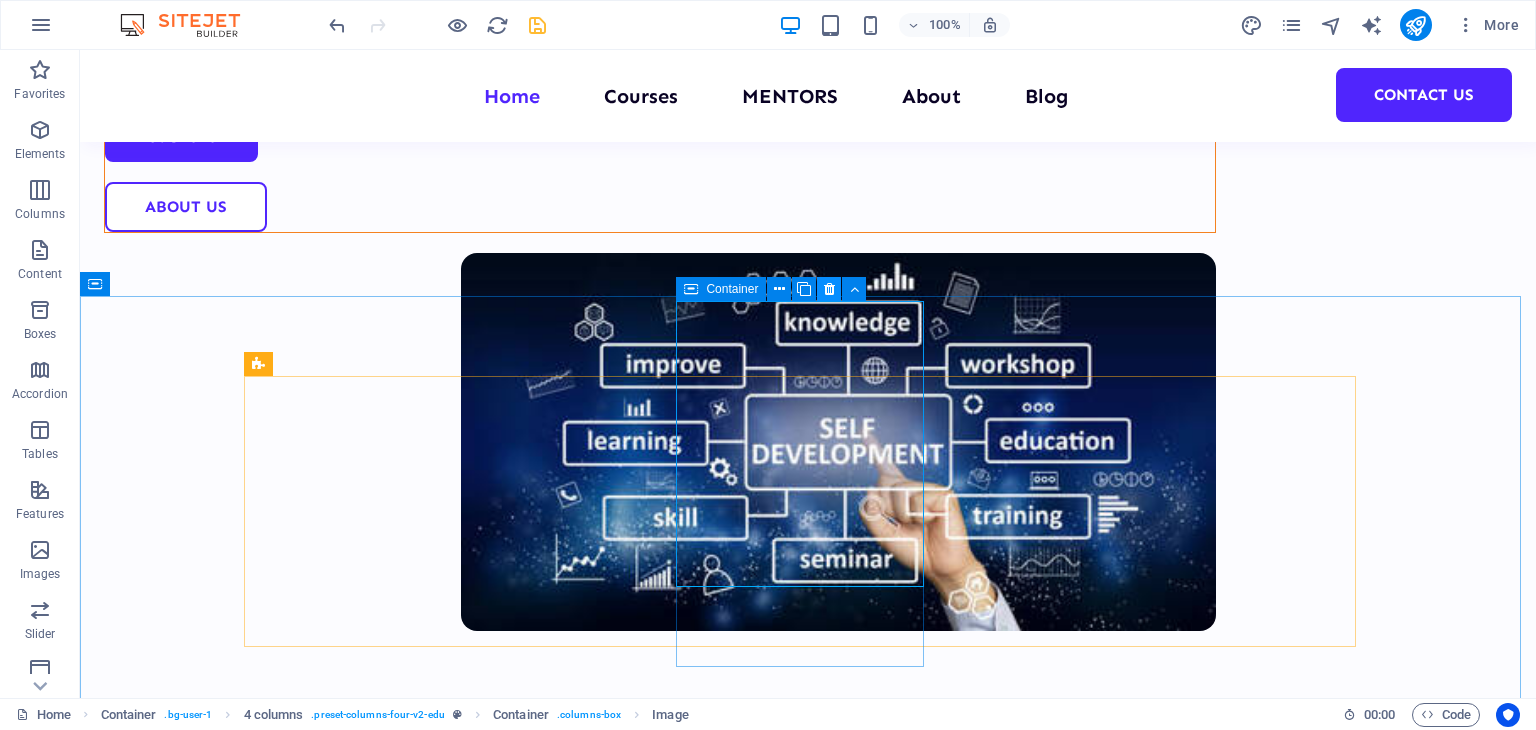 click at bounding box center (829, 289) 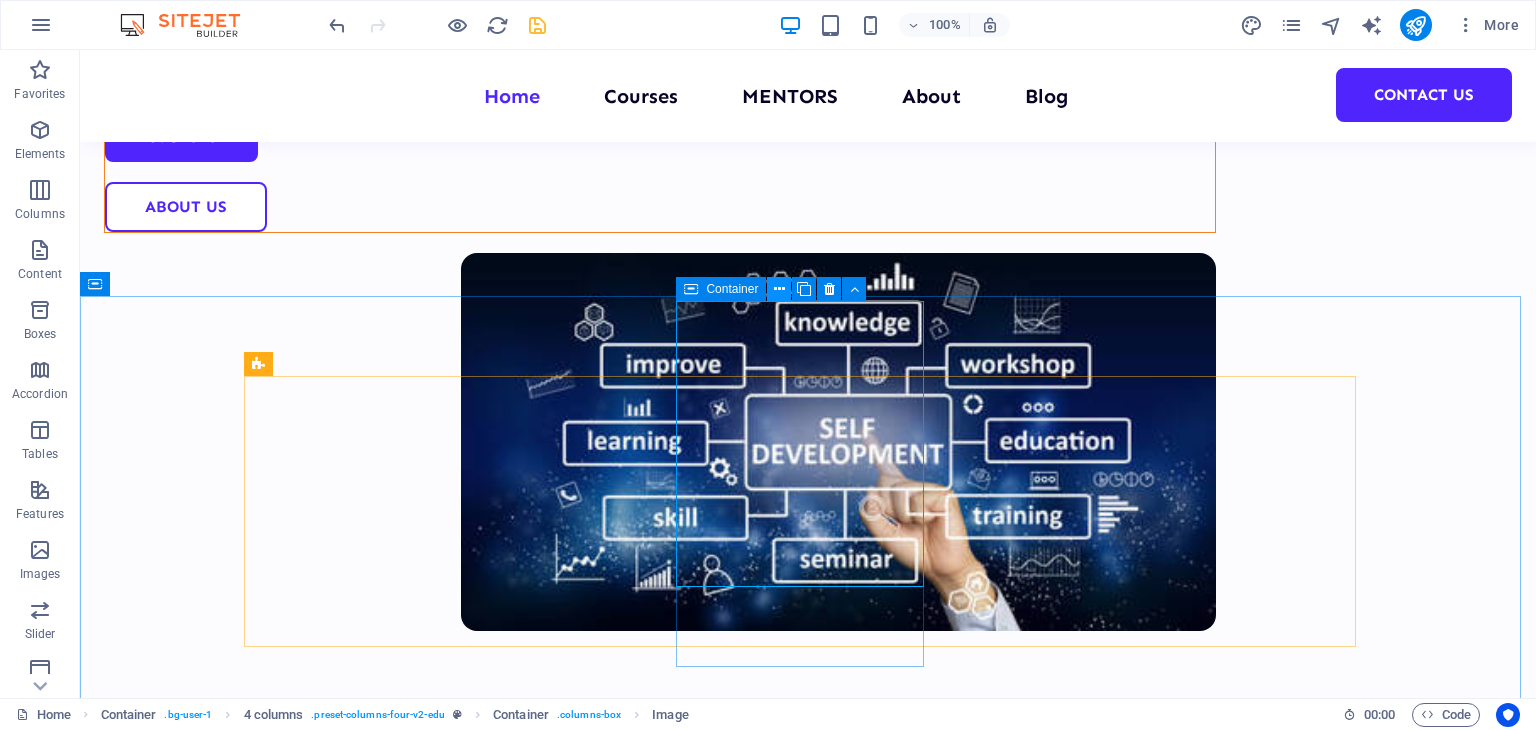 click at bounding box center (779, 289) 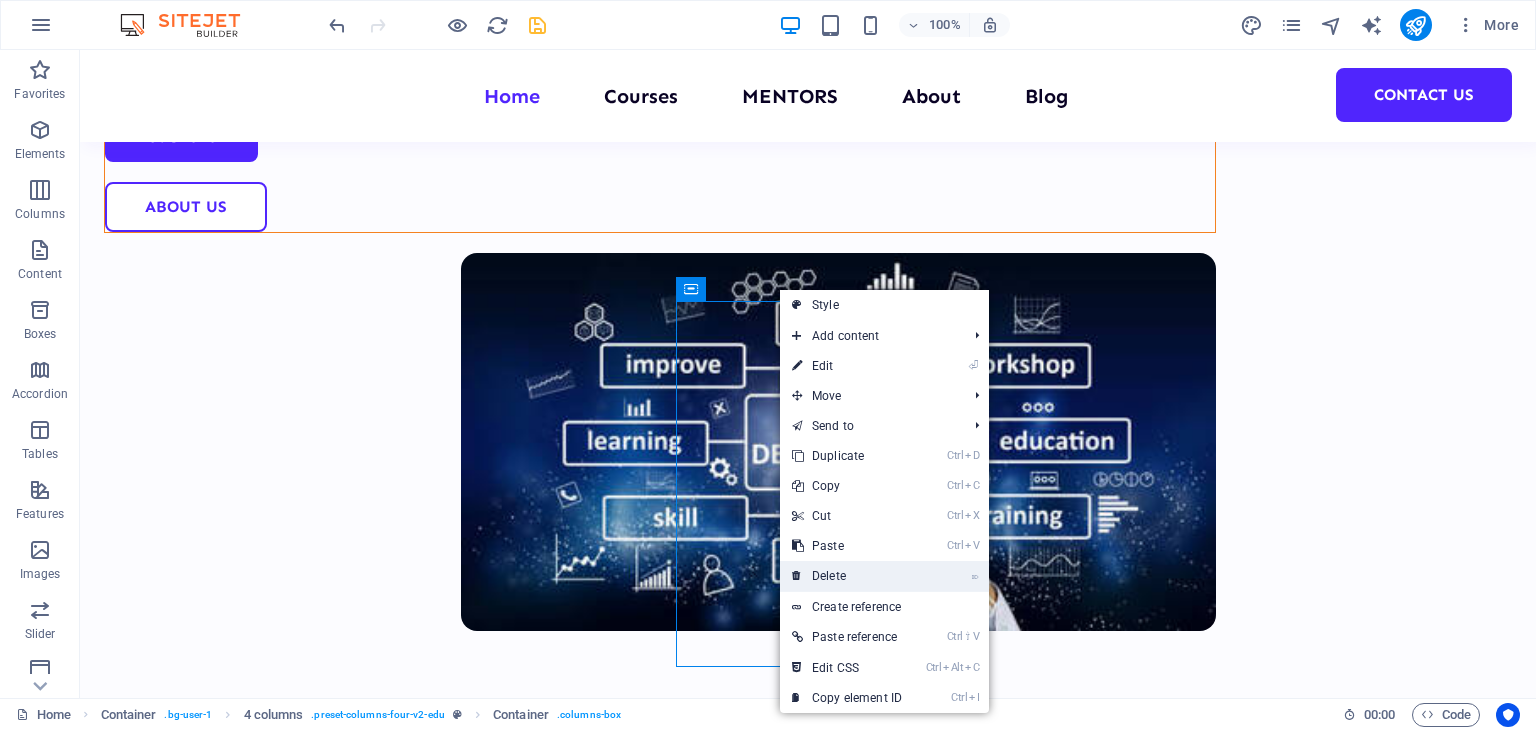 click on "⌦  Delete" at bounding box center (847, 576) 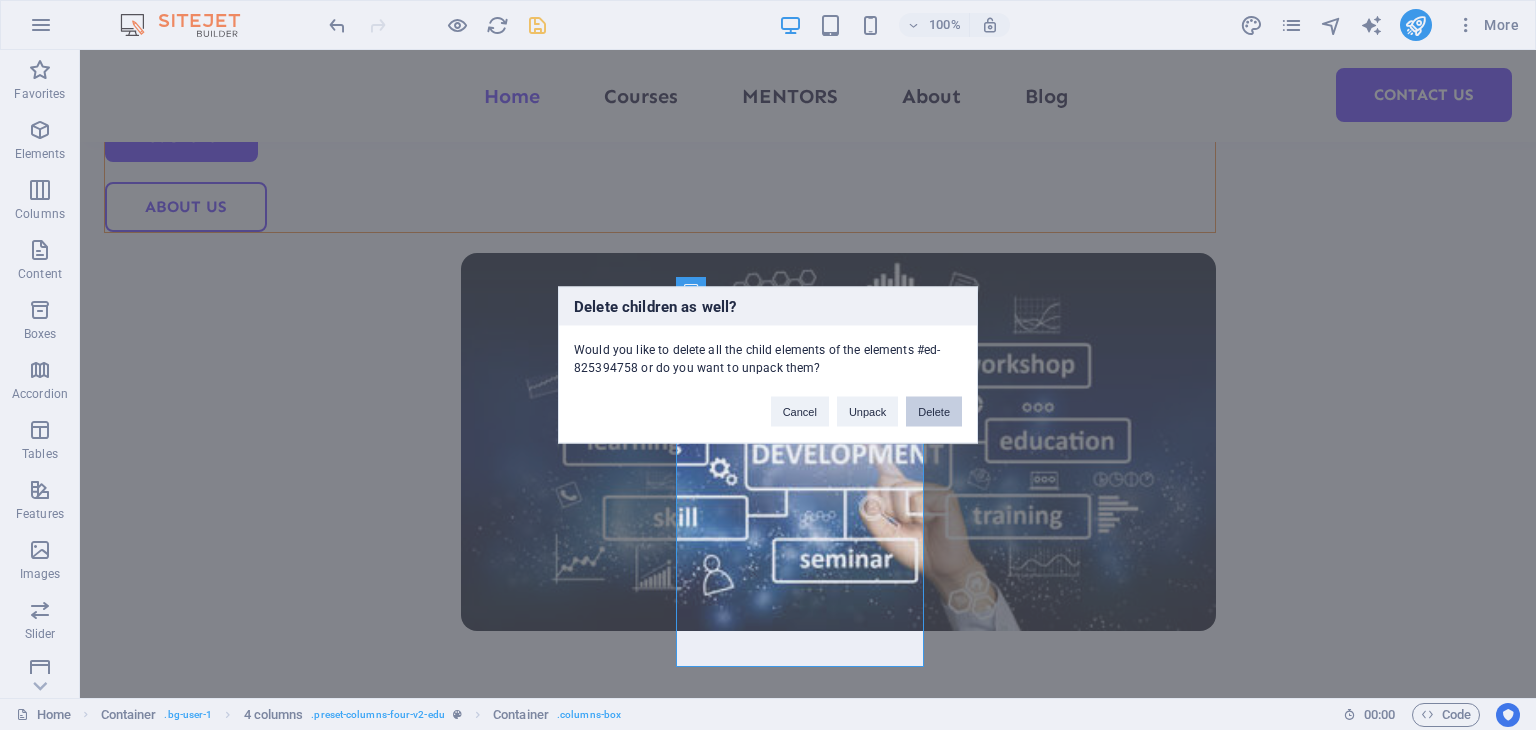 click on "Delete" at bounding box center (934, 412) 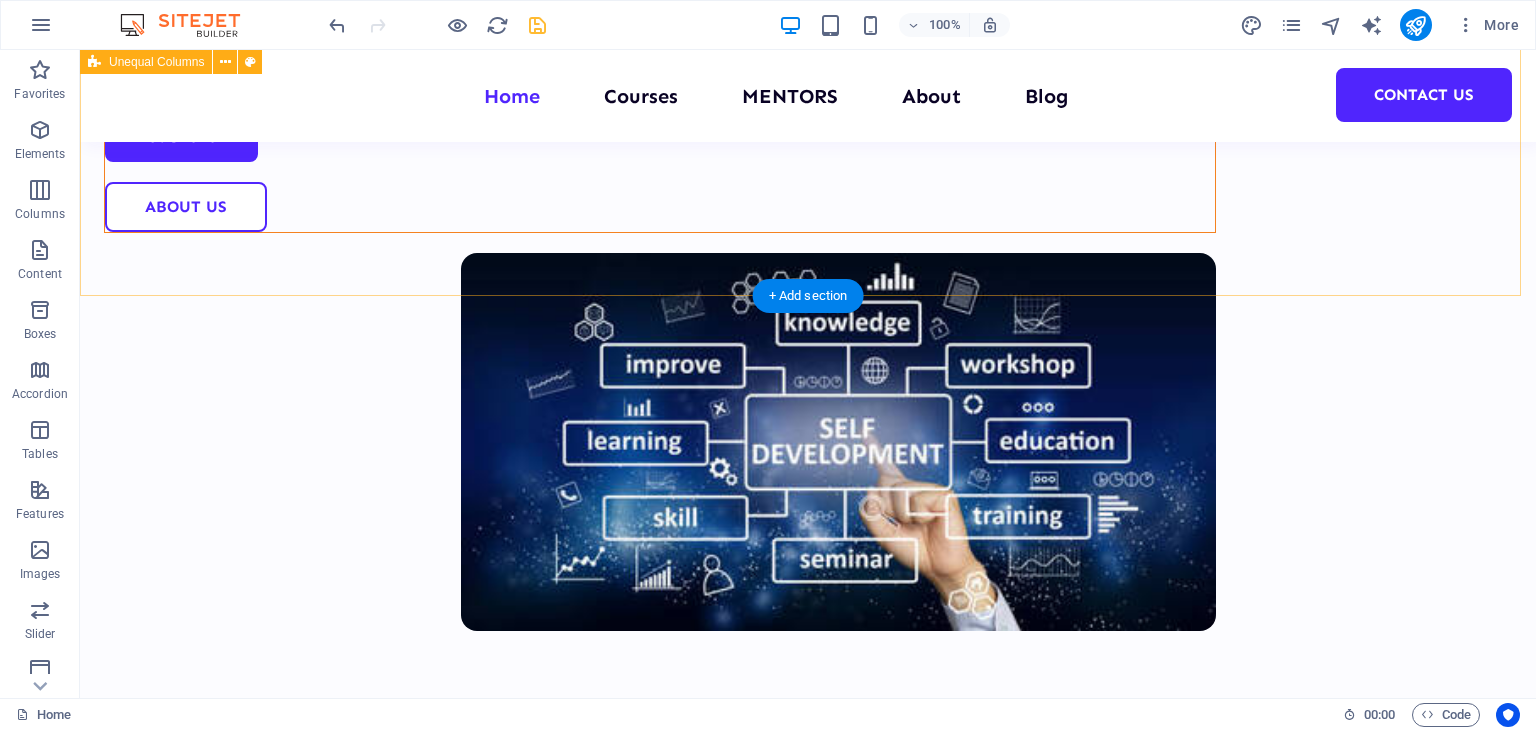 click on "Empowering Future Professionals with Real-World Skills At [COMPANY], we are committed to bridging the gap between academic knowledge and industry expectations Courses About Us" at bounding box center (808, 164) 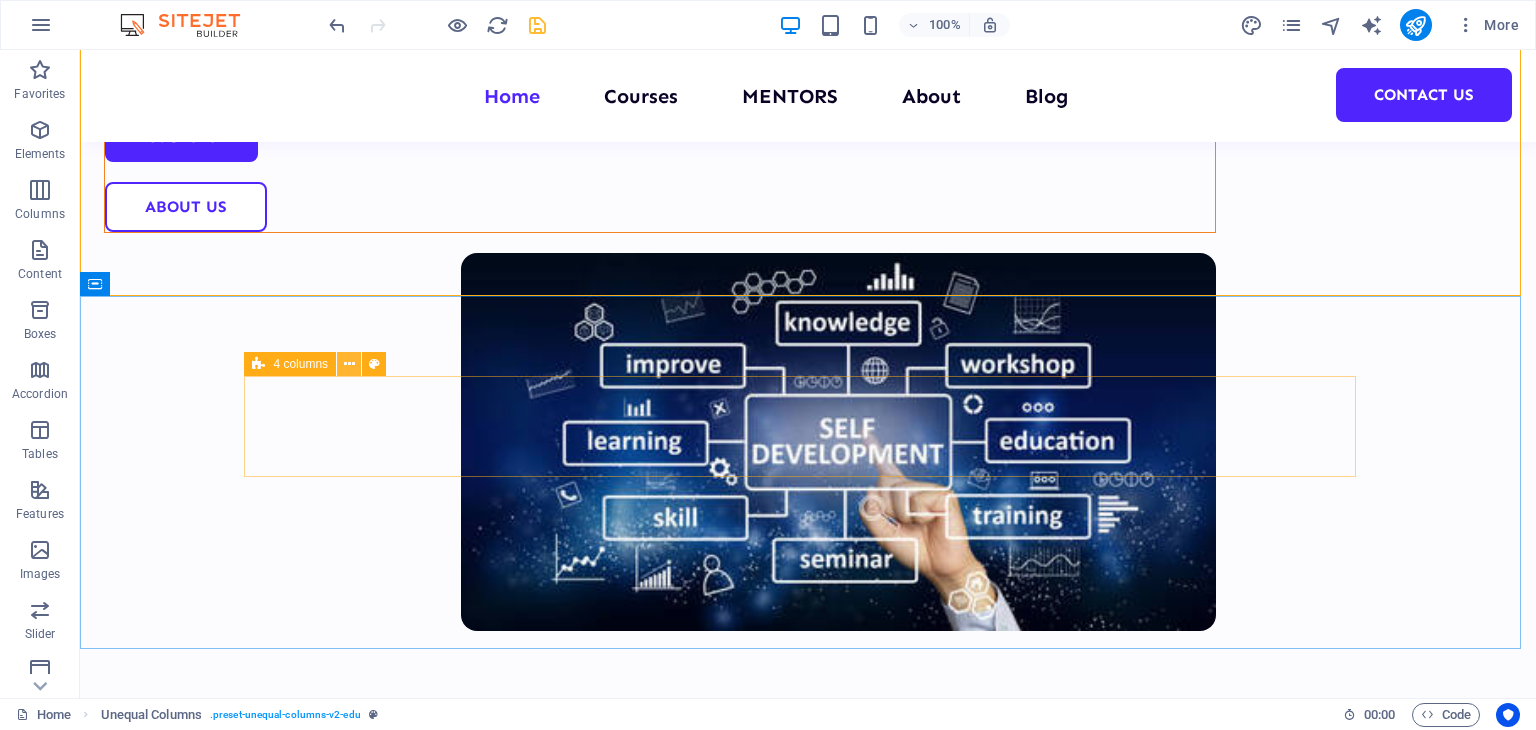 click at bounding box center (349, 364) 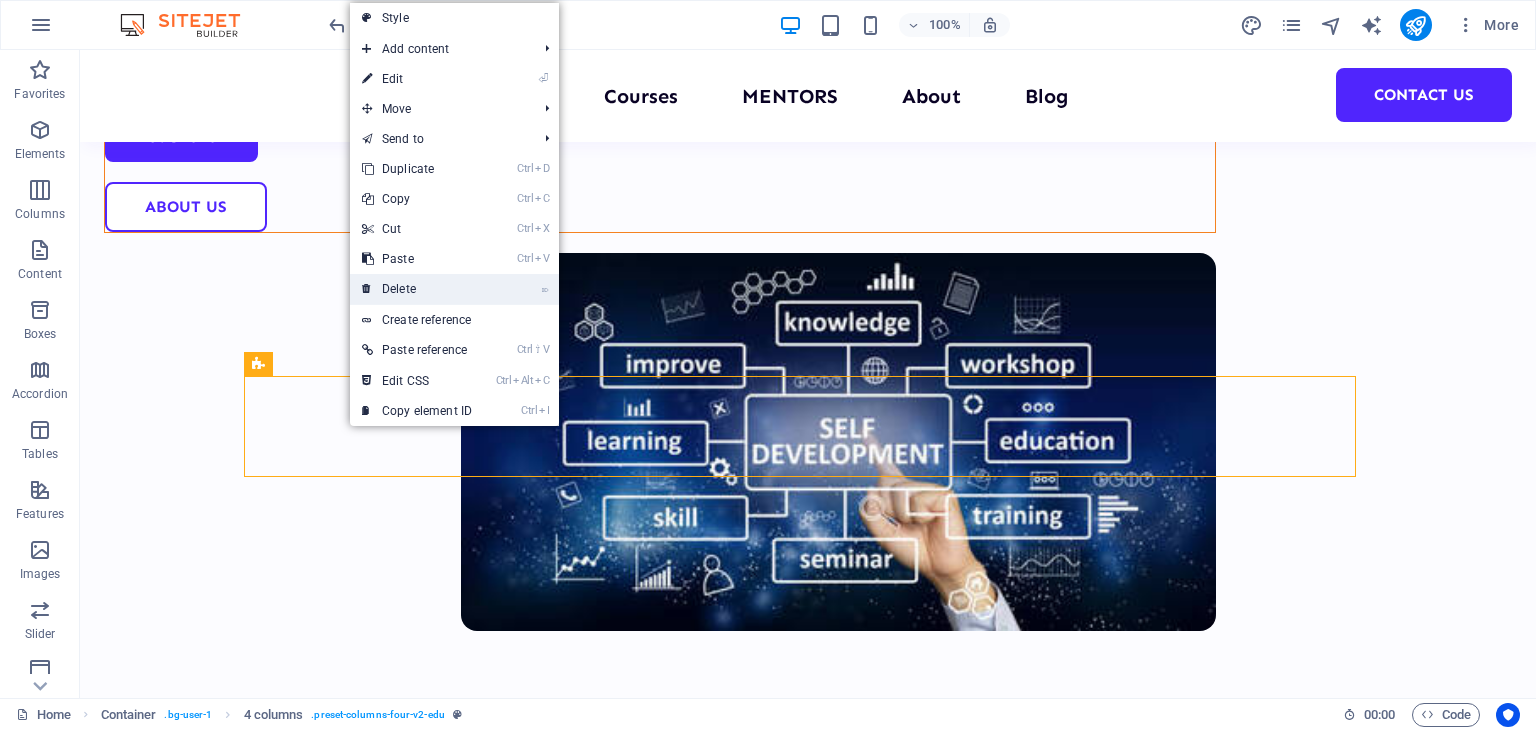 click on "⌦  Delete" at bounding box center (417, 289) 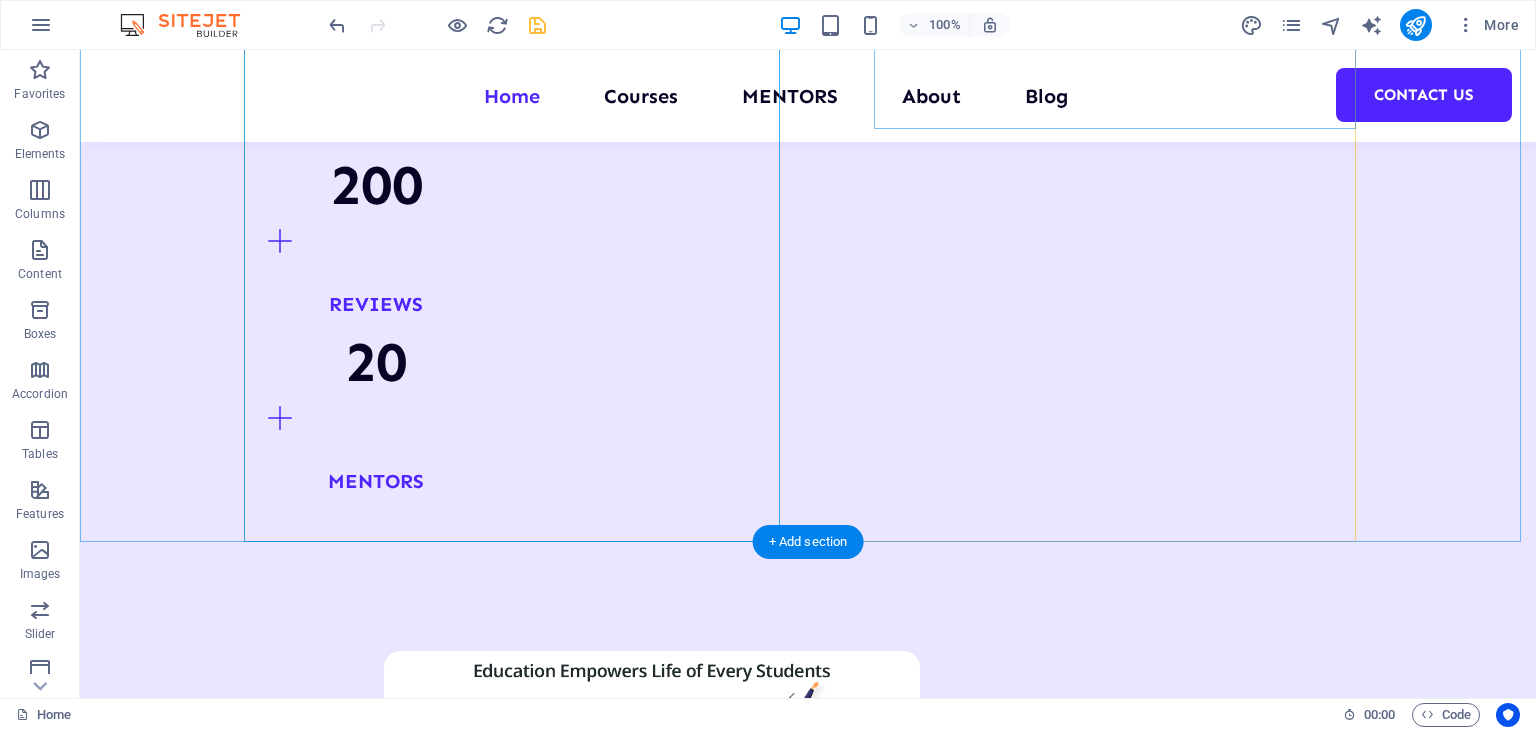 scroll, scrollTop: 1783, scrollLeft: 0, axis: vertical 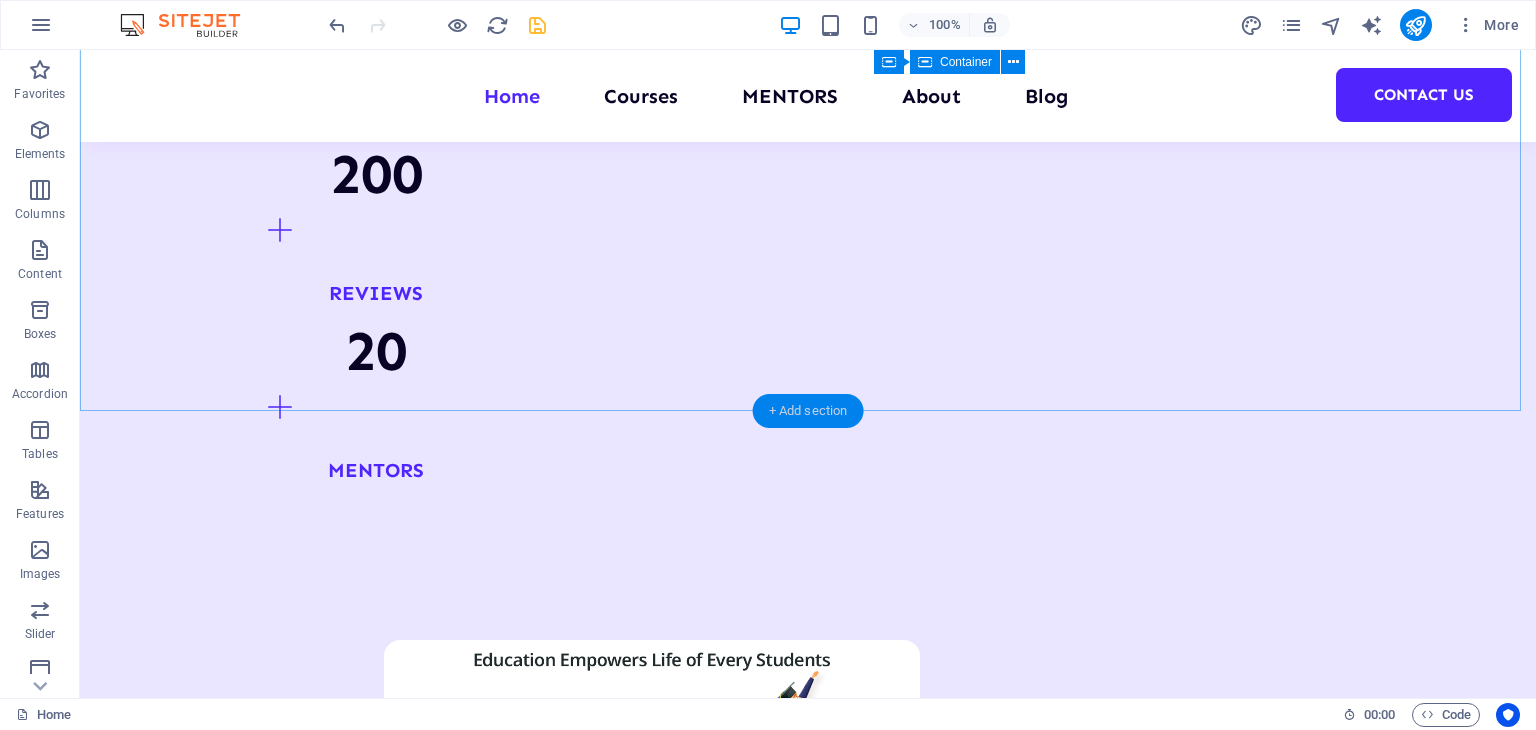 click on "+ Add section" at bounding box center [808, 411] 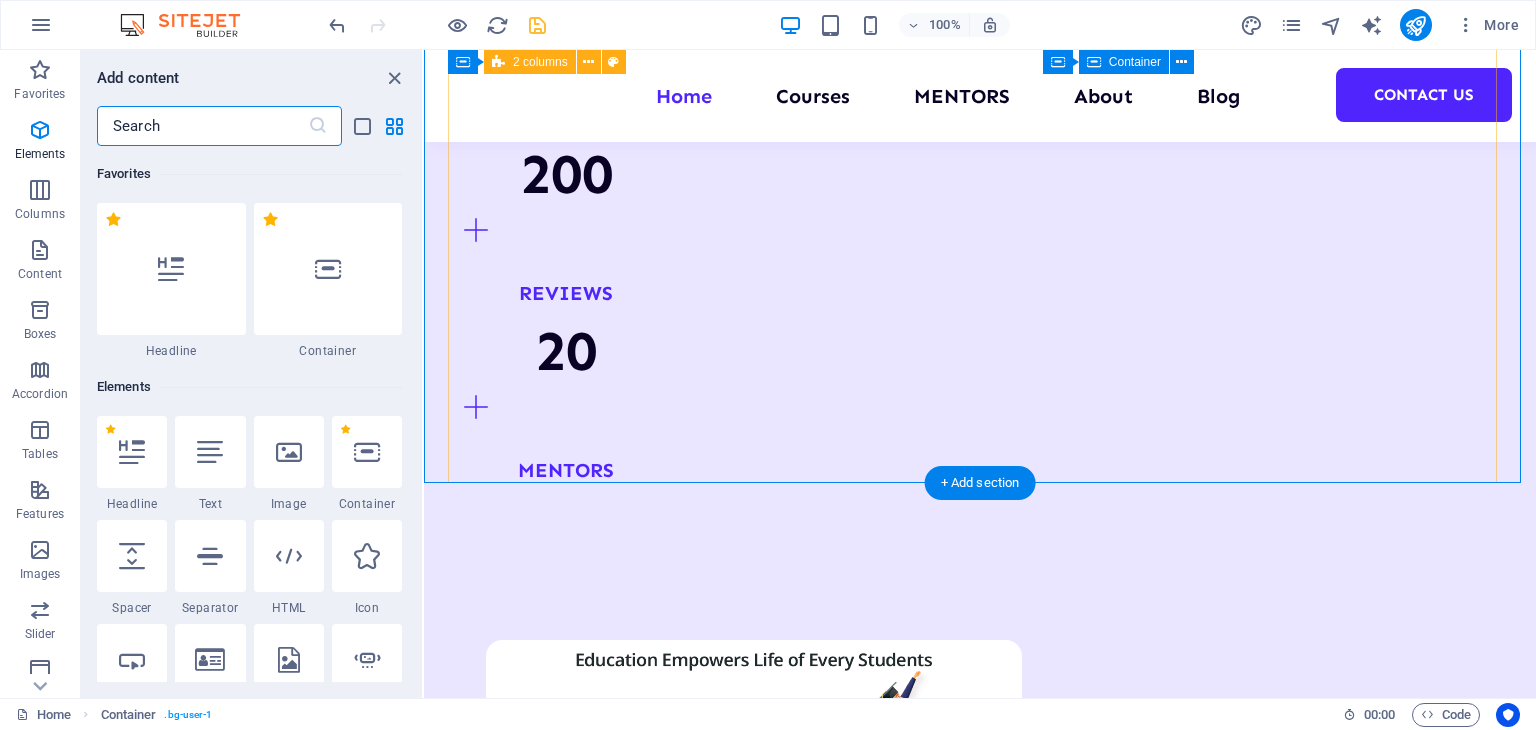 scroll, scrollTop: 3499, scrollLeft: 0, axis: vertical 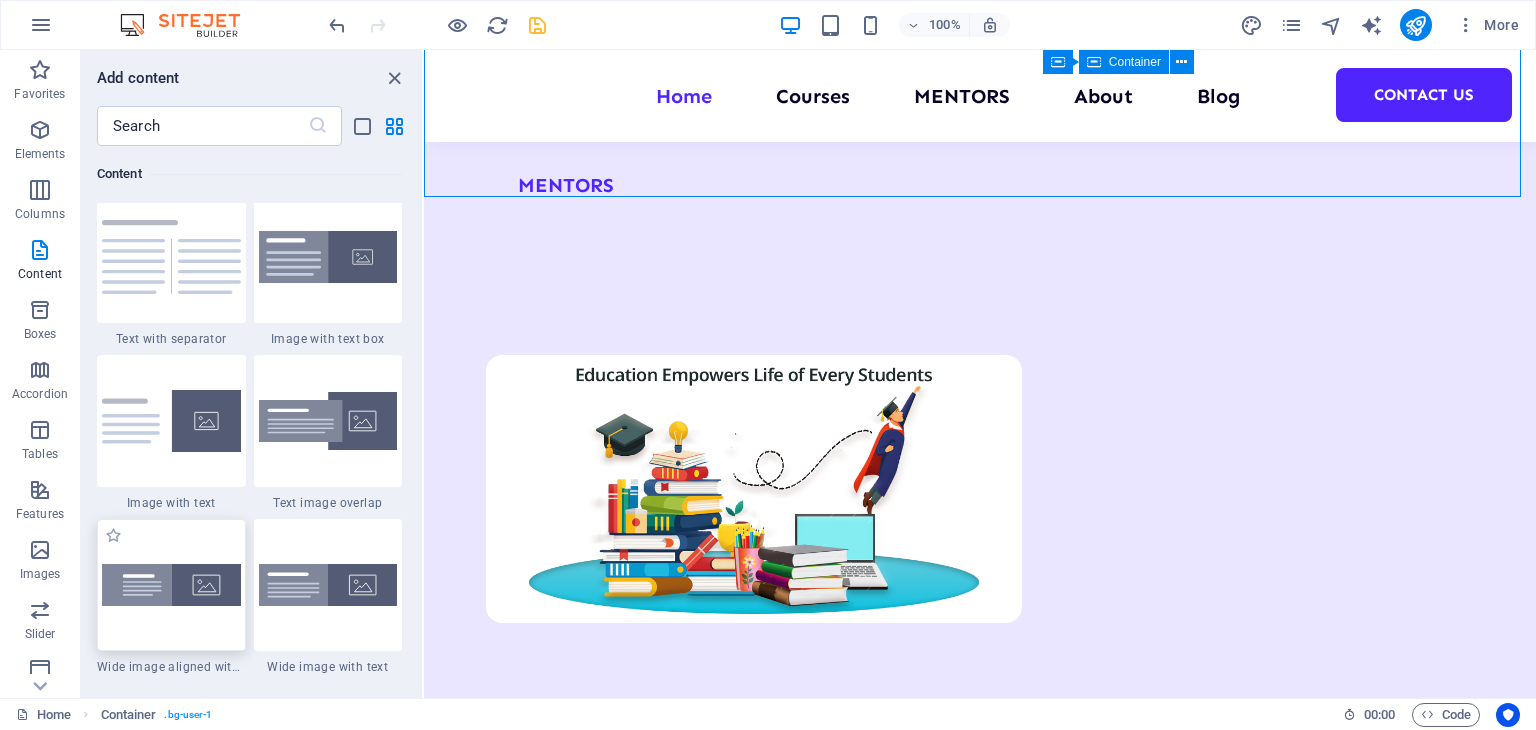 click at bounding box center (171, 585) 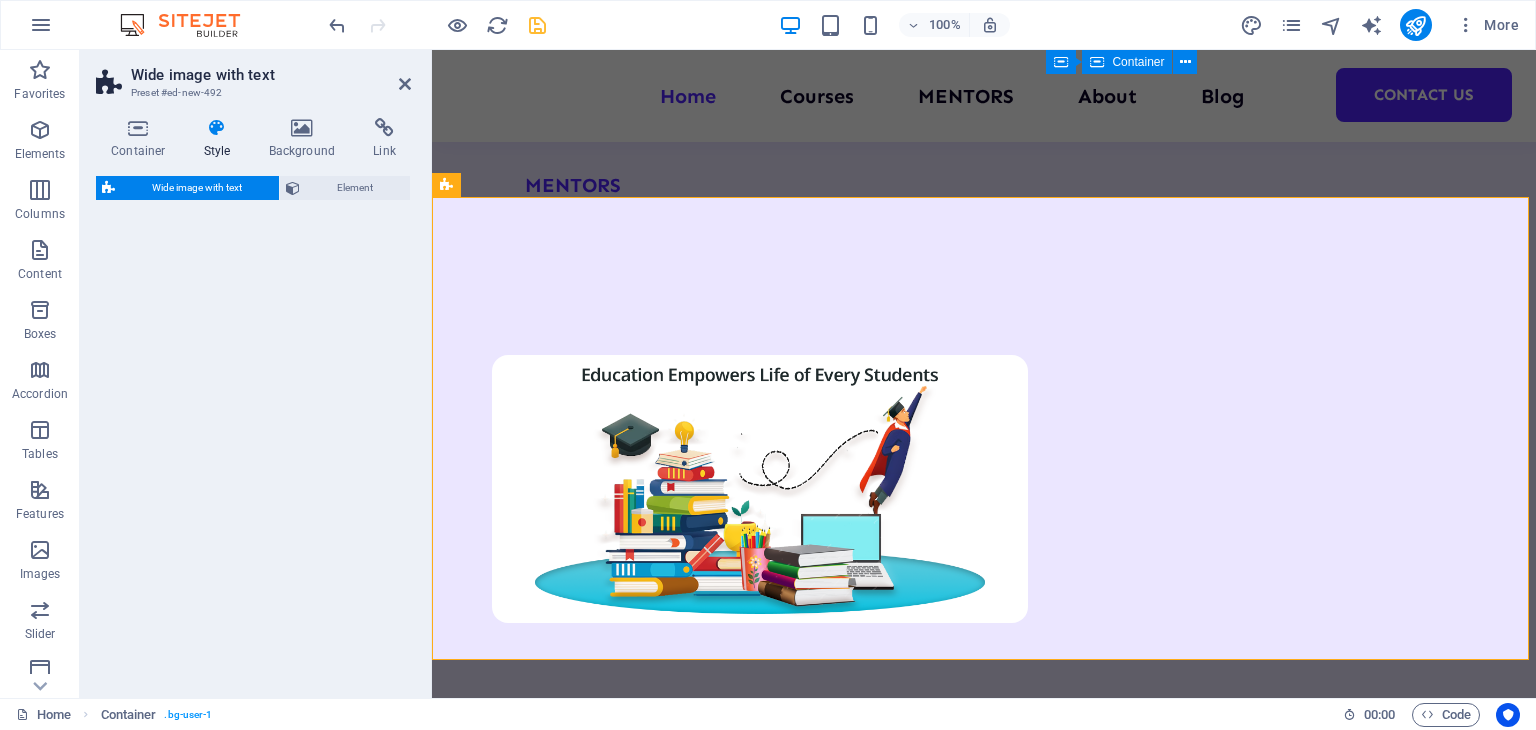 select on "%" 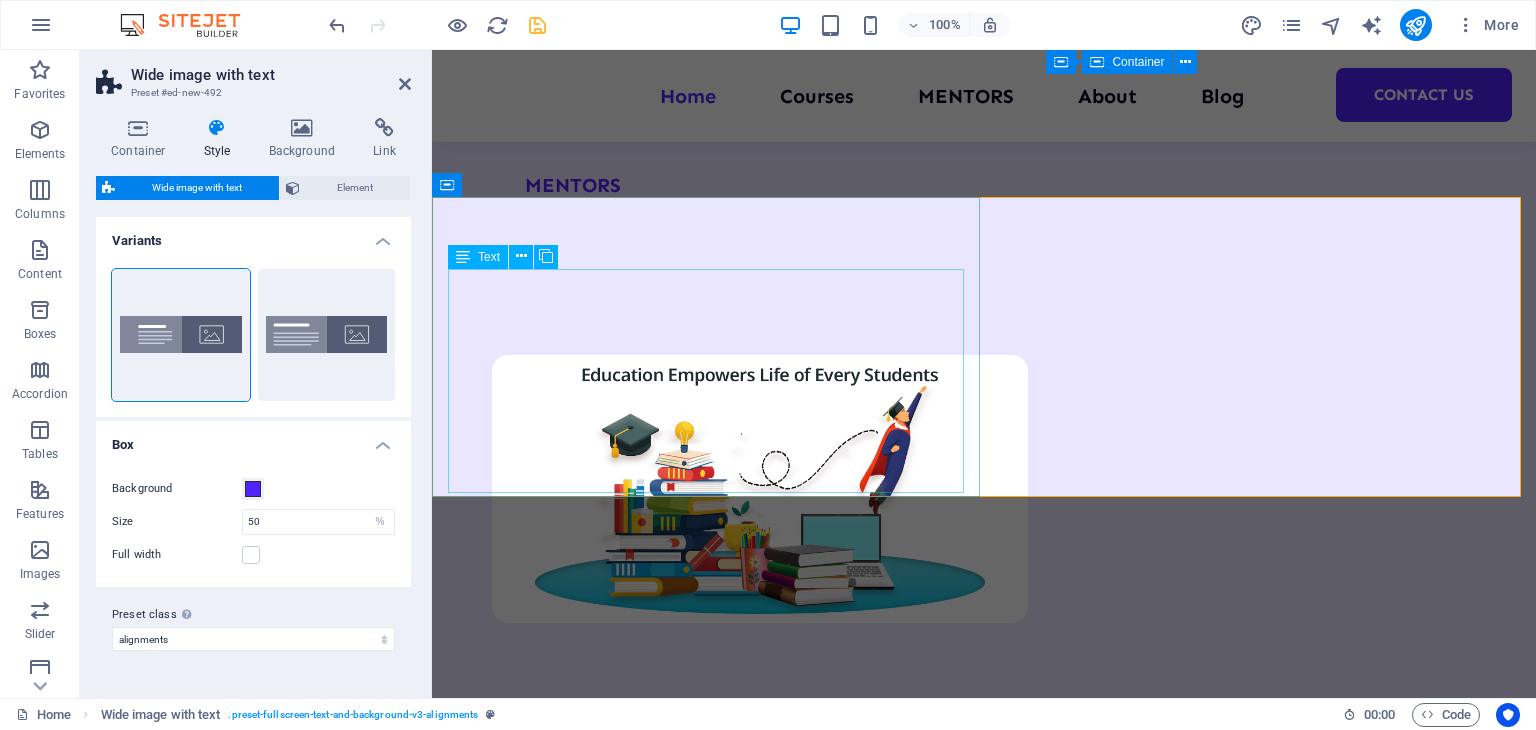 click on "Lorem ipsum dolor sit amet, consectetuer adipiscing elit. Aenean commodo ligula eget dolor. Lorem ipsum dolor sit amet, consectetuer adipiscing elit leget dolor. Lorem ipsum dolor sit amet, consectetuer adipiscing elit. Aenean commodo ligula eget dolor. Lorem ipsum dolor sit amet, consectetuer adipiscing elit dolor." at bounding box center (984, 2228) 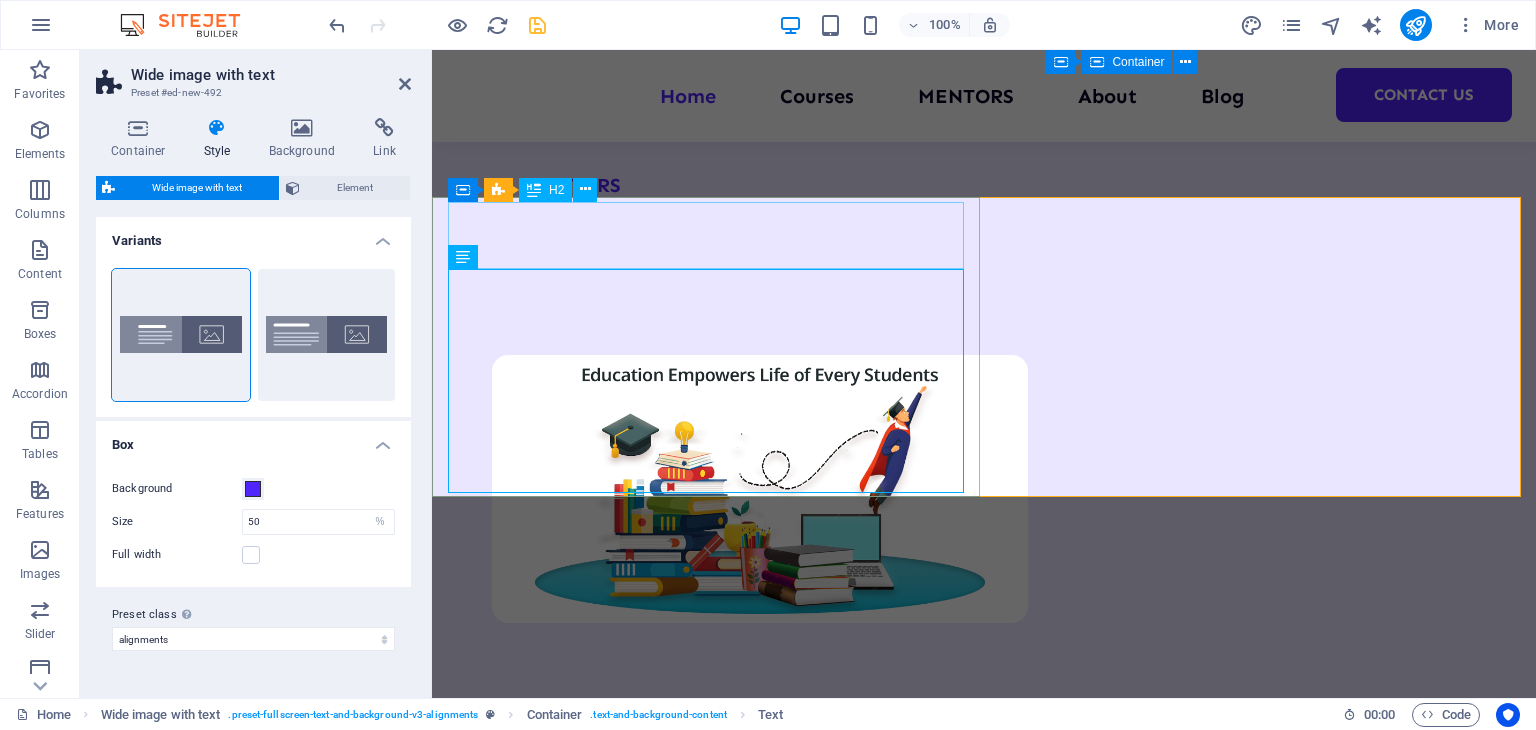click on "Headline" at bounding box center [984, 2146] 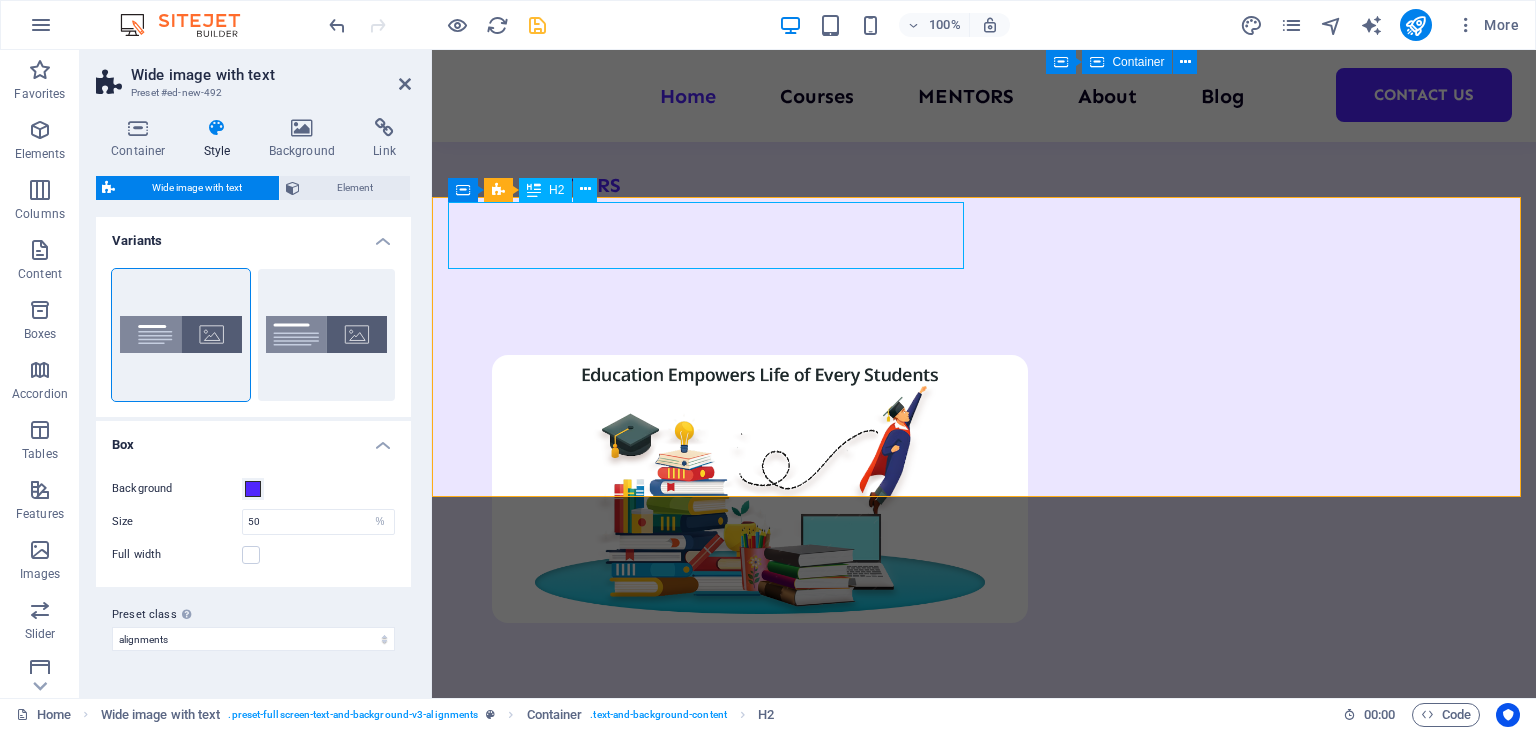 click on "Headline" at bounding box center (984, 2146) 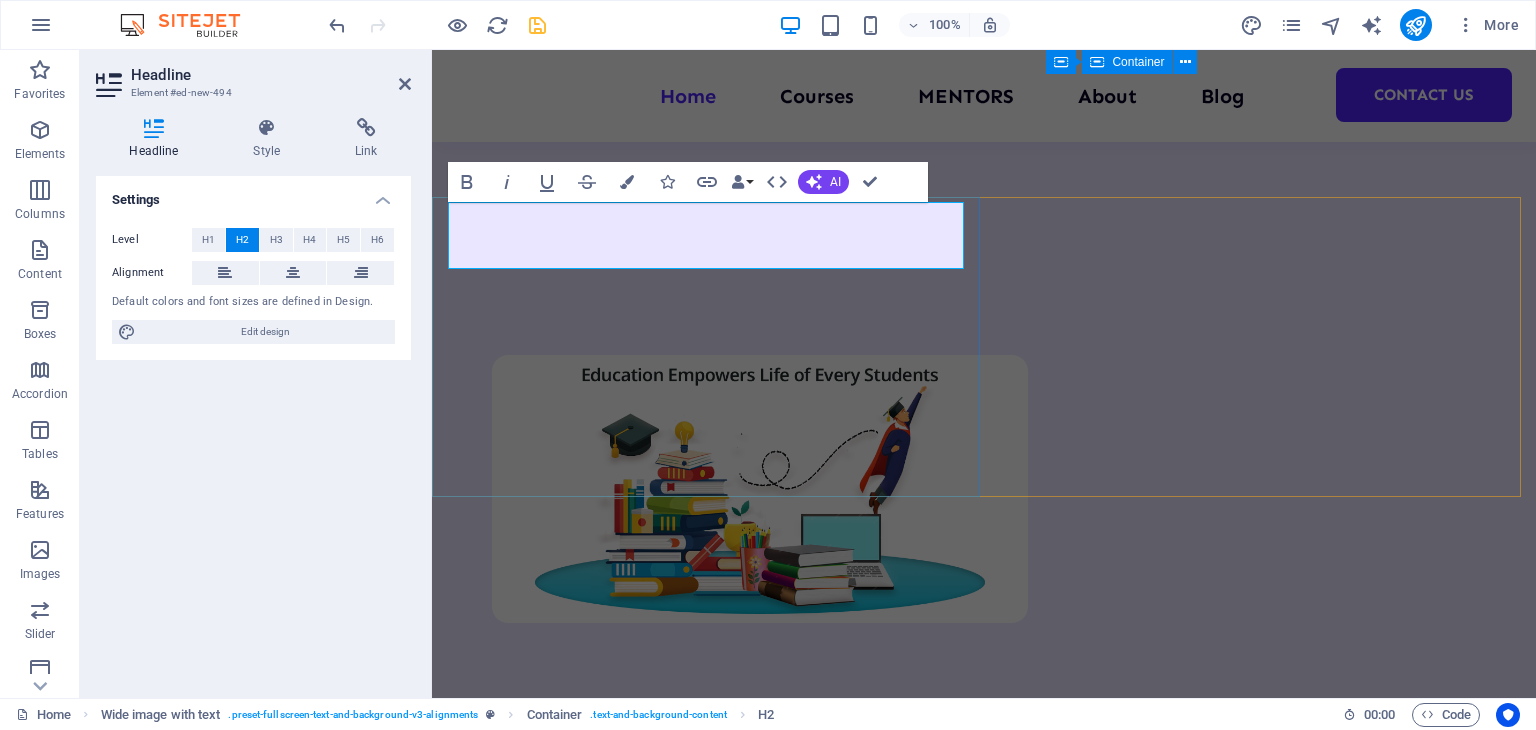 type 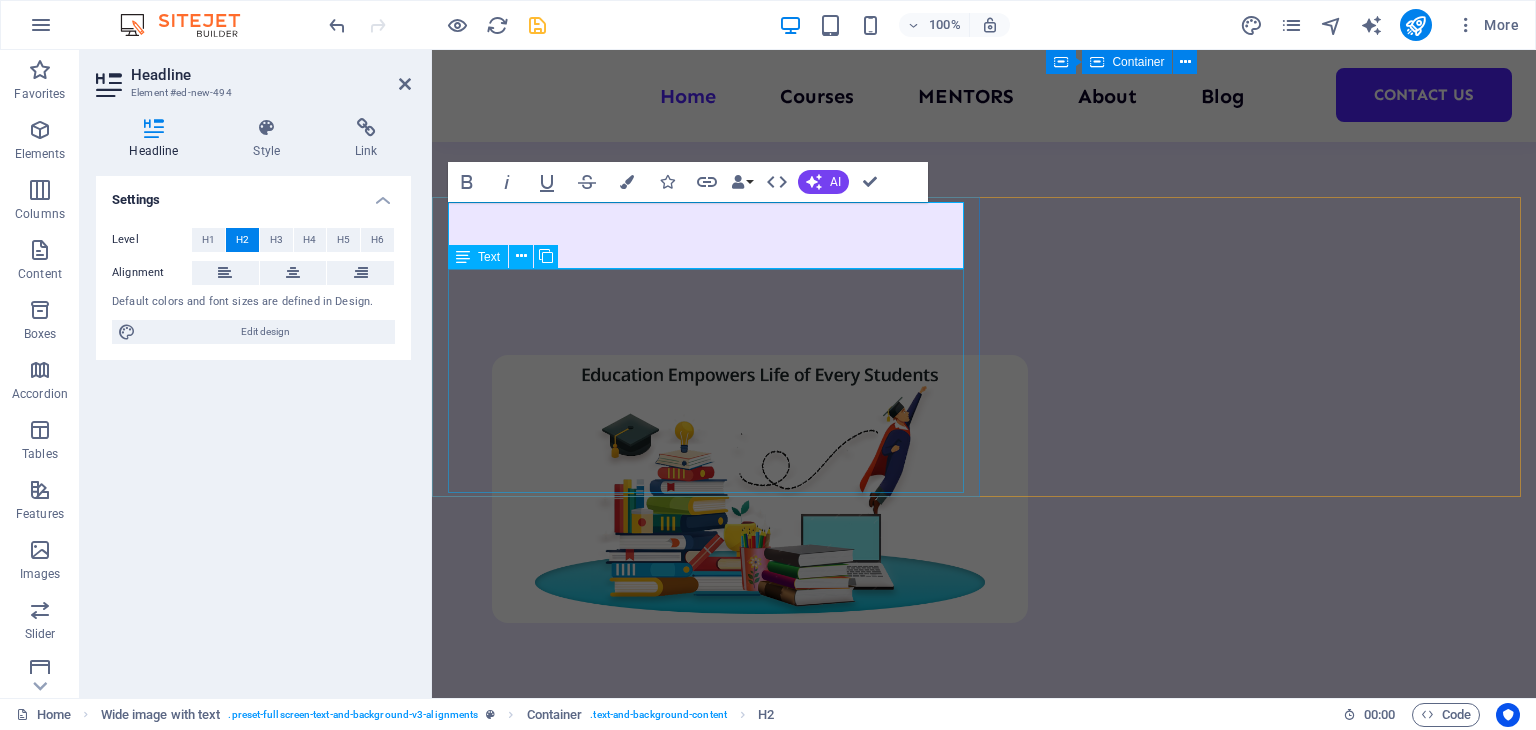 click on "Lorem ipsum dolor sit amet, consectetuer adipiscing elit. Aenean commodo ligula eget dolor. Lorem ipsum dolor sit amet, consectetuer adipiscing elit leget dolor. Lorem ipsum dolor sit amet, consectetuer adipiscing elit. Aenean commodo ligula eget dolor. Lorem ipsum dolor sit amet, consectetuer adipiscing elit dolor." at bounding box center [984, 2228] 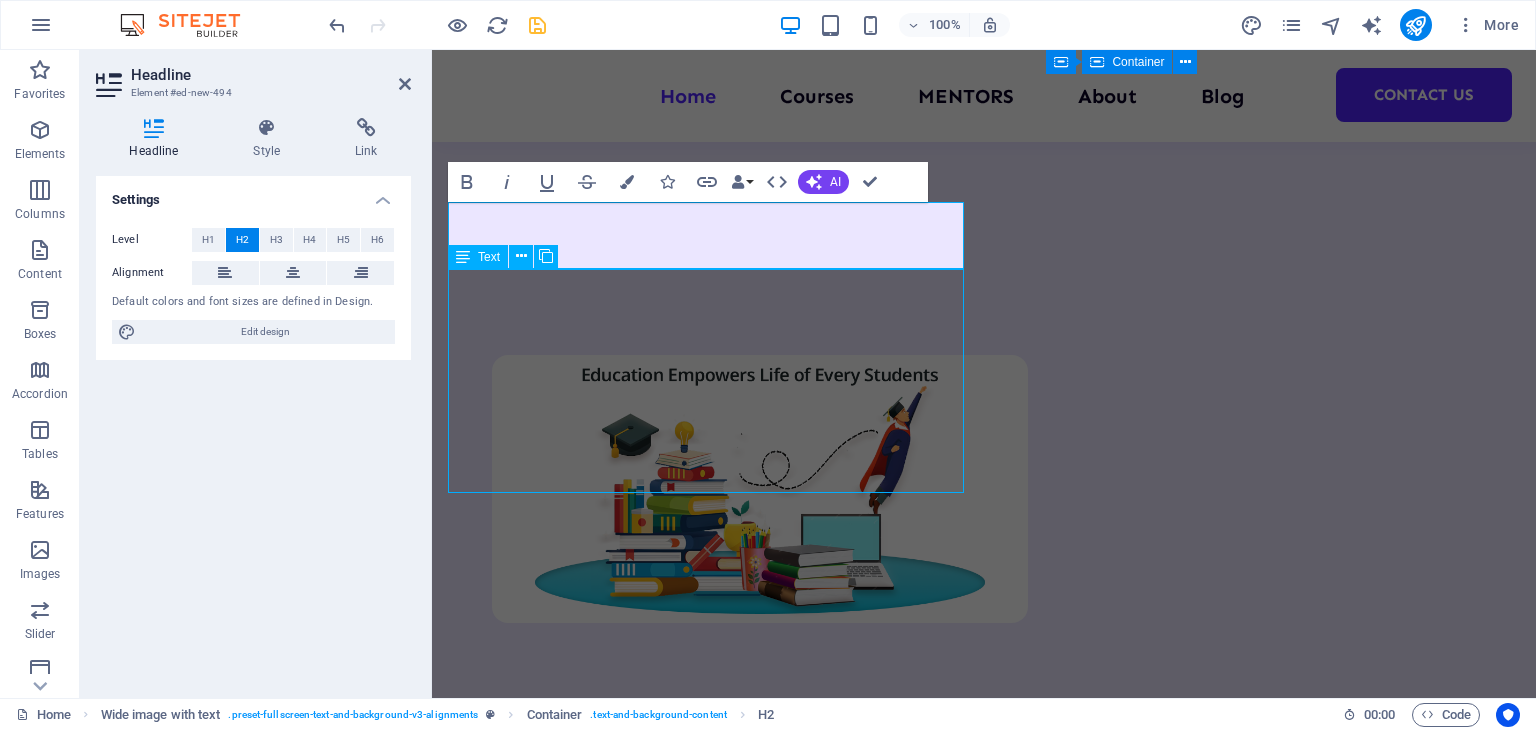 click on "Lorem ipsum dolor sit amet, consectetuer adipiscing elit. Aenean commodo ligula eget dolor. Lorem ipsum dolor sit amet, consectetuer adipiscing elit leget dolor. Lorem ipsum dolor sit amet, consectetuer adipiscing elit. Aenean commodo ligula eget dolor. Lorem ipsum dolor sit amet, consectetuer adipiscing elit dolor." at bounding box center (984, 2228) 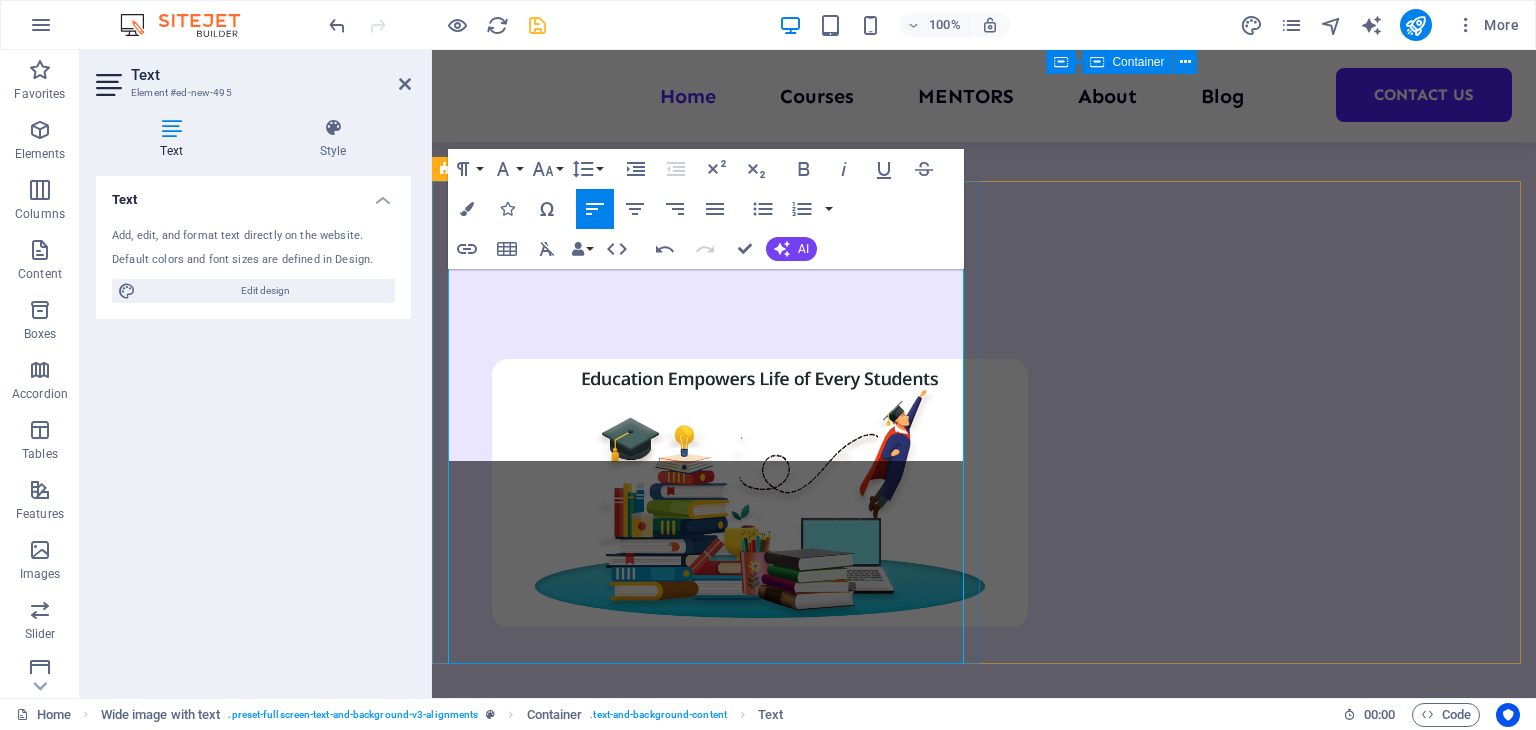 scroll, scrollTop: 2084, scrollLeft: 0, axis: vertical 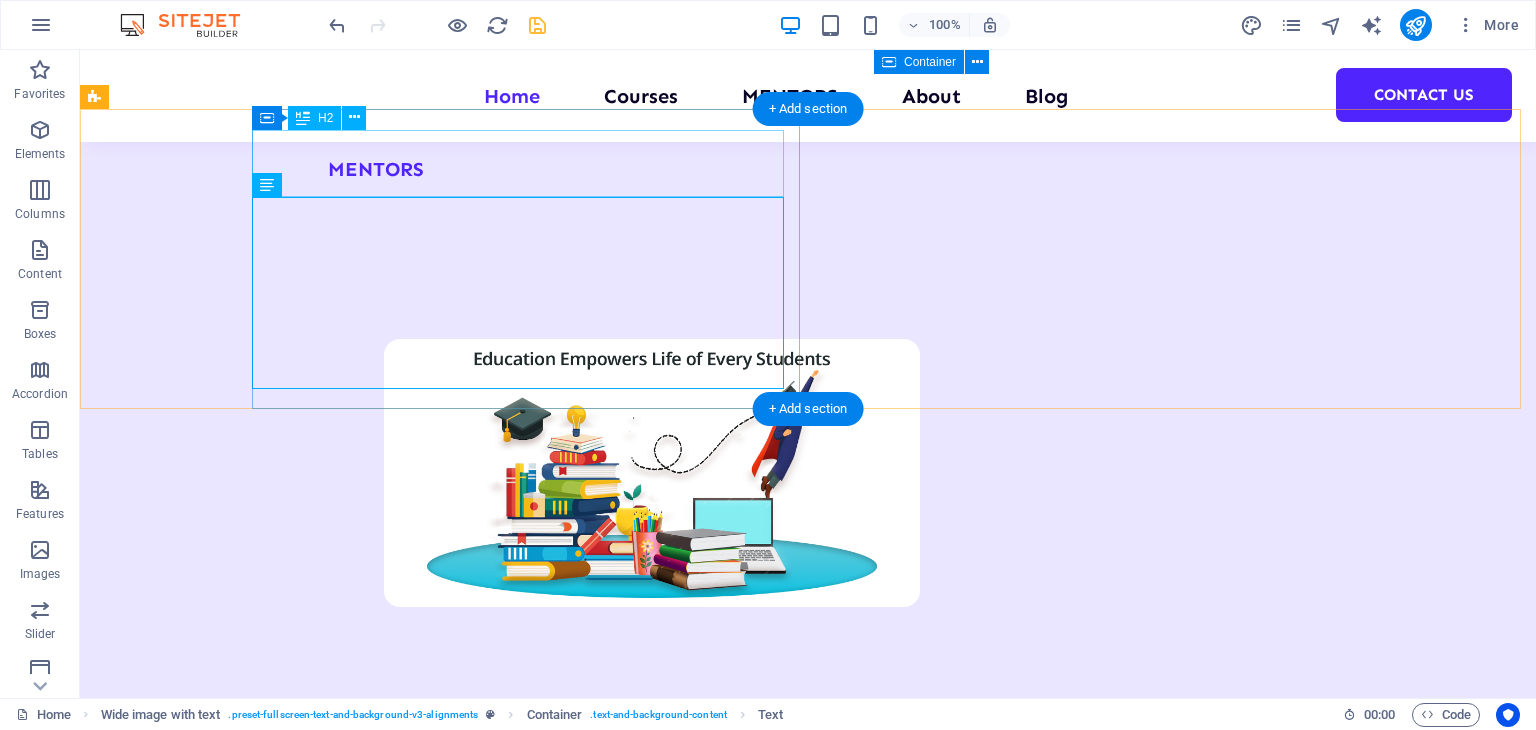 click on "MISSION" at bounding box center [886, 2130] 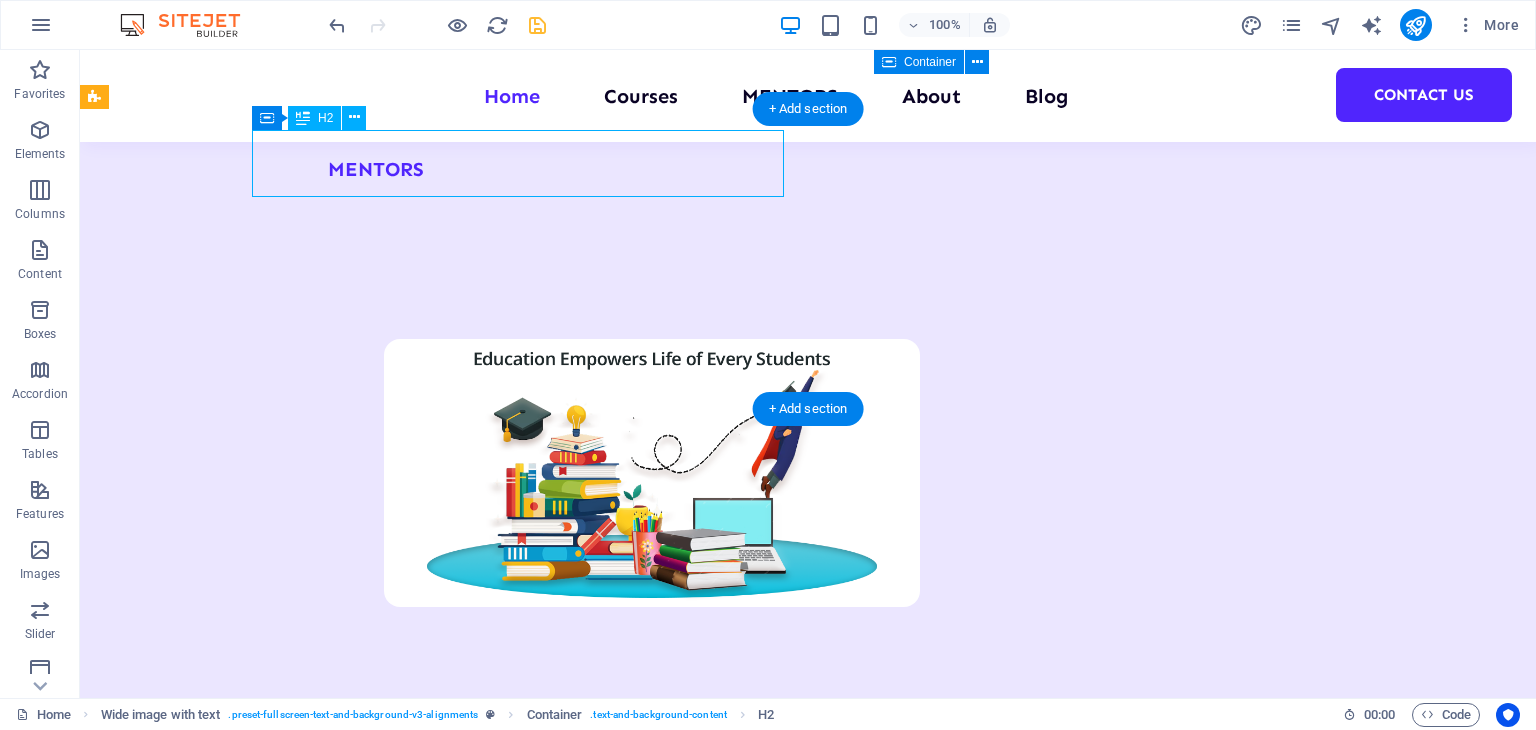 click on "MISSION" at bounding box center (886, 2130) 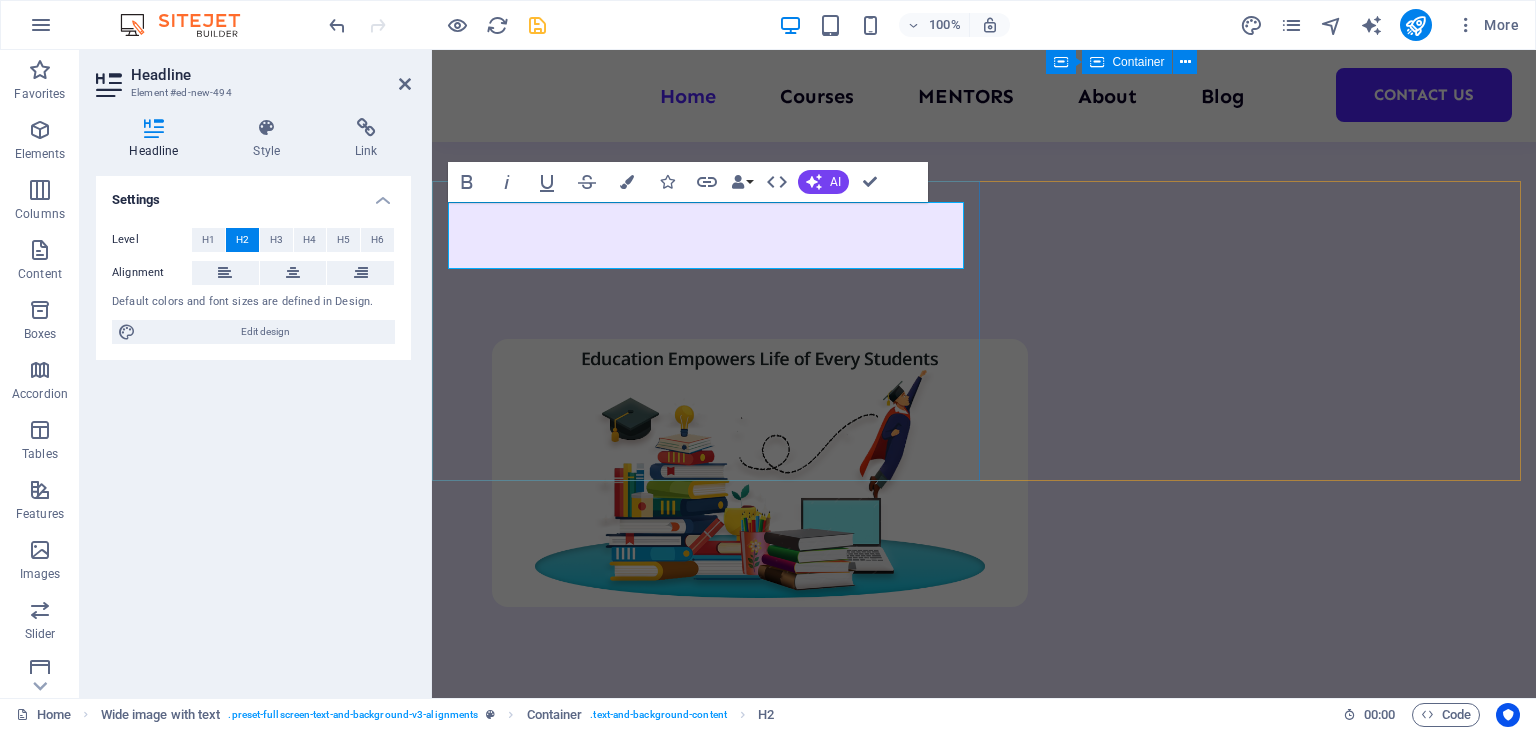 click on "MISSION" at bounding box center (984, 2130) 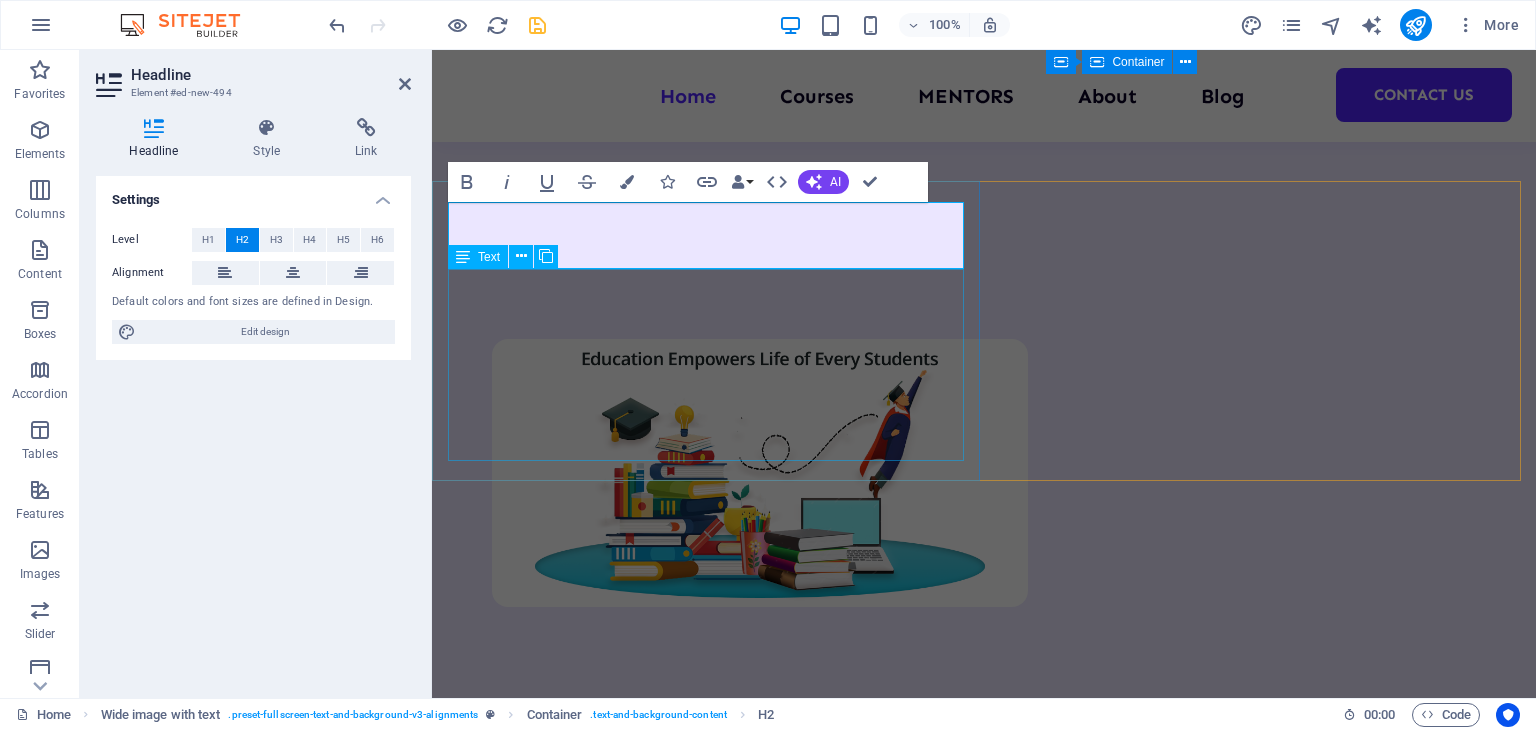 click on "At  Lynix Techno Solutions , our mission is to  bridge the gap between education and industry  by providing innovative, hands-on learning experiences. We empower students with practical skills, real-world exposure, and career-ready training that prepare them to thrive in a competitive global workforce." at bounding box center (984, 2212) 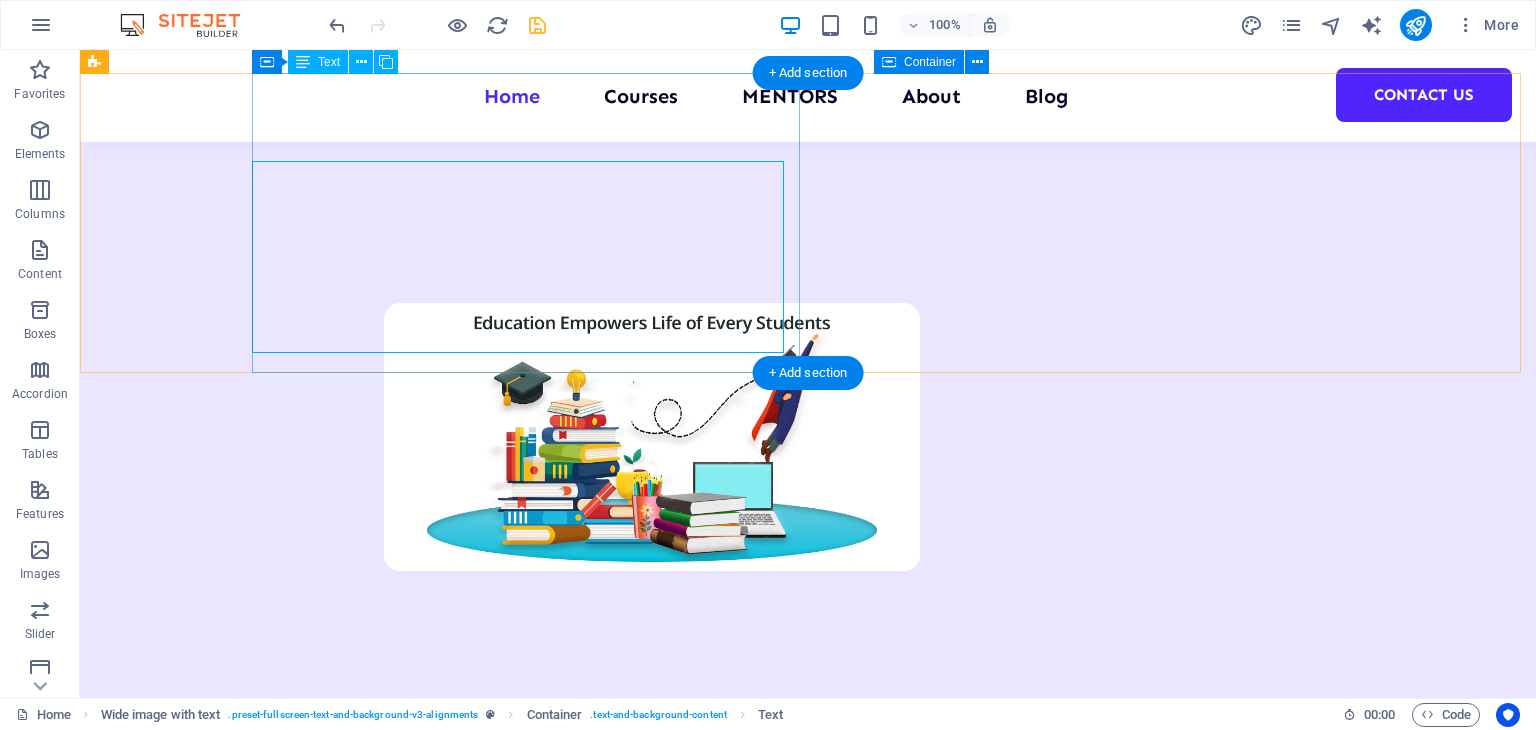 scroll, scrollTop: 2026, scrollLeft: 0, axis: vertical 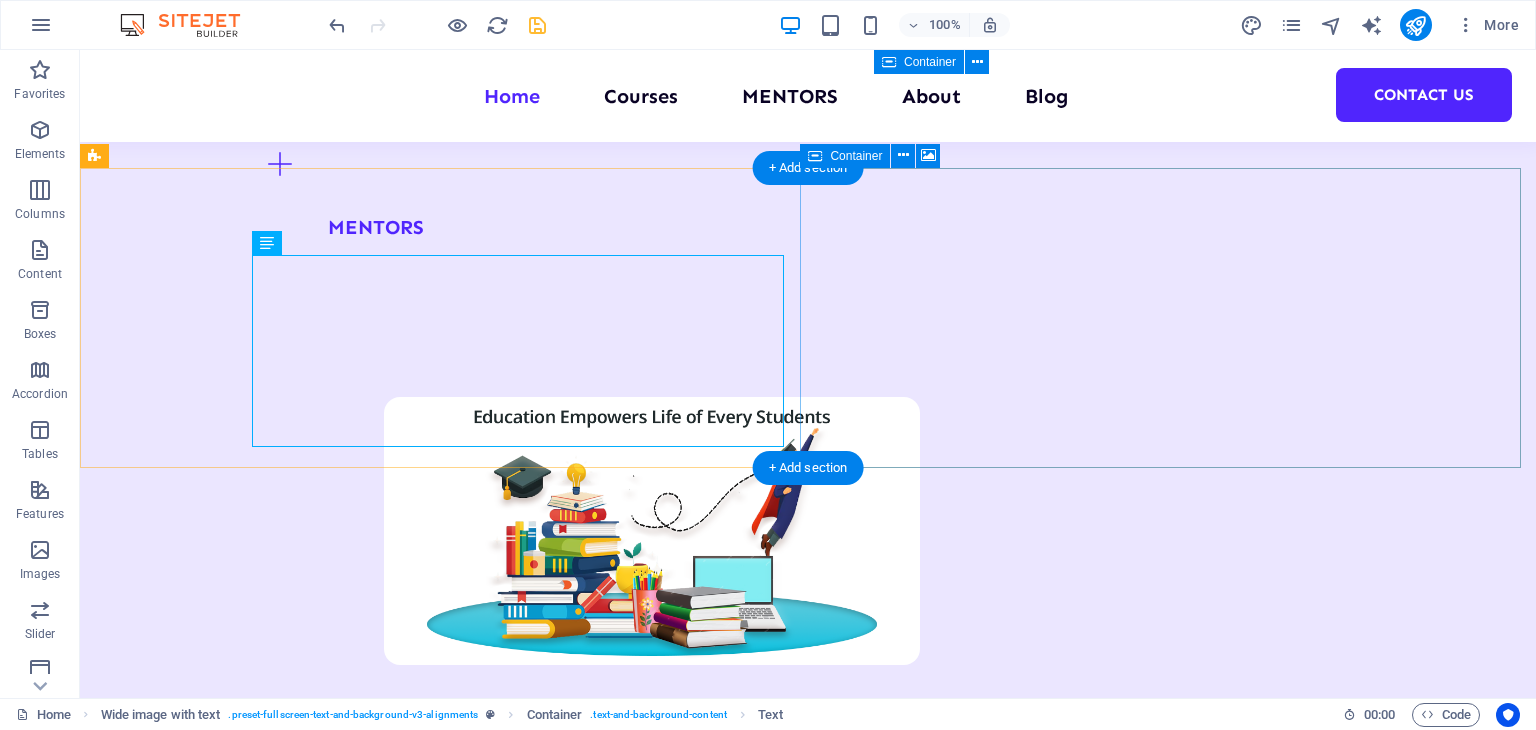 click on "Add elements" at bounding box center [749, 2719] 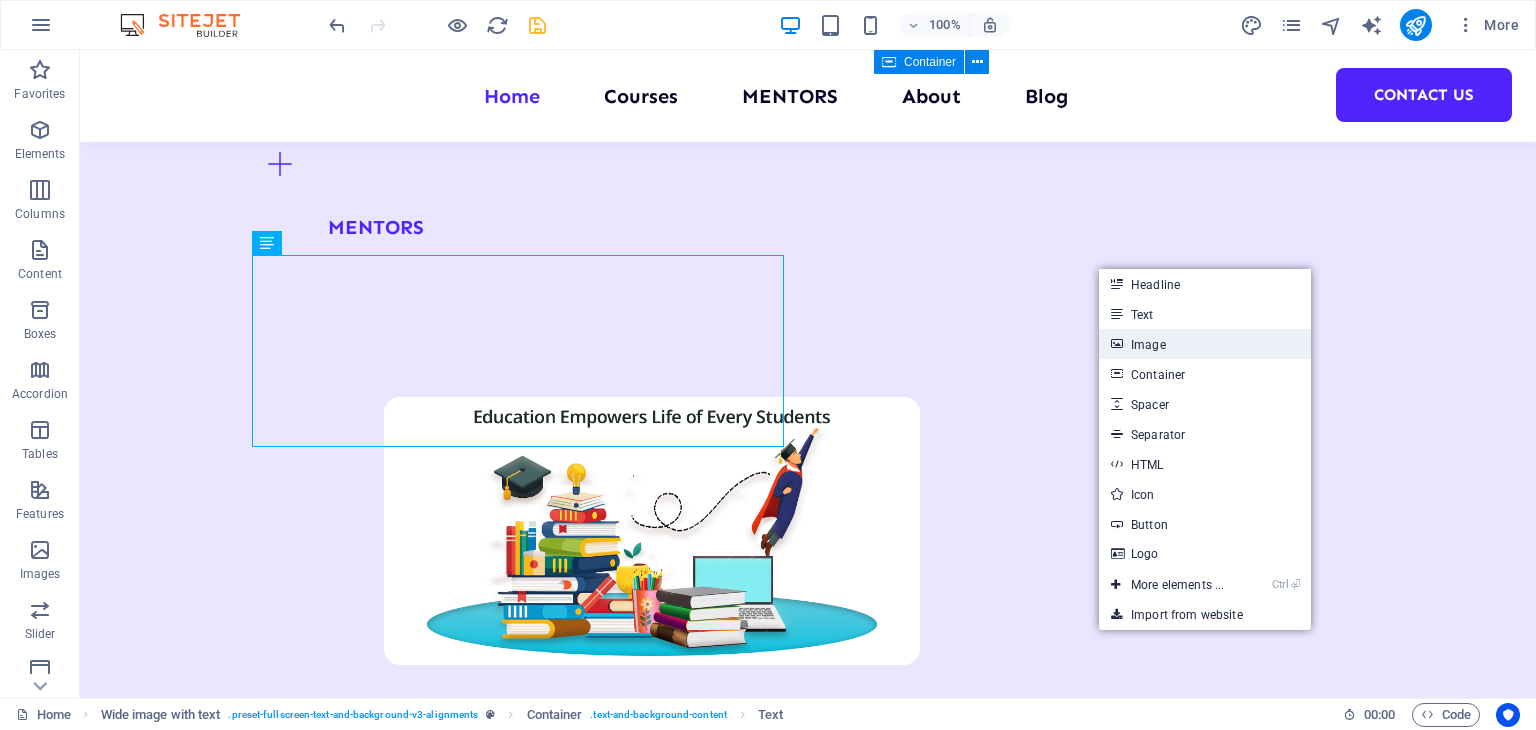 click on "Image" at bounding box center [1205, 344] 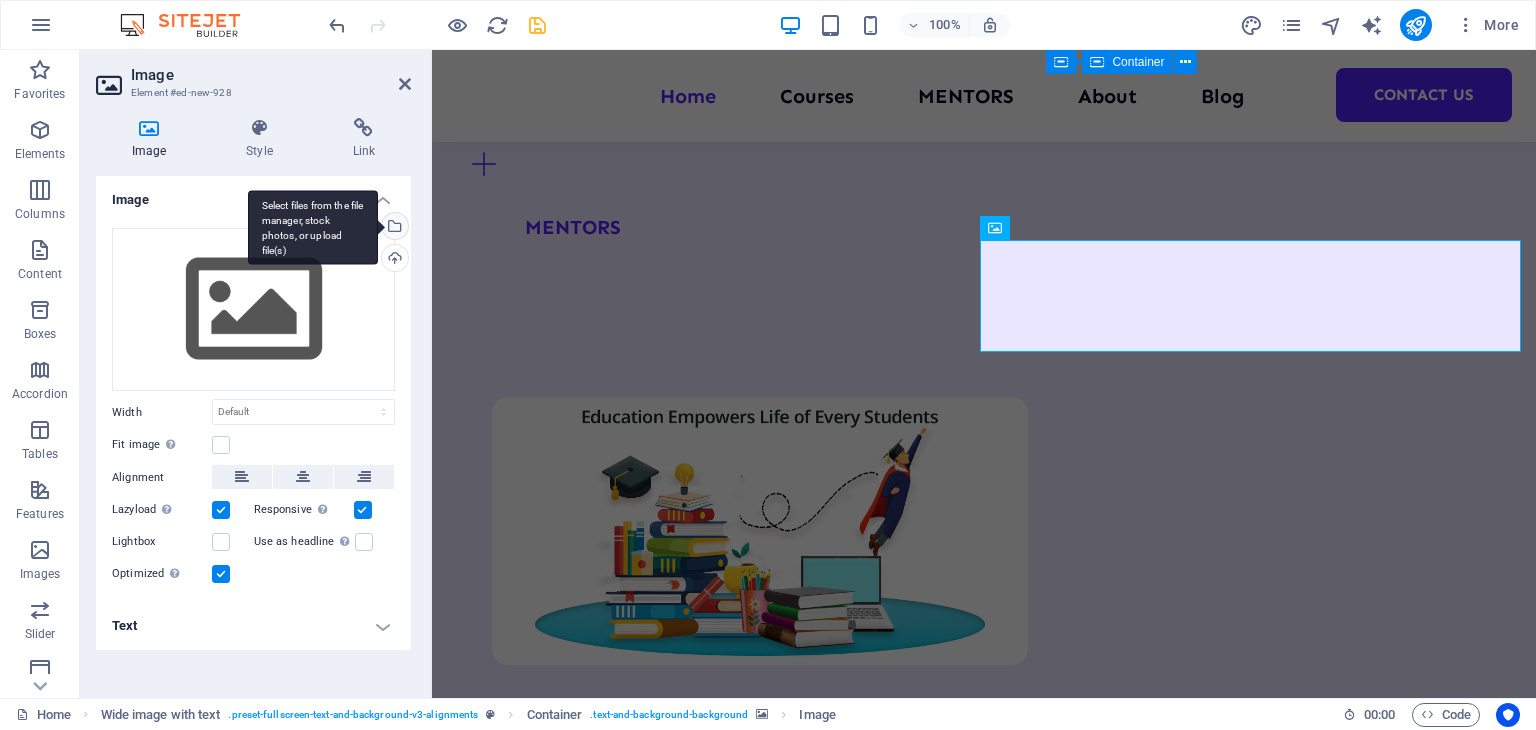 click on "Select files from the file manager, stock photos, or upload file(s)" at bounding box center [393, 228] 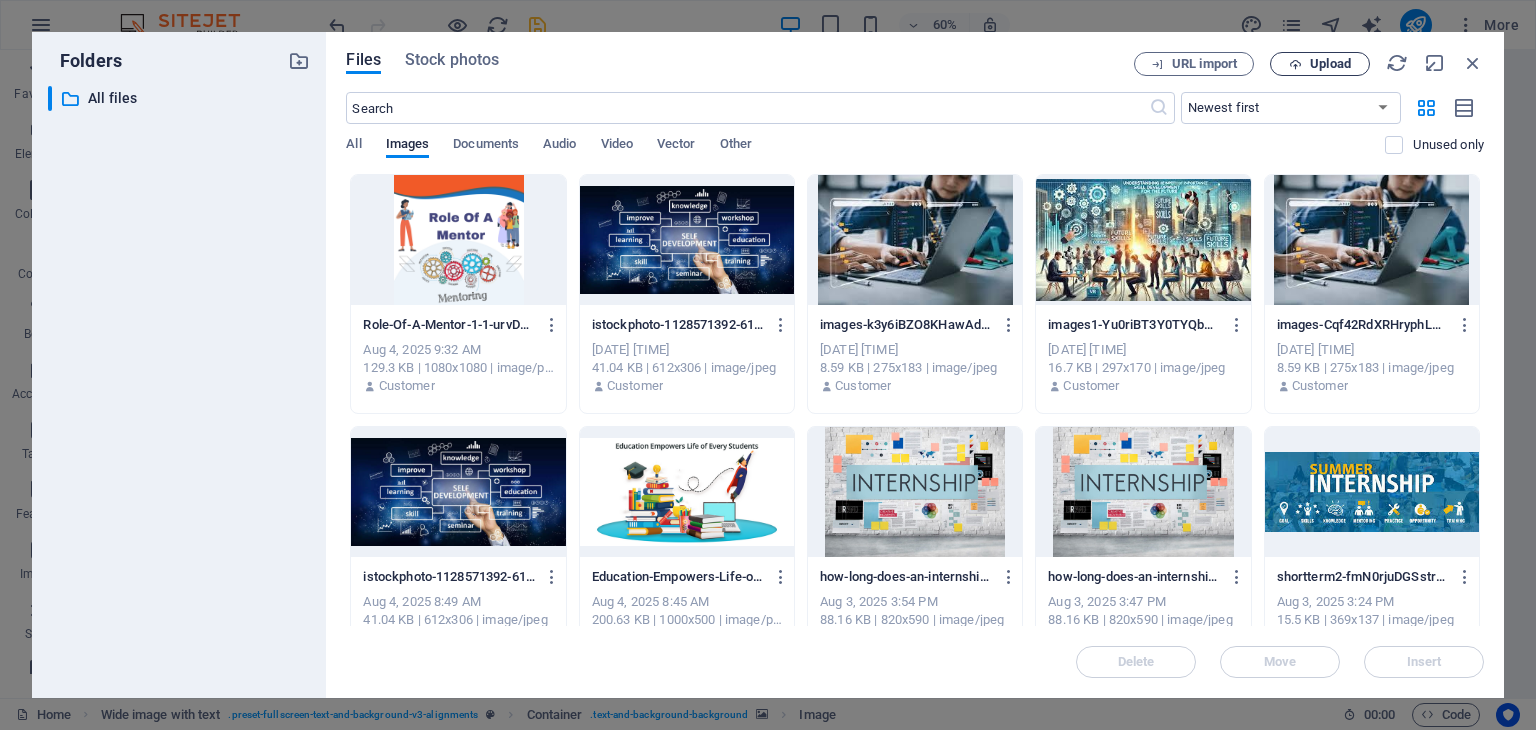 click at bounding box center (1295, 64) 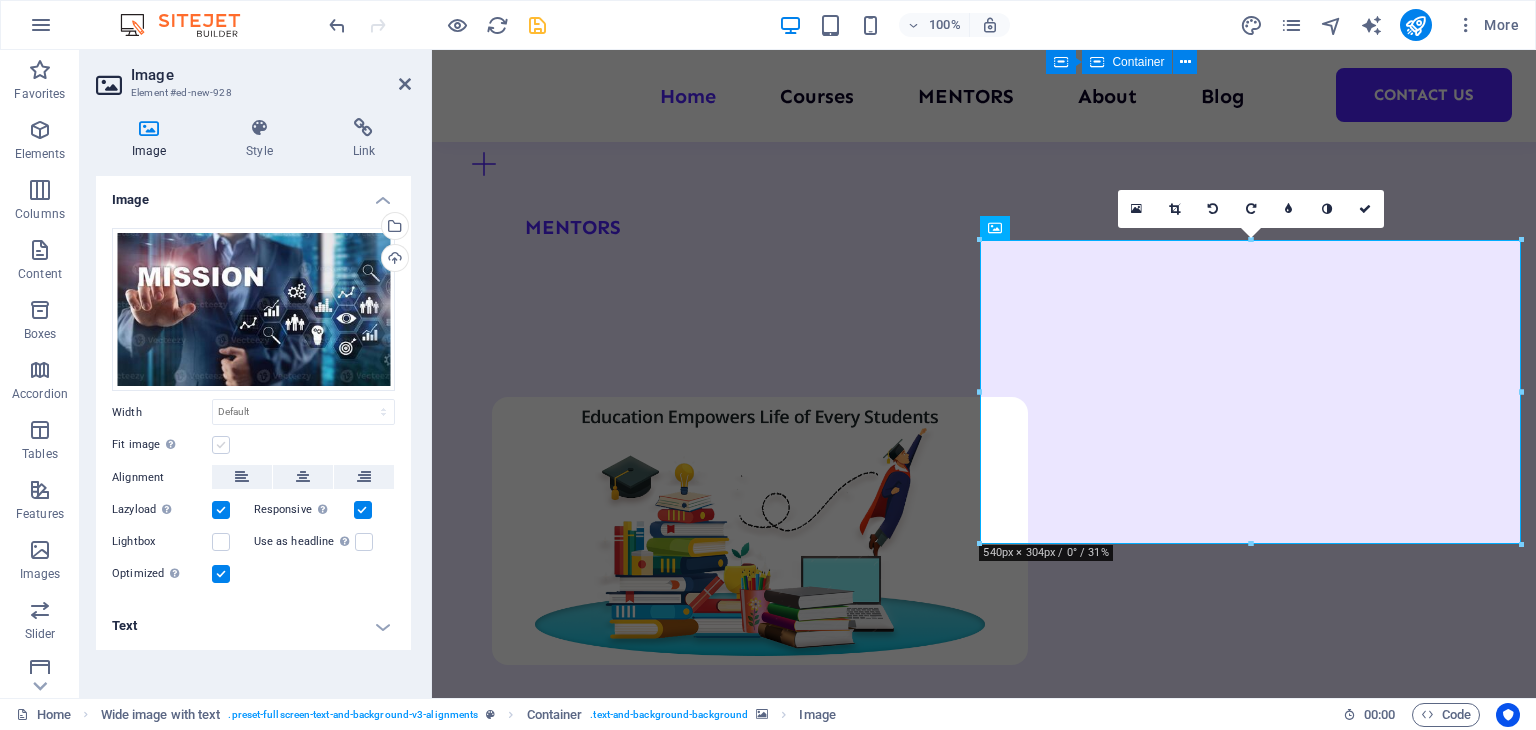 click at bounding box center [221, 445] 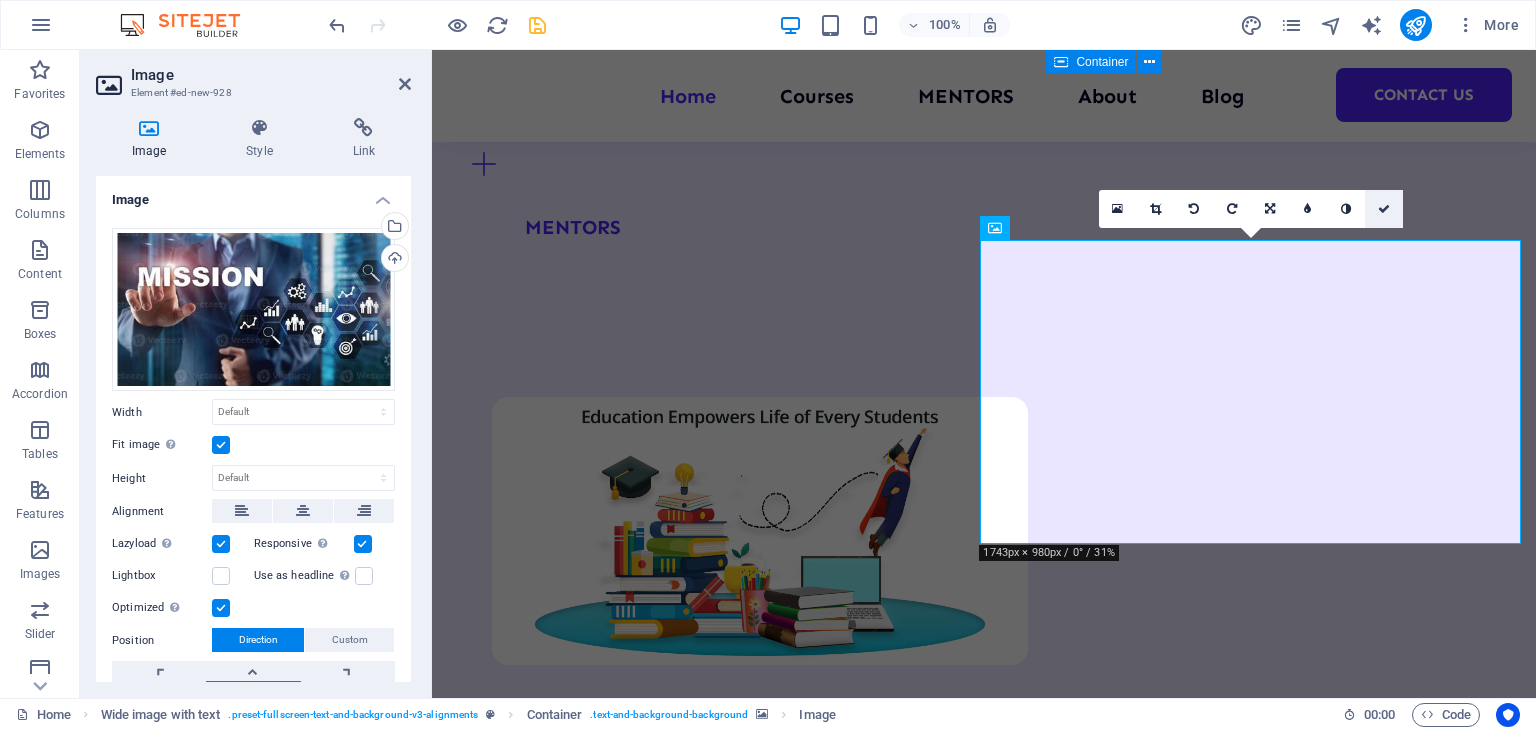 click at bounding box center (1384, 209) 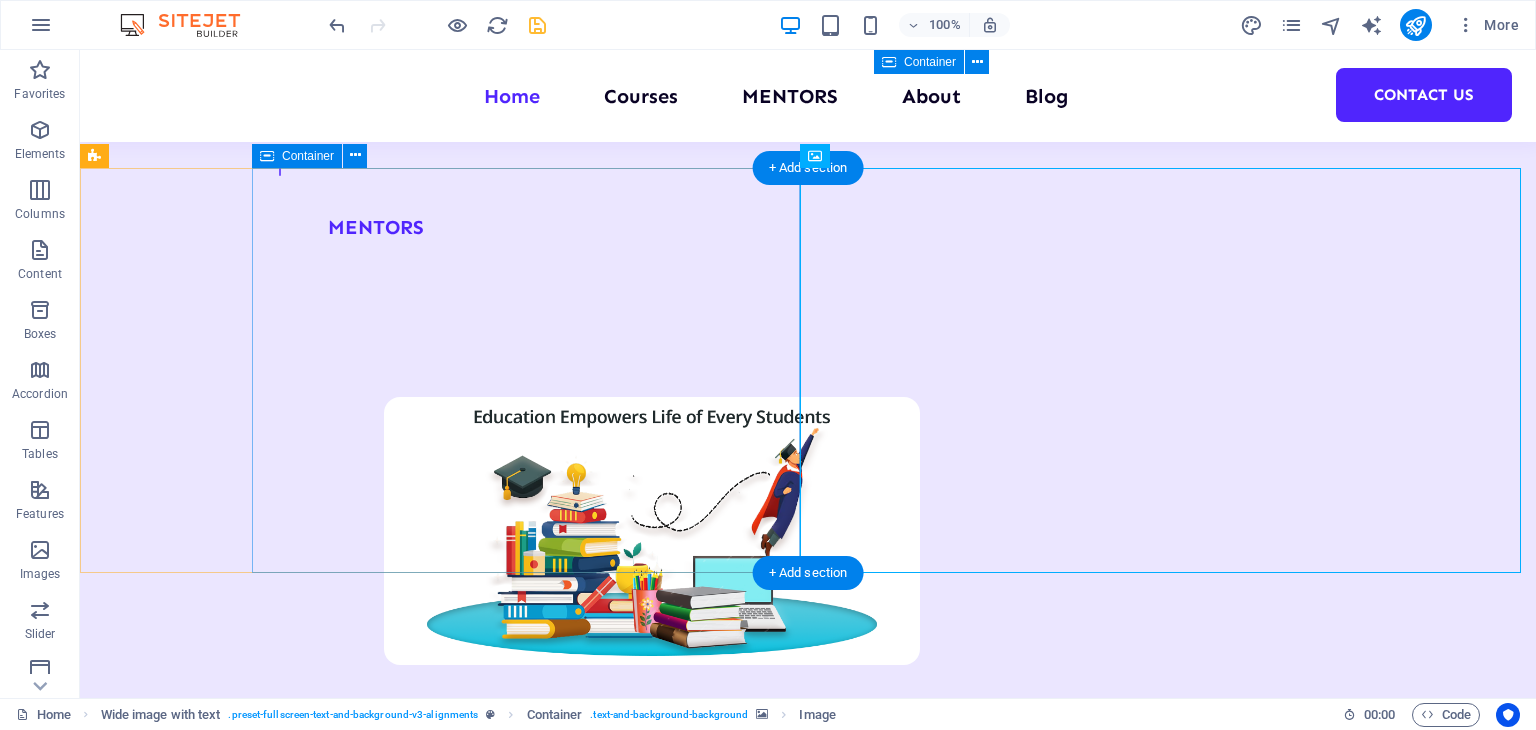 click on "Our Mission At  Lynix Techno Solutions , our mission is to  bridge the gap between education and industry  by providing innovative, hands-on learning experiences. We empower students with practical skills, real-world exposure, and career-ready training that prepare them to thrive in a competitive global workforce." at bounding box center (894, 2236) 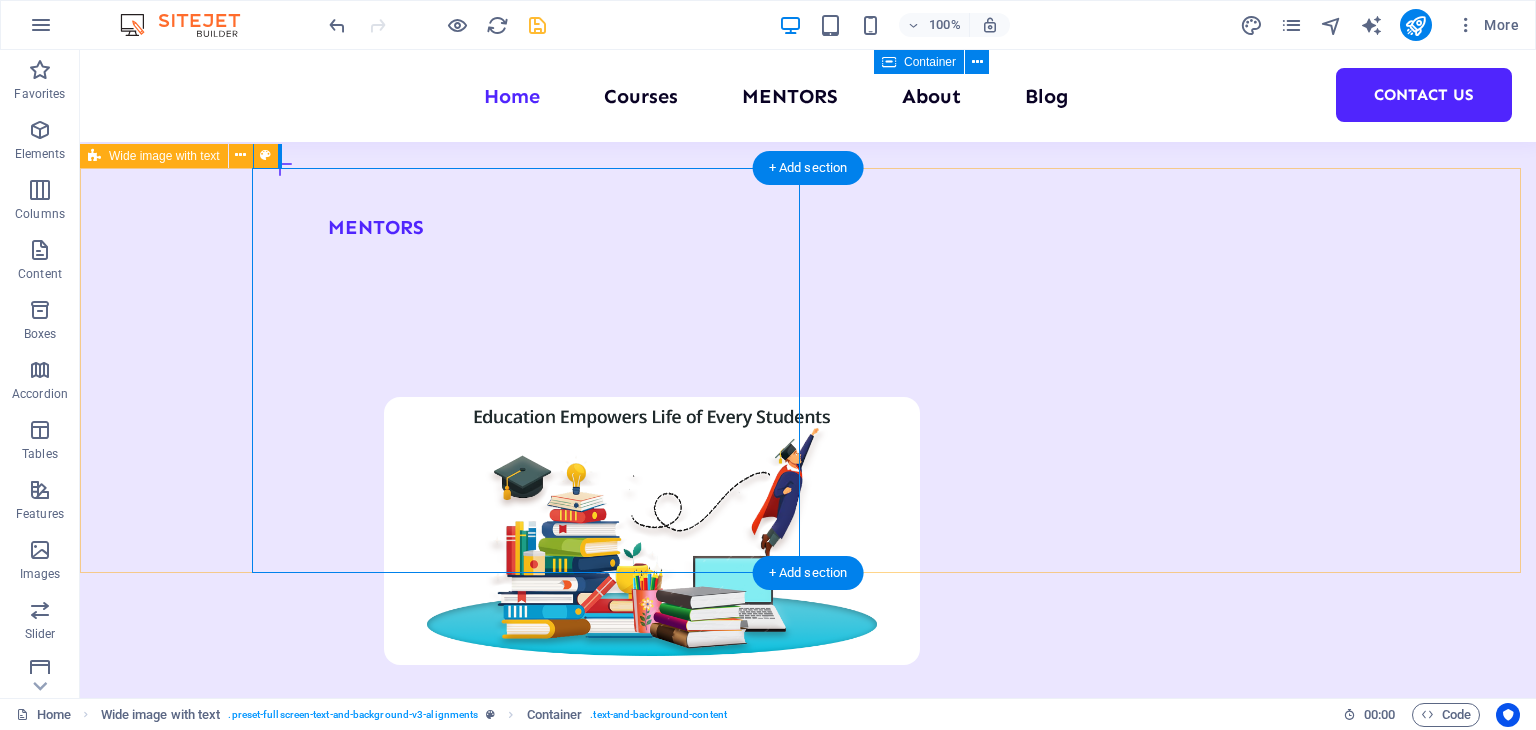 click on "Our Mission At  Lynix Techno Solutions , our mission is to  bridge the gap between education and industry  by providing innovative, hands-on learning experiences. We empower students with practical skills, real-world exposure, and career-ready training that prepare them to thrive in a competitive global workforce." at bounding box center [808, 2798] 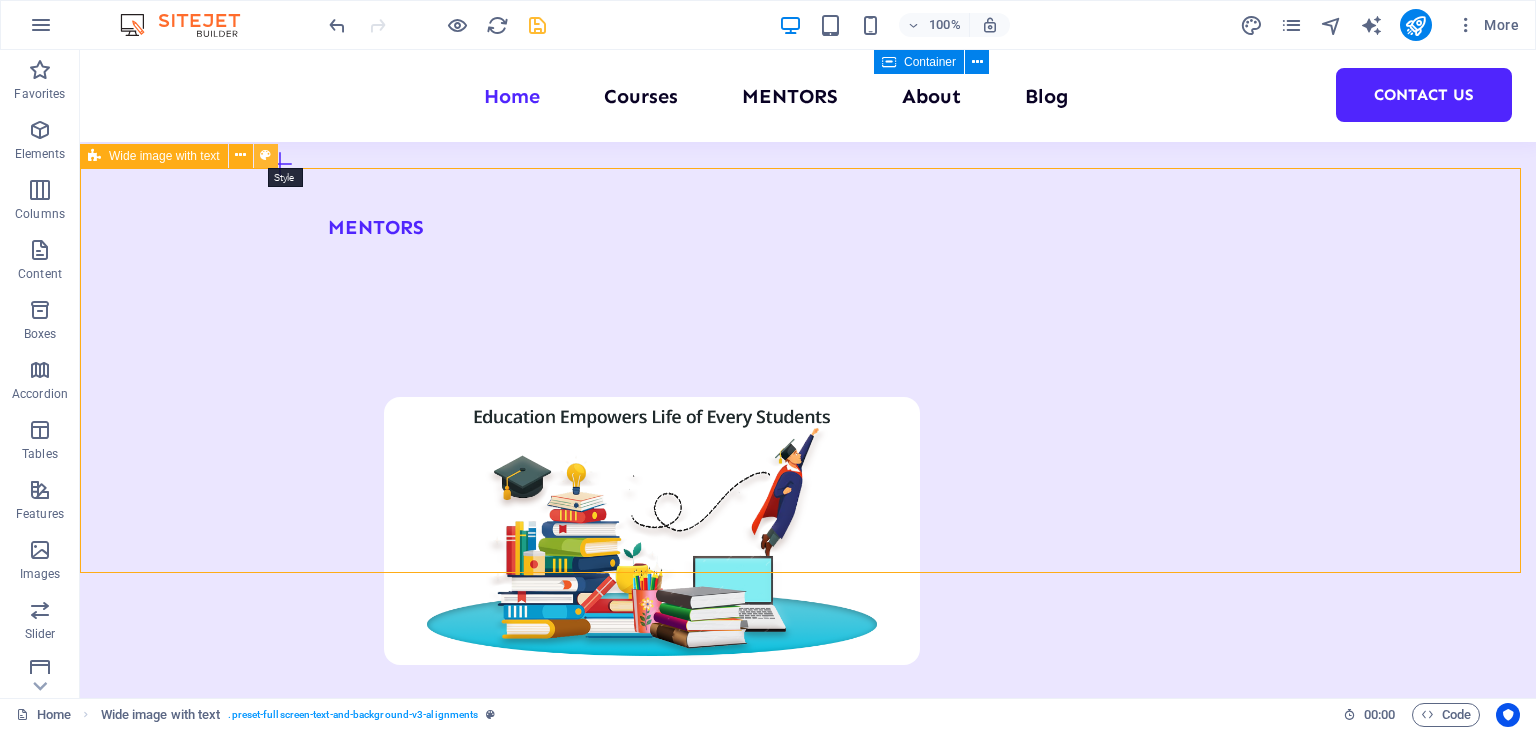 click at bounding box center [265, 155] 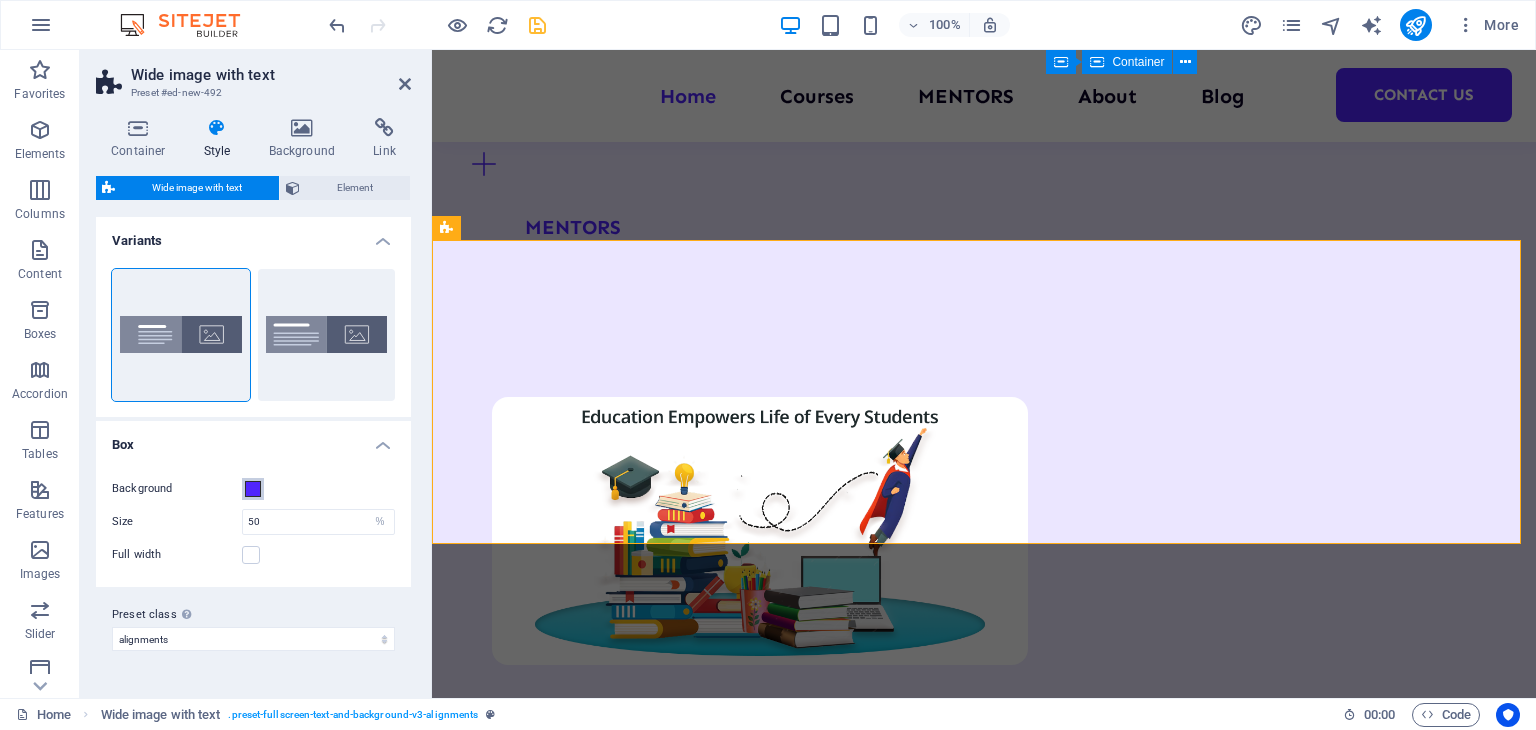 click at bounding box center [253, 489] 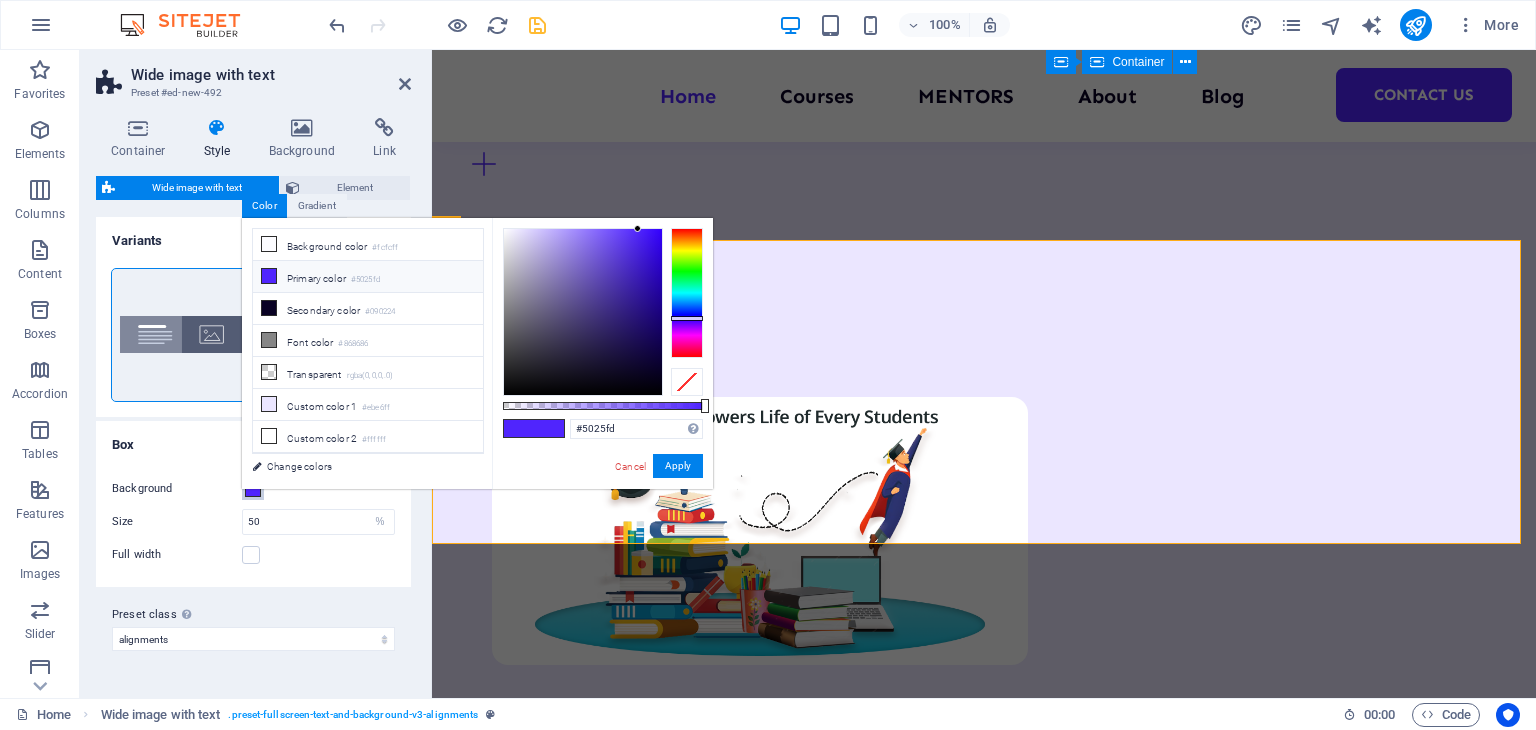 type on "#f6f5fa" 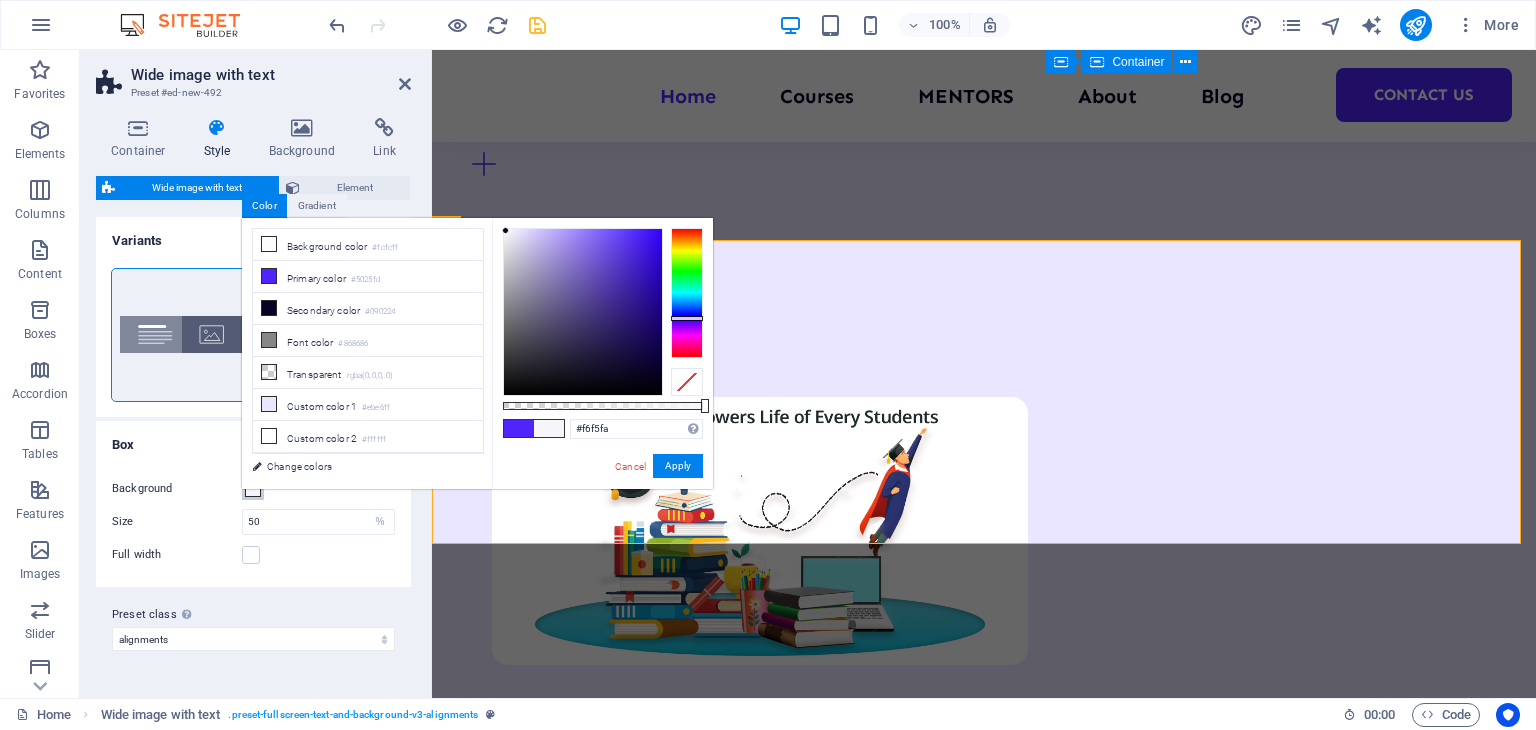 click at bounding box center [583, 312] 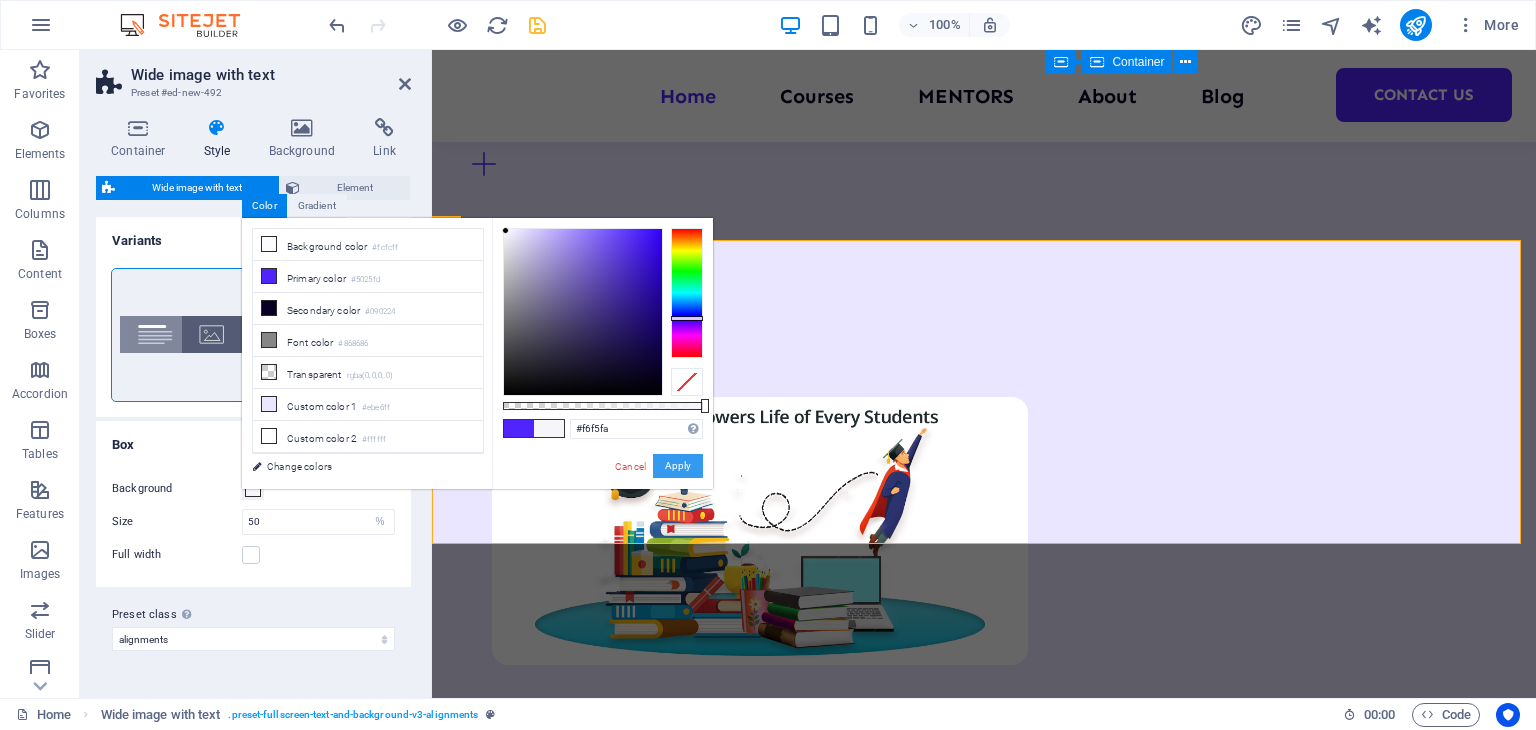 click on "Apply" at bounding box center [678, 466] 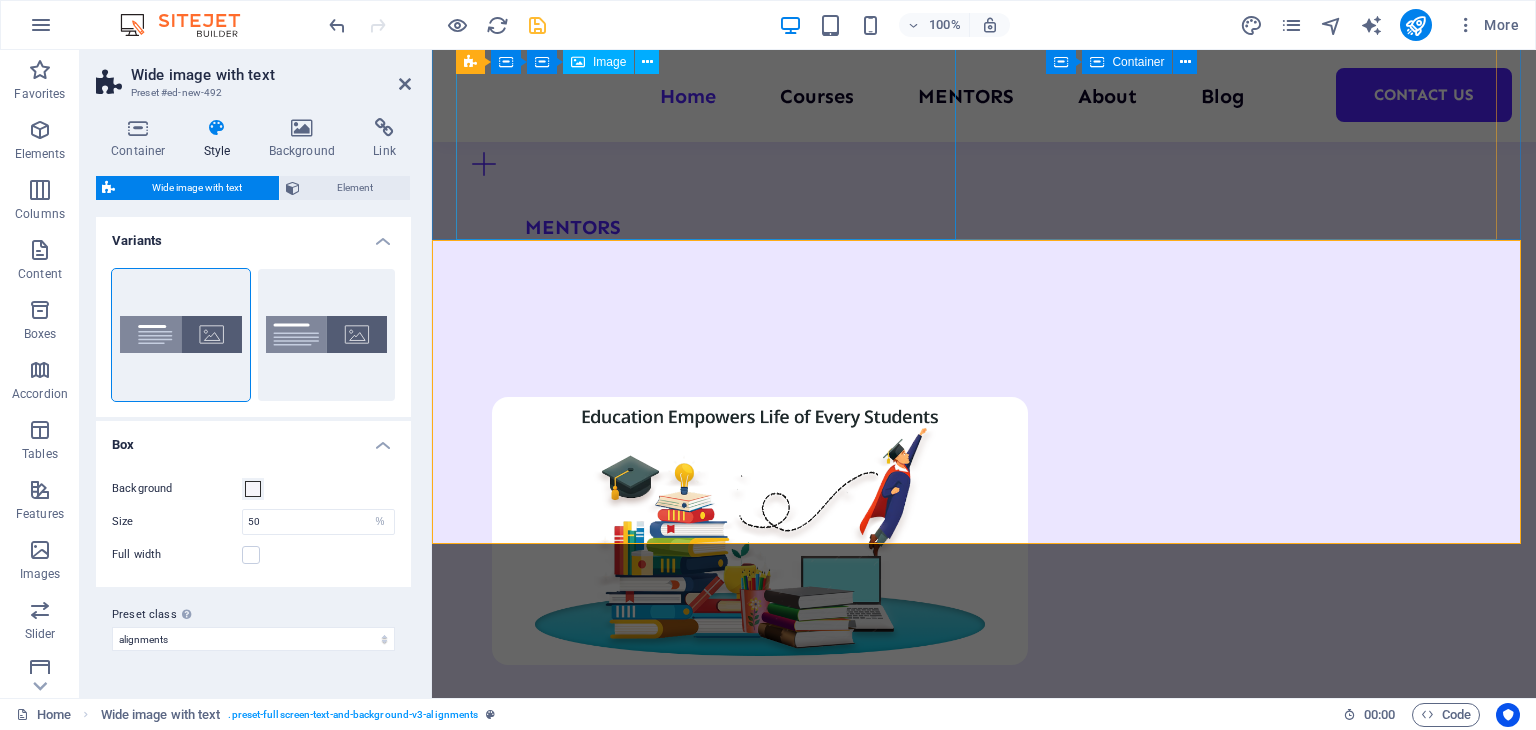 click at bounding box center (759, 531) 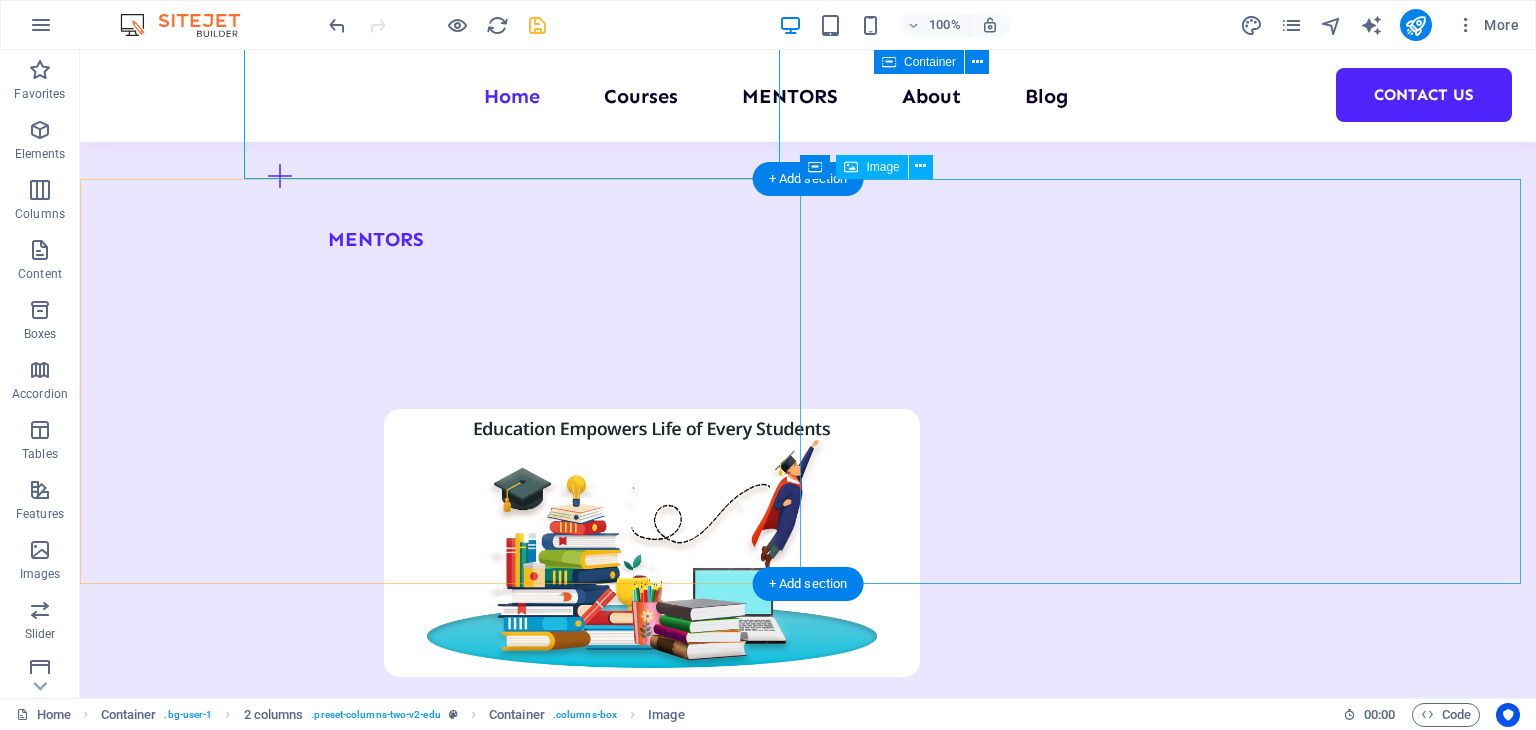 scroll, scrollTop: 2015, scrollLeft: 0, axis: vertical 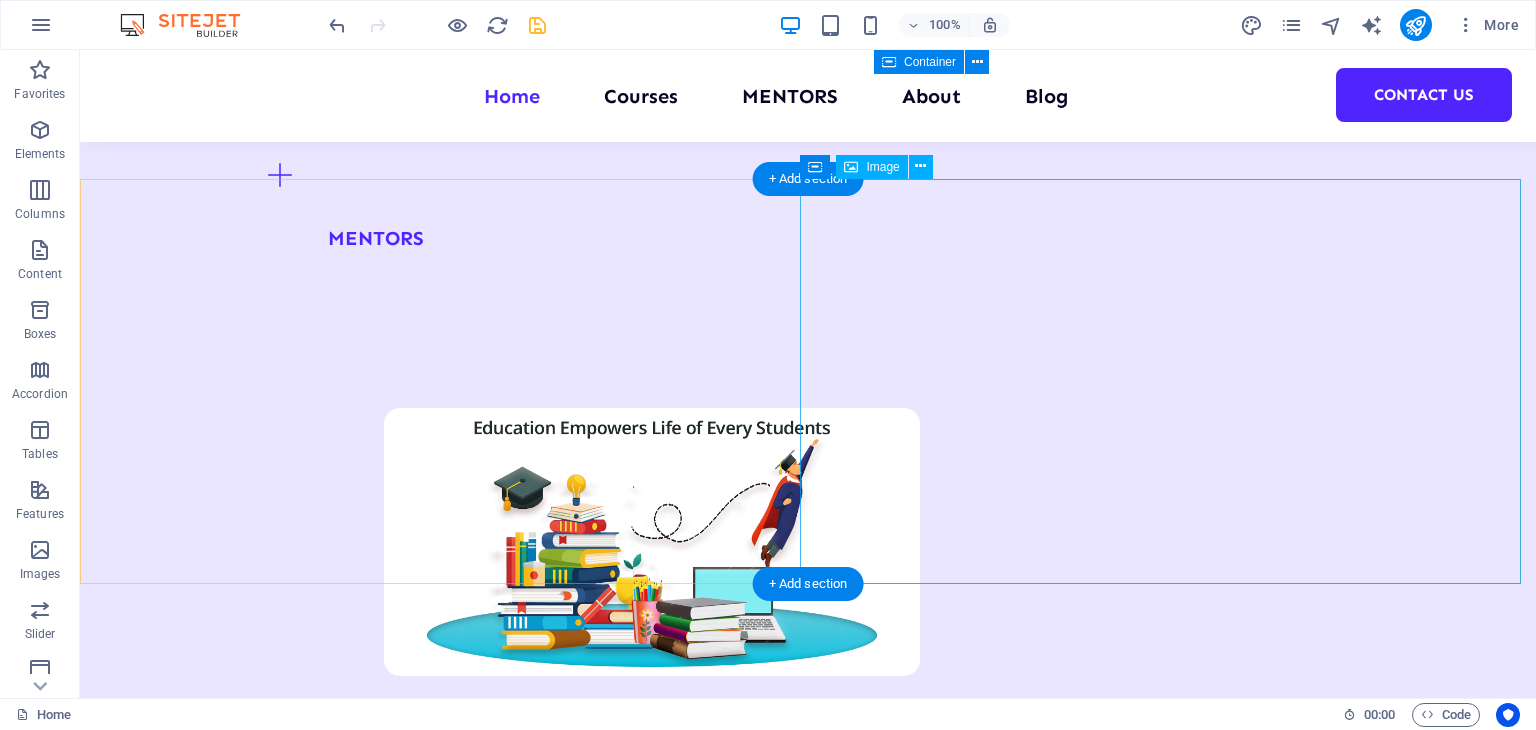click at bounding box center [808, 3144] 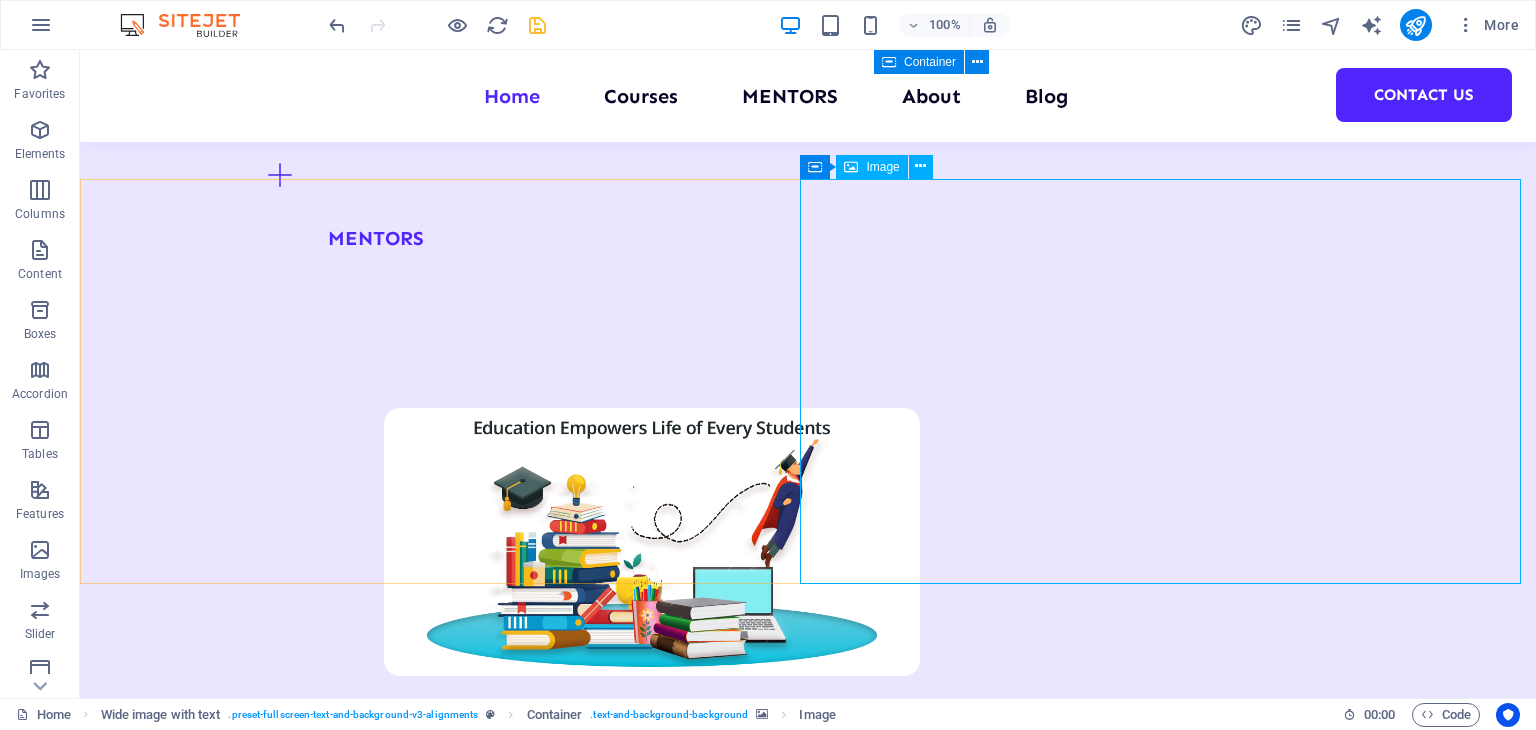 click on "Image" at bounding box center [882, 167] 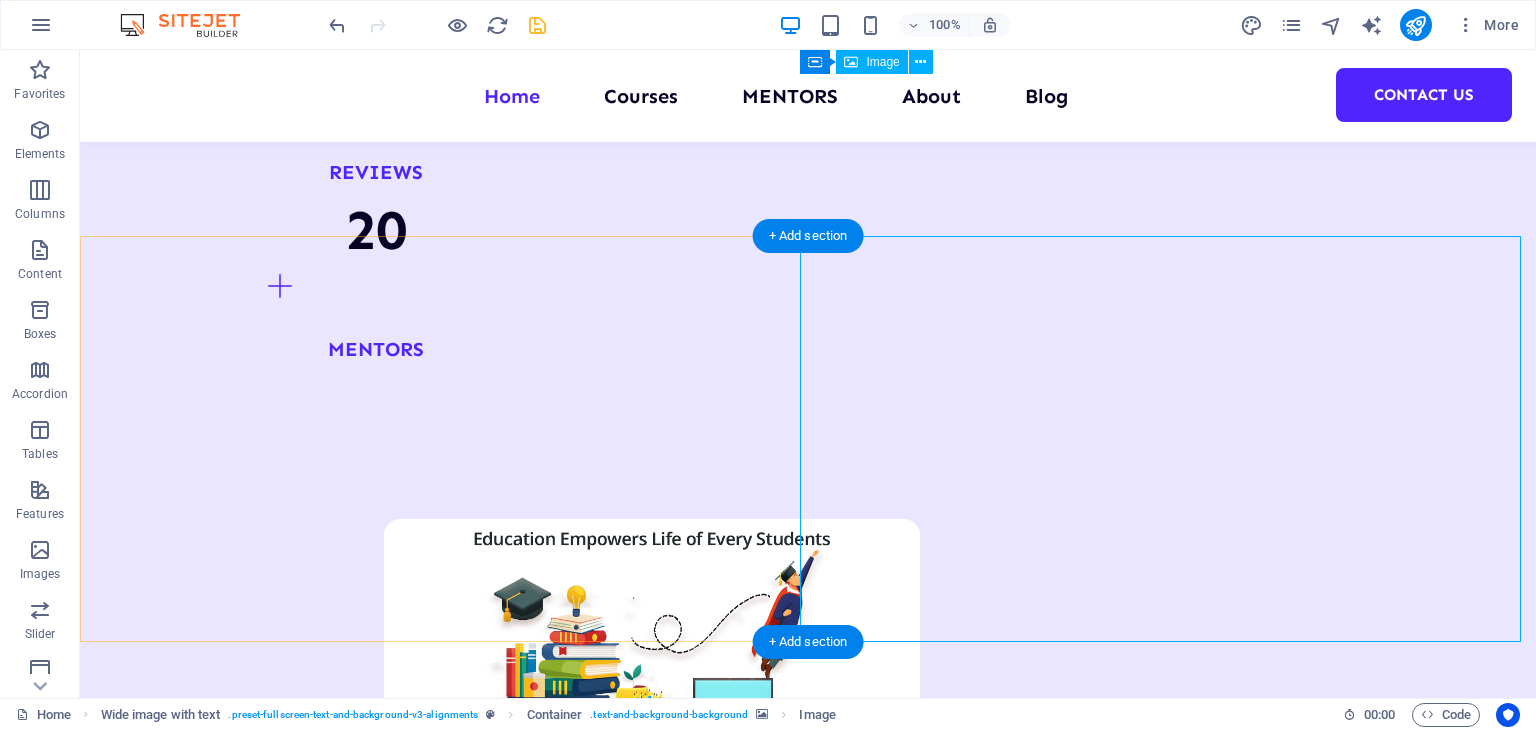 scroll, scrollTop: 1890, scrollLeft: 0, axis: vertical 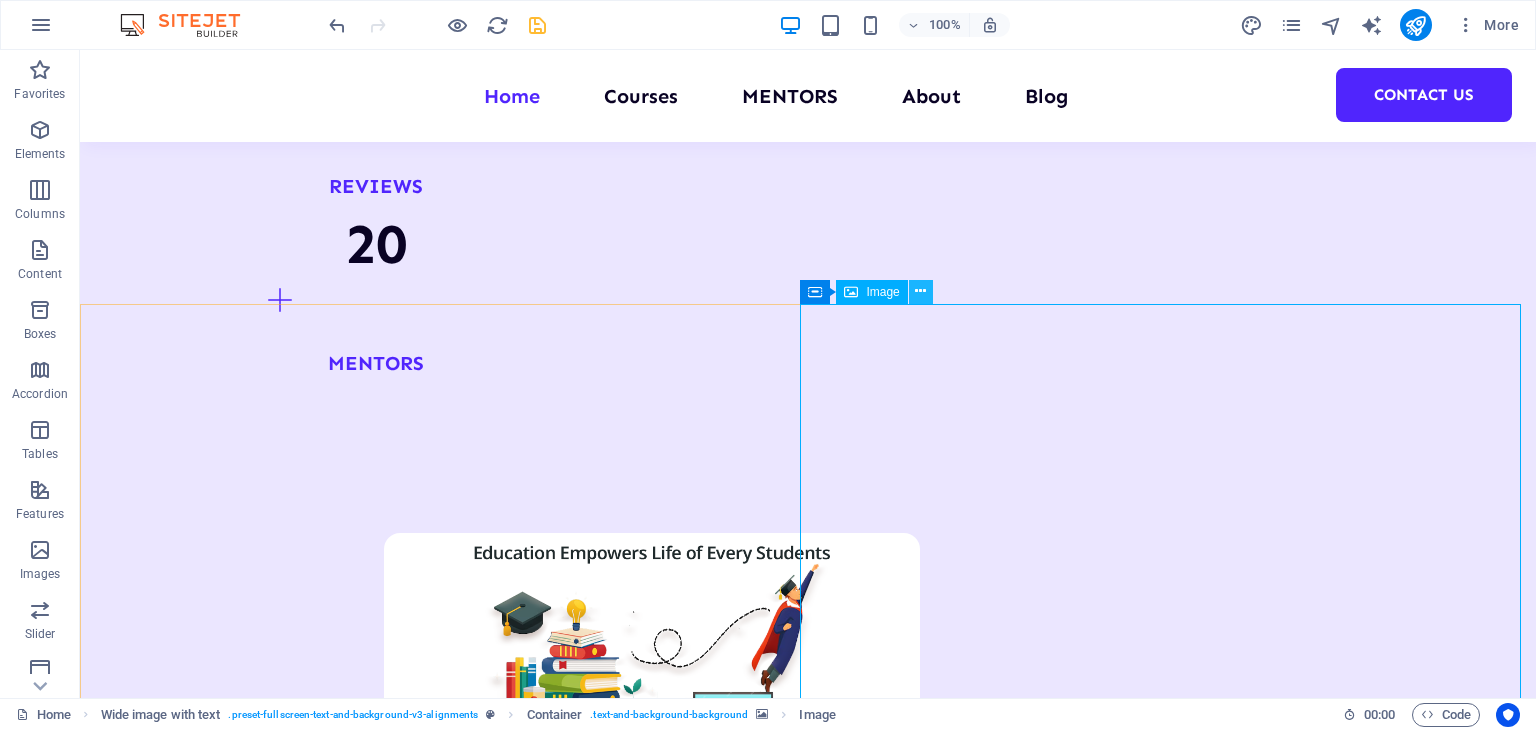 click at bounding box center [920, 291] 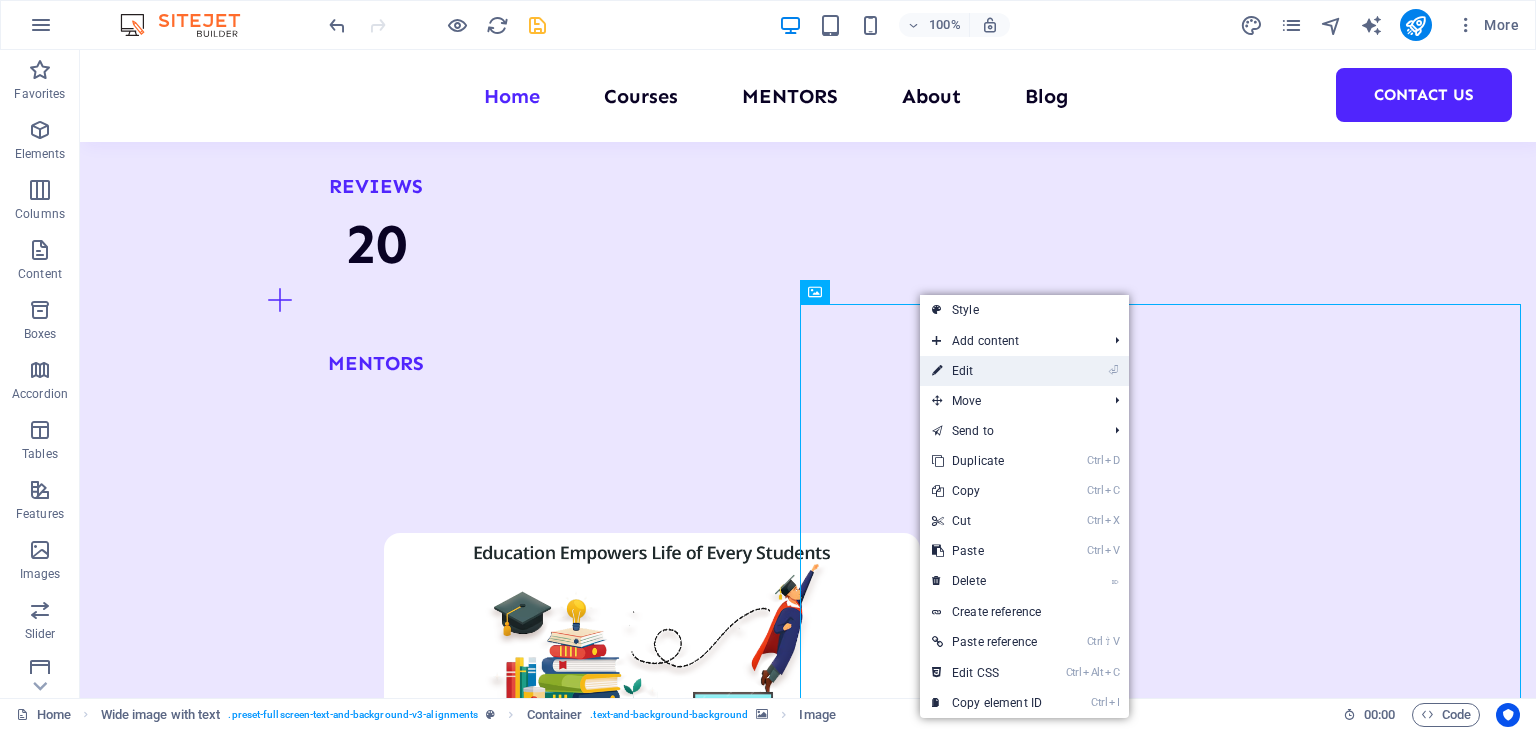 click on "⏎  Edit" at bounding box center [987, 371] 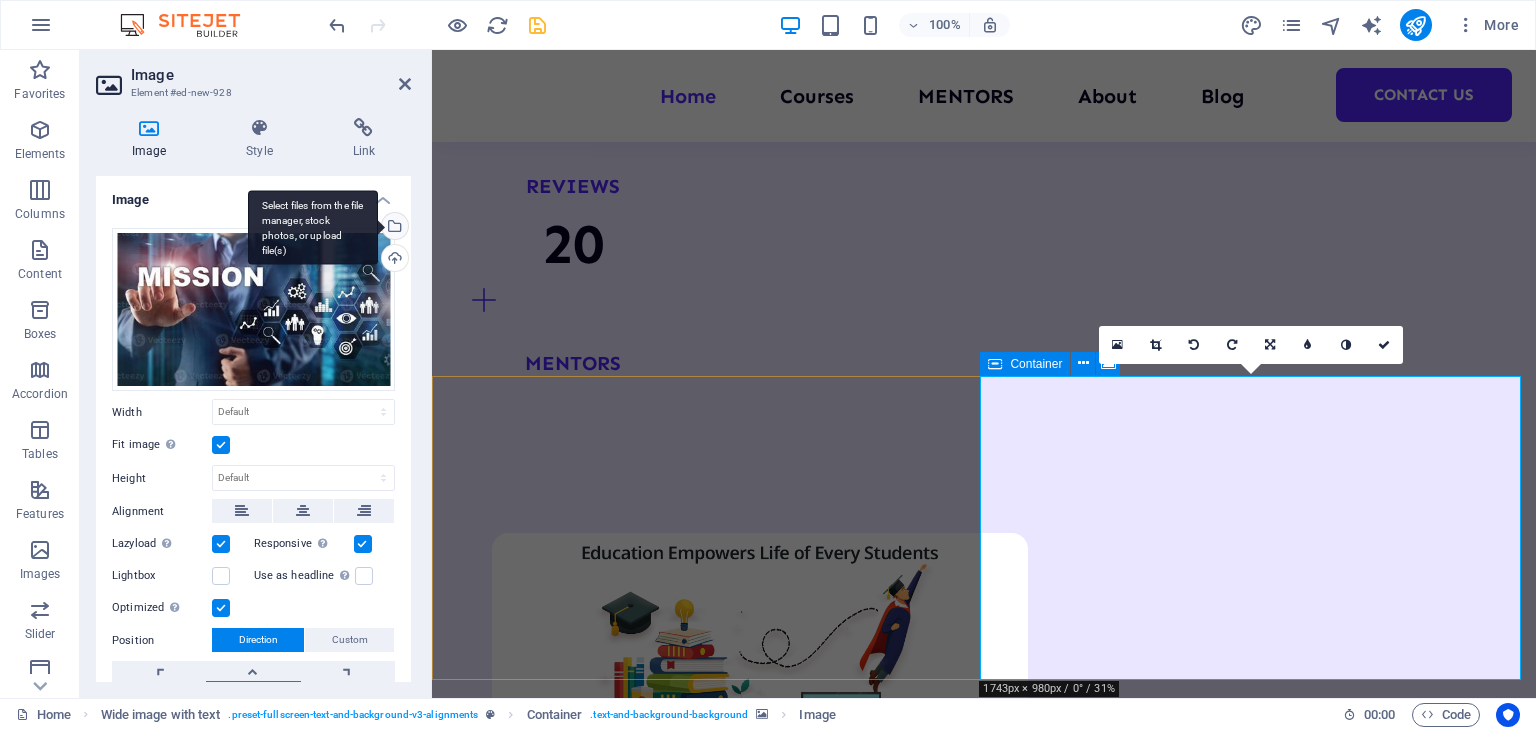 click on "Select files from the file manager, stock photos, or upload file(s)" at bounding box center (393, 228) 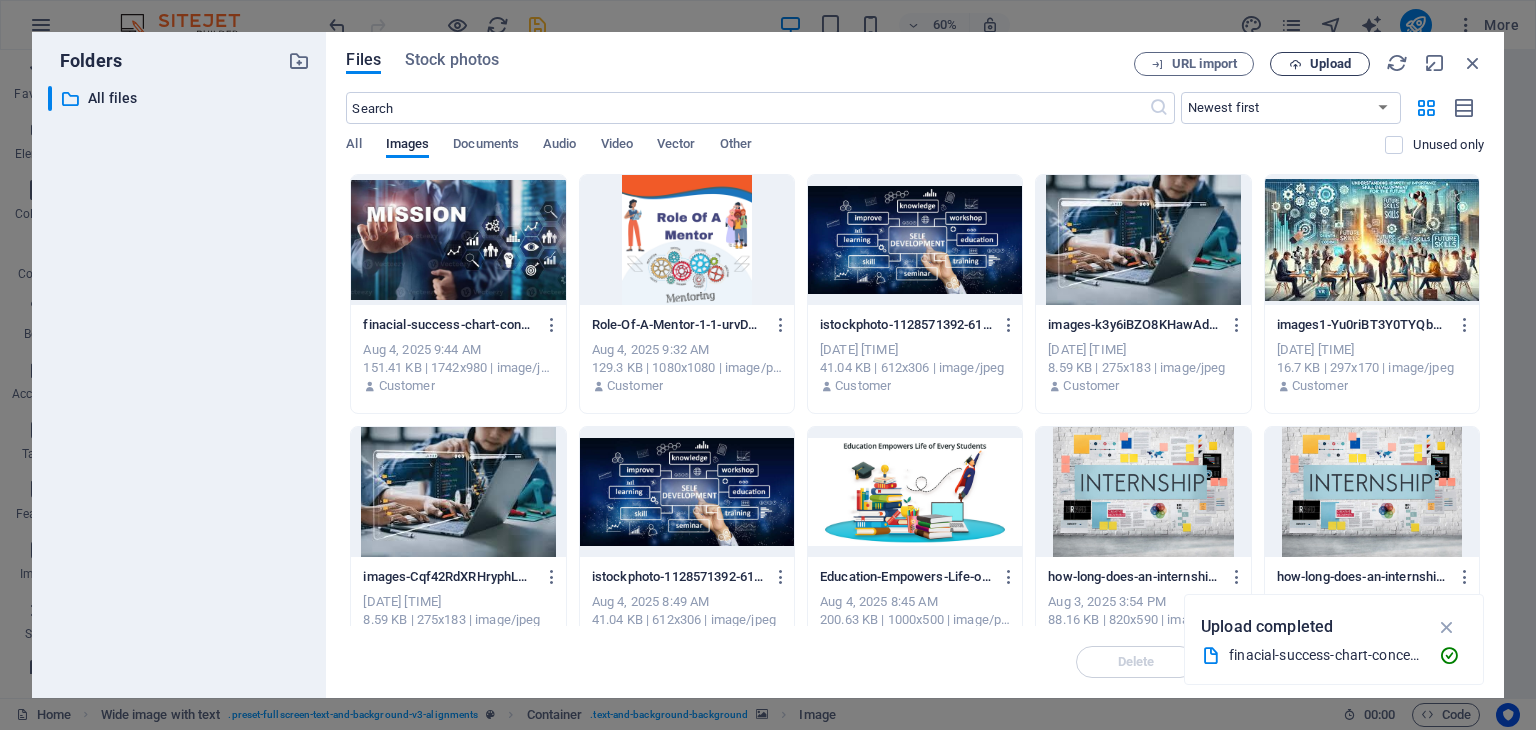 click on "Upload" at bounding box center (1320, 64) 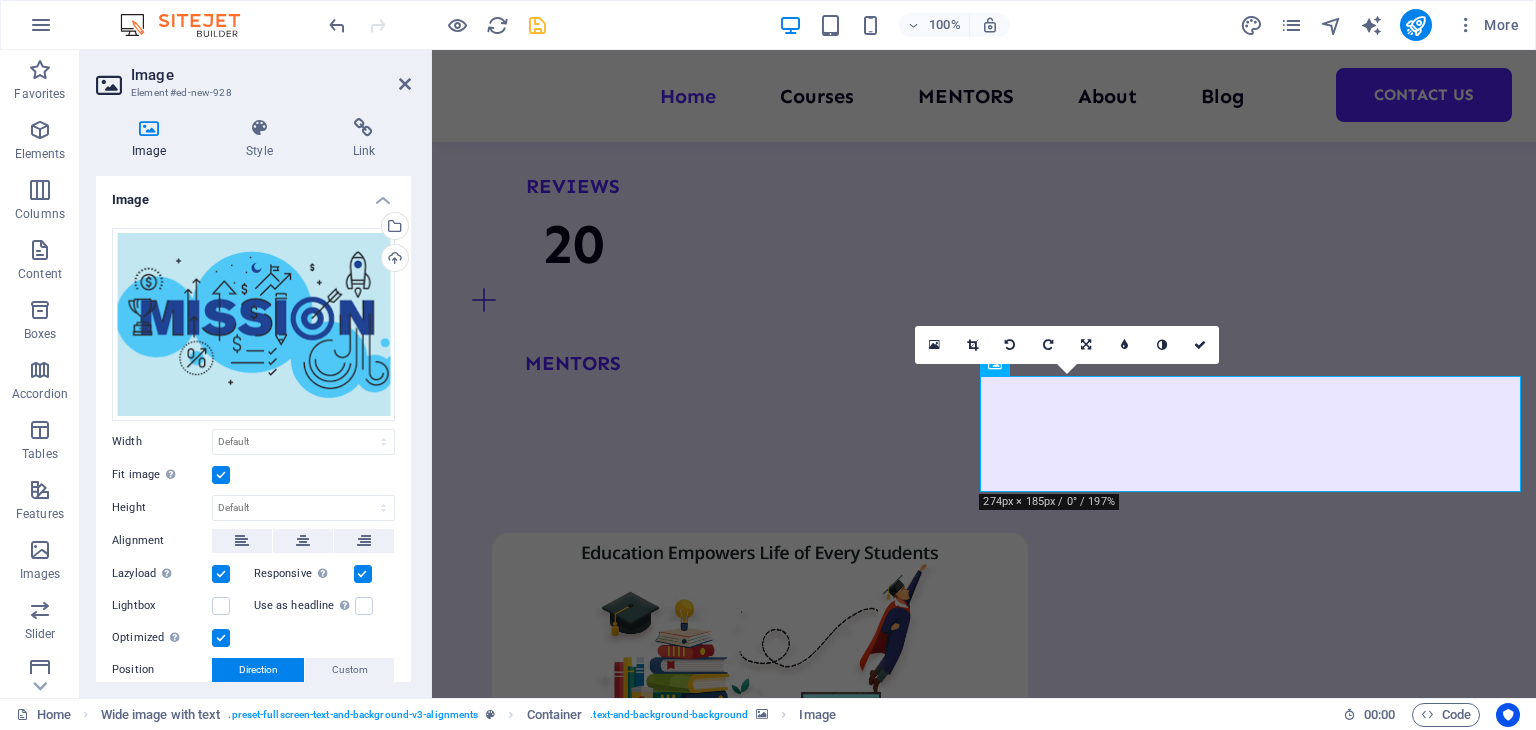 click at bounding box center [221, 475] 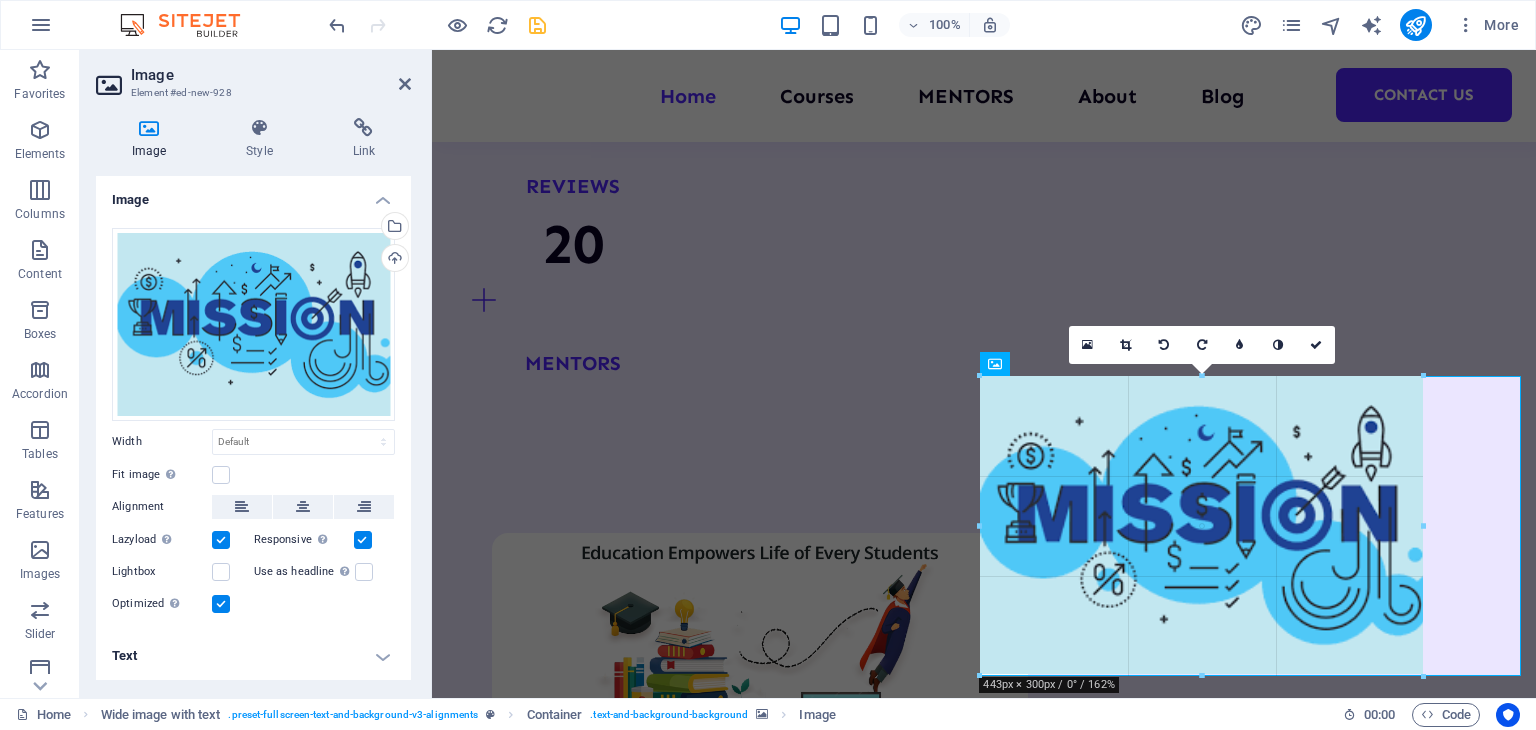 drag, startPoint x: 1067, startPoint y: 491, endPoint x: 1201, endPoint y: 678, distance: 230.05434 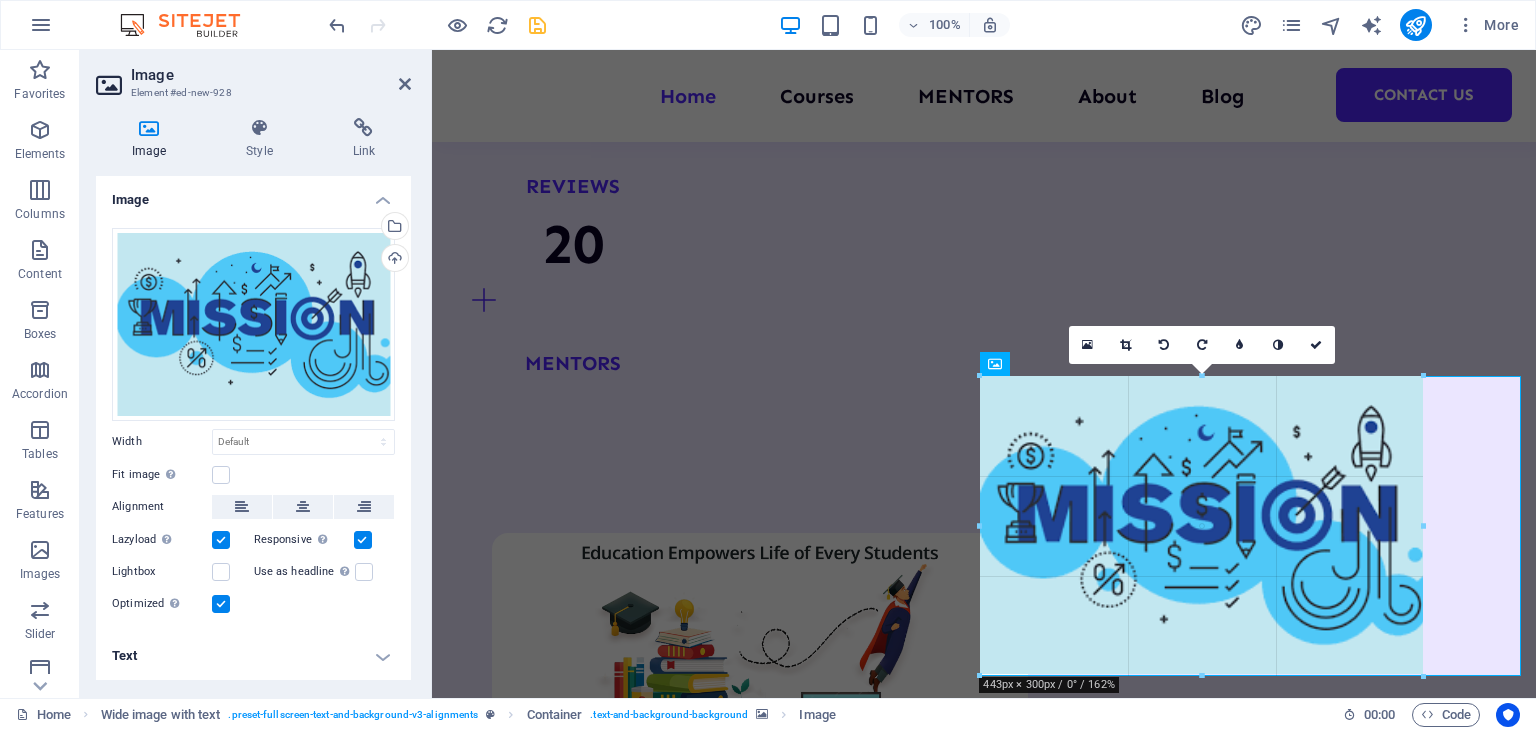 type on "438" 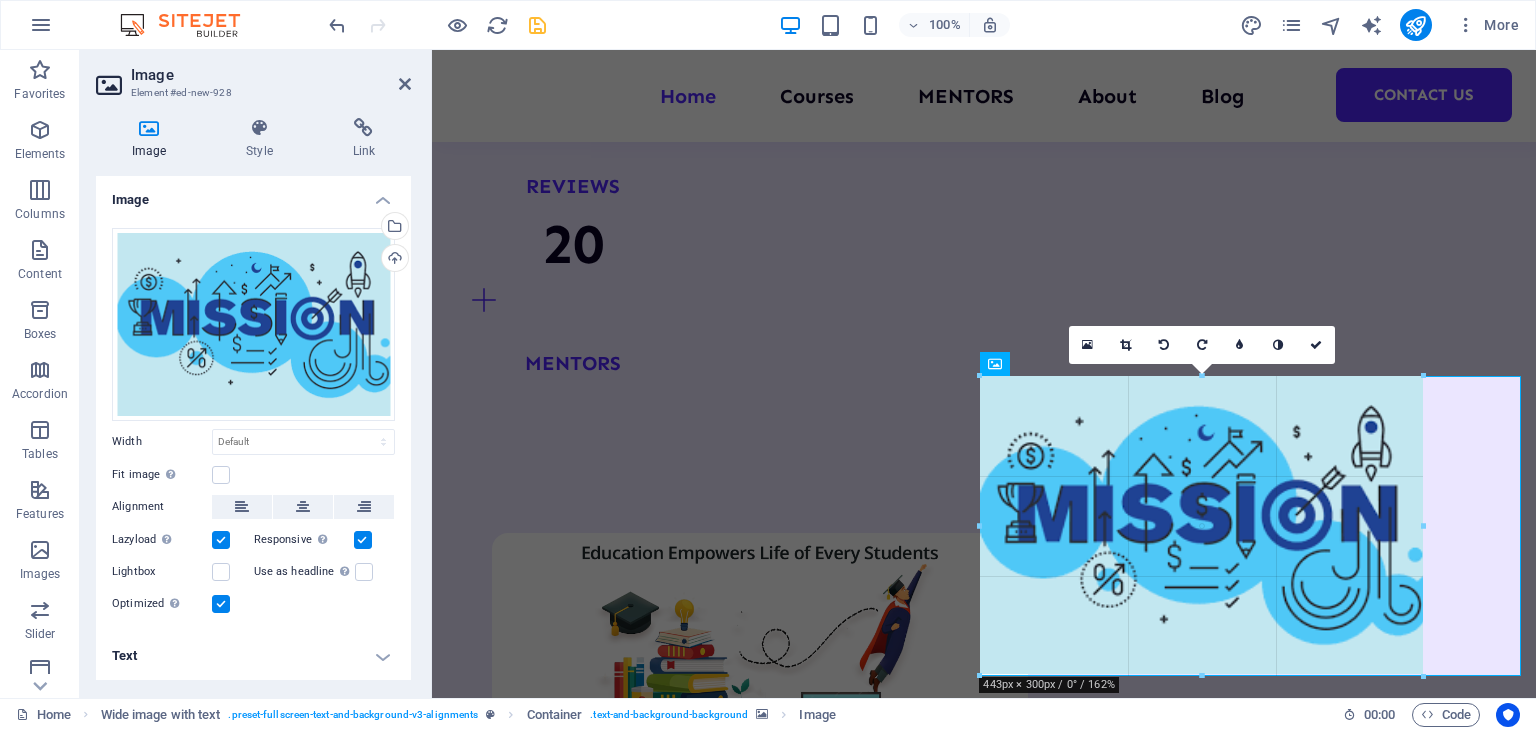 select on "px" 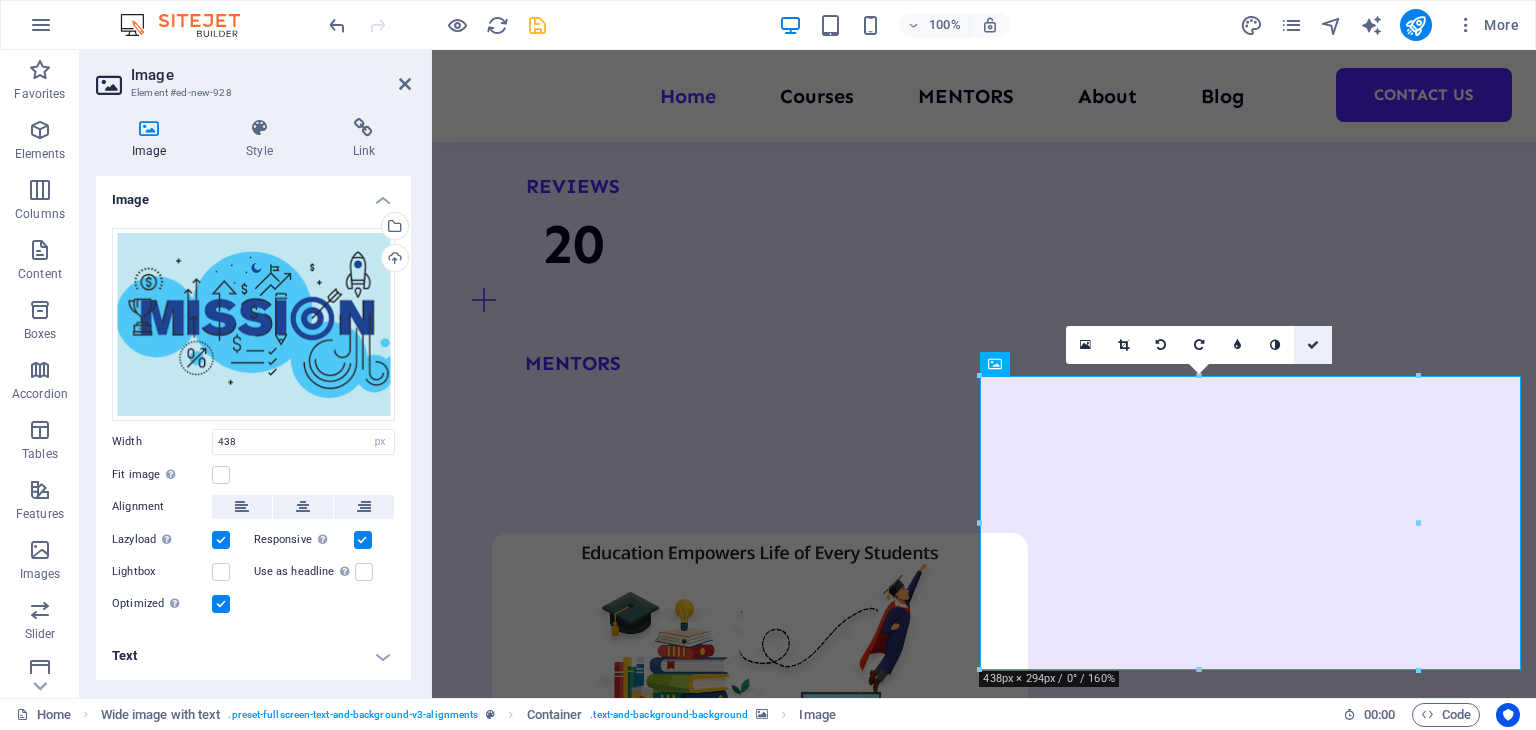 click at bounding box center [1313, 345] 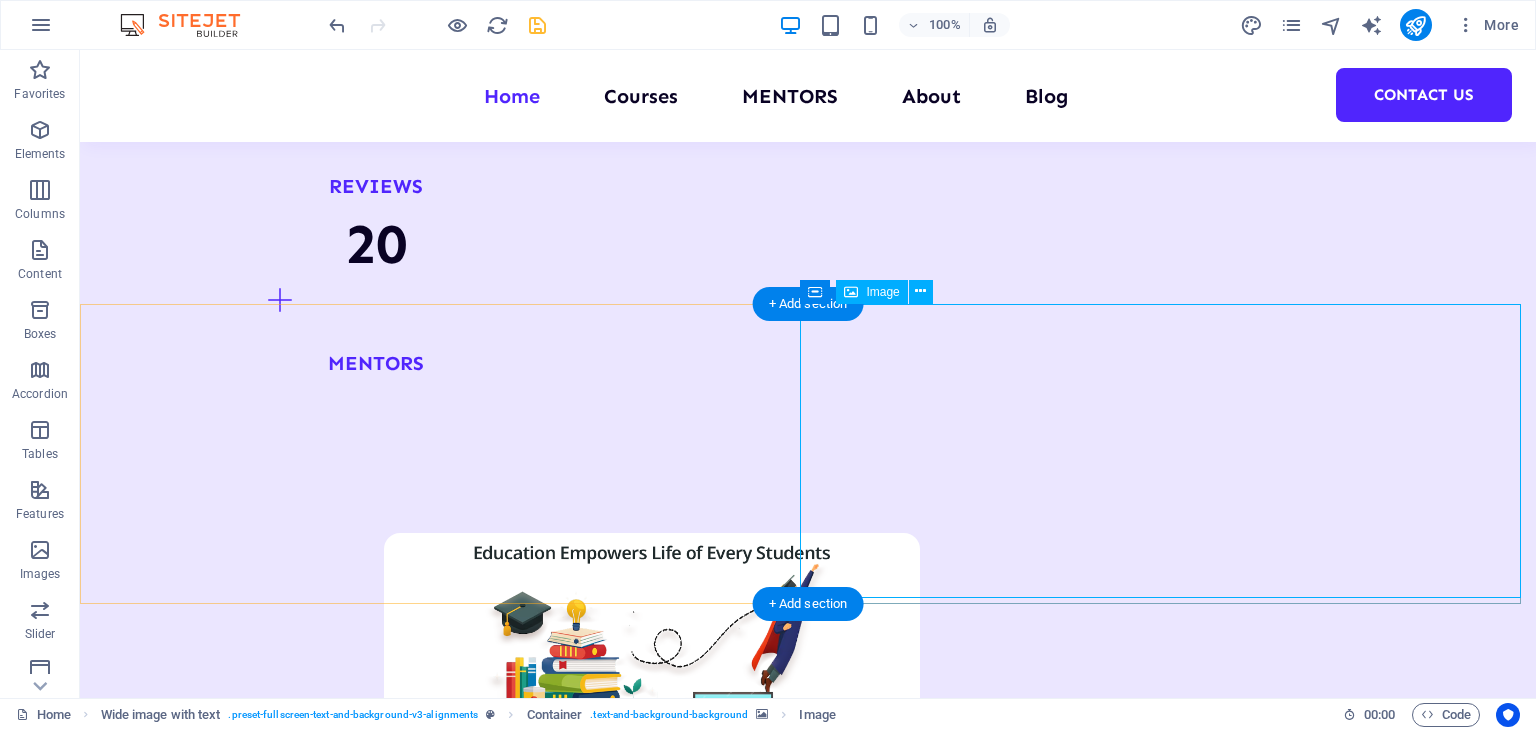 click at bounding box center (808, 2901) 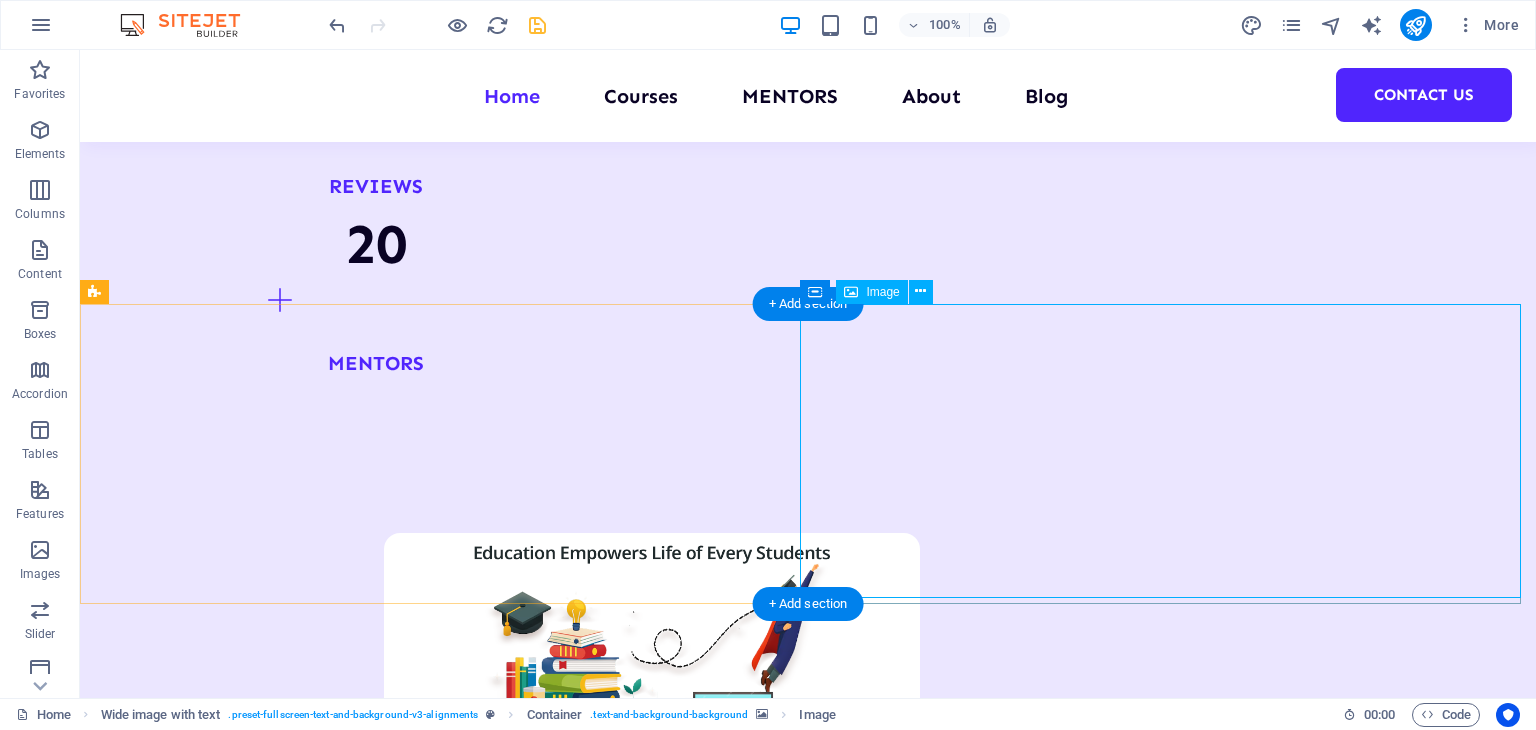 click at bounding box center [808, 2901] 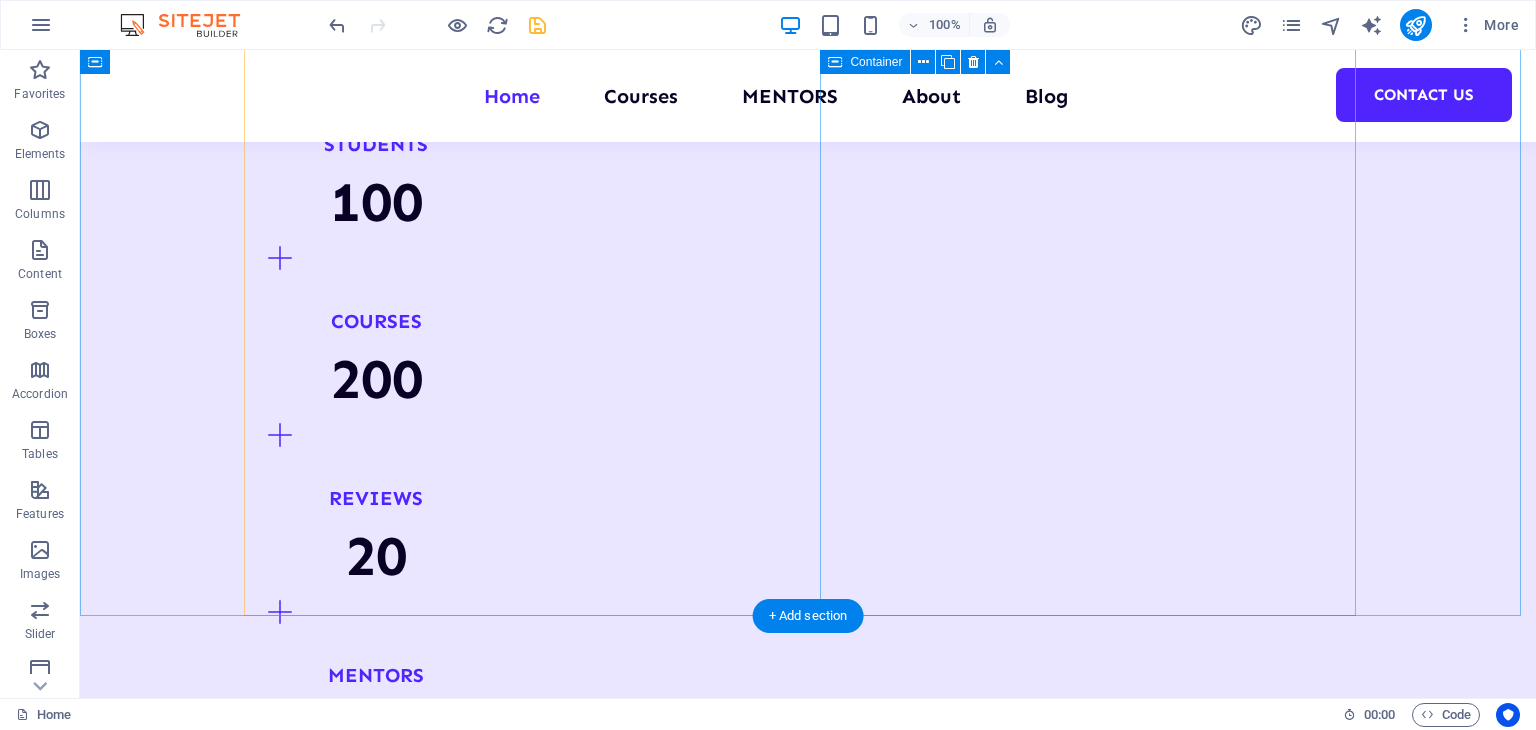 scroll, scrollTop: 1579, scrollLeft: 0, axis: vertical 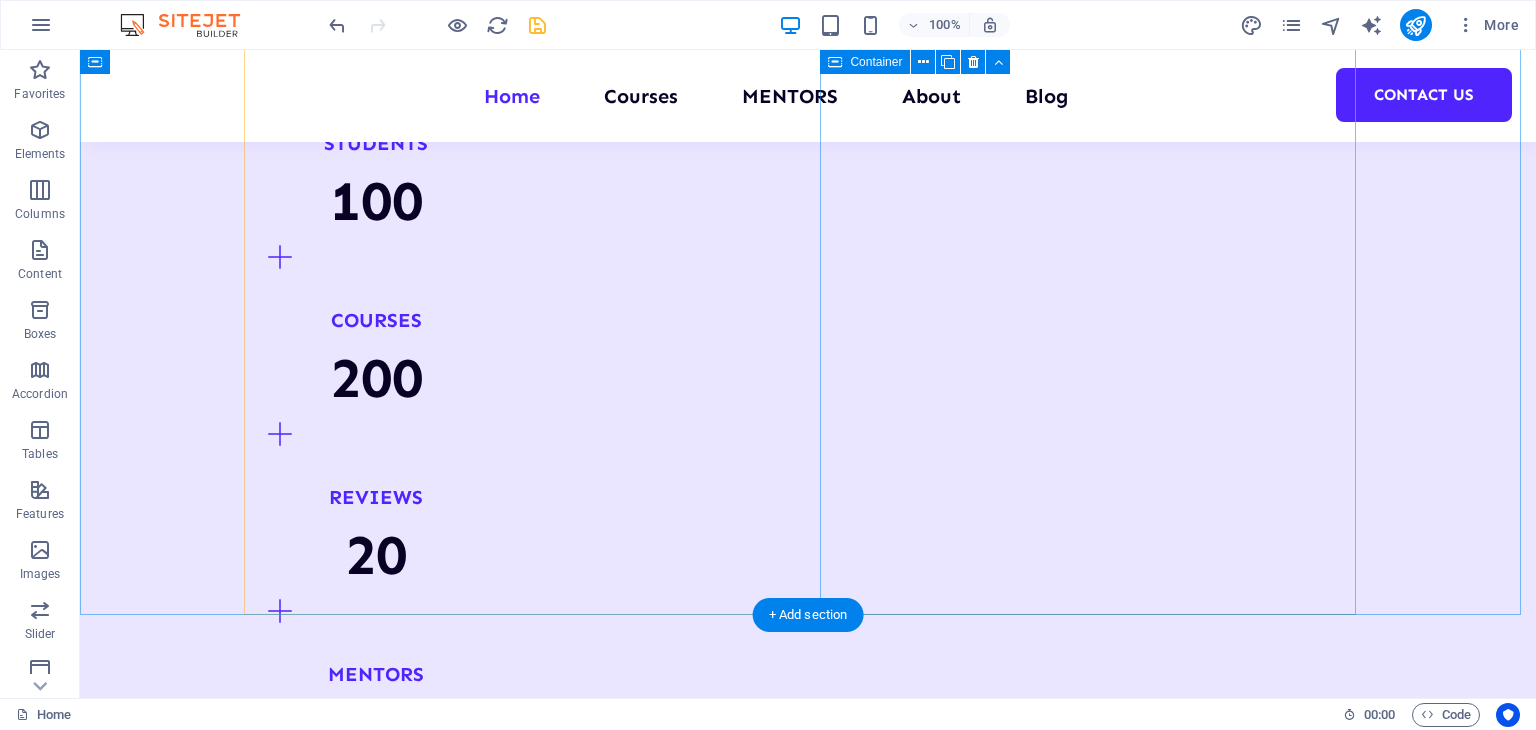 click on "About Education Highly skilled Mentors  Learn from industry experts with real-world experience who guide, support, and mentor you throughout your internship journey. Modern course content Our curriculum is designed with the latest industry trends and technologies to ensure you're learning what truly matters in today’s job market. Great community Be part of a vibrant learning community where you can connect, collaborate, and grow with like-minded peers and professionals. All about us" at bounding box center (520, 2219) 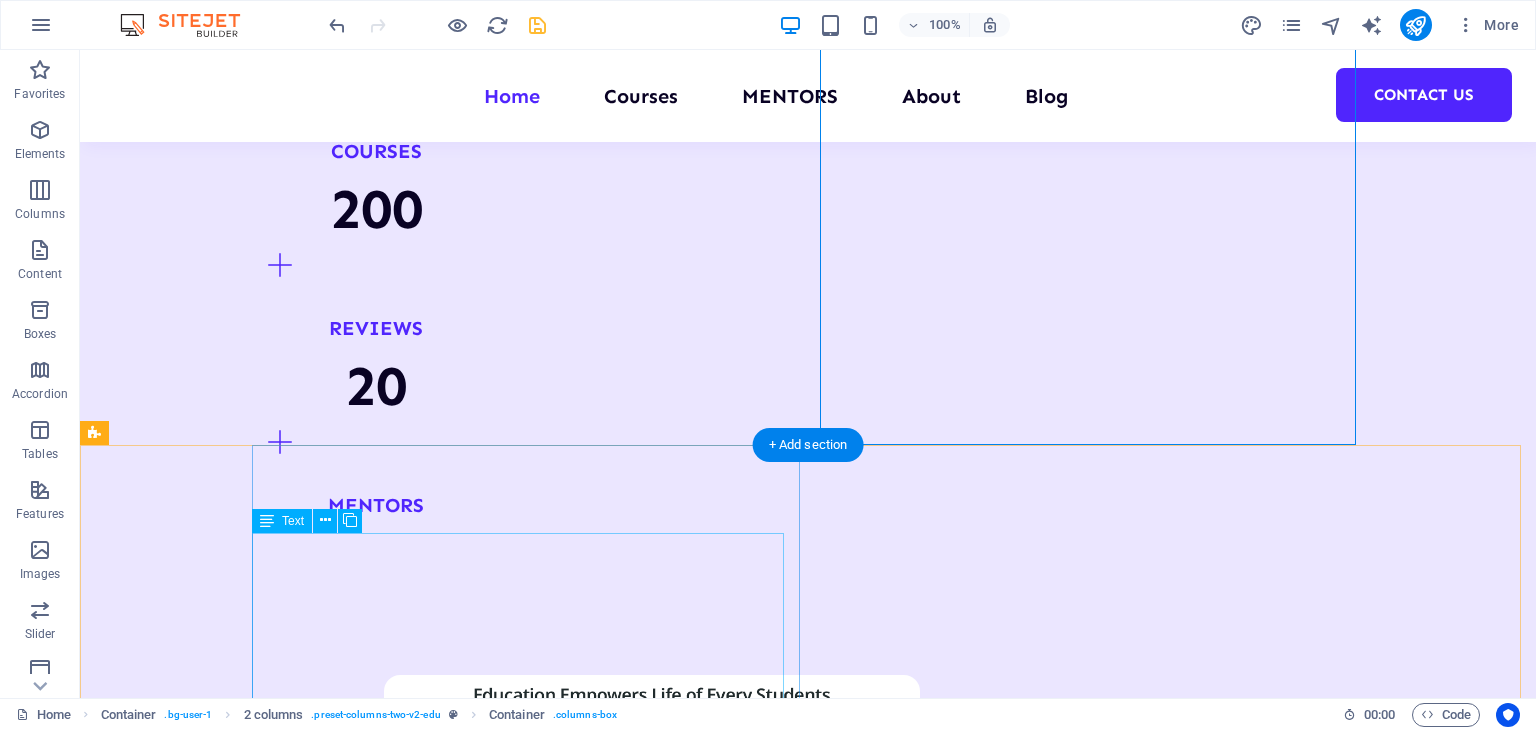 scroll, scrollTop: 1749, scrollLeft: 0, axis: vertical 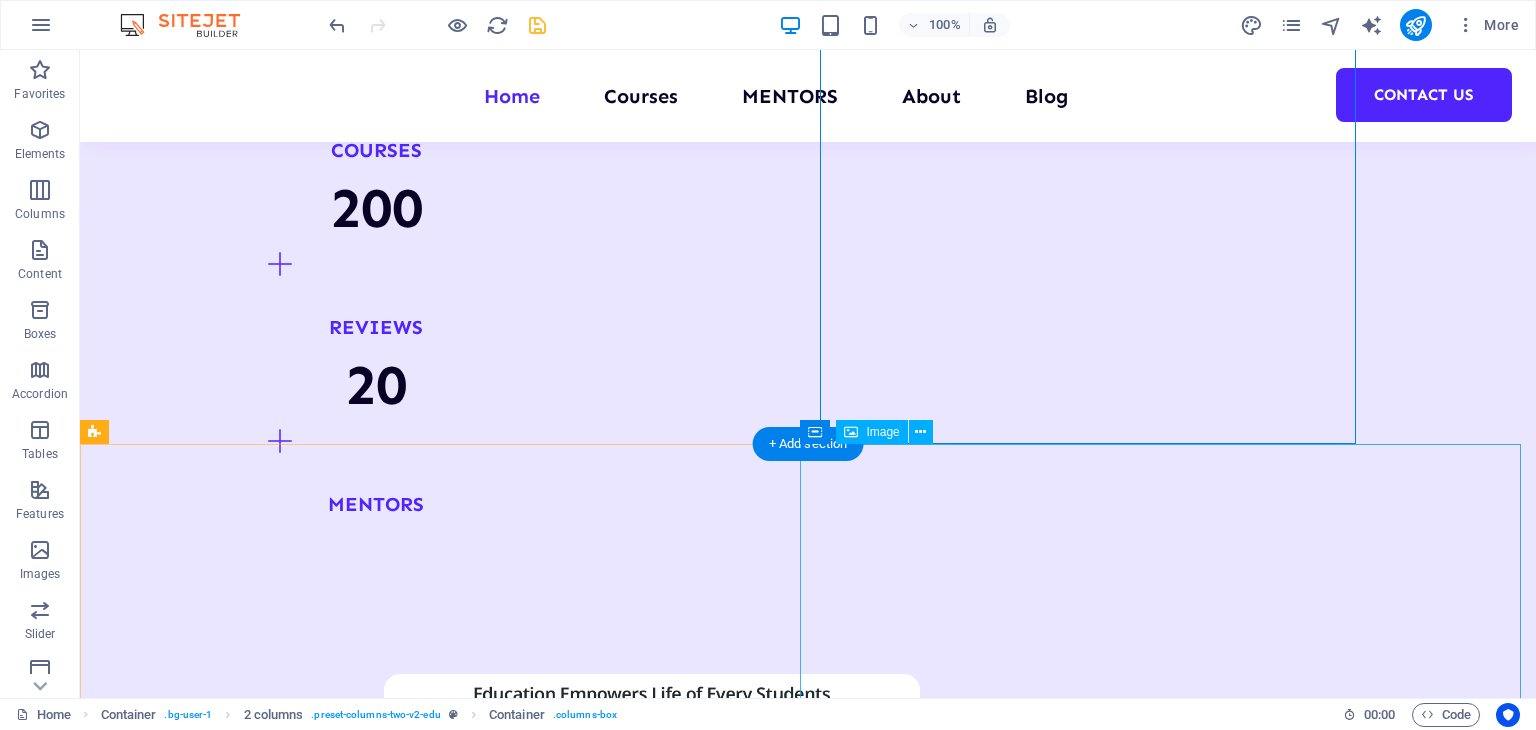 click at bounding box center [808, 3042] 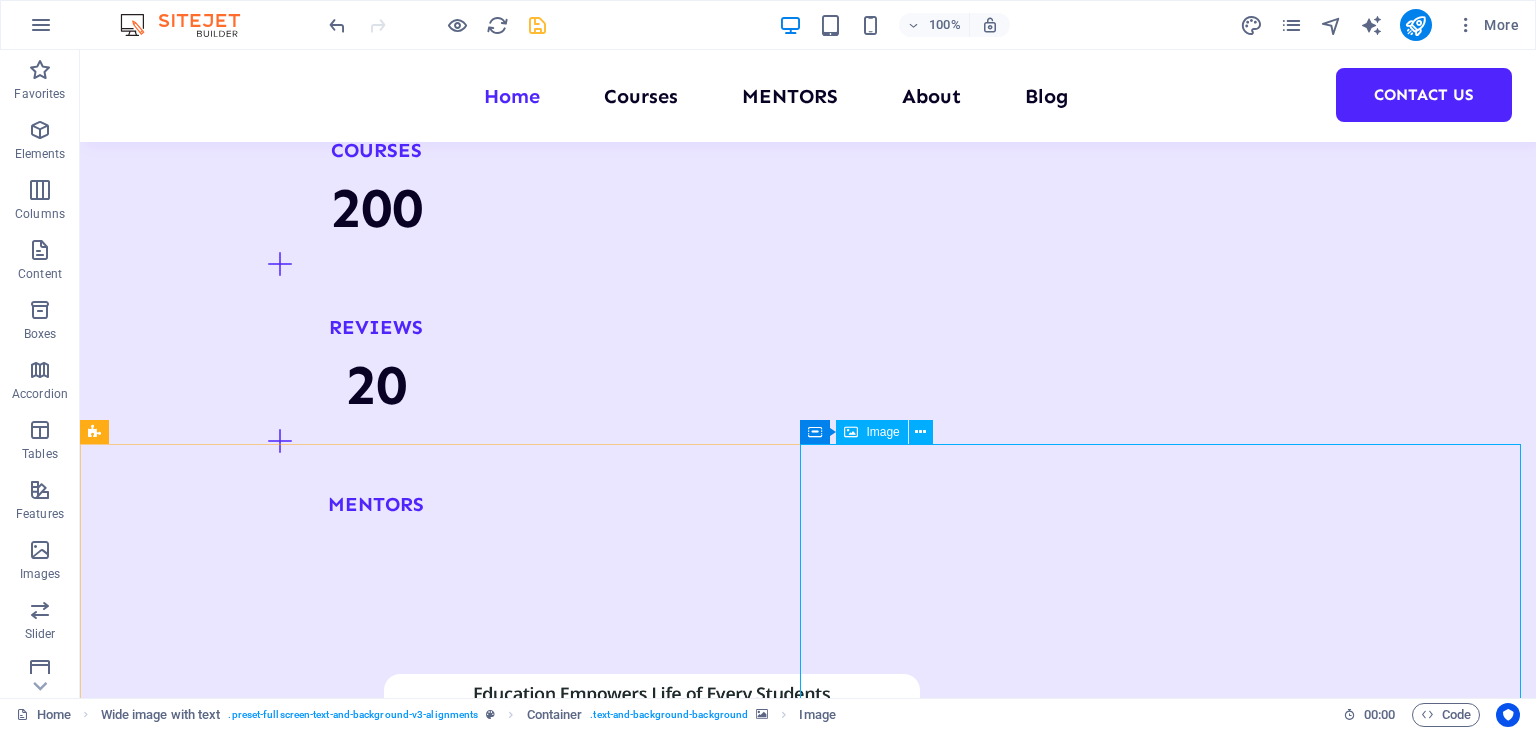 click on "Image" at bounding box center (882, 432) 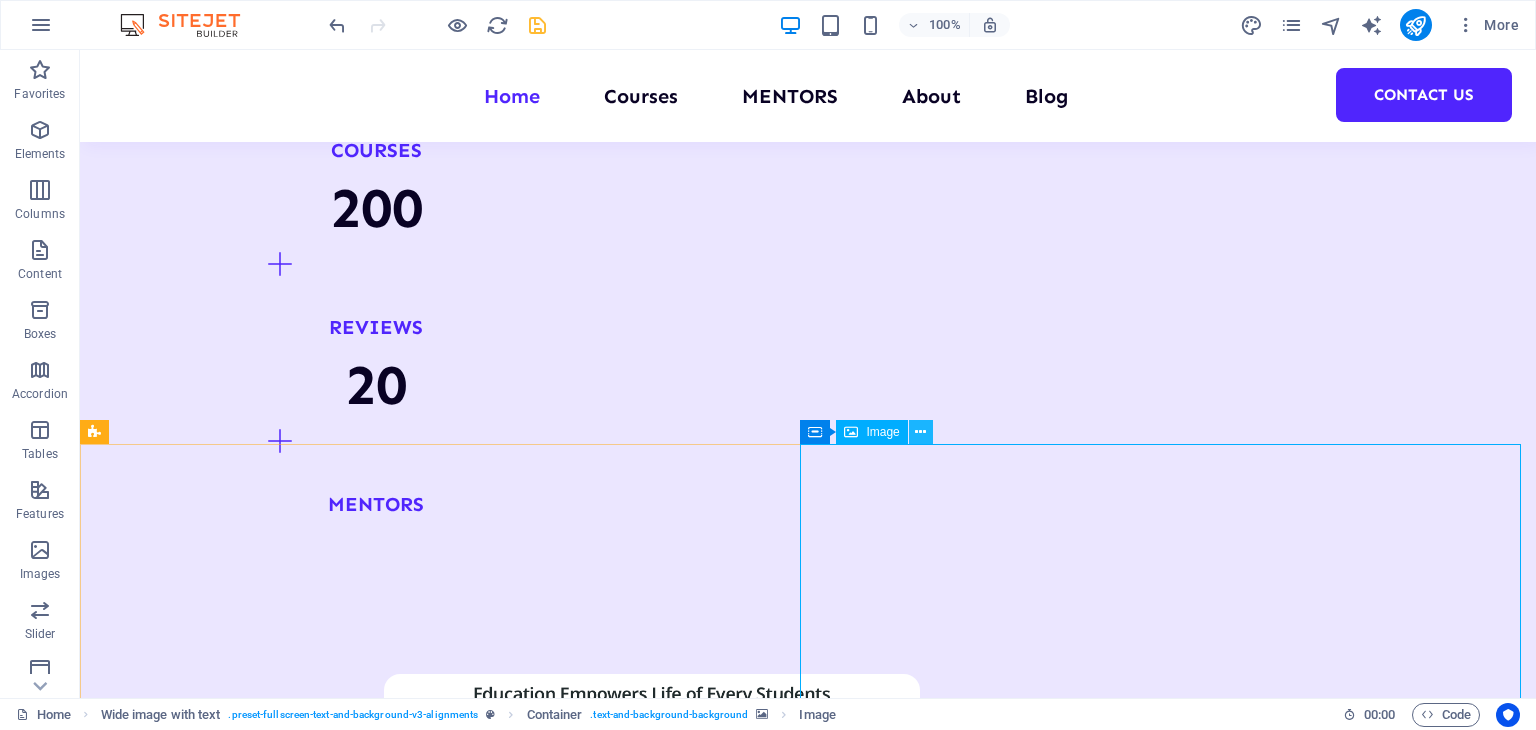 click at bounding box center [920, 432] 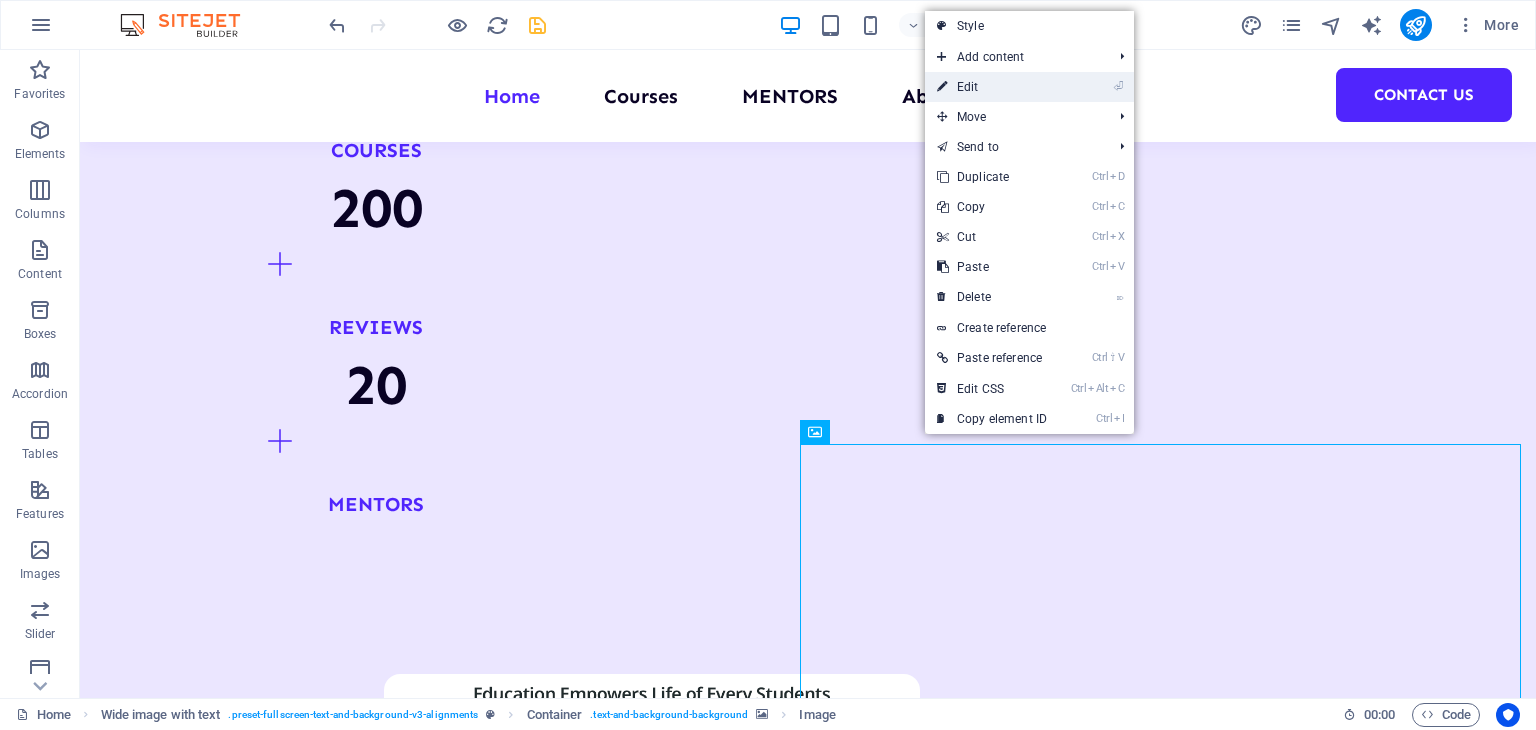 click on "⏎  Edit" at bounding box center [992, 87] 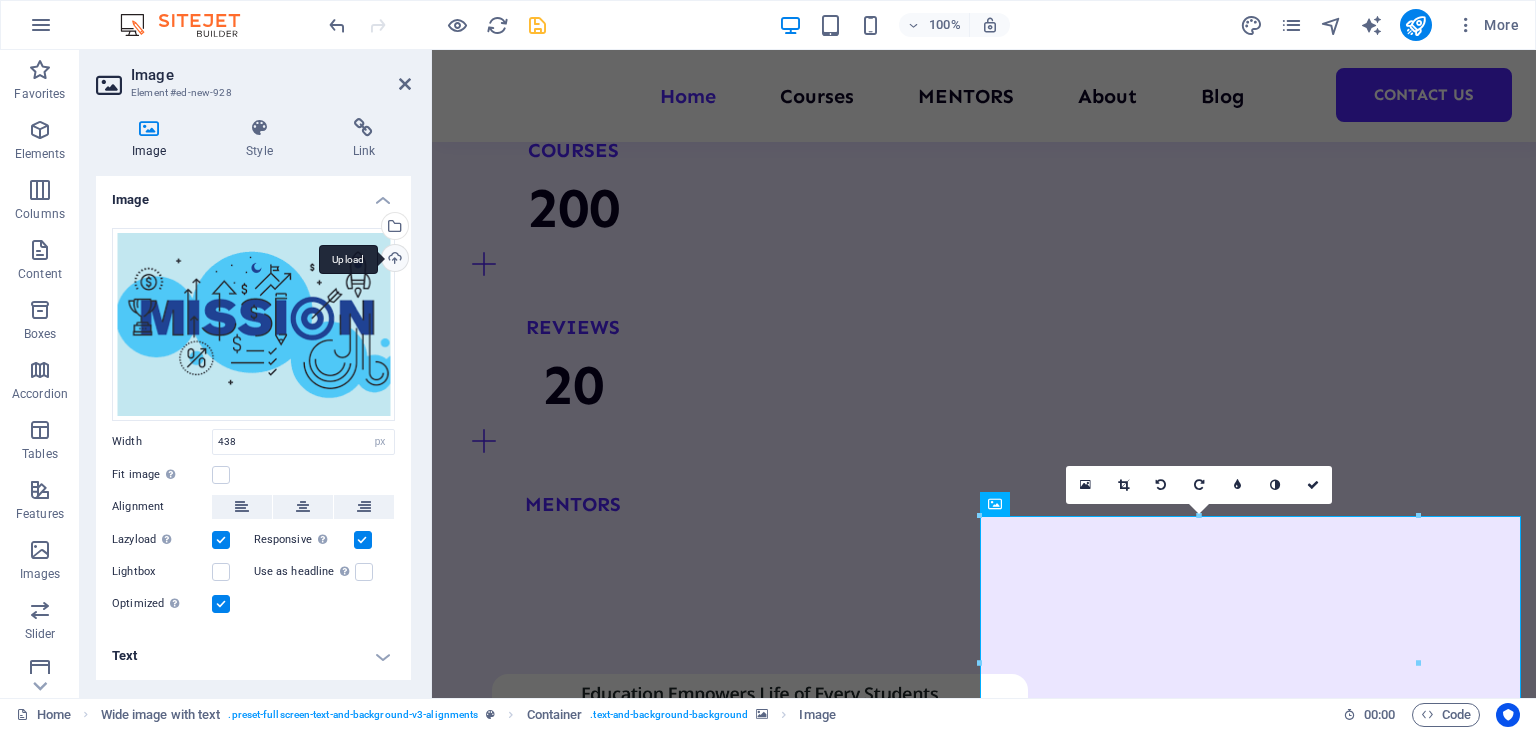 click on "Upload" at bounding box center [393, 260] 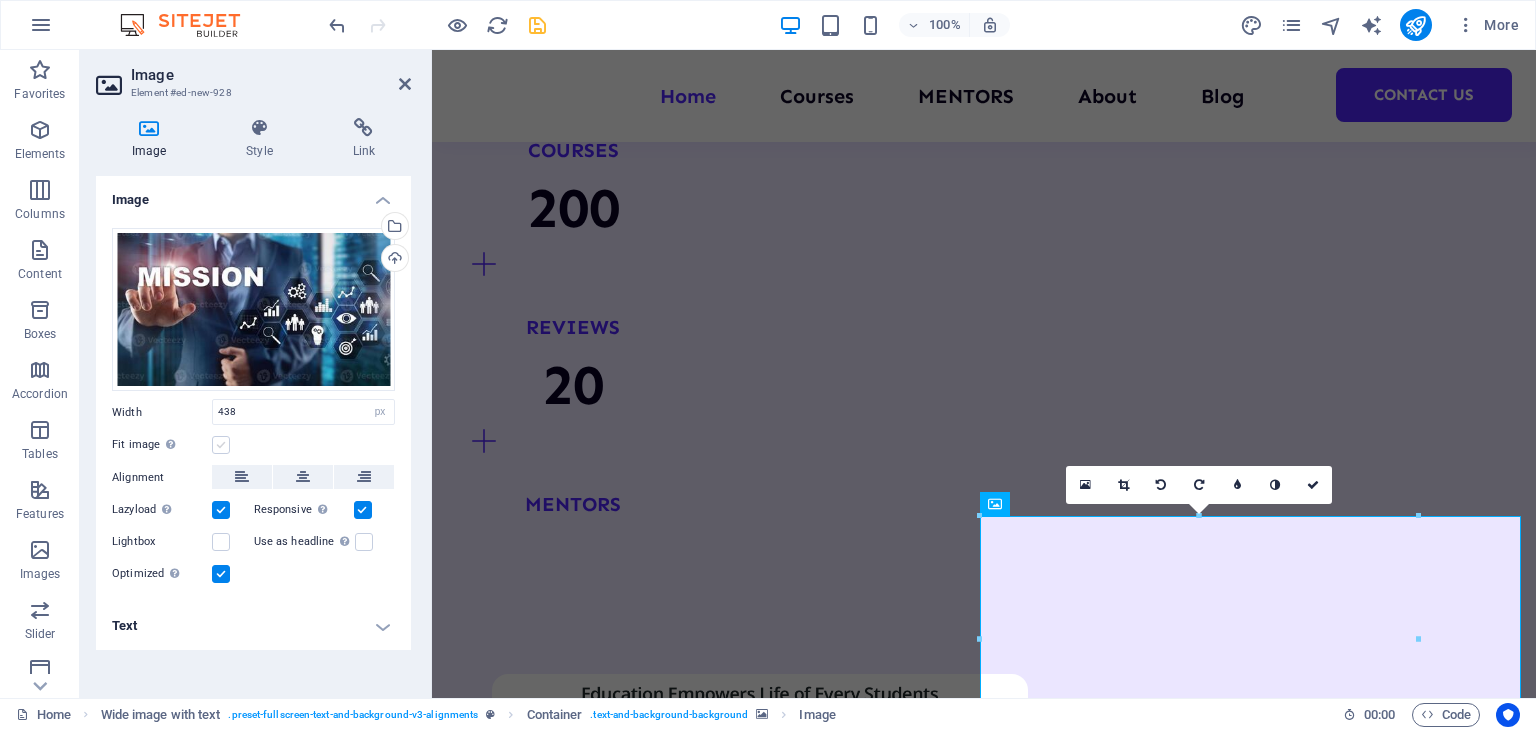 click at bounding box center [221, 445] 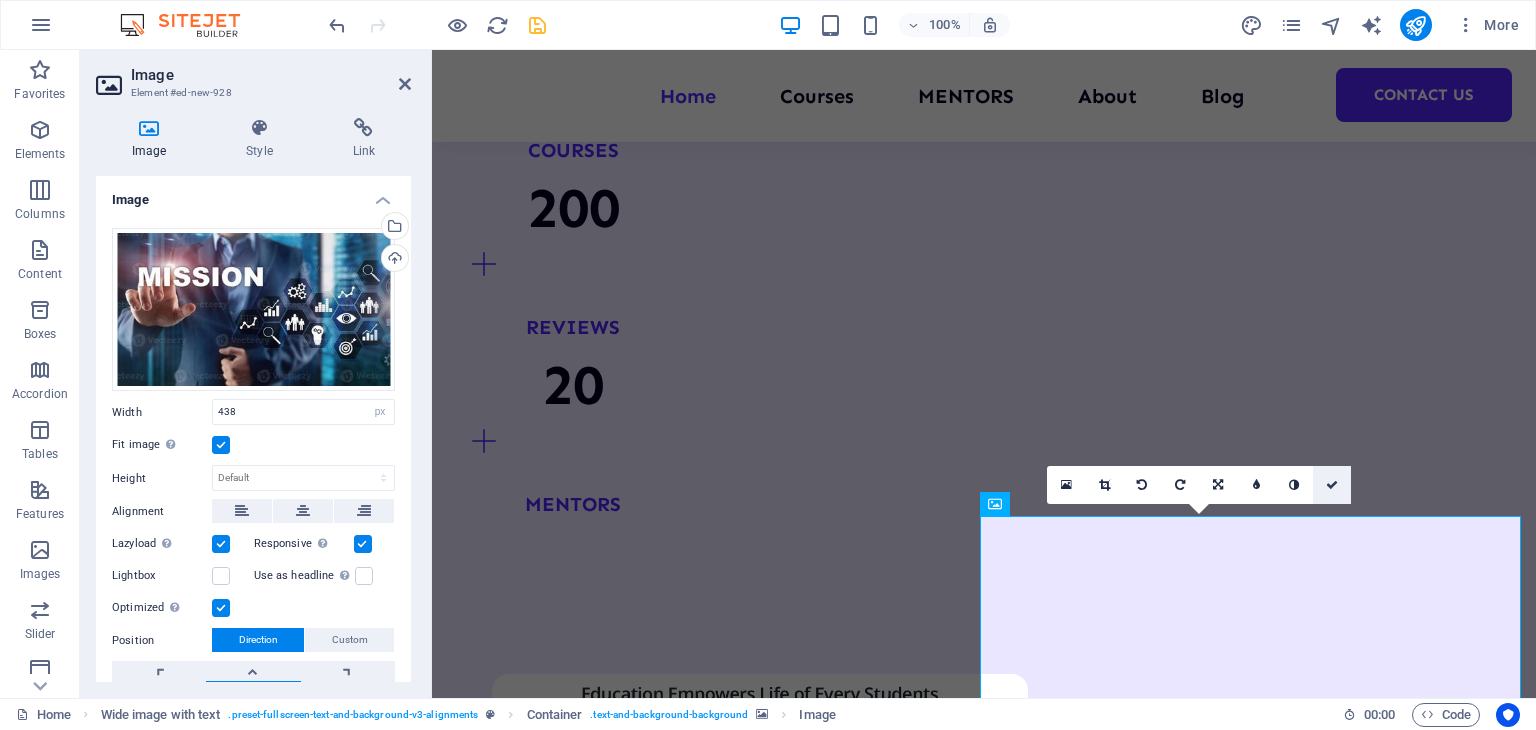 click at bounding box center [1332, 485] 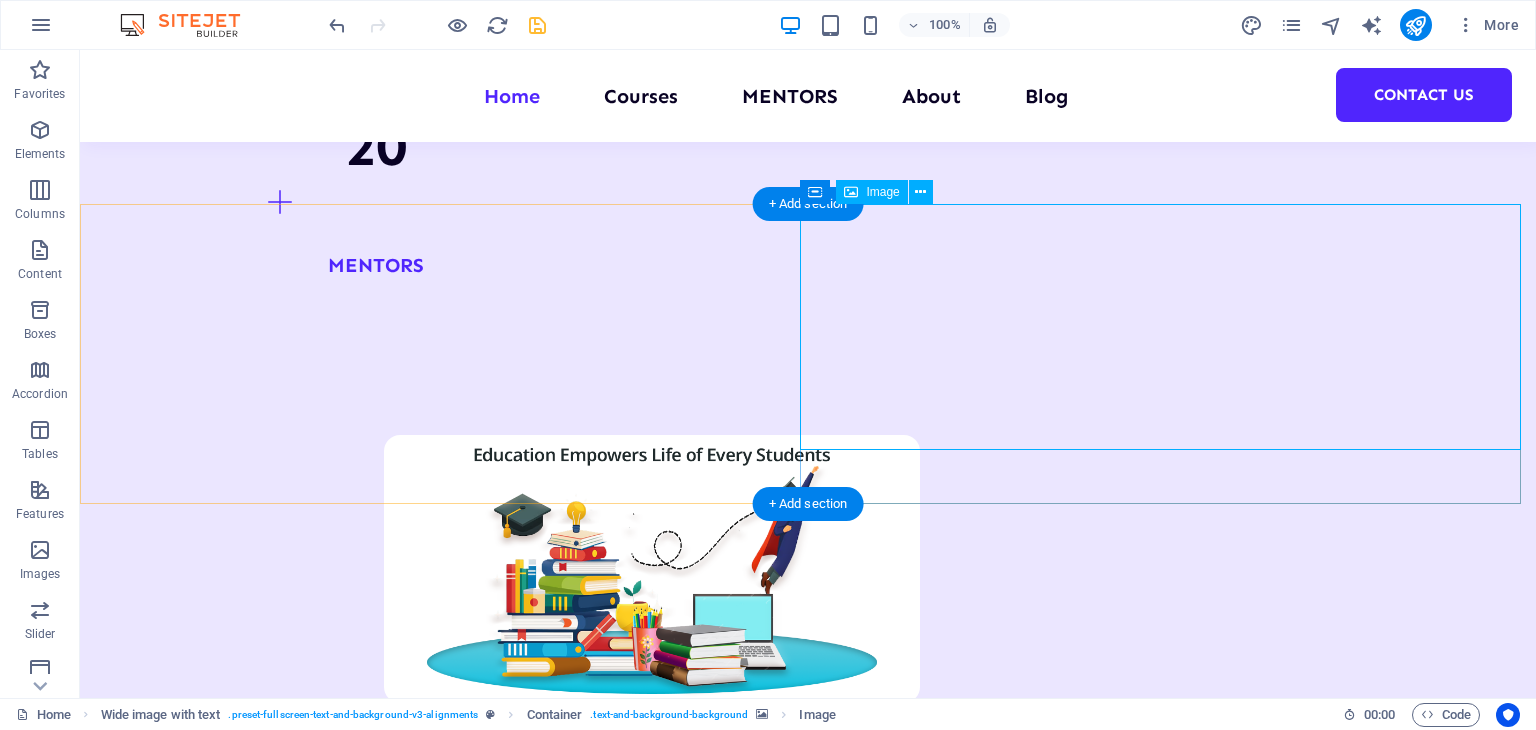 scroll, scrollTop: 1989, scrollLeft: 0, axis: vertical 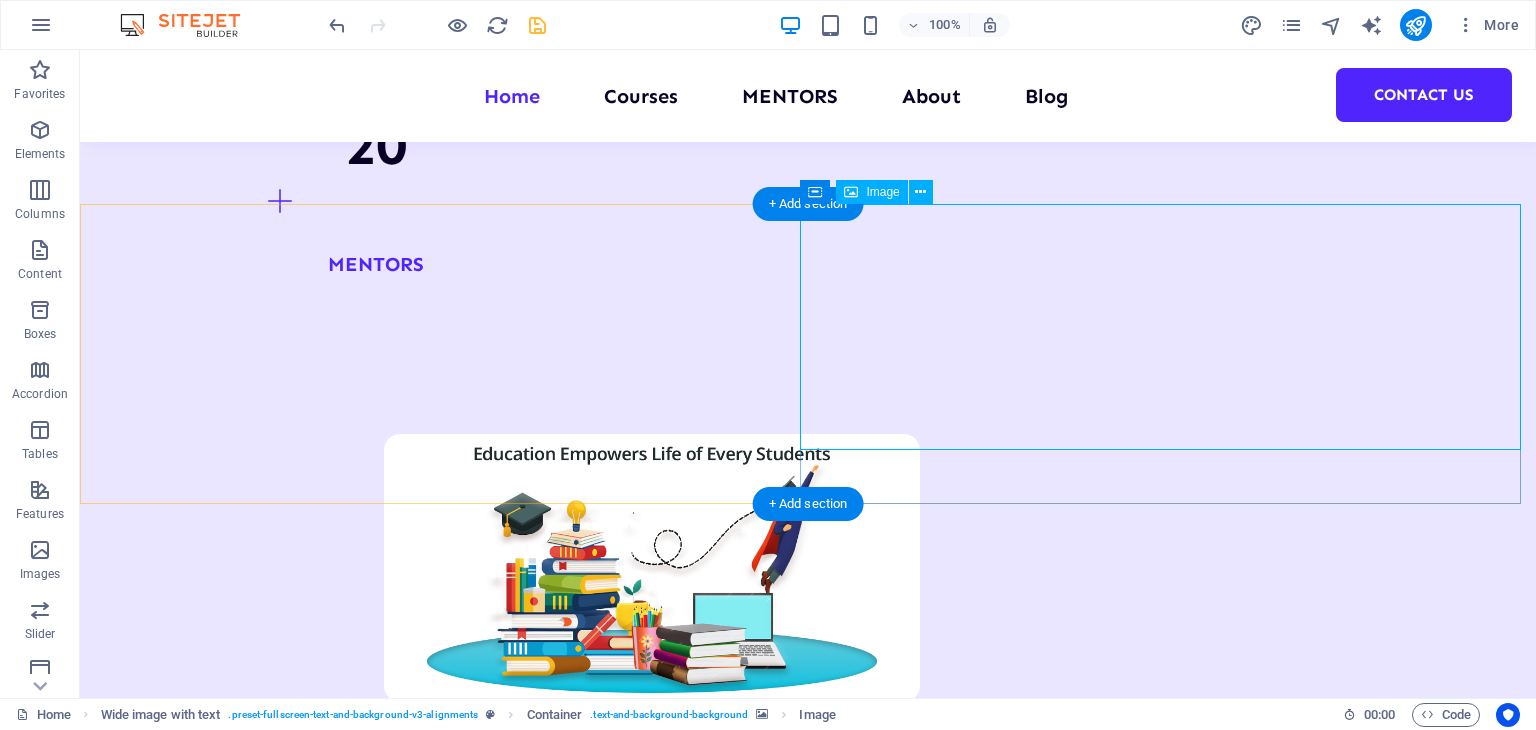 click at bounding box center (808, 2778) 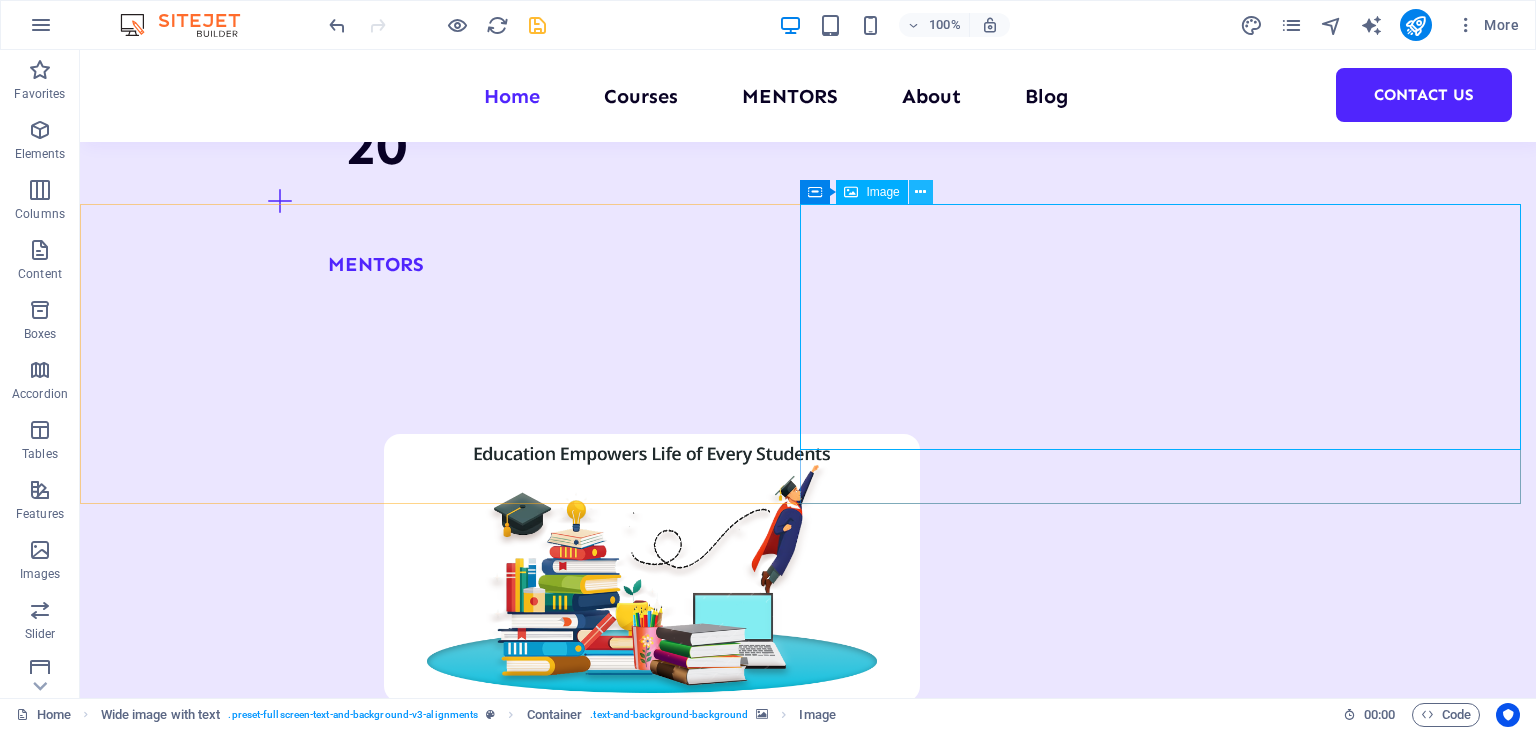 click at bounding box center [921, 192] 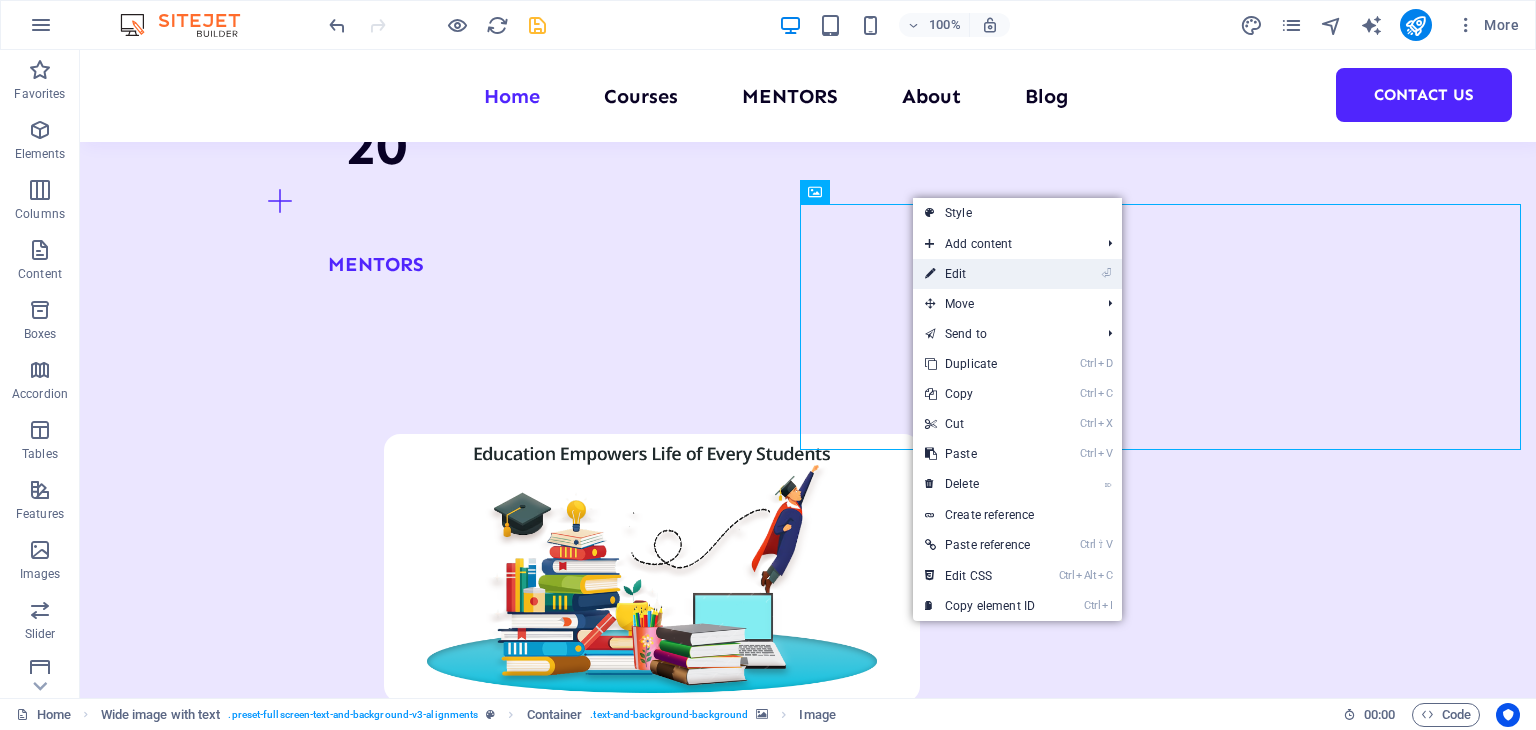 click on "⏎  Edit" at bounding box center (980, 274) 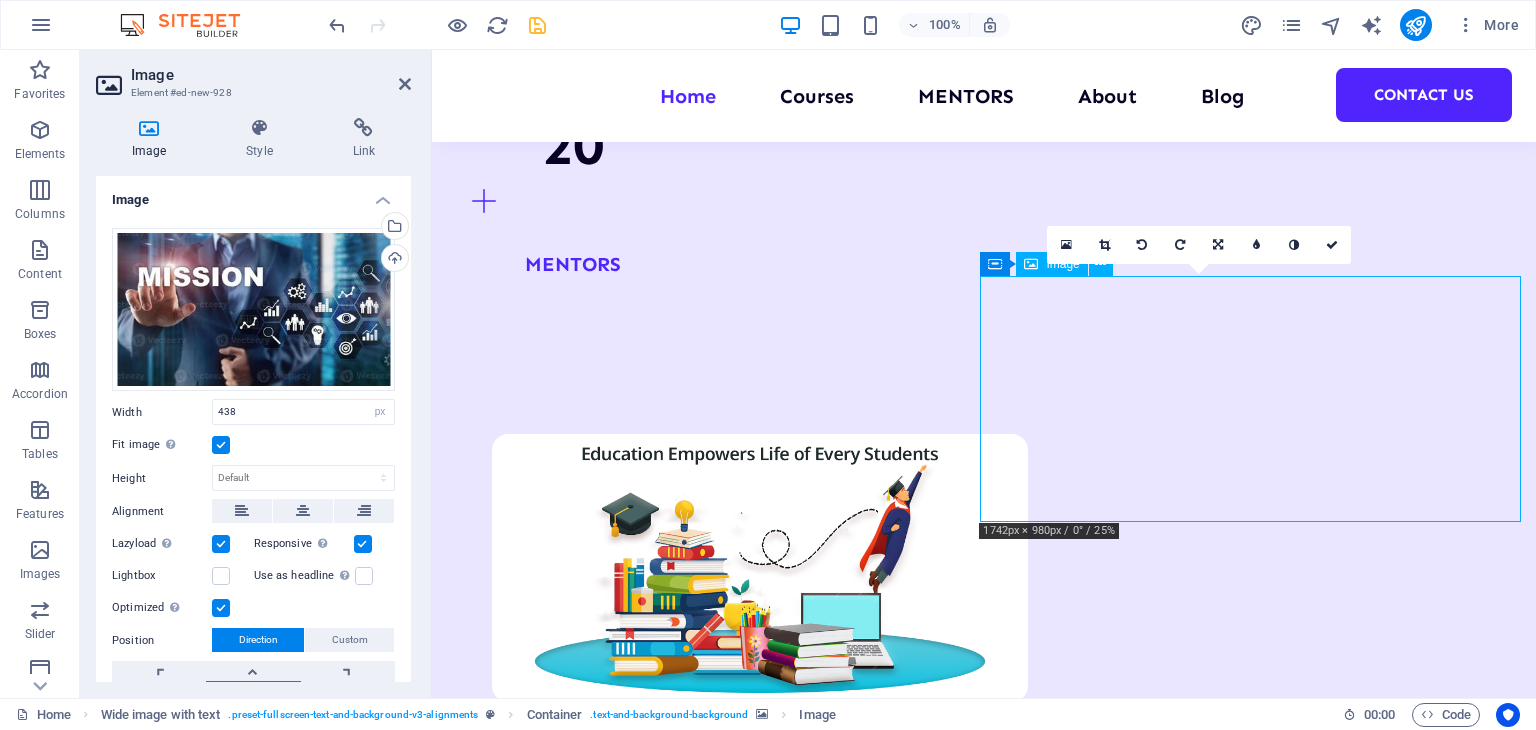 drag, startPoint x: 1106, startPoint y: 441, endPoint x: 1181, endPoint y: 473, distance: 81.5414 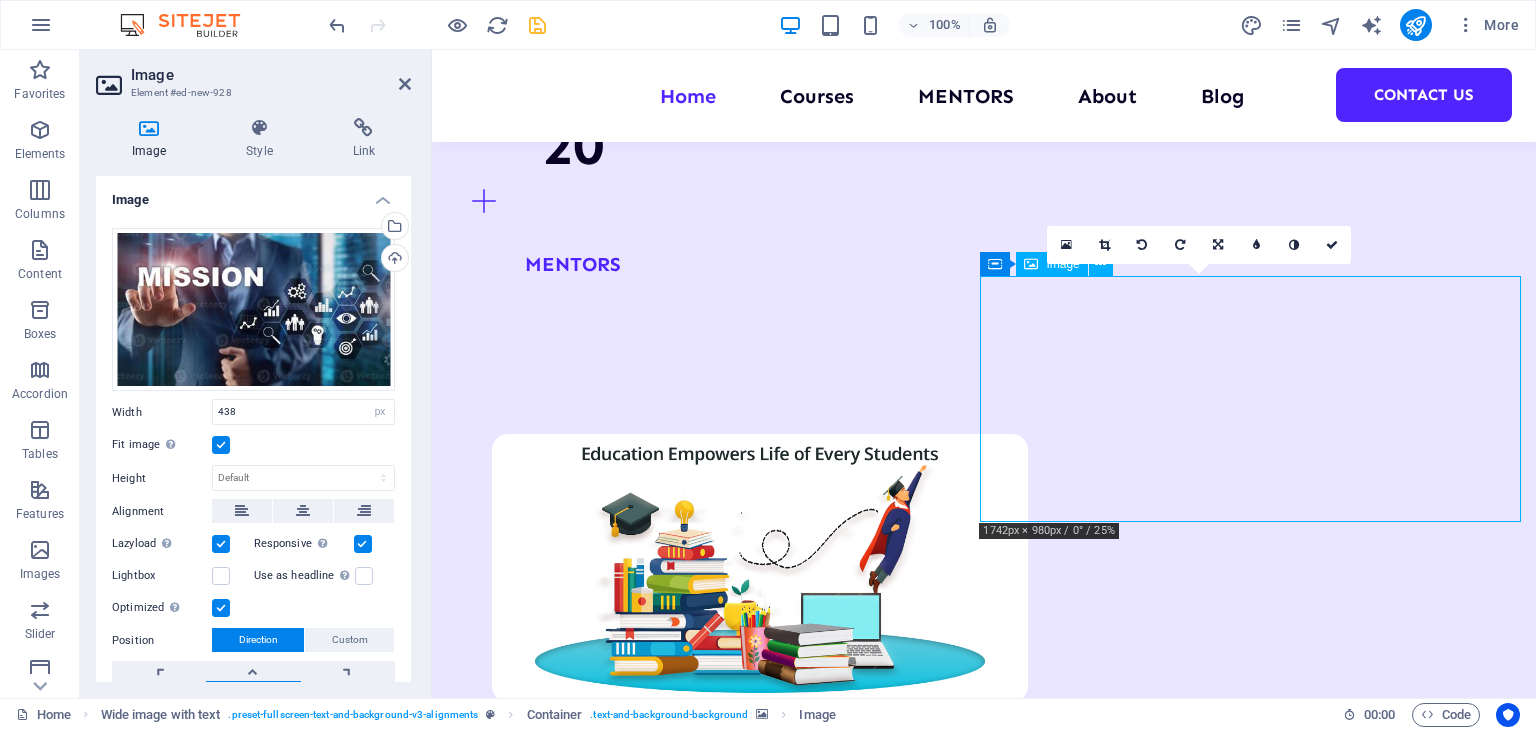 click at bounding box center [984, 2778] 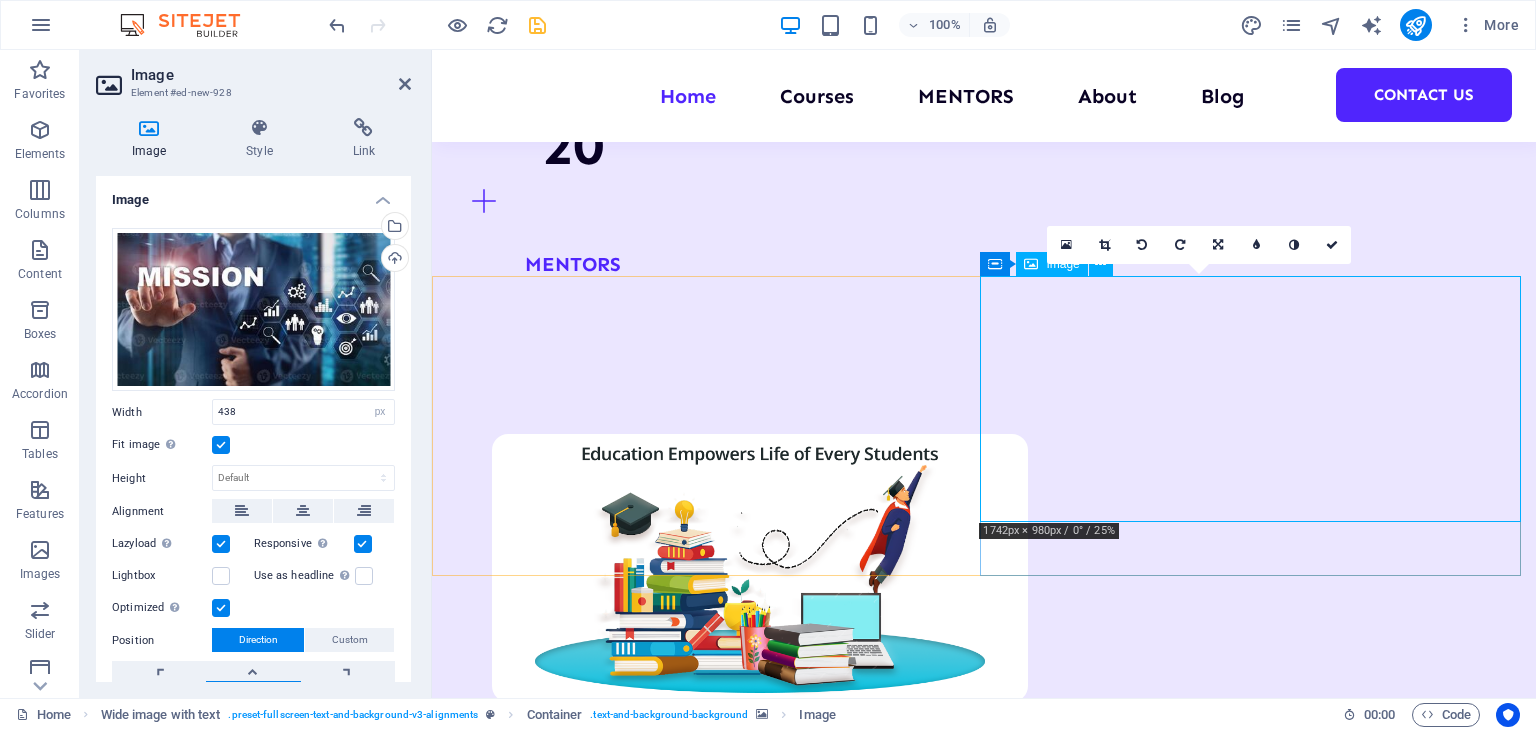 click at bounding box center [984, 2778] 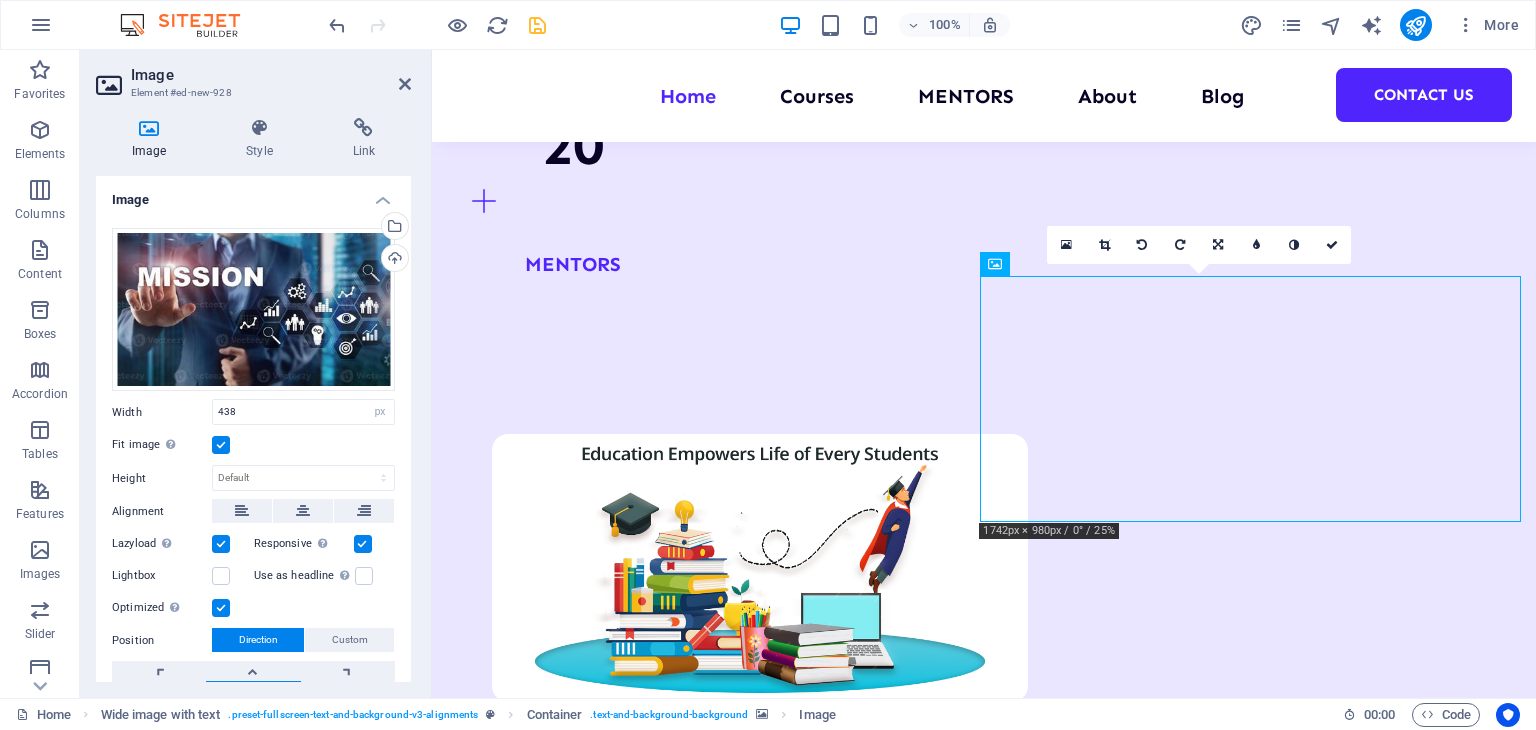 click at bounding box center [221, 445] 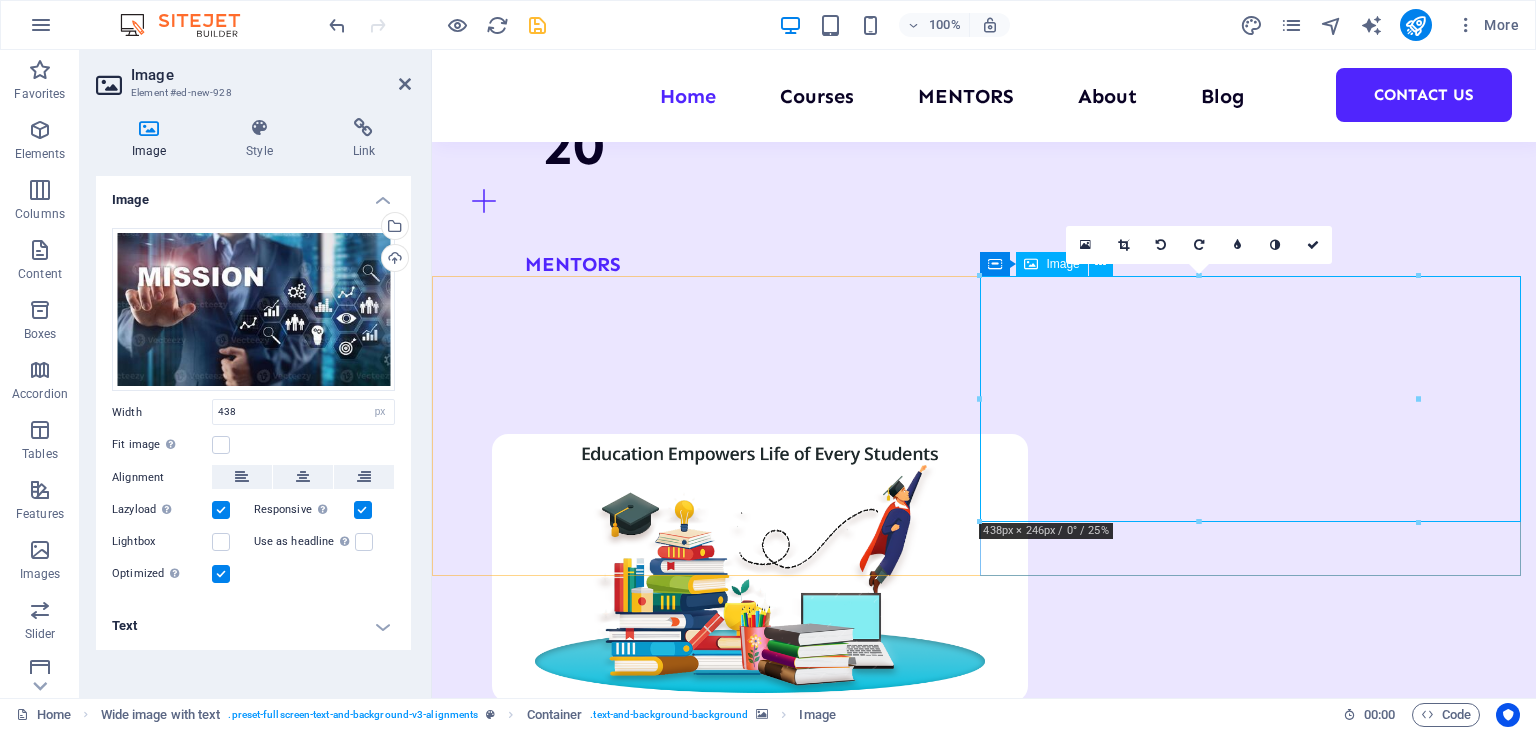 click at bounding box center [984, 2778] 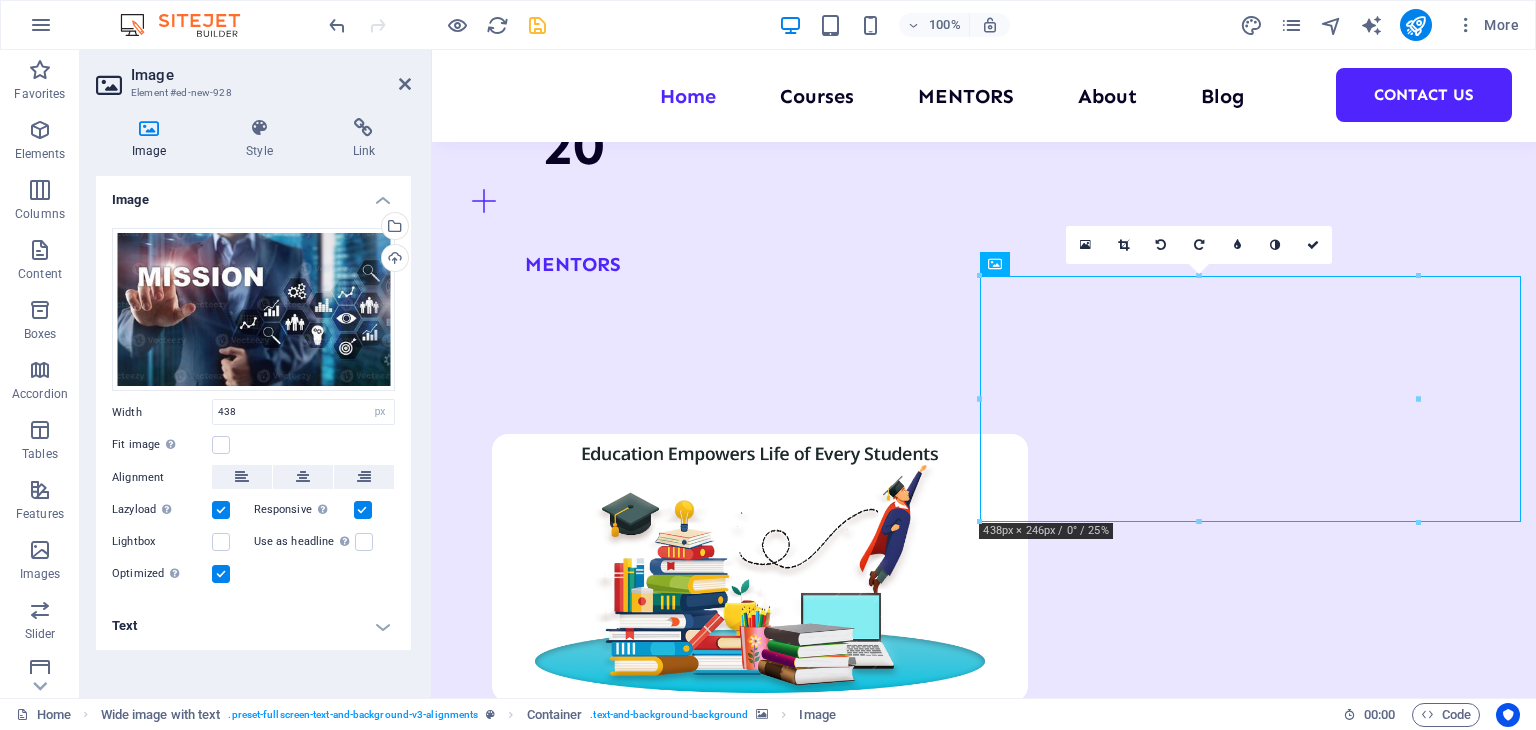 drag, startPoint x: 1632, startPoint y: 574, endPoint x: 1207, endPoint y: 559, distance: 425.26462 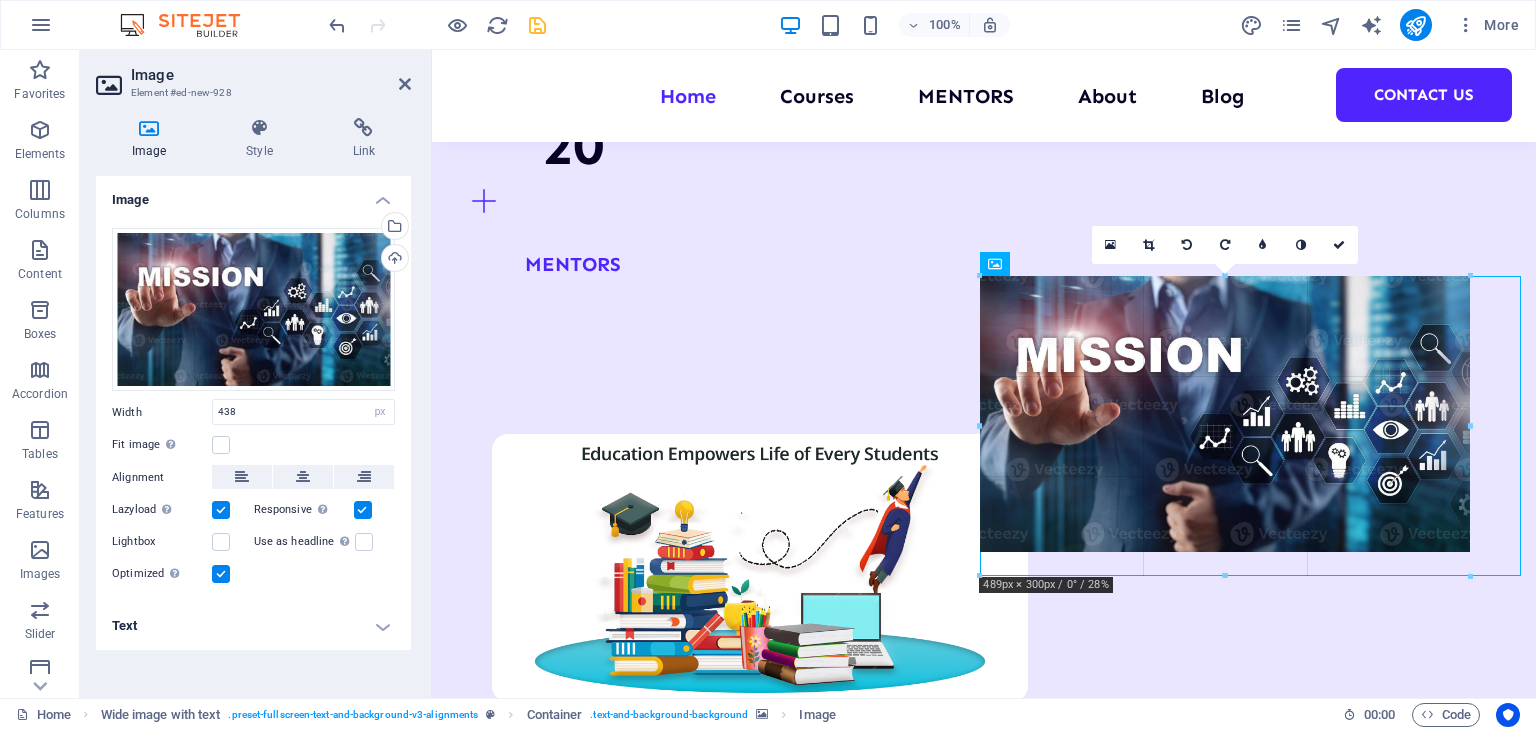 drag, startPoint x: 1176, startPoint y: 577, endPoint x: 1187, endPoint y: 576, distance: 11.045361 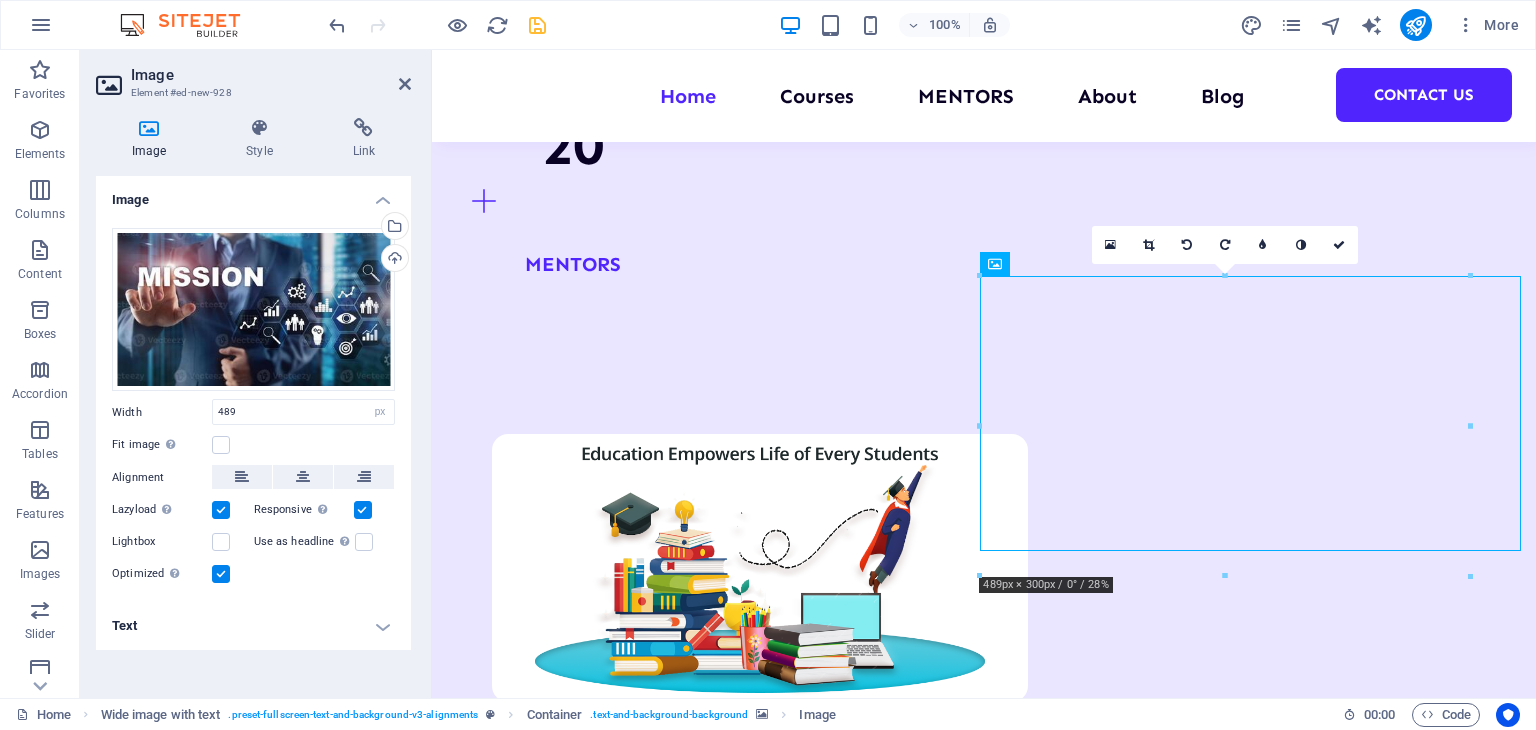 drag, startPoint x: 1225, startPoint y: 546, endPoint x: 1225, endPoint y: 570, distance: 24 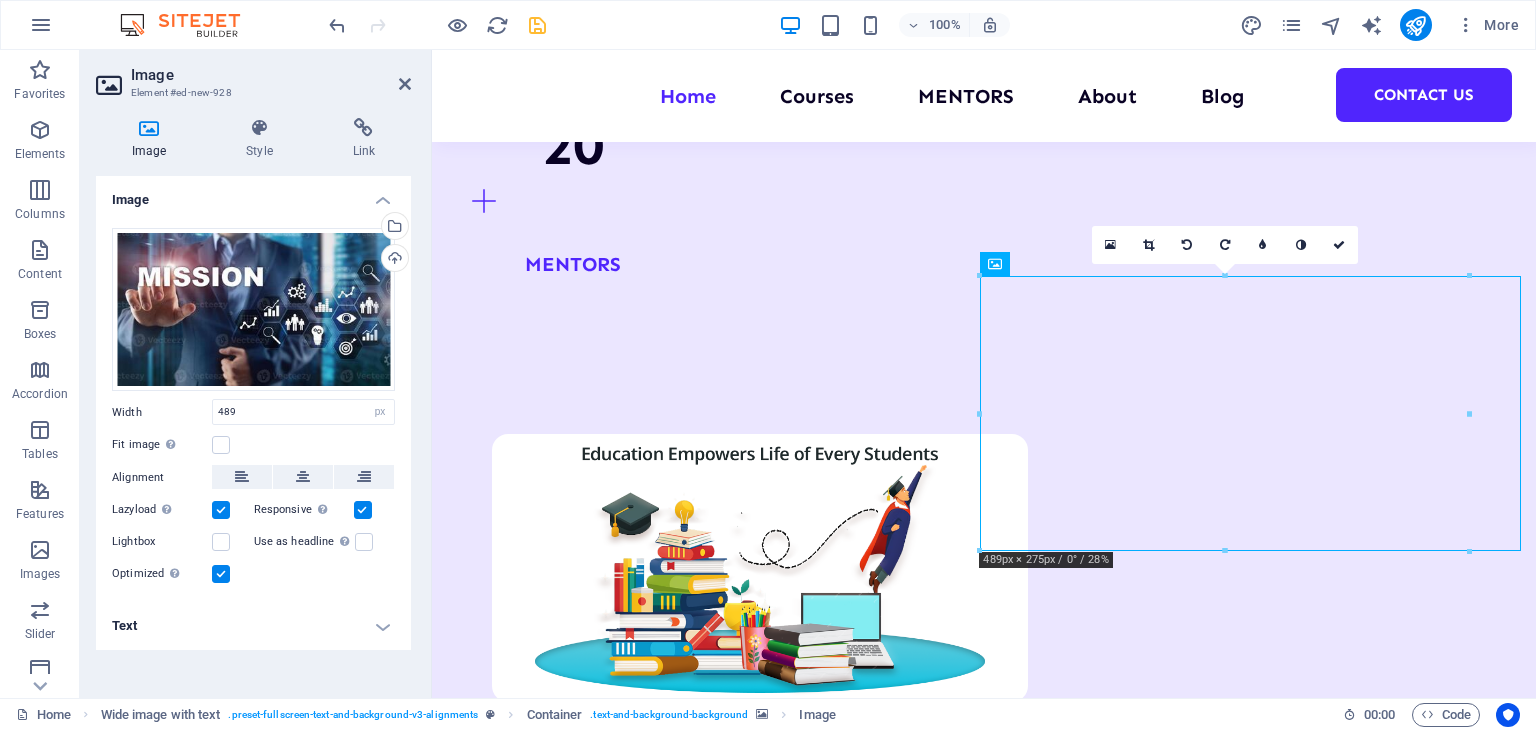 click at bounding box center [984, 2505] 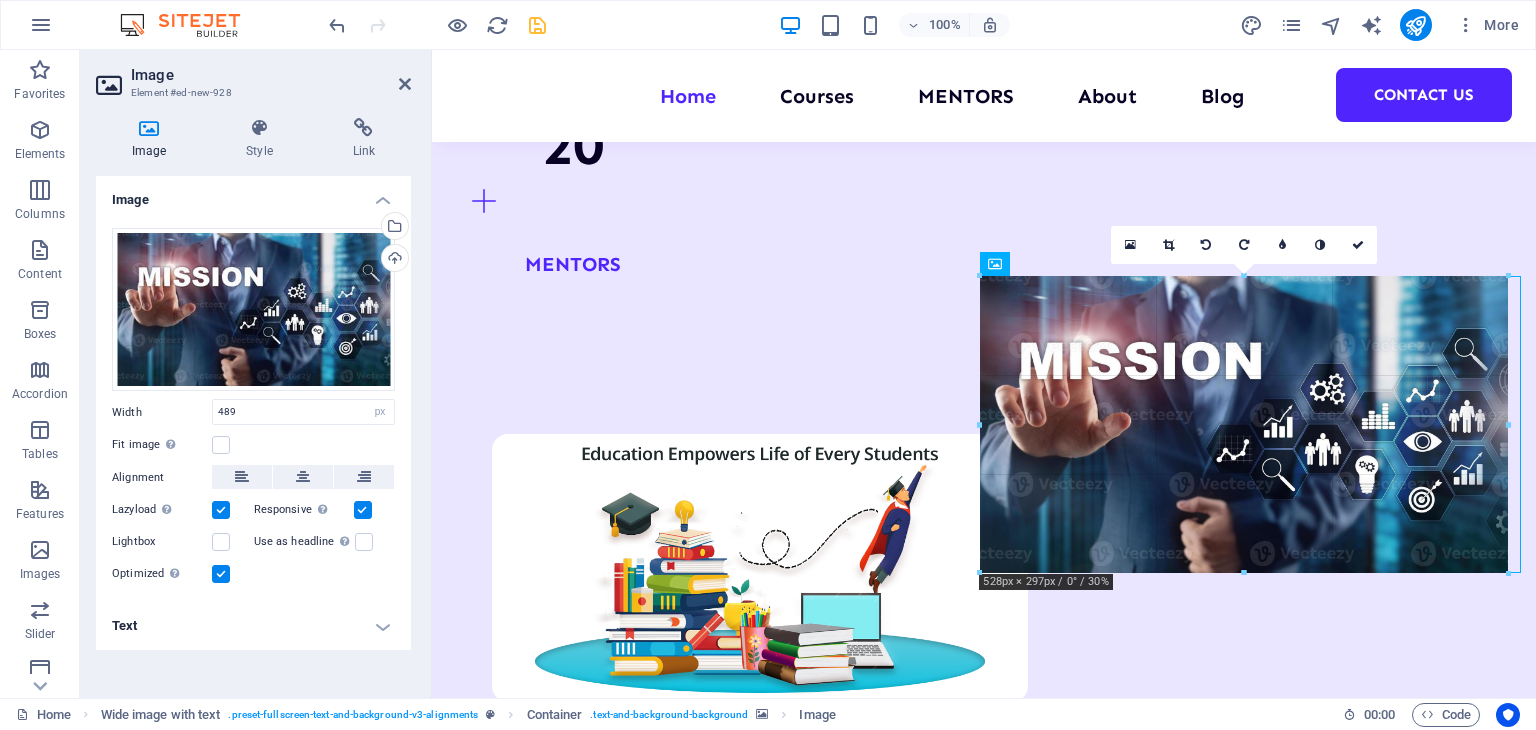 drag, startPoint x: 1228, startPoint y: 552, endPoint x: 1228, endPoint y: 581, distance: 29 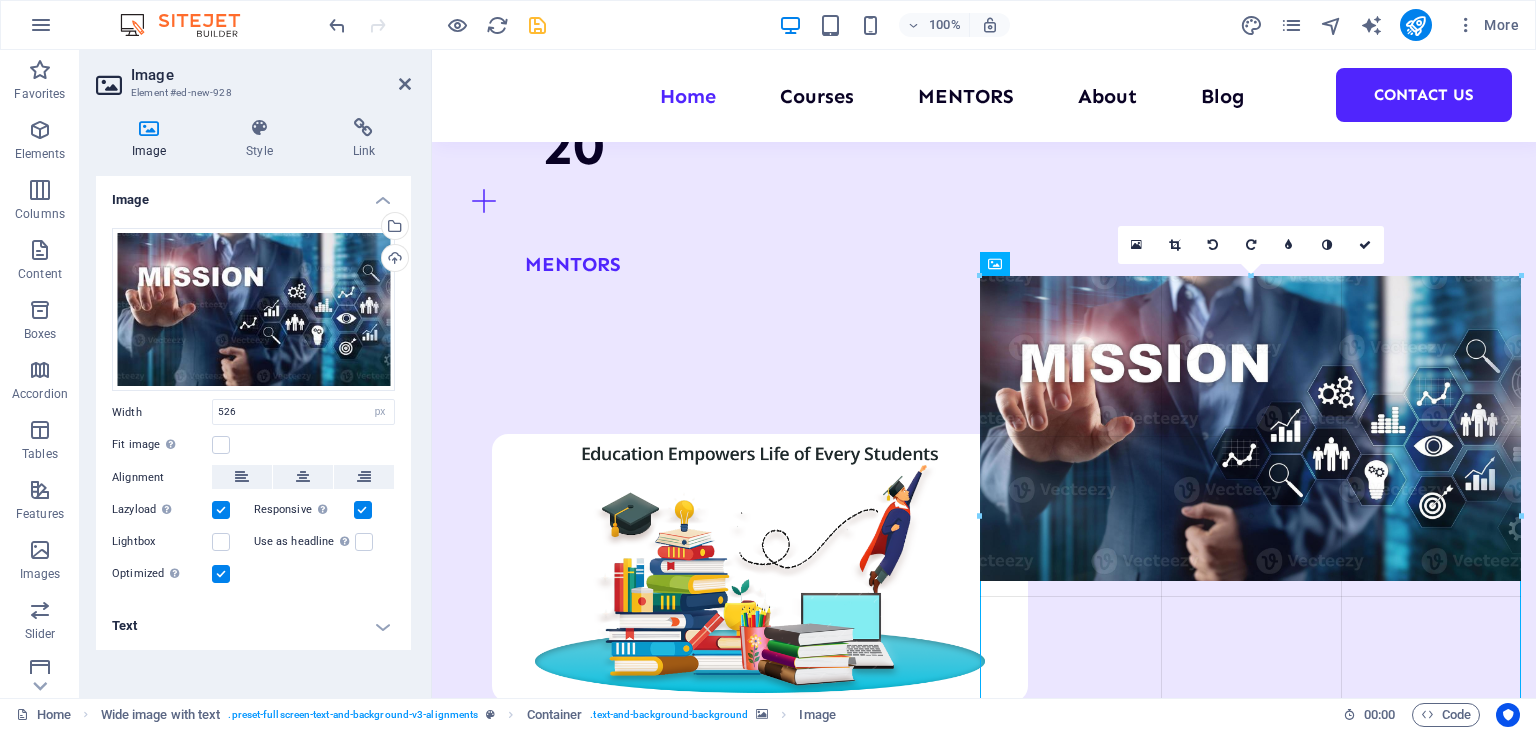 drag, startPoint x: 982, startPoint y: 421, endPoint x: 952, endPoint y: 378, distance: 52.43091 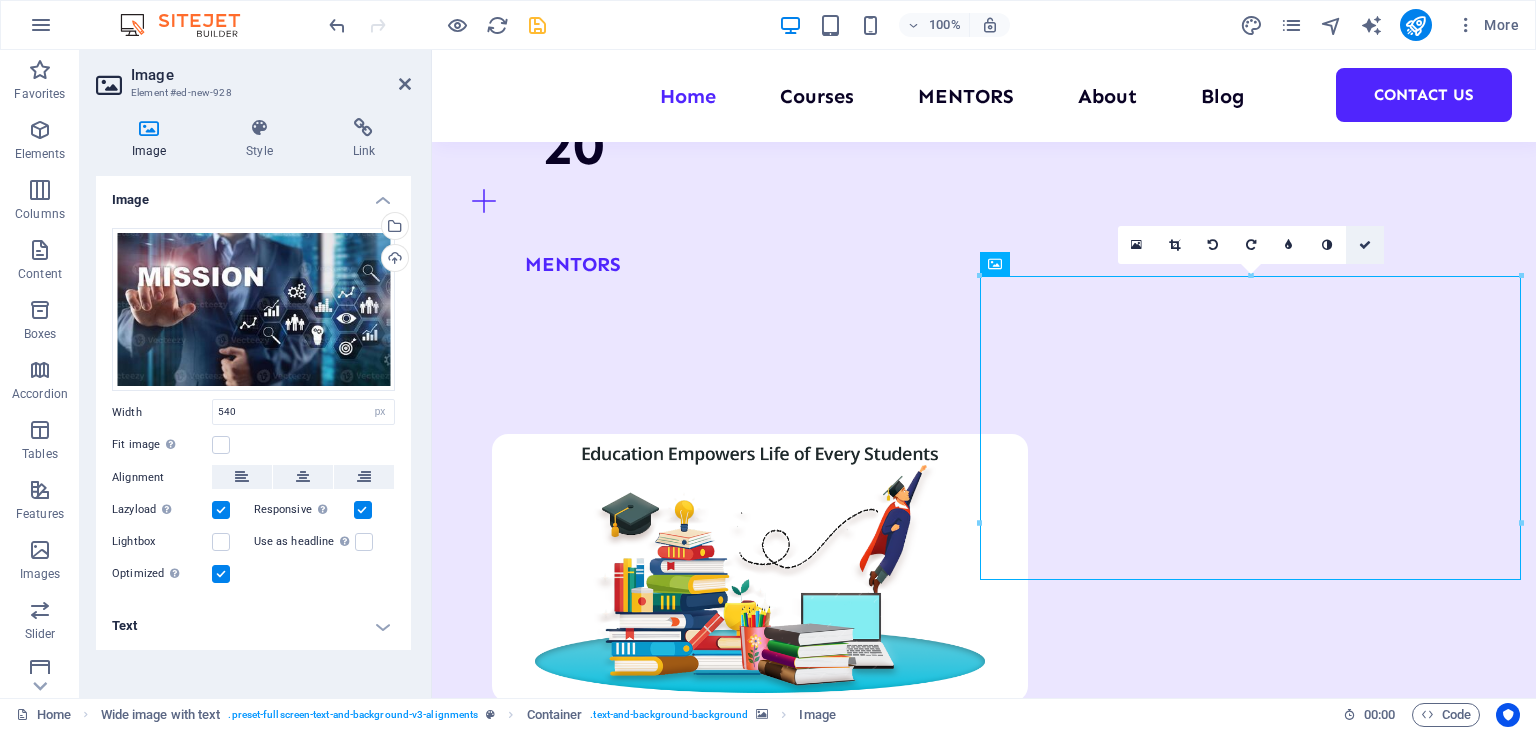 click at bounding box center (1365, 245) 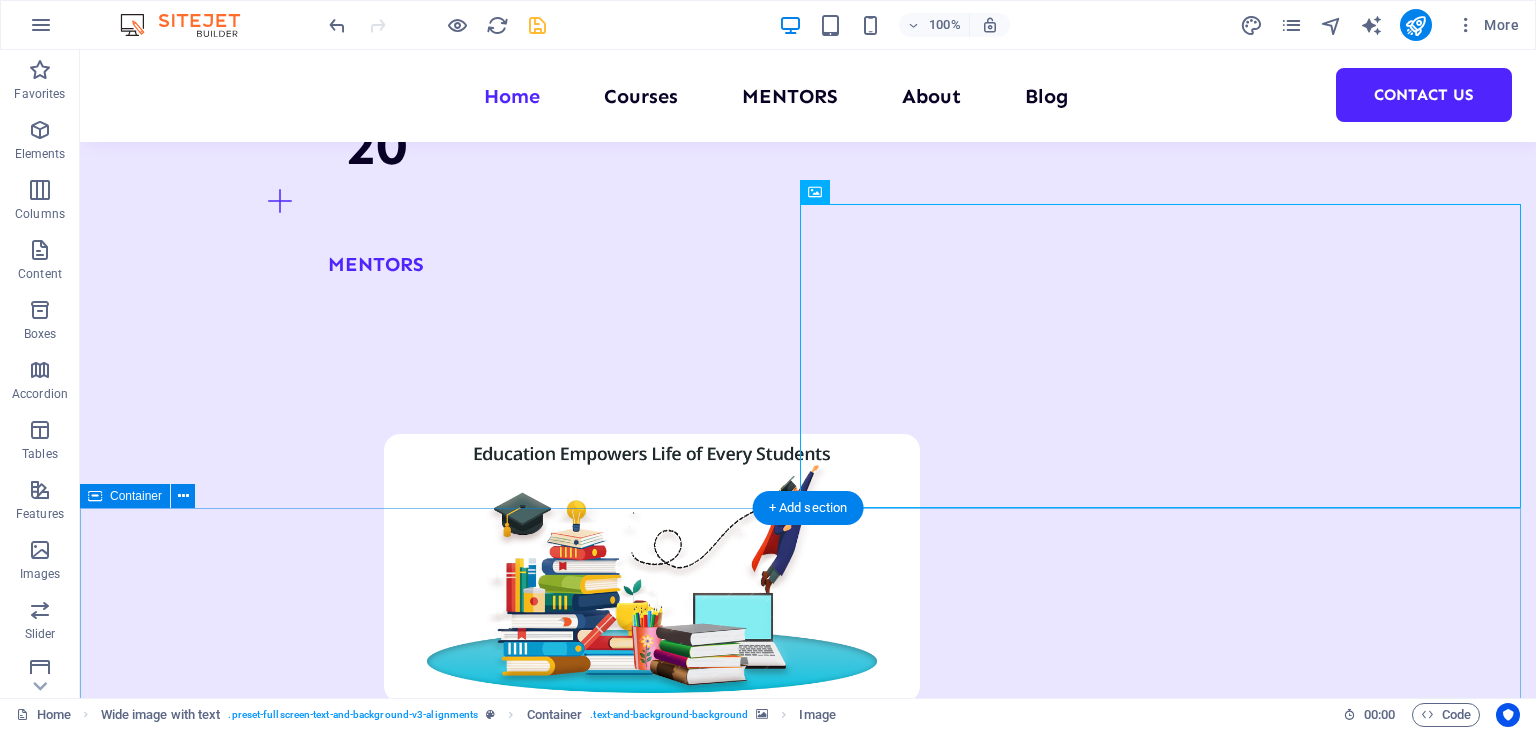 click on "What We Offer We provide  short-term (2–6 weeks)  and  long-term (2–6 months)  internships, along with  industry-focused training programs . These are designed to give students real-world experience, hands-on projects, and practical skills that enhance their career readiness LONG - TERM INTERNSHIPS Duration: 2 to 6 months Perfect for in-depth learning, research-based projects, and live industry assignments. SUMMER INTENSHIP Duration: 2 to 6 weeks Ideal for students looking for quick skill-building and project experience. Management Lorem ipsum dolor sit amet consectetur.  Vorherige Nächste  All Courses" at bounding box center (808, 4585) 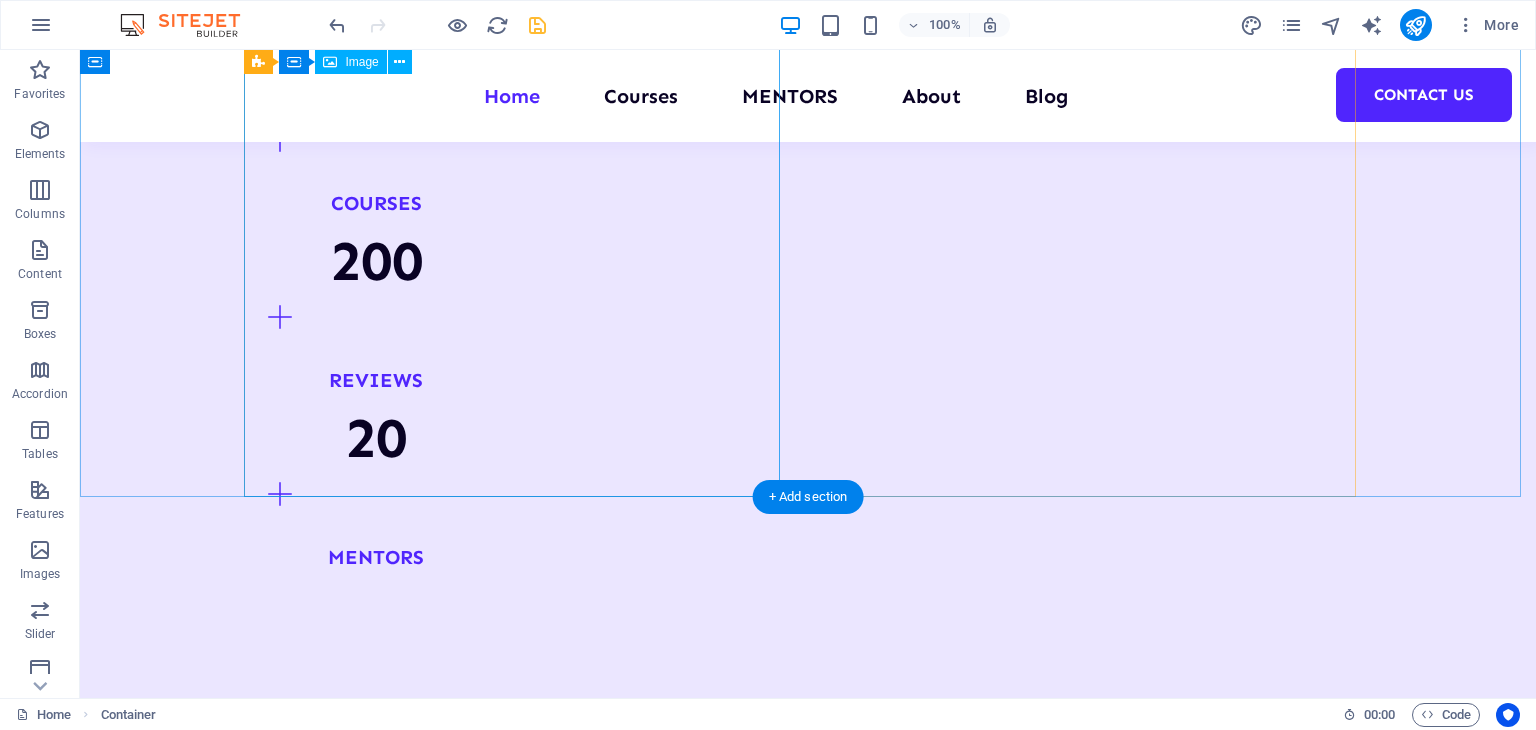 scroll, scrollTop: 1690, scrollLeft: 0, axis: vertical 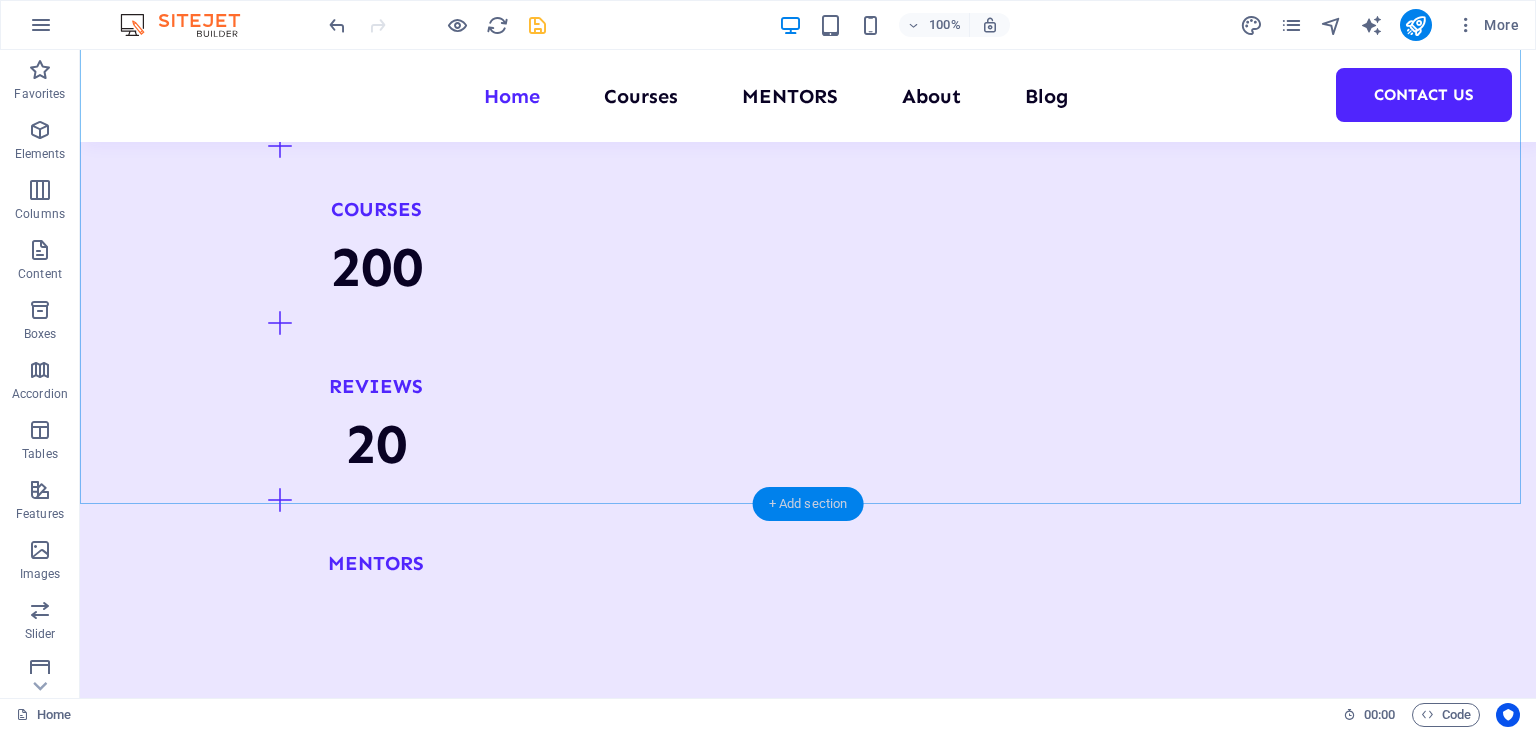 click on "+ Add section" at bounding box center [808, 504] 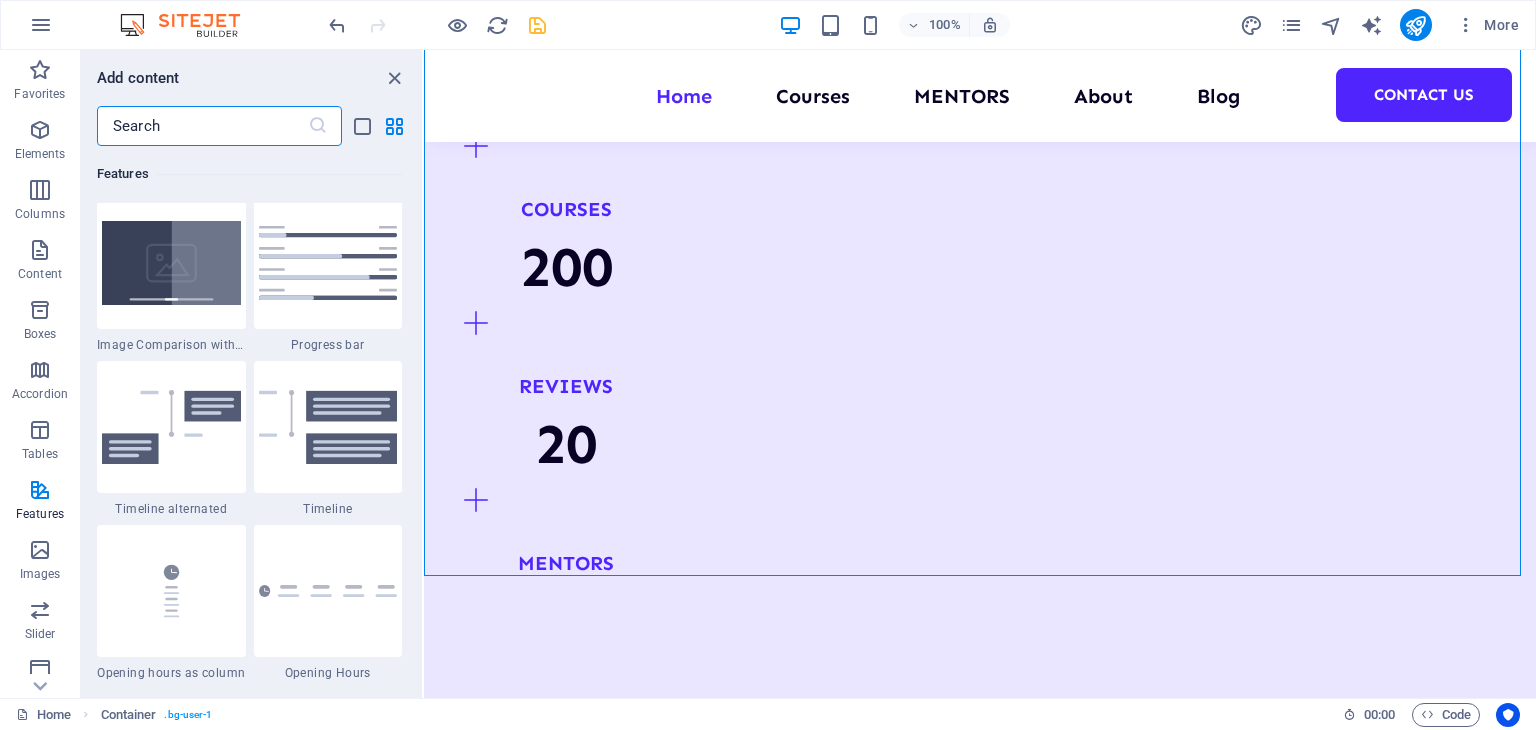 scroll, scrollTop: 8294, scrollLeft: 0, axis: vertical 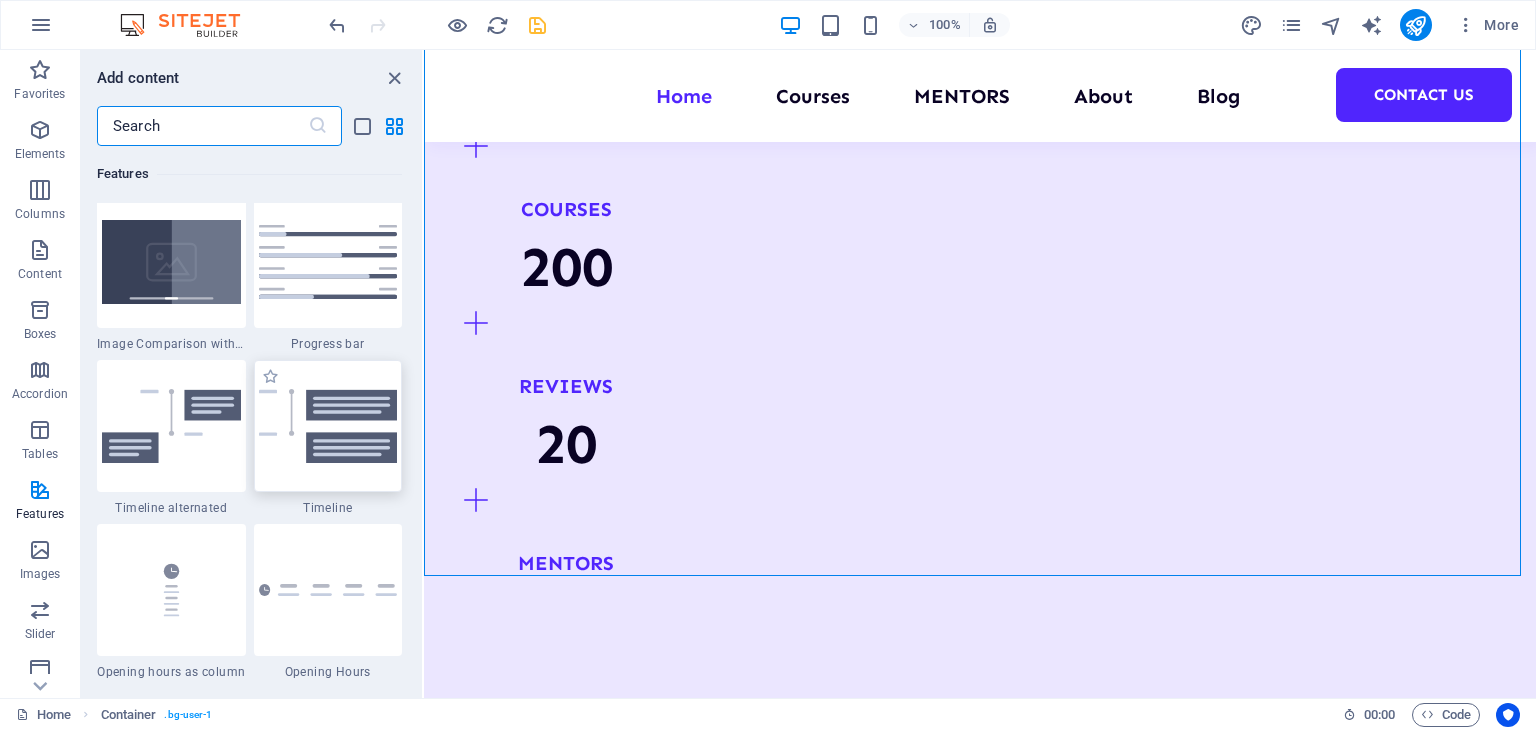 click at bounding box center (328, 426) 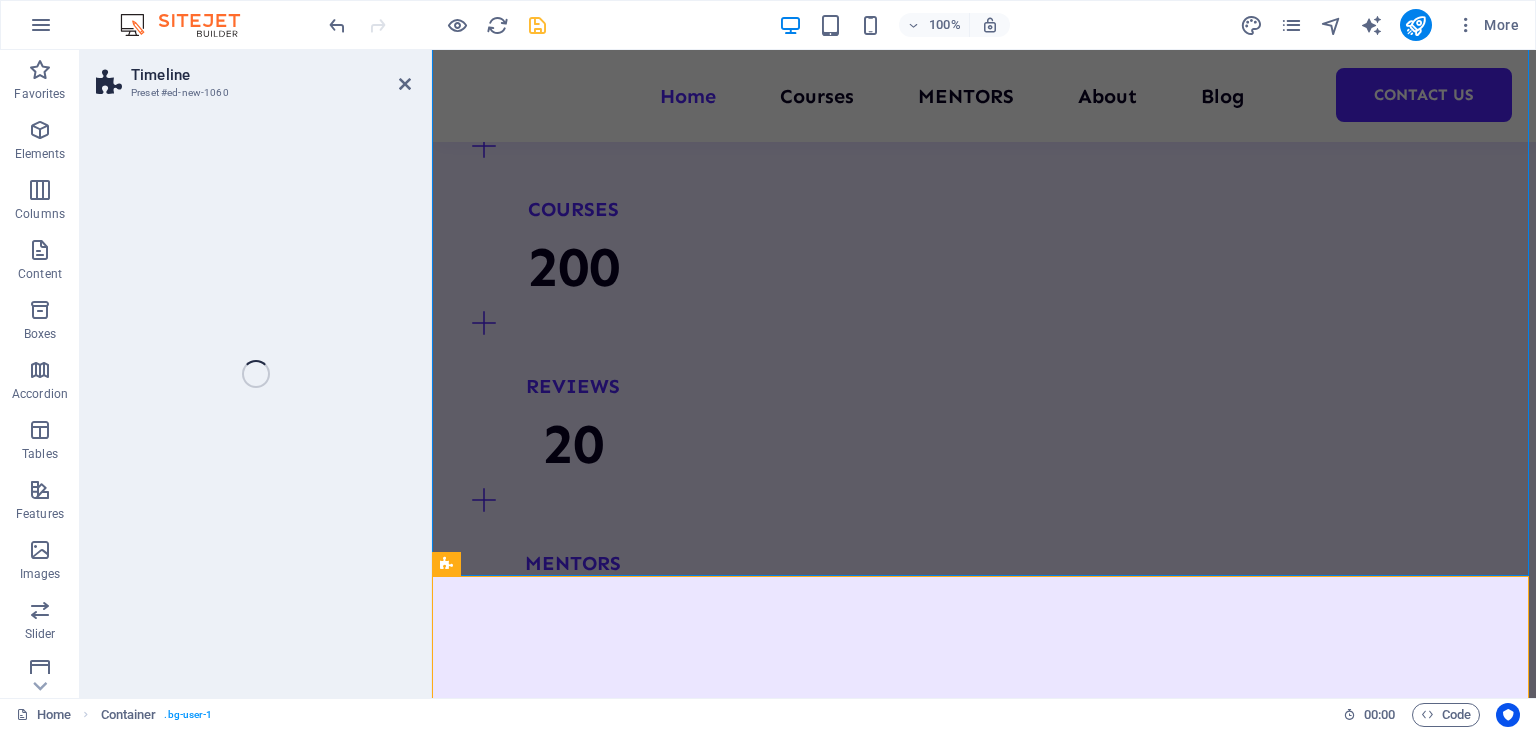 select on "rem" 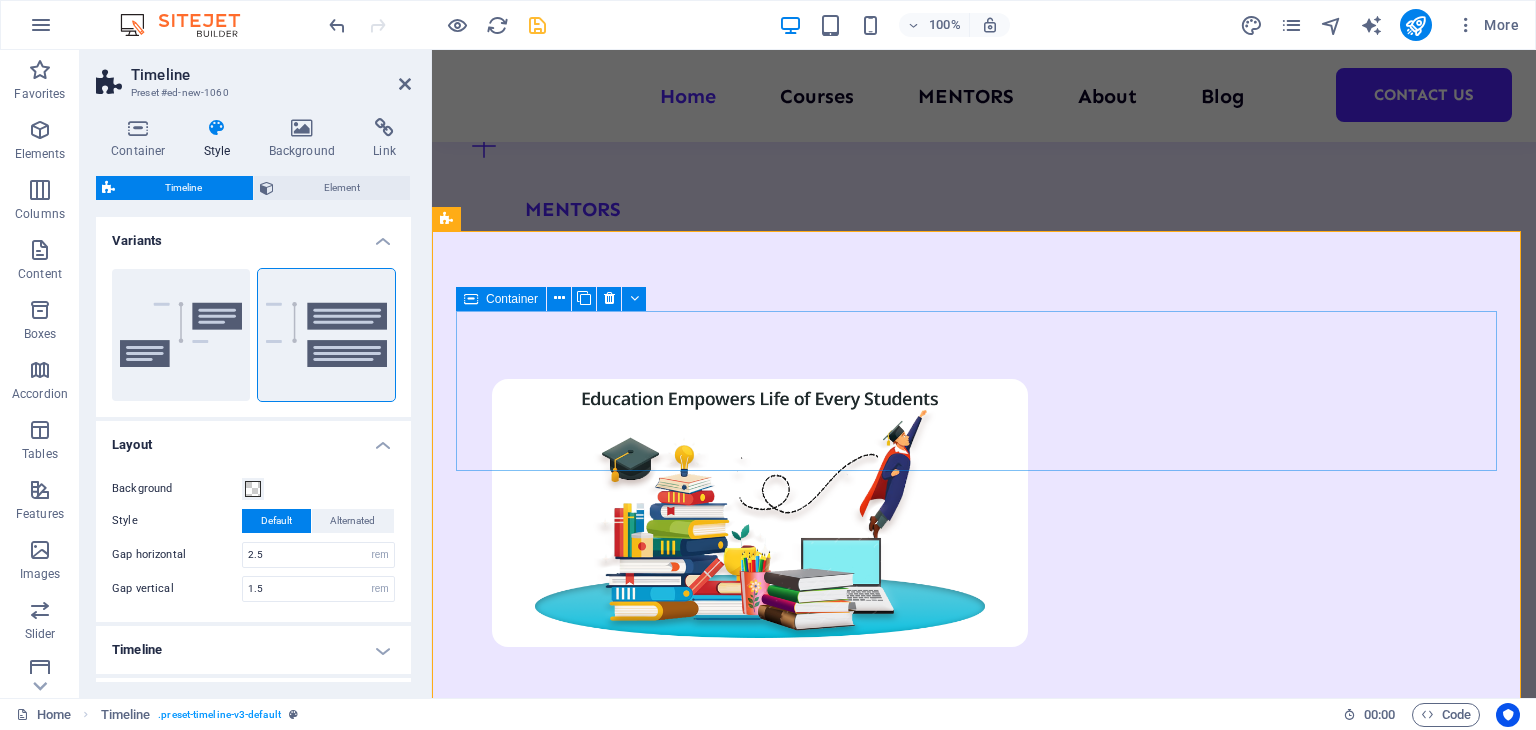 scroll, scrollTop: 2034, scrollLeft: 0, axis: vertical 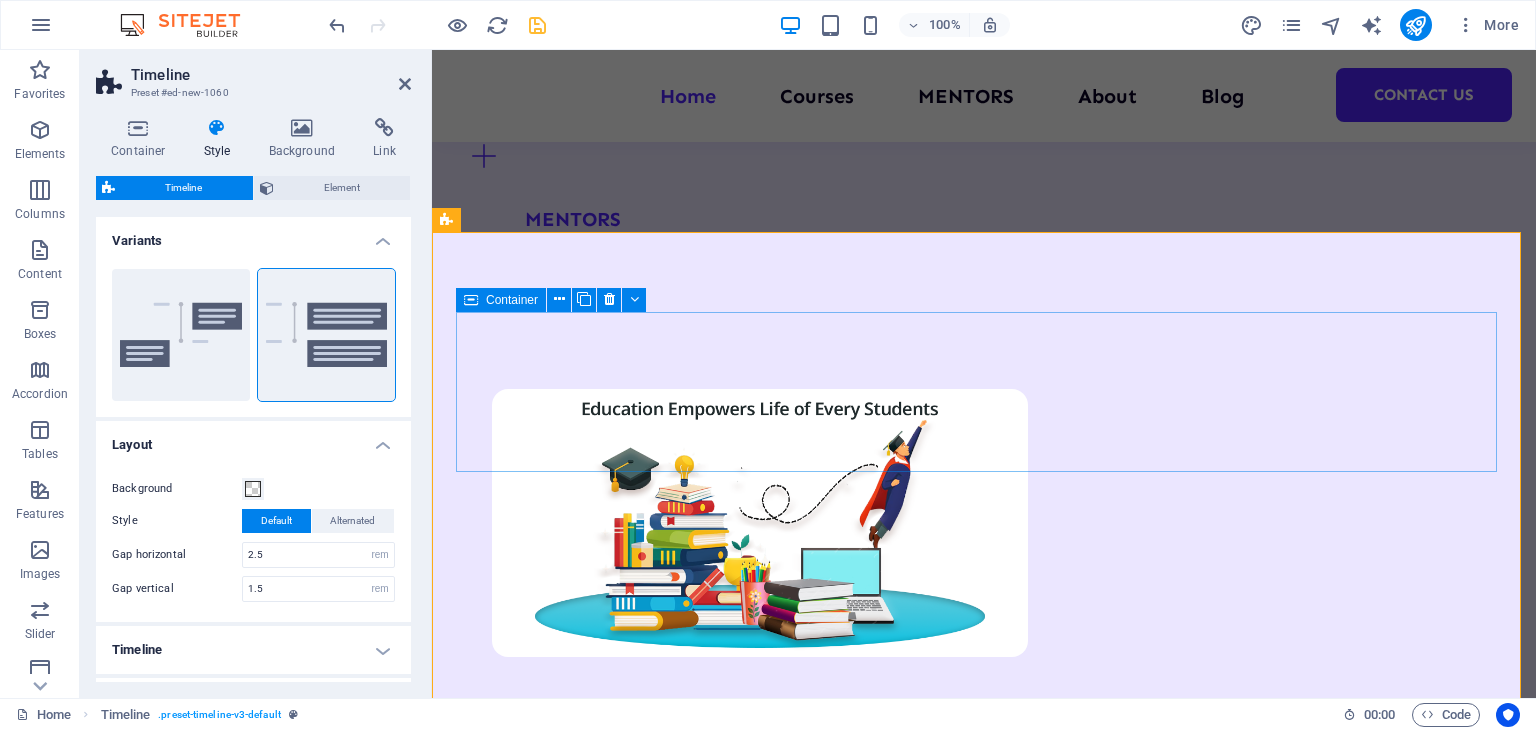 click on "01. January 2017 Lorem ipsum dolor sit amet, consectetuer adipiscing elit. Aenean commodo ligula eget dolor. Lorem ipsum dolor sit amet, consectetuer adipiscing elit leget dolor." at bounding box center [984, 2300] 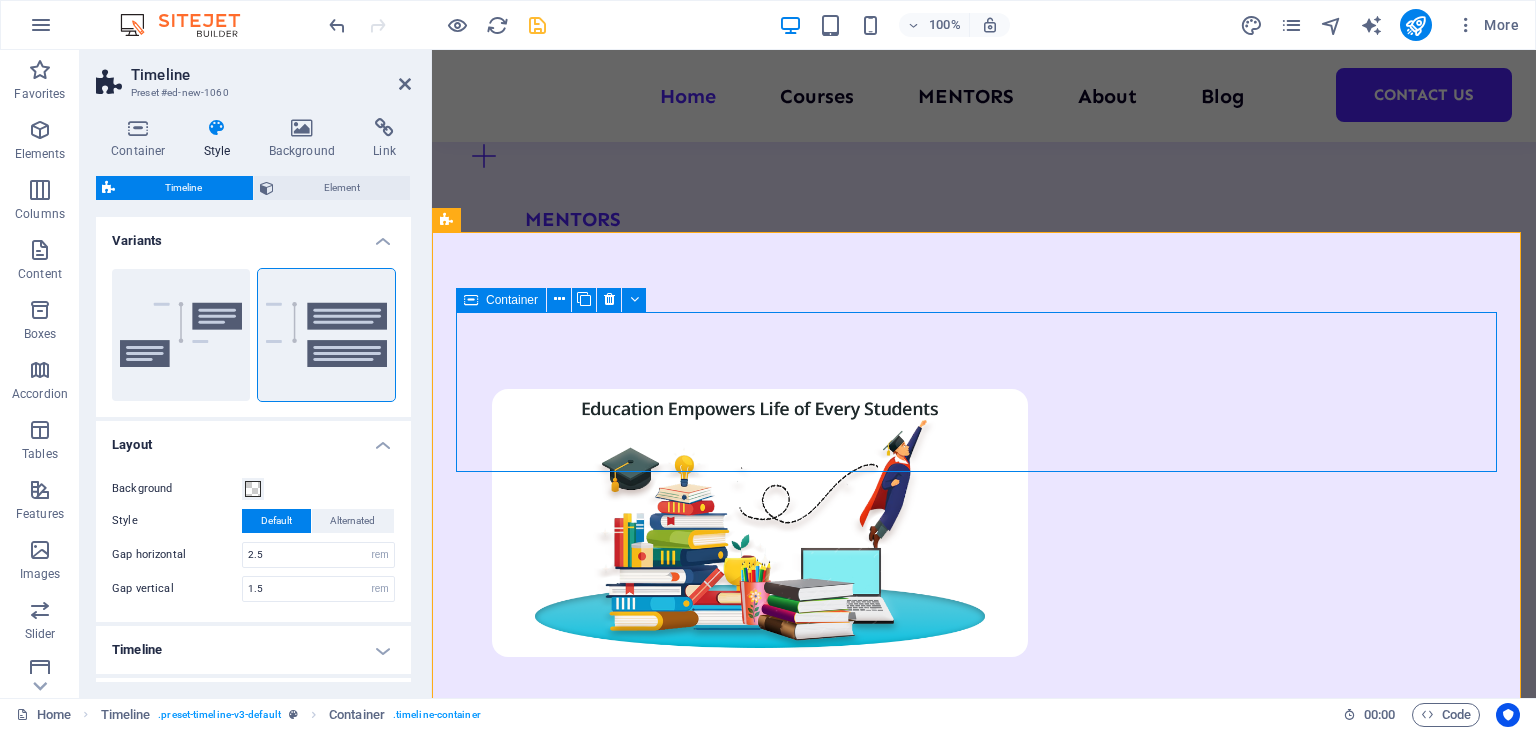 click on "01. January 2017 Lorem ipsum dolor sit amet, consectetuer adipiscing elit. Aenean commodo ligula eget dolor. Lorem ipsum dolor sit amet, consectetuer adipiscing elit leget dolor." at bounding box center (984, 2300) 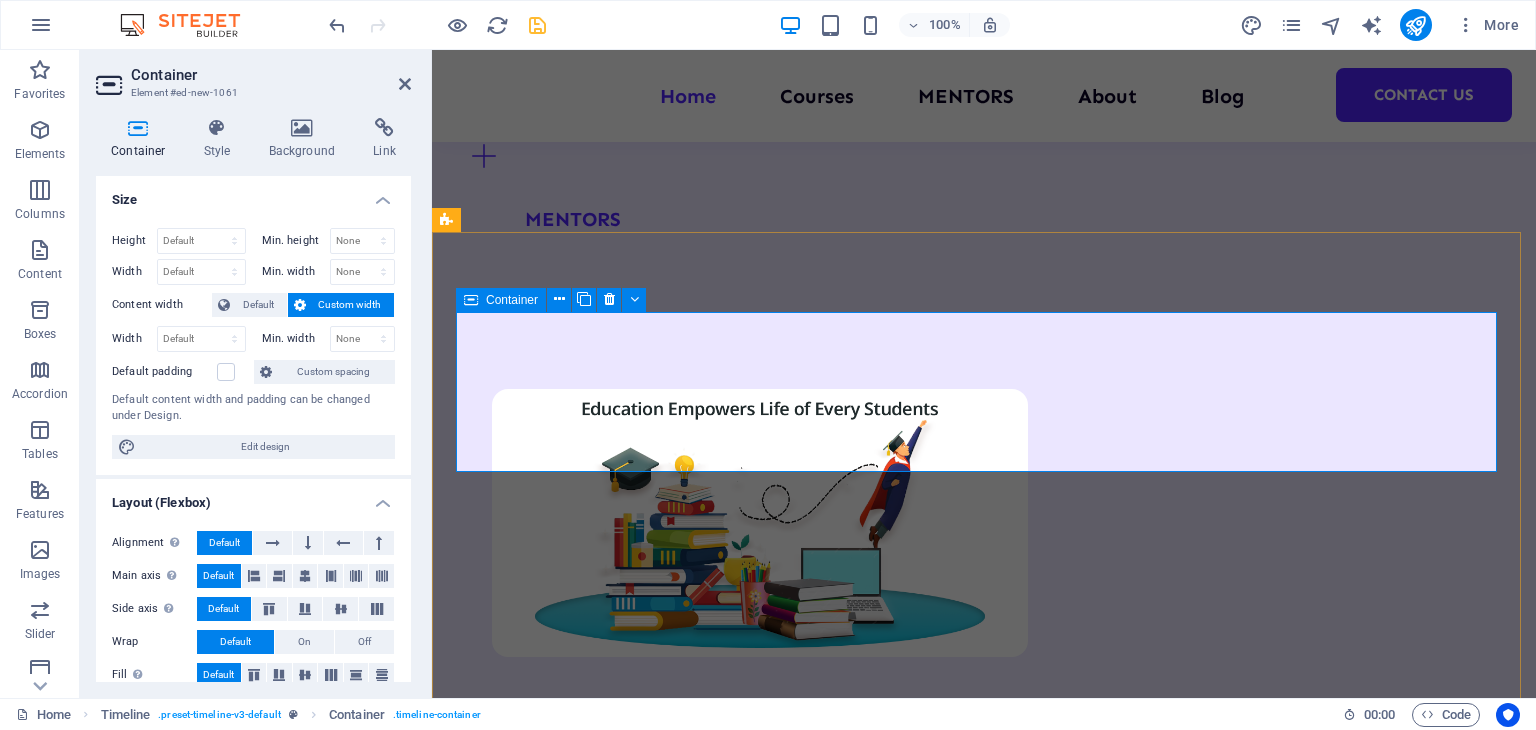 click on "01. January 2017 Lorem ipsum dolor sit amet, consectetuer adipiscing elit. Aenean commodo ligula eget dolor. Lorem ipsum dolor sit amet, consectetuer adipiscing elit leget dolor." at bounding box center [984, 2300] 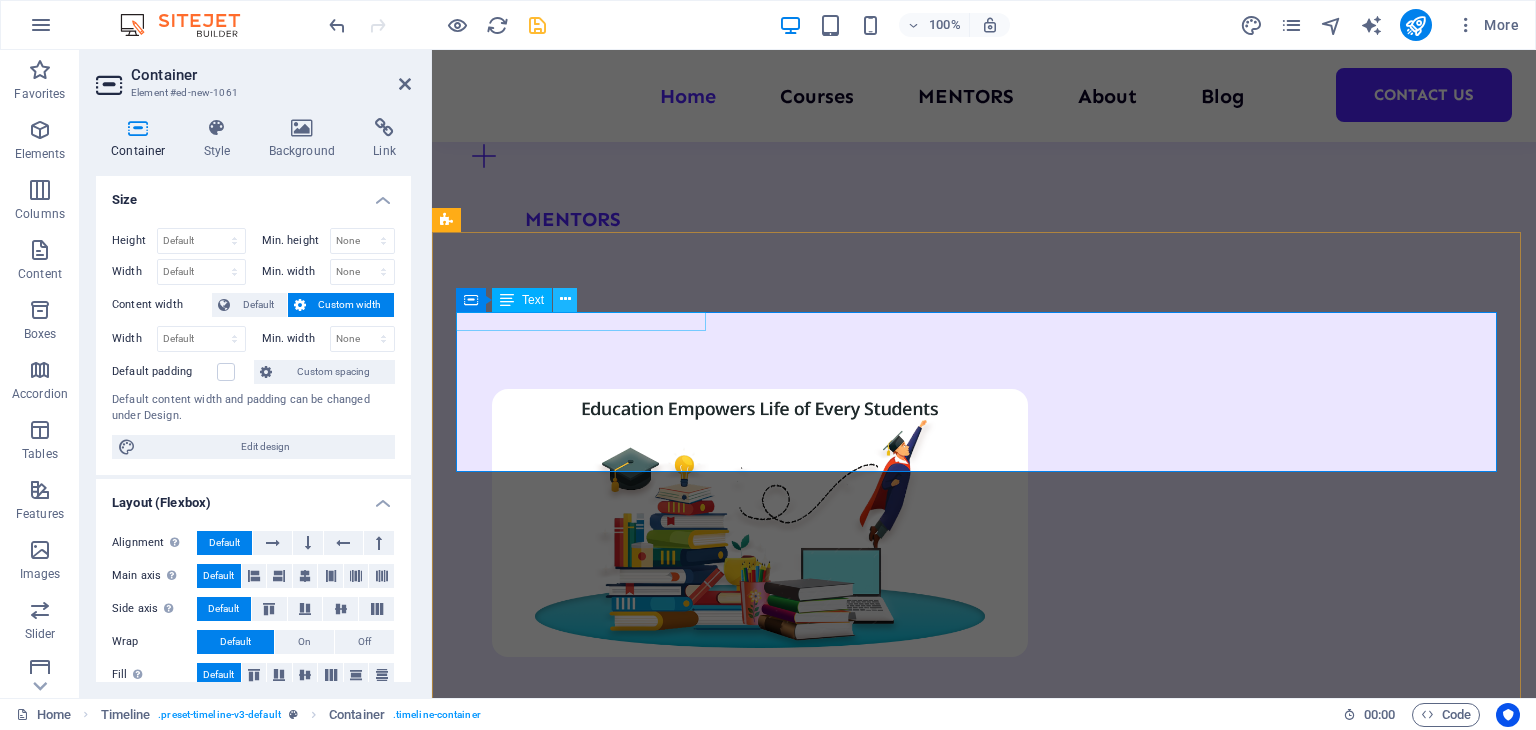 click at bounding box center (565, 299) 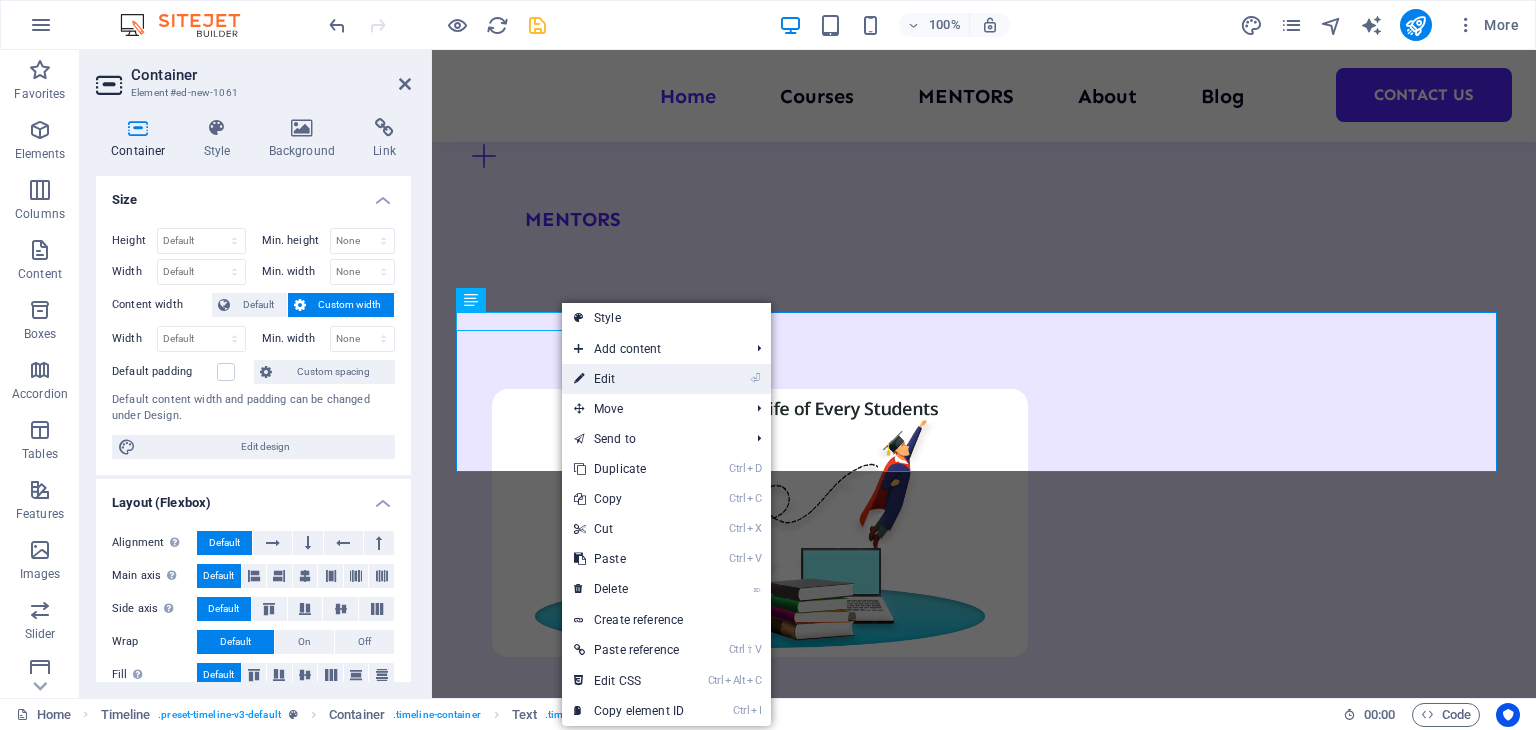 click on "⏎  Edit" at bounding box center [629, 379] 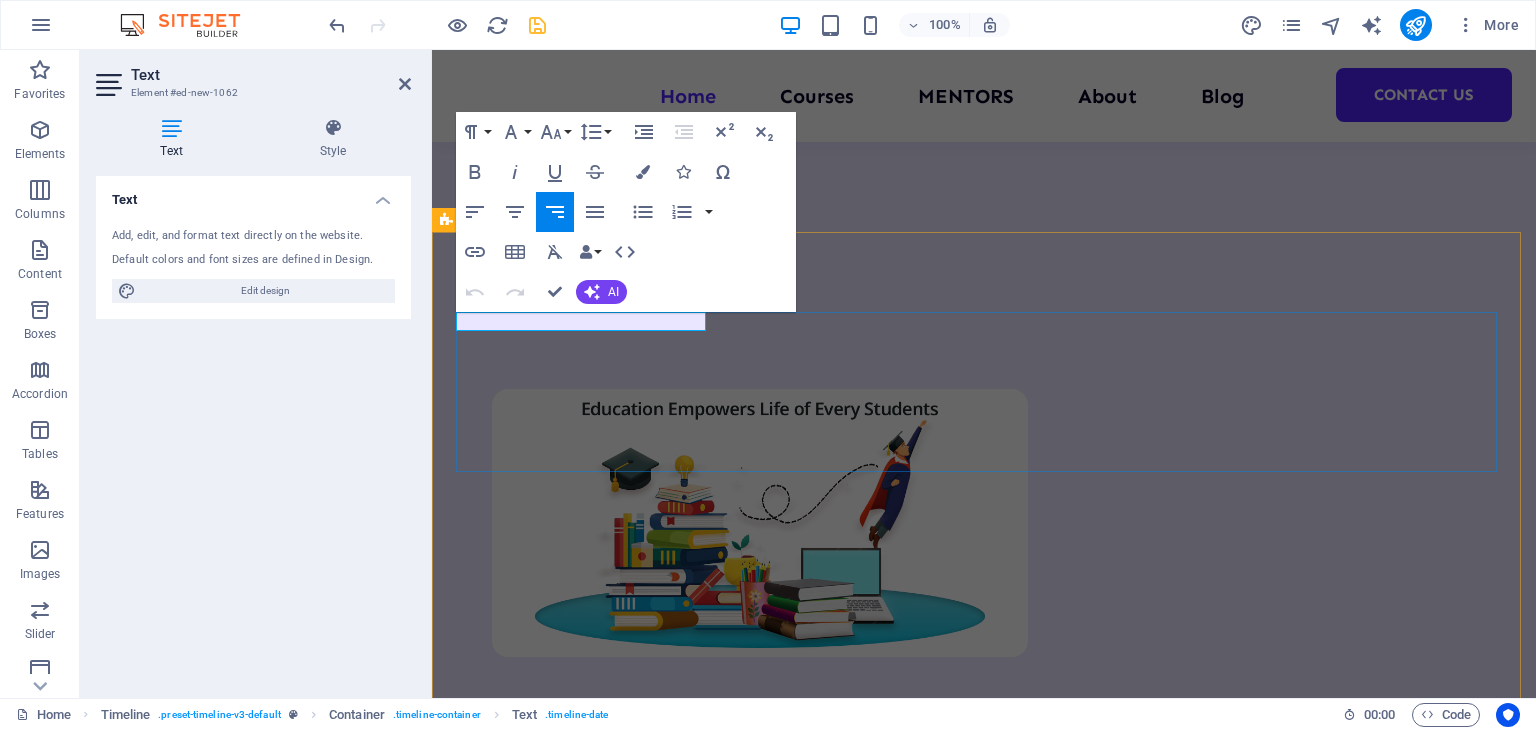 click on "01. January 2017 Lorem ipsum dolor sit amet, consectetuer adipiscing elit. Aenean commodo ligula eget dolor. Lorem ipsum dolor sit amet, consectetuer adipiscing elit leget dolor." at bounding box center [984, 2300] 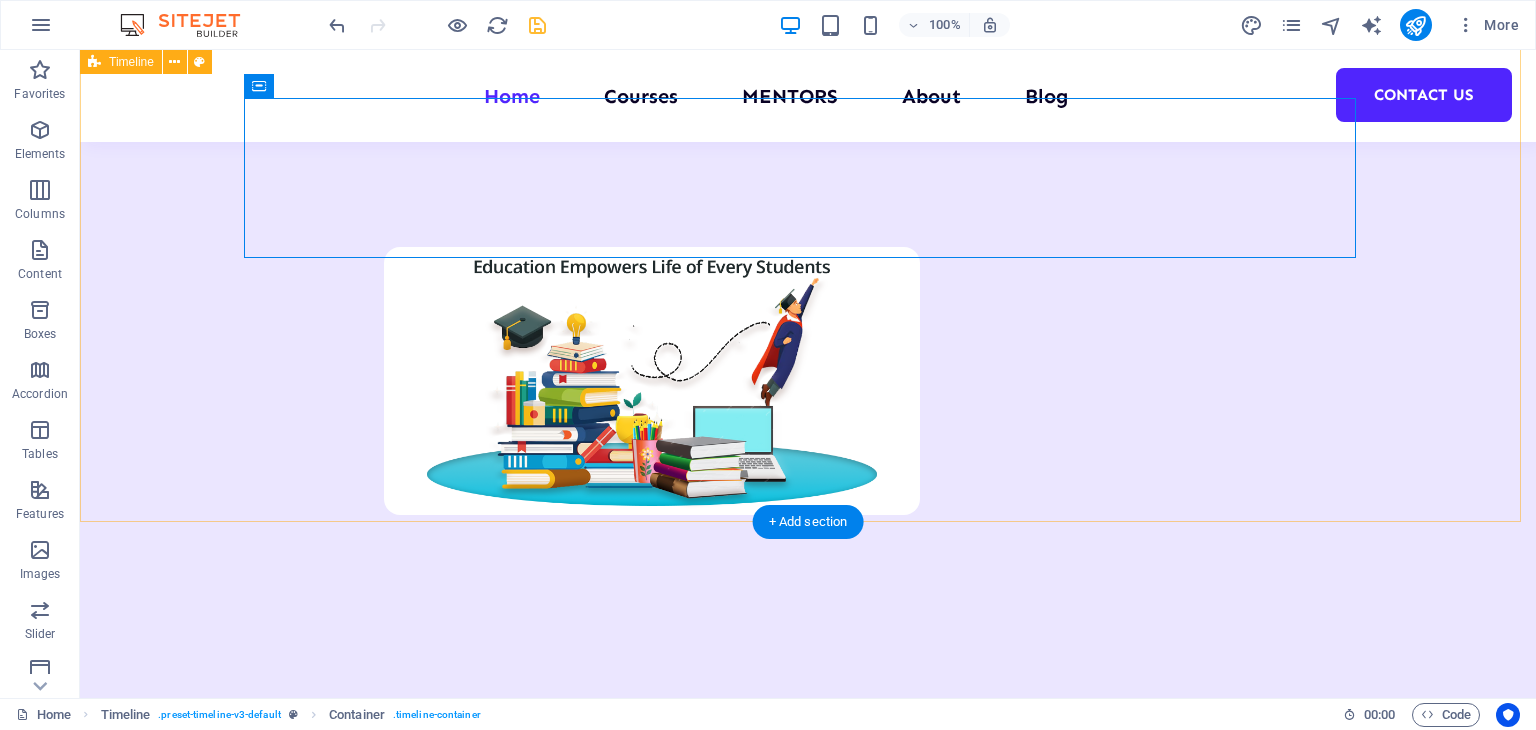 scroll, scrollTop: 2175, scrollLeft: 0, axis: vertical 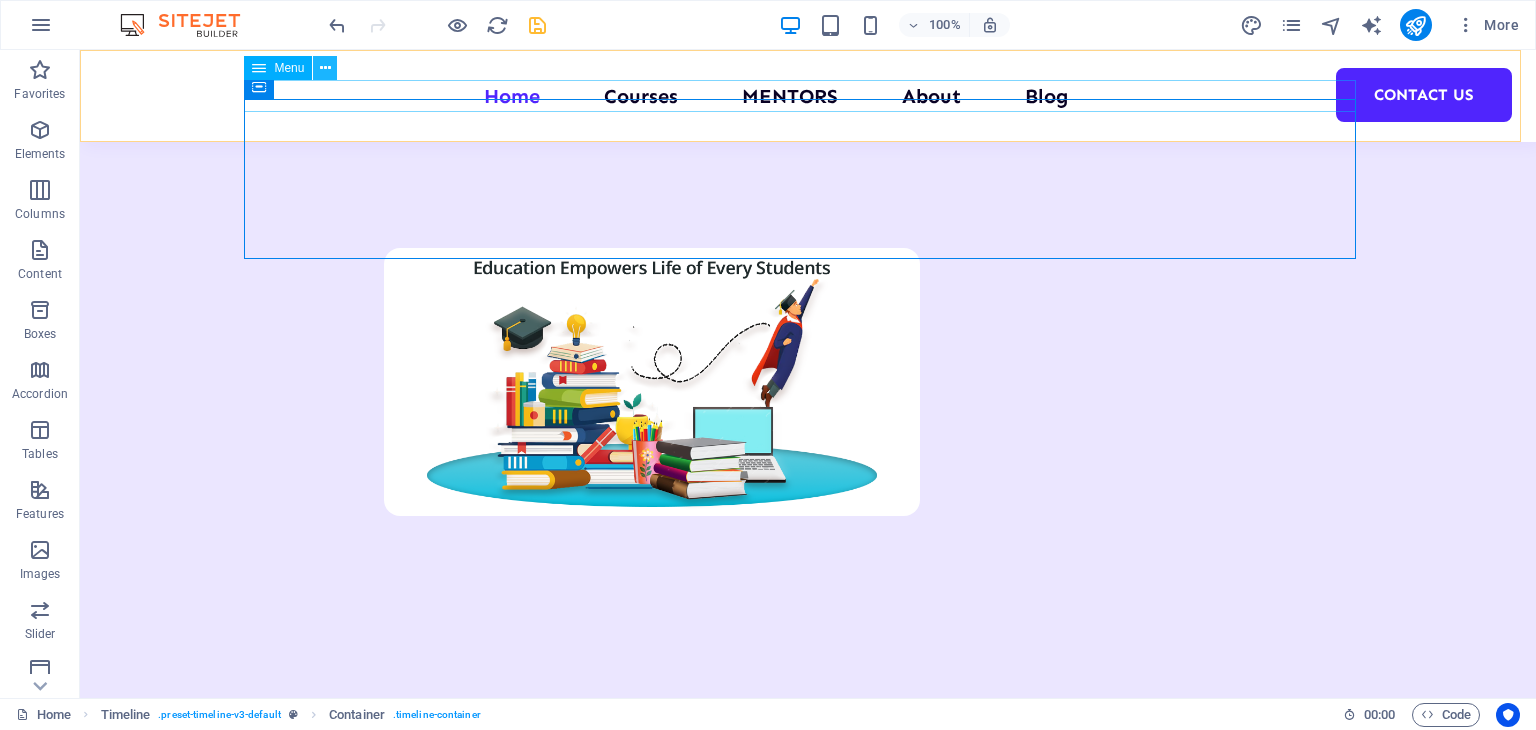 click at bounding box center [325, 68] 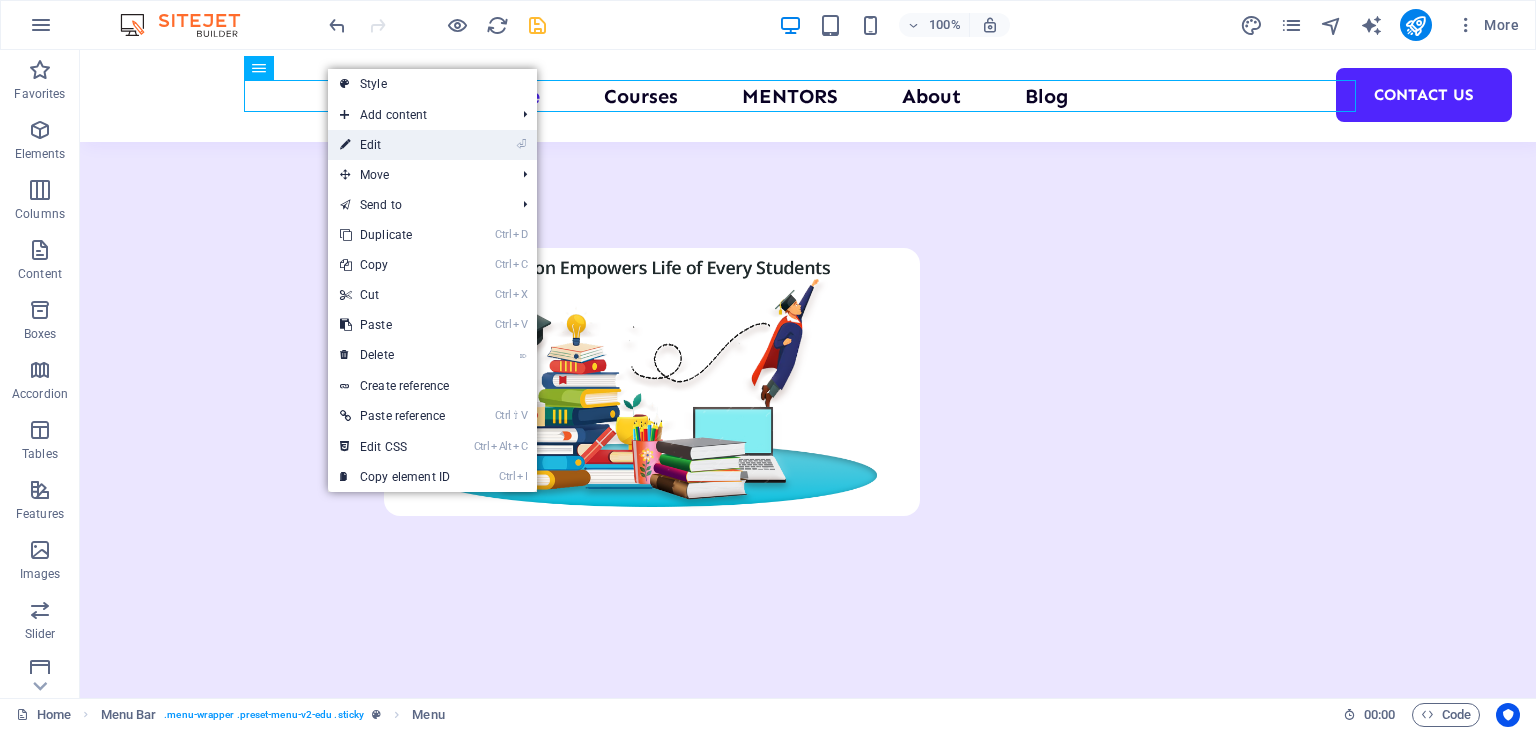 click on "⏎  Edit" at bounding box center [395, 145] 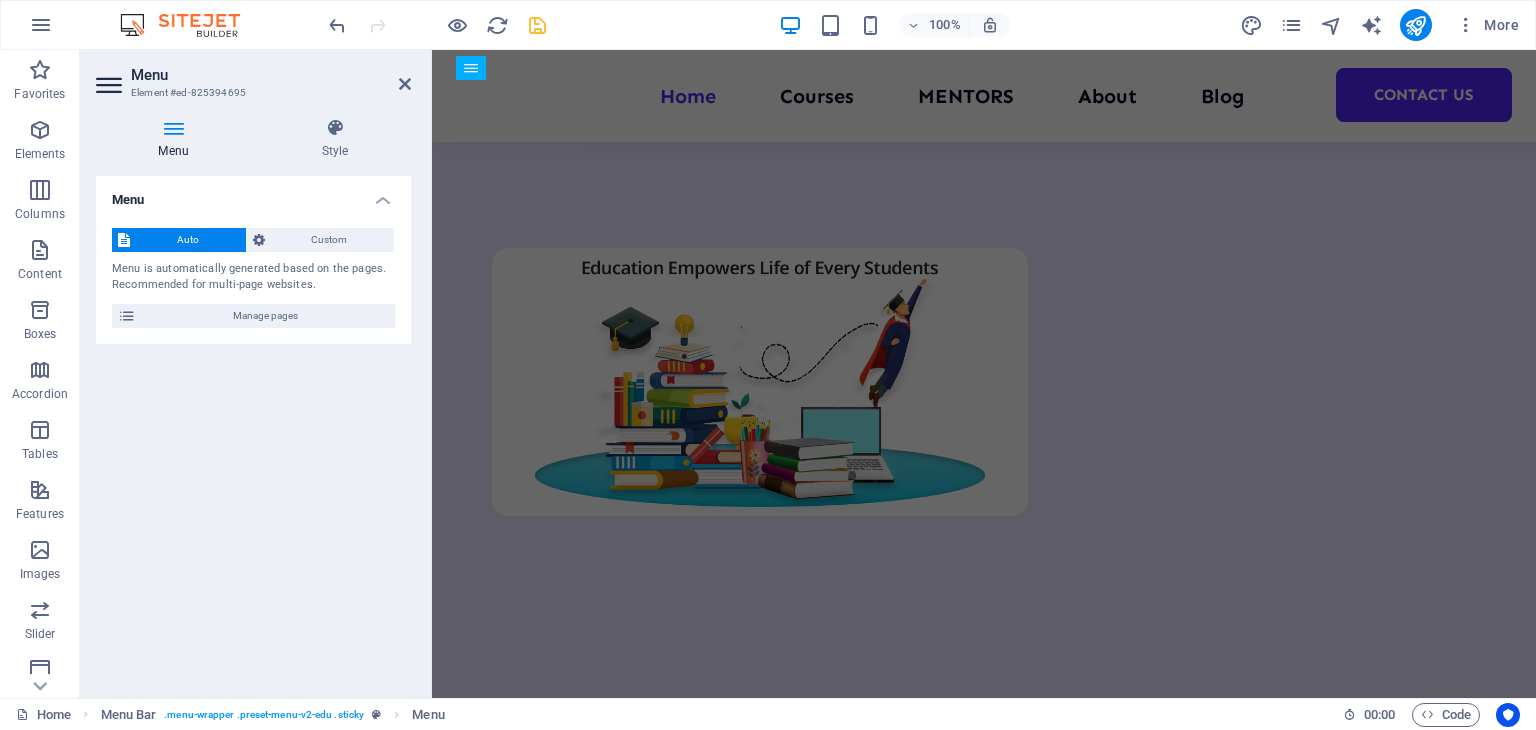 scroll, scrollTop: 2247, scrollLeft: 0, axis: vertical 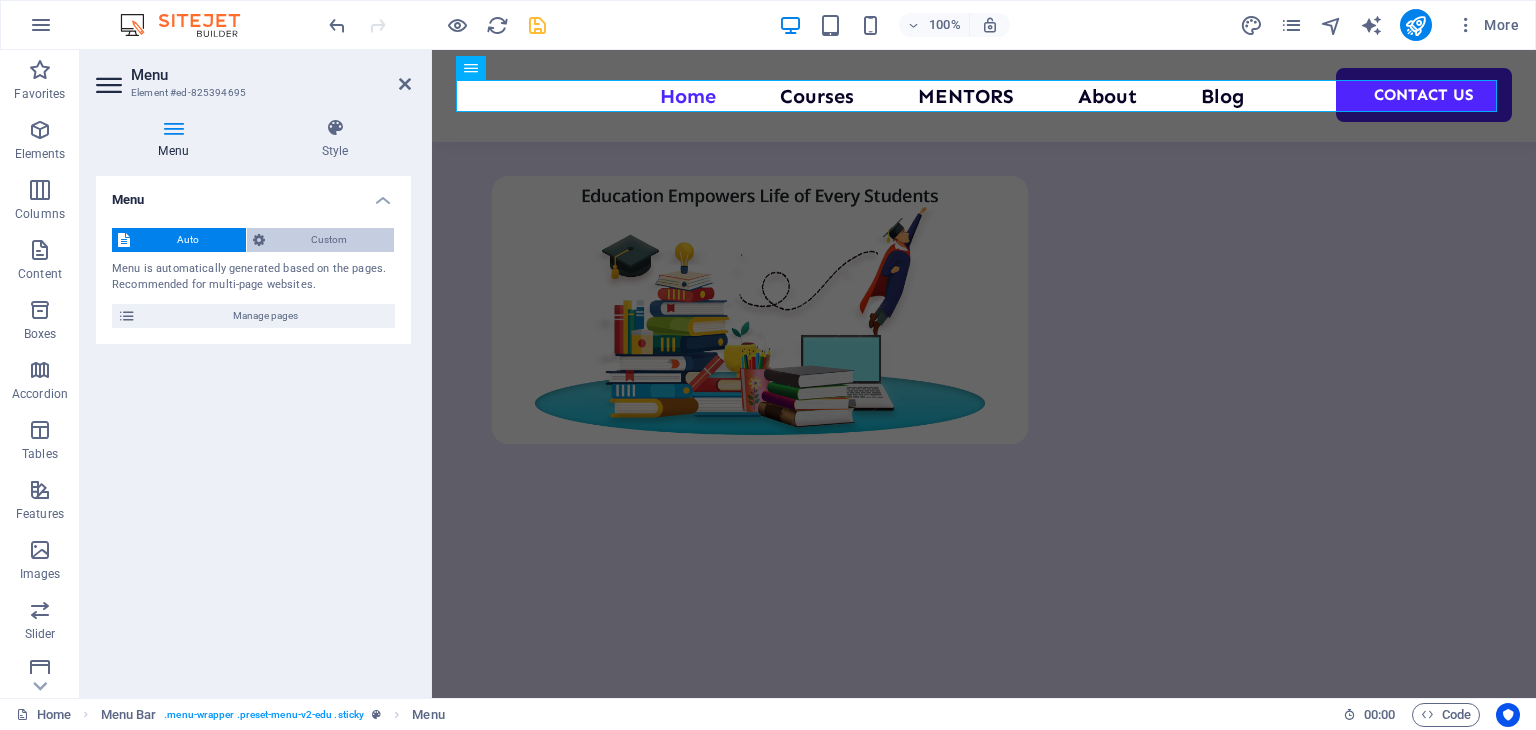 click on "Custom" at bounding box center (330, 240) 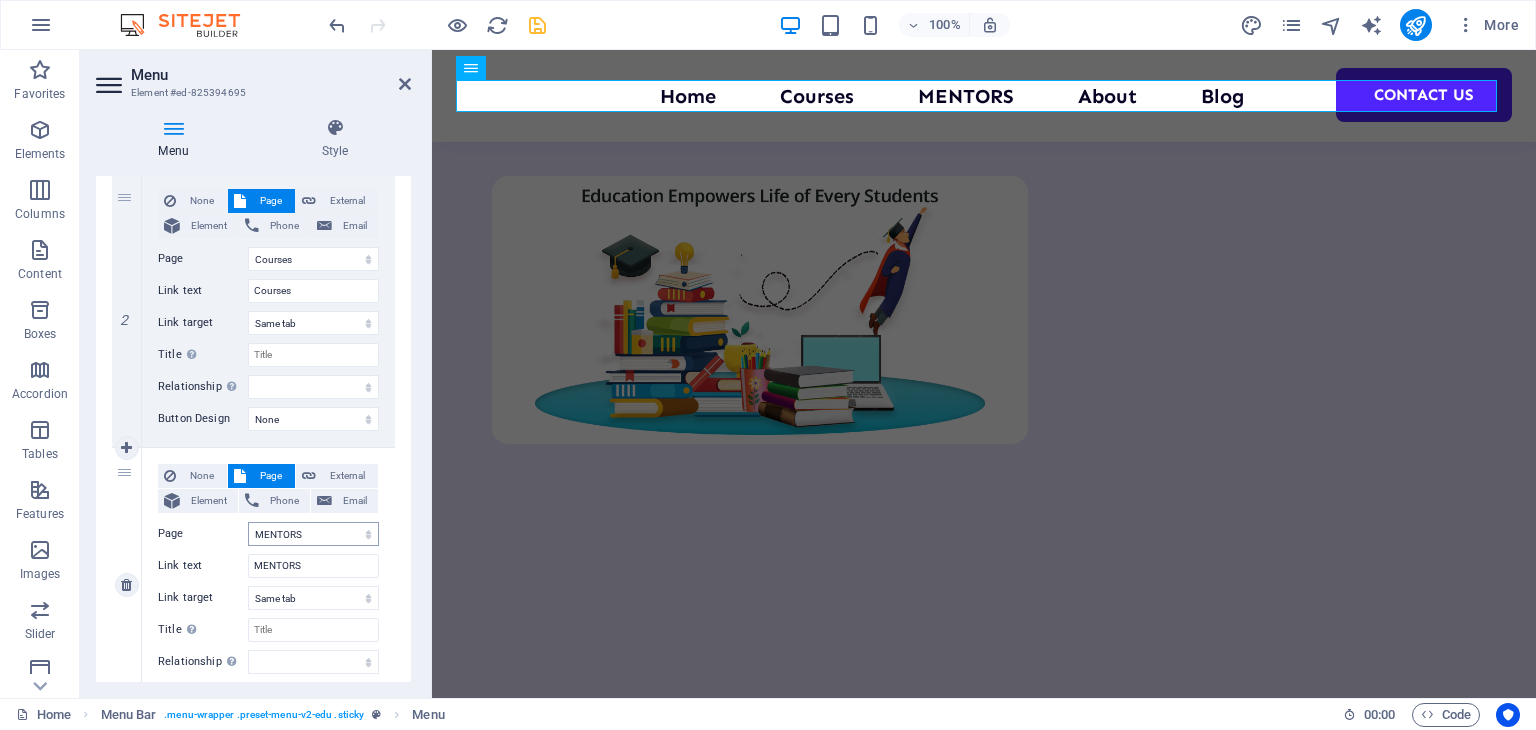 scroll, scrollTop: 696, scrollLeft: 0, axis: vertical 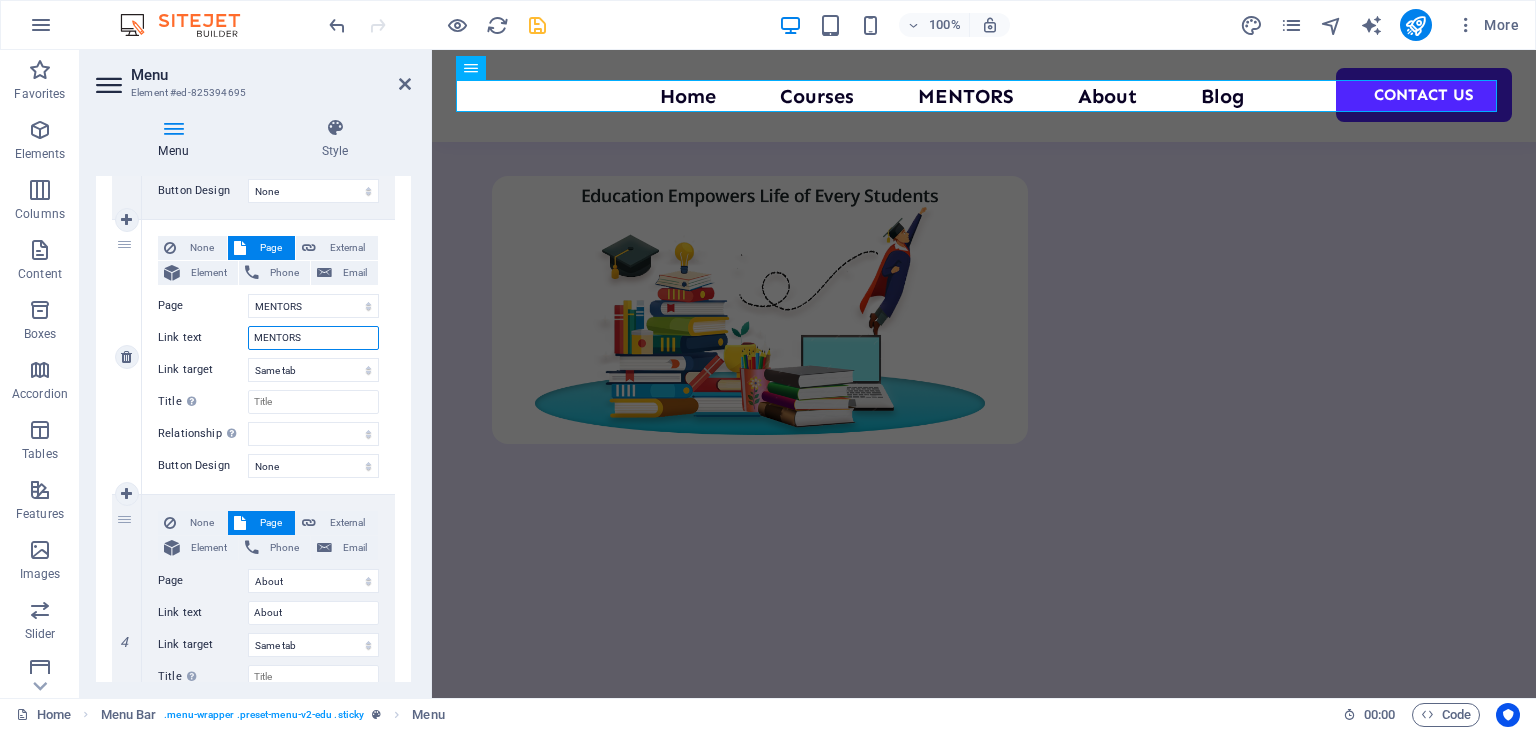 click on "MENTORS" at bounding box center [313, 338] 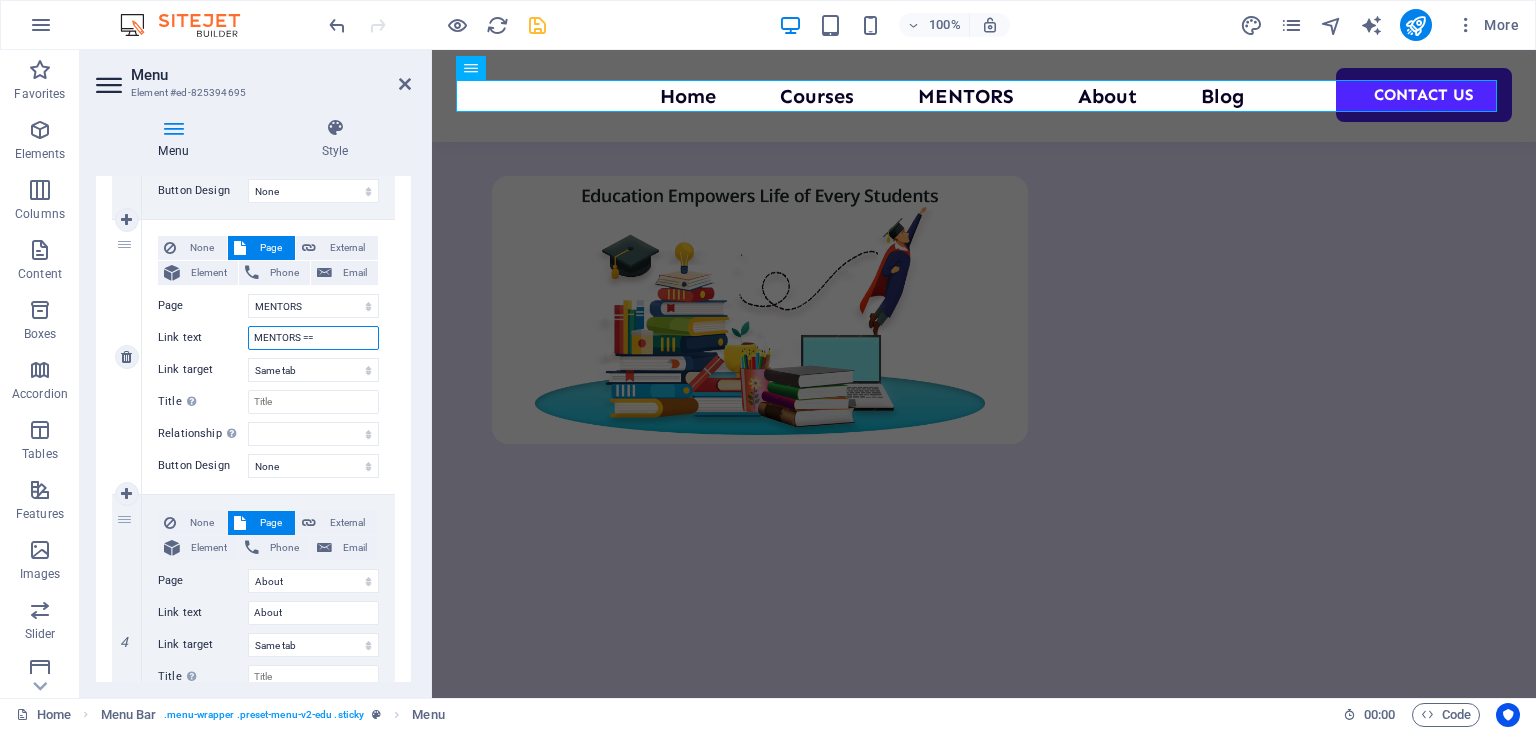 type on "MENTORS ===" 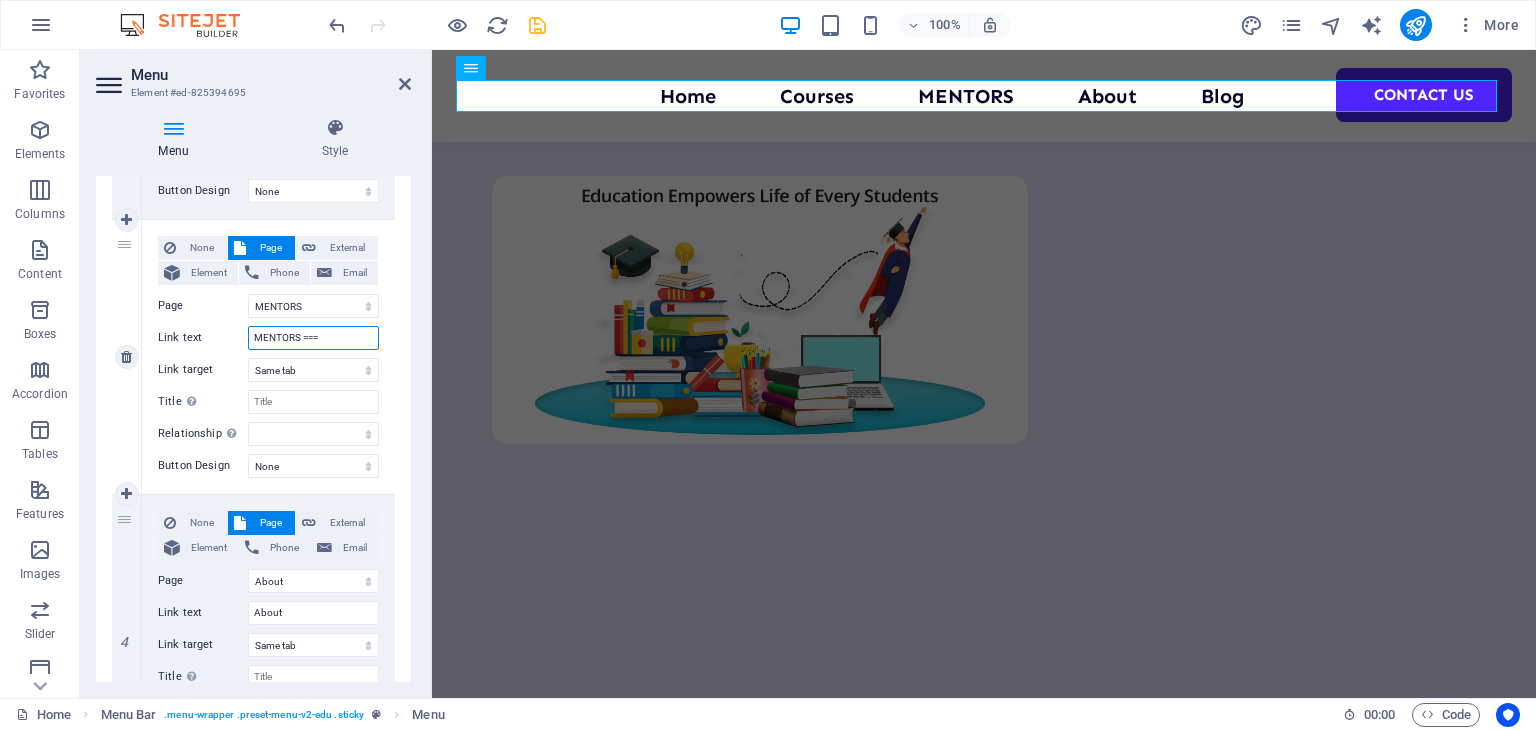 select 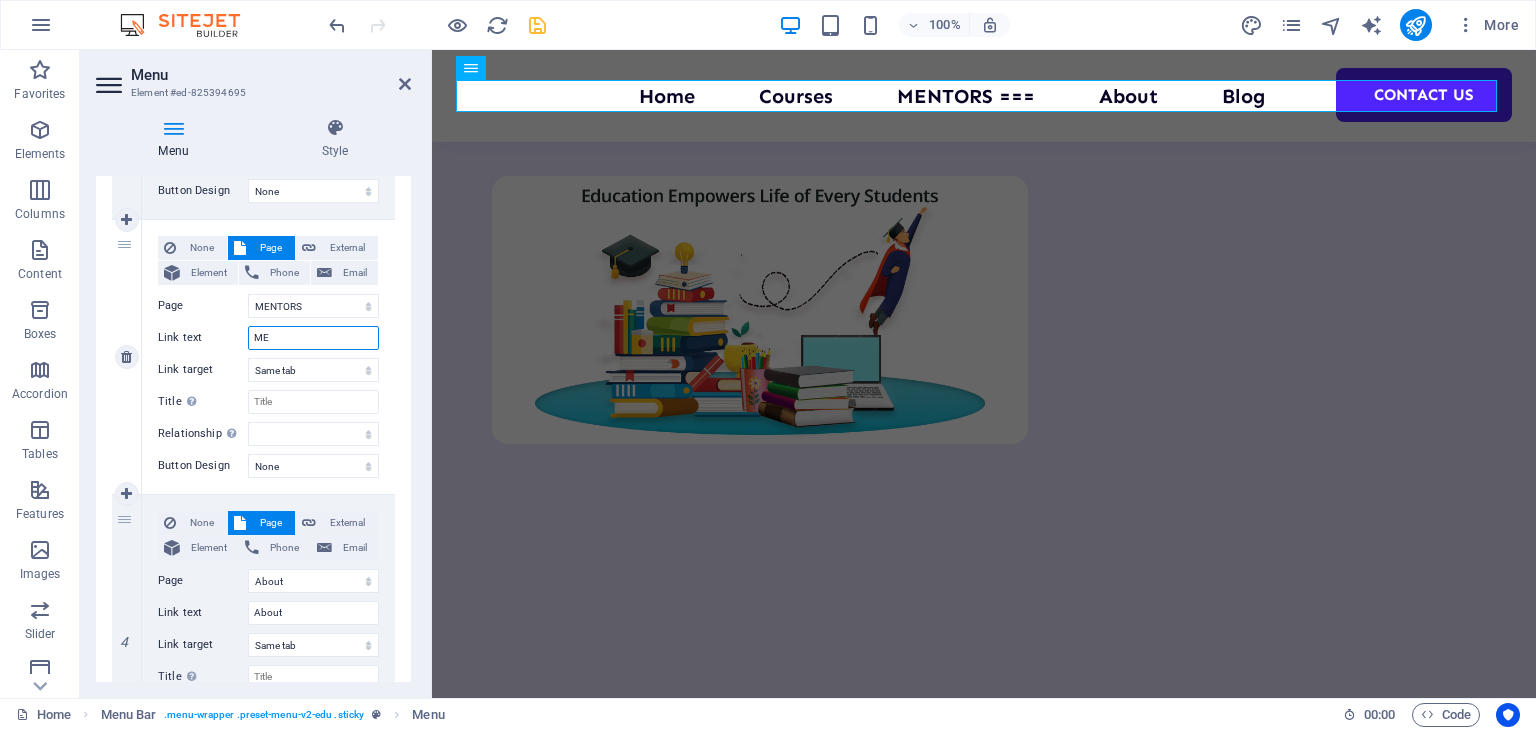 type on "M" 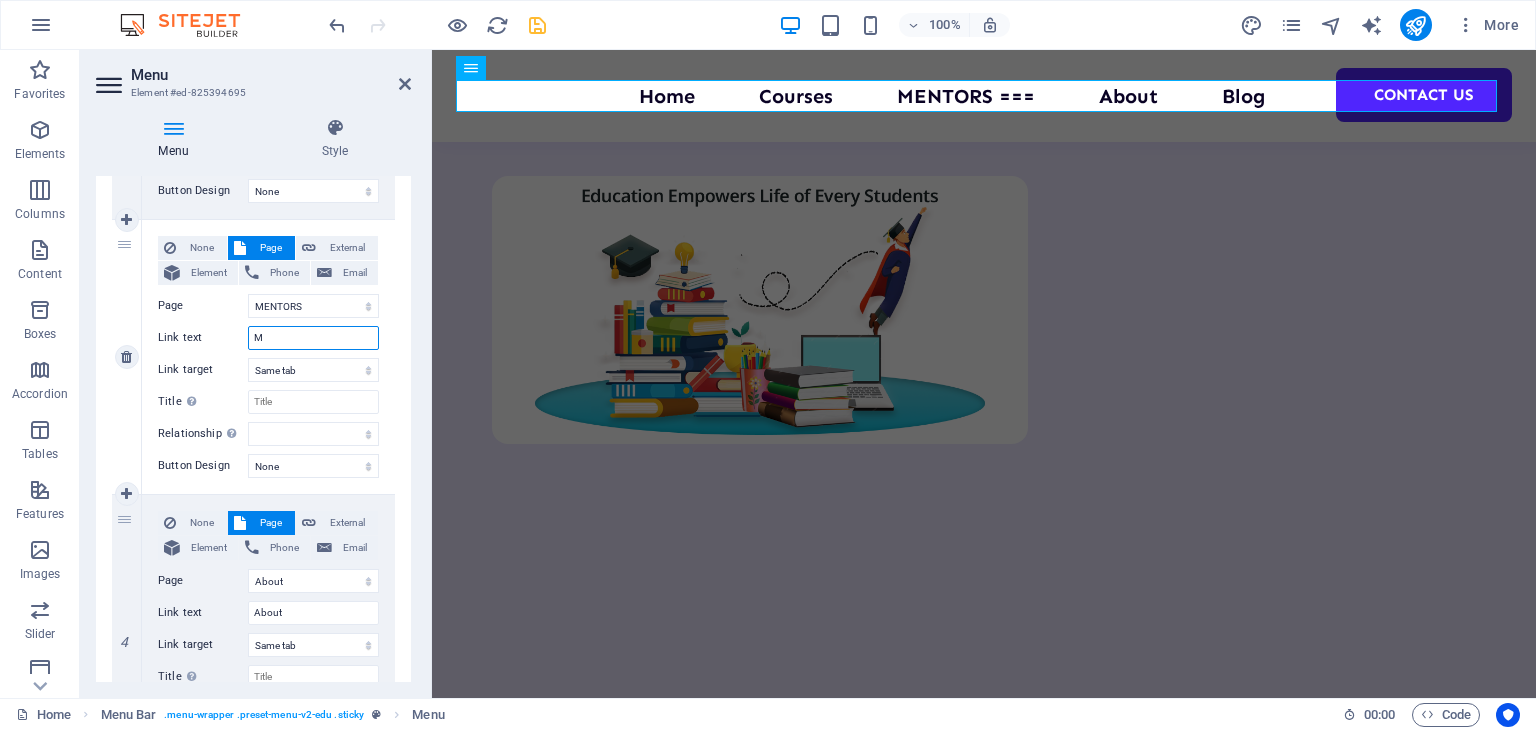select 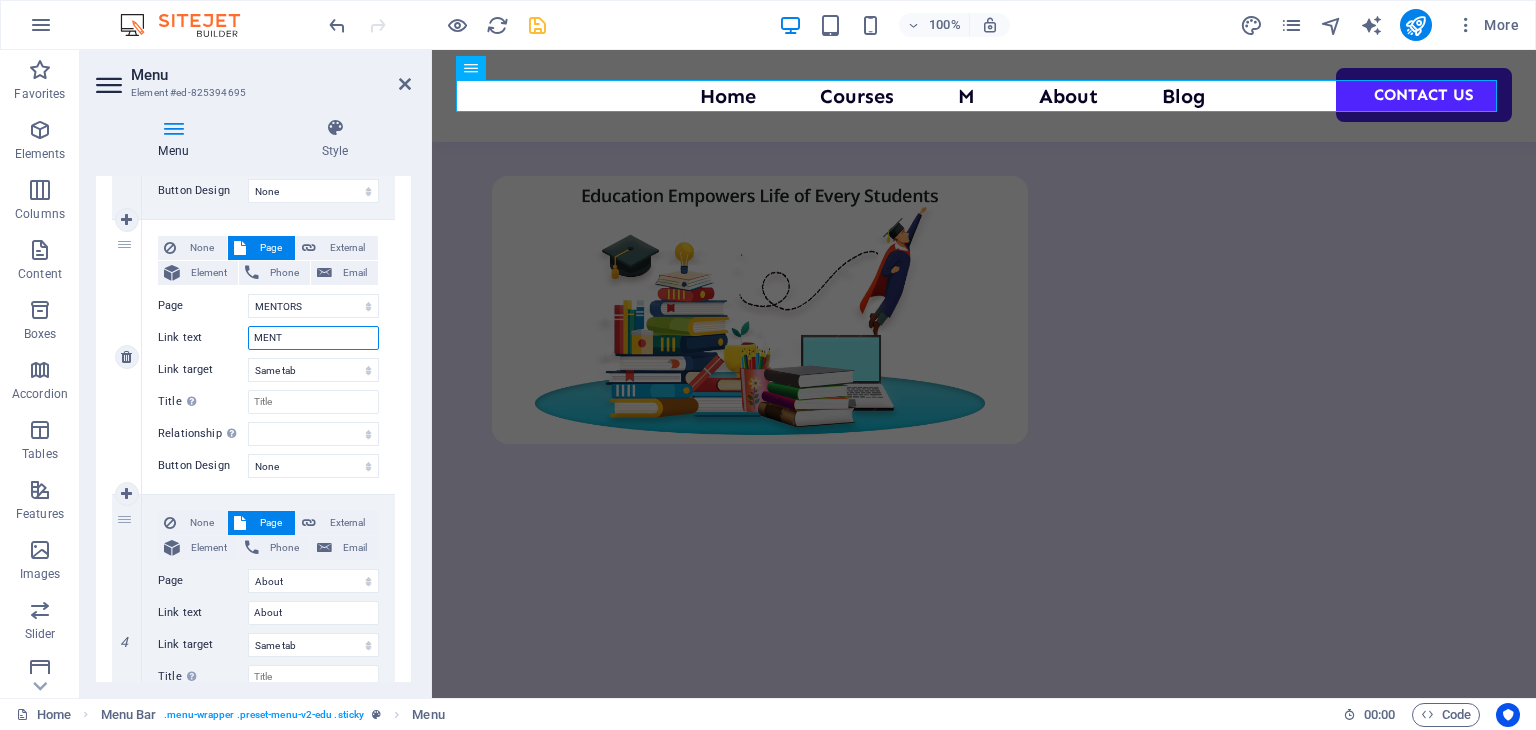 type on "MENTO" 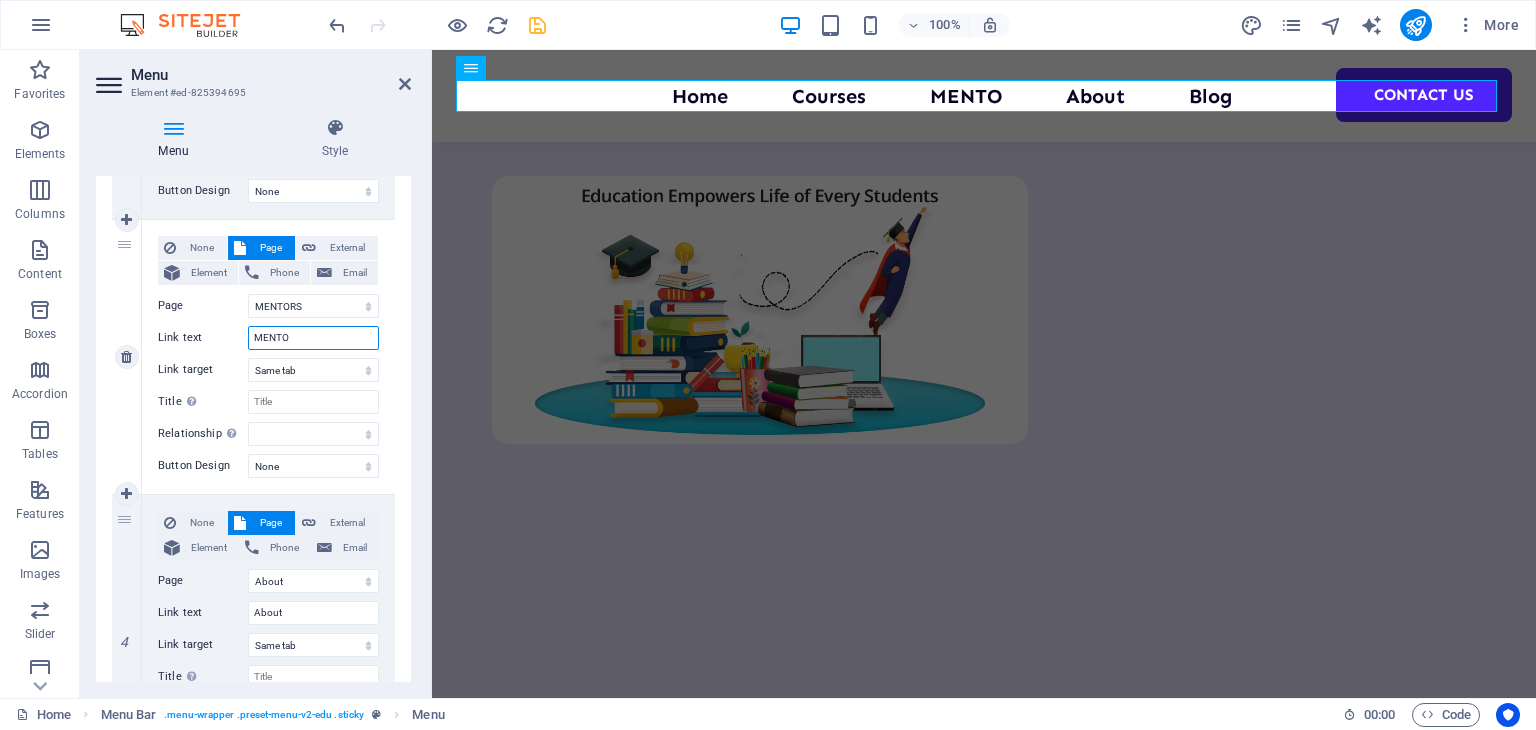 select 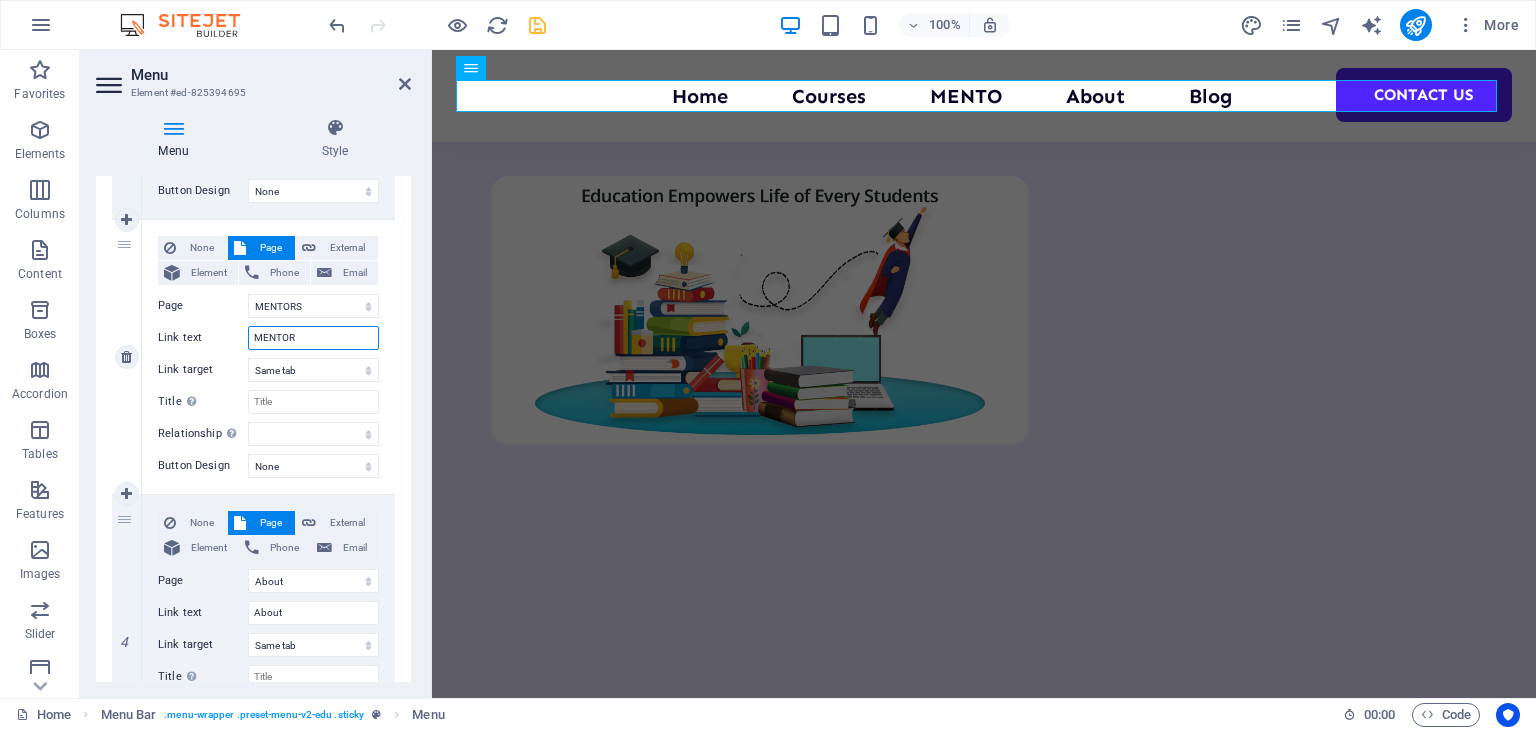 type on "MENTORS" 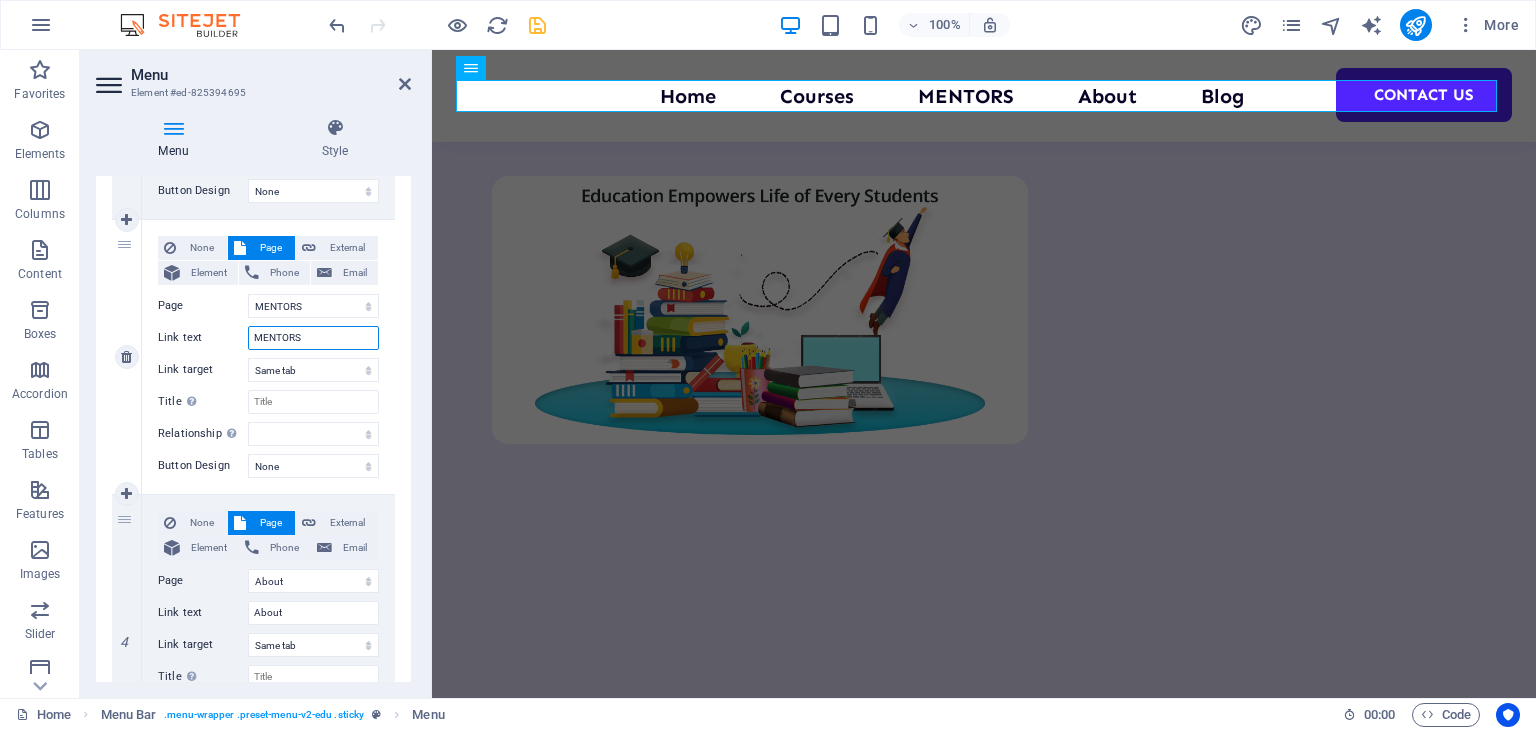 select 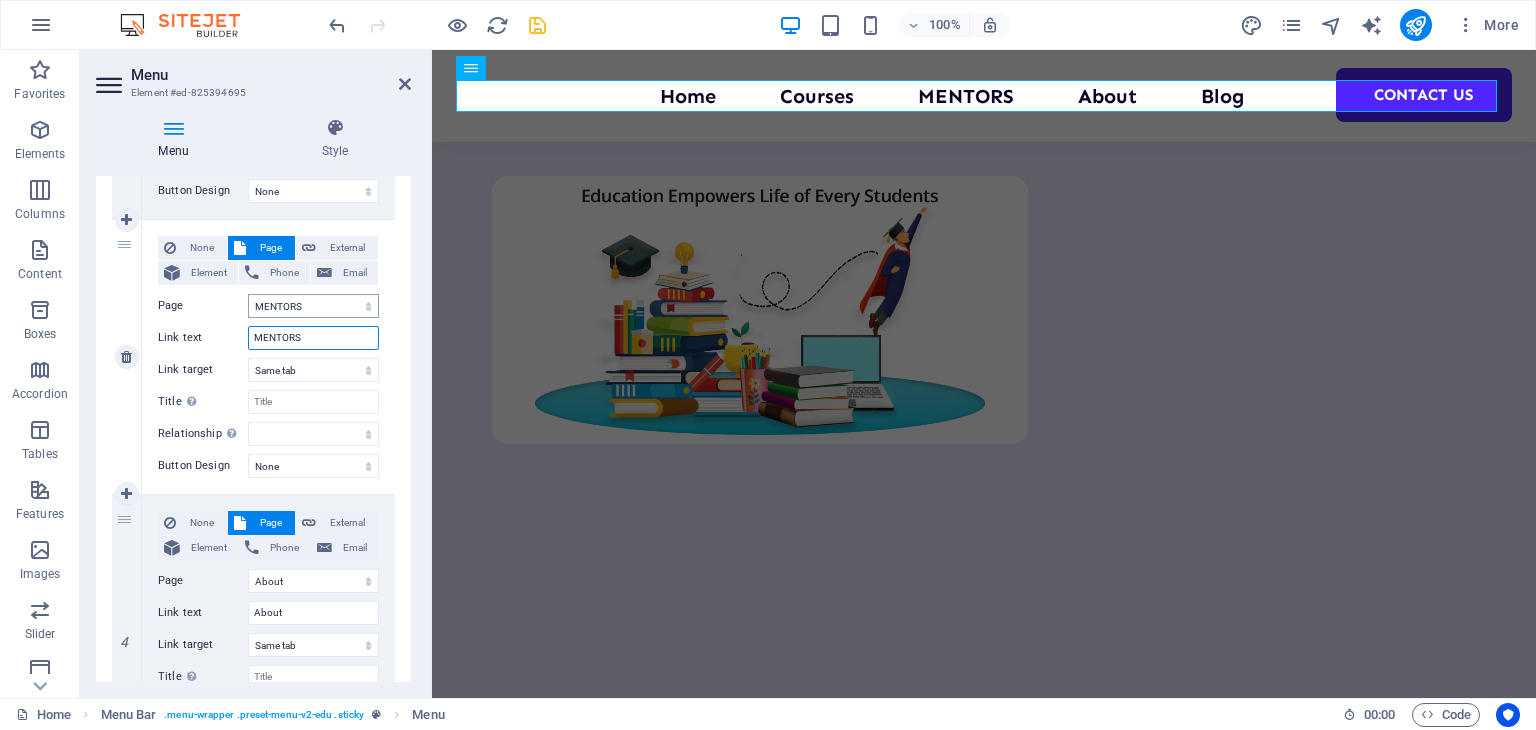 type on "MENTORS" 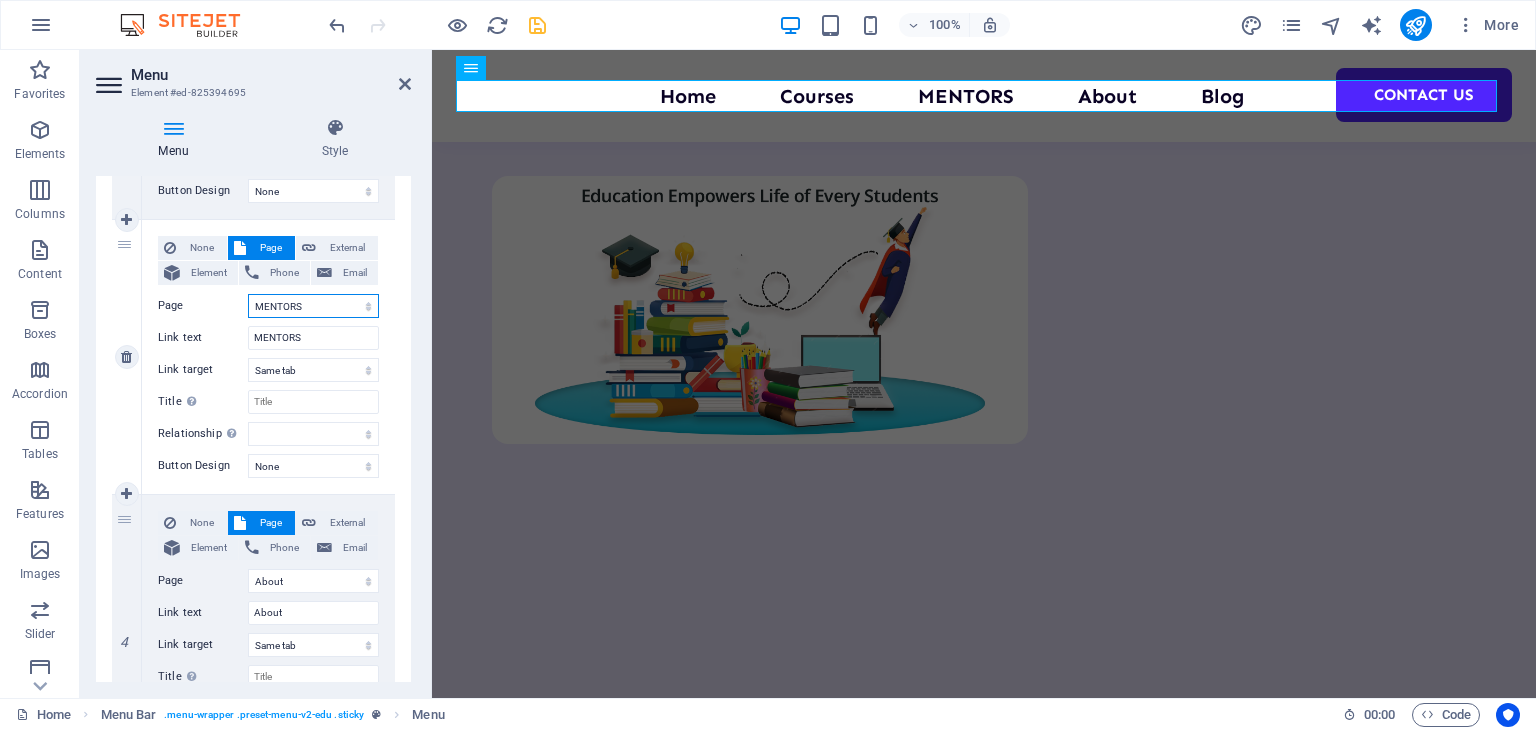 click on "Home Courses MENTORS  About Blog Contact Us" at bounding box center [313, 306] 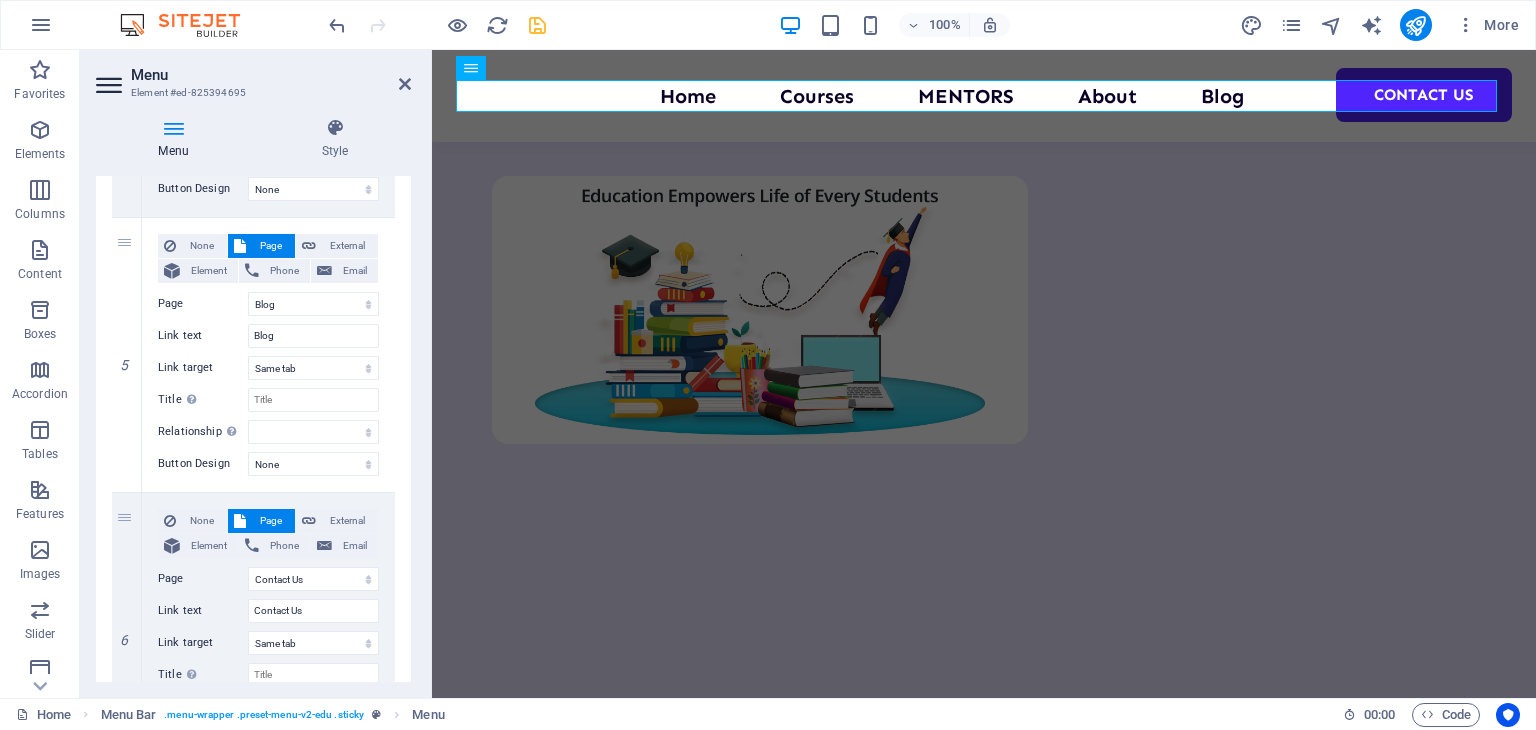 scroll, scrollTop: 1388, scrollLeft: 0, axis: vertical 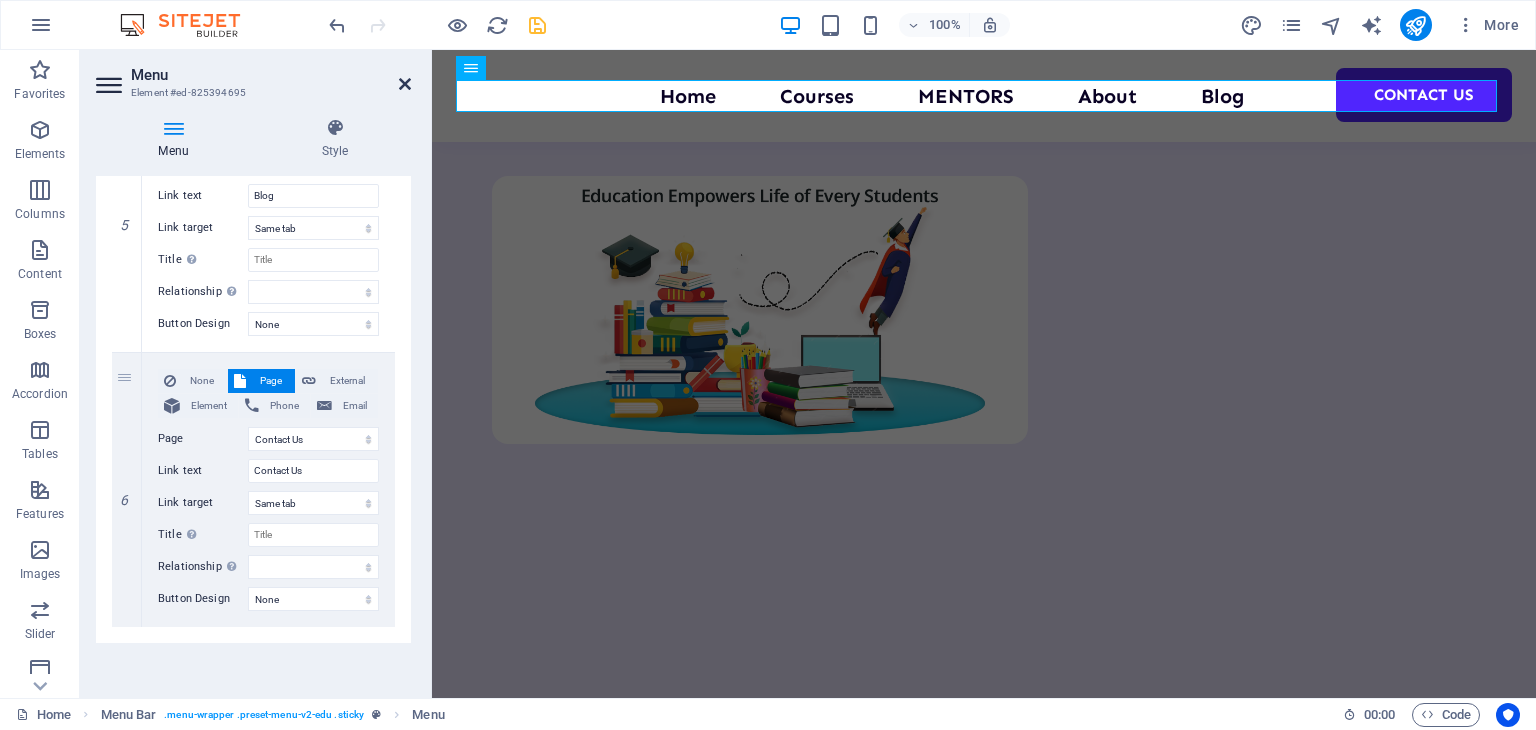 click at bounding box center (405, 84) 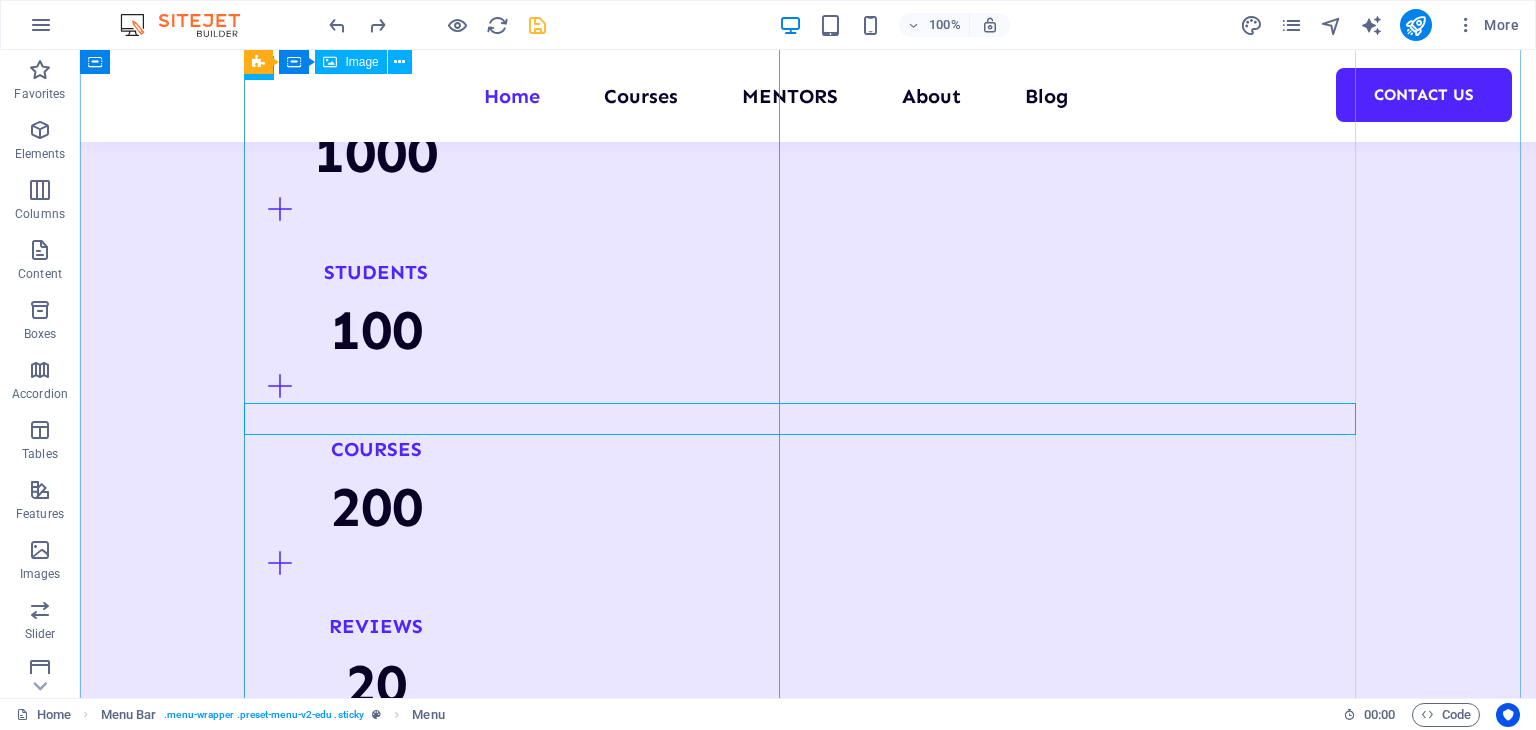 scroll, scrollTop: 1666, scrollLeft: 0, axis: vertical 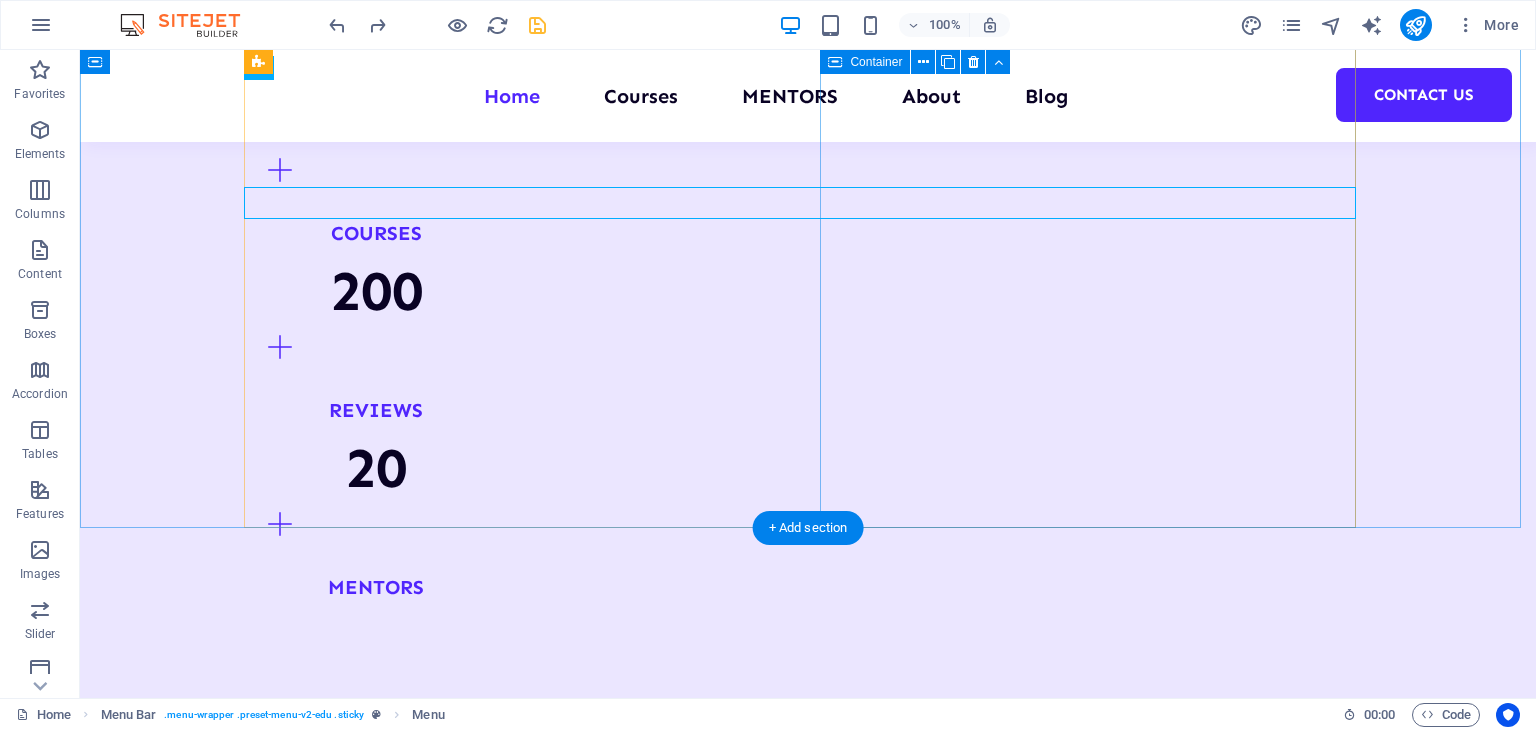 click on "About Education Highly skilled Mentors  Learn from industry experts with real-world experience who guide, support, and mentor you throughout your internship journey. Modern course content Our curriculum is designed with the latest industry trends and technologies to ensure you're learning what truly matters in today’s job market. Great community Be part of a vibrant learning community where you can connect, collaborate, and grow with like-minded peers and professionals. All about us" at bounding box center (520, 2132) 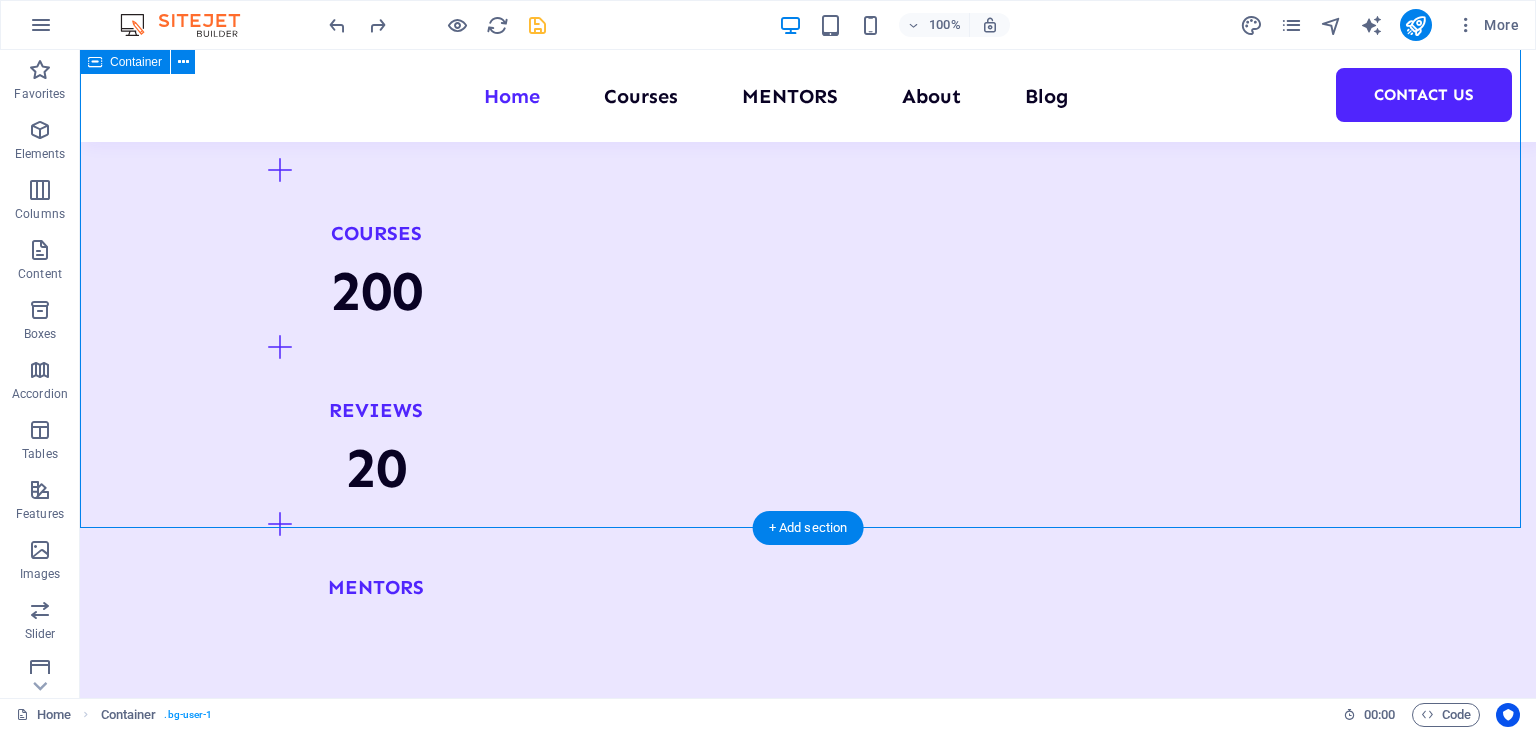drag, startPoint x: 1510, startPoint y: 511, endPoint x: 1444, endPoint y: 385, distance: 142.23924 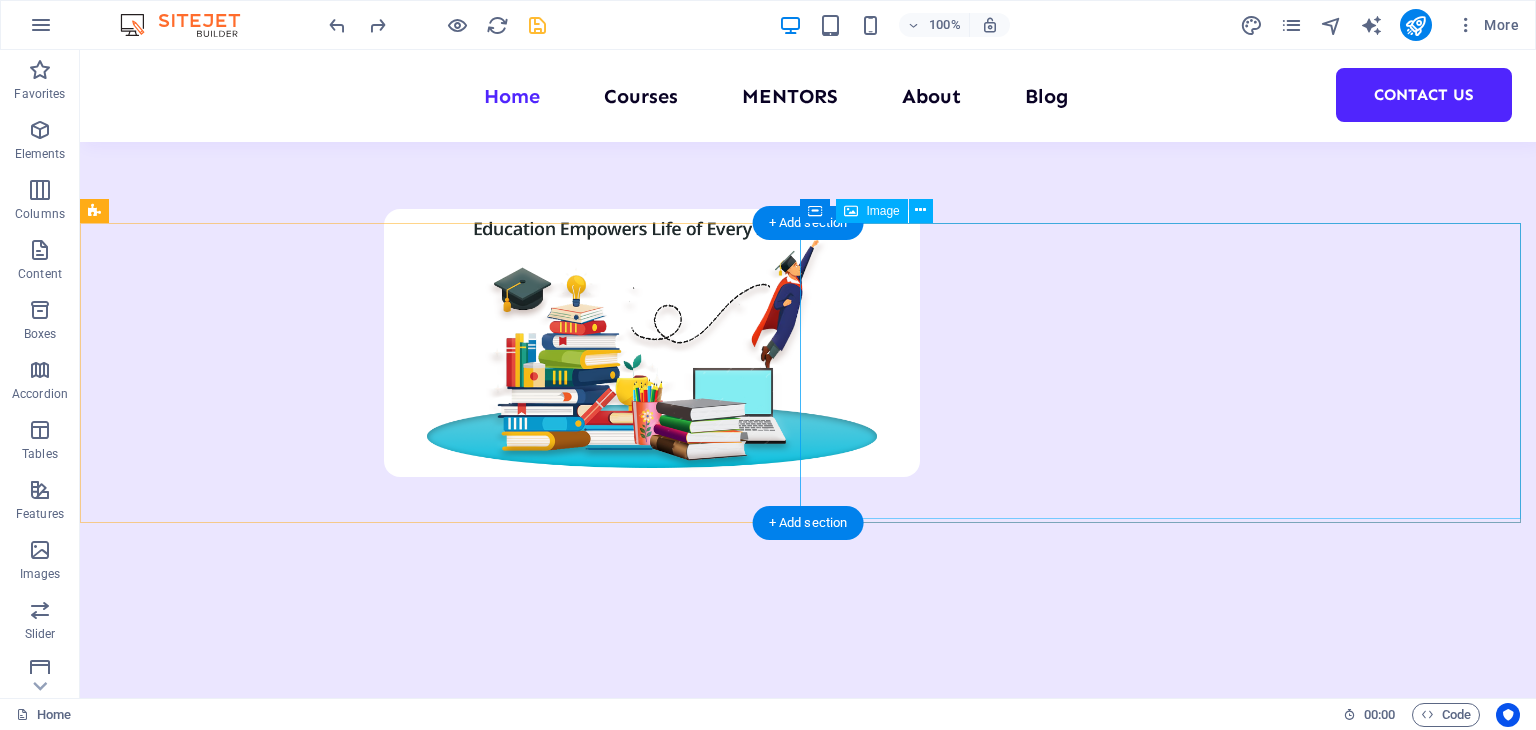 scroll, scrollTop: 1896, scrollLeft: 0, axis: vertical 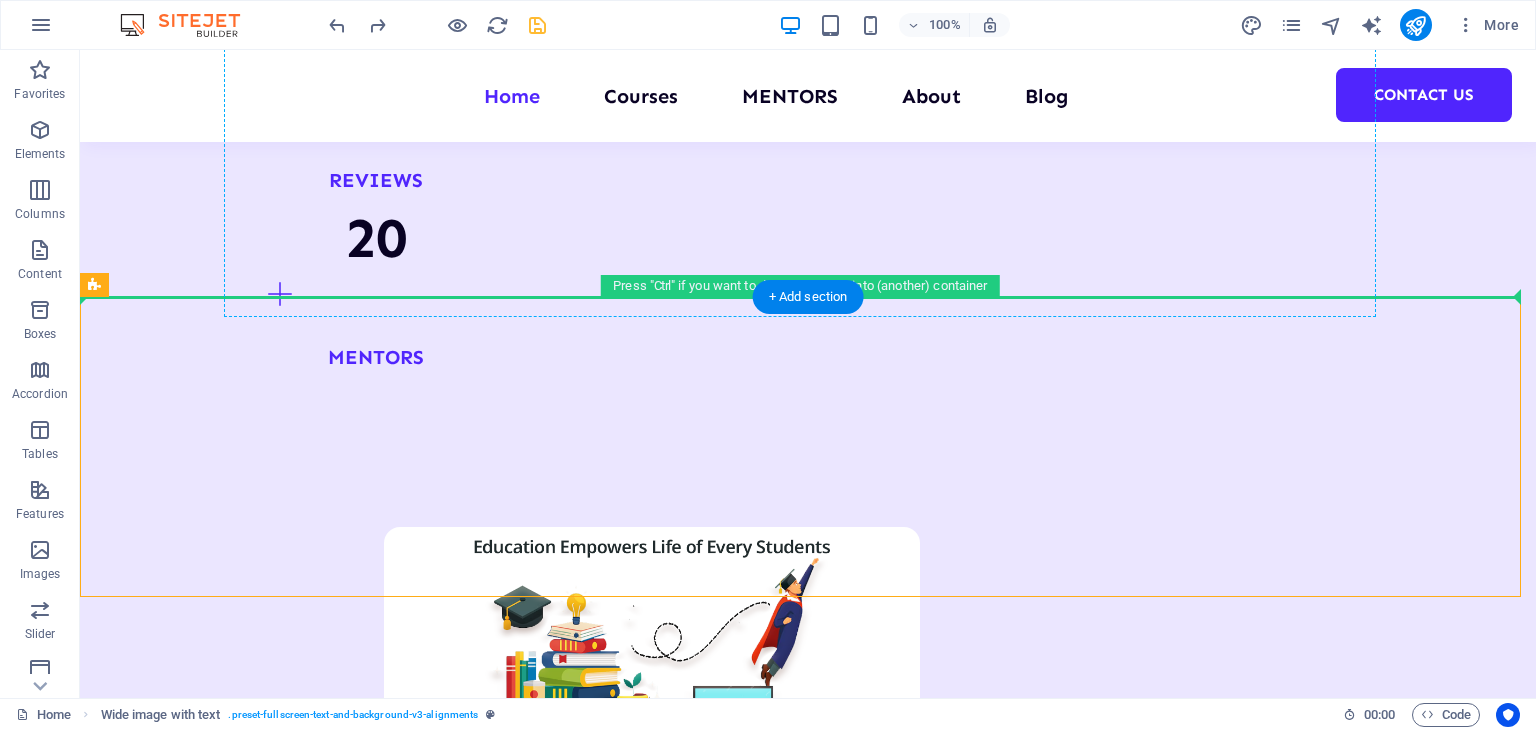 drag, startPoint x: 994, startPoint y: 384, endPoint x: 1005, endPoint y: 223, distance: 161.37534 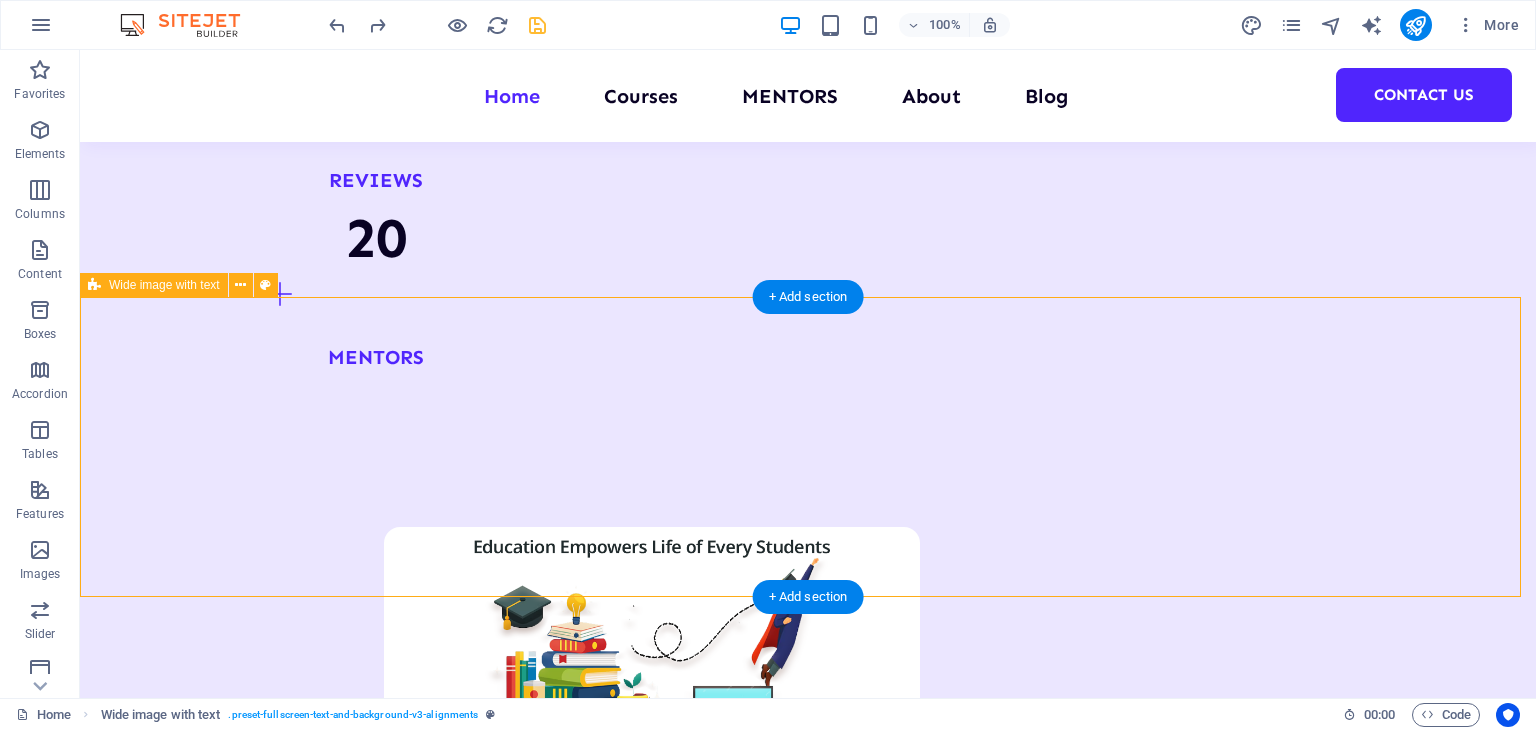 drag, startPoint x: 183, startPoint y: 397, endPoint x: 184, endPoint y: 325, distance: 72.00694 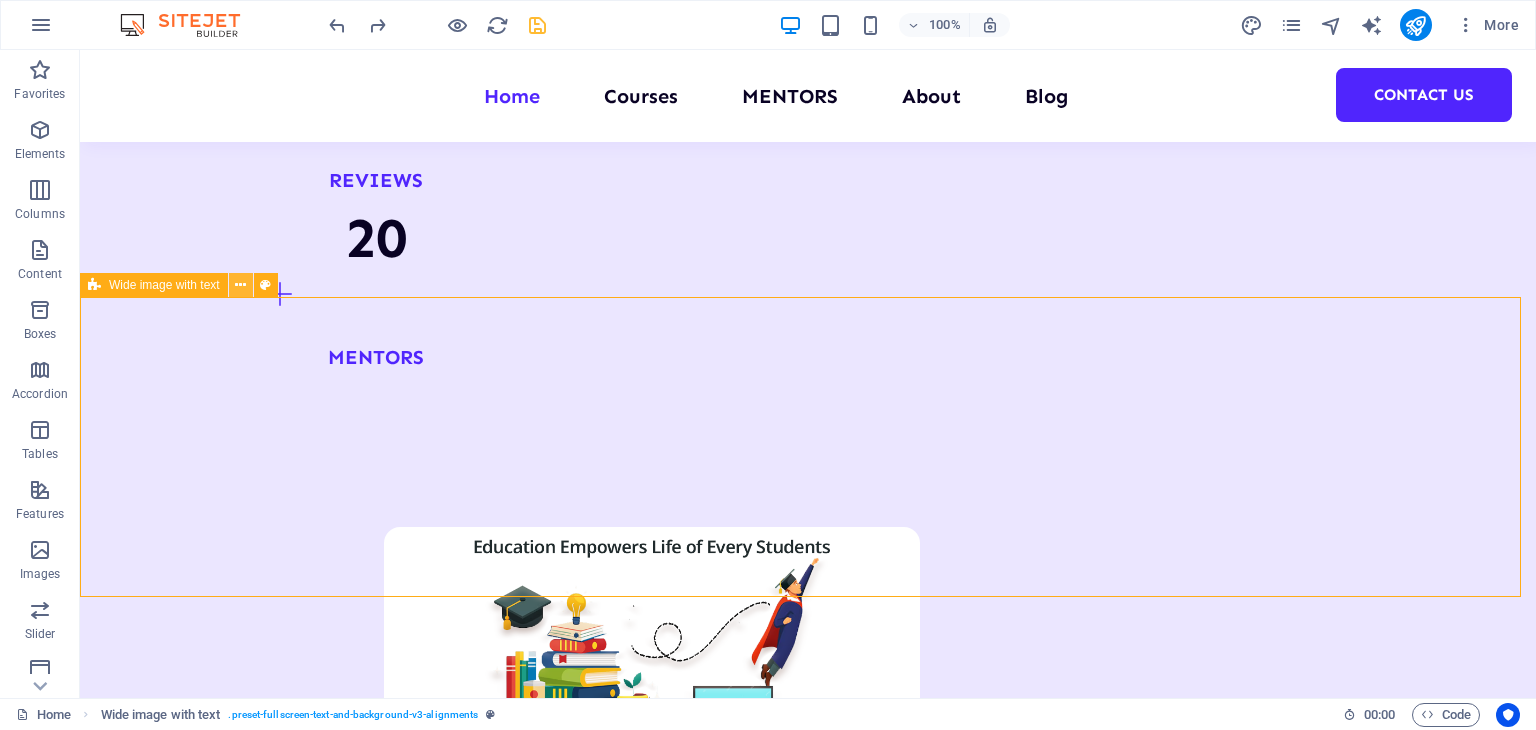 click at bounding box center [240, 285] 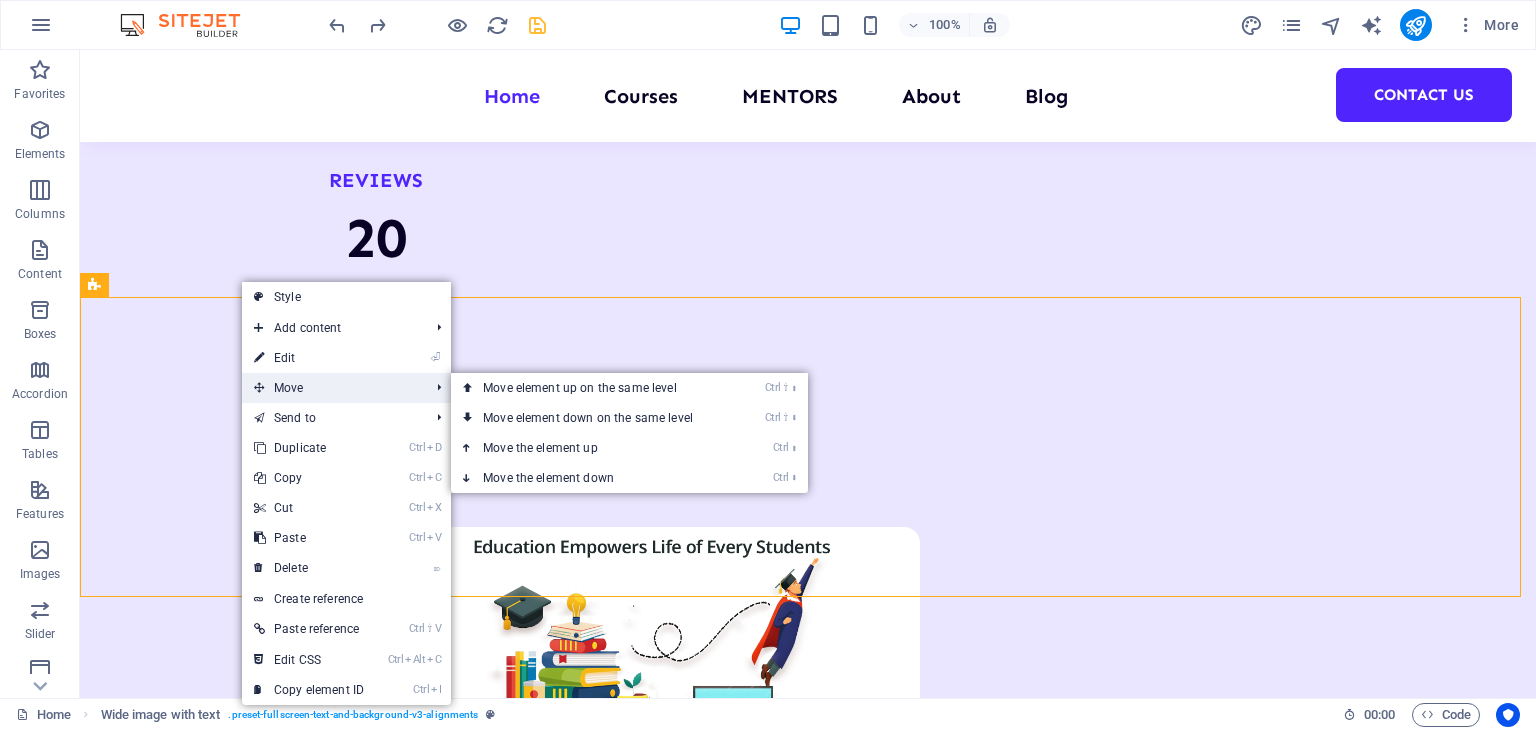 click on "Move" at bounding box center [331, 388] 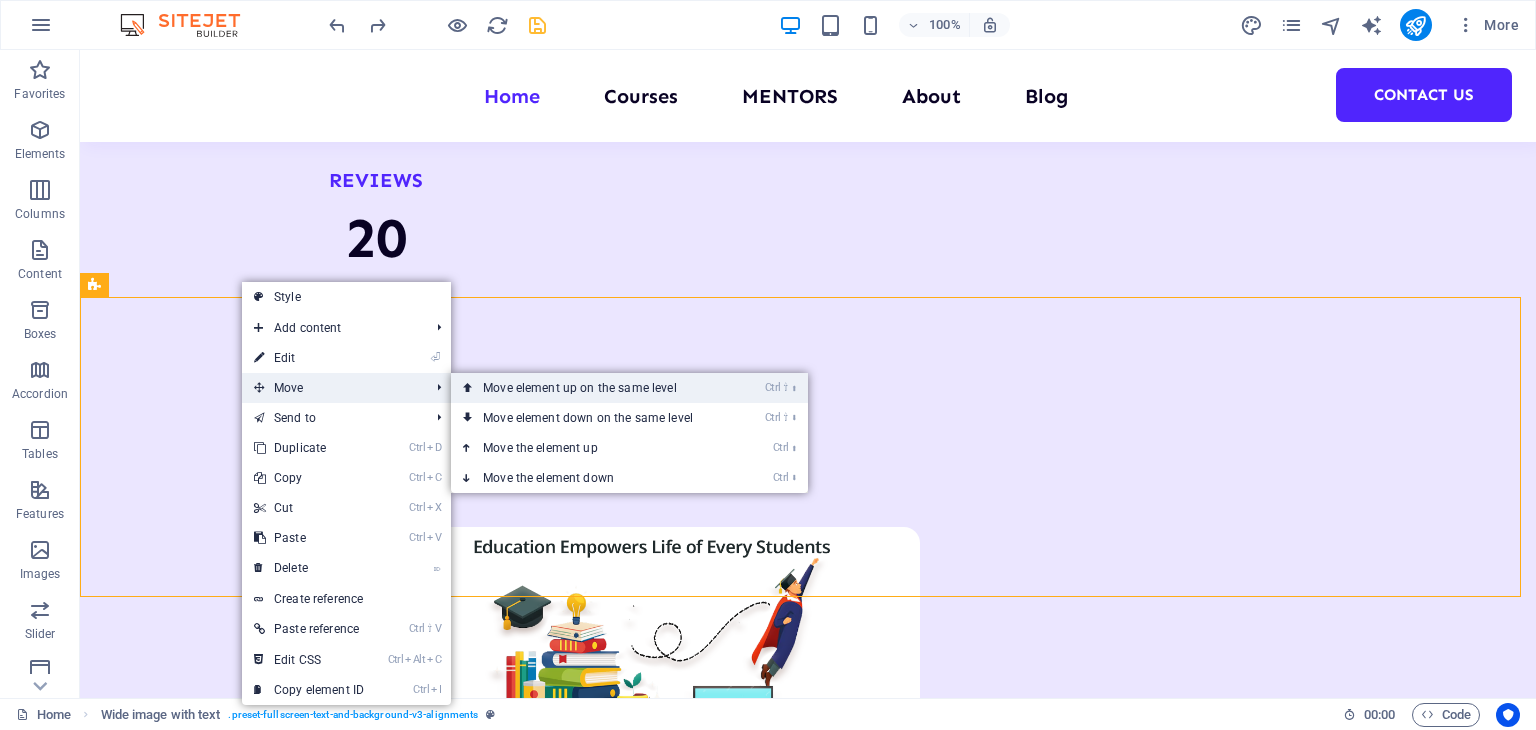 click at bounding box center [468, 388] 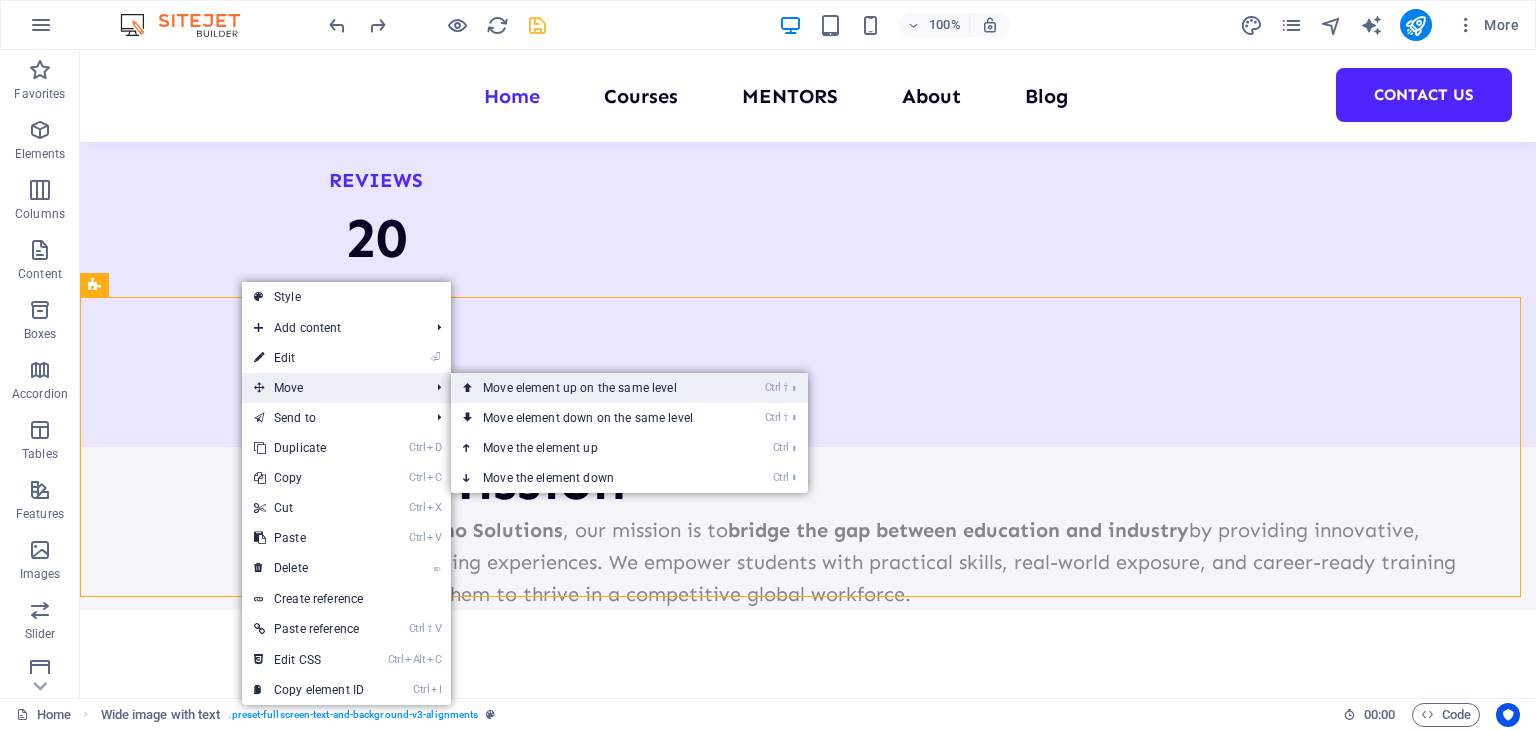 scroll, scrollTop: 916, scrollLeft: 0, axis: vertical 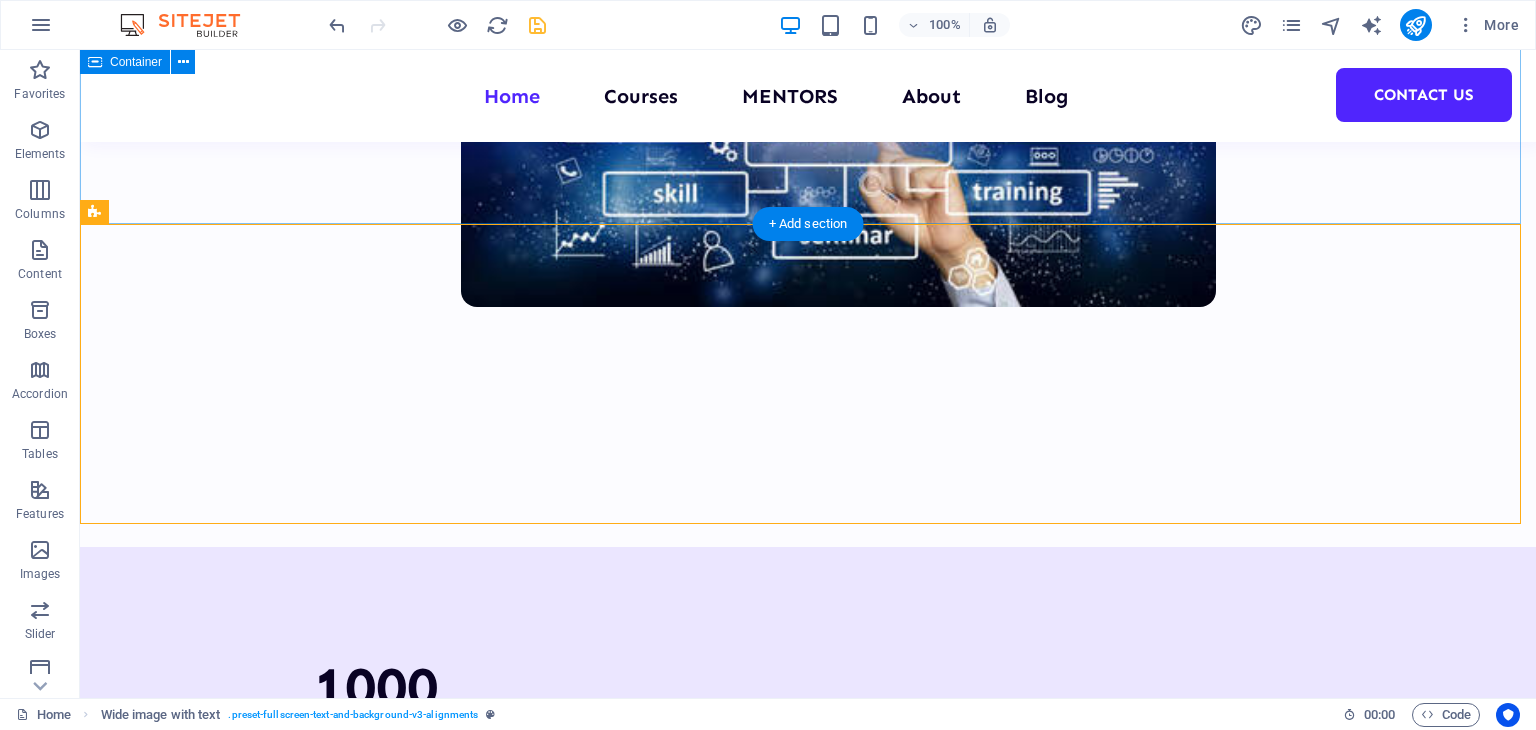 click on "1000 Students 100 Courses 200 Reviews 20 MENTORS" at bounding box center (808, 987) 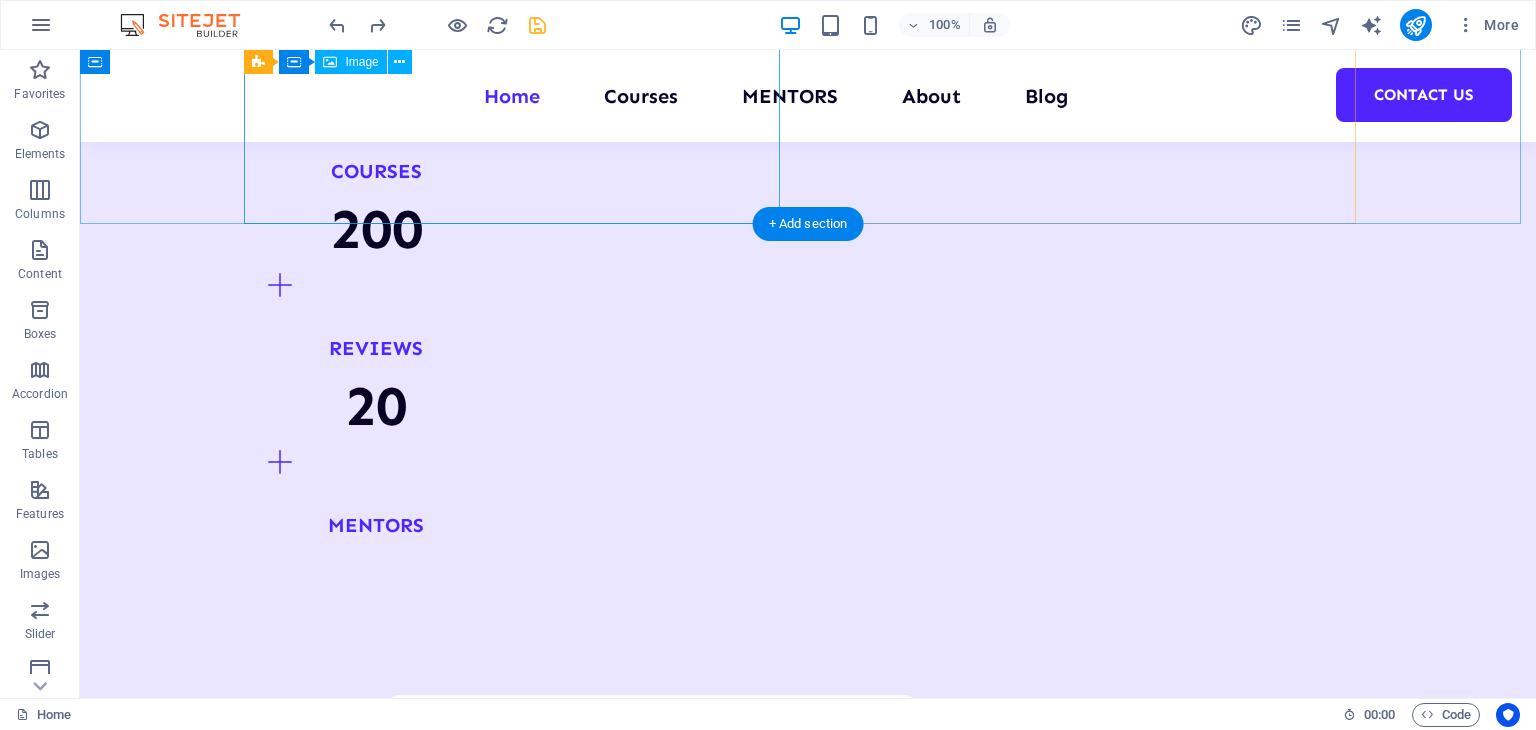scroll, scrollTop: 1970, scrollLeft: 0, axis: vertical 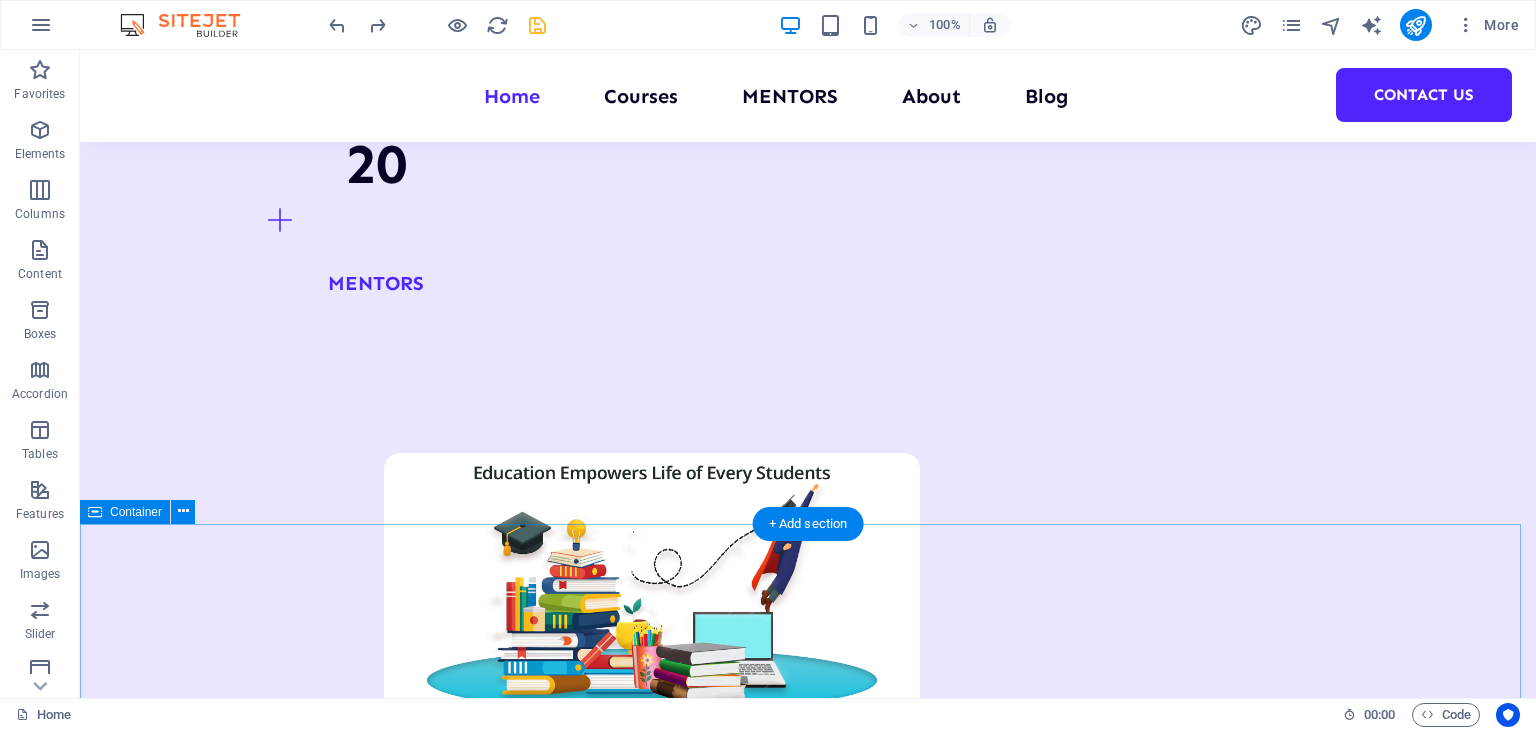 click on "What We Offer We provide  short-term (2–6 weeks)  and  long-term (2–6 months)  internships, along with  industry-focused training programs . These are designed to give students real-world experience, hands-on projects, and practical skills that enhance their career readiness LONG - TERM INTERNSHIPS Duration: 2 to 6 months Perfect for in-depth learning, research-based projects, and live industry assignments. SUMMER INTENSHIP Duration: 2 to 6 weeks Ideal for students looking for quick skill-building and project experience. Management Lorem ipsum dolor sit amet consectetur.  Vorherige Nächste  All Courses" at bounding box center (808, 4592) 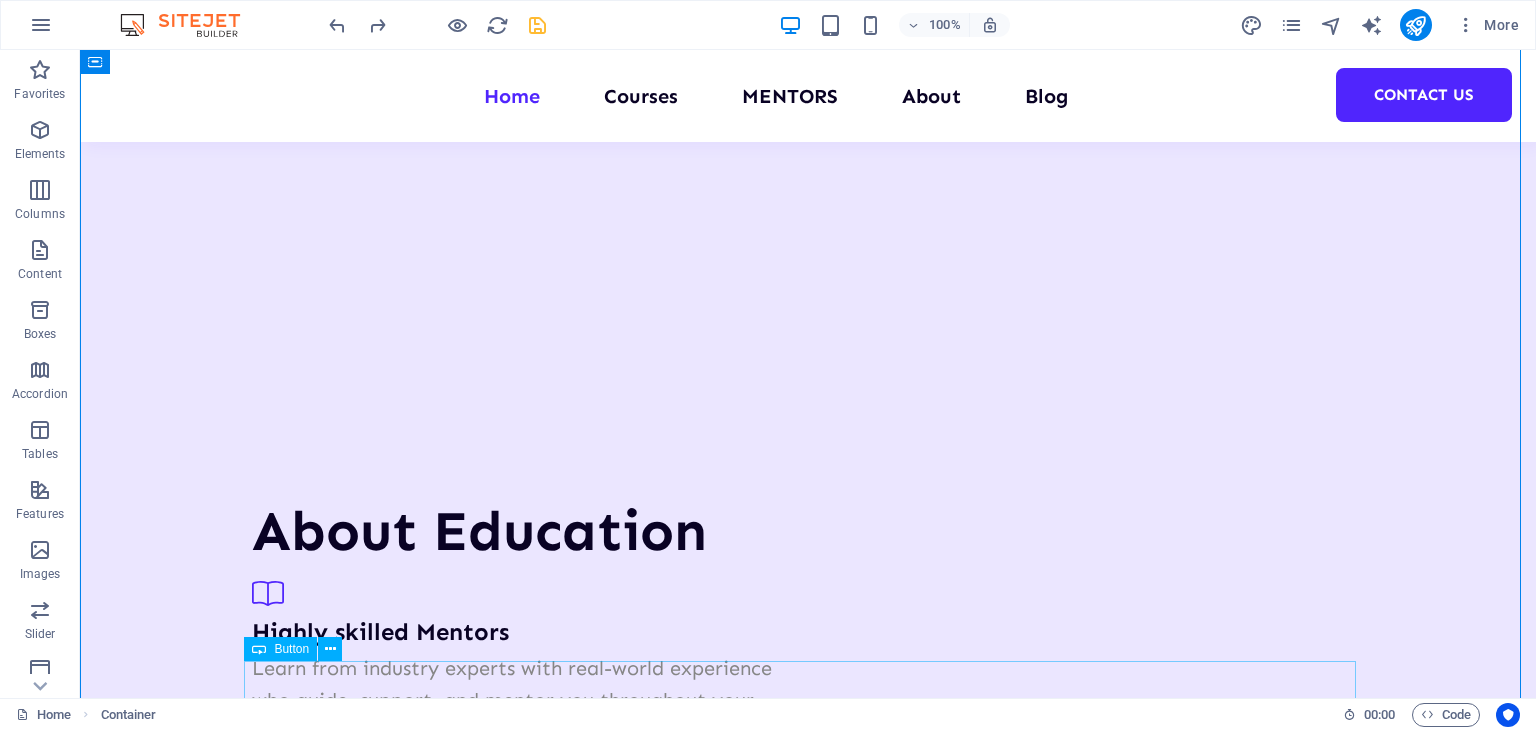 scroll, scrollTop: 2919, scrollLeft: 0, axis: vertical 